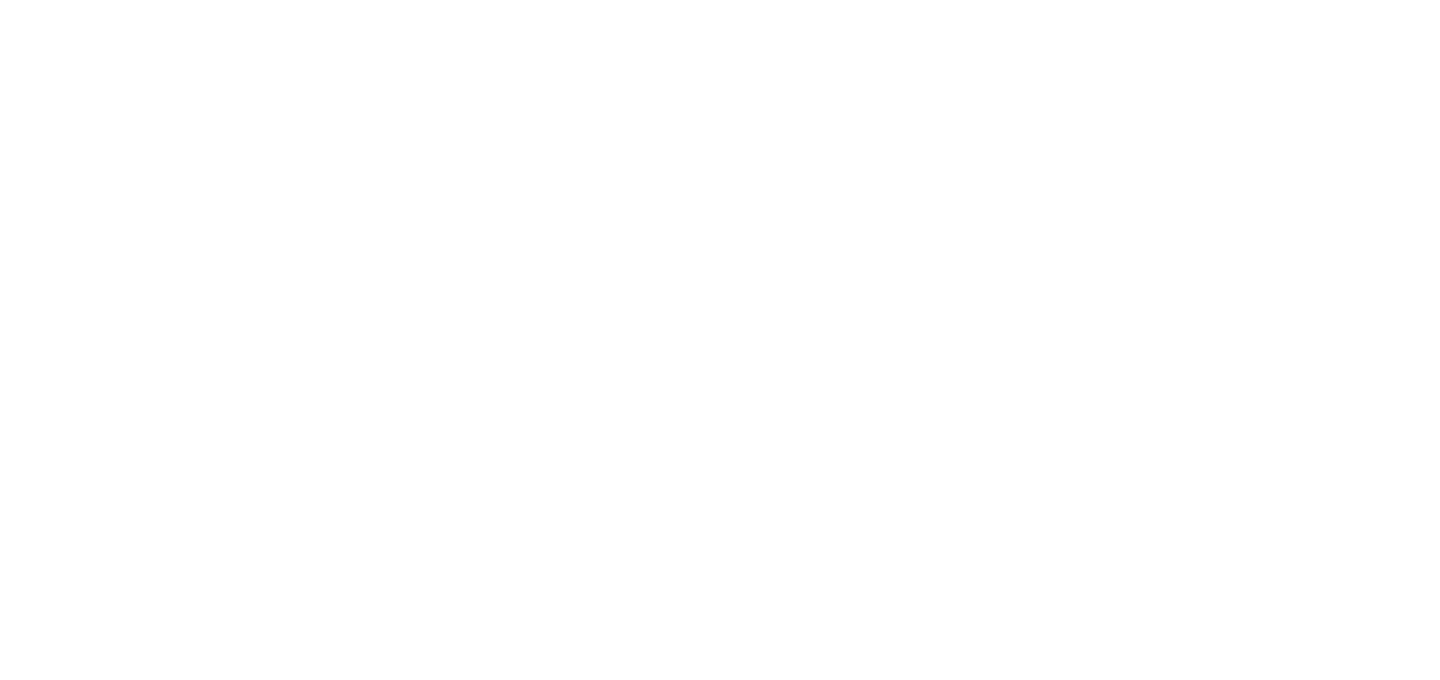 scroll, scrollTop: 0, scrollLeft: 0, axis: both 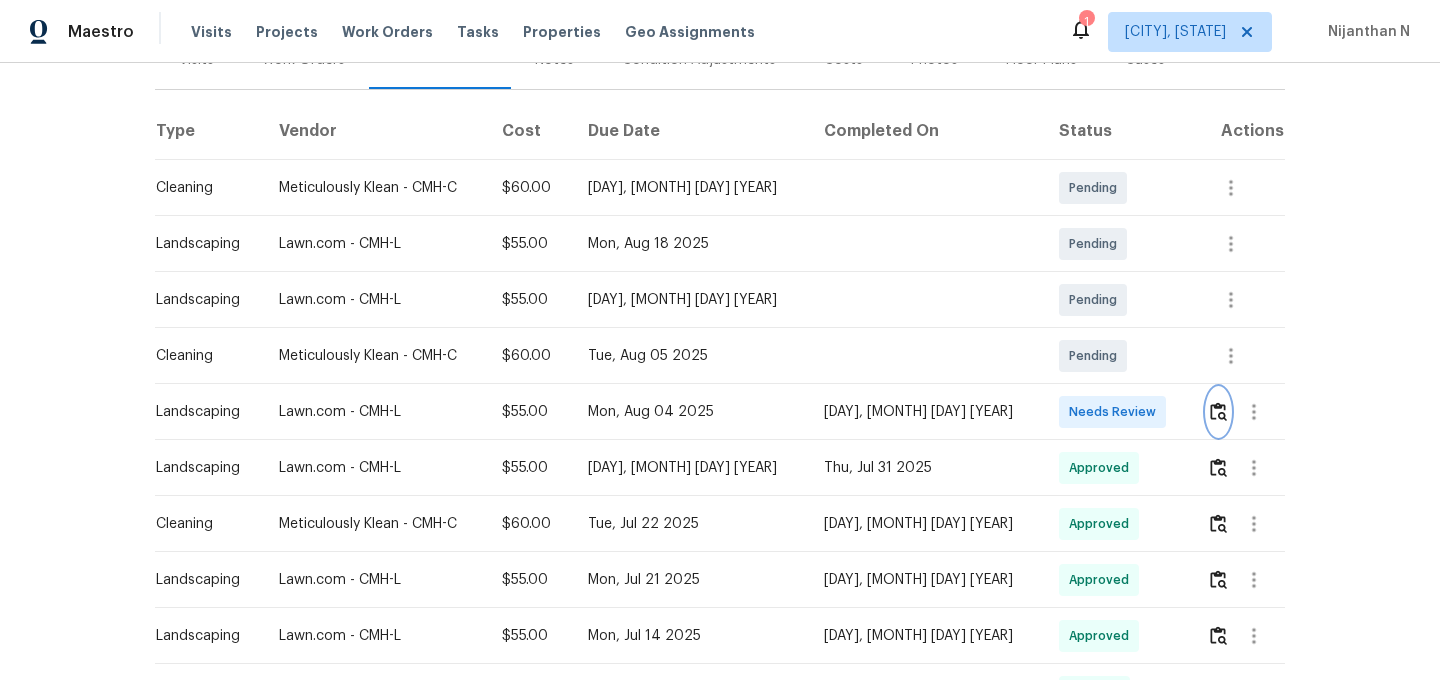 click at bounding box center (1218, 411) 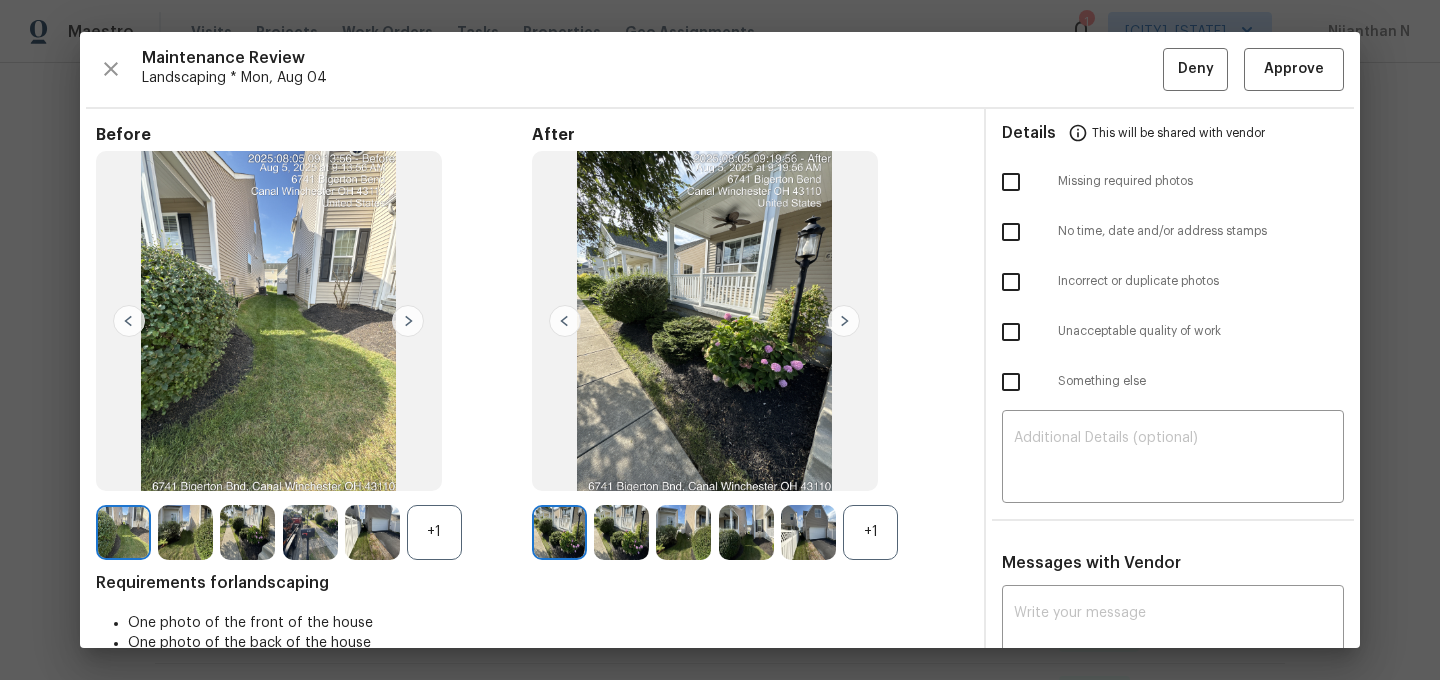 click on "+1" at bounding box center [870, 532] 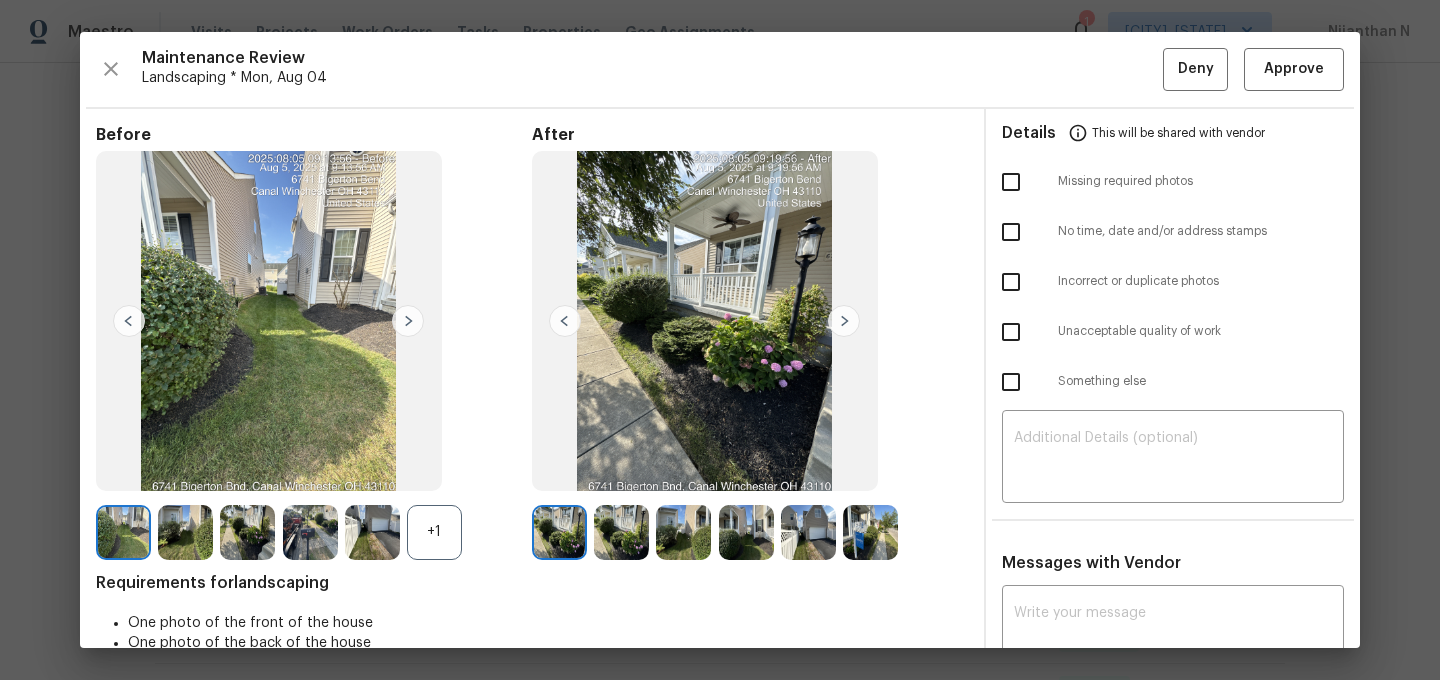 click on "+1" at bounding box center (434, 532) 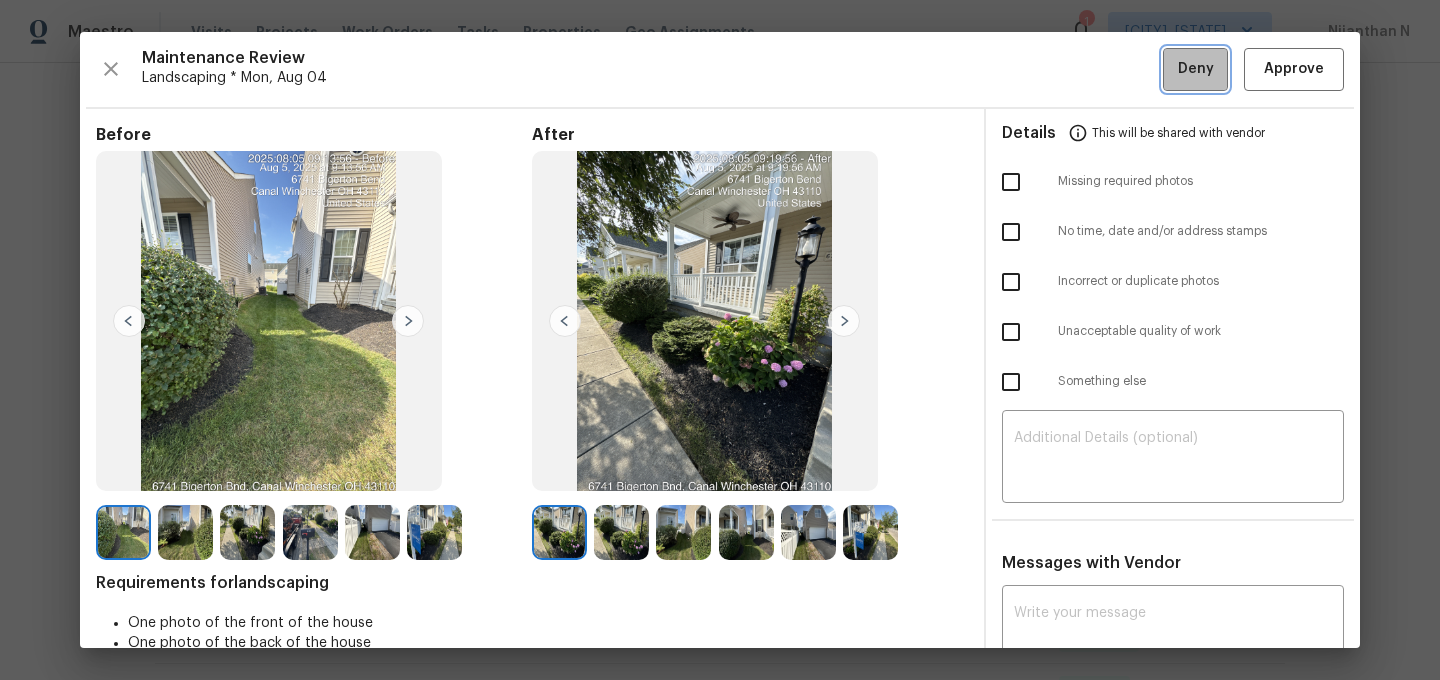 click on "Deny" at bounding box center [1196, 69] 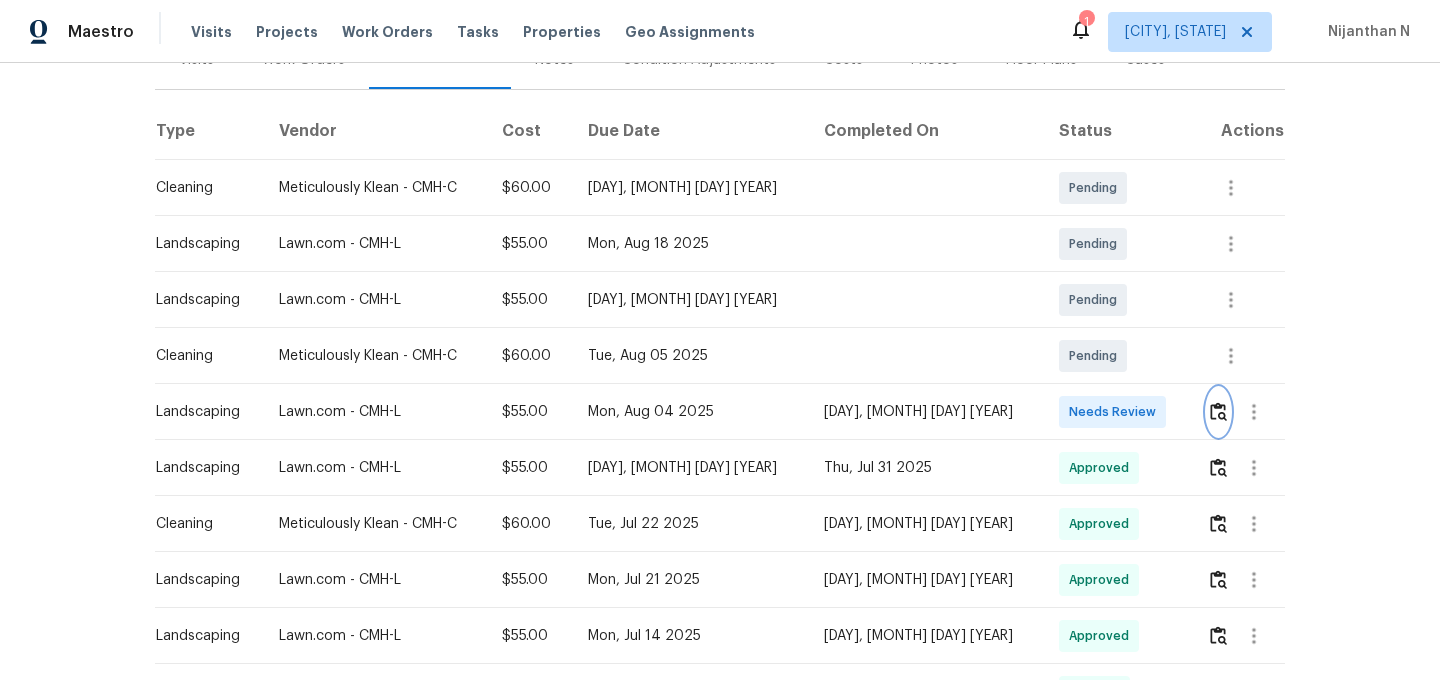 scroll, scrollTop: 299, scrollLeft: 0, axis: vertical 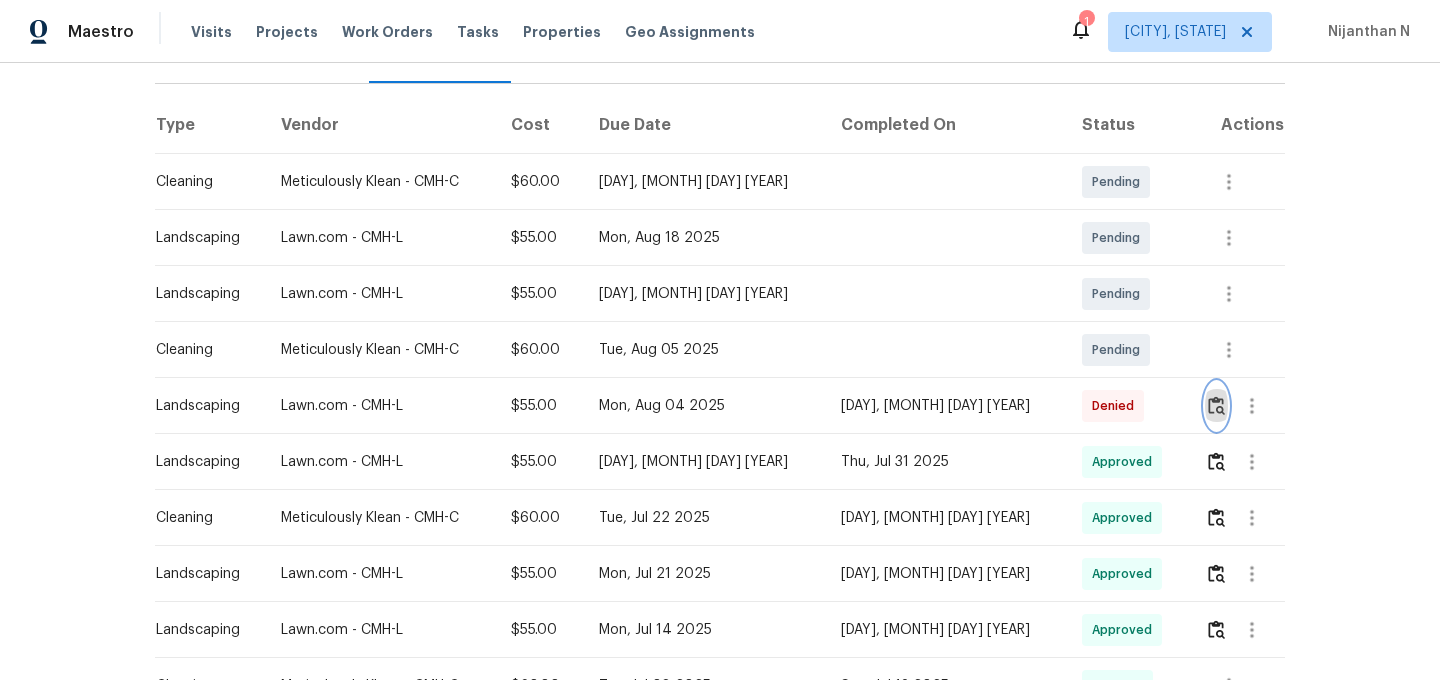 click at bounding box center (1216, 405) 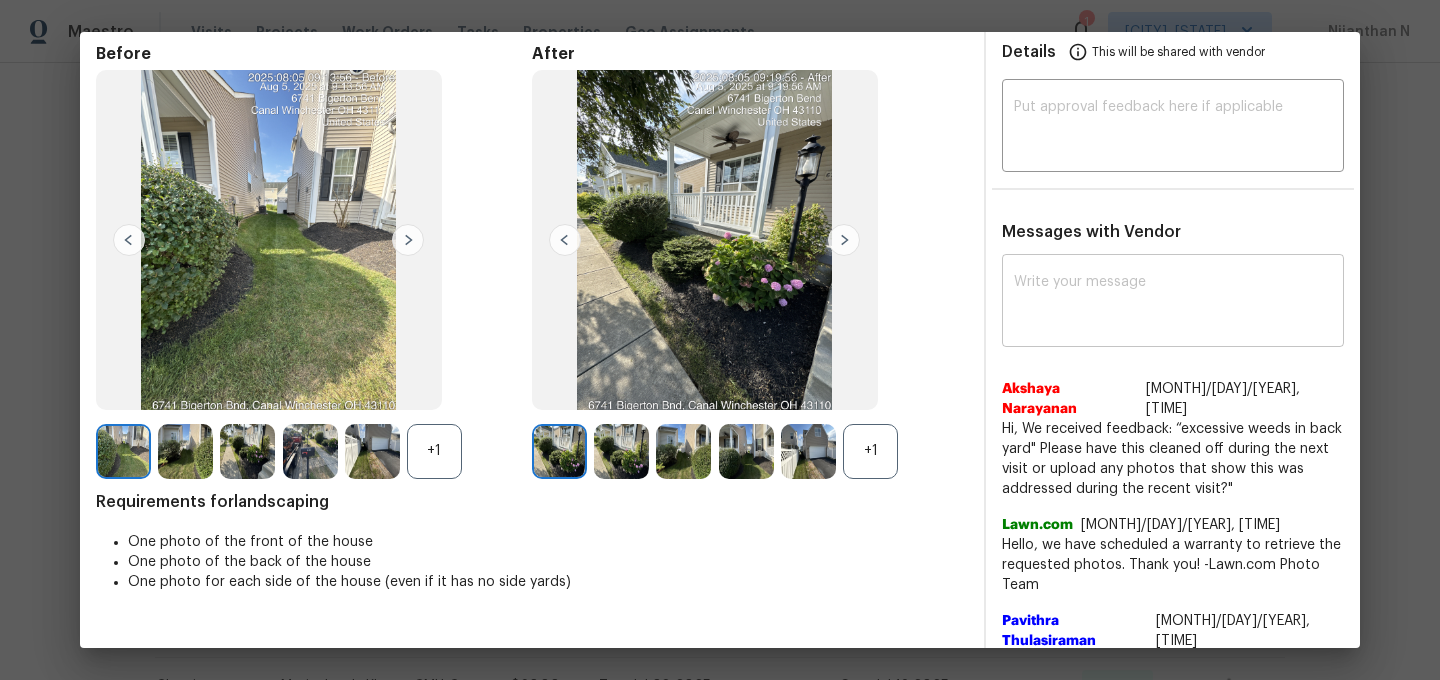 scroll, scrollTop: 239, scrollLeft: 0, axis: vertical 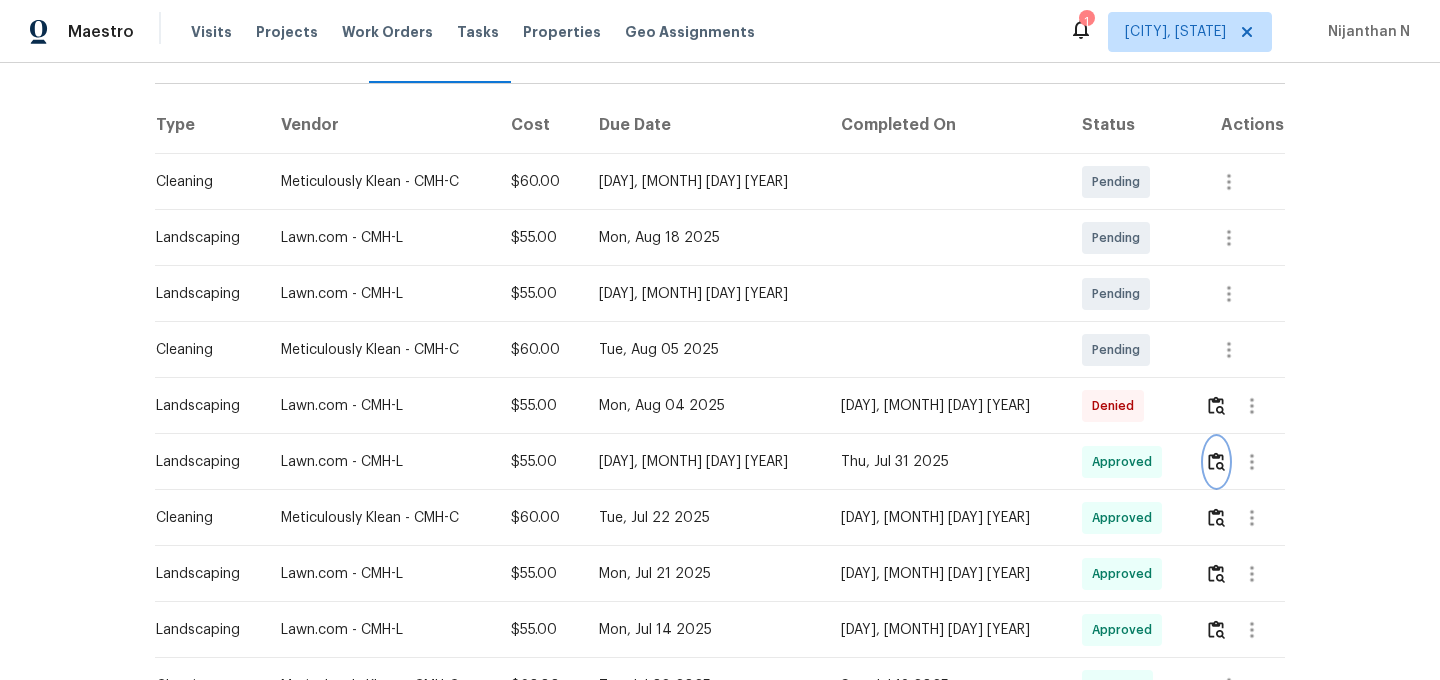 click at bounding box center (1216, 462) 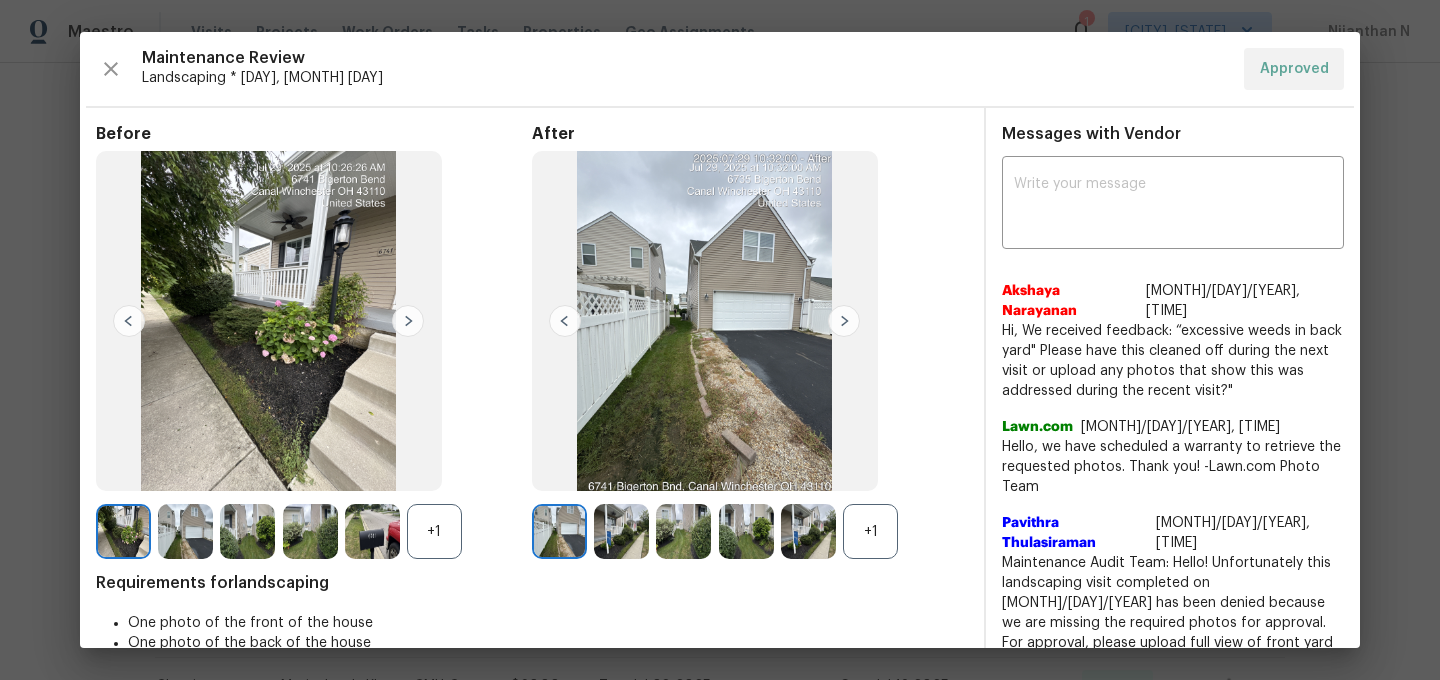click on "+1" at bounding box center [870, 531] 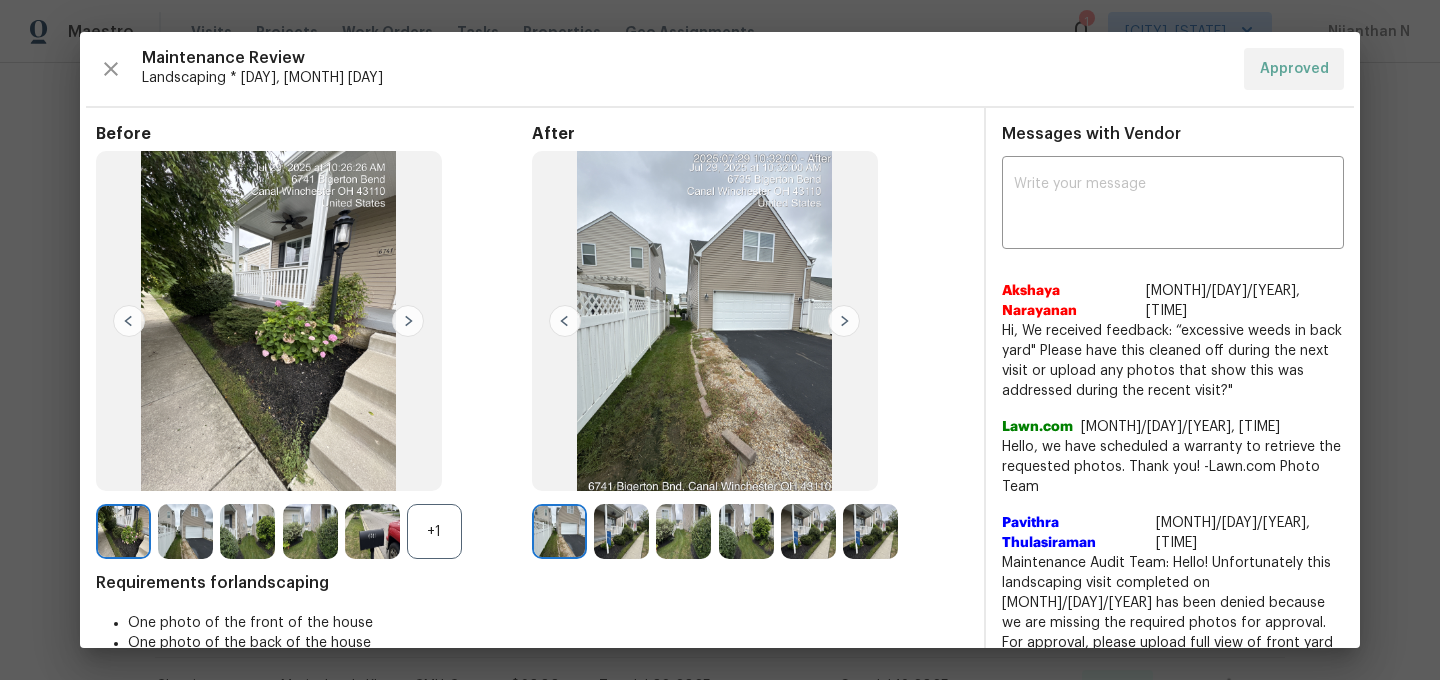 click on "+1" at bounding box center (434, 531) 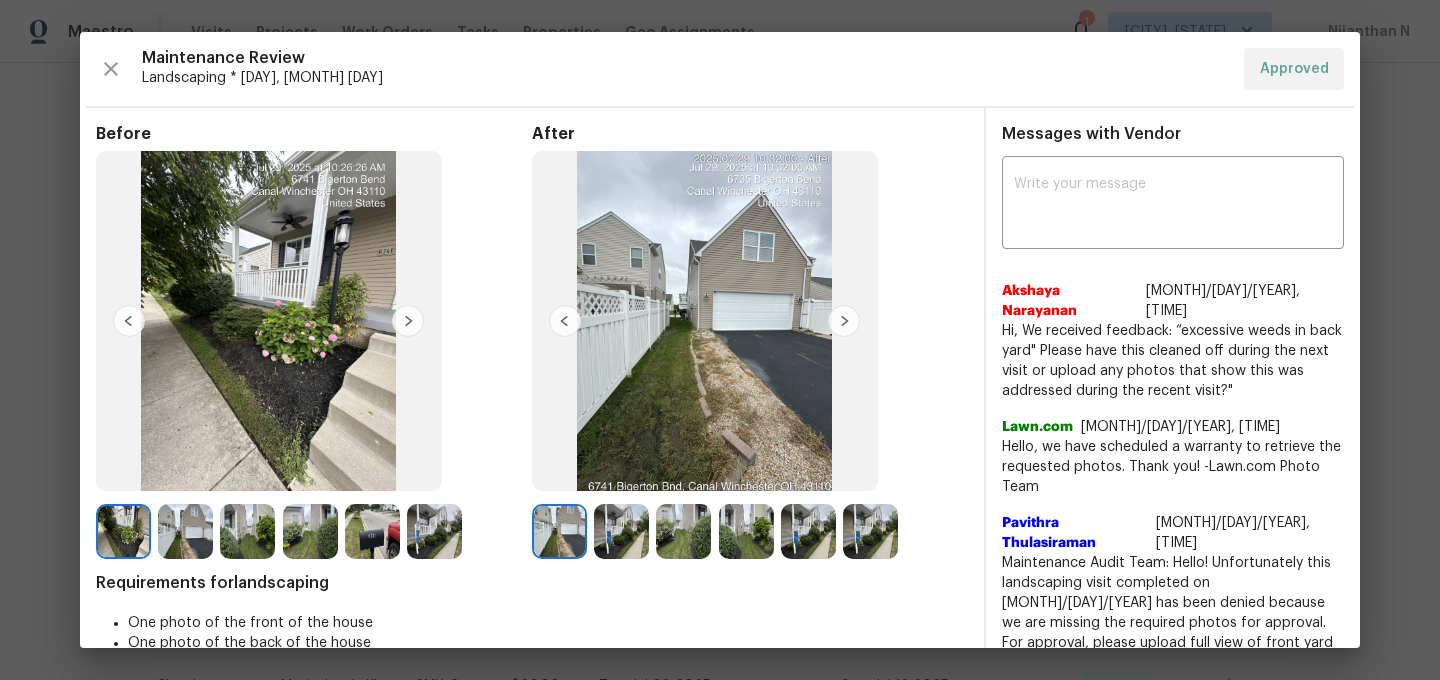 scroll, scrollTop: 60, scrollLeft: 0, axis: vertical 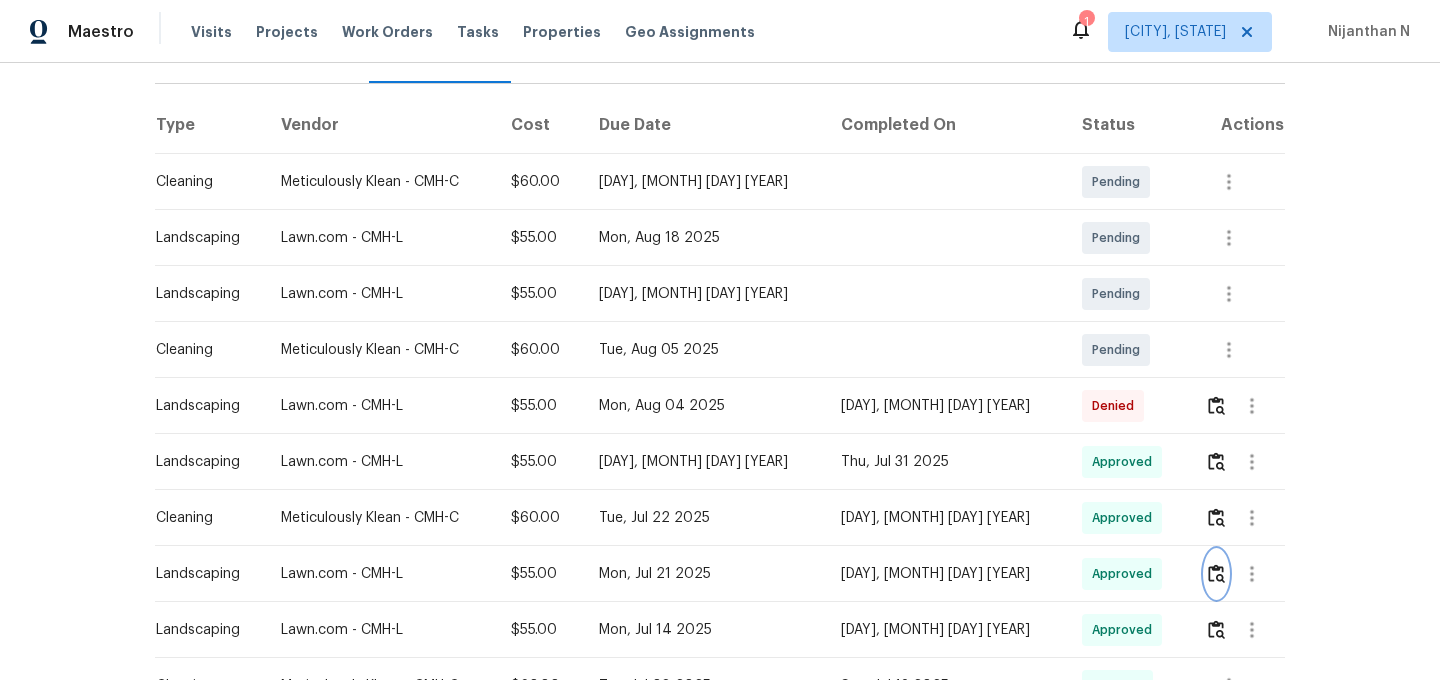 click at bounding box center (1216, 573) 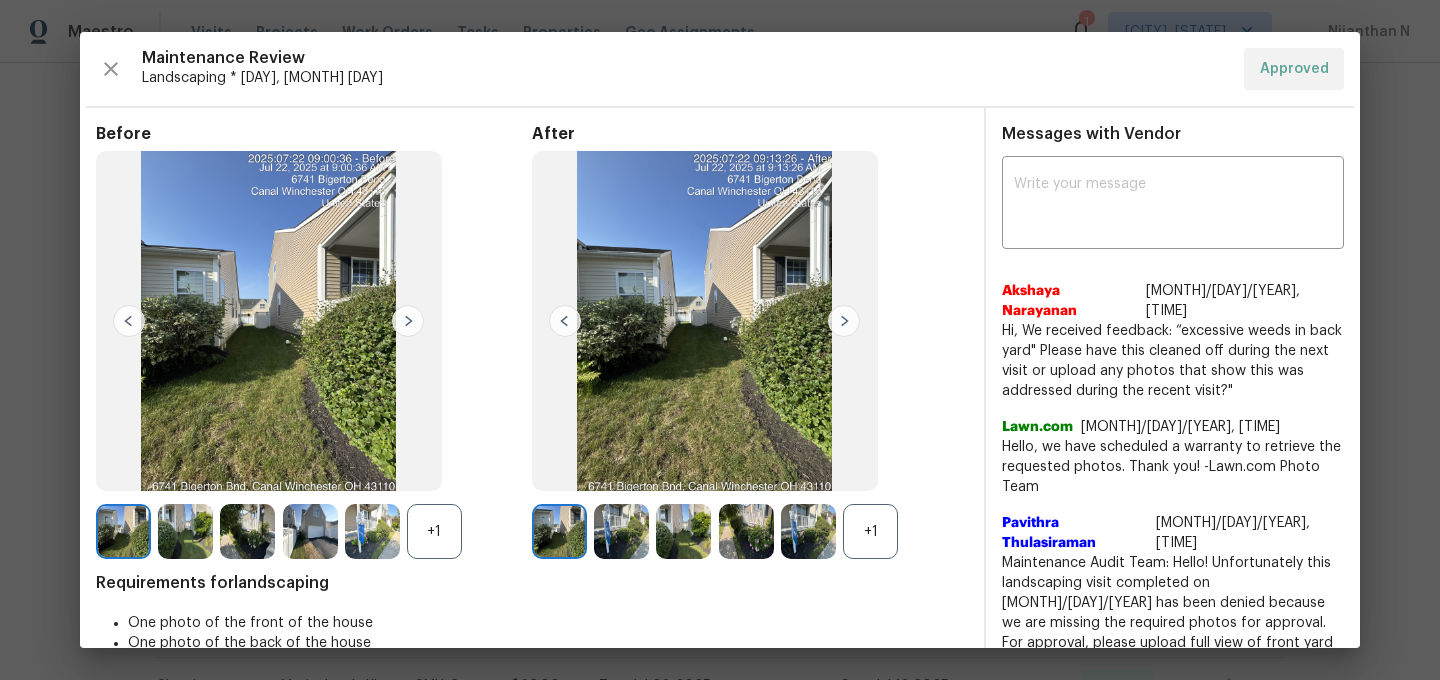 click at bounding box center [812, 531] 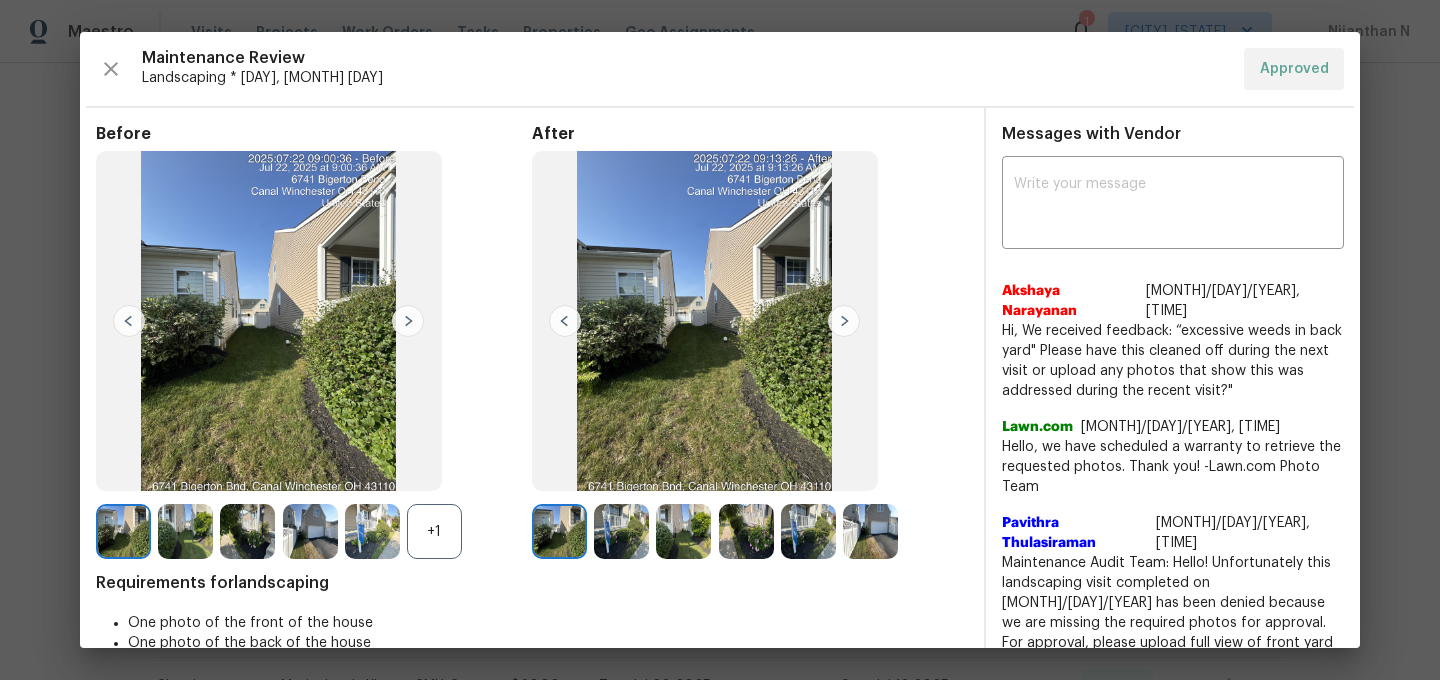 click on "+1" at bounding box center (434, 531) 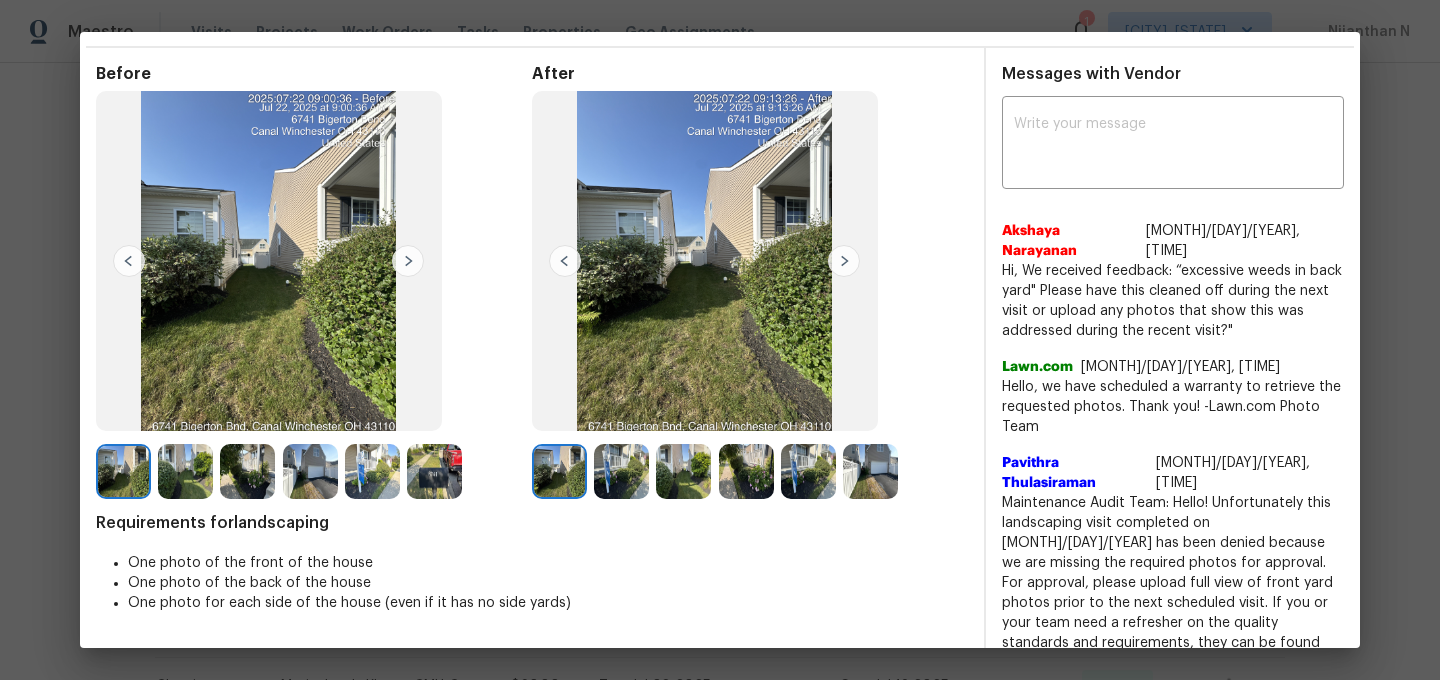 scroll, scrollTop: 0, scrollLeft: 0, axis: both 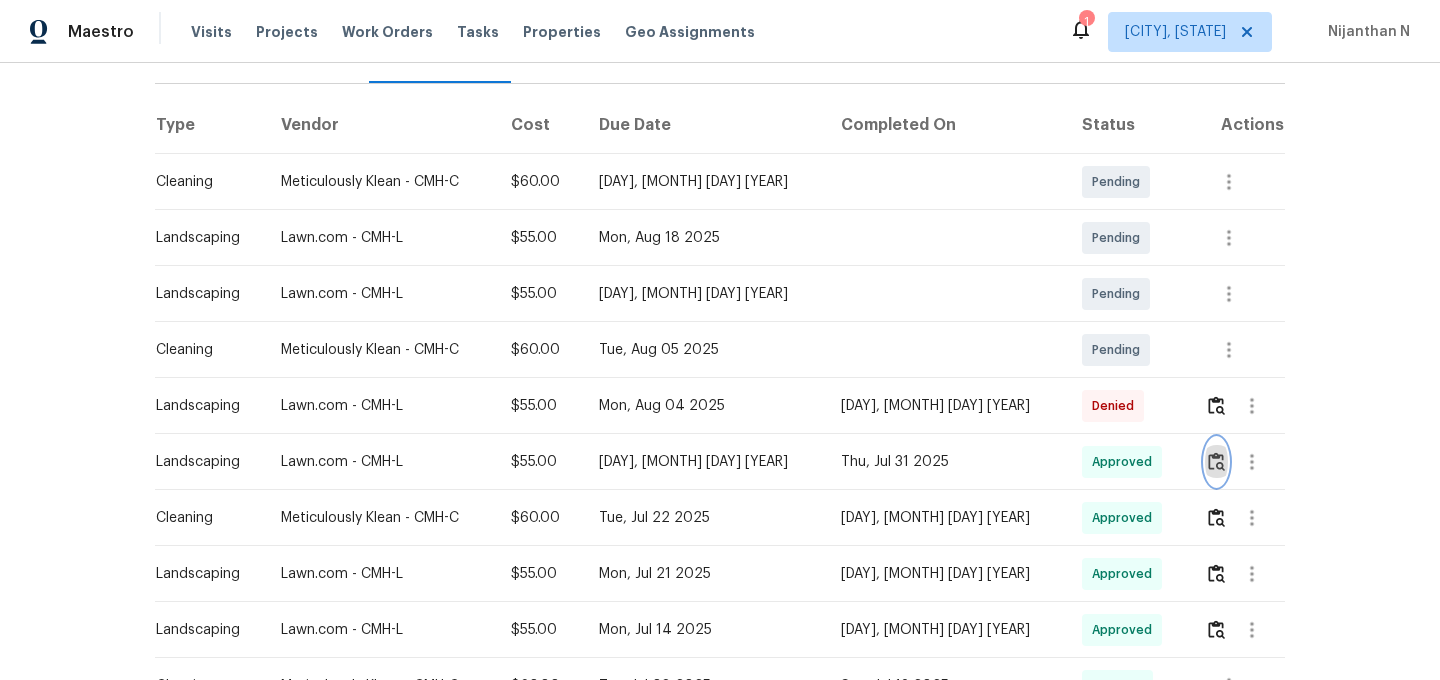 click at bounding box center (1216, 461) 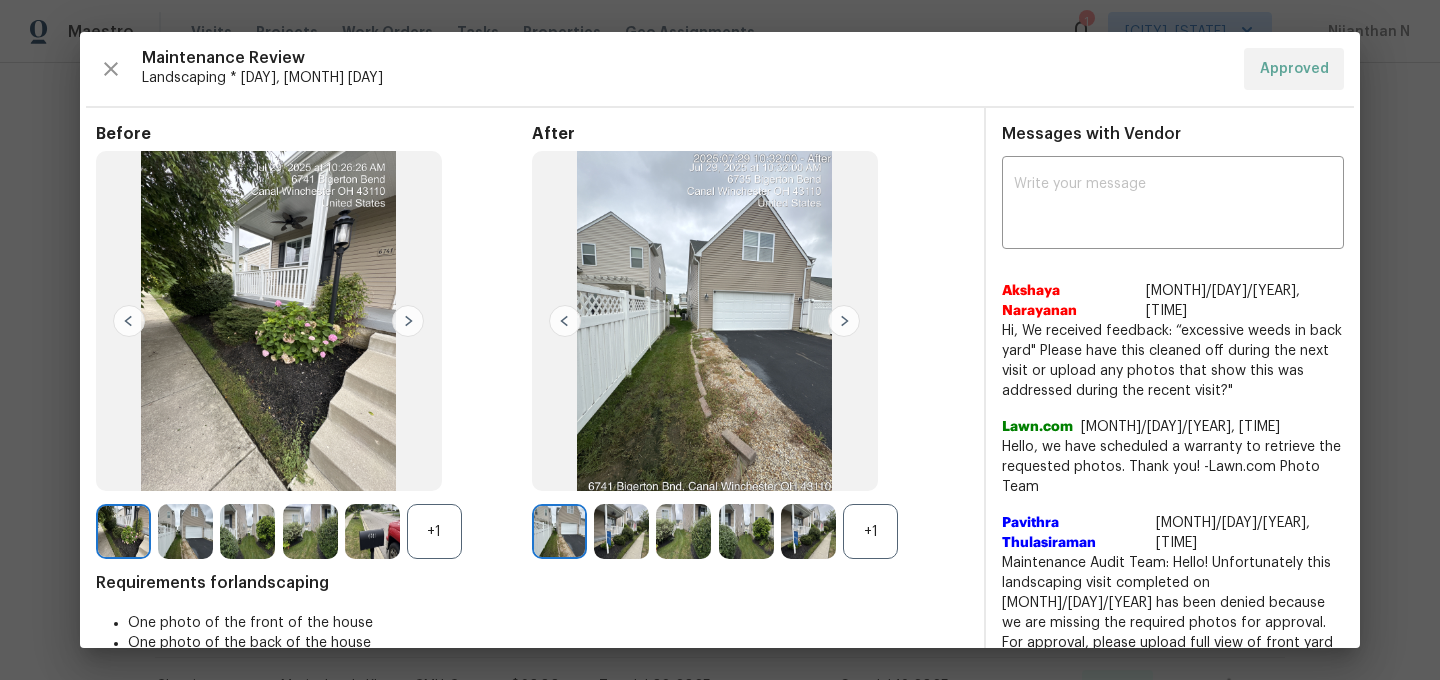 click on "+1" at bounding box center [870, 531] 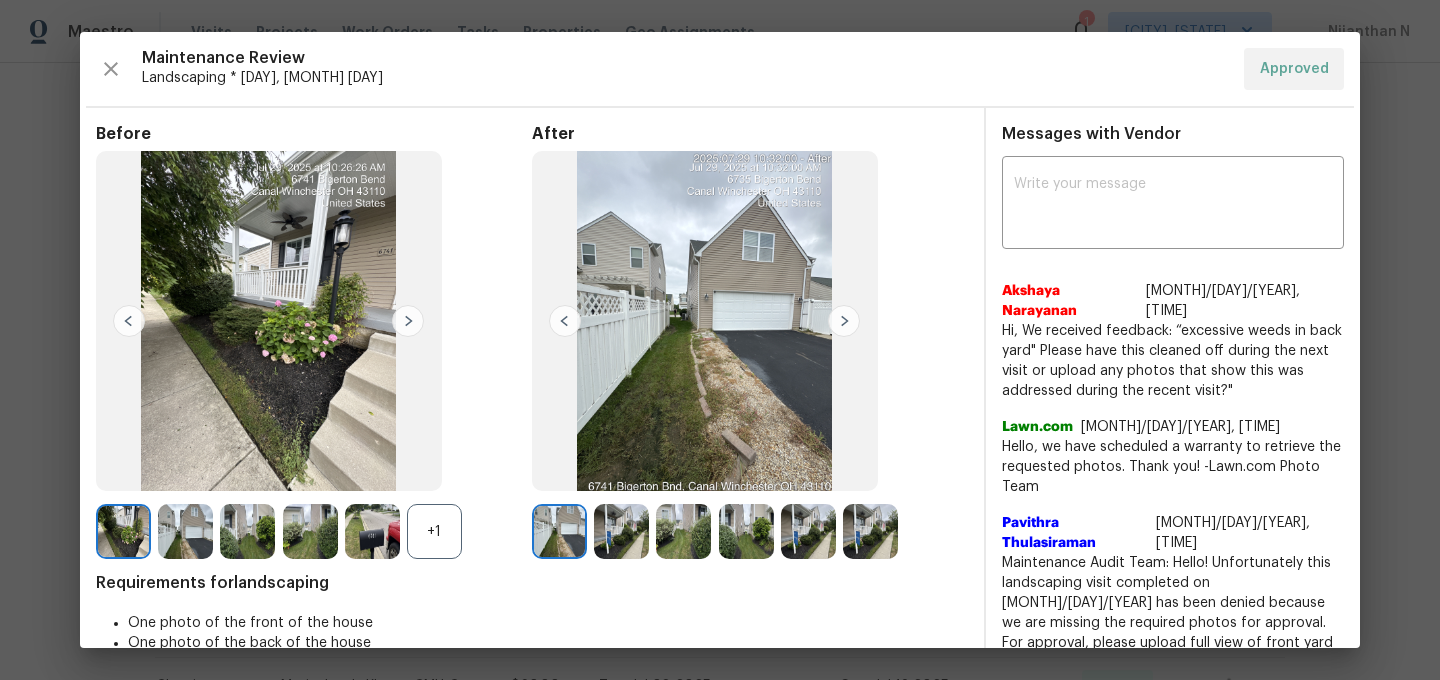 click on "+1" at bounding box center (434, 531) 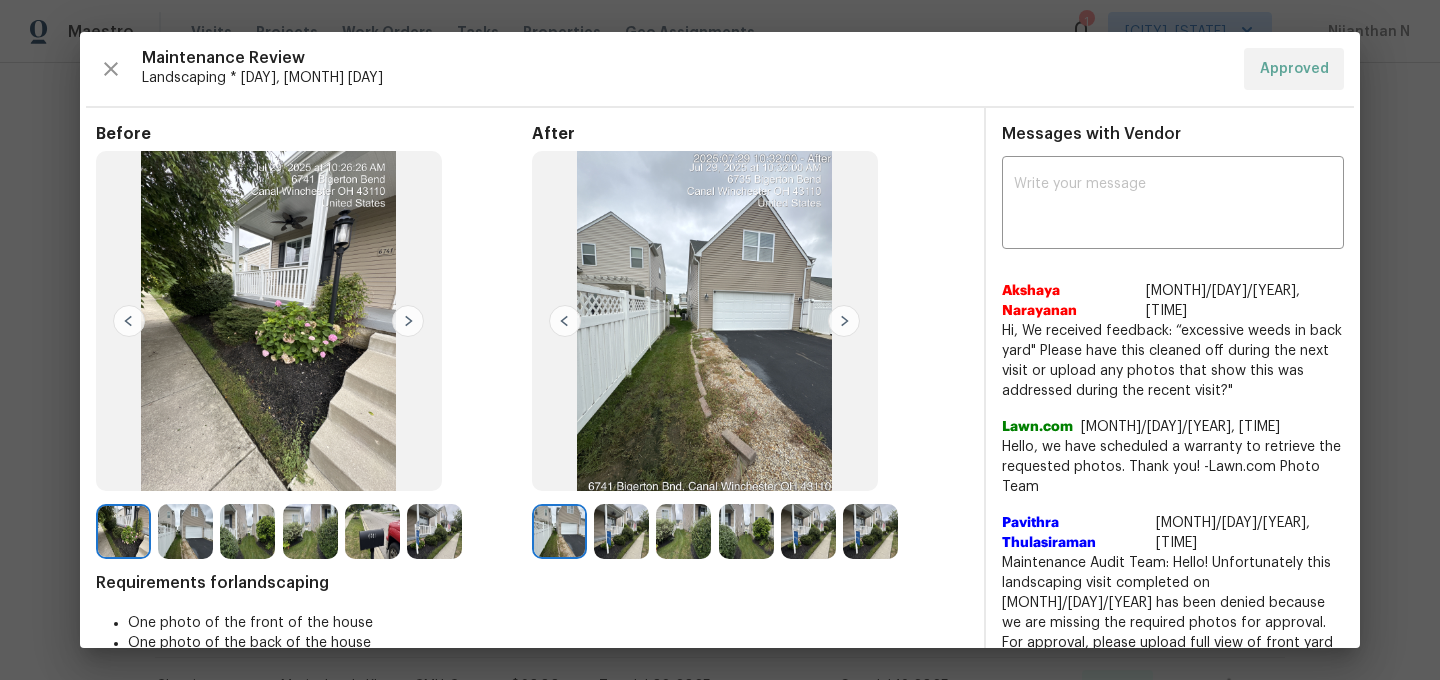 scroll, scrollTop: 60, scrollLeft: 0, axis: vertical 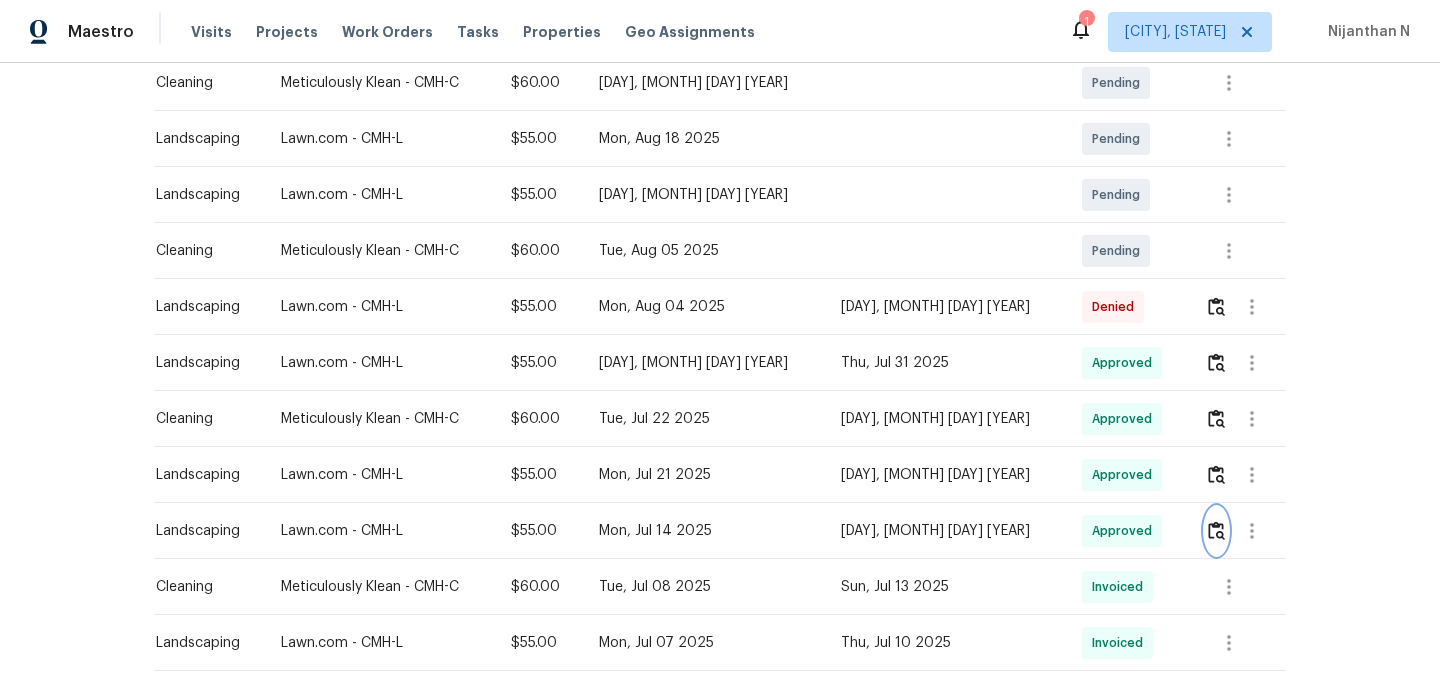 click at bounding box center [1216, 530] 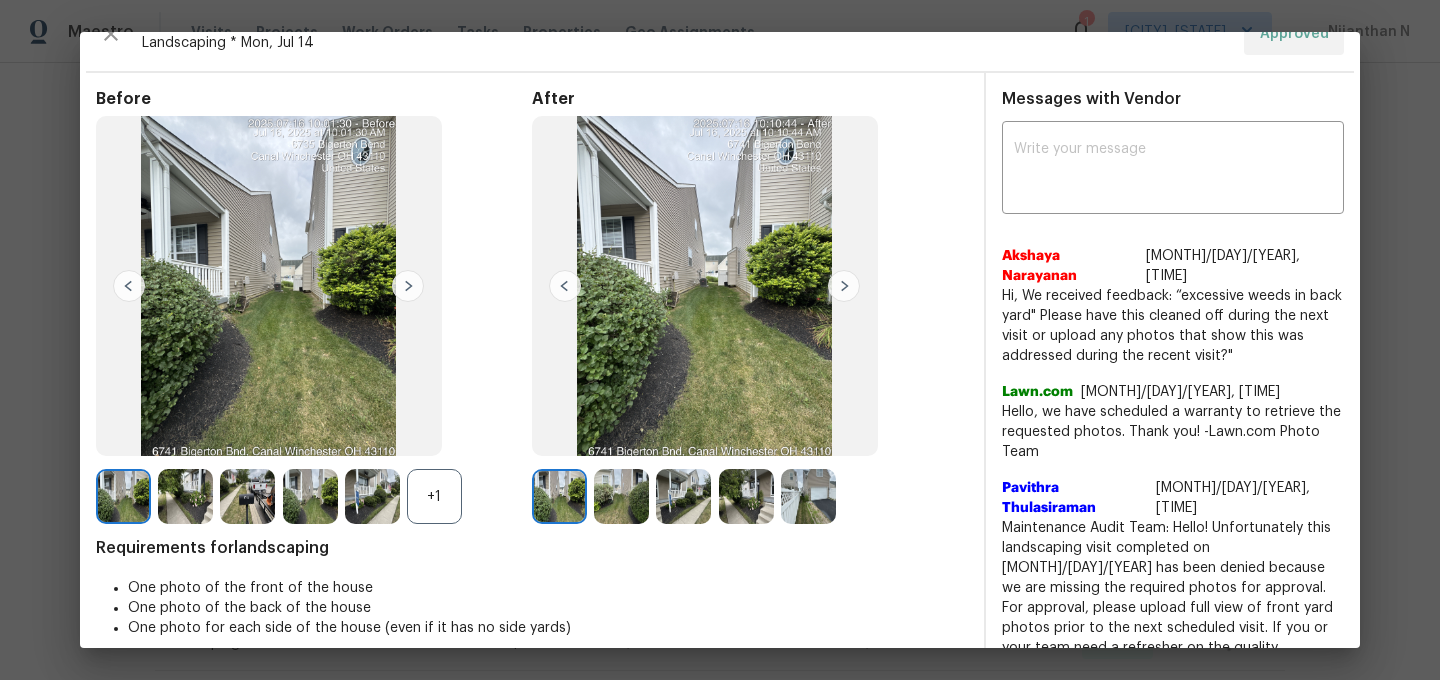 scroll, scrollTop: 41, scrollLeft: 0, axis: vertical 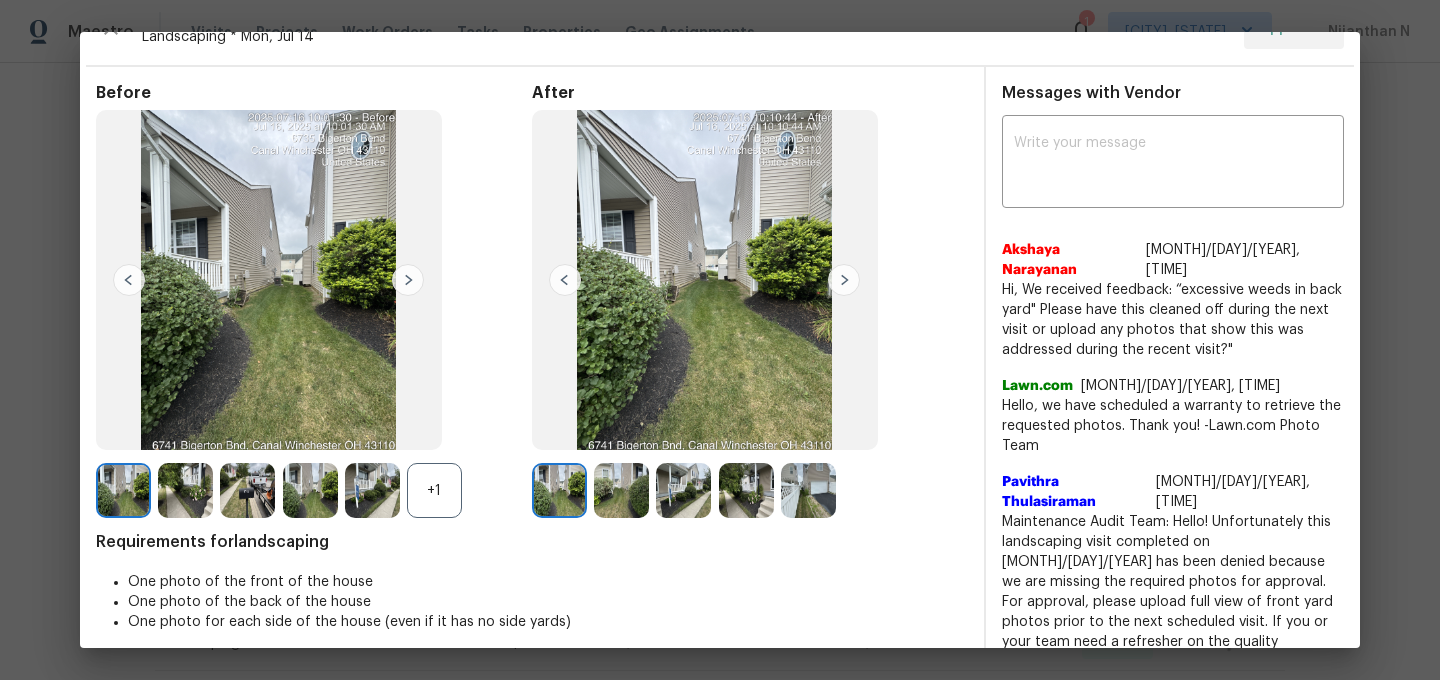 click on "+1" at bounding box center (434, 490) 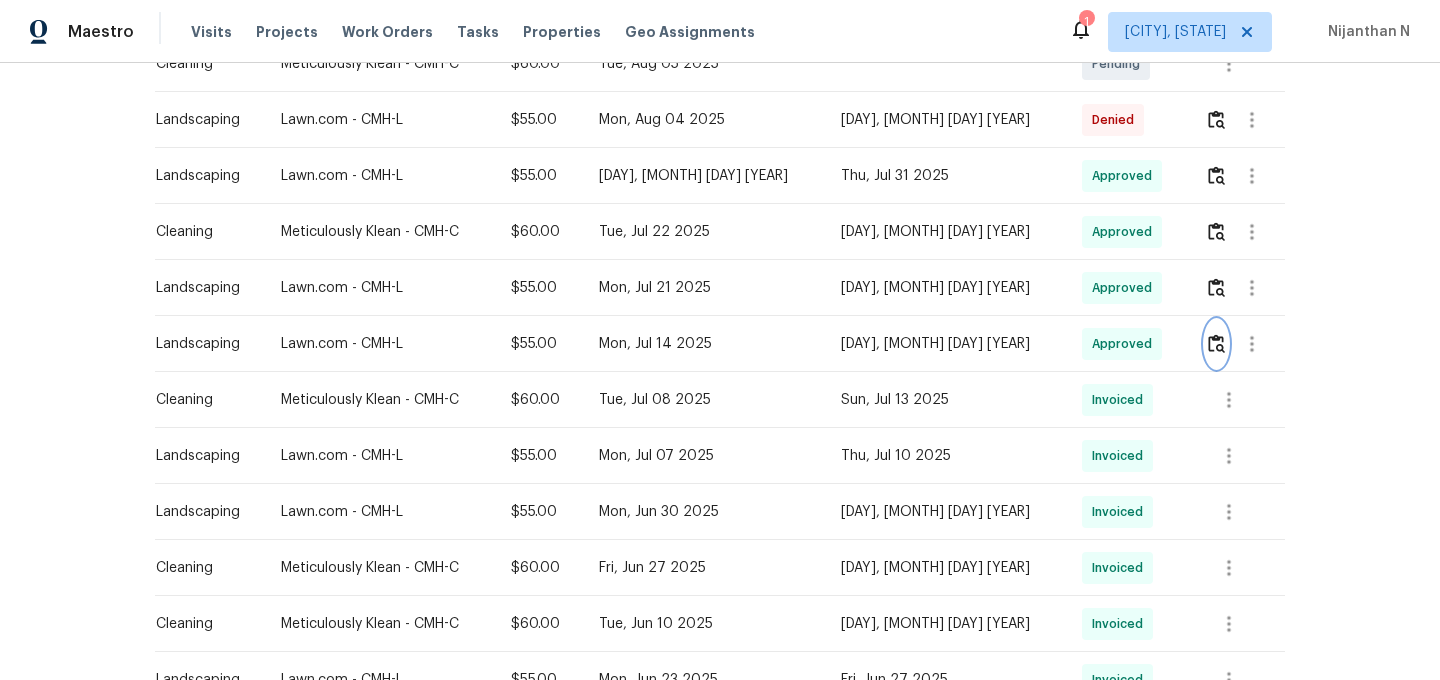 scroll, scrollTop: 610, scrollLeft: 0, axis: vertical 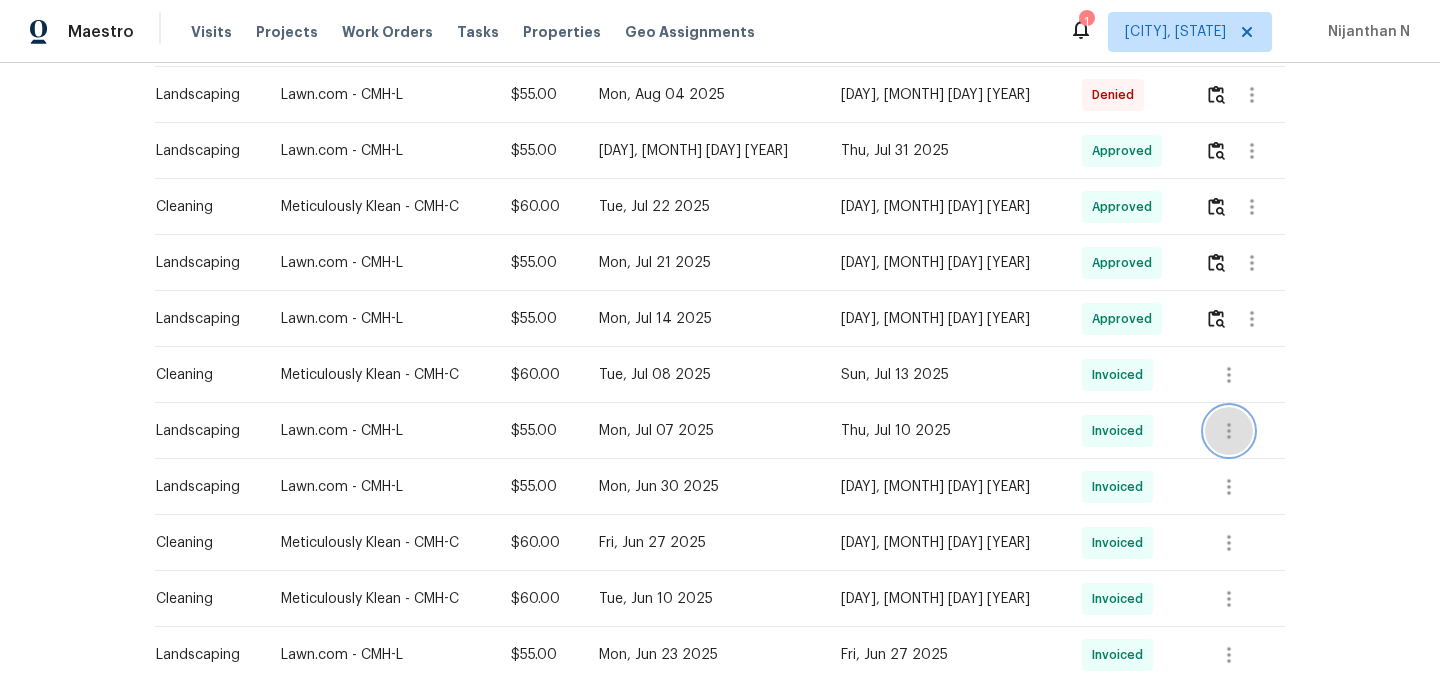 click 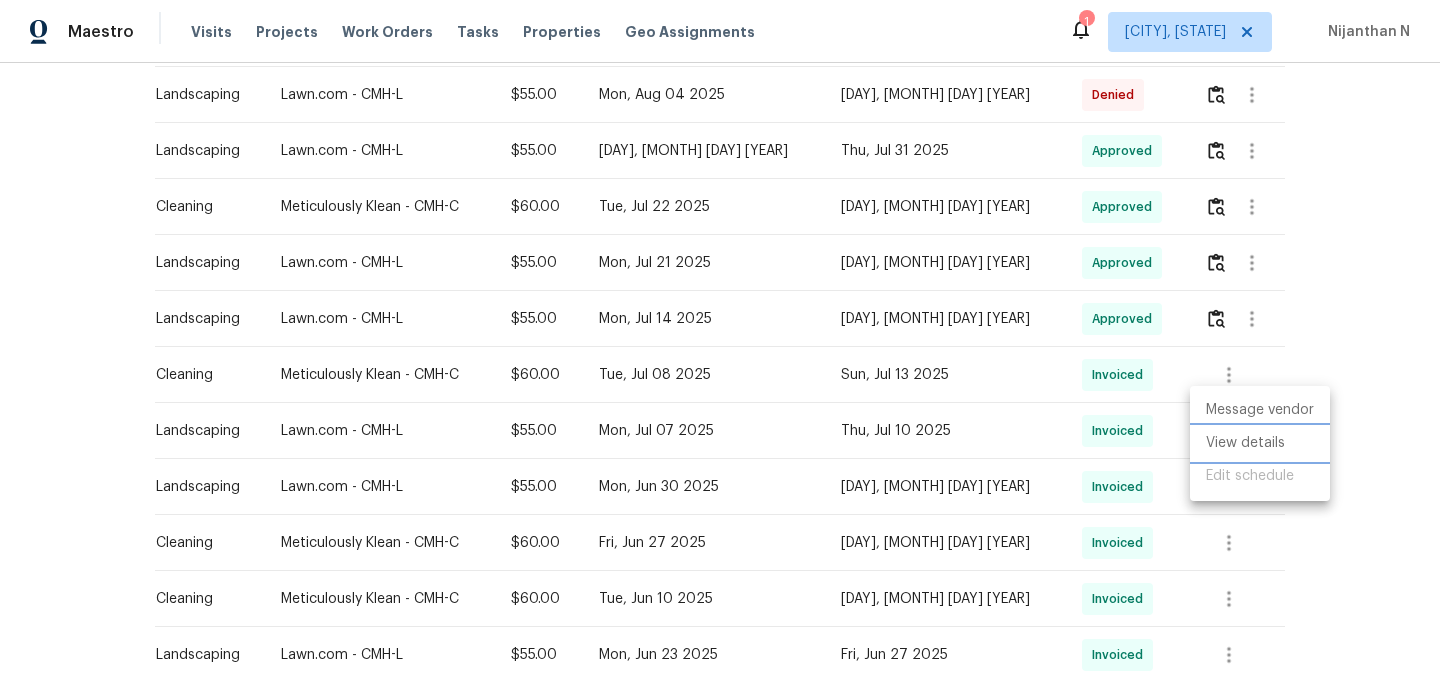 click on "View details" at bounding box center [1260, 443] 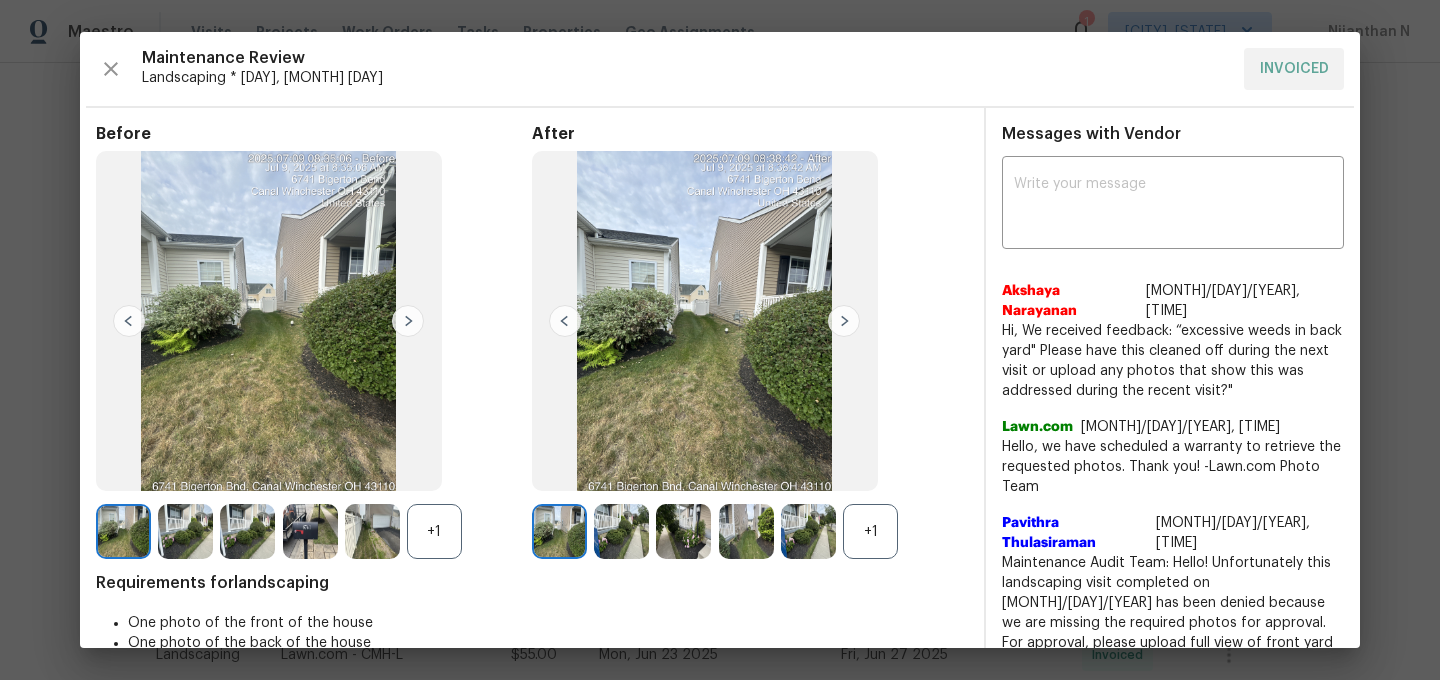 click on "+1" at bounding box center [870, 531] 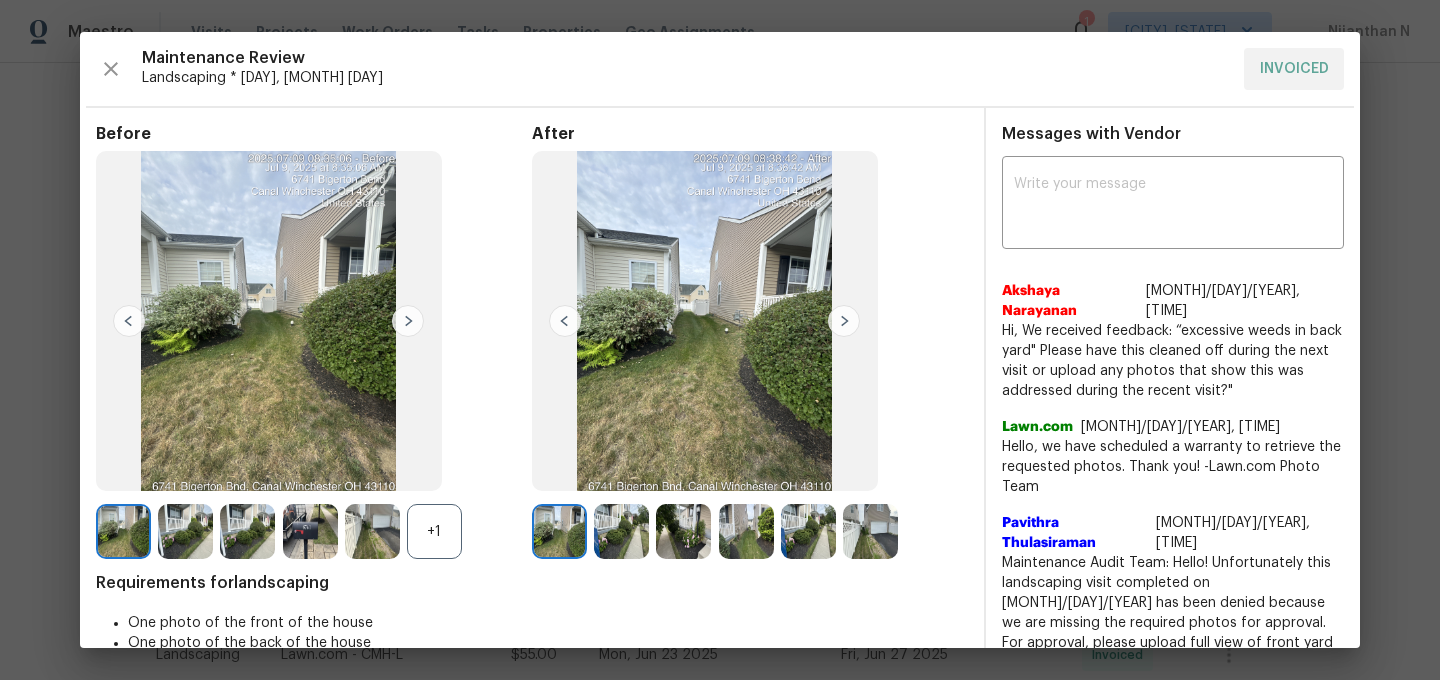 click on "+1" at bounding box center (434, 531) 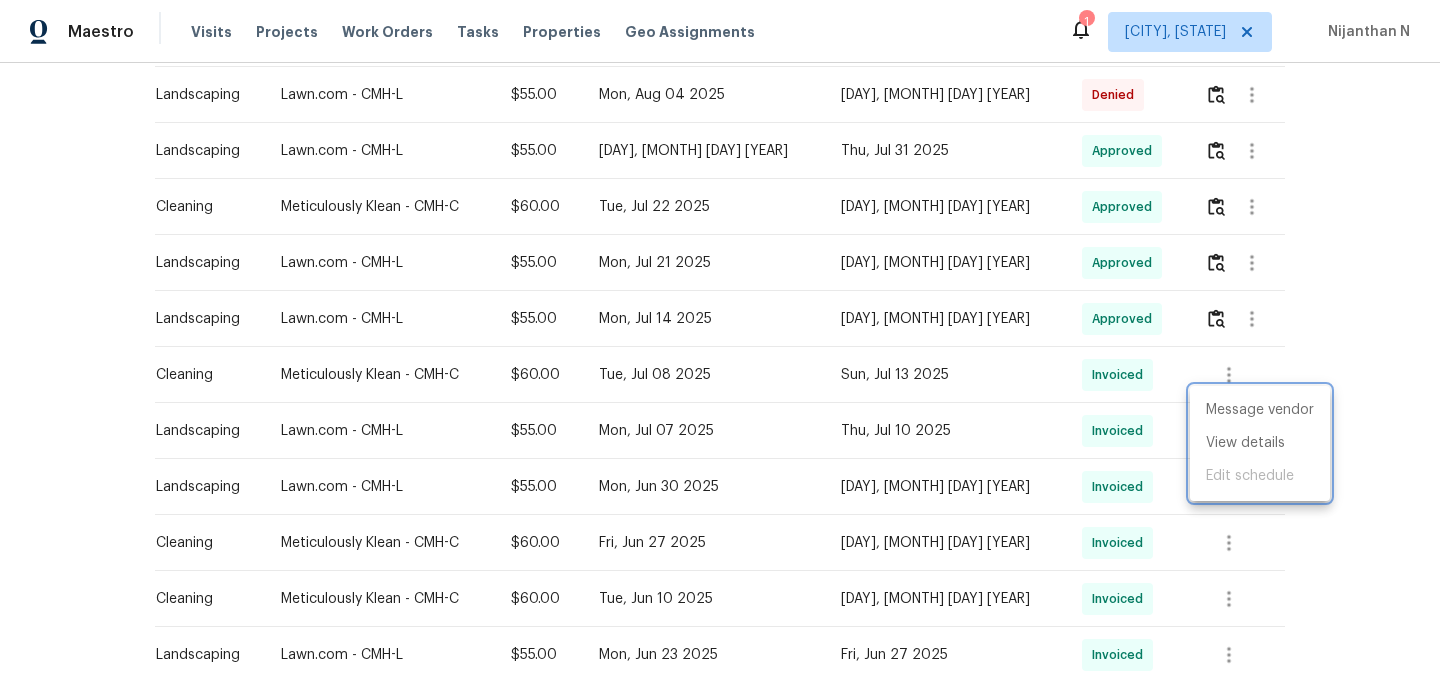 click at bounding box center [720, 340] 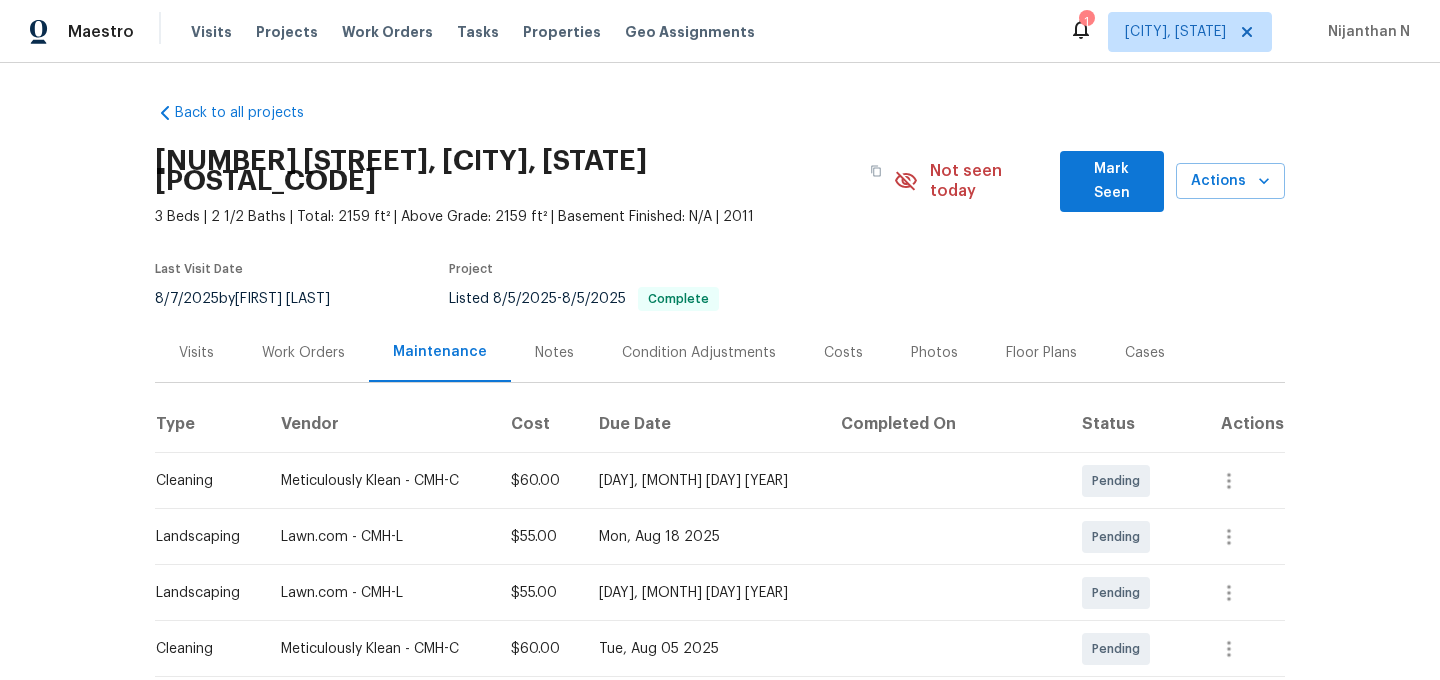 scroll, scrollTop: 114, scrollLeft: 0, axis: vertical 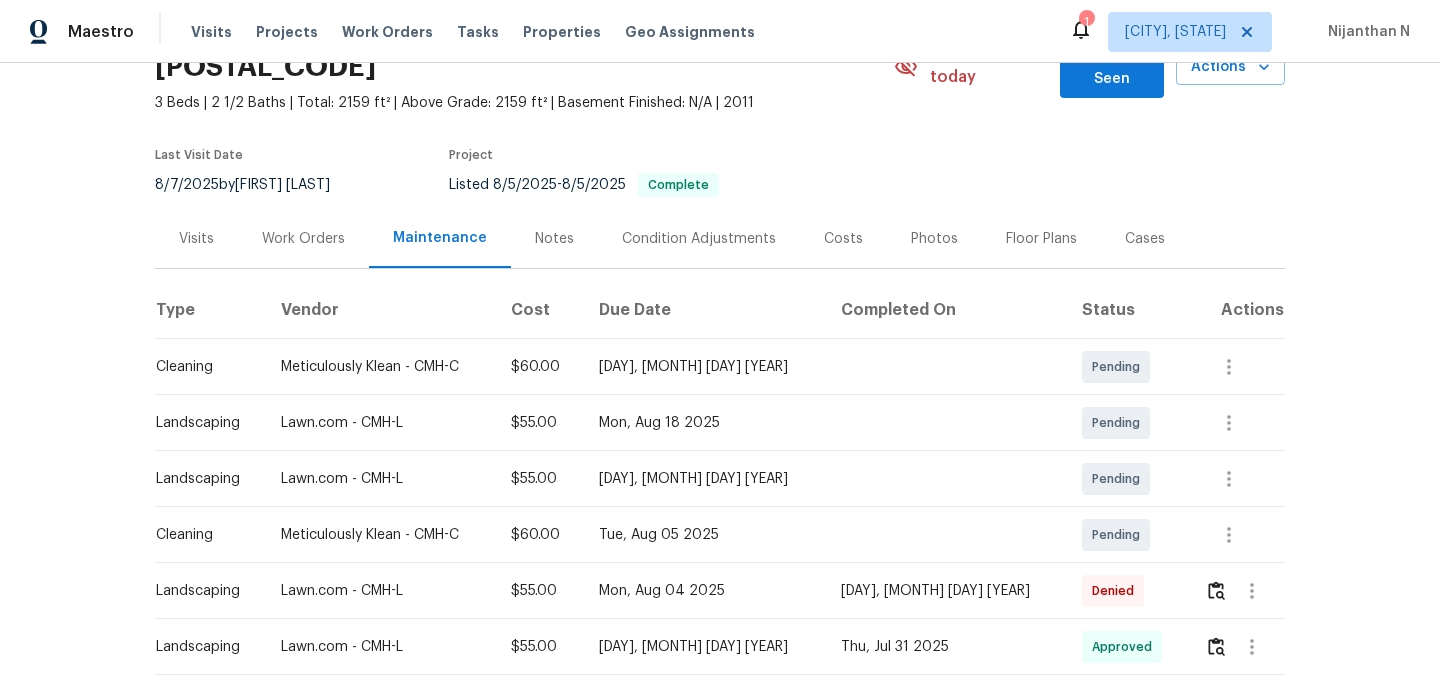 click on "Work Orders" at bounding box center [303, 239] 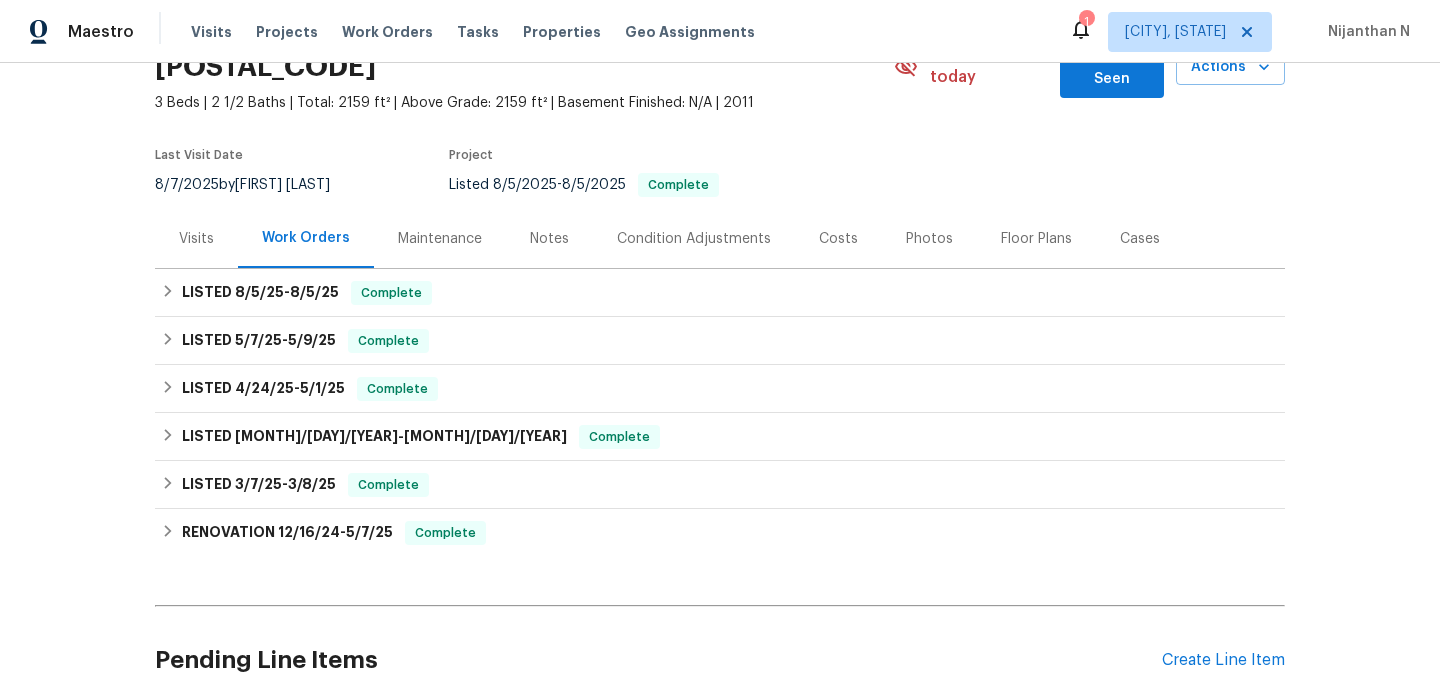 click on "Visits" at bounding box center [196, 239] 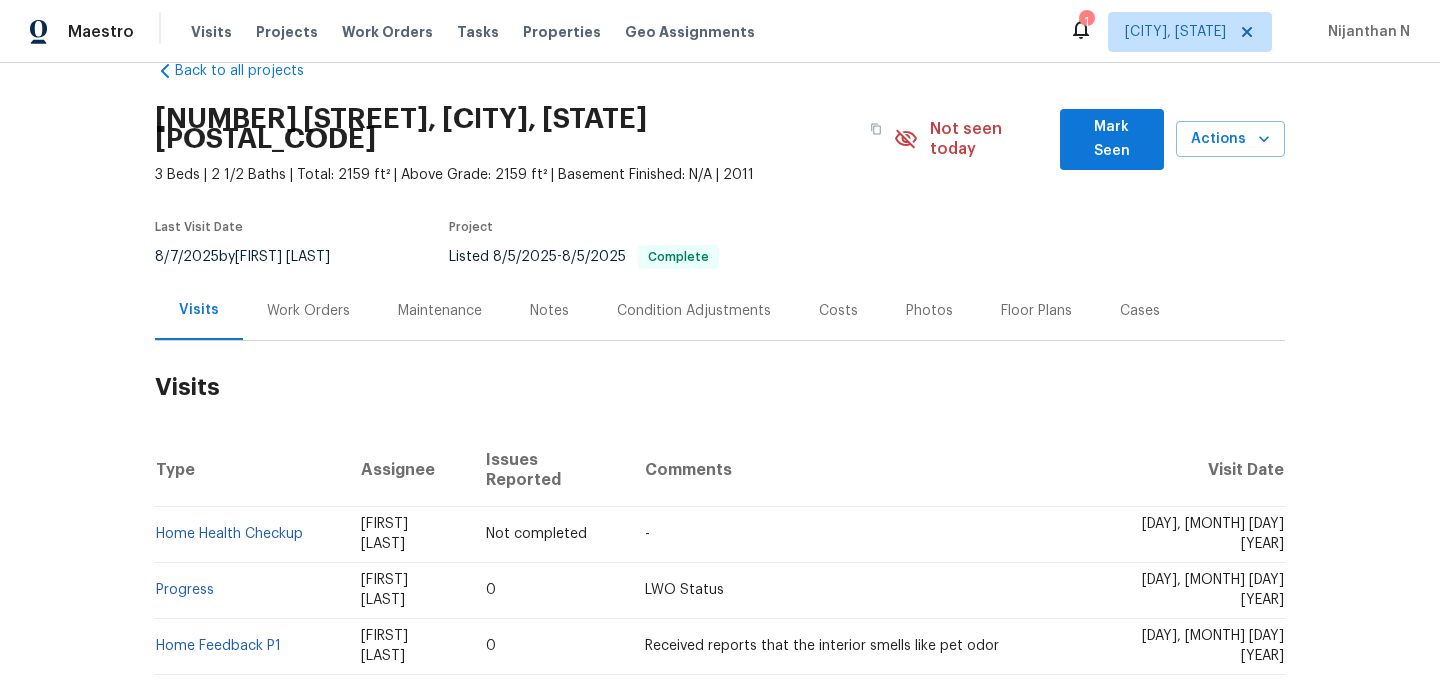 scroll, scrollTop: 0, scrollLeft: 0, axis: both 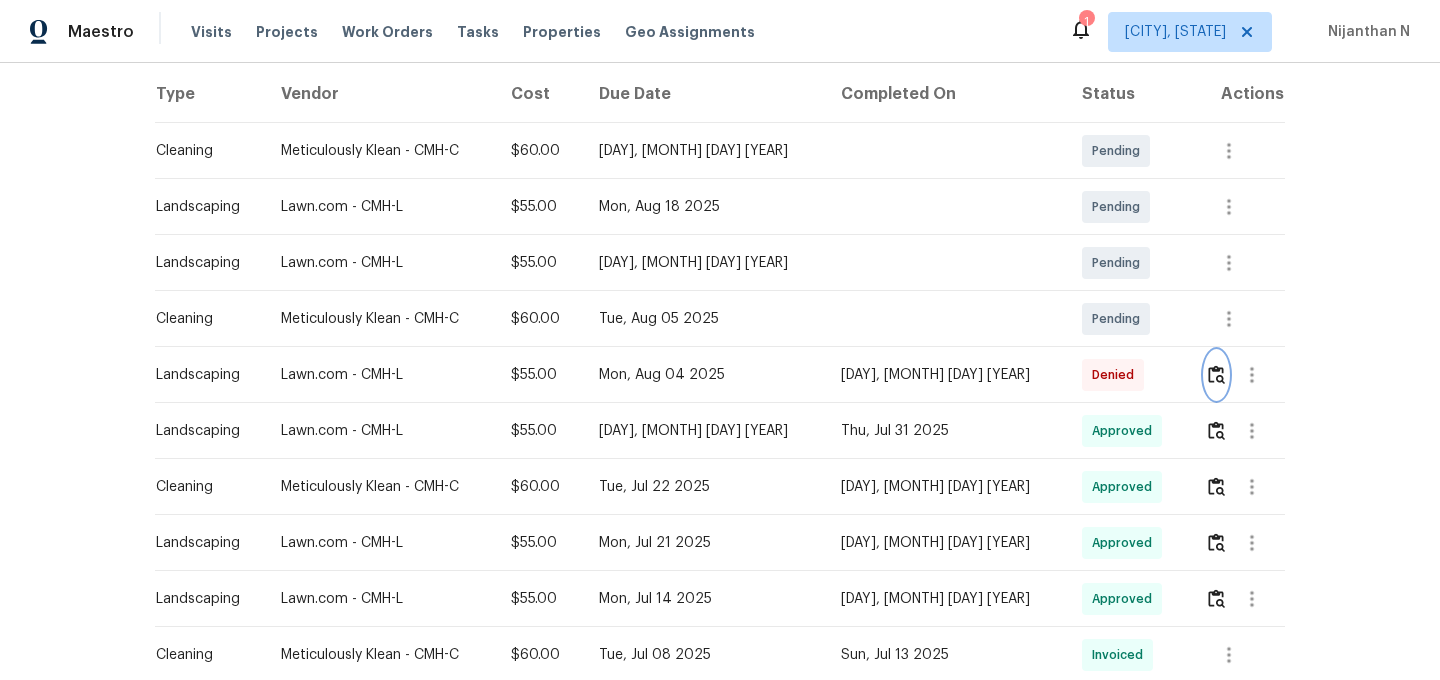 click at bounding box center (1216, 375) 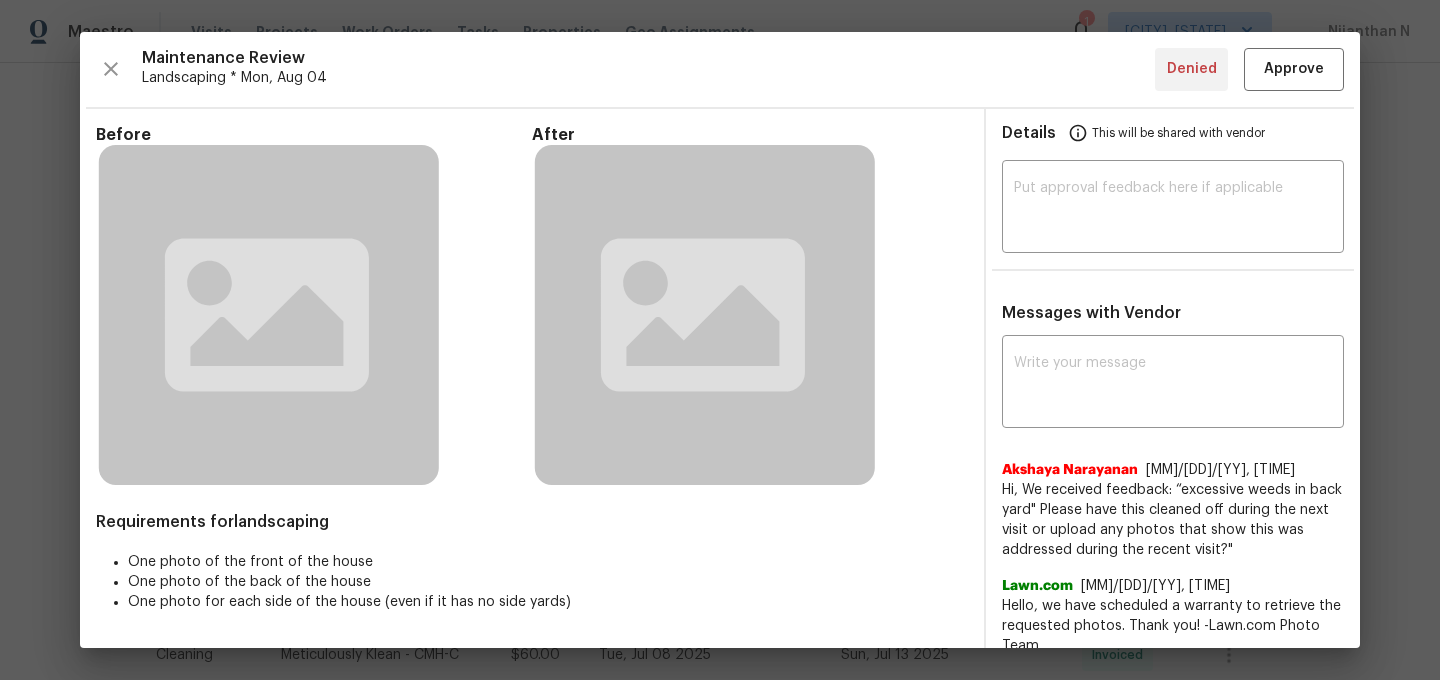scroll, scrollTop: 239, scrollLeft: 0, axis: vertical 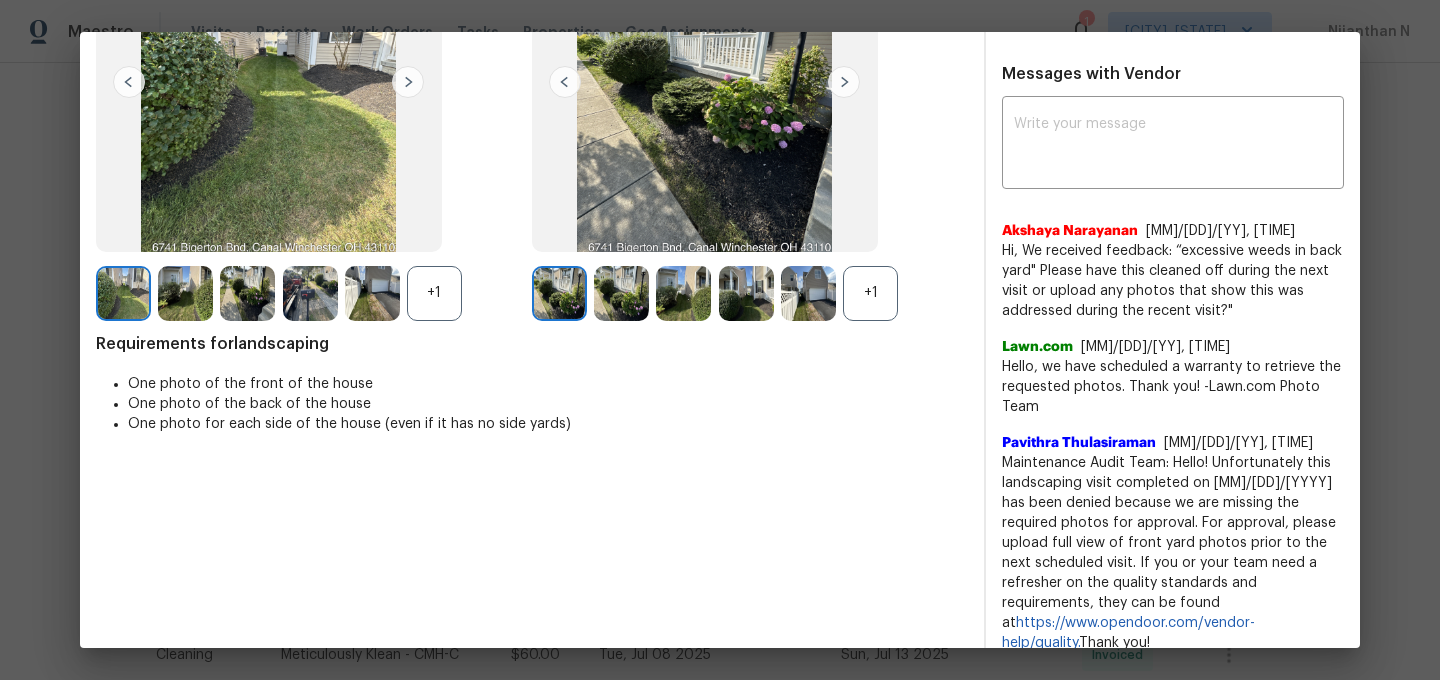 click on "Maintenance Audit Team: Hello! Unfortunately this landscaping visit completed on 04/21/2025 has been denied because we are missing the required photos for approval. For approval, please upload full view of front yard photos prior to the next scheduled visit. If you or your team need a refresher on the quality standards and requirements, they can be found at  https://www.opendoor.com/vendor-help/quality.  Thank you!" at bounding box center (1173, 553) 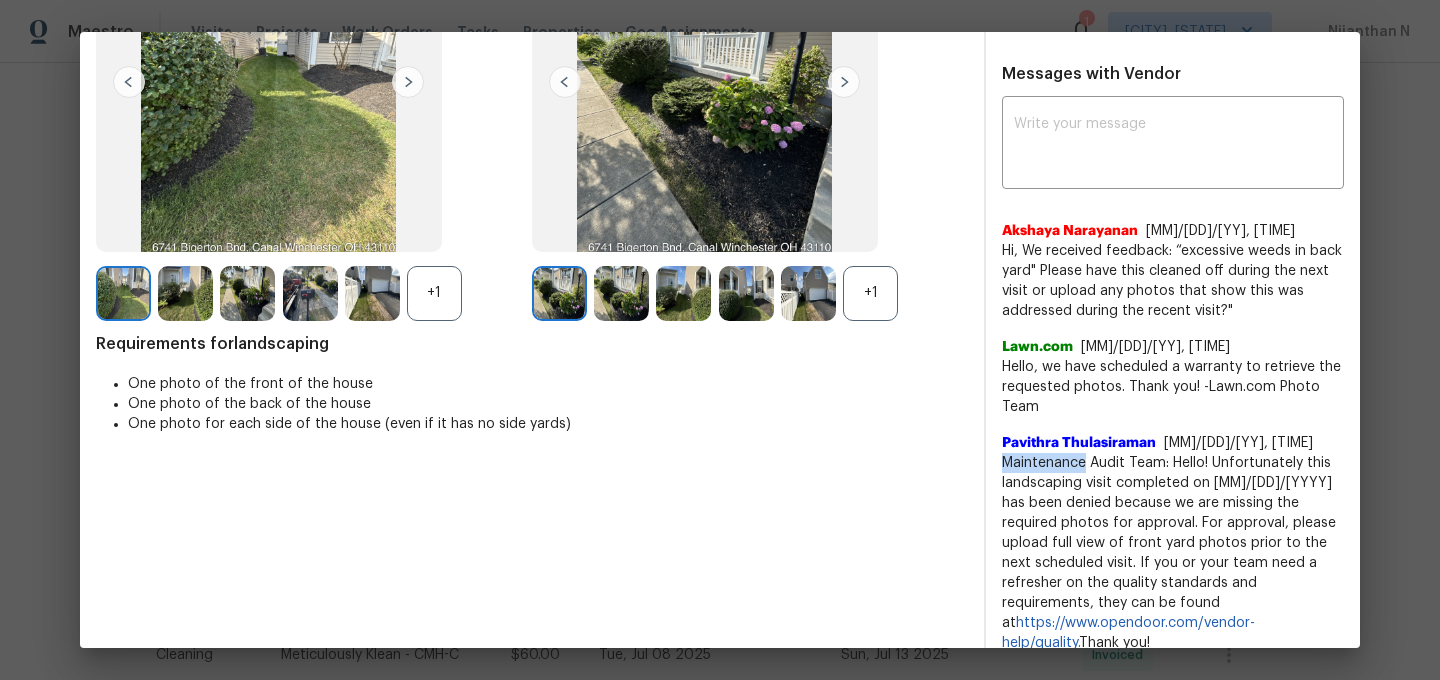 click on "Maintenance Audit Team: Hello! Unfortunately this landscaping visit completed on 04/21/2025 has been denied because we are missing the required photos for approval. For approval, please upload full view of front yard photos prior to the next scheduled visit. If you or your team need a refresher on the quality standards and requirements, they can be found at  https://www.opendoor.com/vendor-help/quality.  Thank you!" at bounding box center [1173, 553] 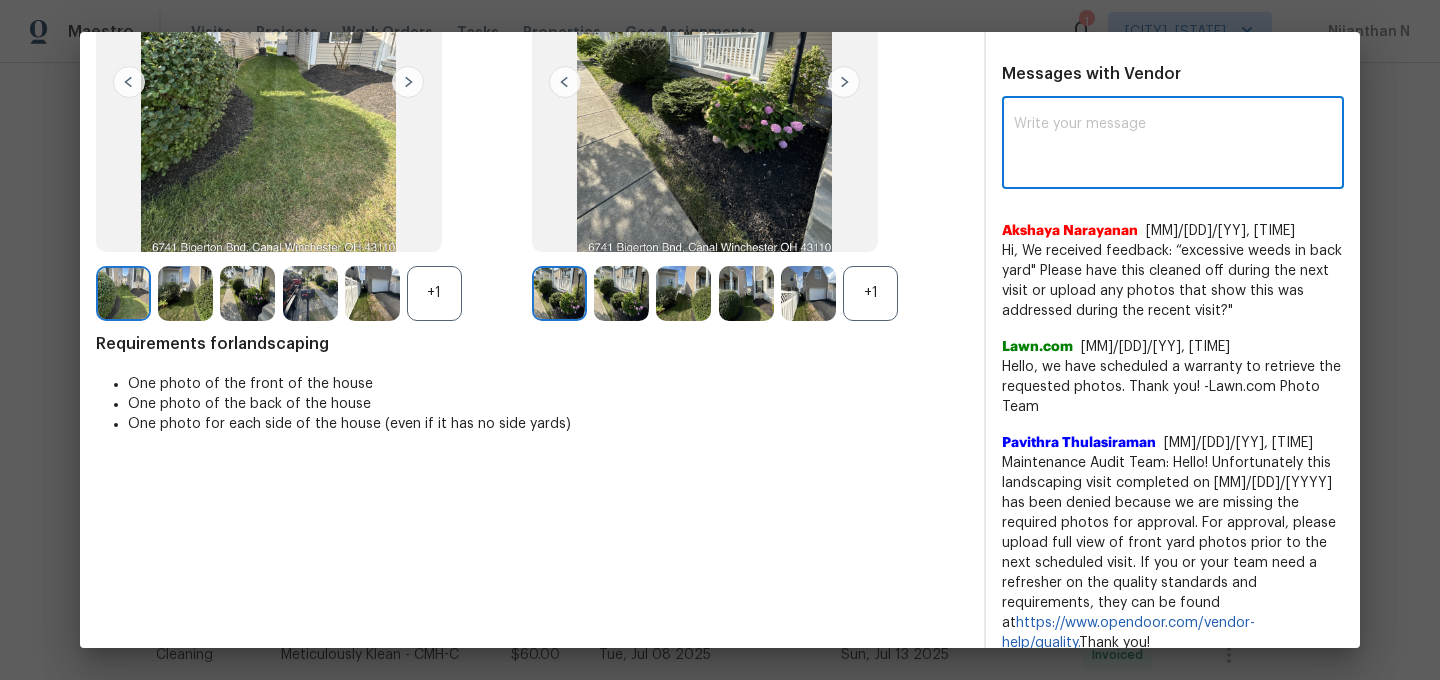 click at bounding box center [1173, 145] 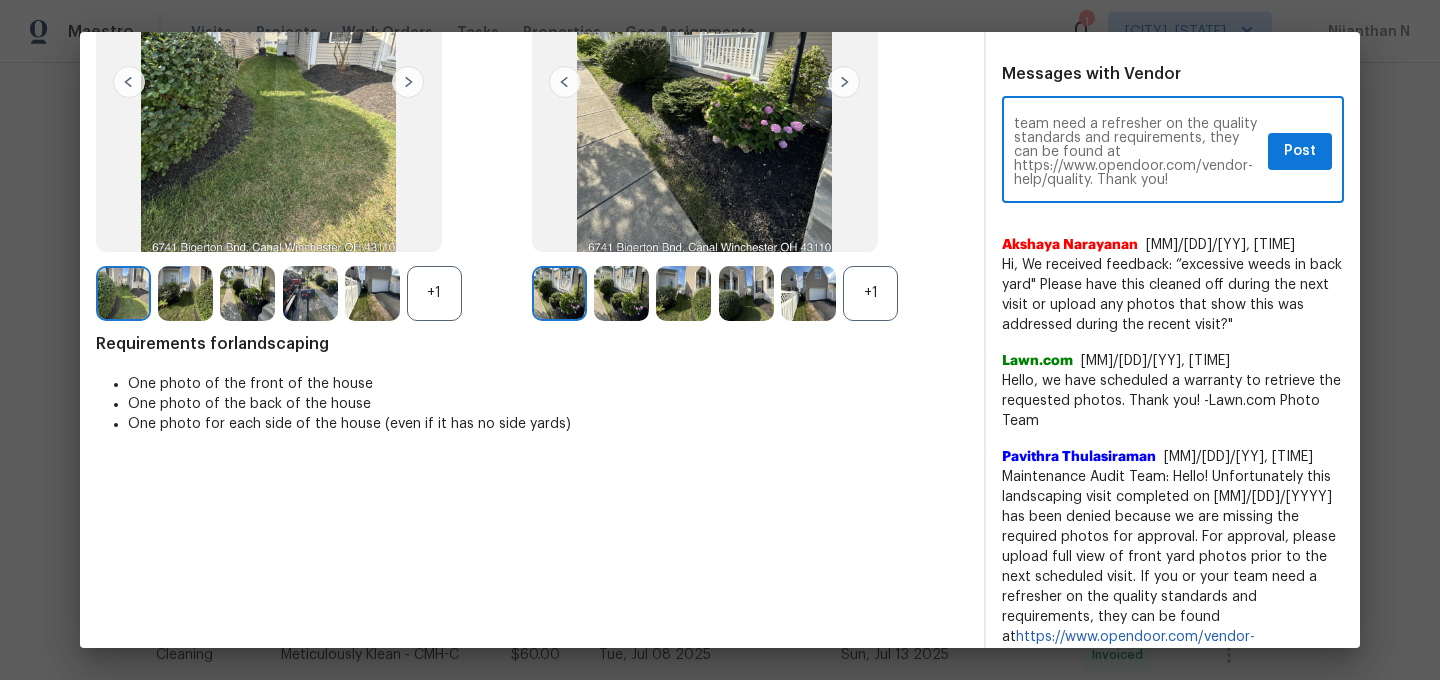 scroll, scrollTop: 0, scrollLeft: 0, axis: both 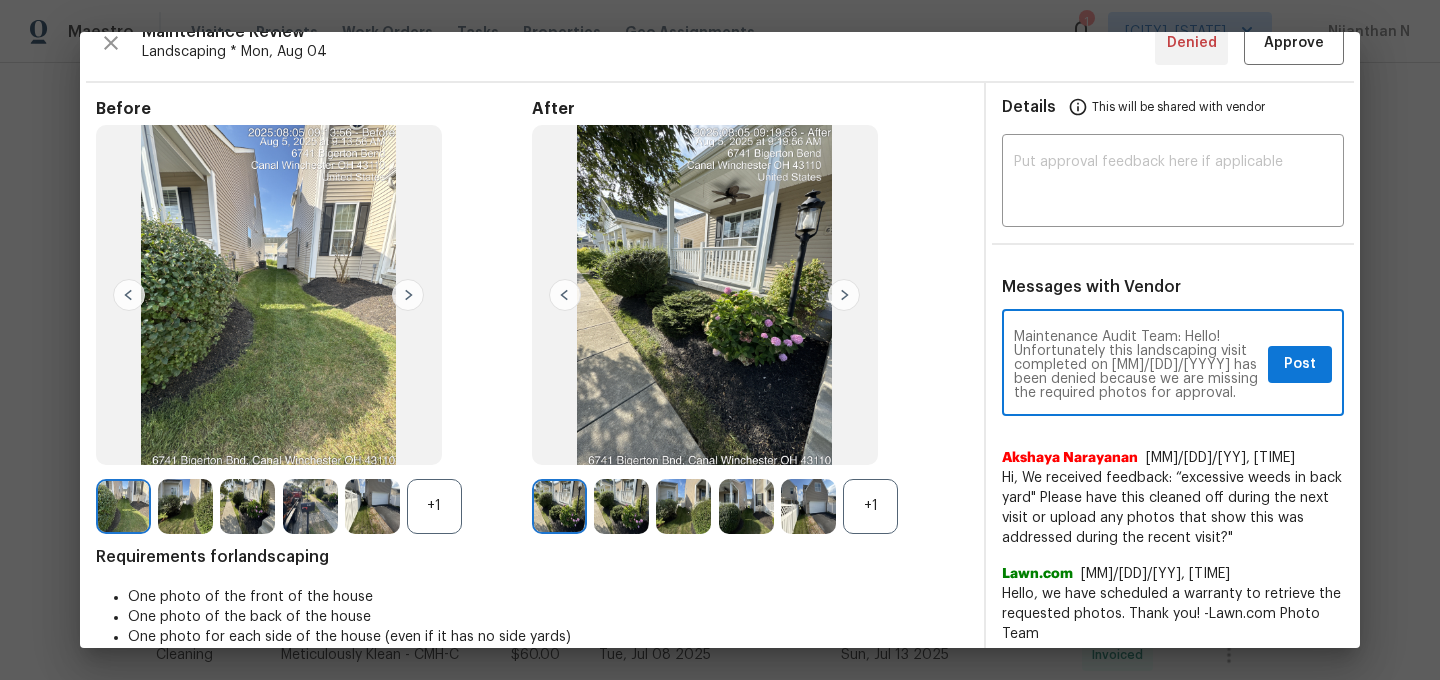 click on "Maintenance Audit Team: Hello! Unfortunately this landscaping visit completed on 04/21/2025 has been denied because we are missing the required photos for approval. For approval, please upload full view of front yard photos prior to the next scheduled visit. If you or your team need a refresher on the quality standards and requirements, they can be found at https://www.opendoor.com/vendor-help/quality. Thank you!" at bounding box center [1137, 365] 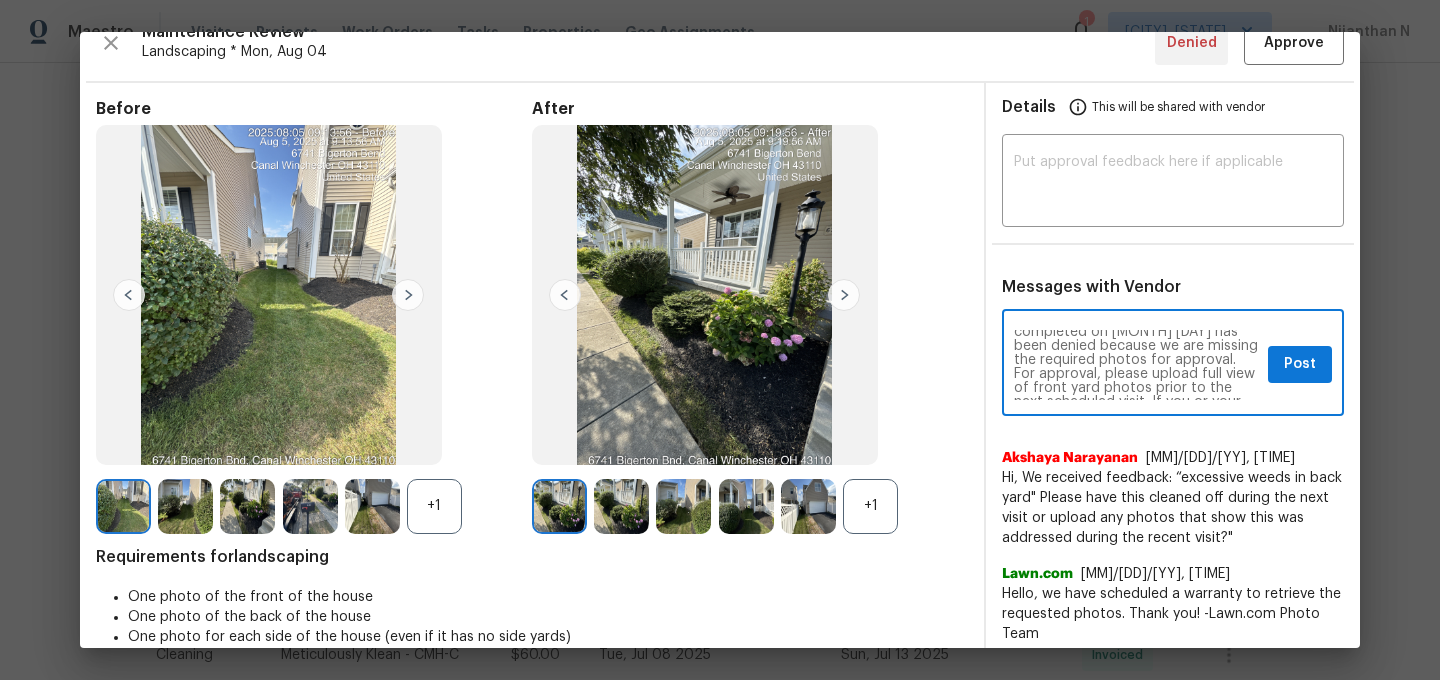 scroll, scrollTop: 35, scrollLeft: 0, axis: vertical 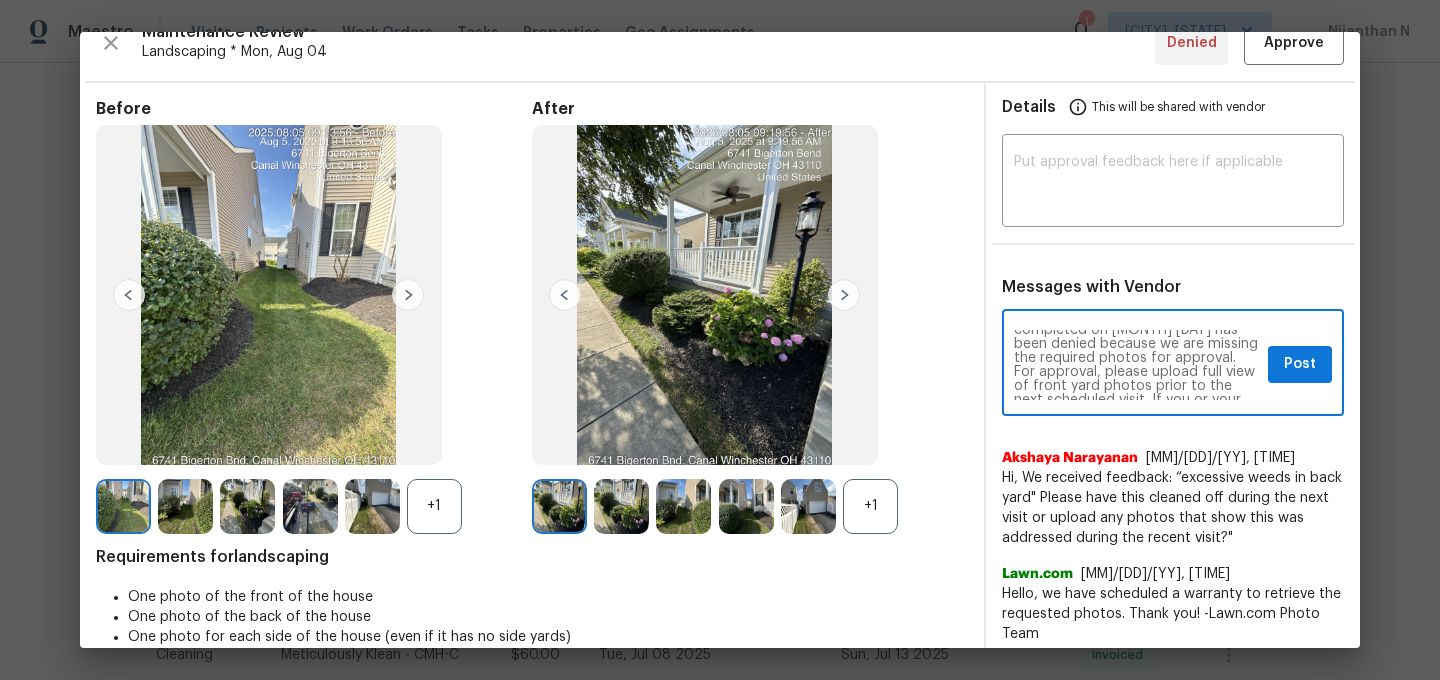click on "Maintenance Audit Team: Hello! Unfortunately this landscaping visit completed on Aug 05 has been denied because we are missing the required photos for approval. For approval, please upload full view of front yard photos prior to the next scheduled visit. If you or your team need a refresher on the quality standards and requirements, they can be found at https://www.opendoor.com/vendor-help/quality. Thank you!" at bounding box center [1137, 365] 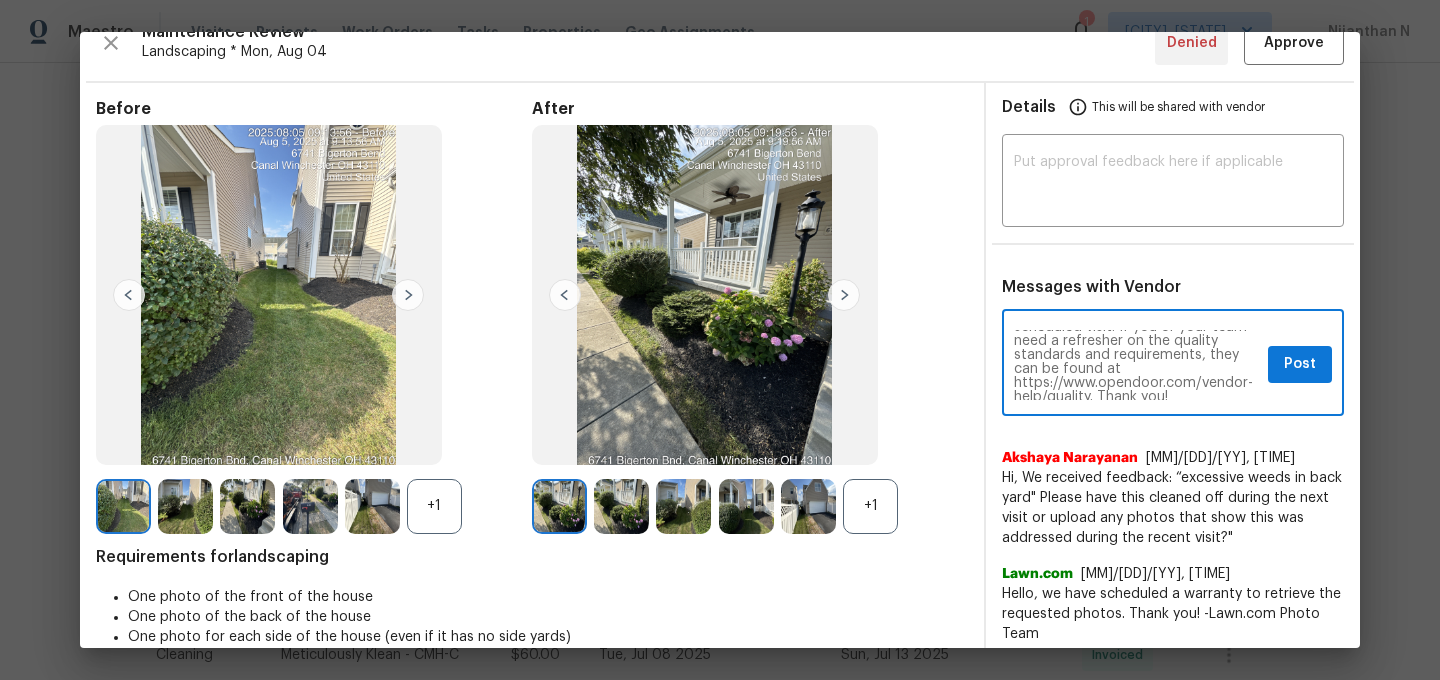 scroll, scrollTop: 112, scrollLeft: 0, axis: vertical 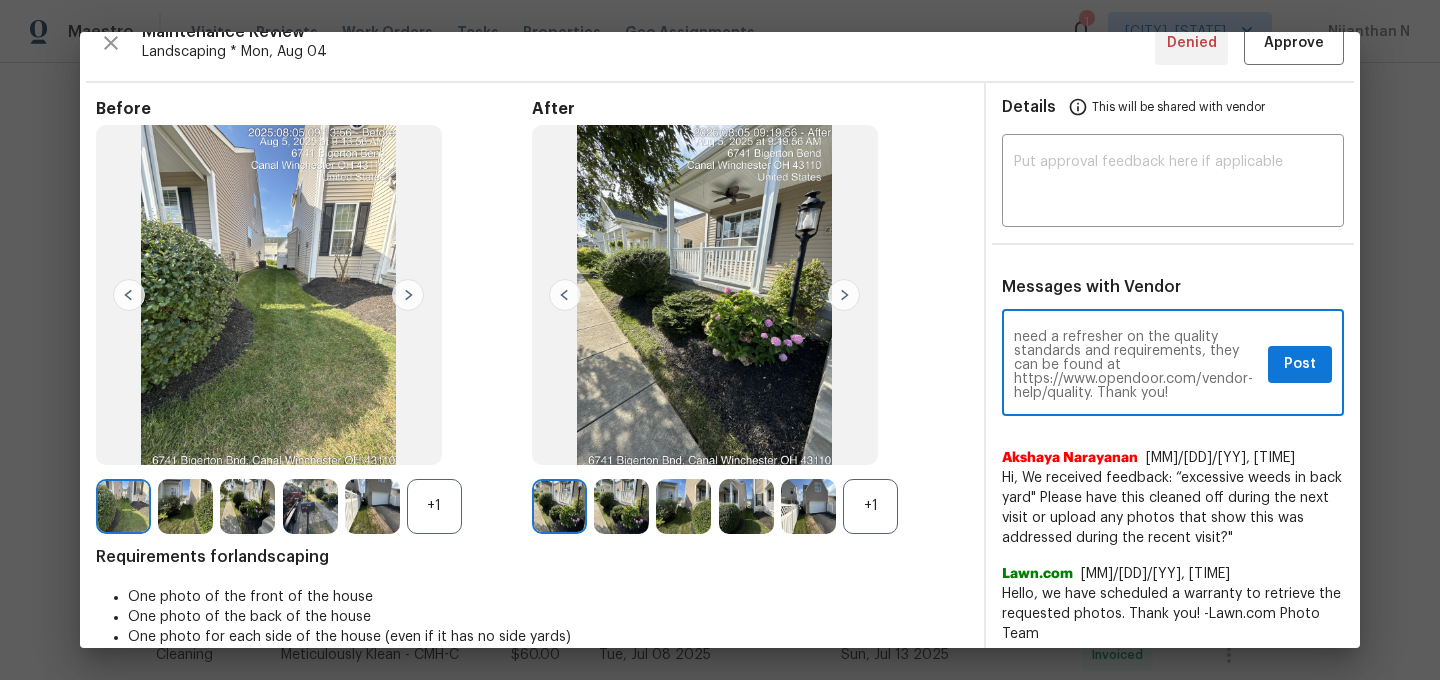 type on "Maintenance Audit Team: Hello! Unfortunately this landscaping visit completed on Aug 05 has been denied because we are missing the required photos for approval. For approval, please upload full view of Backyard photos prior to the next scheduled visit. If you or your team need a refresher on the quality standards and requirements, they can be found at https://www.opendoor.com/vendor-help/quality. Thank you!" 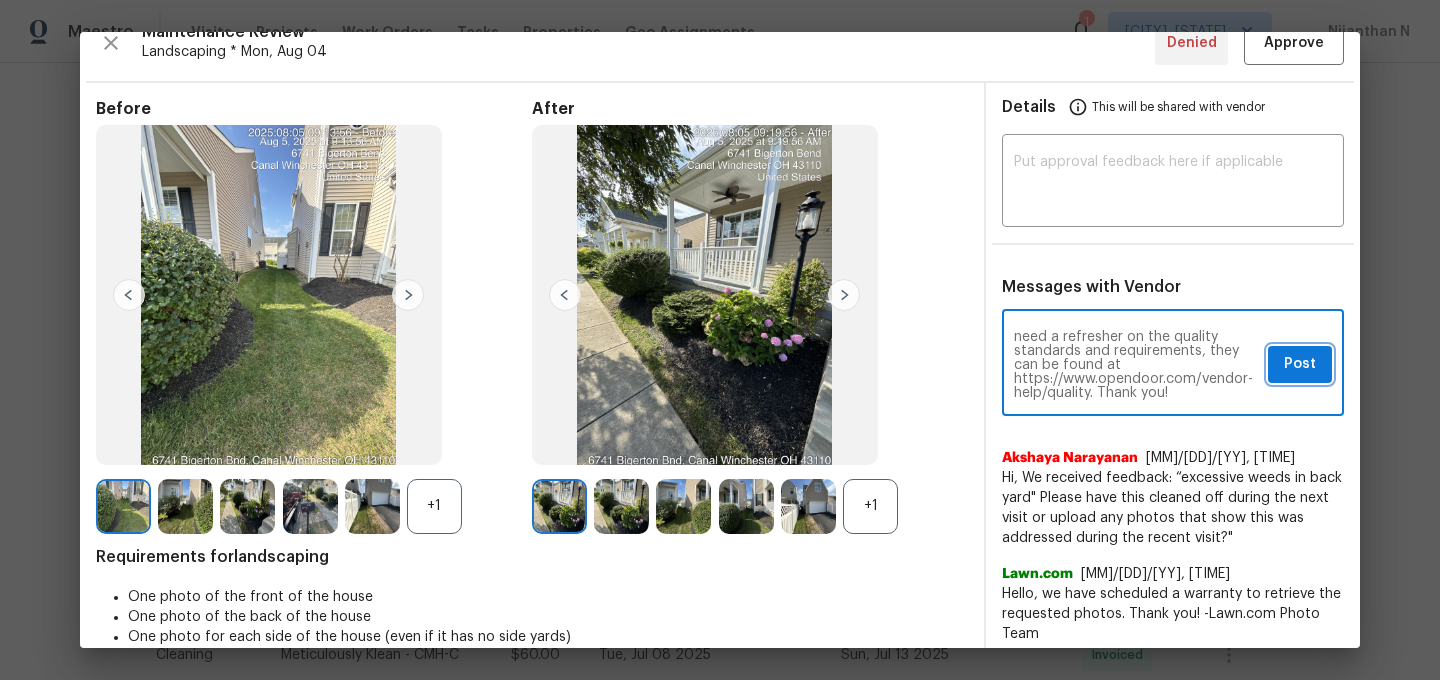 click on "Post" at bounding box center [1300, 364] 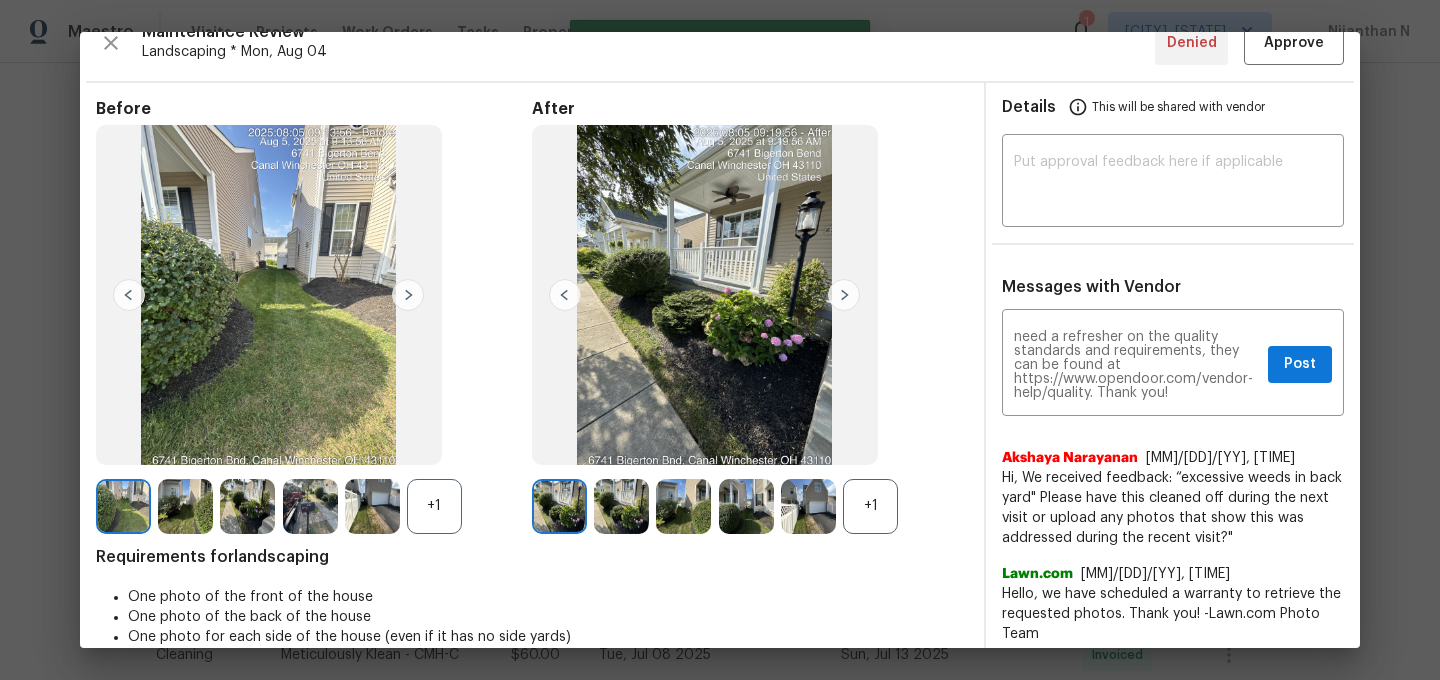 type 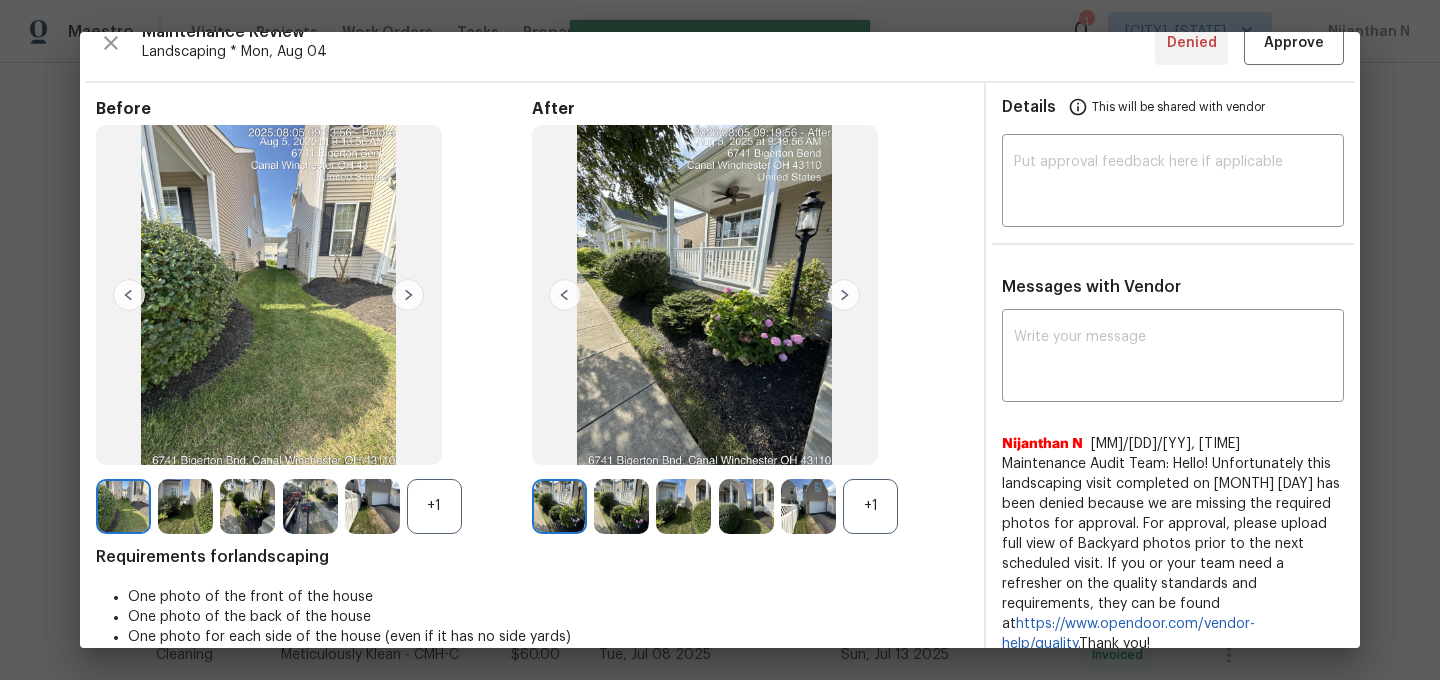 scroll, scrollTop: 0, scrollLeft: 0, axis: both 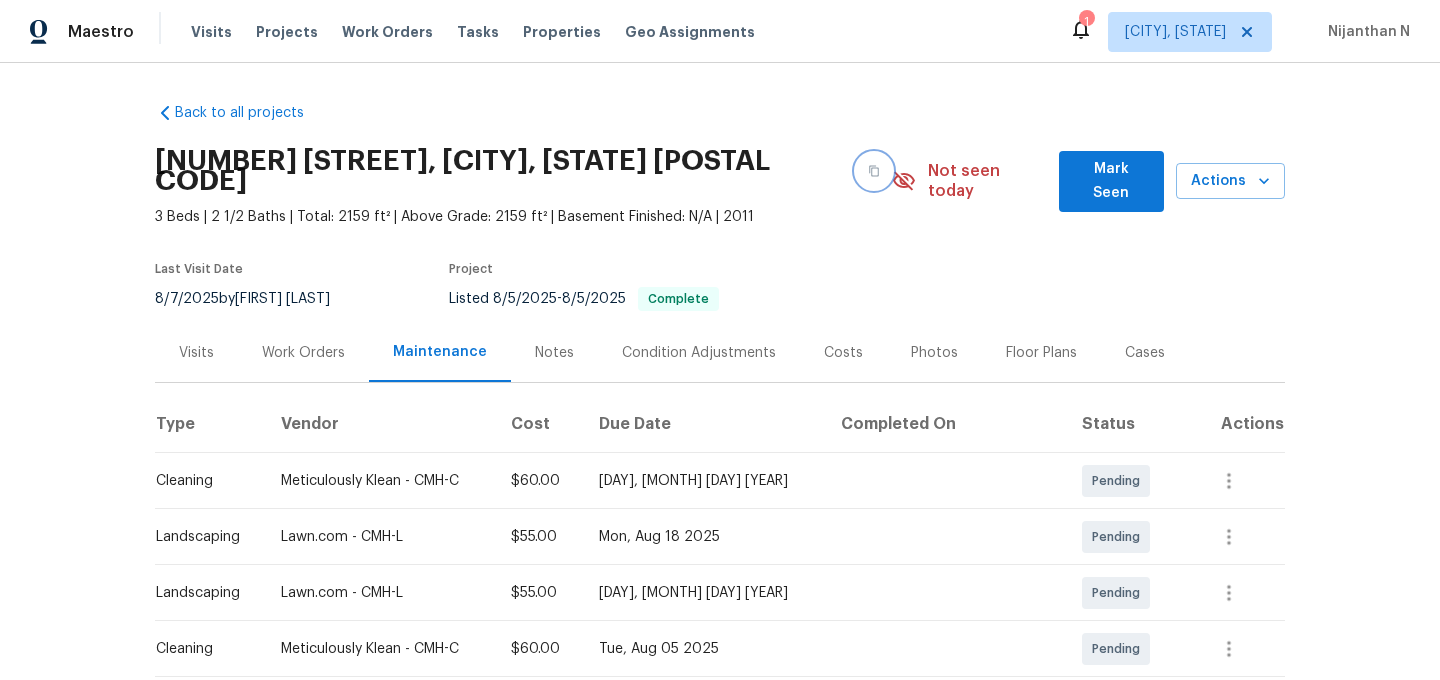click at bounding box center (874, 171) 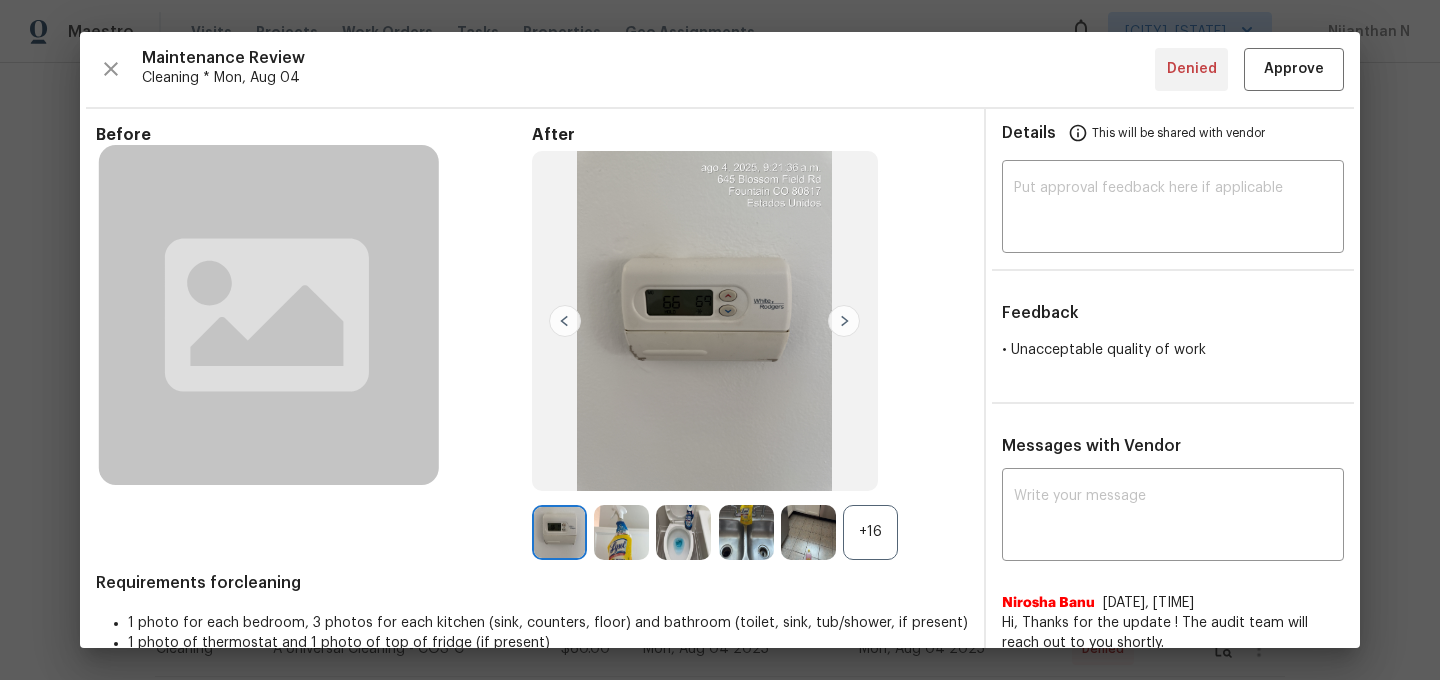 scroll, scrollTop: 0, scrollLeft: 0, axis: both 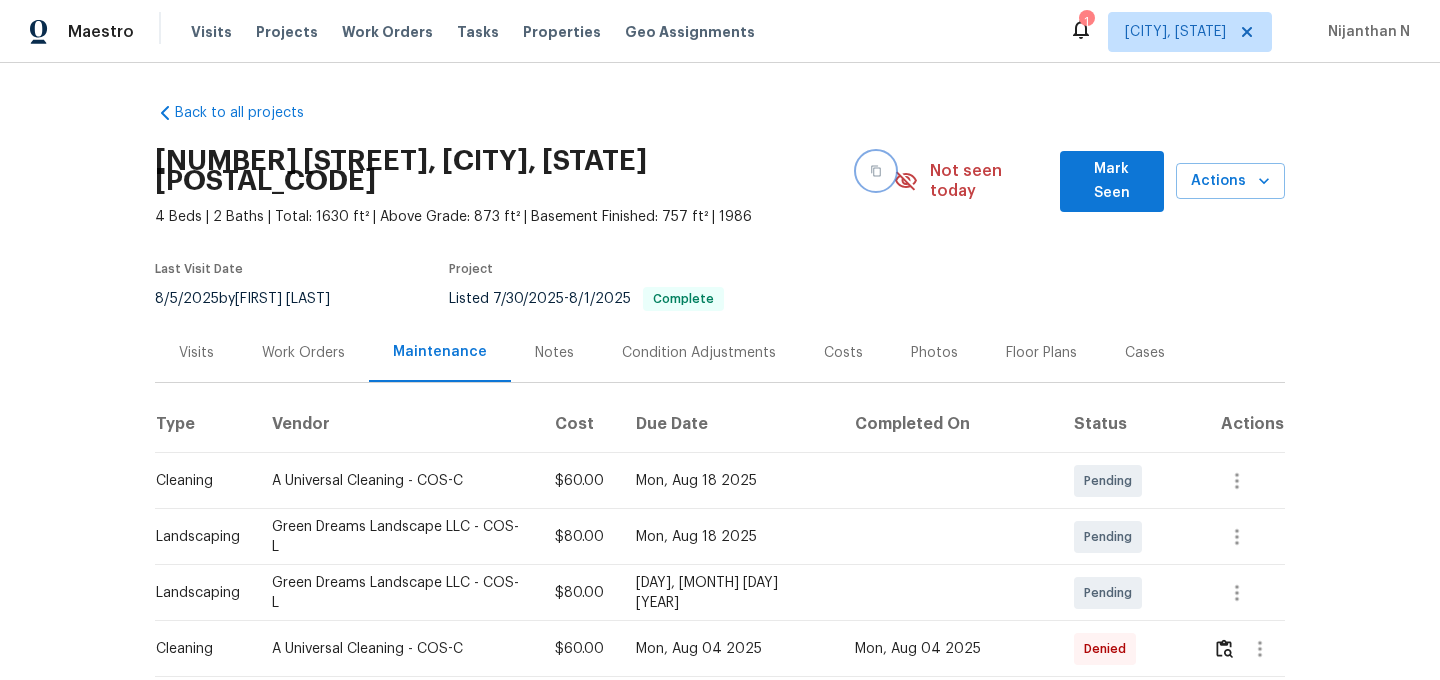 click 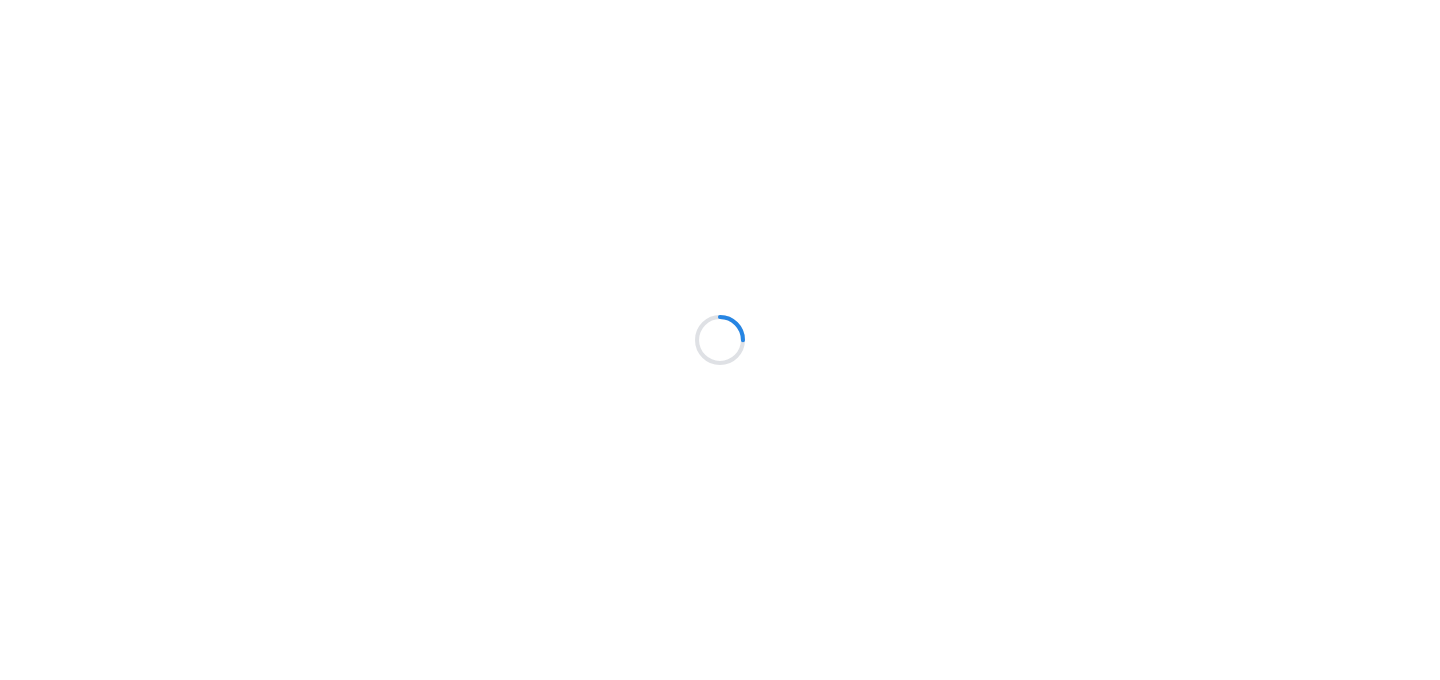 scroll, scrollTop: 0, scrollLeft: 0, axis: both 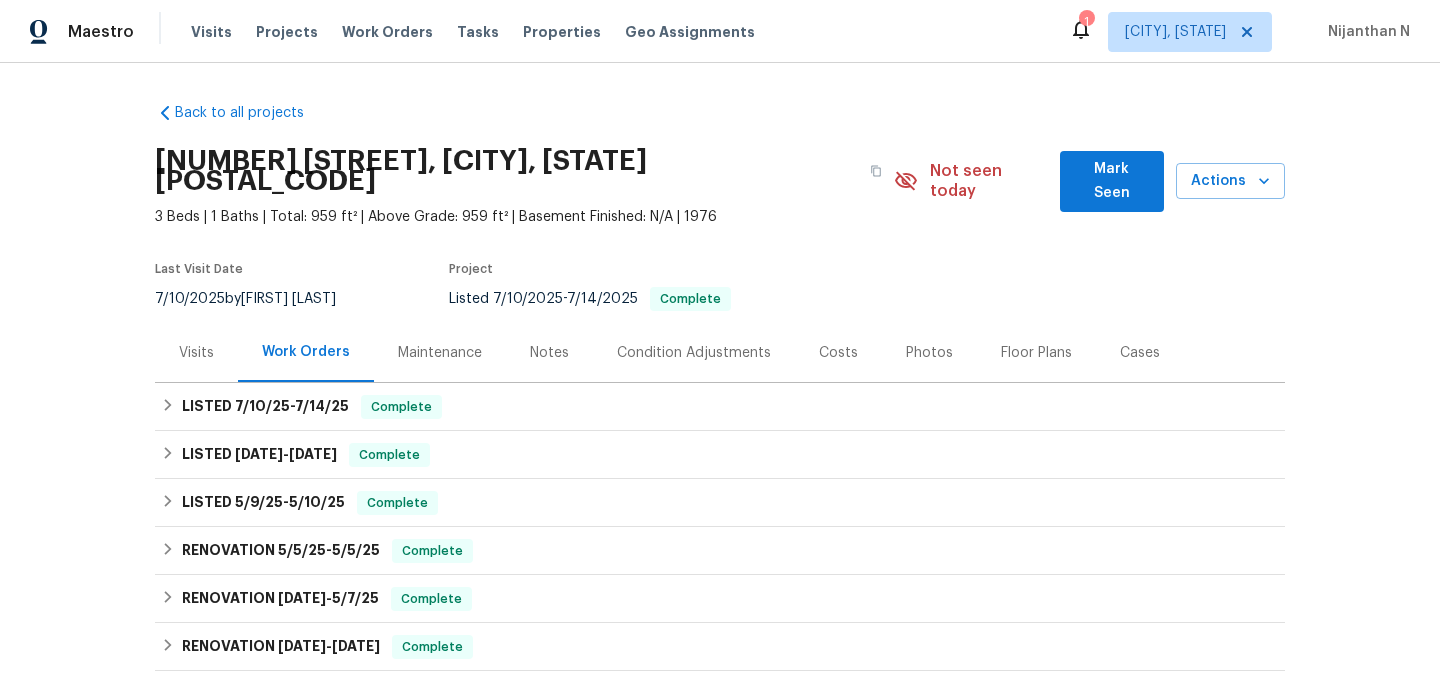click on "Maintenance" at bounding box center (440, 353) 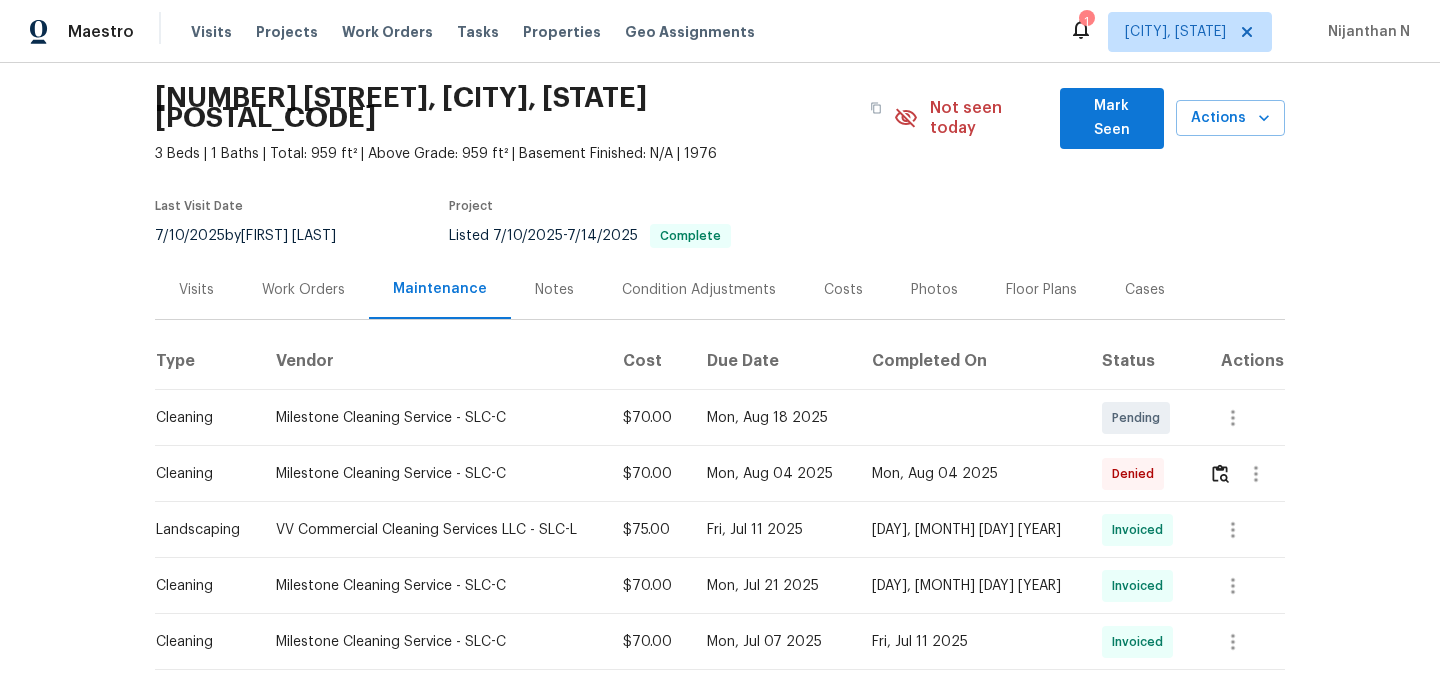 scroll, scrollTop: 128, scrollLeft: 0, axis: vertical 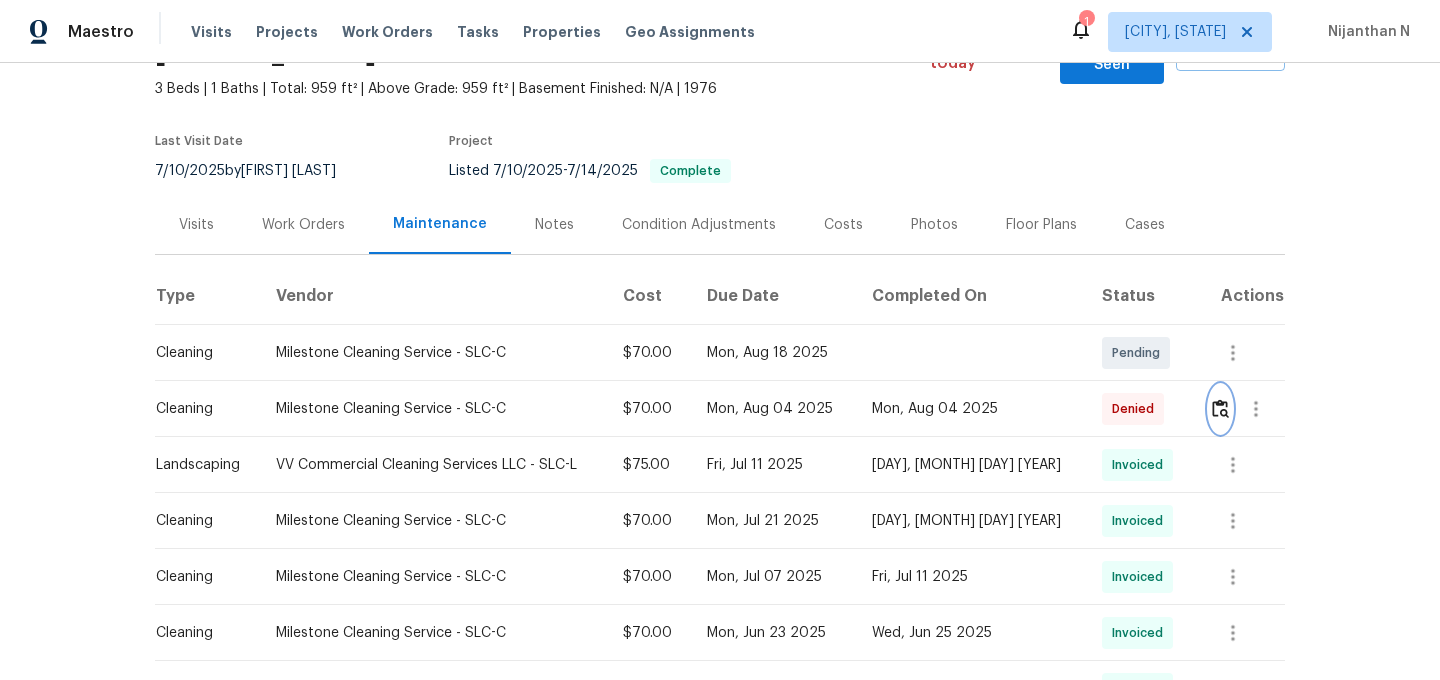 click at bounding box center (1220, 409) 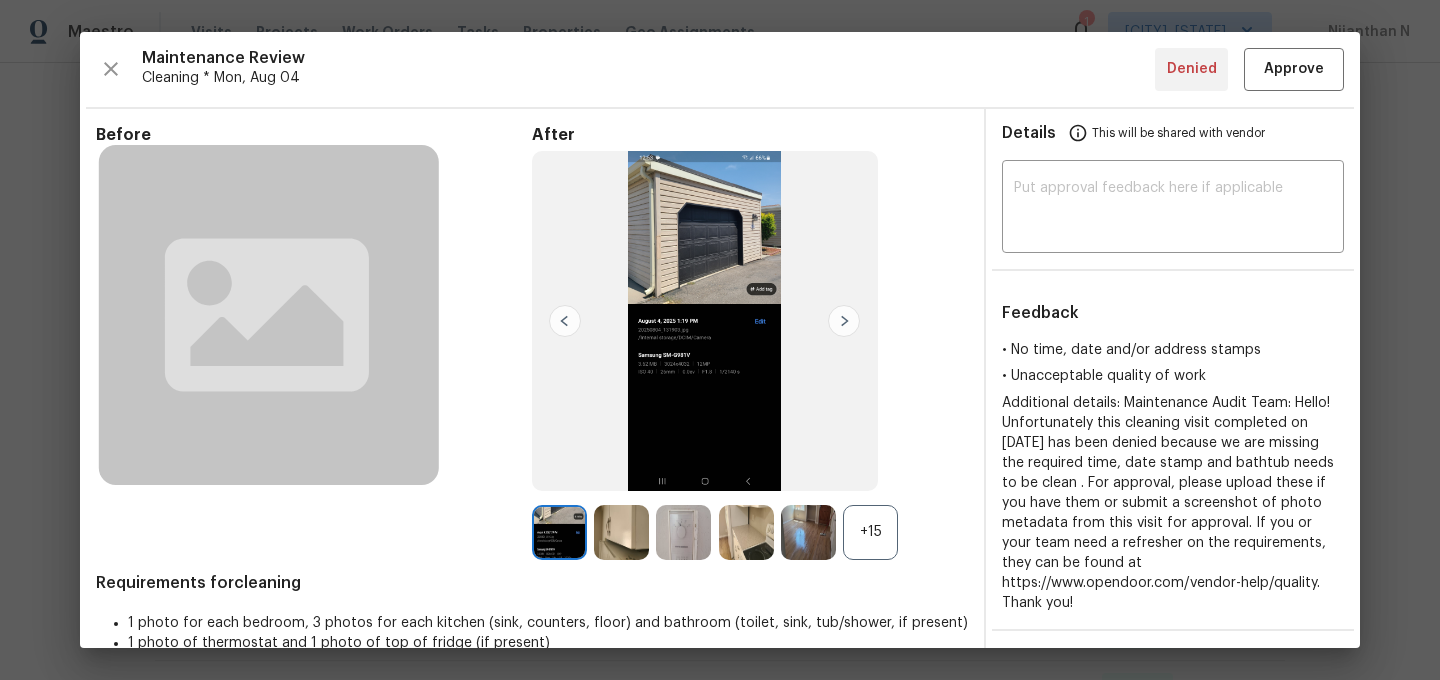 click on "+15" at bounding box center (870, 532) 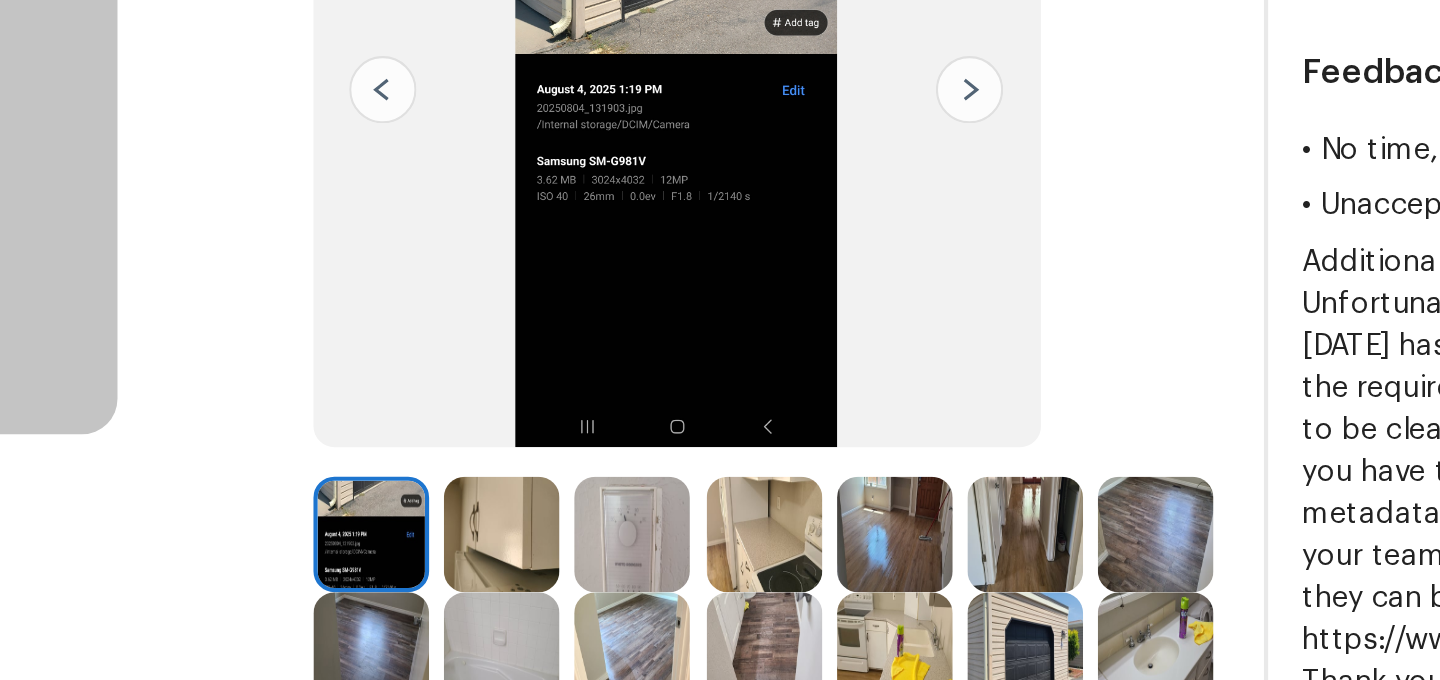 scroll, scrollTop: 202, scrollLeft: 0, axis: vertical 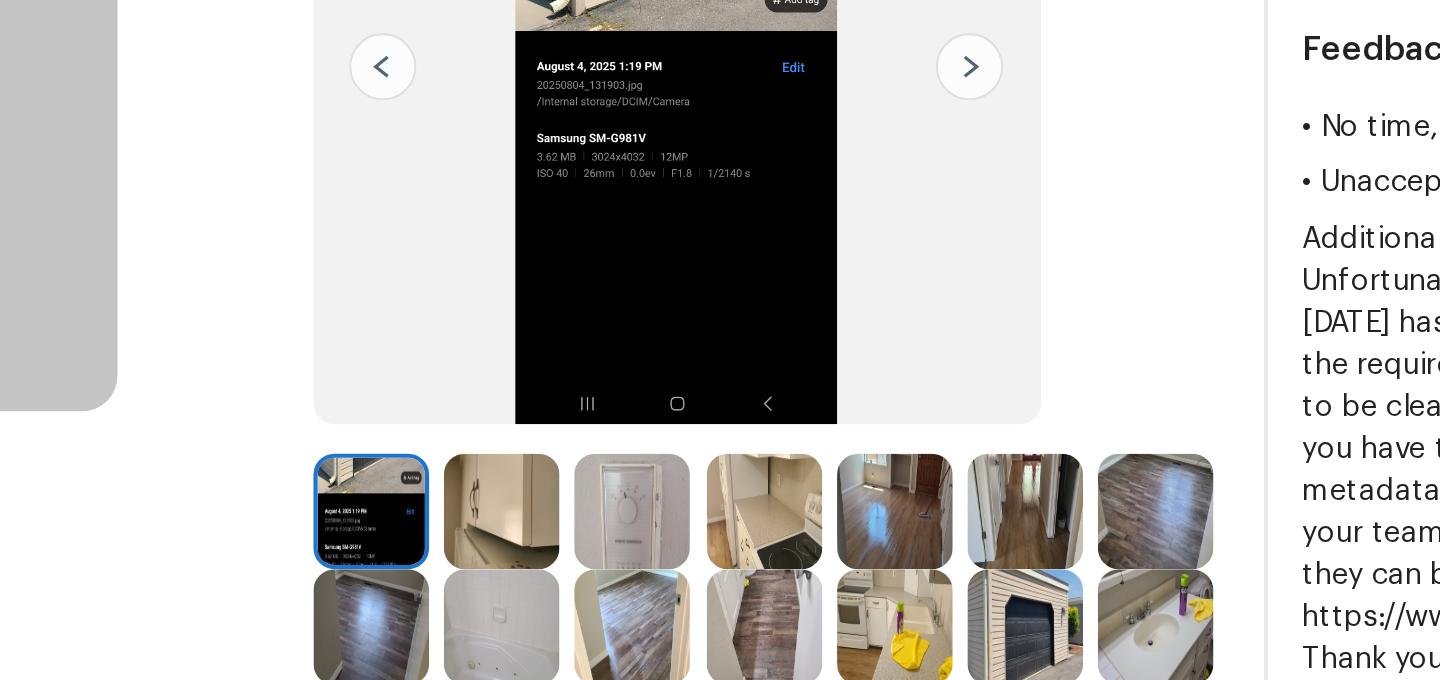 click at bounding box center (683, 330) 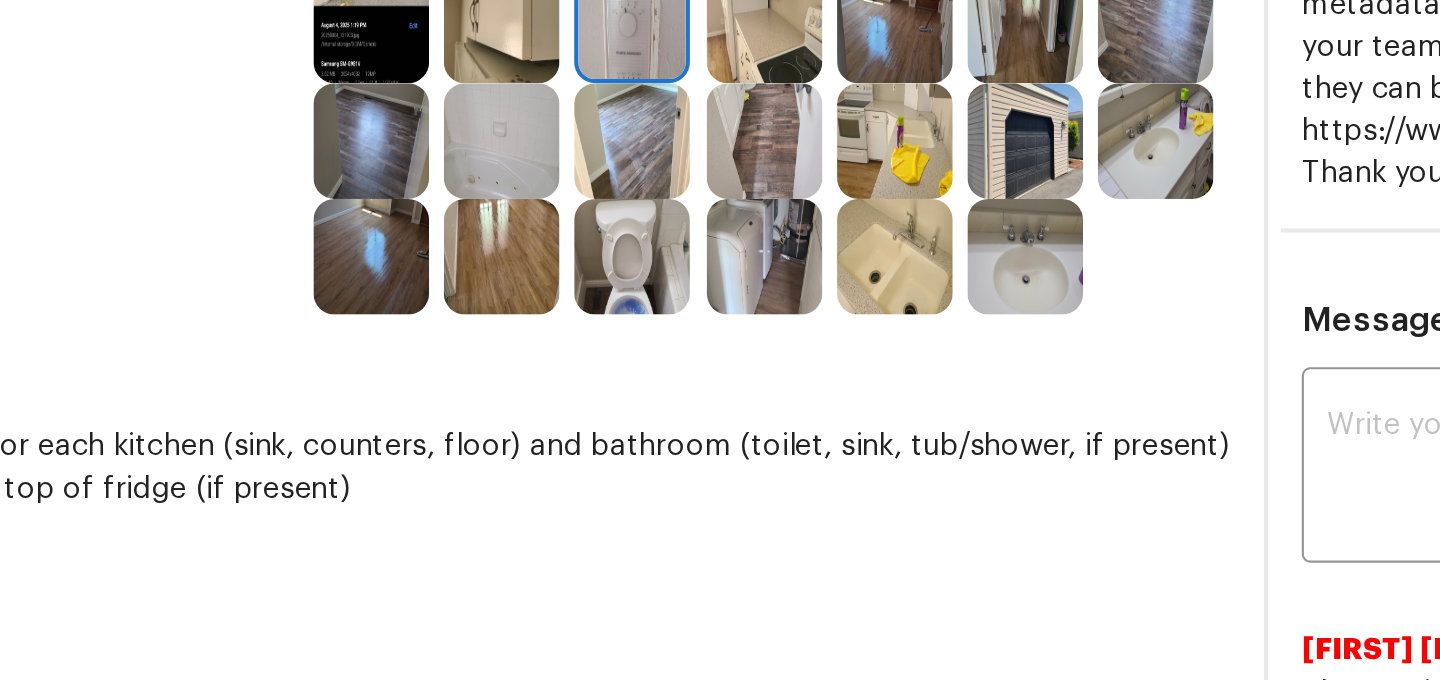 scroll, scrollTop: 464, scrollLeft: 0, axis: vertical 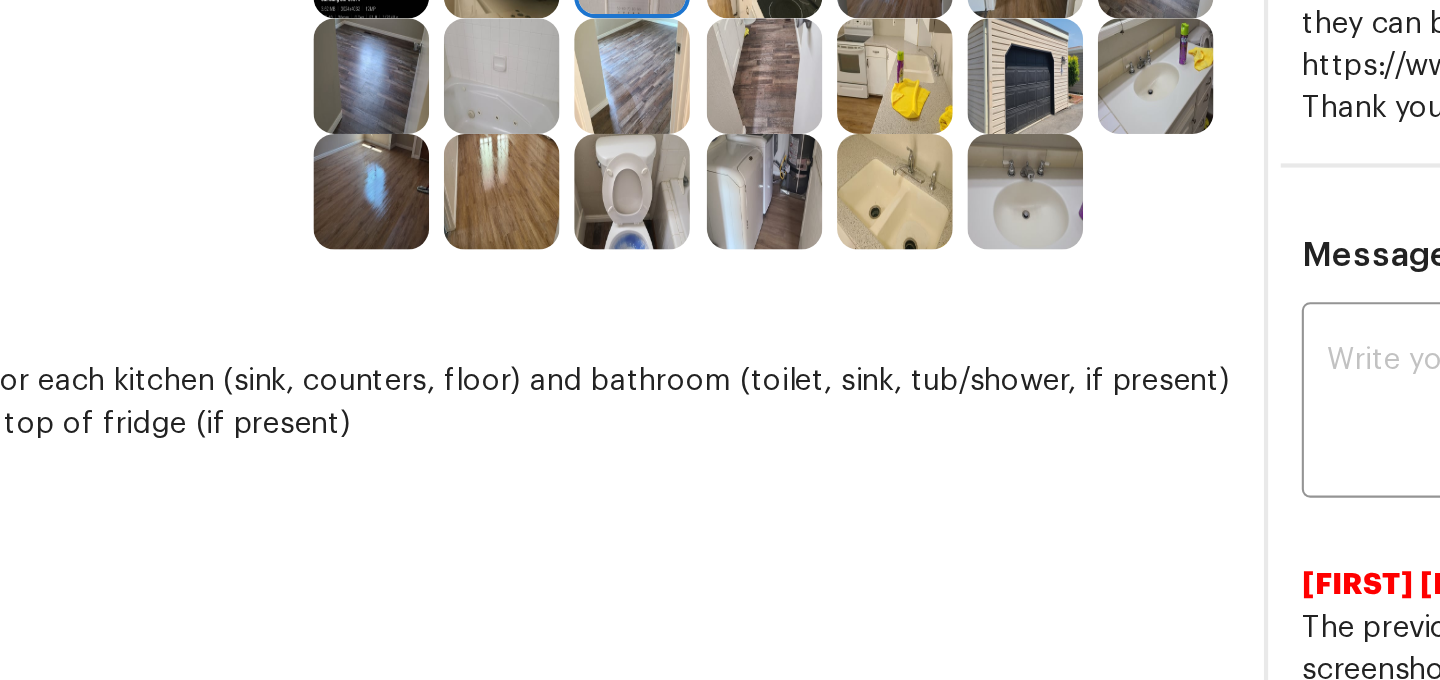 click on "Before After Requirements for  cleaning 1 photo for each bedroom, 3 photos for each kitchen (sink, counters, floor) and bathroom (toilet, sink, tub/shower, if present) 1 photo of thermostat and 1 photo of top of fridge (if present)" at bounding box center [532, 777] 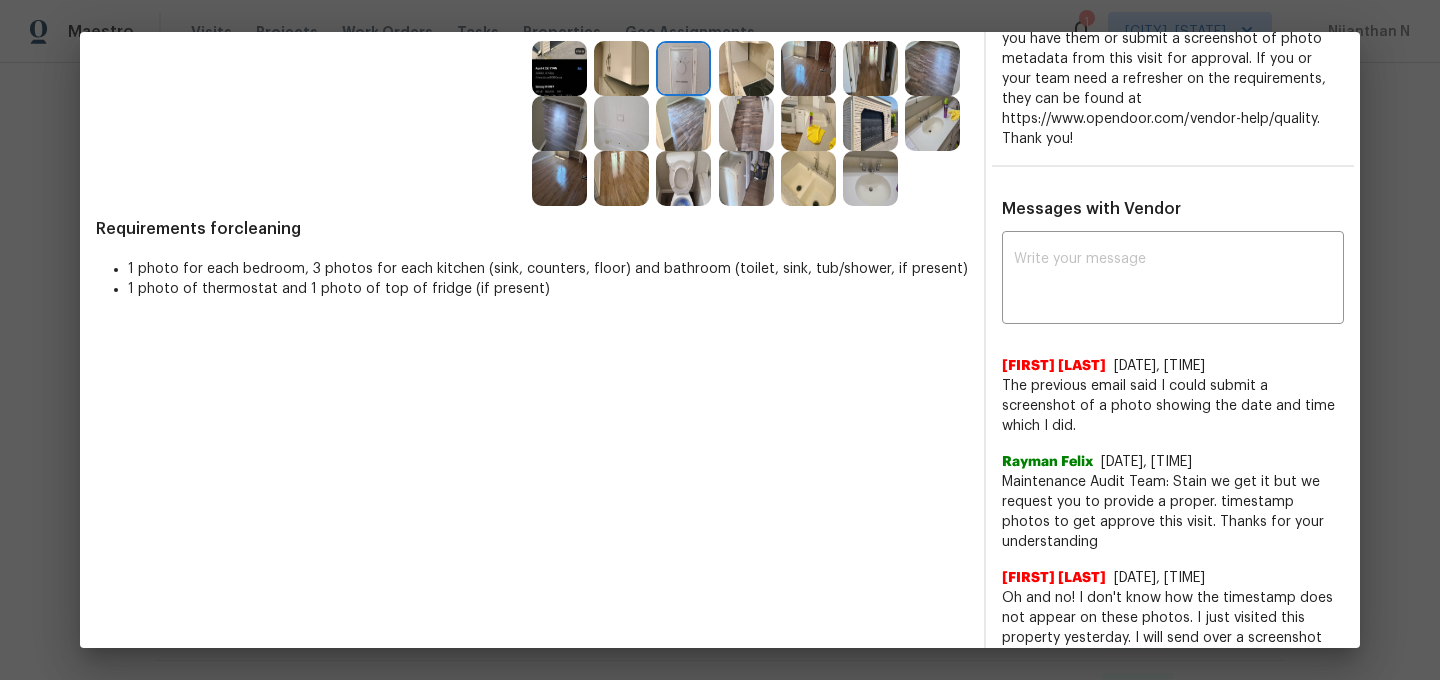 click at bounding box center [870, 123] 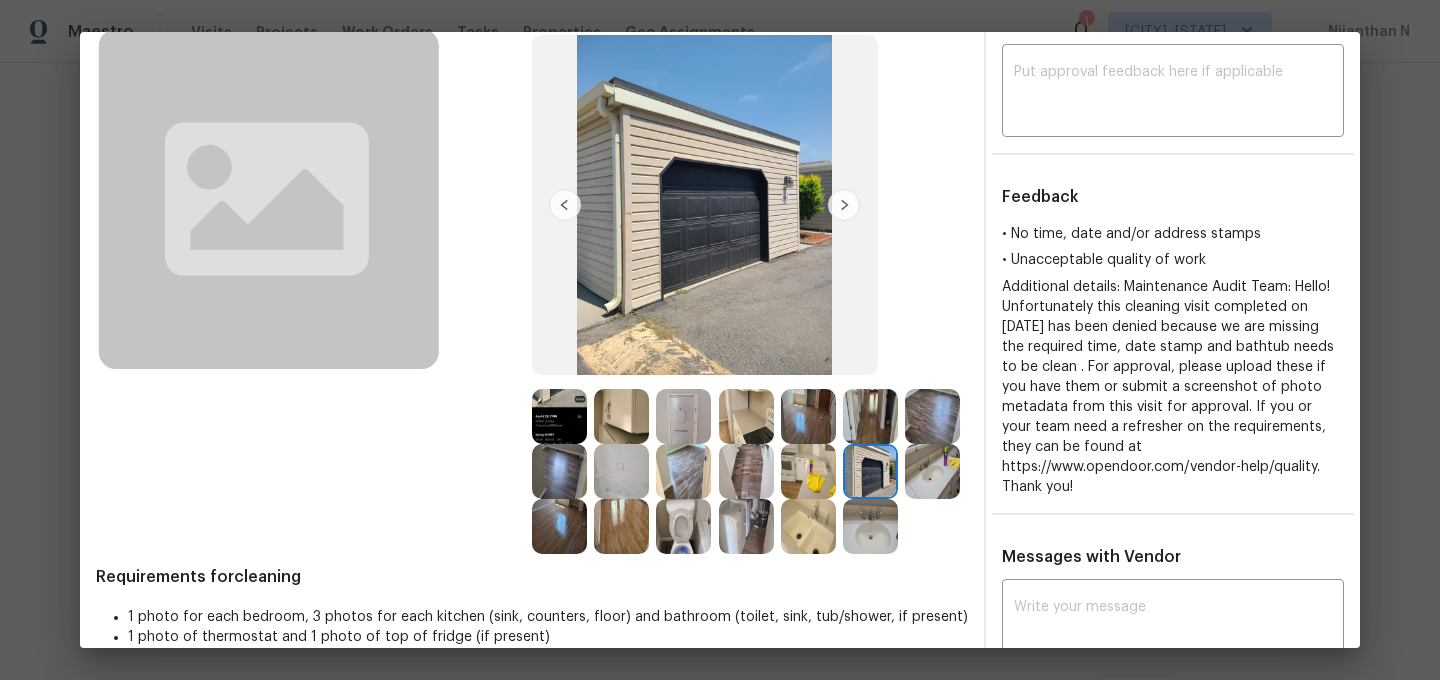 scroll, scrollTop: 96, scrollLeft: 0, axis: vertical 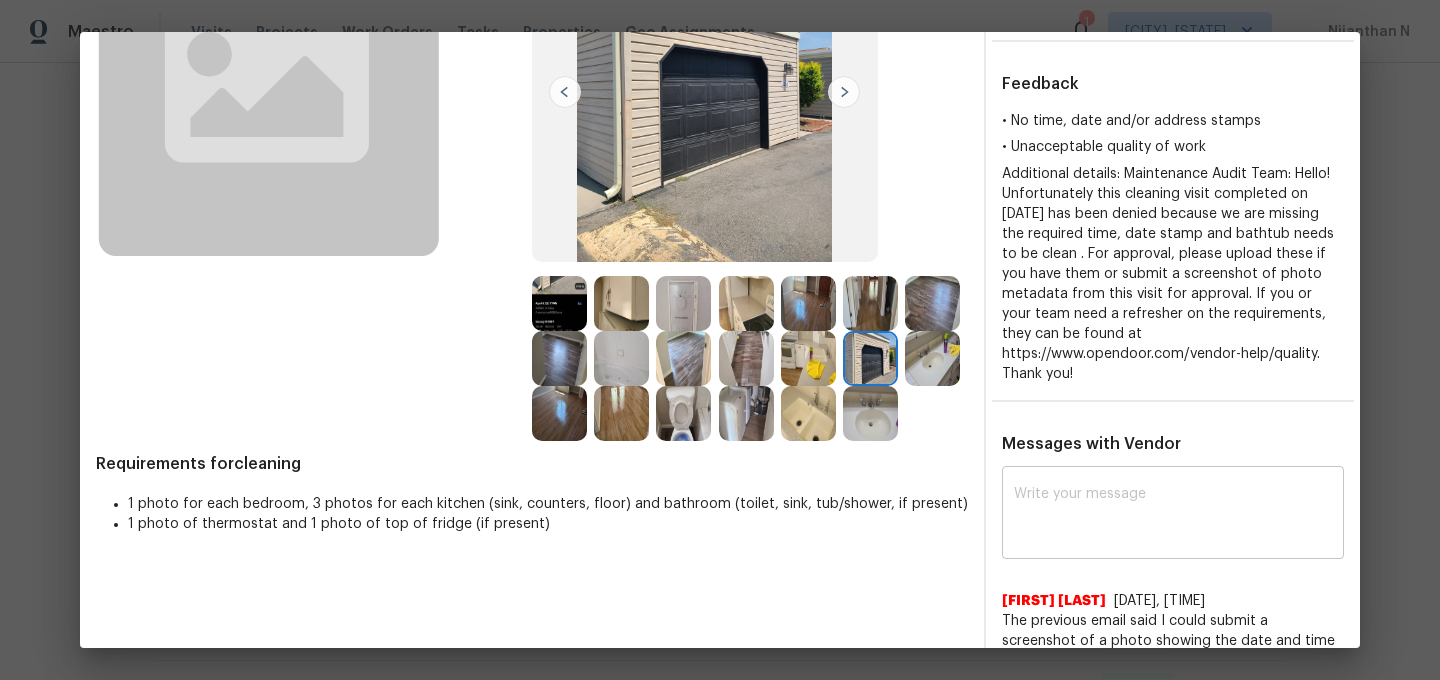 click at bounding box center [1173, 515] 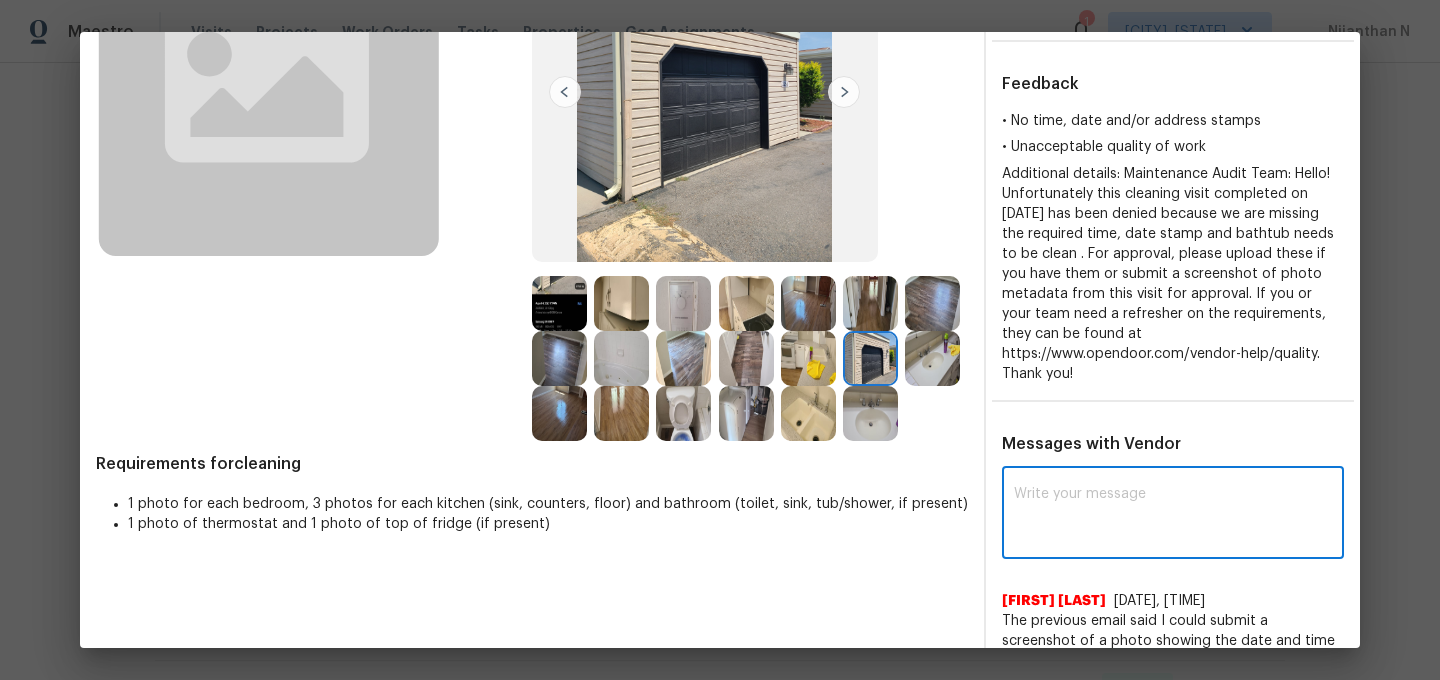 paste on "Maintenance Audit Team: As per our updated policy, screenshots of photo metadata will no longer be accepted for verification purposes. Please ensure that all future photos are captured using a valid timestamp application, with the date, time and address clearly visible on the image itself." 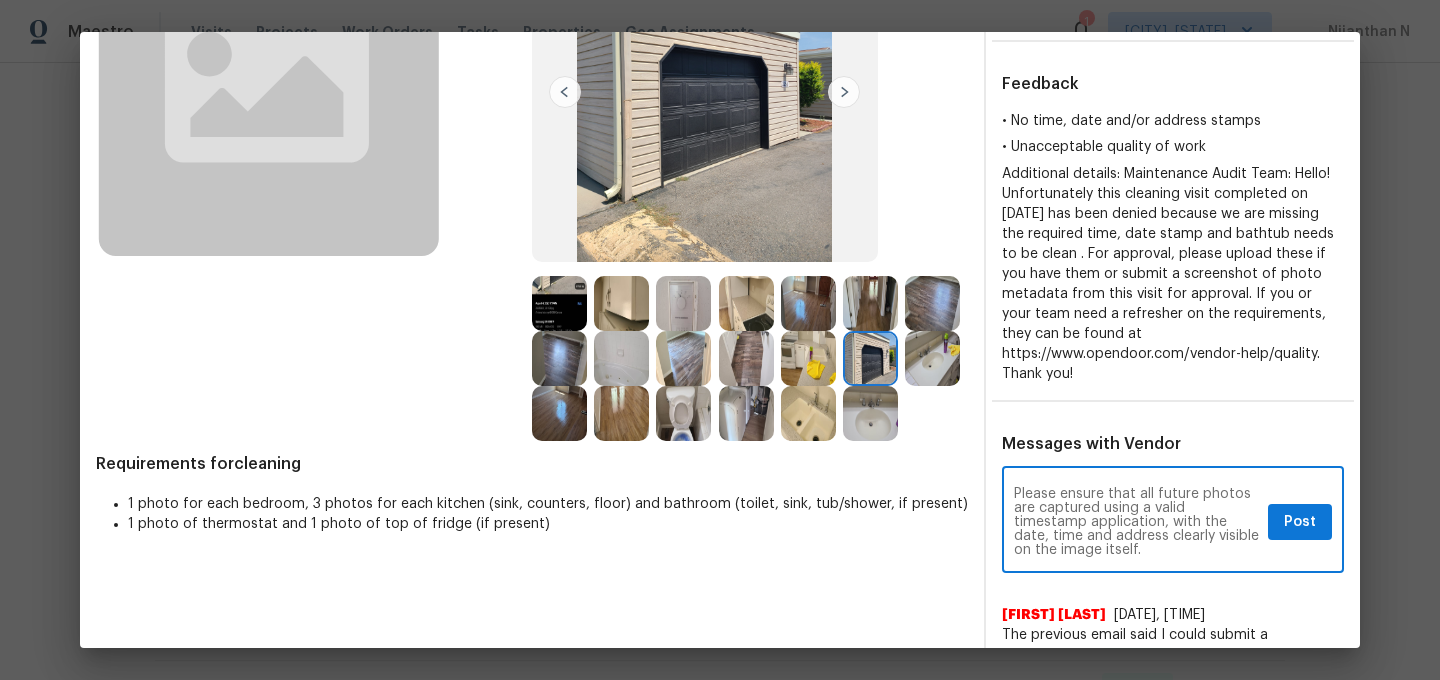 scroll, scrollTop: 0, scrollLeft: 0, axis: both 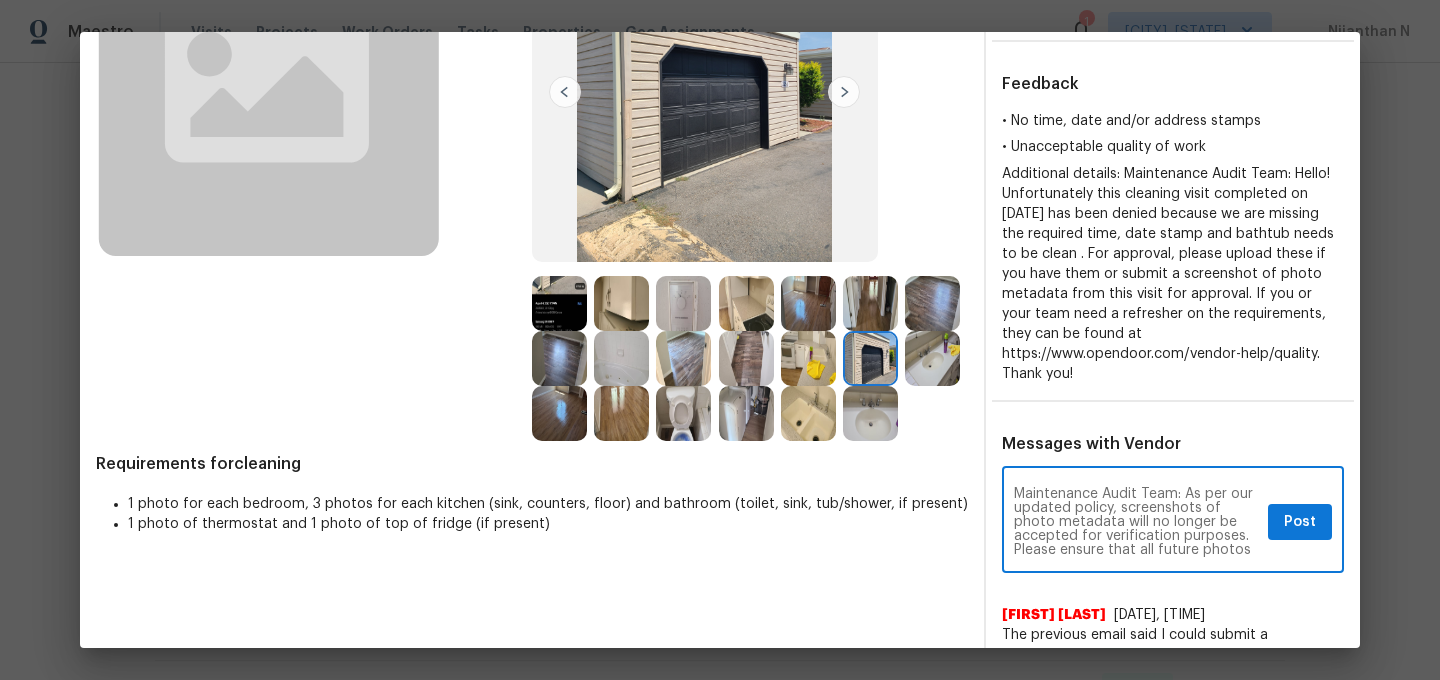 type on "Maintenance Audit Team: As per our updated policy, screenshots of photo metadata will no longer be accepted for verification purposes. Please ensure that all future photos are captured using a valid timestamp application, with the date, time and address clearly visible on the image itself." 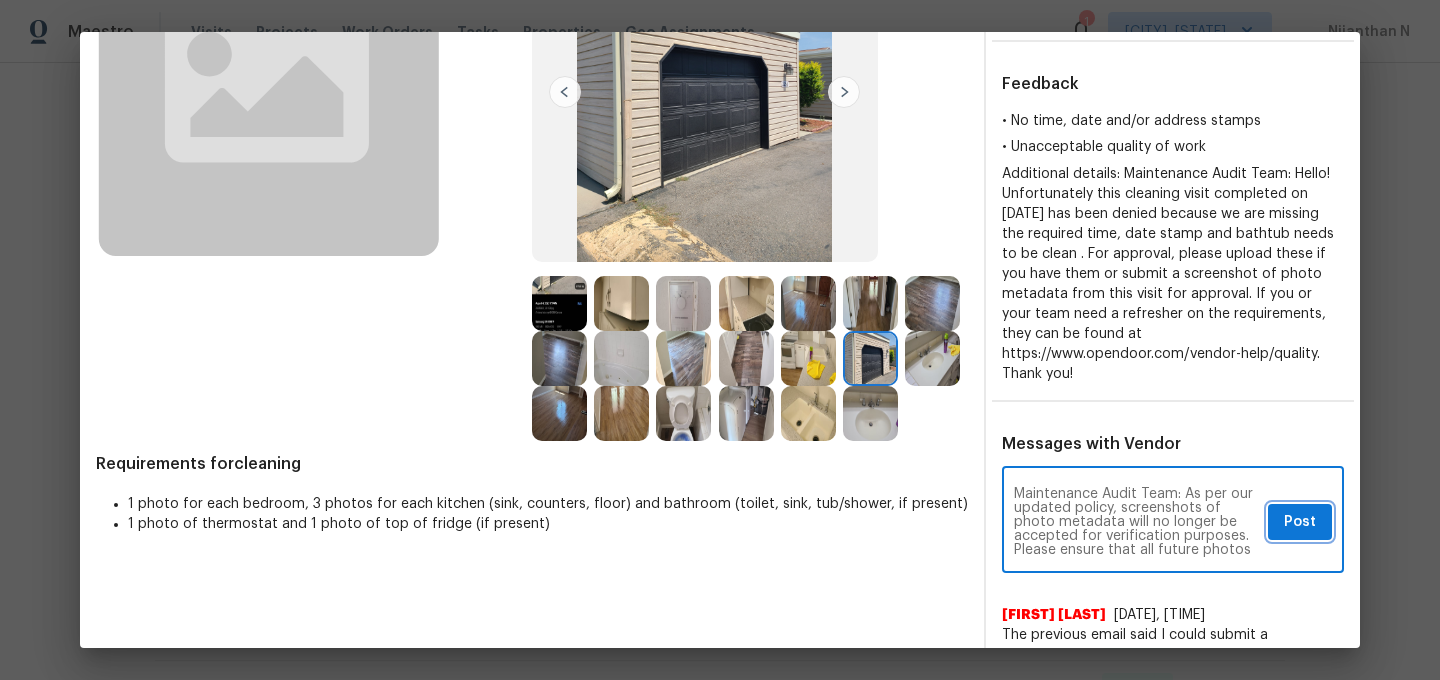click on "Post" at bounding box center (1300, 522) 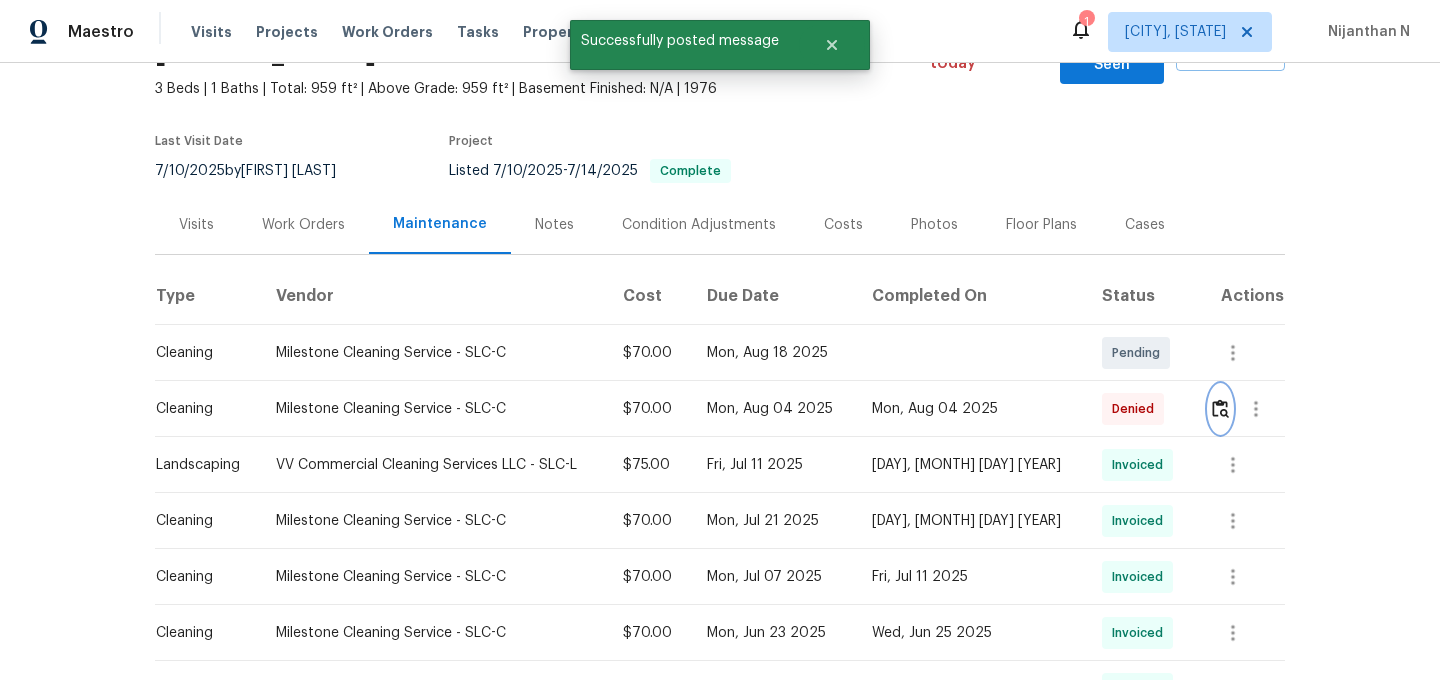scroll, scrollTop: 0, scrollLeft: 0, axis: both 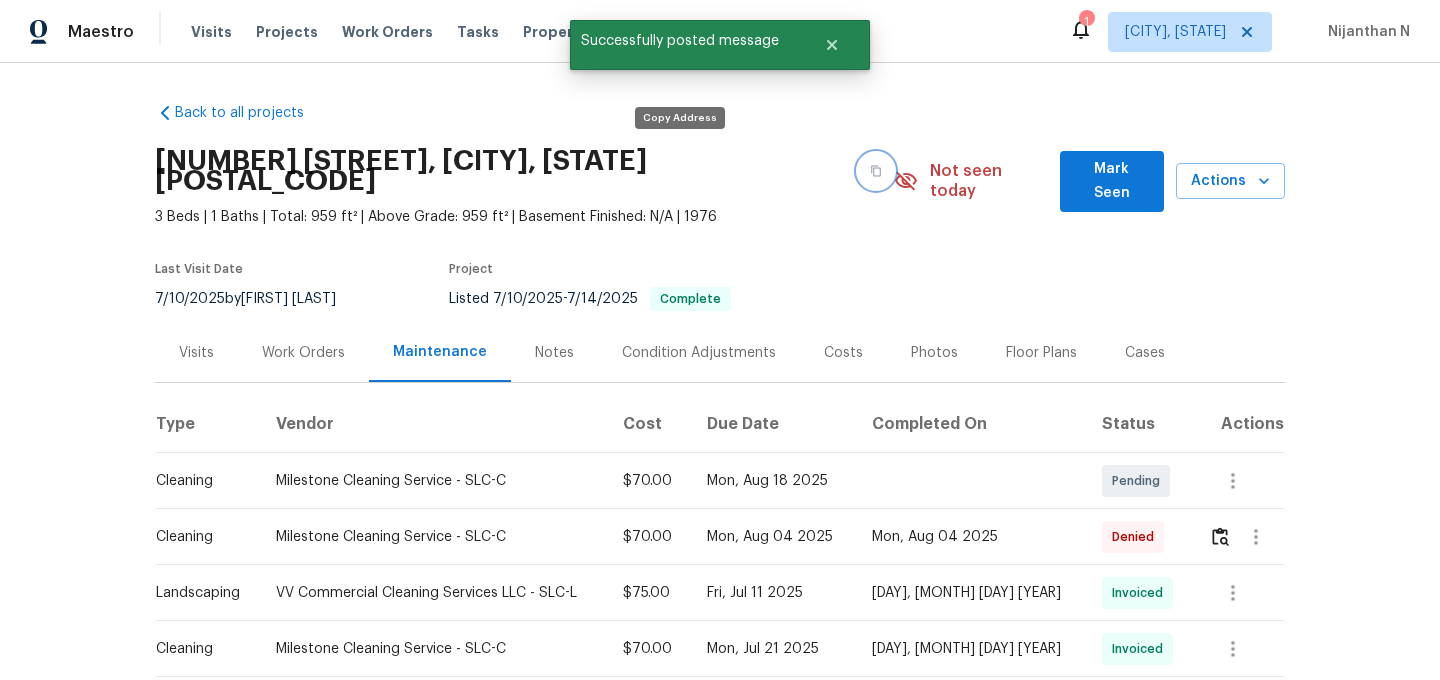 click at bounding box center (876, 171) 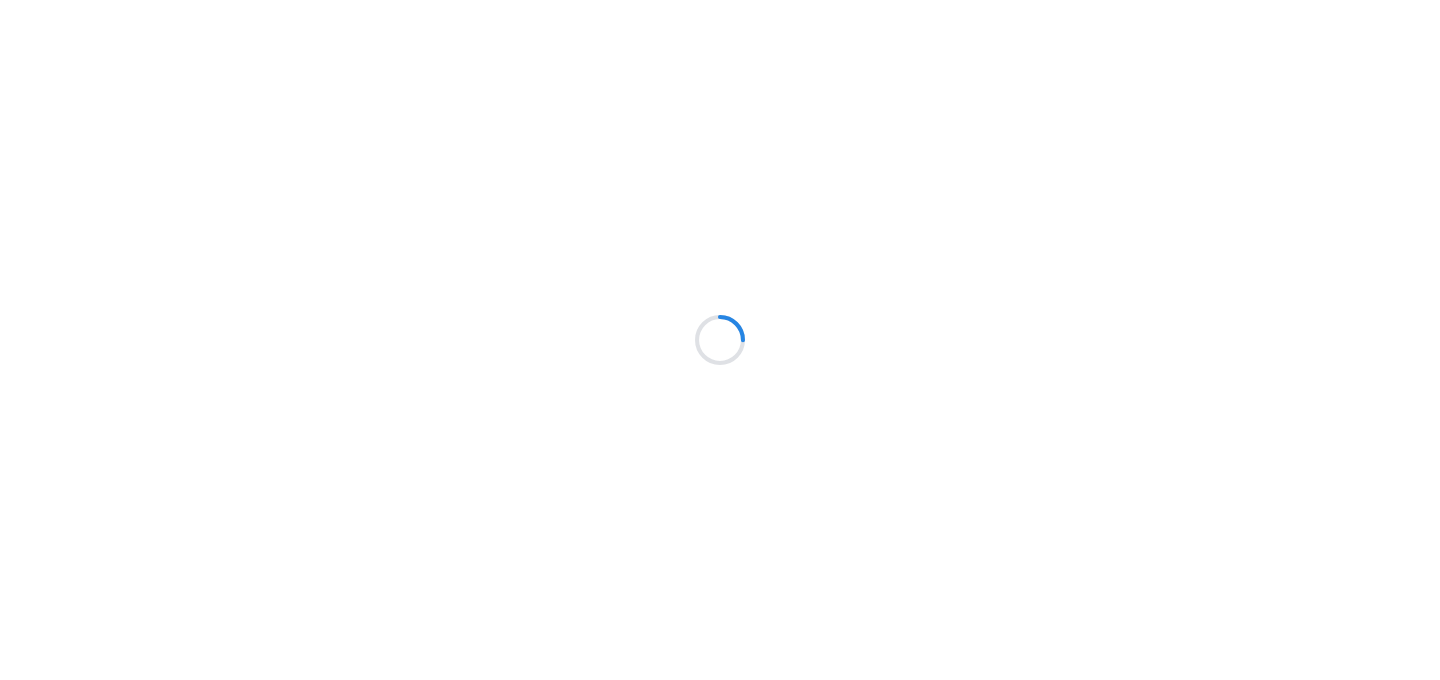 scroll, scrollTop: 0, scrollLeft: 0, axis: both 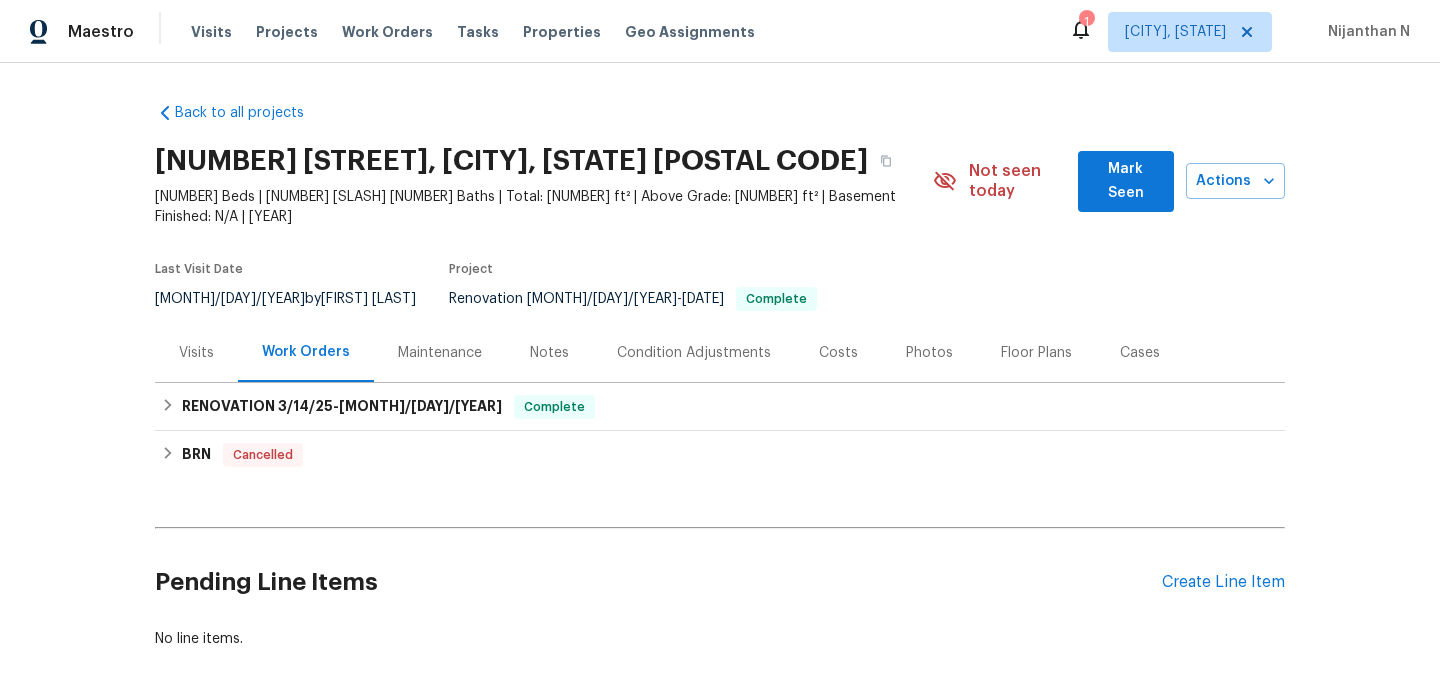 click on "Maintenance" at bounding box center [440, 353] 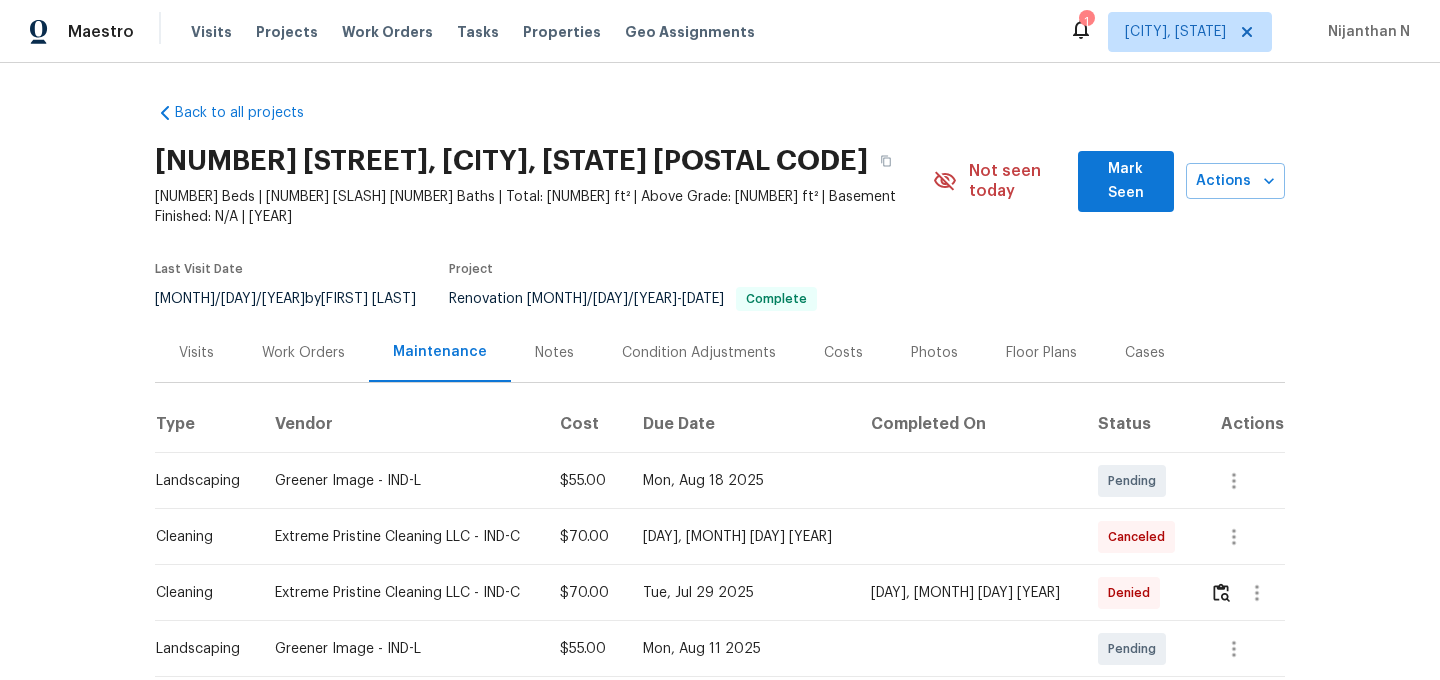 scroll, scrollTop: 142, scrollLeft: 0, axis: vertical 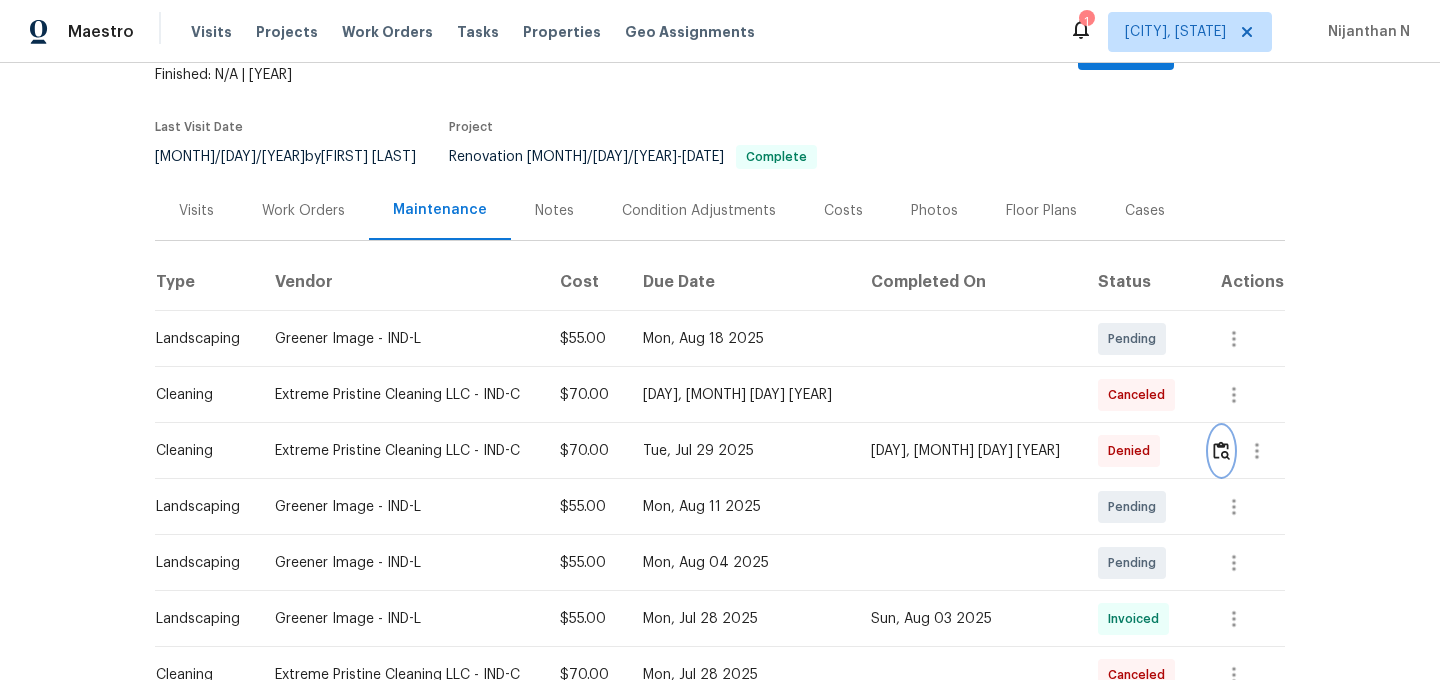 click at bounding box center (1221, 451) 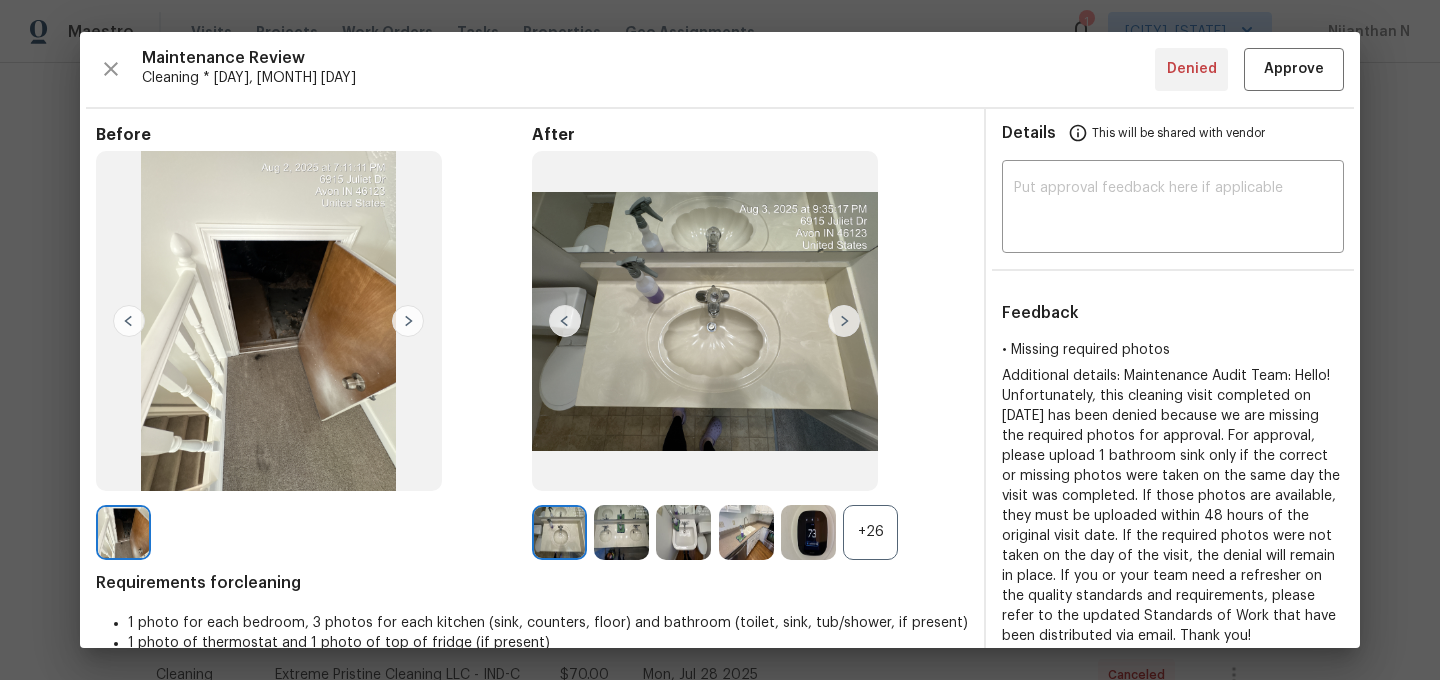 click on "+26" at bounding box center (870, 532) 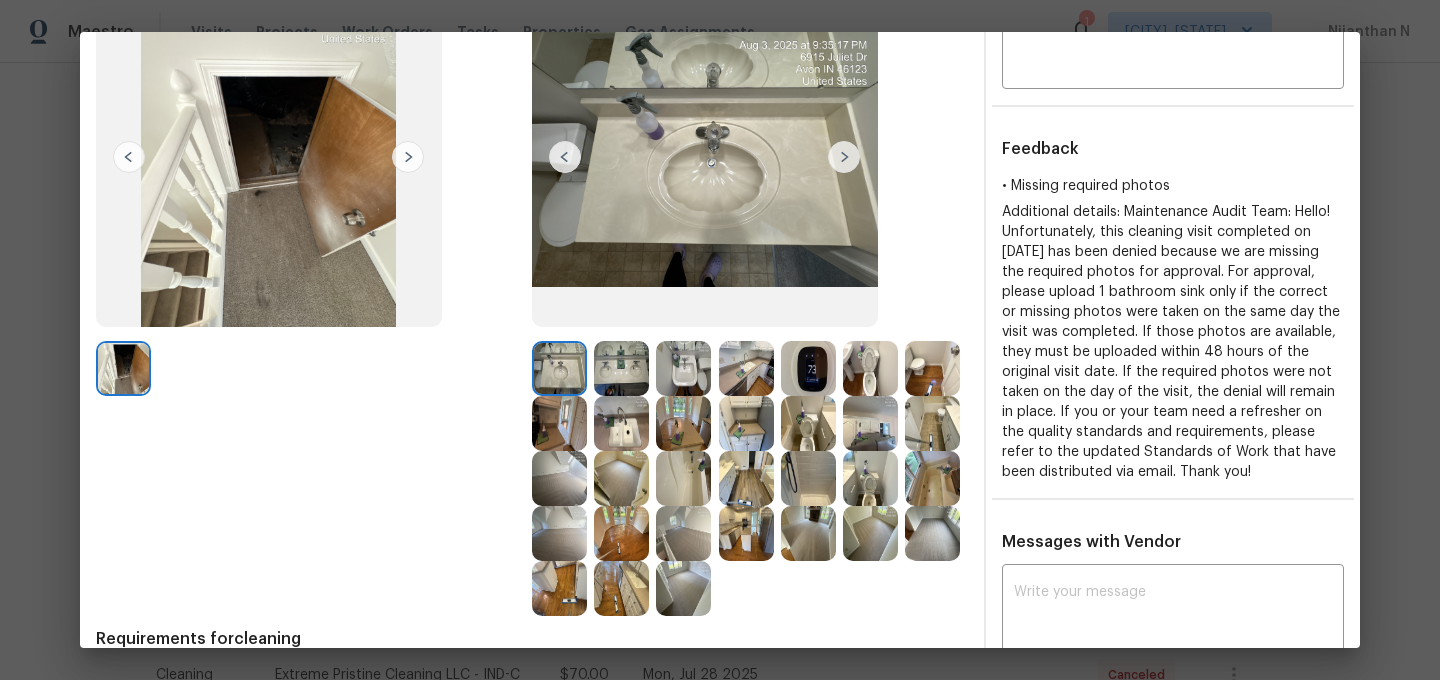 scroll, scrollTop: 120, scrollLeft: 0, axis: vertical 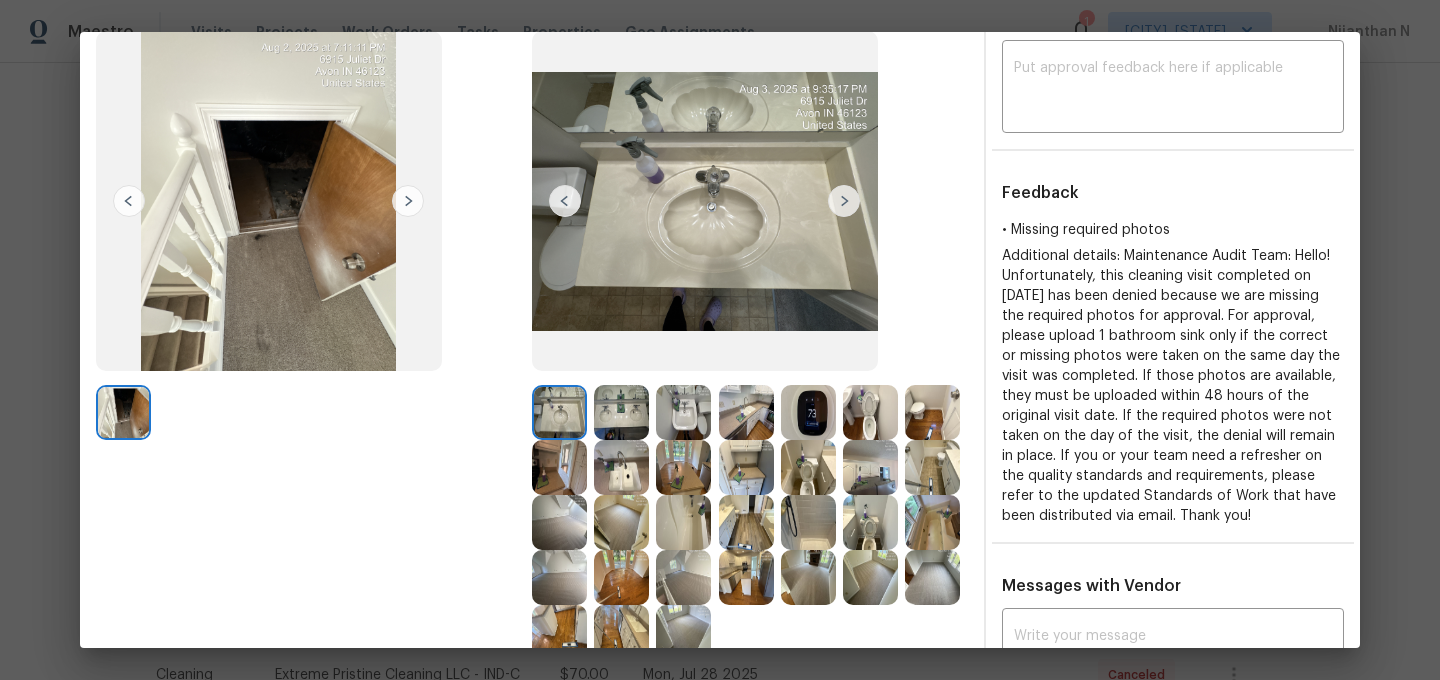 click at bounding box center [932, 577] 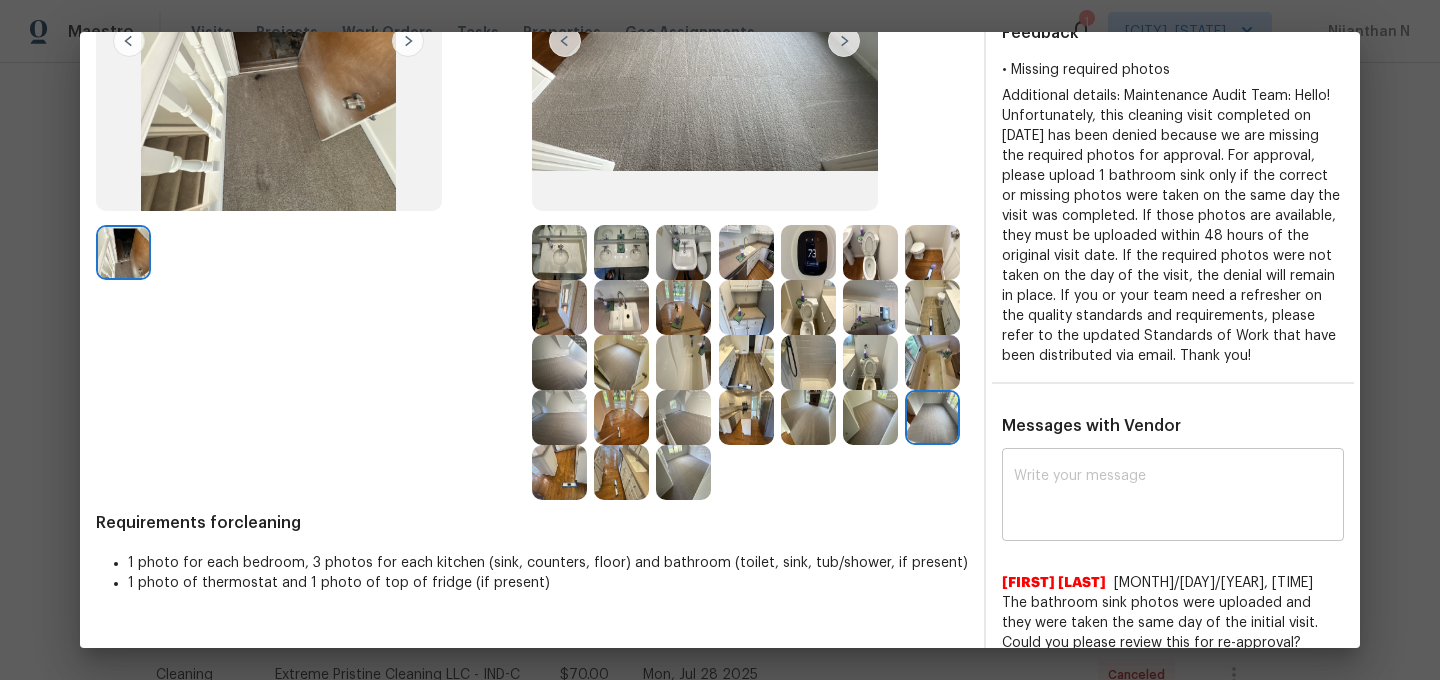 scroll, scrollTop: 347, scrollLeft: 0, axis: vertical 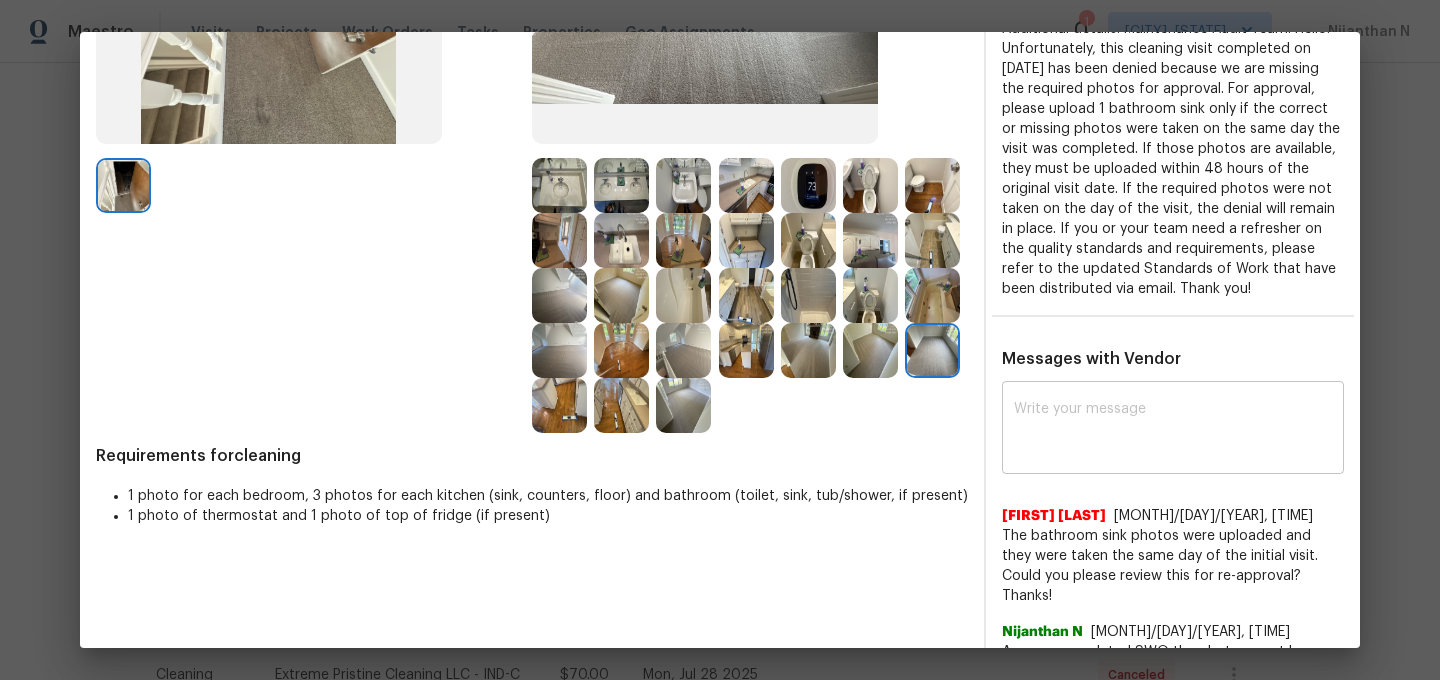 click at bounding box center [1173, 430] 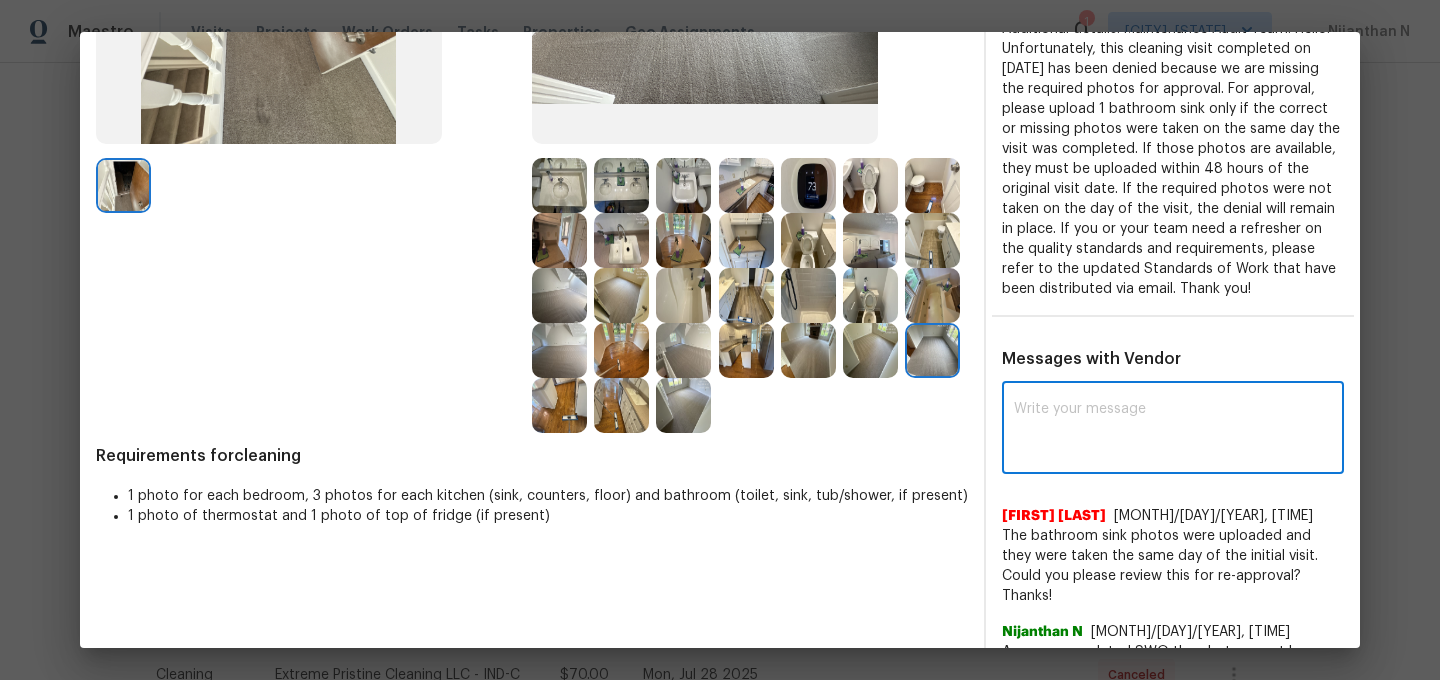 paste on "Maintenance Audit Team: Hello! Thank you for the feedback the time frame 48 hrs is for uploading the missing photos but If the required photos were not taken on the day of the visit, the denial will remain in place." 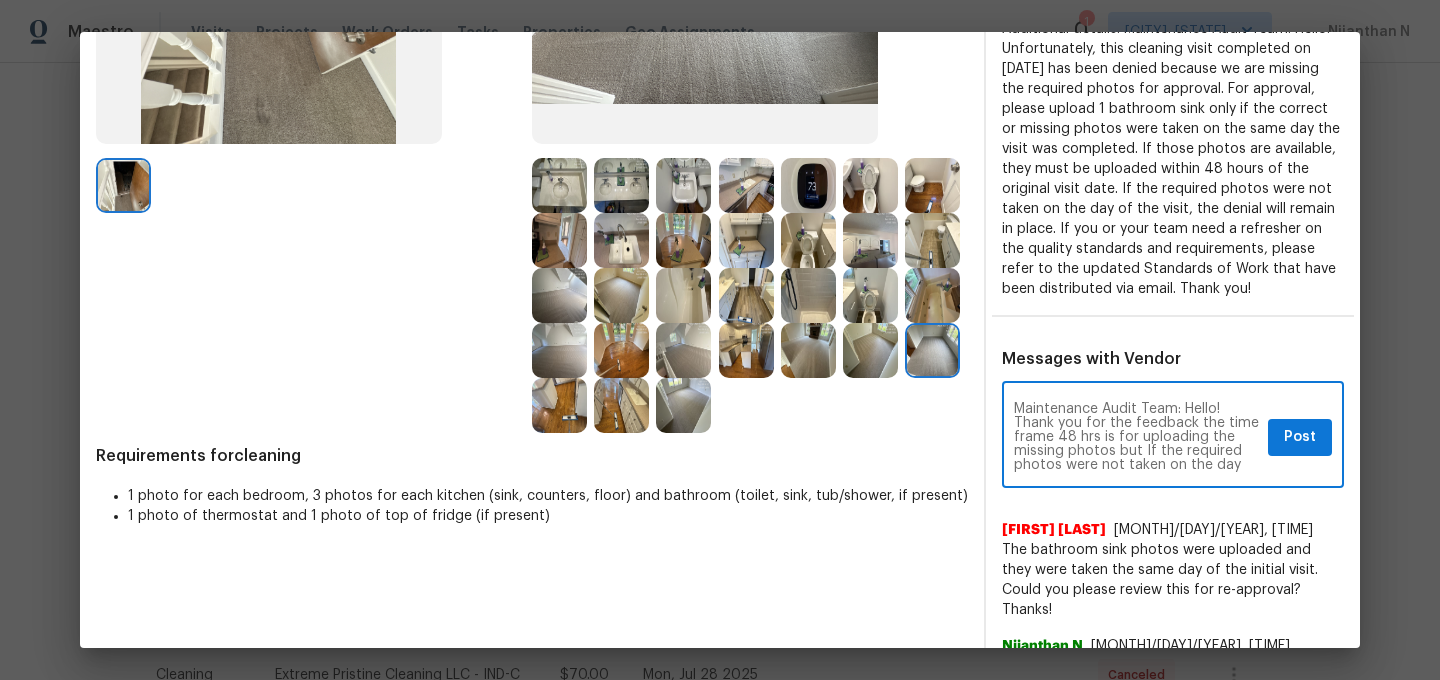 scroll, scrollTop: 24, scrollLeft: 0, axis: vertical 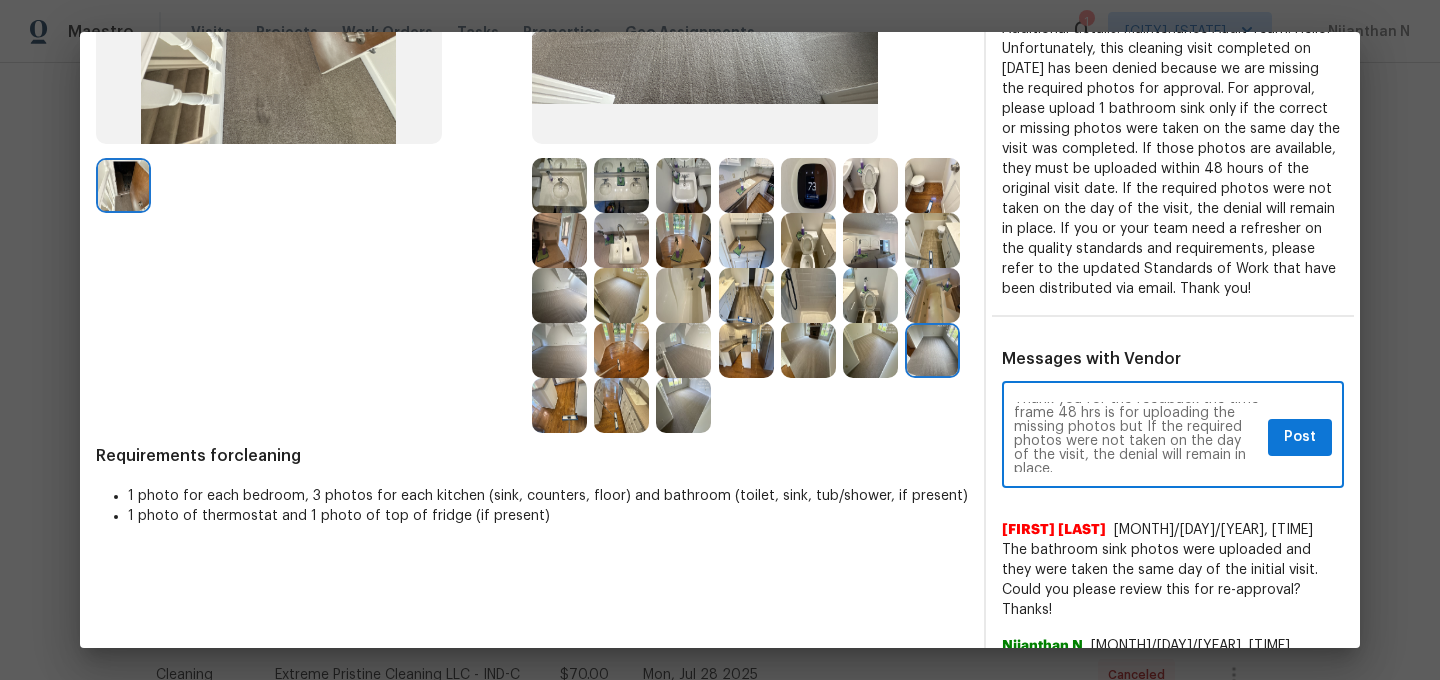 type on "Maintenance Audit Team: Hello! Thank you for the feedback the time frame 48 hrs is for uploading the missing photos but If the required photos were not taken on the day of the visit, the denial will remain in place." 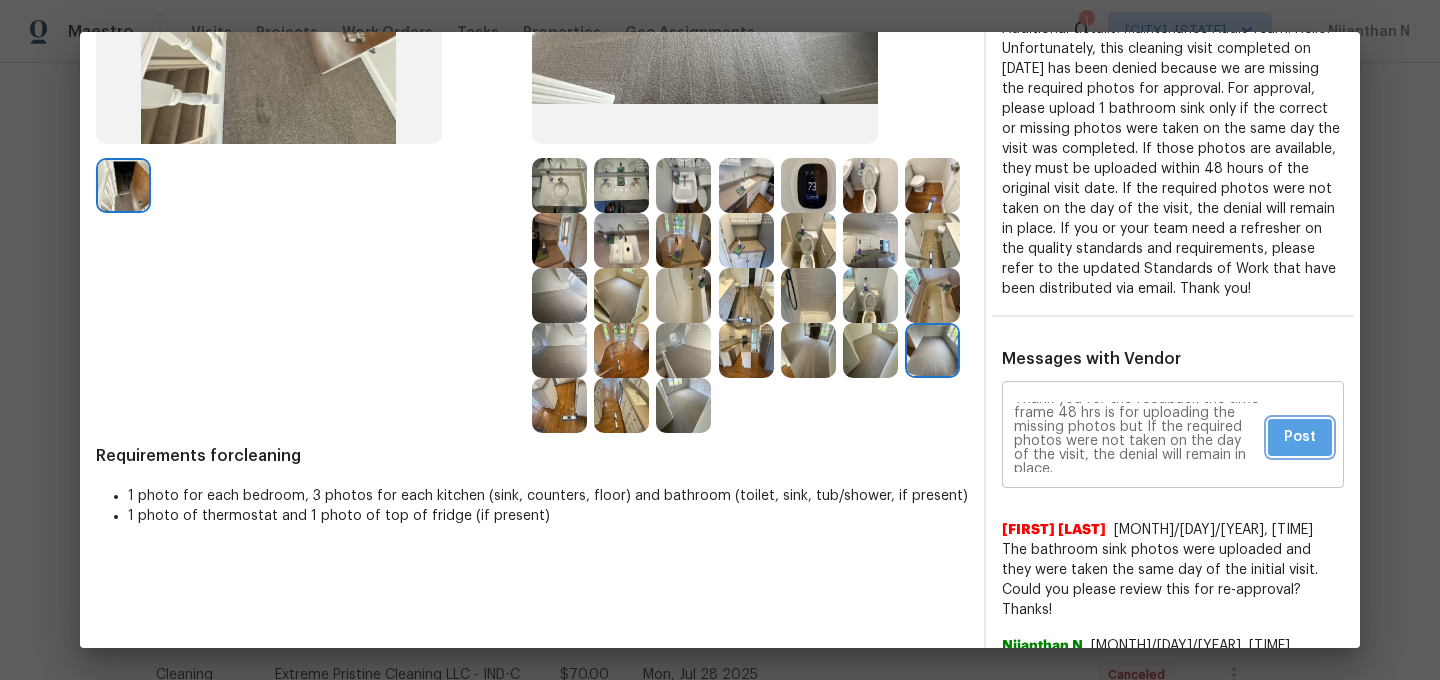 click on "Post" at bounding box center (1300, 437) 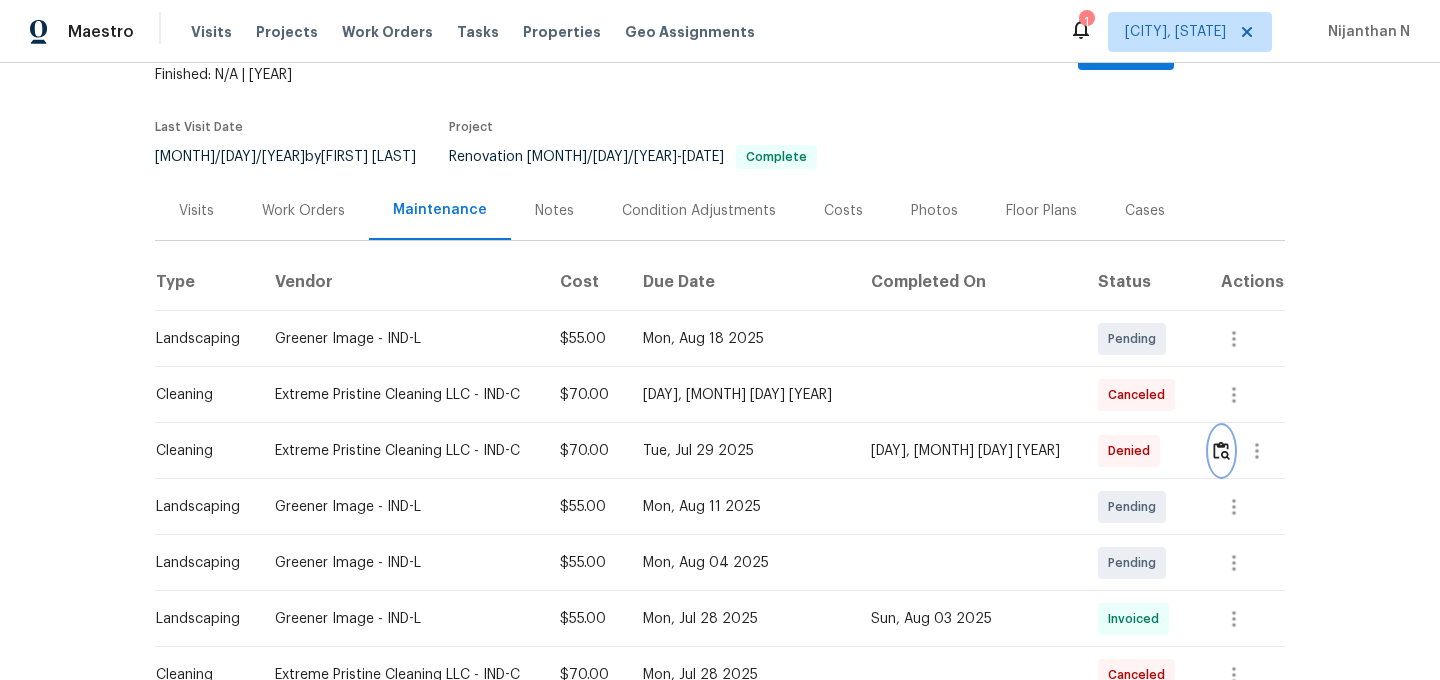 scroll, scrollTop: 0, scrollLeft: 0, axis: both 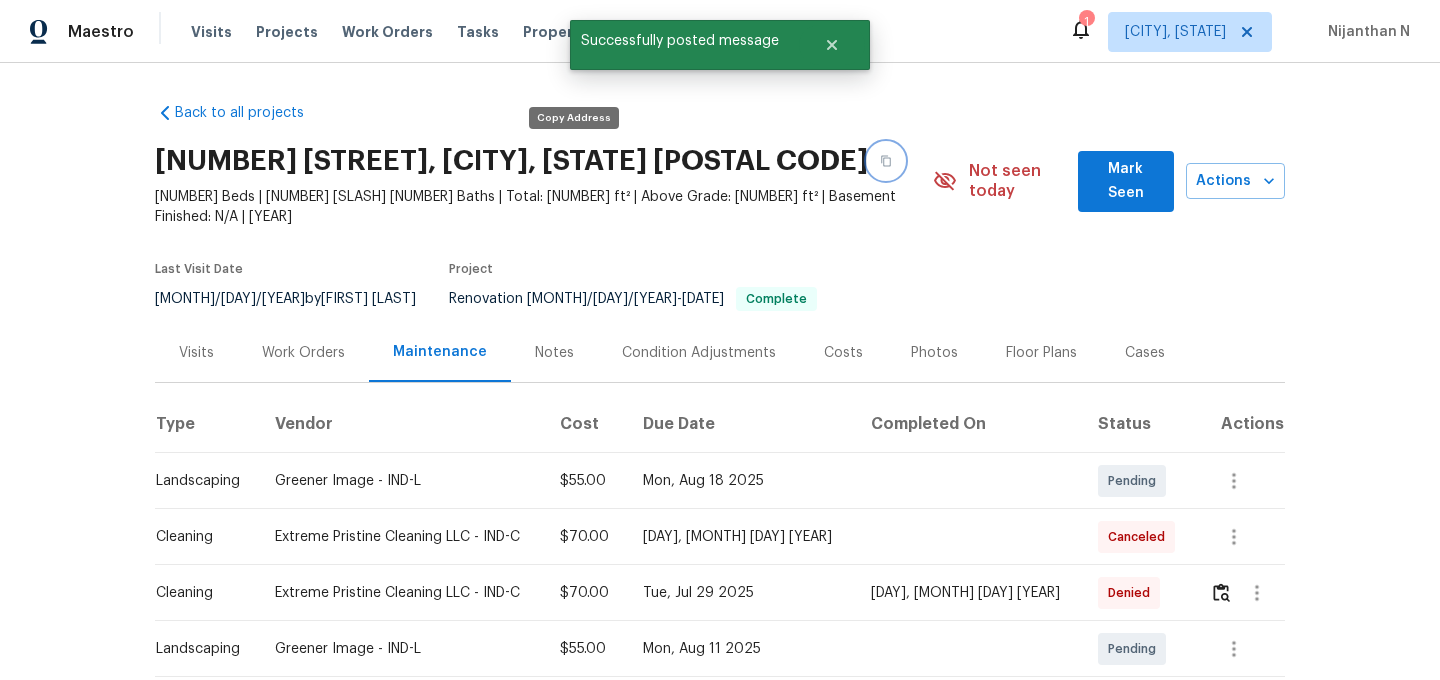 click 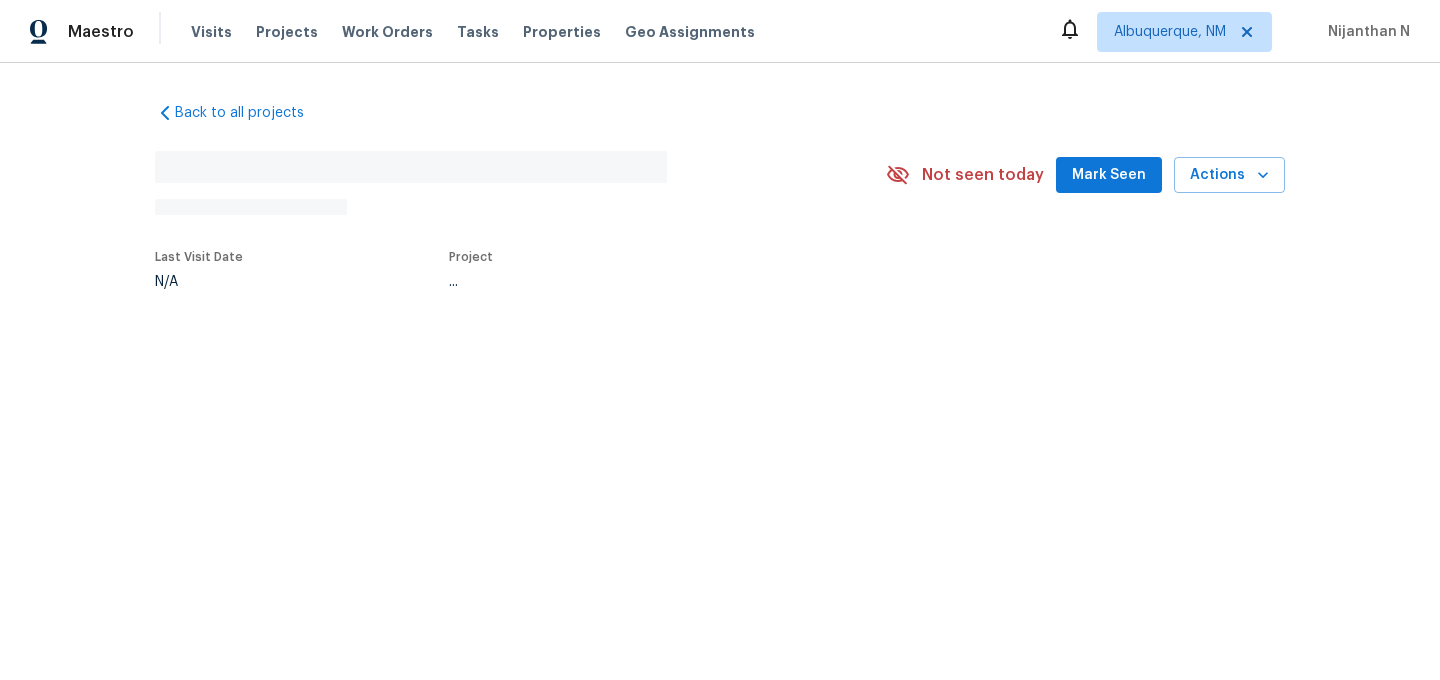 scroll, scrollTop: 0, scrollLeft: 0, axis: both 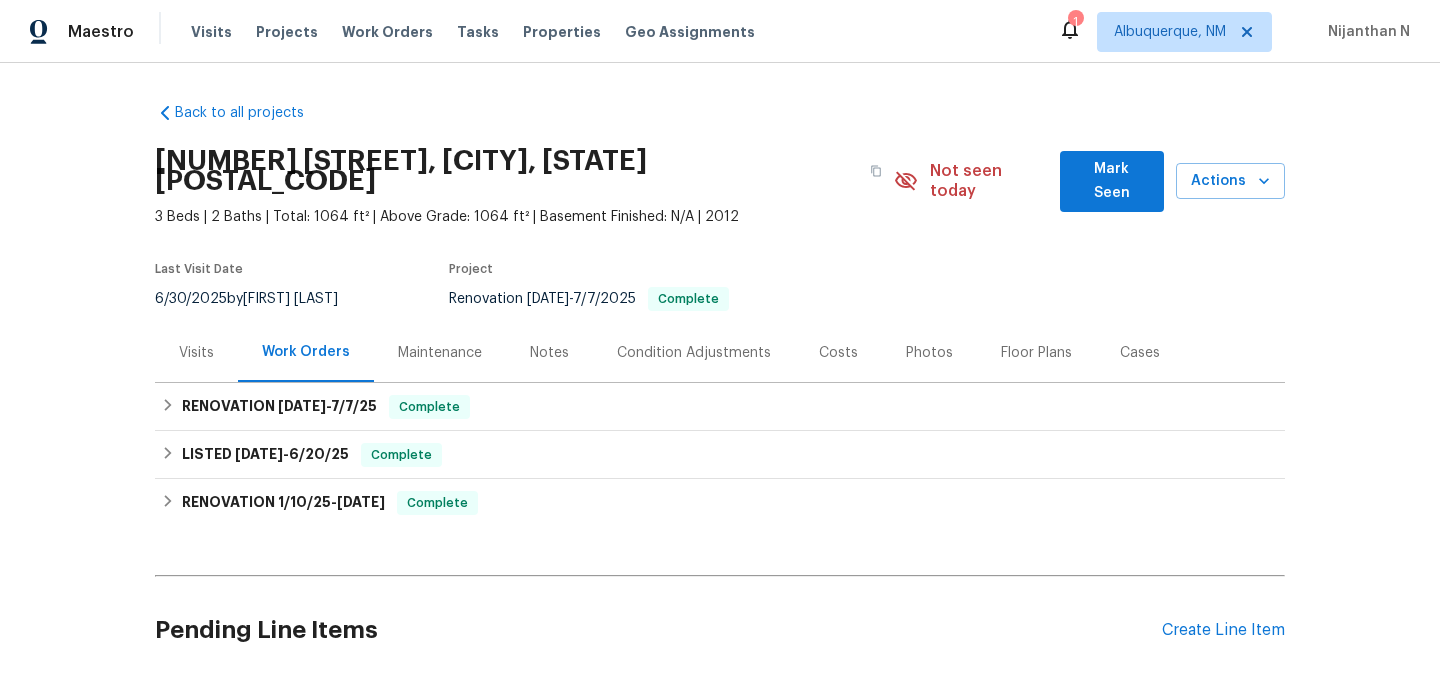 click on "Maintenance" at bounding box center [440, 352] 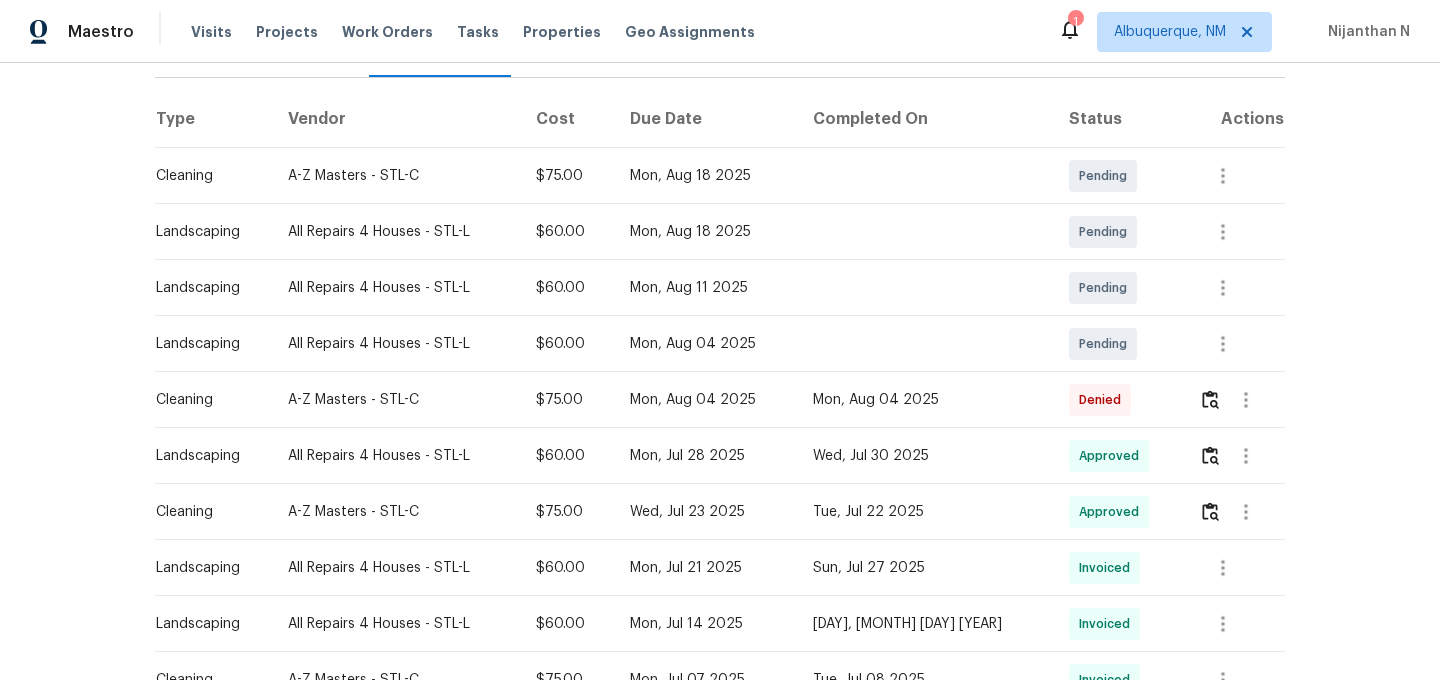 scroll, scrollTop: 370, scrollLeft: 0, axis: vertical 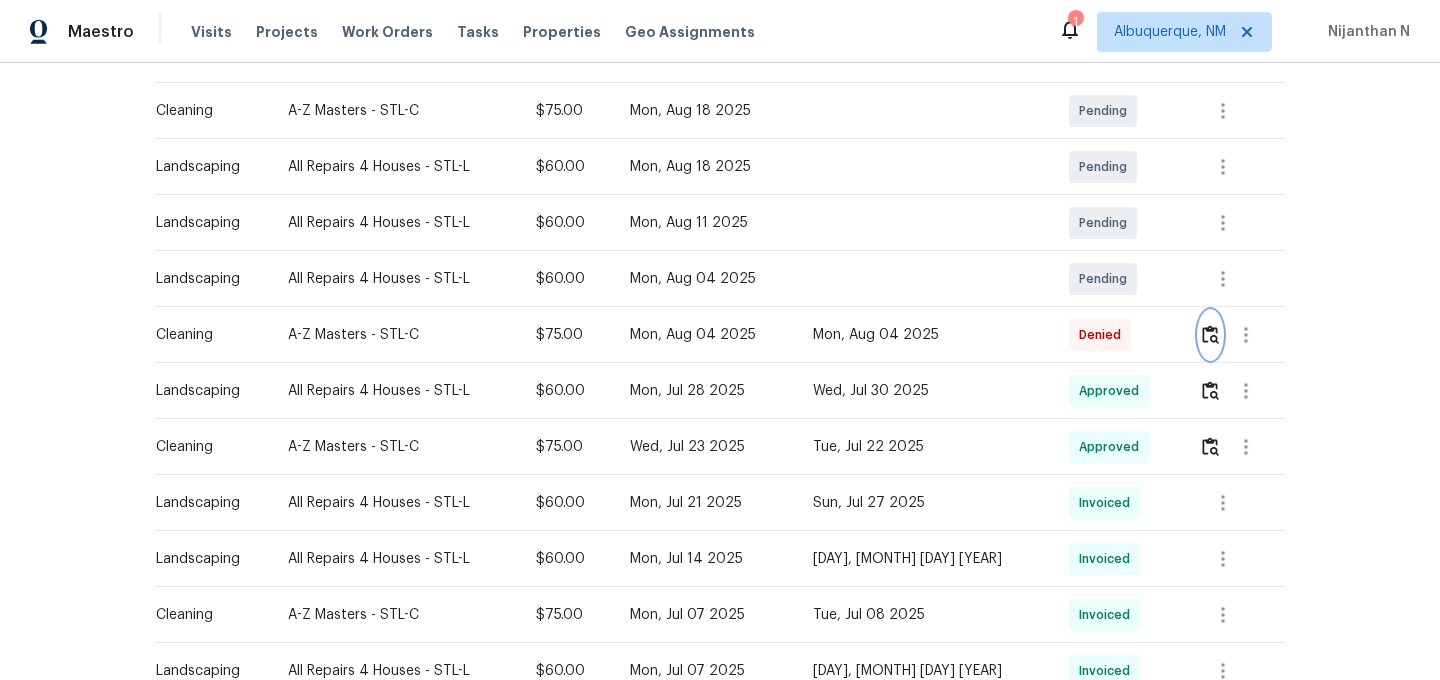 click at bounding box center [1210, 334] 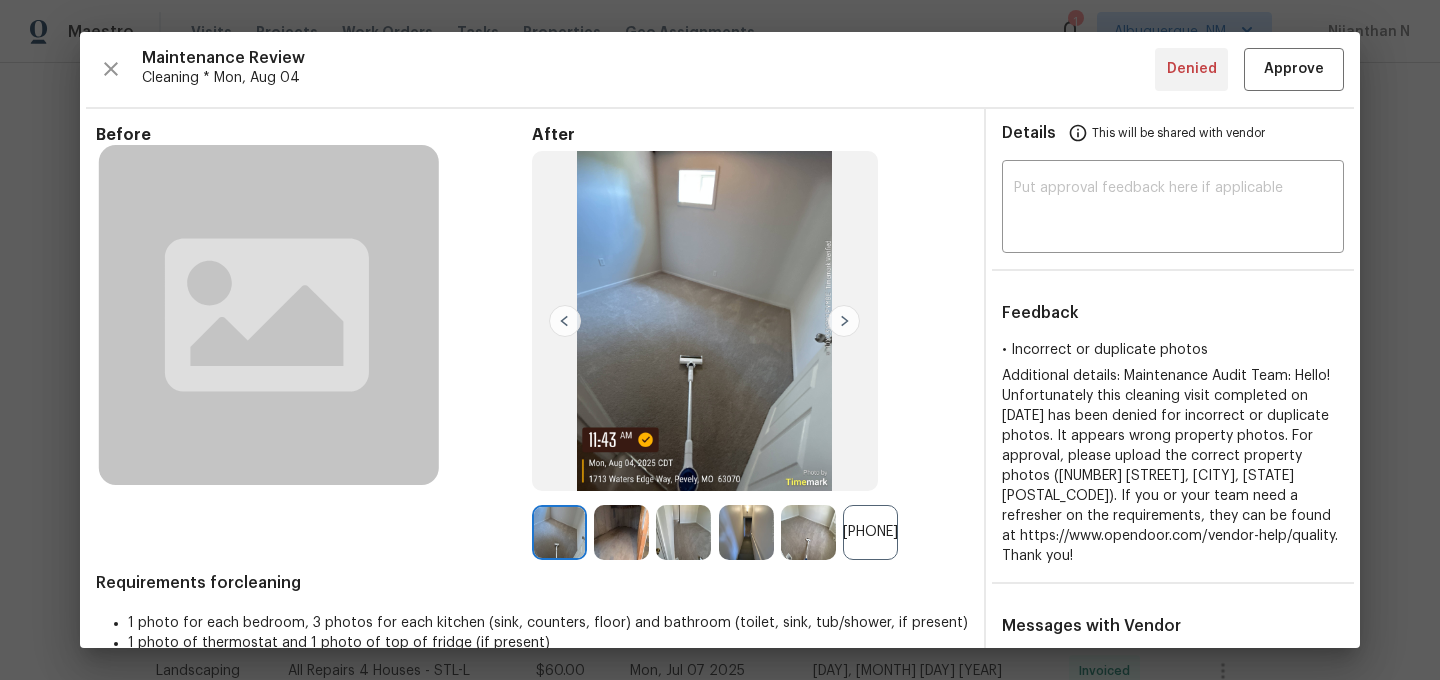 click on "[PHONE]" at bounding box center [870, 532] 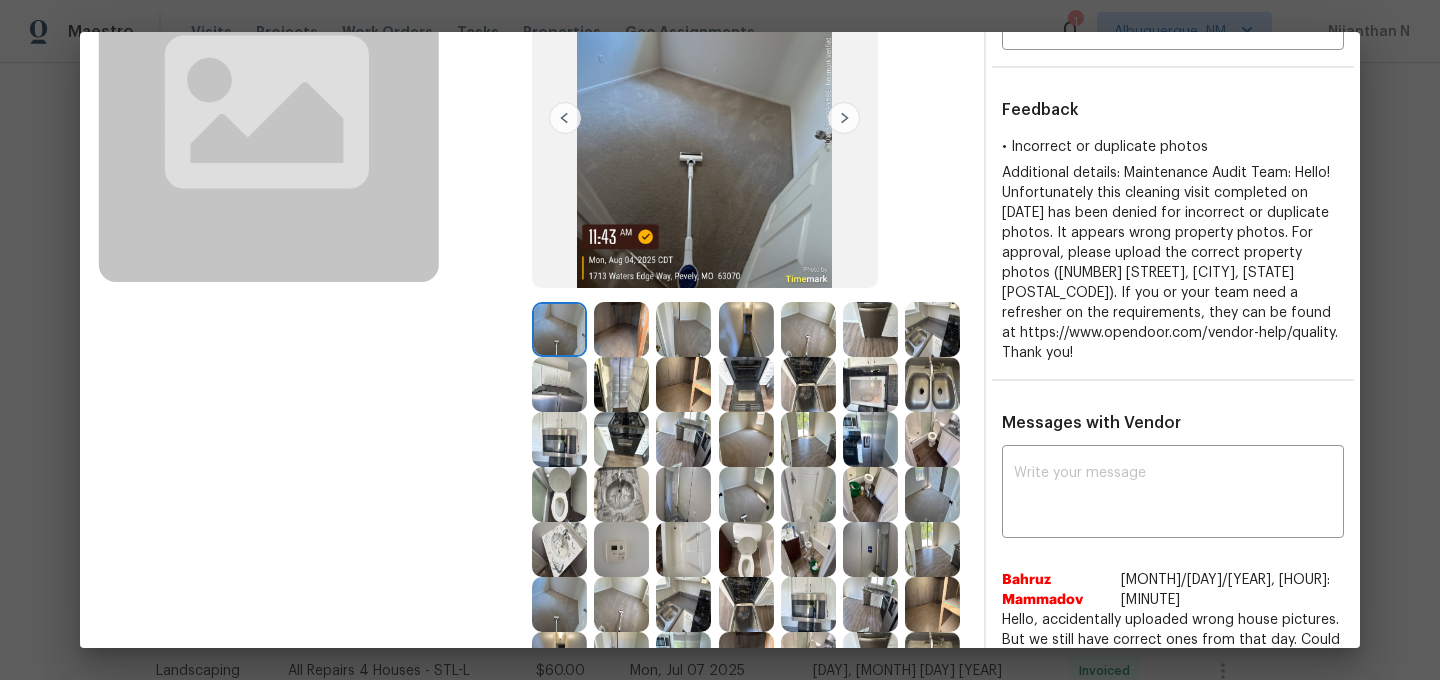 scroll, scrollTop: 204, scrollLeft: 0, axis: vertical 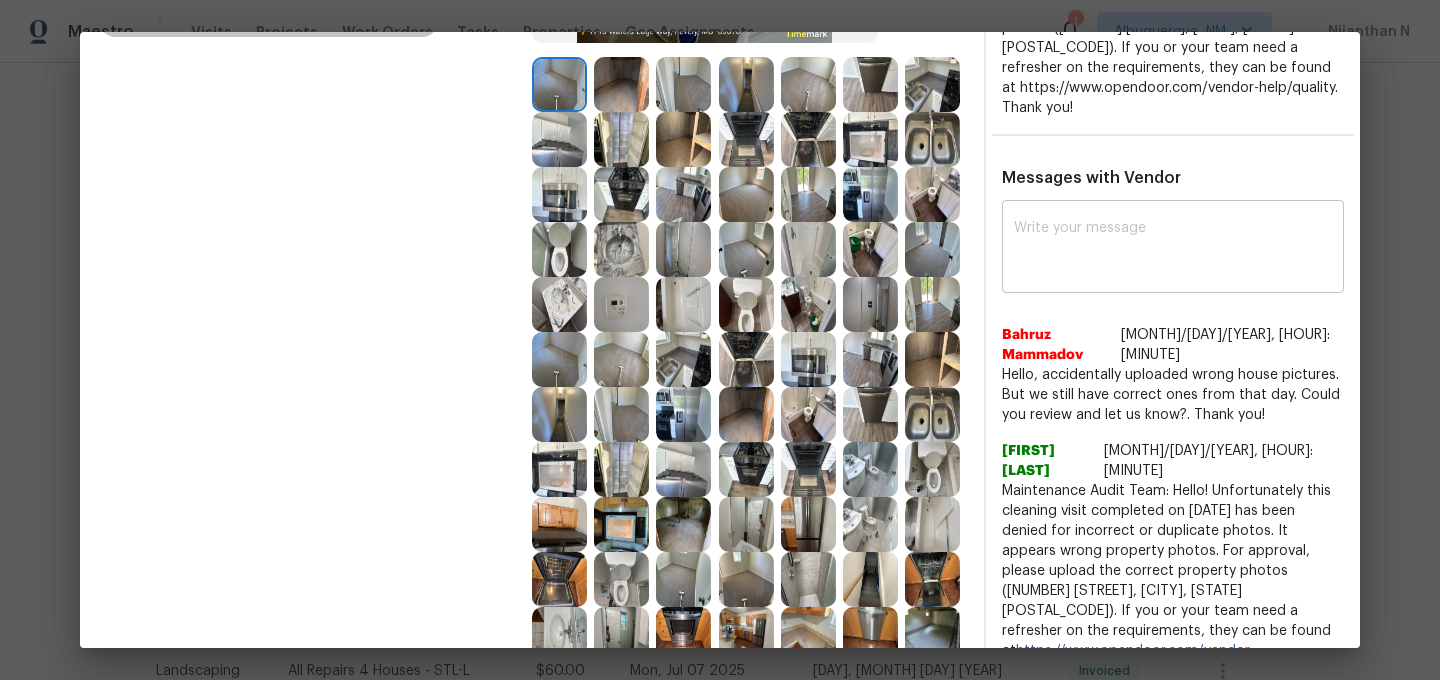 click at bounding box center (1173, 249) 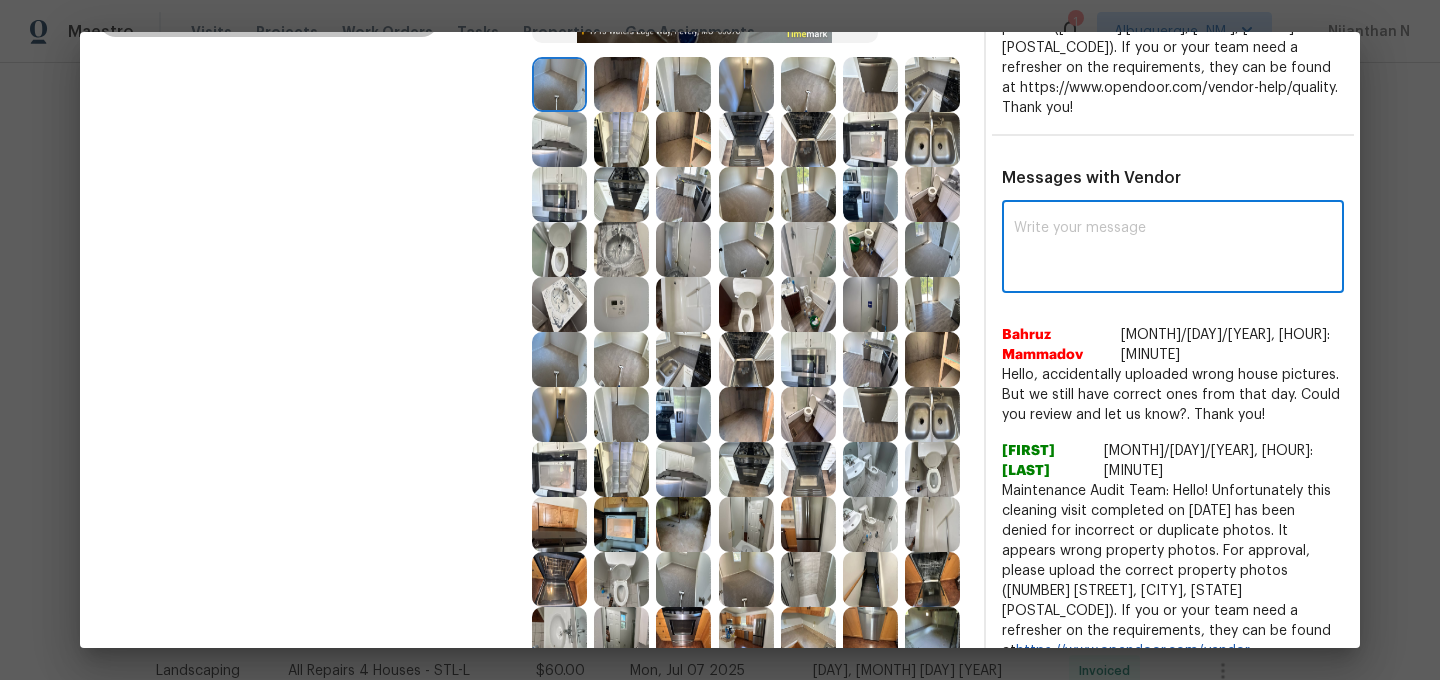 paste on "Maintenance Audit Team: Hello! Thank you for uploading the photo, after further review this visit was approved. (edited)" 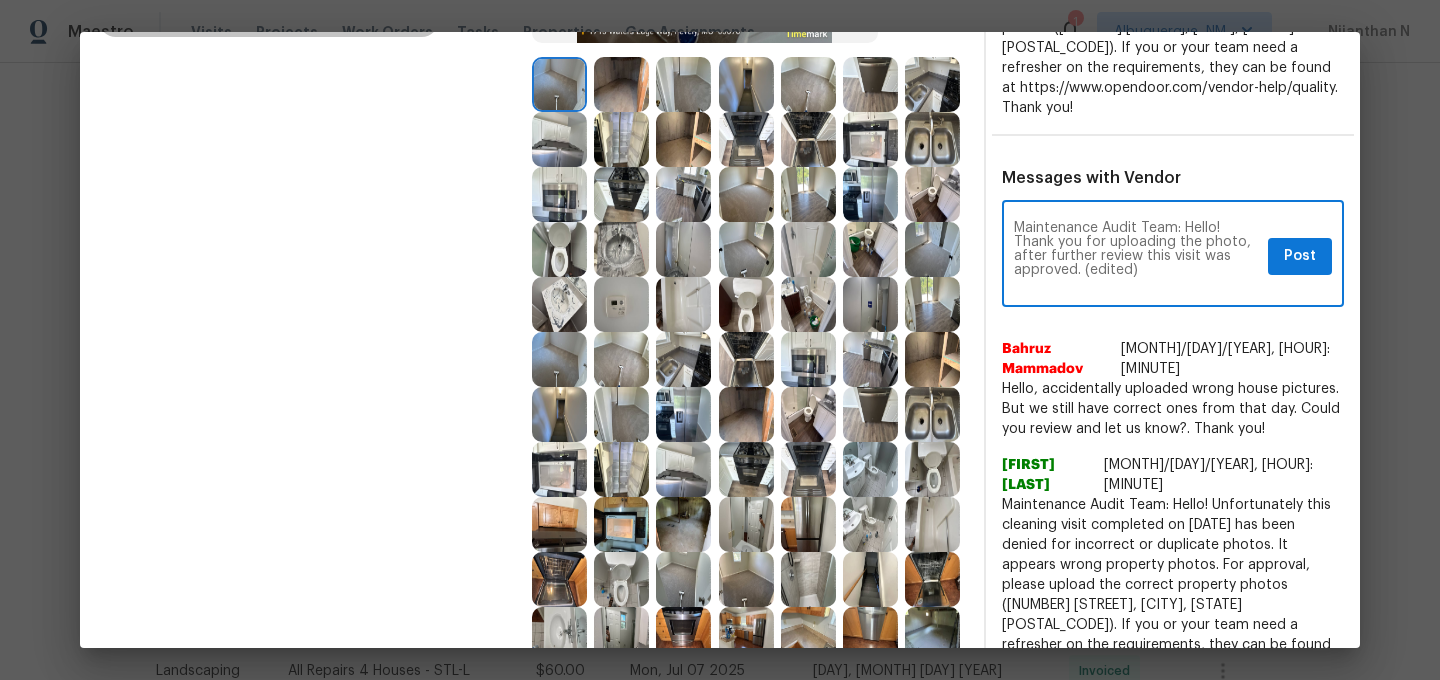 scroll, scrollTop: 0, scrollLeft: 0, axis: both 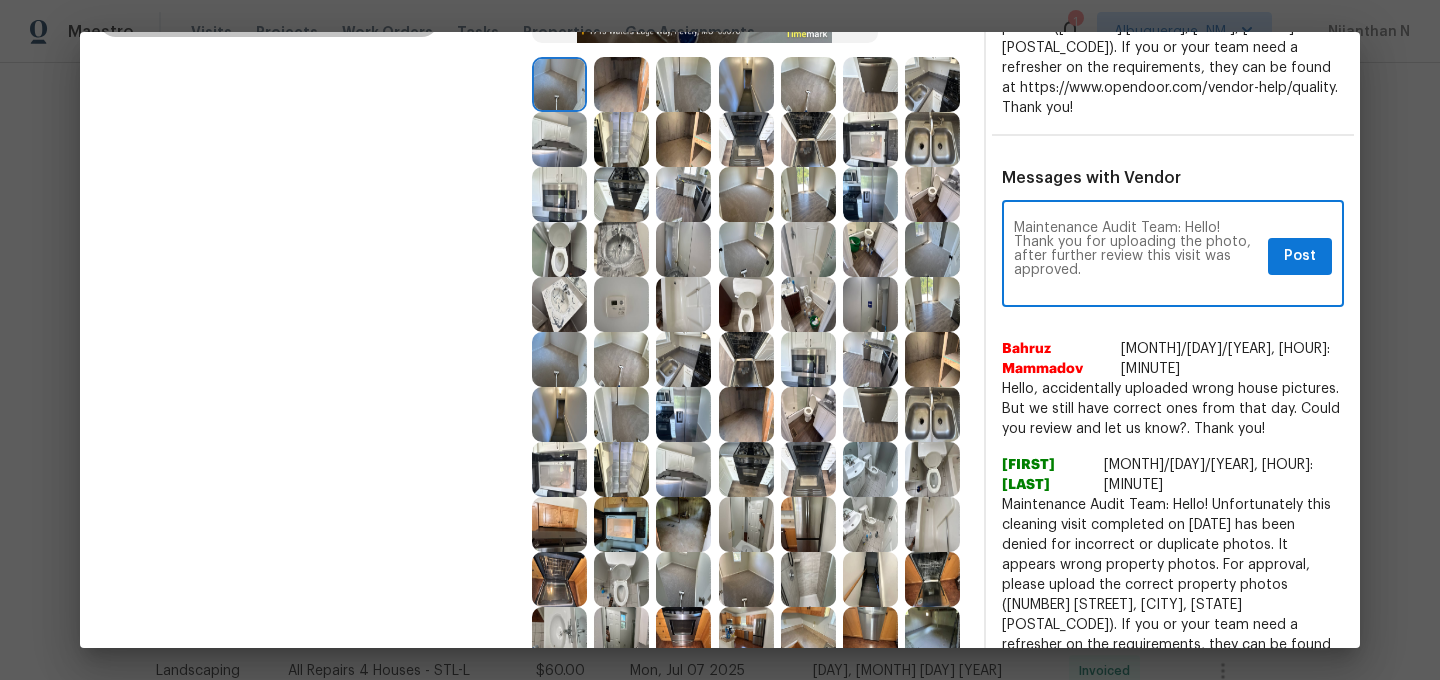 type on "Maintenance Audit Team: Hello! Thank you for uploading the photo, after further review this visit was approved." 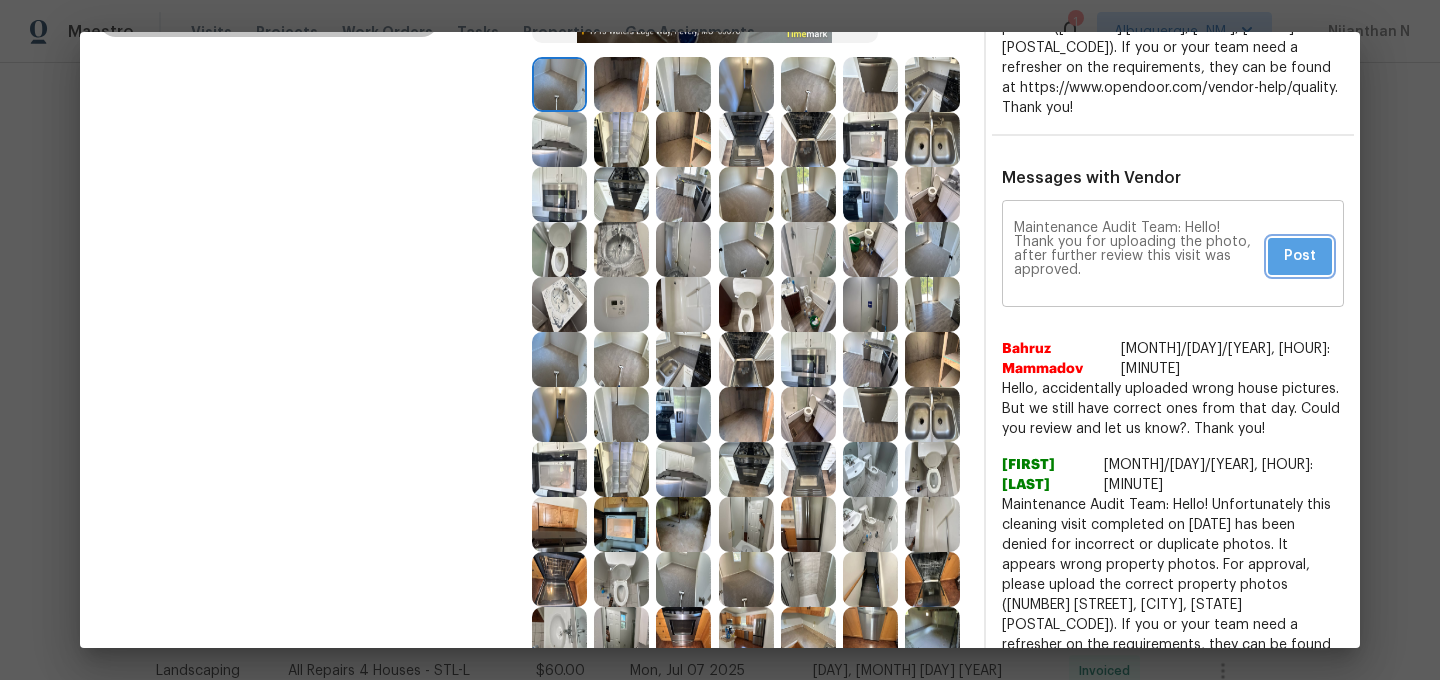 click on "Post" at bounding box center (1300, 256) 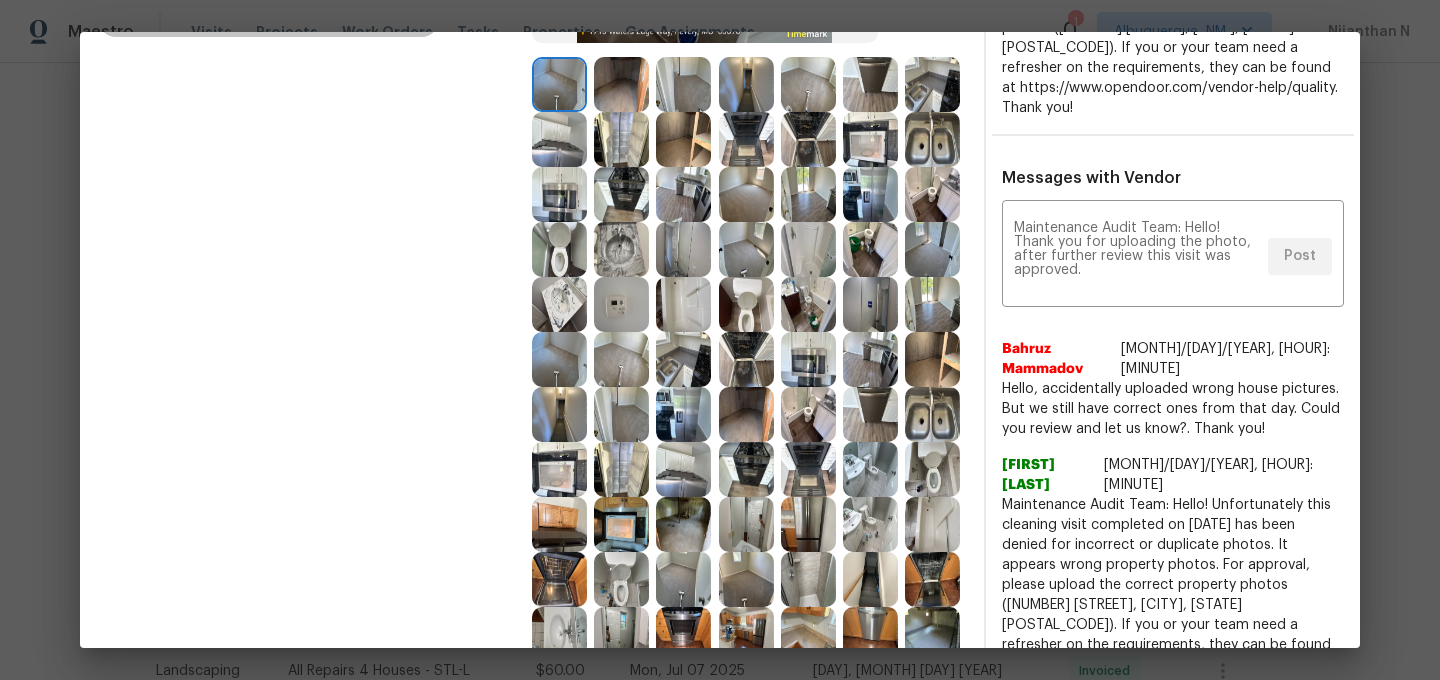 scroll, scrollTop: 0, scrollLeft: 0, axis: both 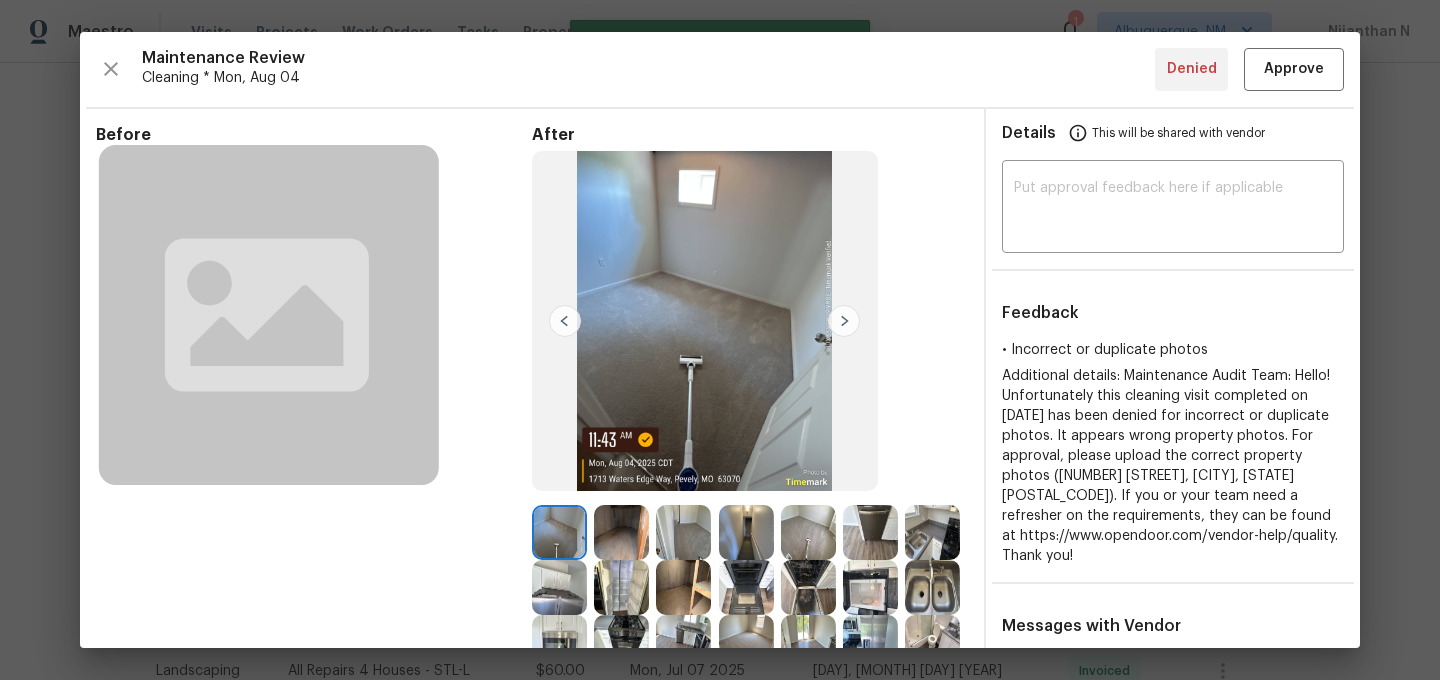 type 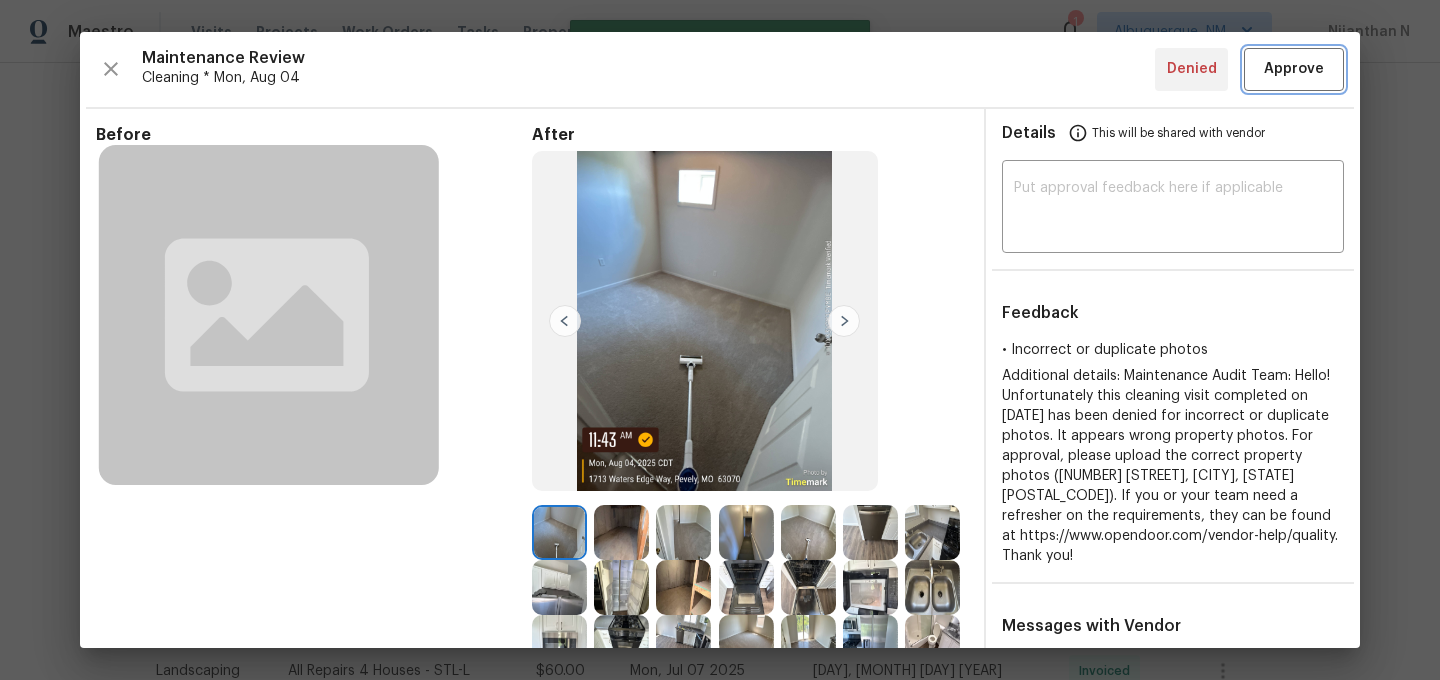 click on "Approve" at bounding box center (1294, 69) 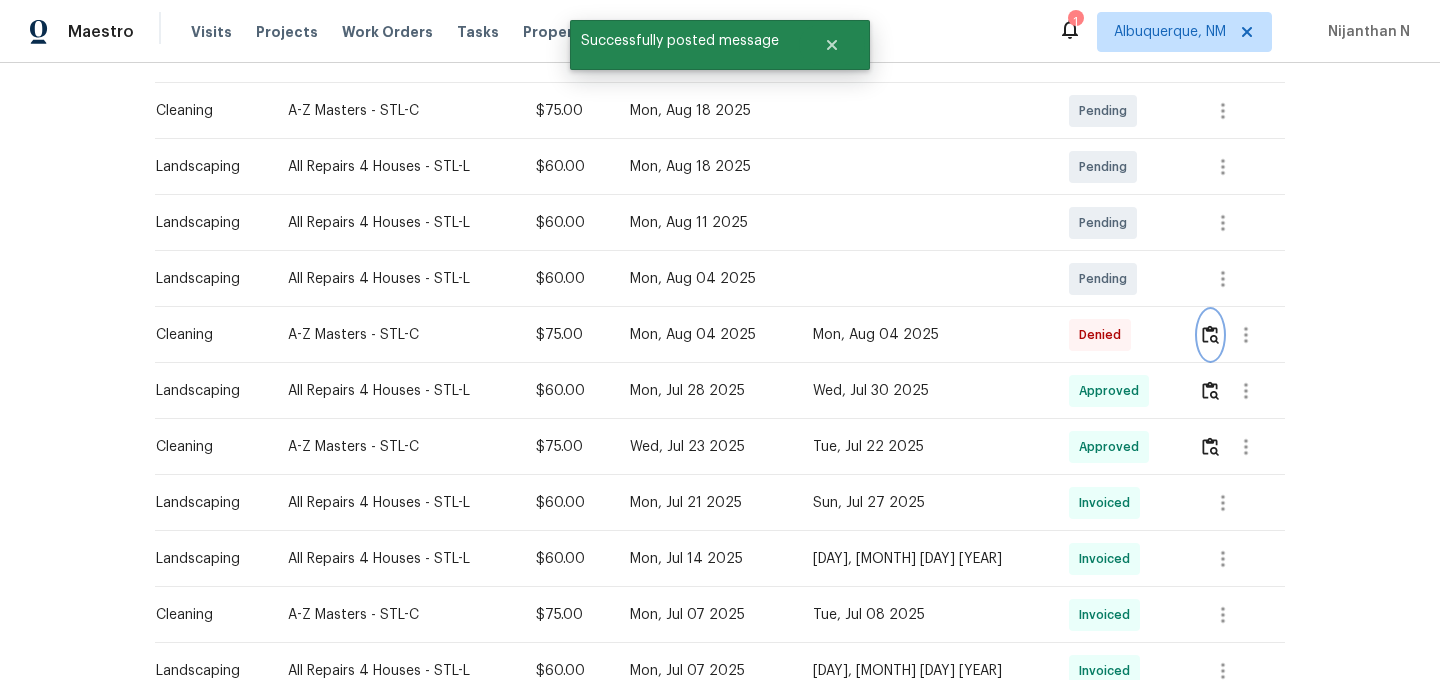 scroll, scrollTop: 0, scrollLeft: 0, axis: both 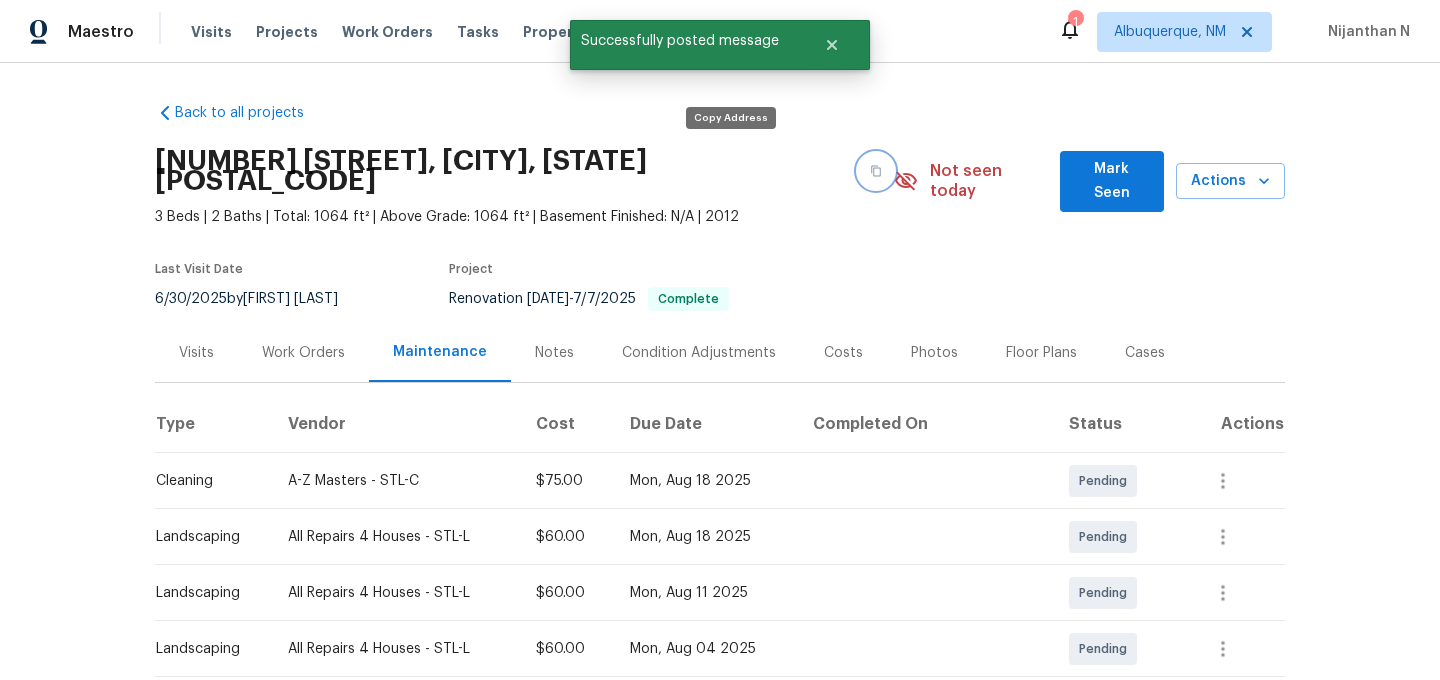 click at bounding box center [876, 171] 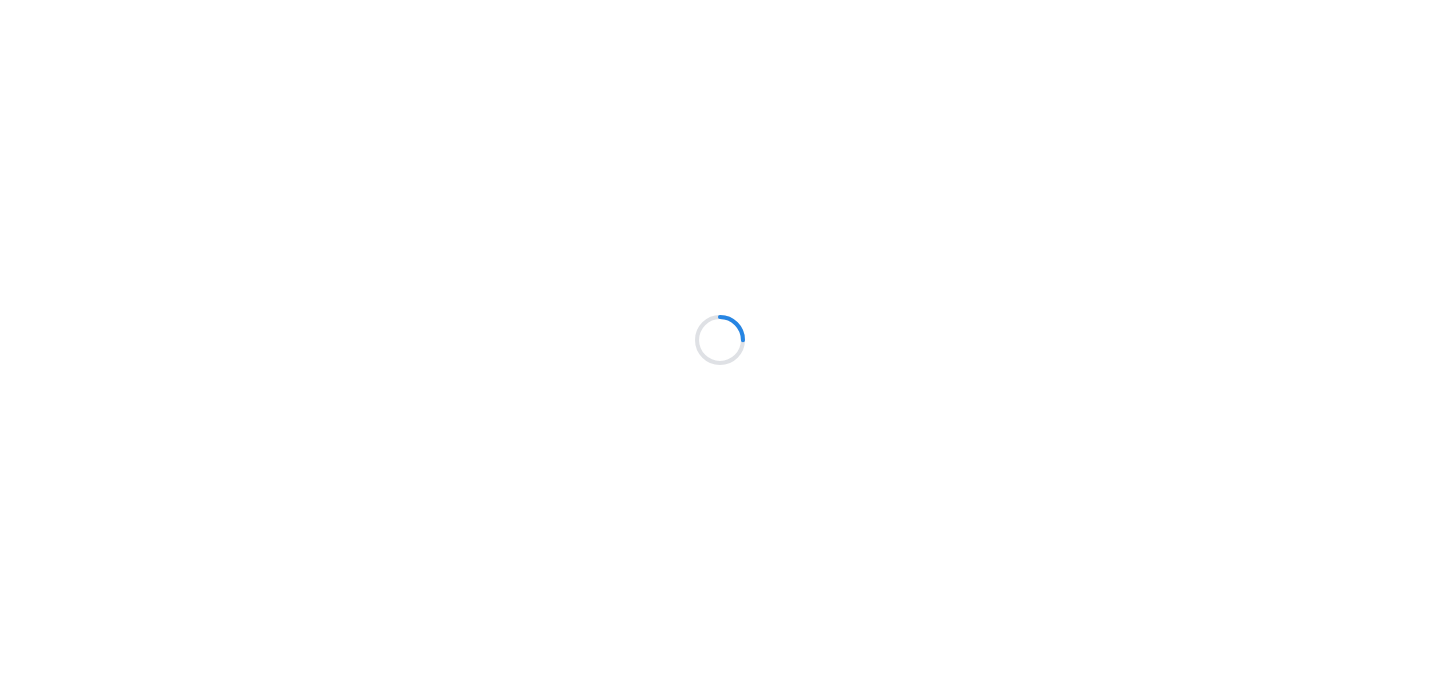 scroll, scrollTop: 0, scrollLeft: 0, axis: both 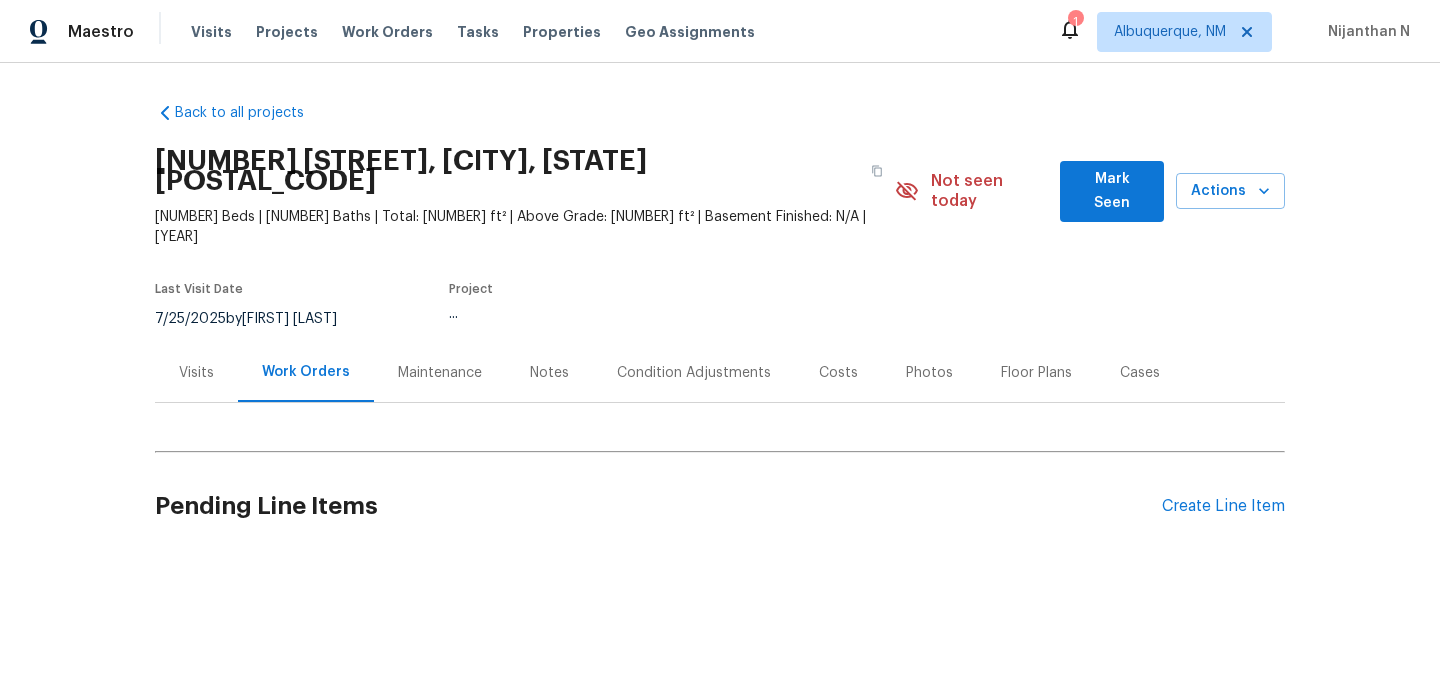 click on "Maintenance" at bounding box center [440, 372] 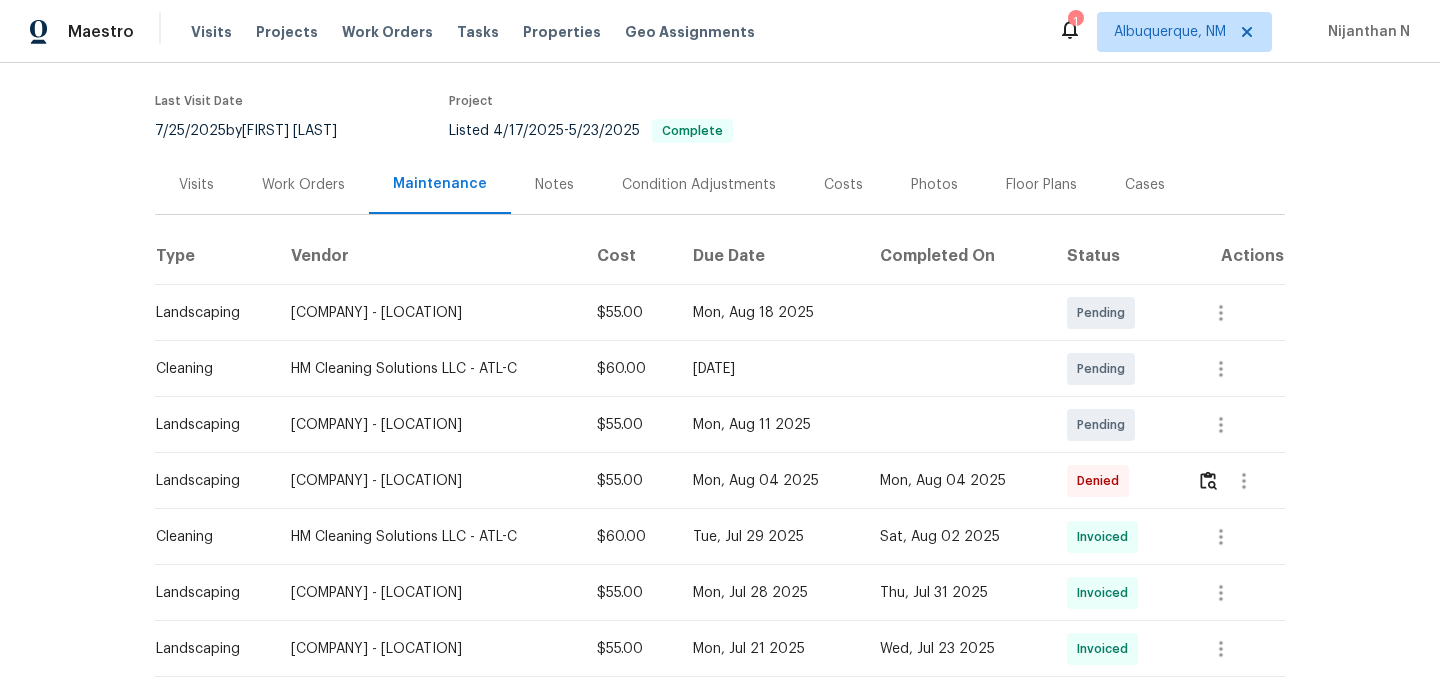 scroll, scrollTop: 198, scrollLeft: 0, axis: vertical 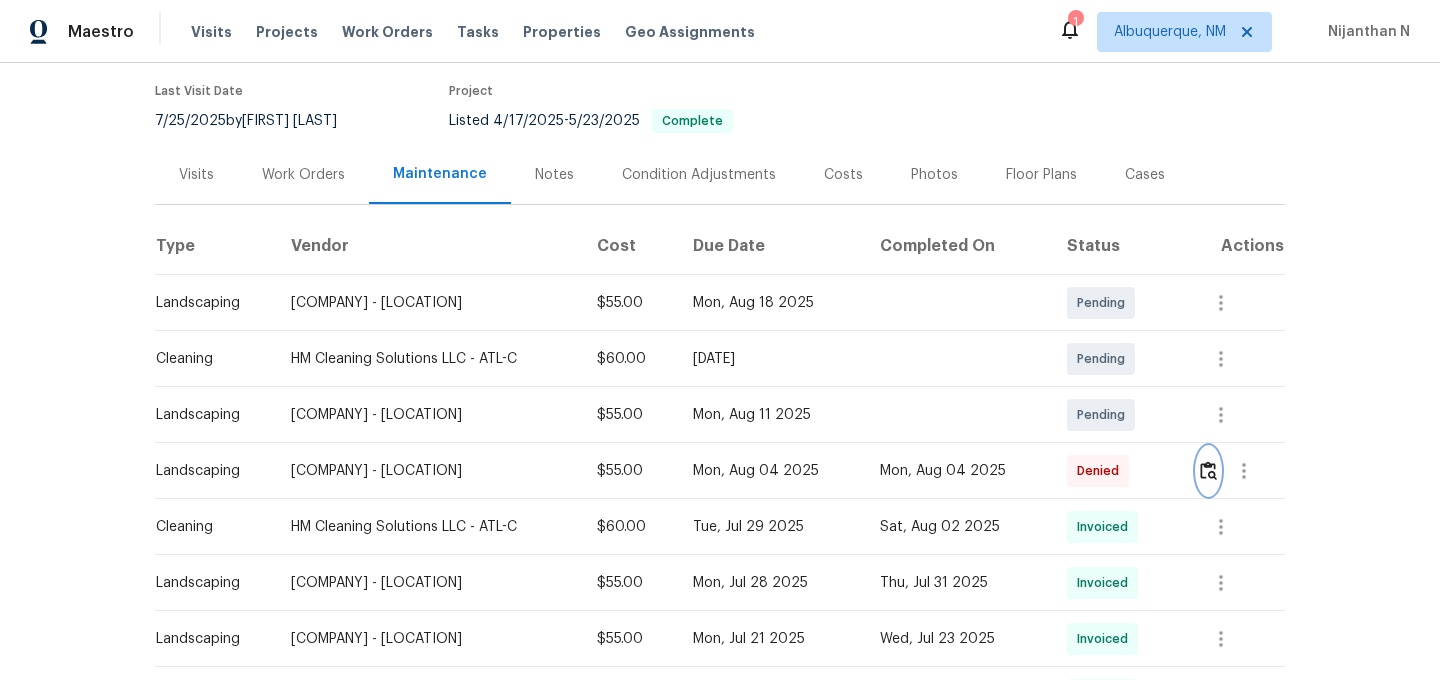 click at bounding box center [1208, 470] 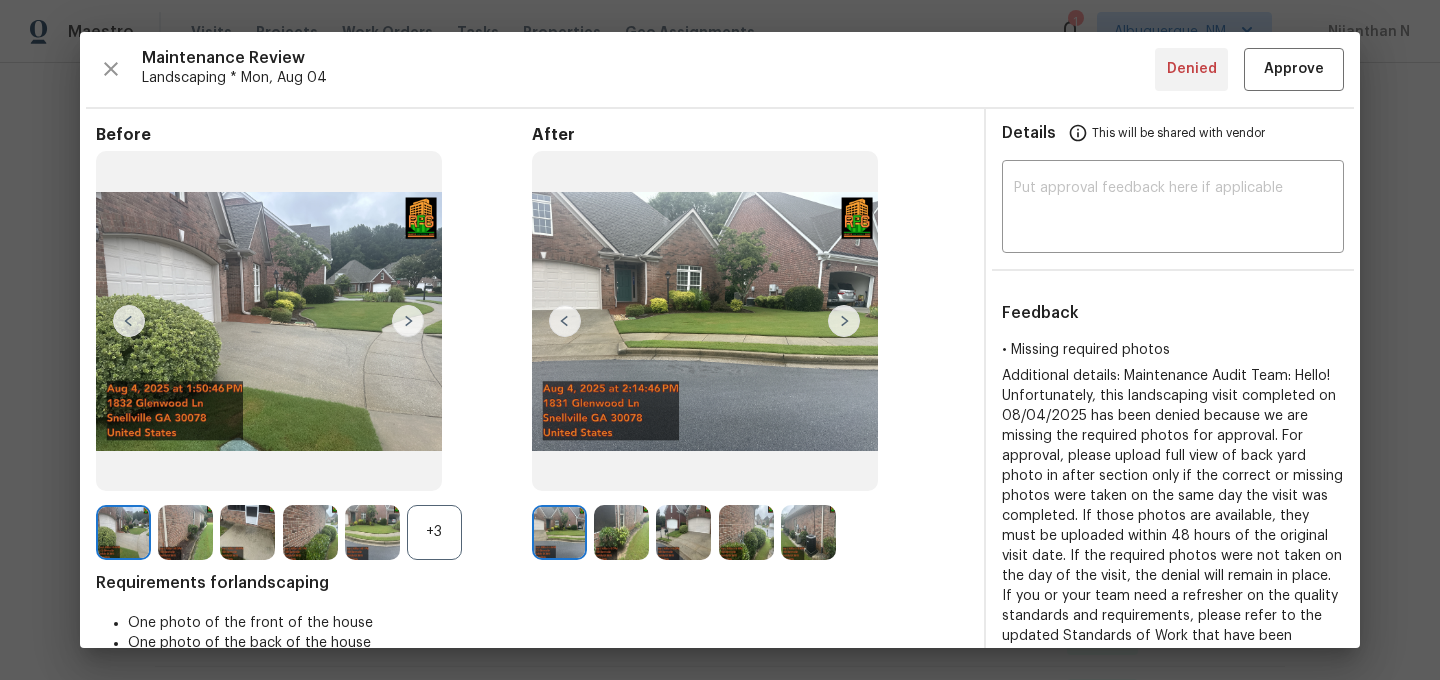 click on "+3" at bounding box center [434, 532] 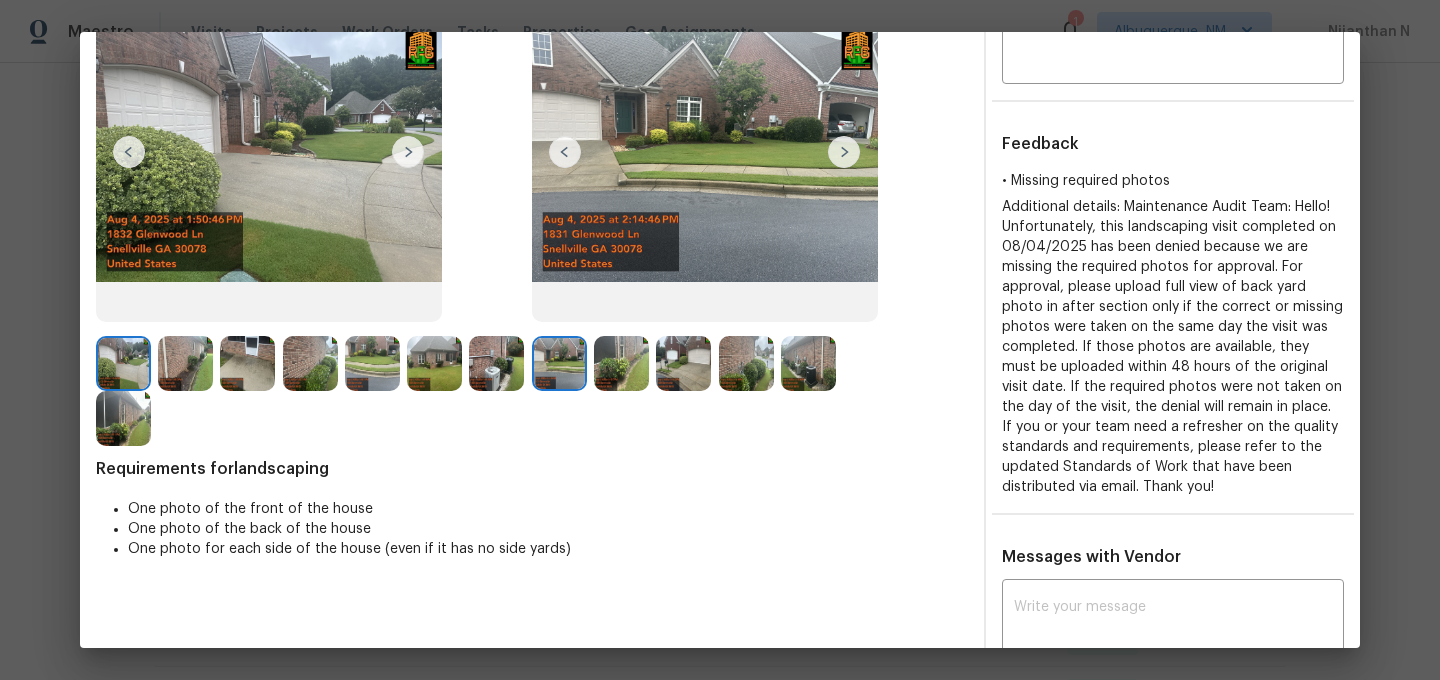 scroll, scrollTop: 171, scrollLeft: 0, axis: vertical 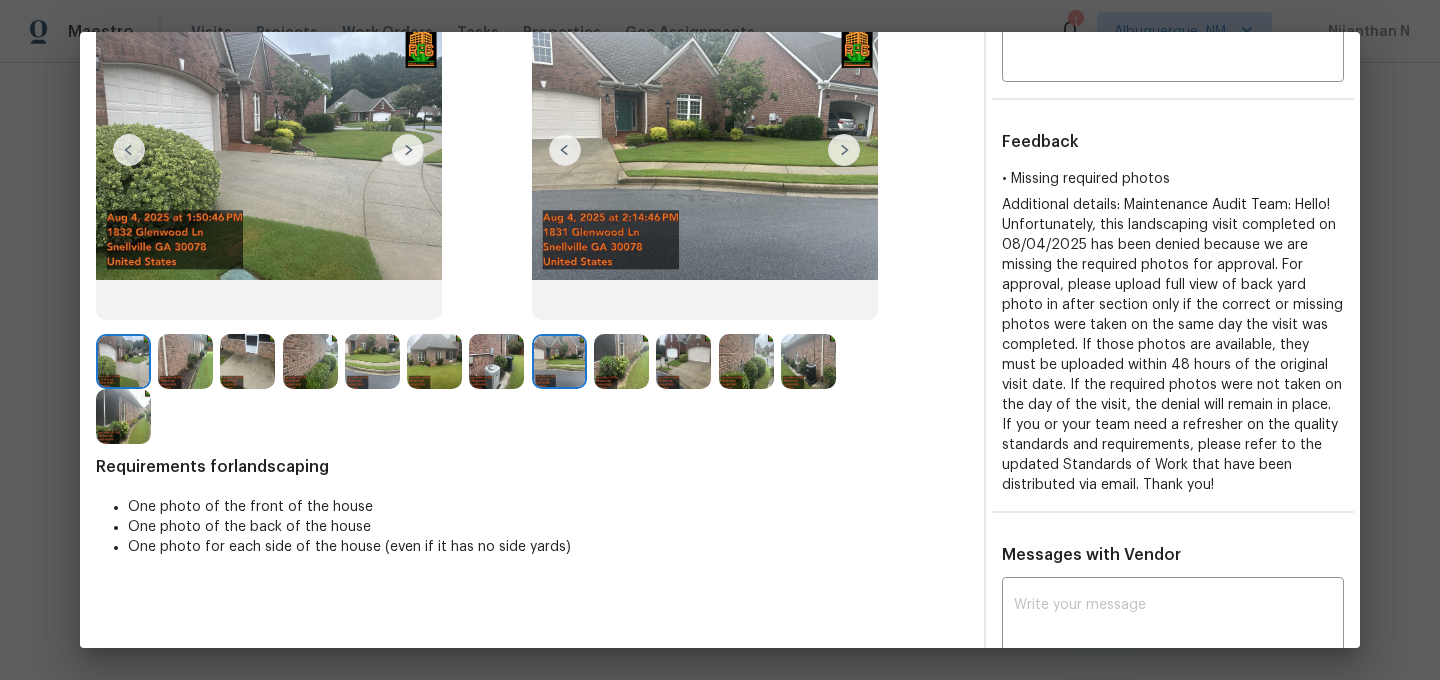 click at bounding box center [621, 361] 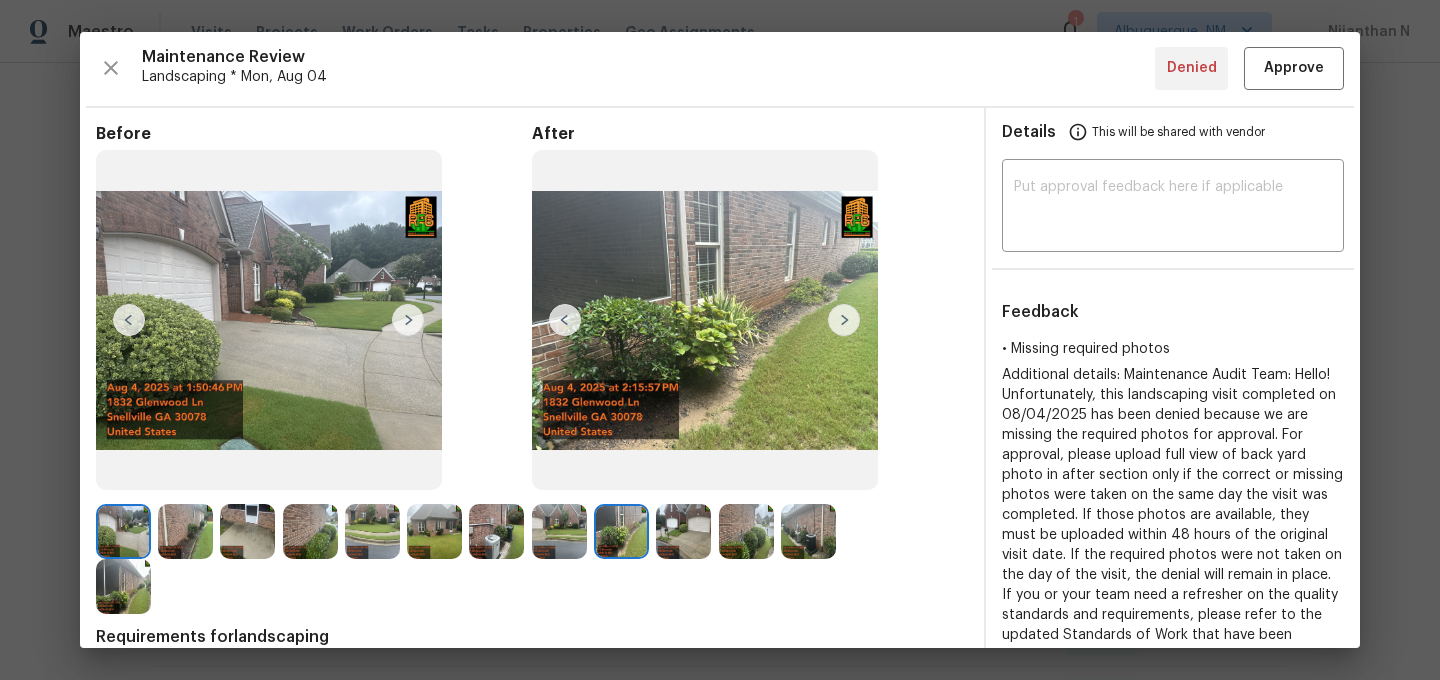 scroll, scrollTop: 54, scrollLeft: 0, axis: vertical 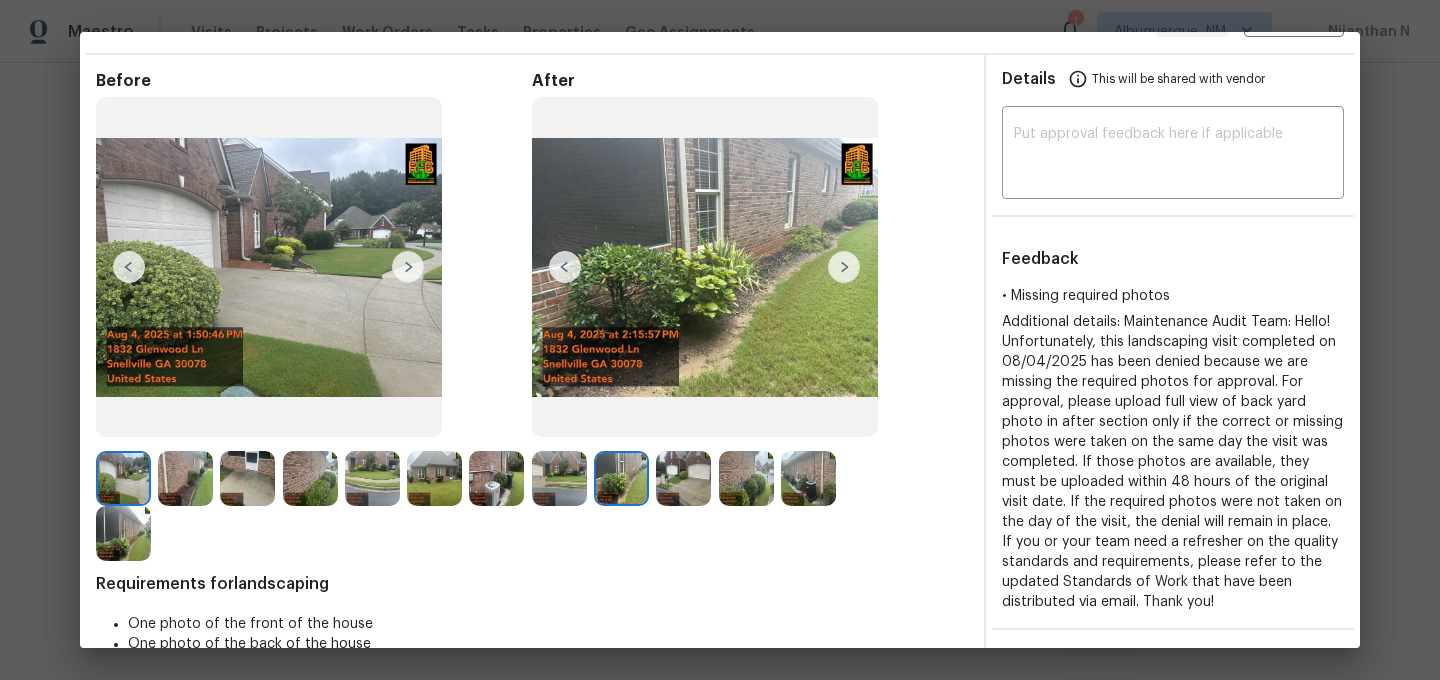 click at bounding box center (683, 478) 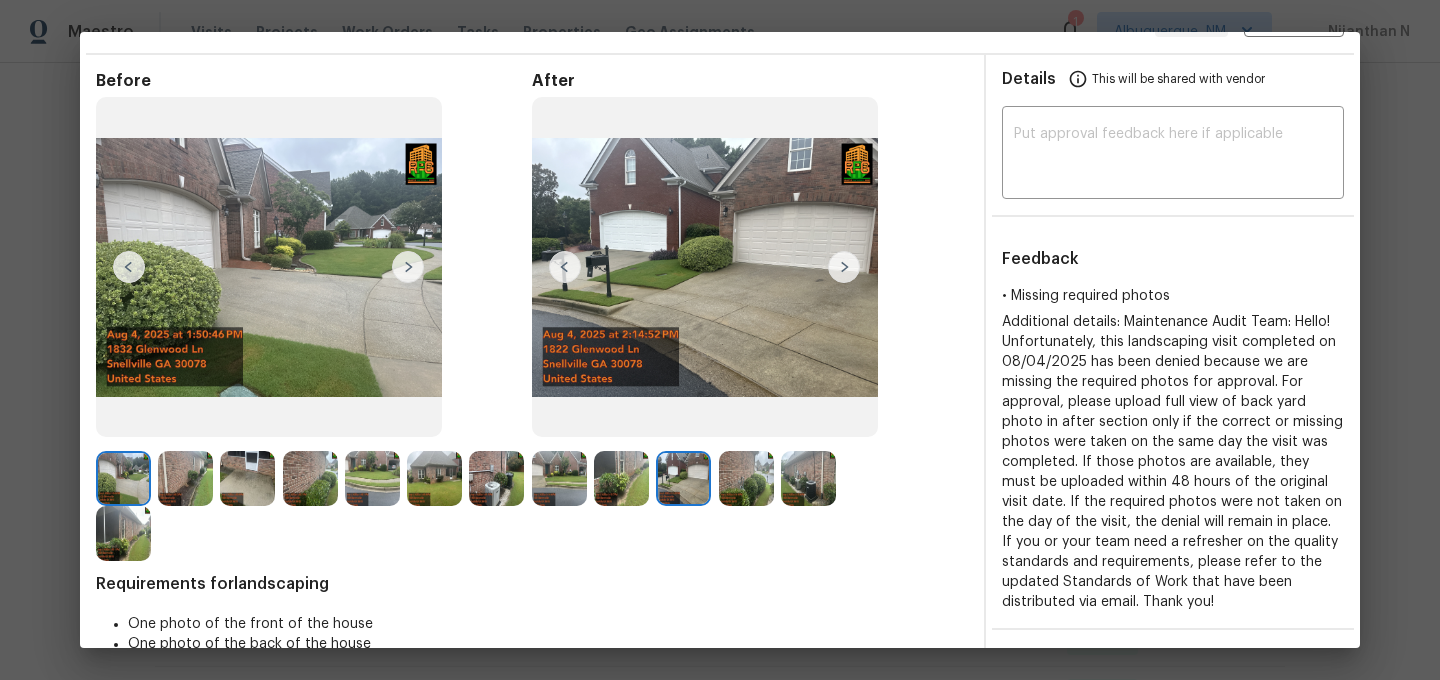click at bounding box center [746, 478] 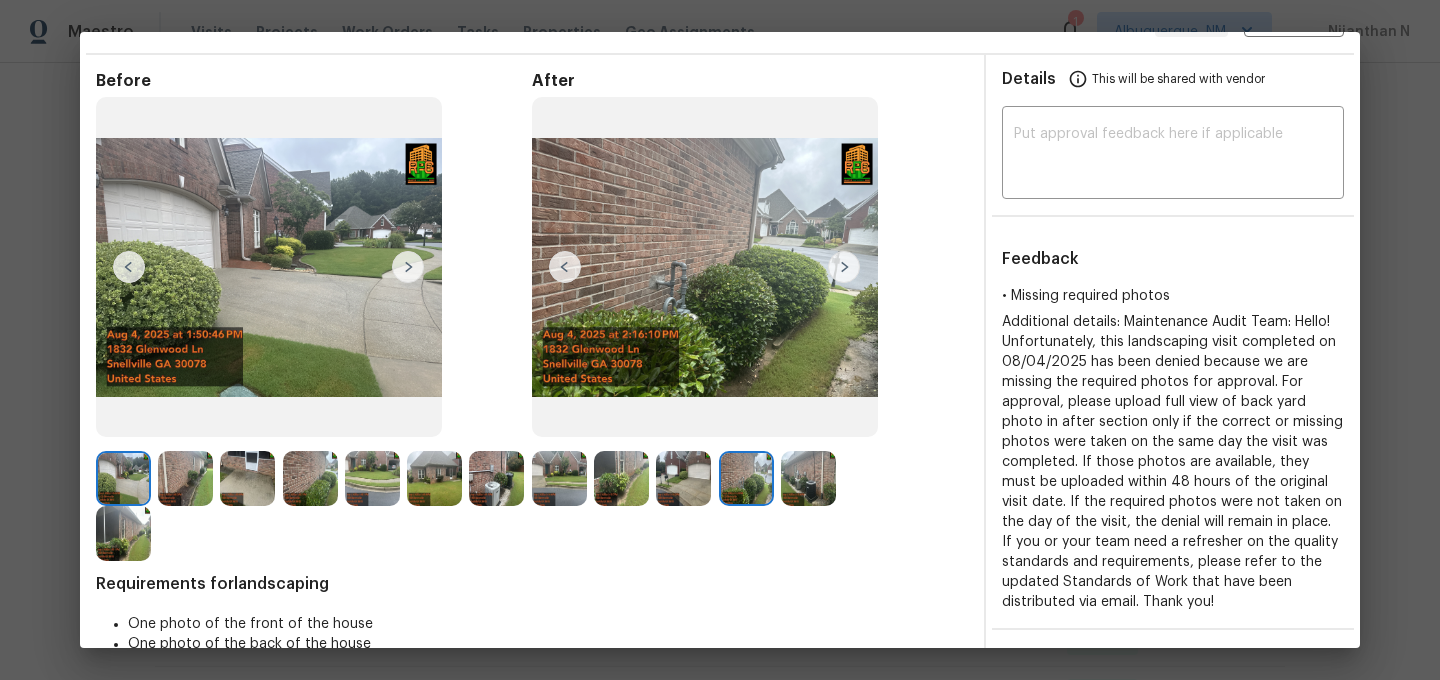 click at bounding box center [808, 478] 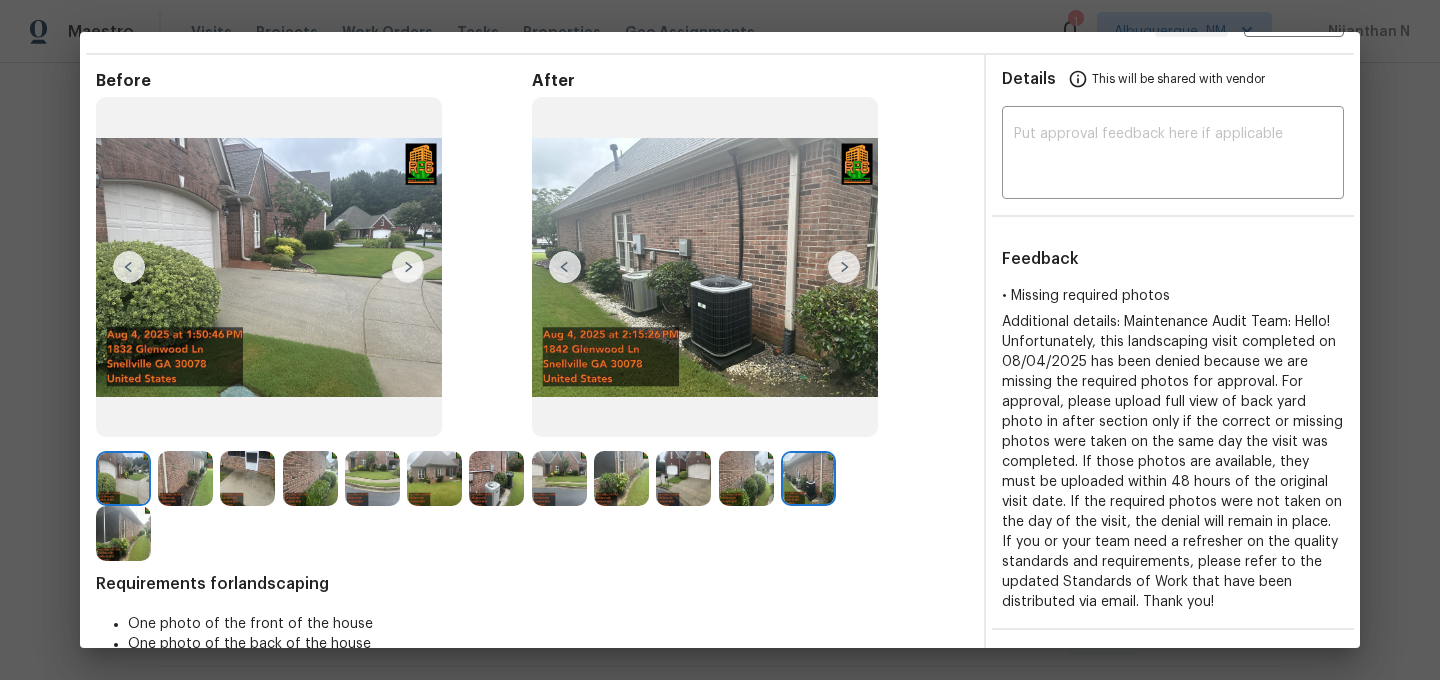 click at bounding box center [559, 478] 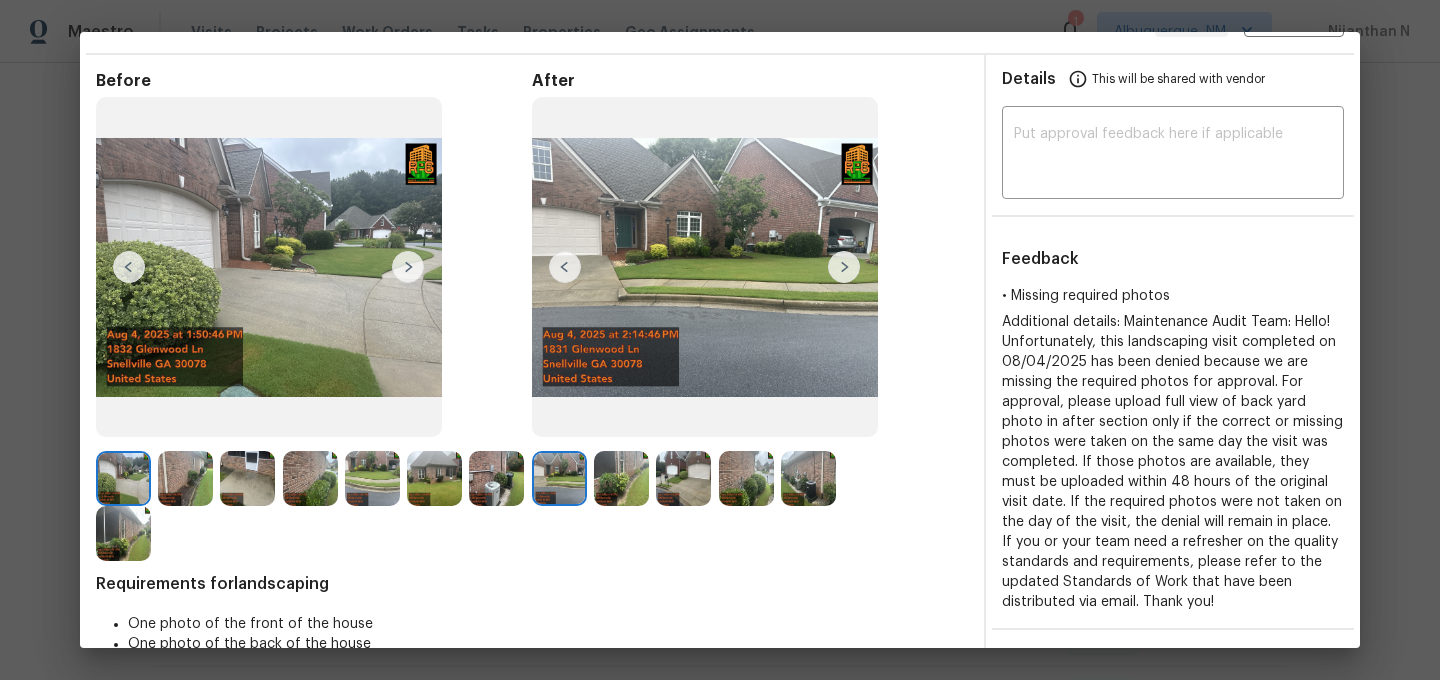 click at bounding box center (496, 478) 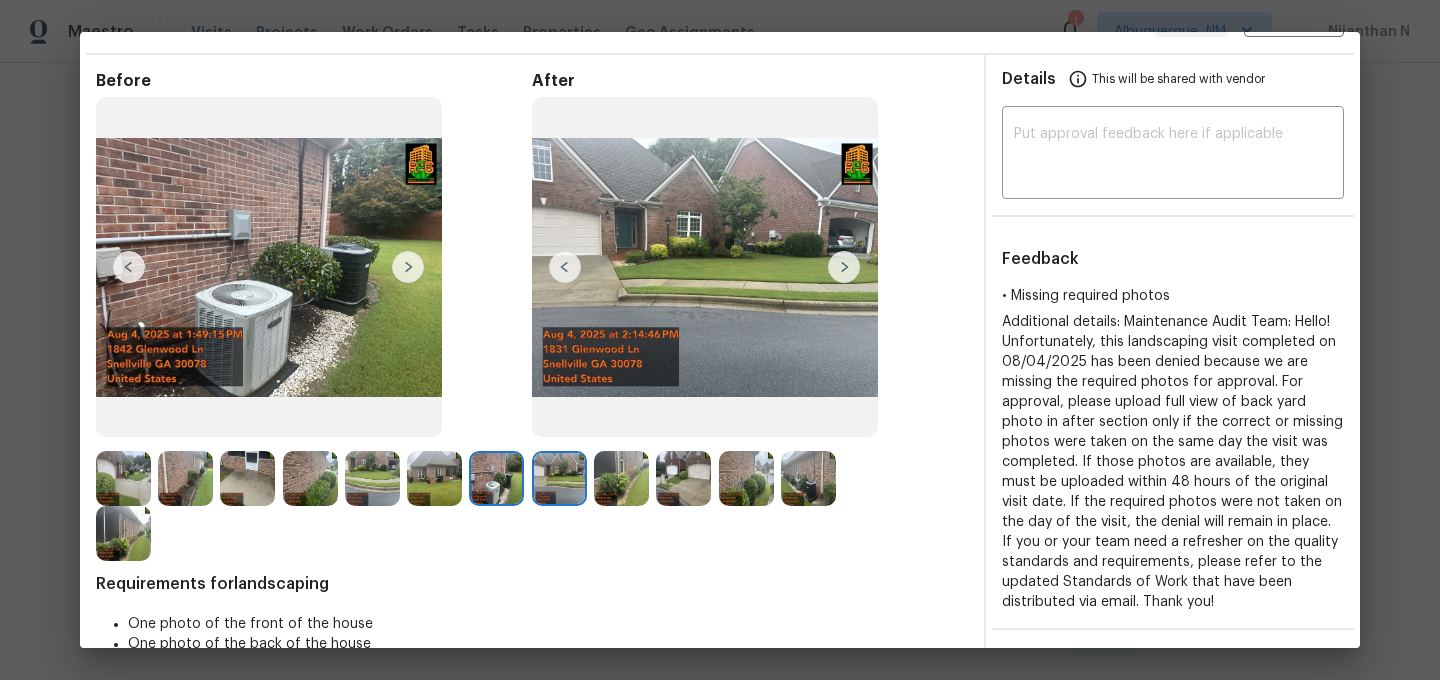 scroll, scrollTop: 0, scrollLeft: 0, axis: both 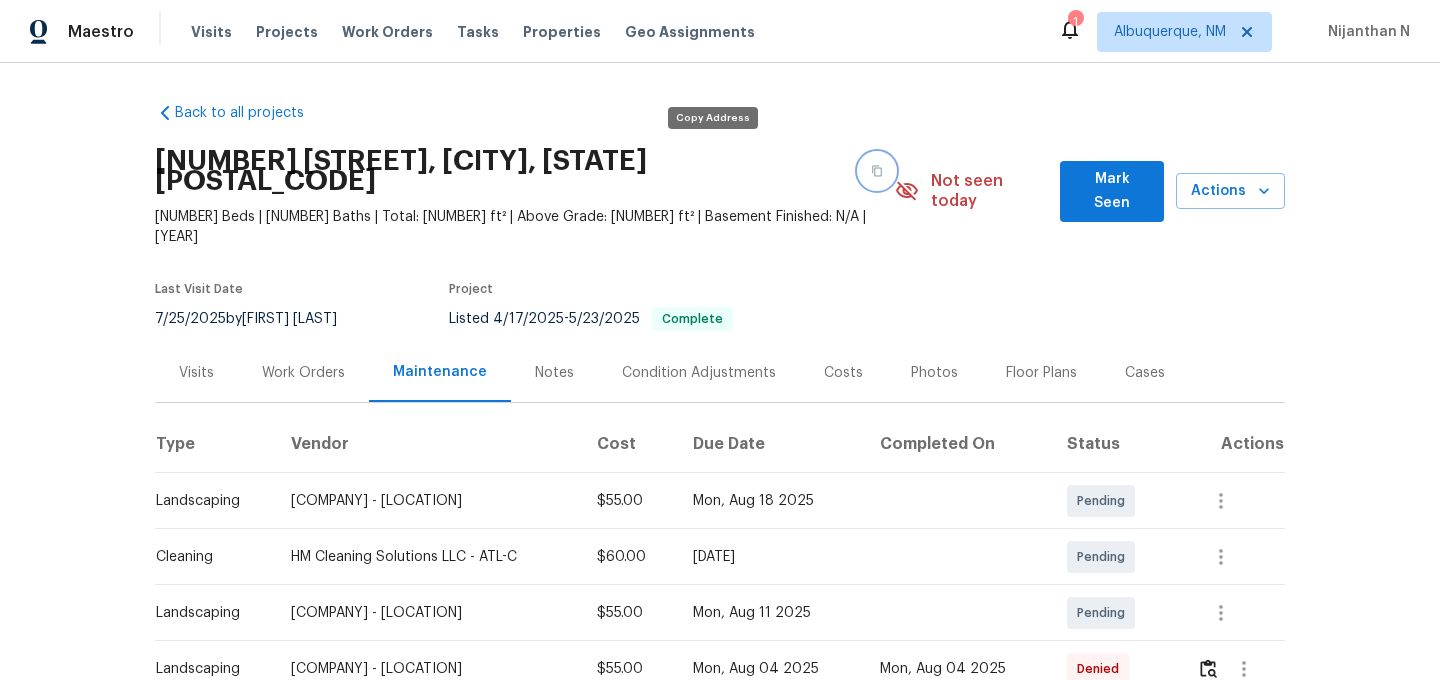 click at bounding box center (877, 171) 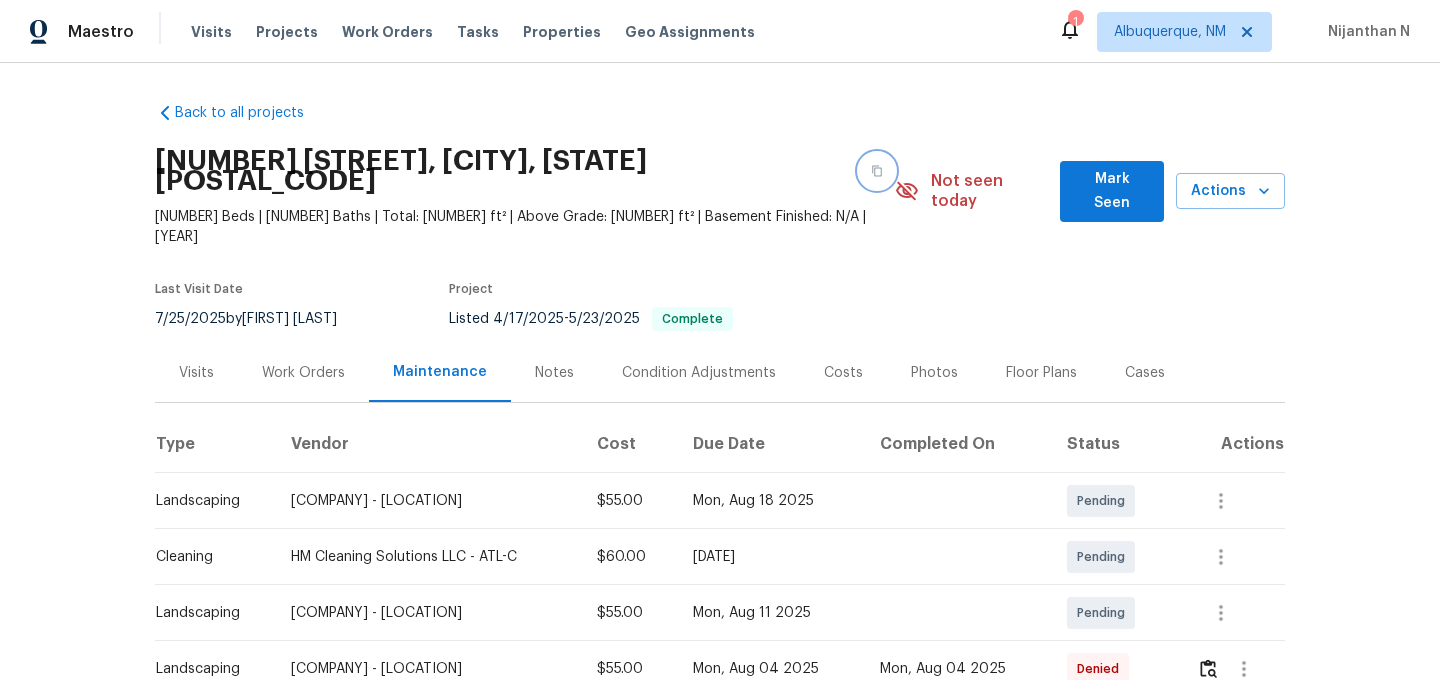 scroll, scrollTop: 441, scrollLeft: 0, axis: vertical 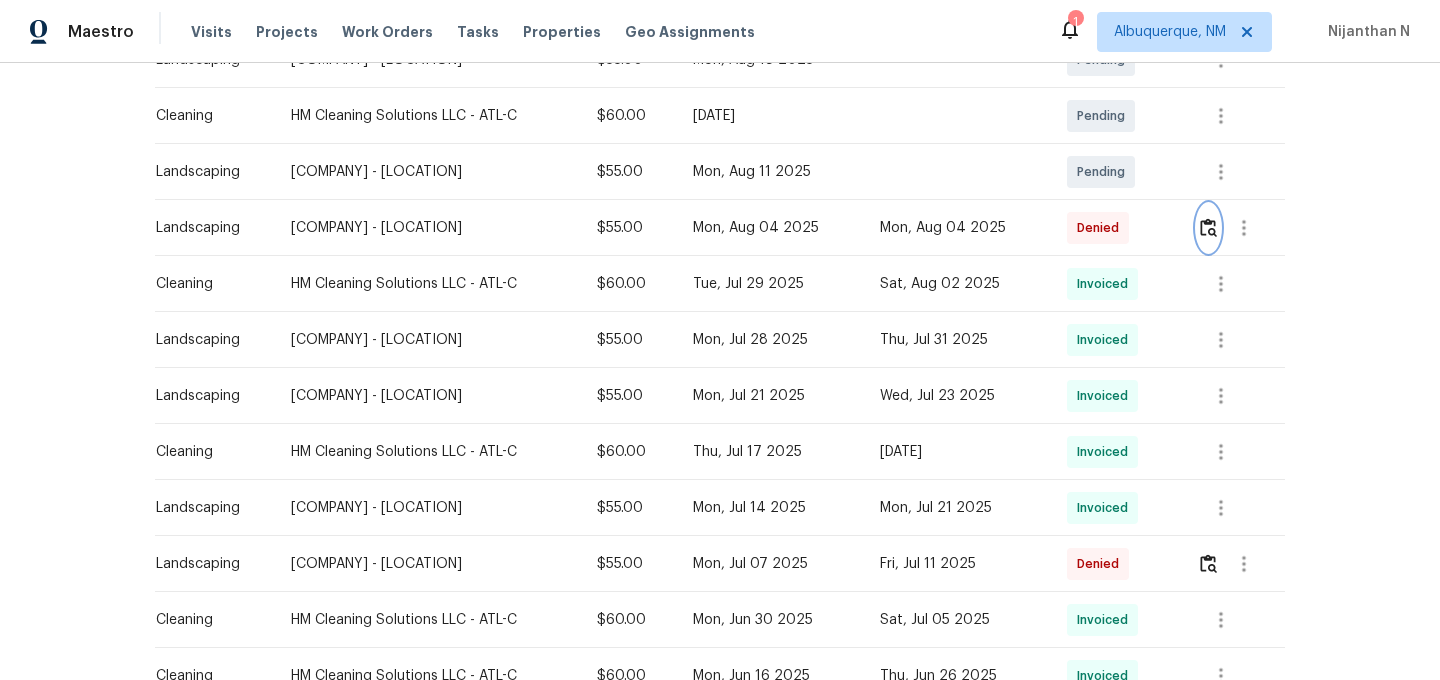 click at bounding box center [1208, 227] 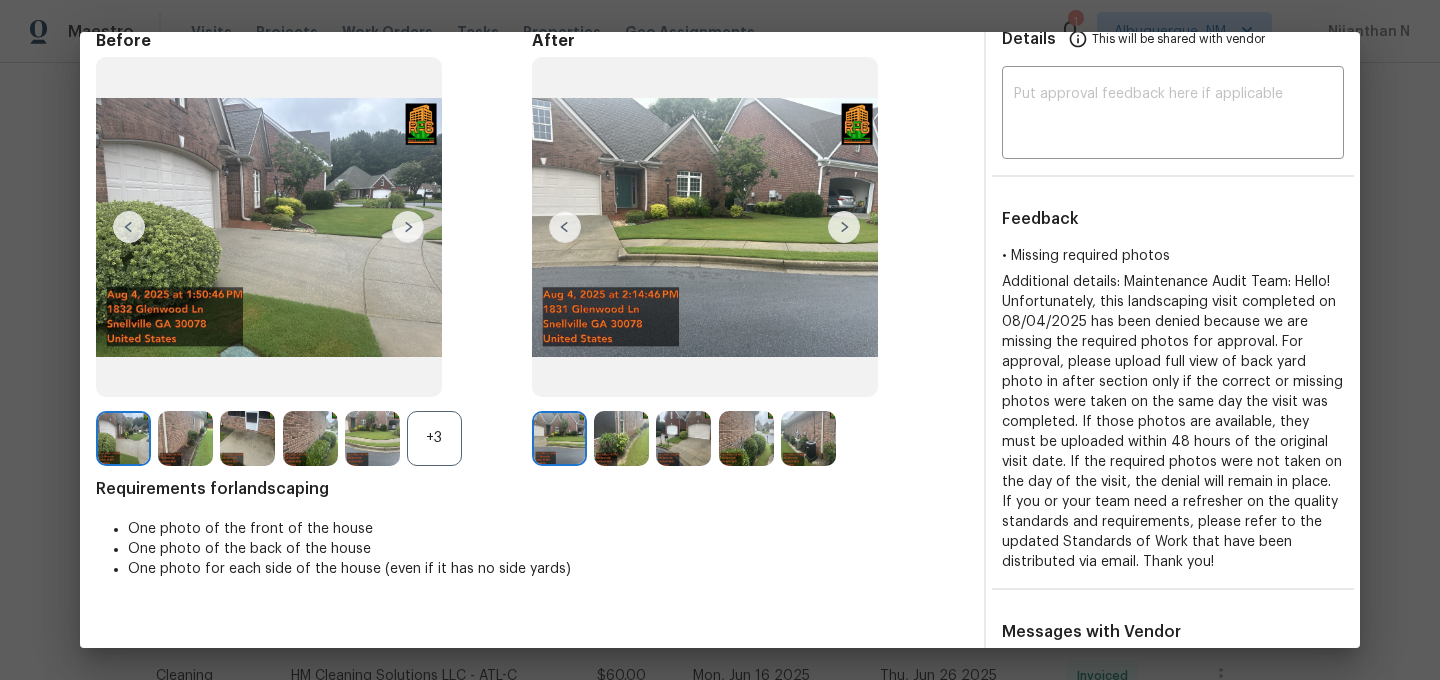 scroll, scrollTop: 71, scrollLeft: 0, axis: vertical 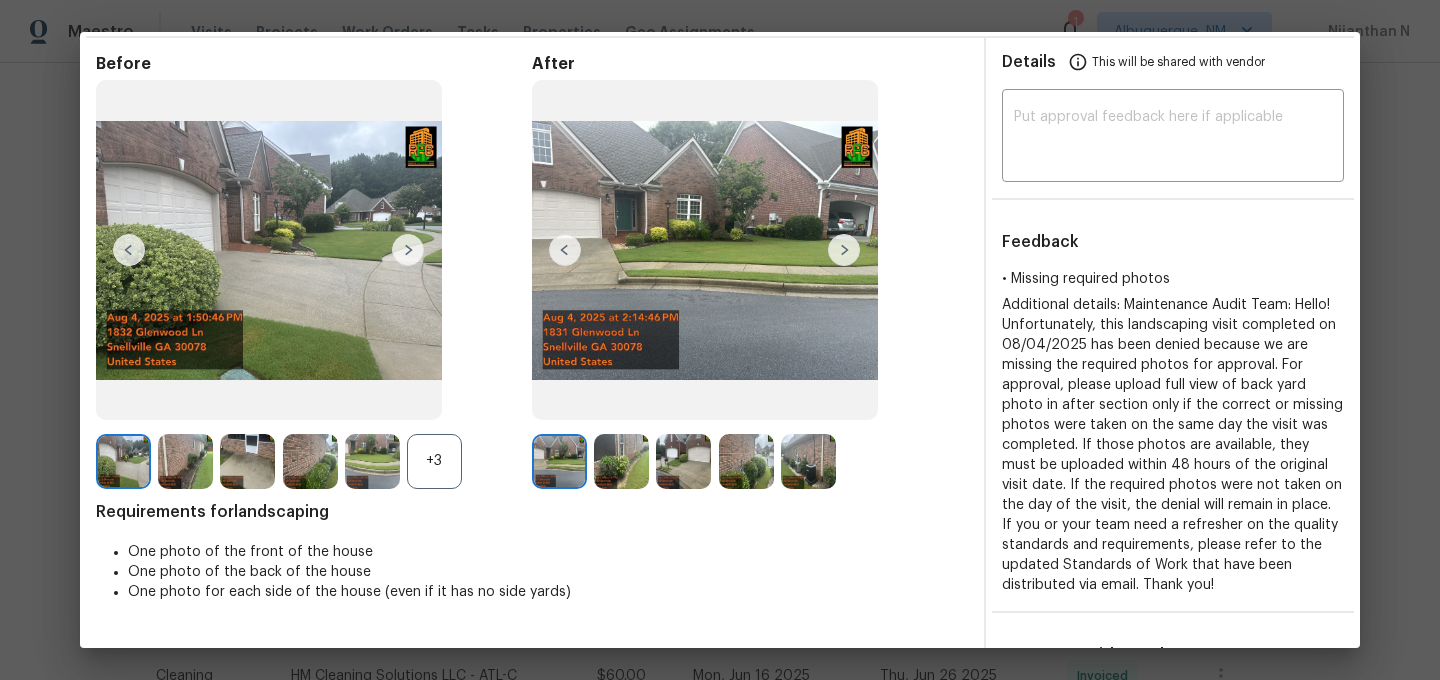 click at bounding box center (746, 461) 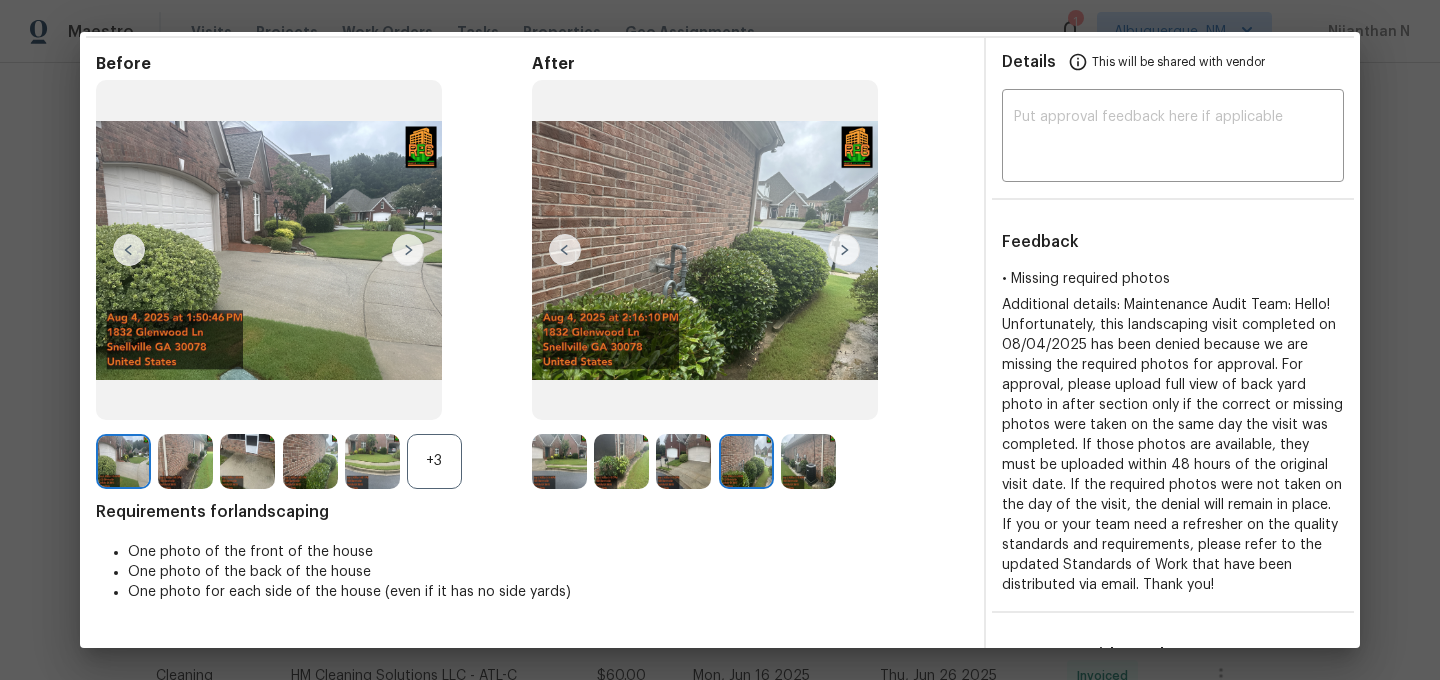 click at bounding box center (683, 461) 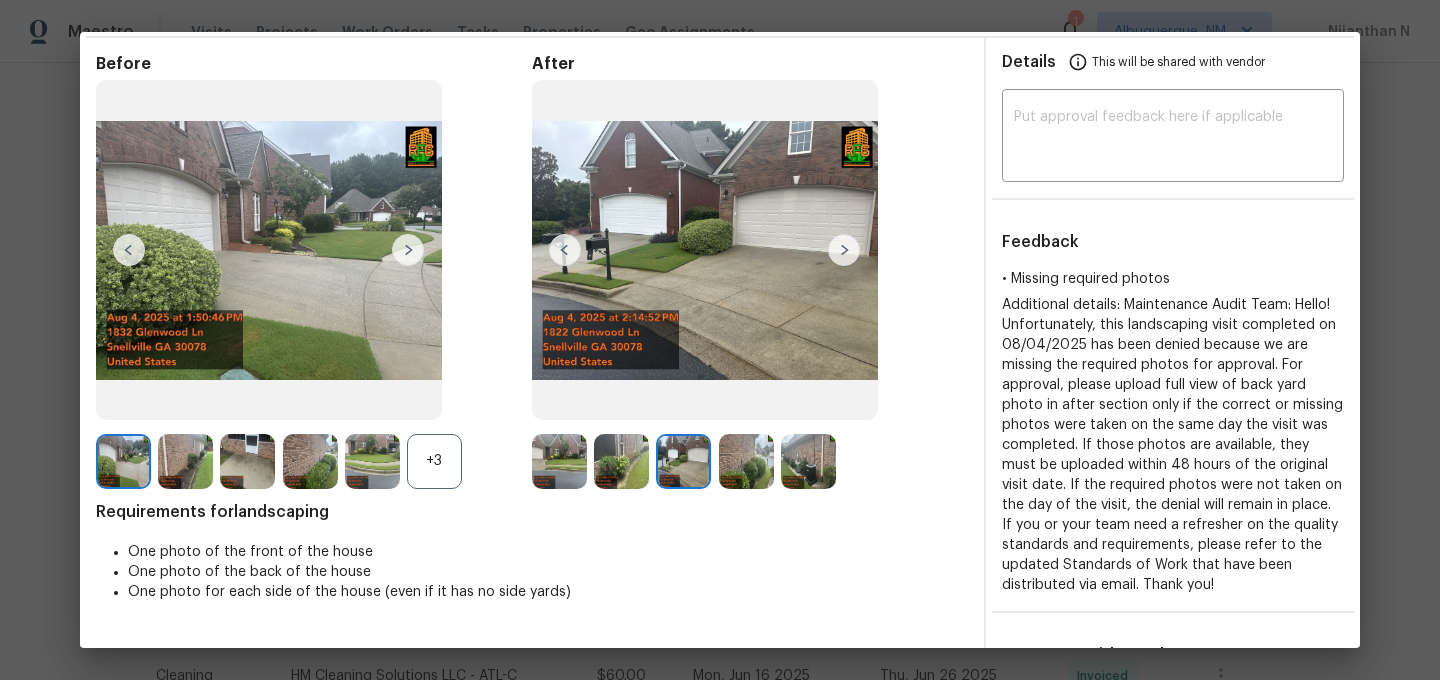 click at bounding box center [621, 461] 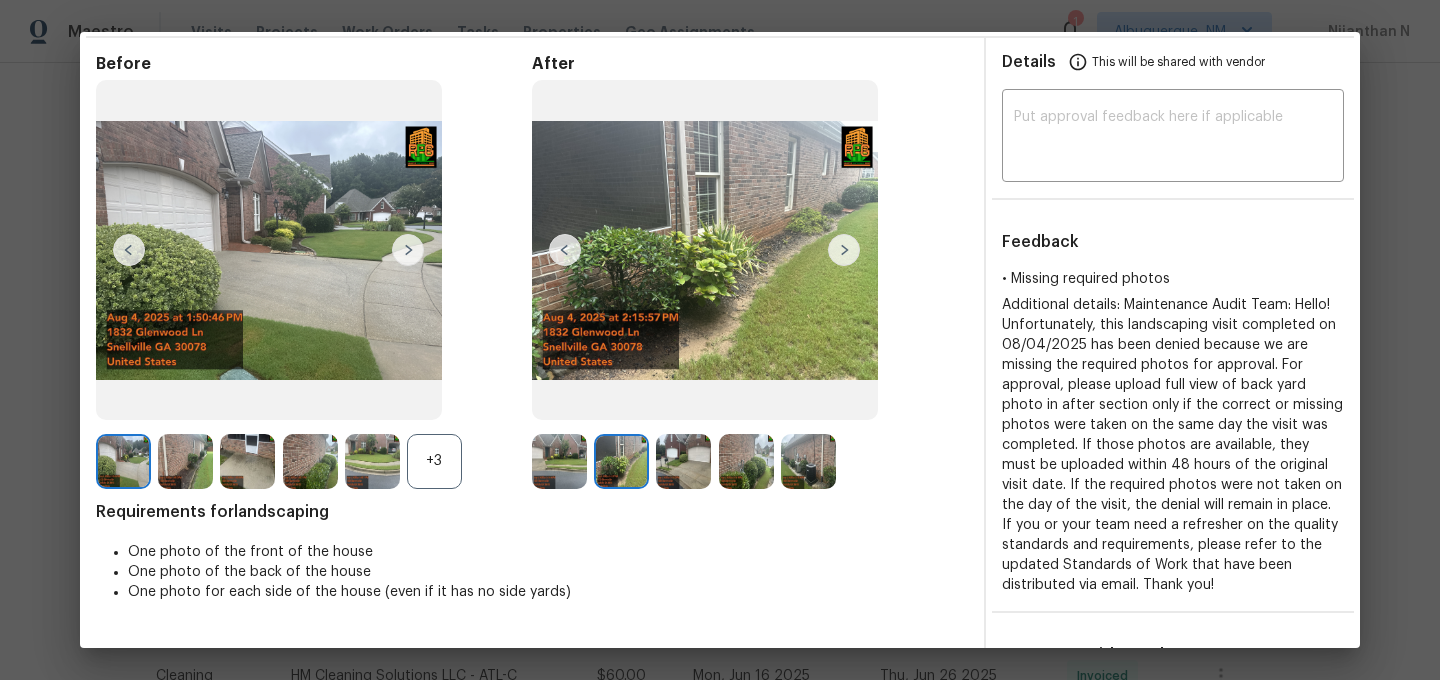 click on "+3" at bounding box center (314, 461) 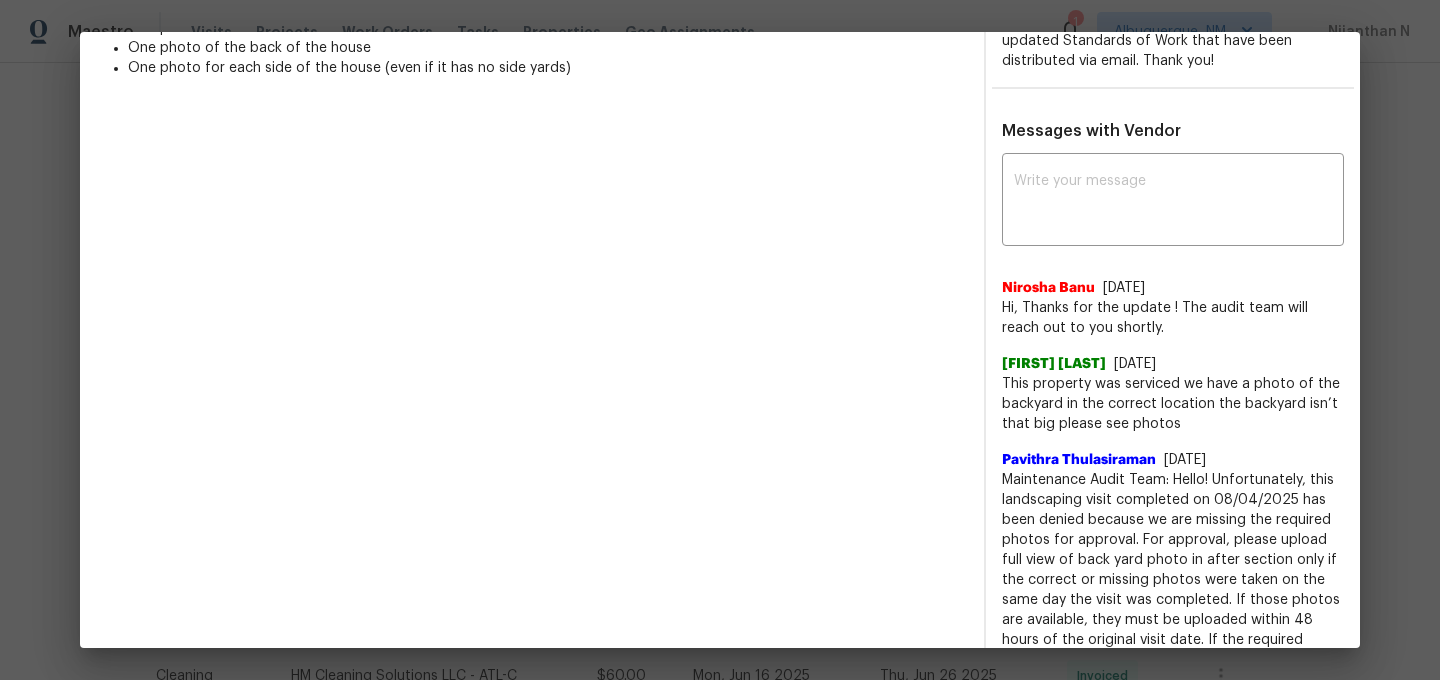 scroll, scrollTop: 694, scrollLeft: 0, axis: vertical 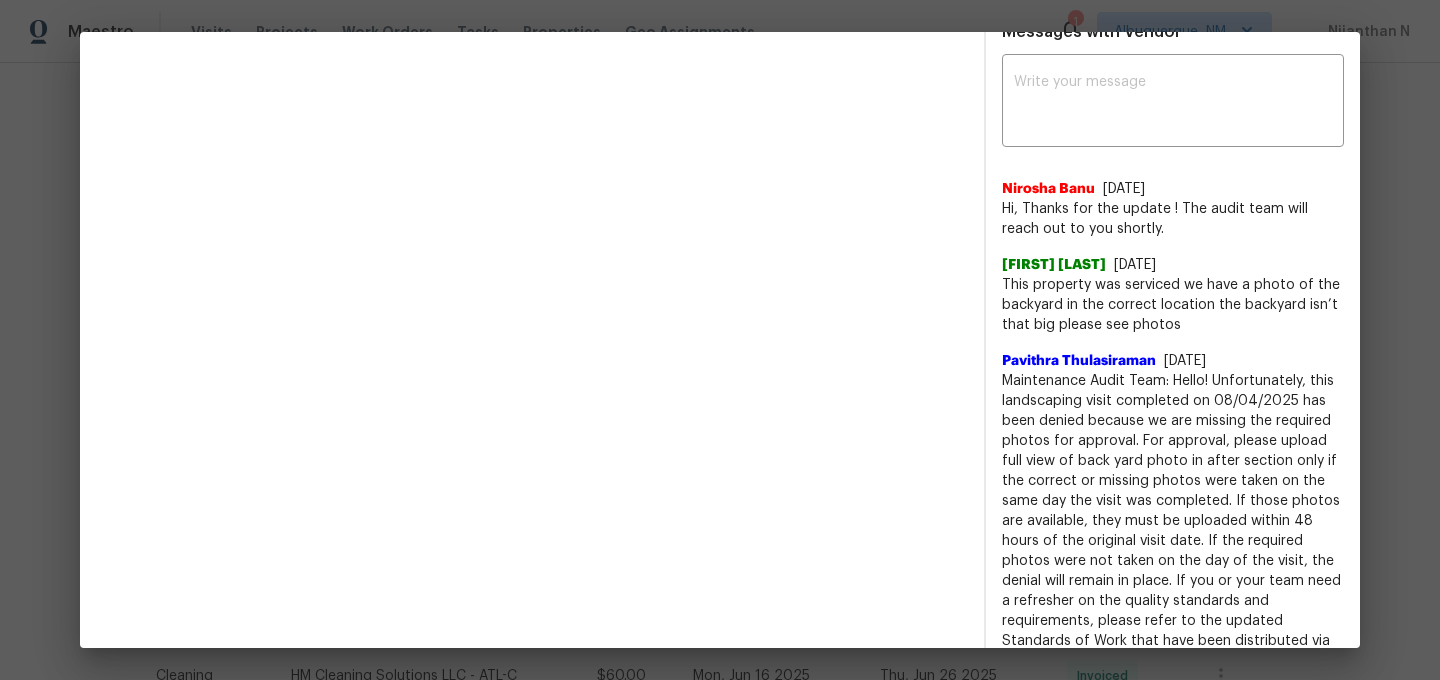 click on "Maintenance Audit Team: Hello! Unfortunately, this landscaping visit completed on 08/04/2025 has been denied because we are missing the required photos for approval. For approval, please upload  full view of back yard photo in after section only if the correct or missing photos were taken on the same day the visit was completed. If those photos are available, they must be uploaded within 48 hours of the original visit date. If the required photos were not taken on the day of the visit, the denial will remain in place. If you or your team need a refresher on the quality standards and requirements, please refer to the updated Standards of Work that have been distributed via email. Thank you!" at bounding box center (1173, 521) 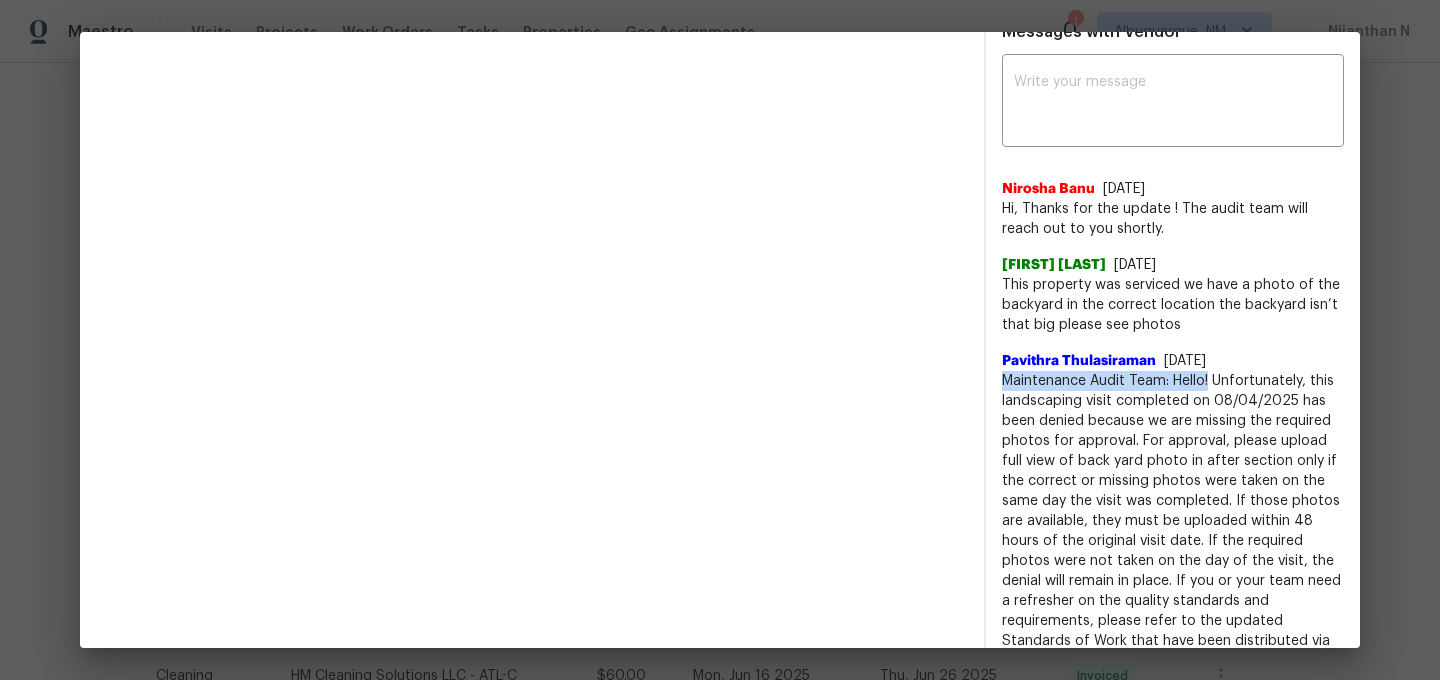 drag, startPoint x: 1015, startPoint y: 374, endPoint x: 1205, endPoint y: 373, distance: 190.00262 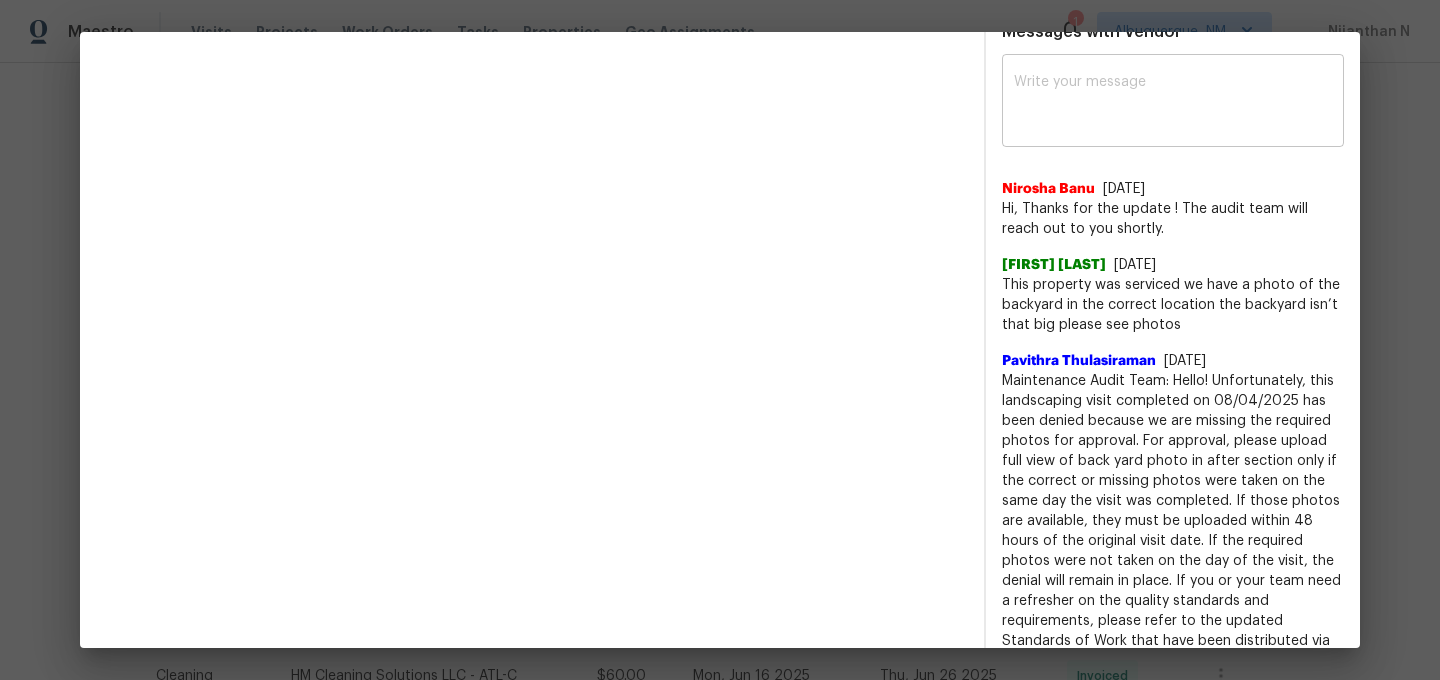 click at bounding box center [1173, 103] 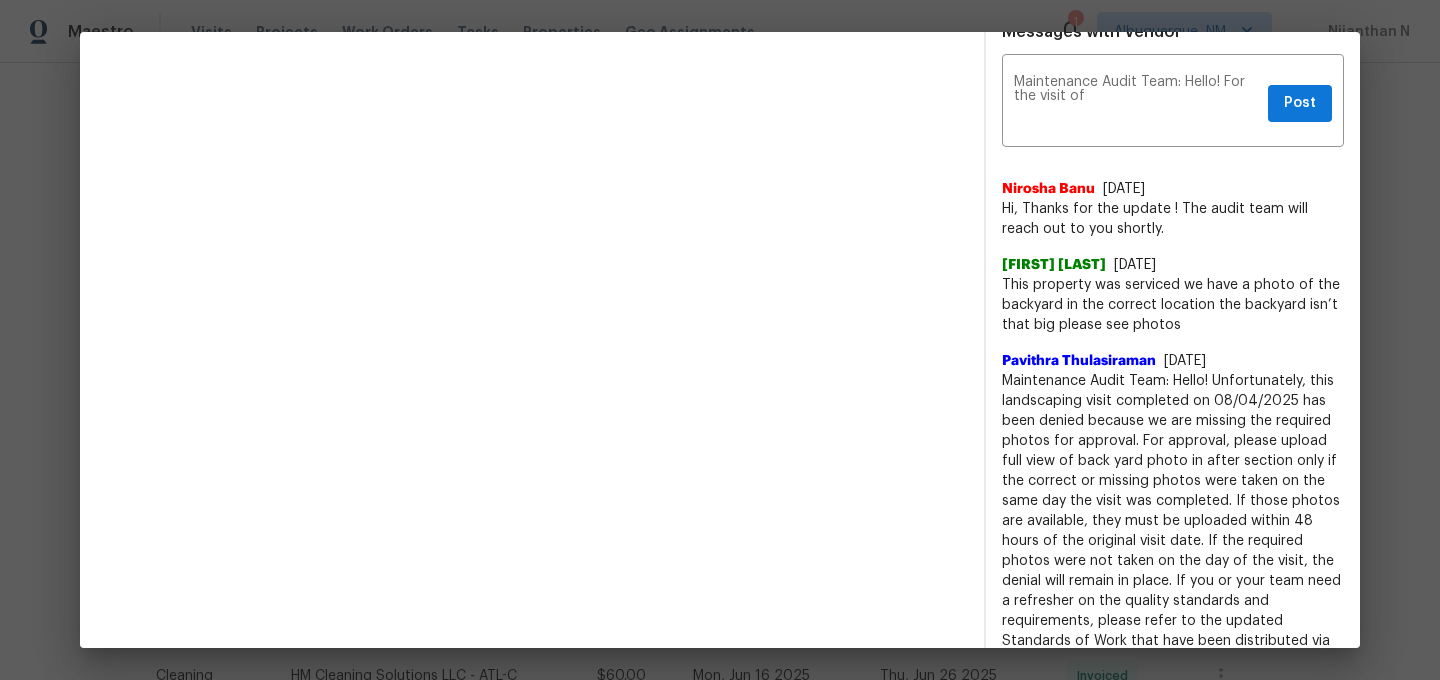 click on "Maintenance Audit Team: Hello! Unfortunately, this landscaping visit completed on 08/04/2025 has been denied because we are missing the required photos for approval. For approval, please upload  full view of back yard photo in after section only if the correct or missing photos were taken on the same day the visit was completed. If those photos are available, they must be uploaded within 48 hours of the original visit date. If the required photos were not taken on the day of the visit, the denial will remain in place. If you or your team need a refresher on the quality standards and requirements, please refer to the updated Standards of Work that have been distributed via email. Thank you!" at bounding box center (1173, 521) 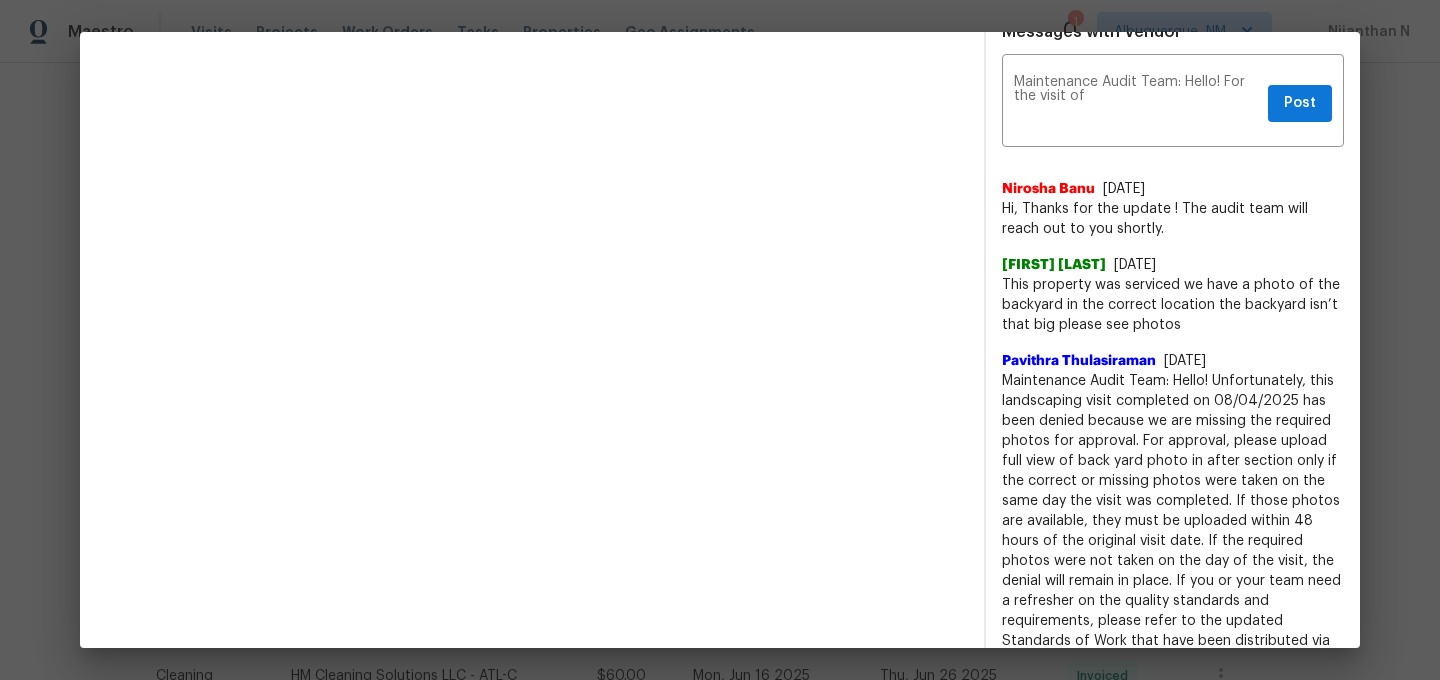click on "Maintenance Audit Team: Hello! Unfortunately, this landscaping visit completed on 08/04/2025 has been denied because we are missing the required photos for approval. For approval, please upload  full view of back yard photo in after section only if the correct or missing photos were taken on the same day the visit was completed. If those photos are available, they must be uploaded within 48 hours of the original visit date. If the required photos were not taken on the day of the visit, the denial will remain in place. If you or your team need a refresher on the quality standards and requirements, please refer to the updated Standards of Work that have been distributed via email. Thank you!" at bounding box center [1173, 521] 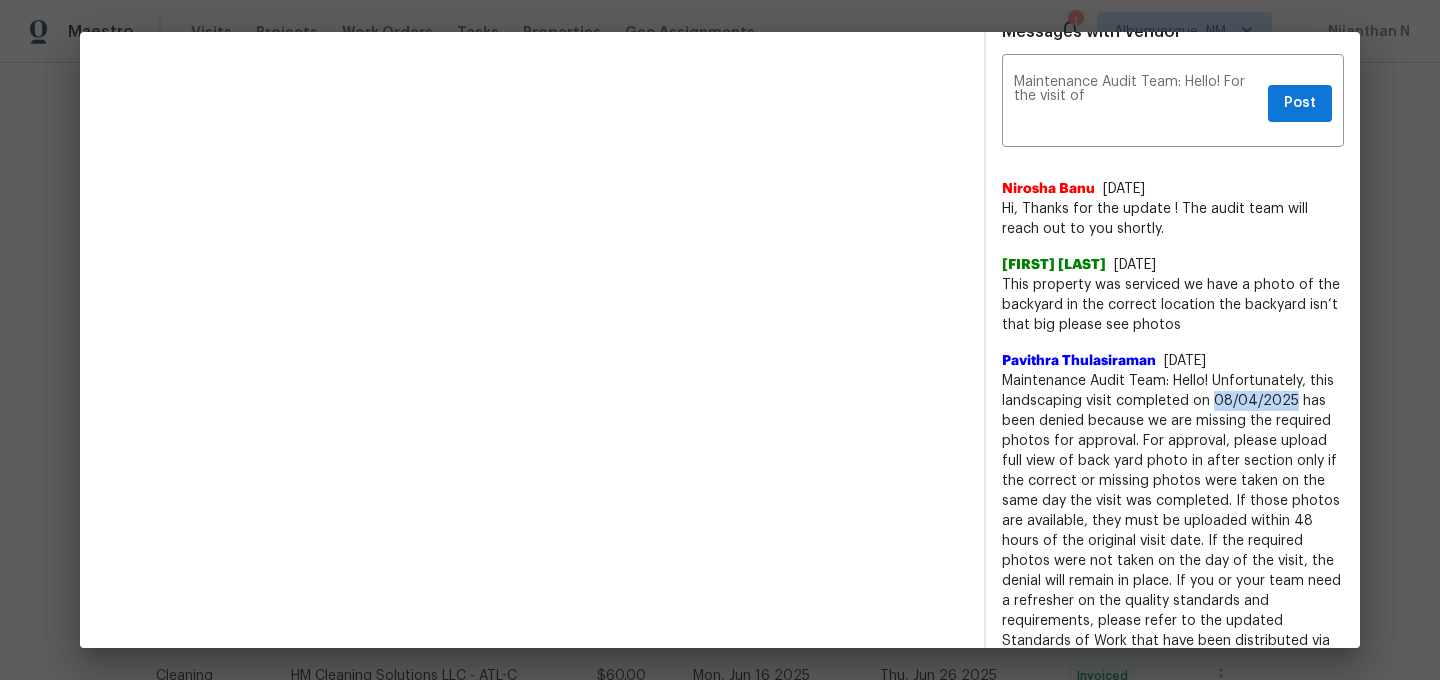 drag, startPoint x: 1221, startPoint y: 401, endPoint x: 1269, endPoint y: 399, distance: 48.04165 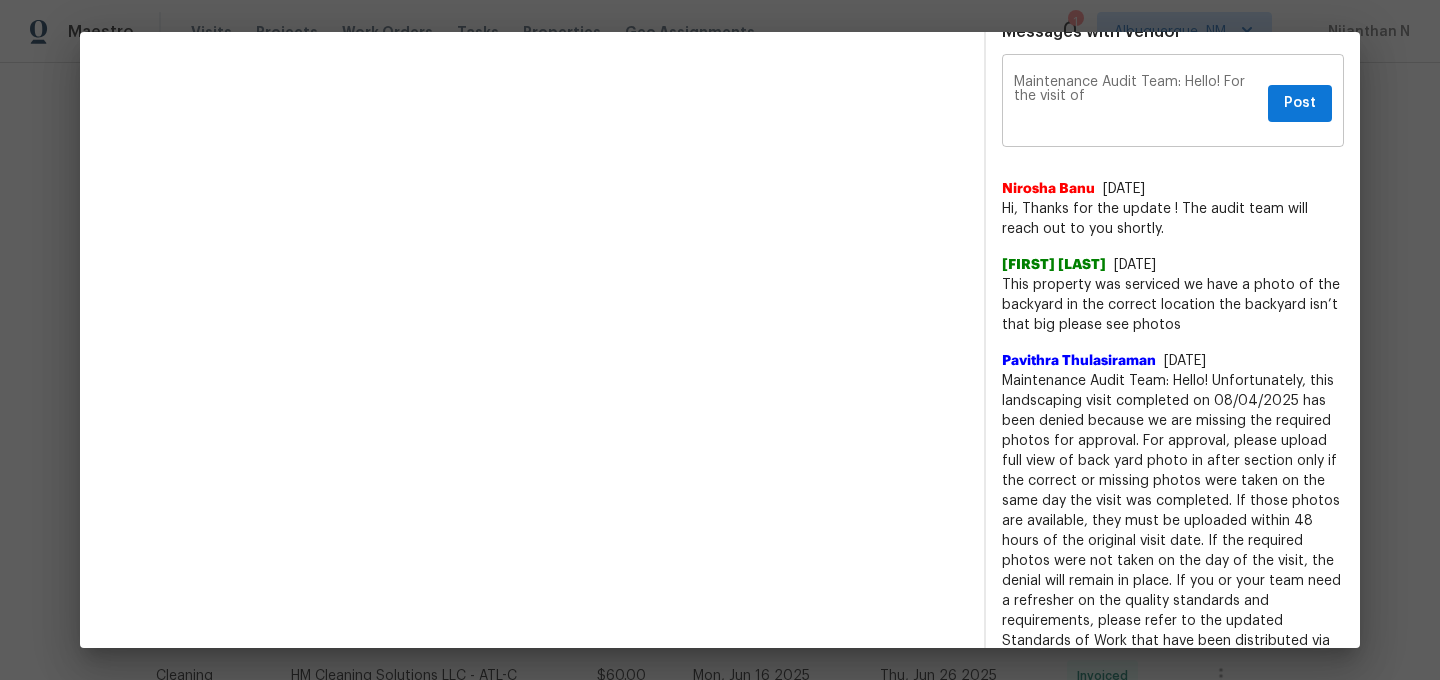 click on "Maintenance Audit Team: Hello! For the visit of" at bounding box center [1137, 103] 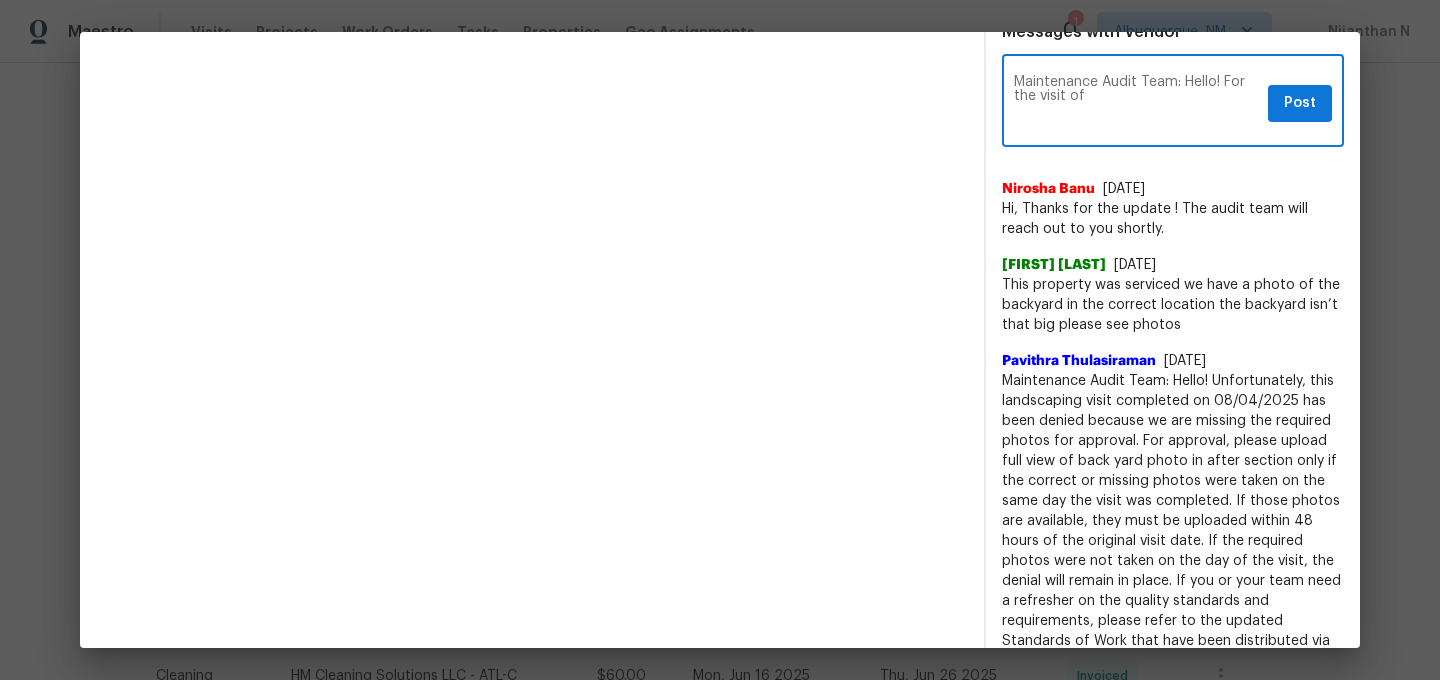 paste on "08/04/2025" 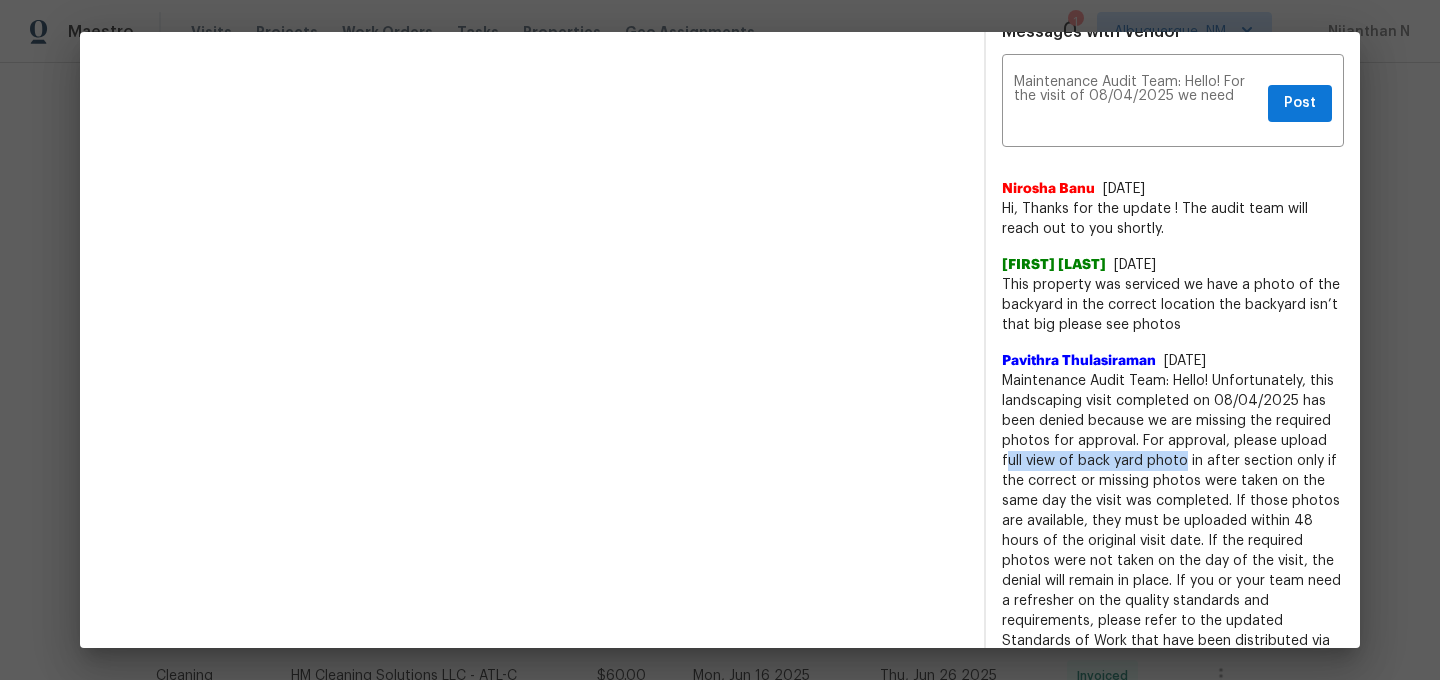 drag, startPoint x: 1325, startPoint y: 443, endPoint x: 1160, endPoint y: 460, distance: 165.87344 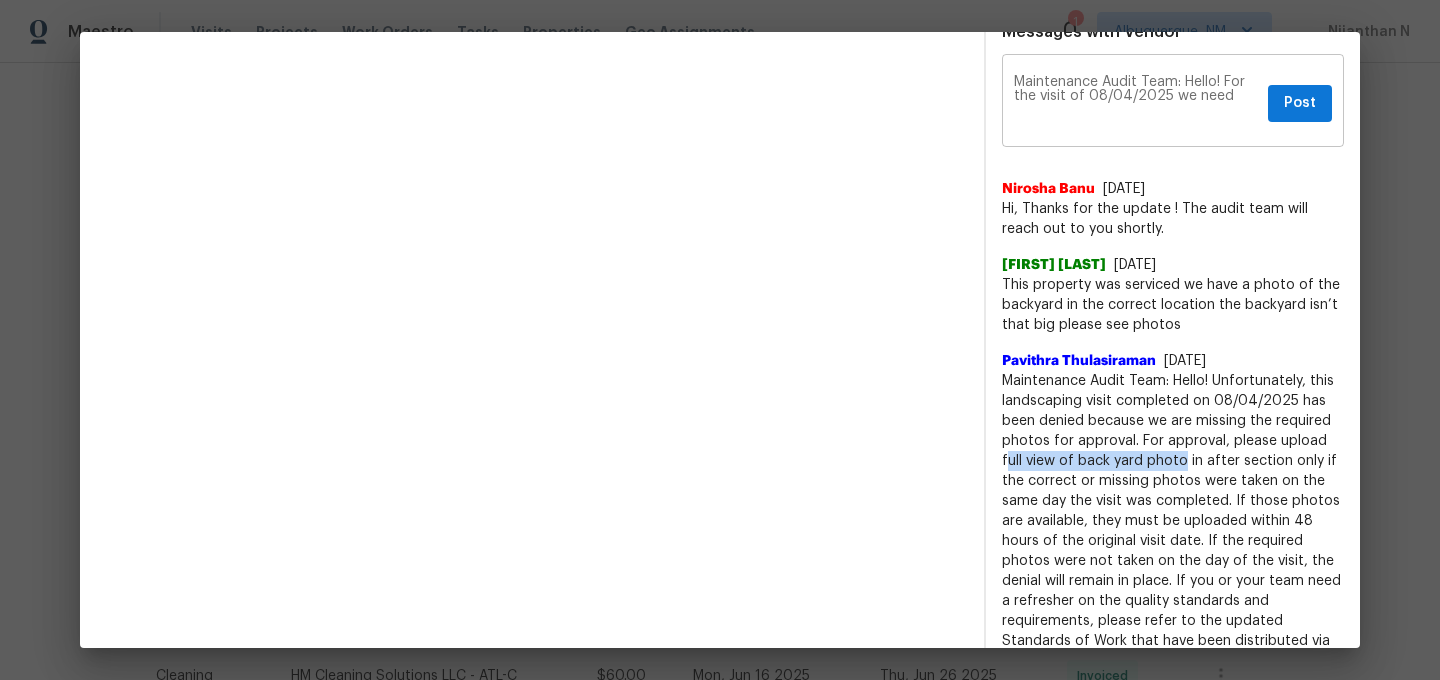 click on "Maintenance Audit Team: Hello! For the visit of 08/04/2025 we need" at bounding box center [1137, 103] 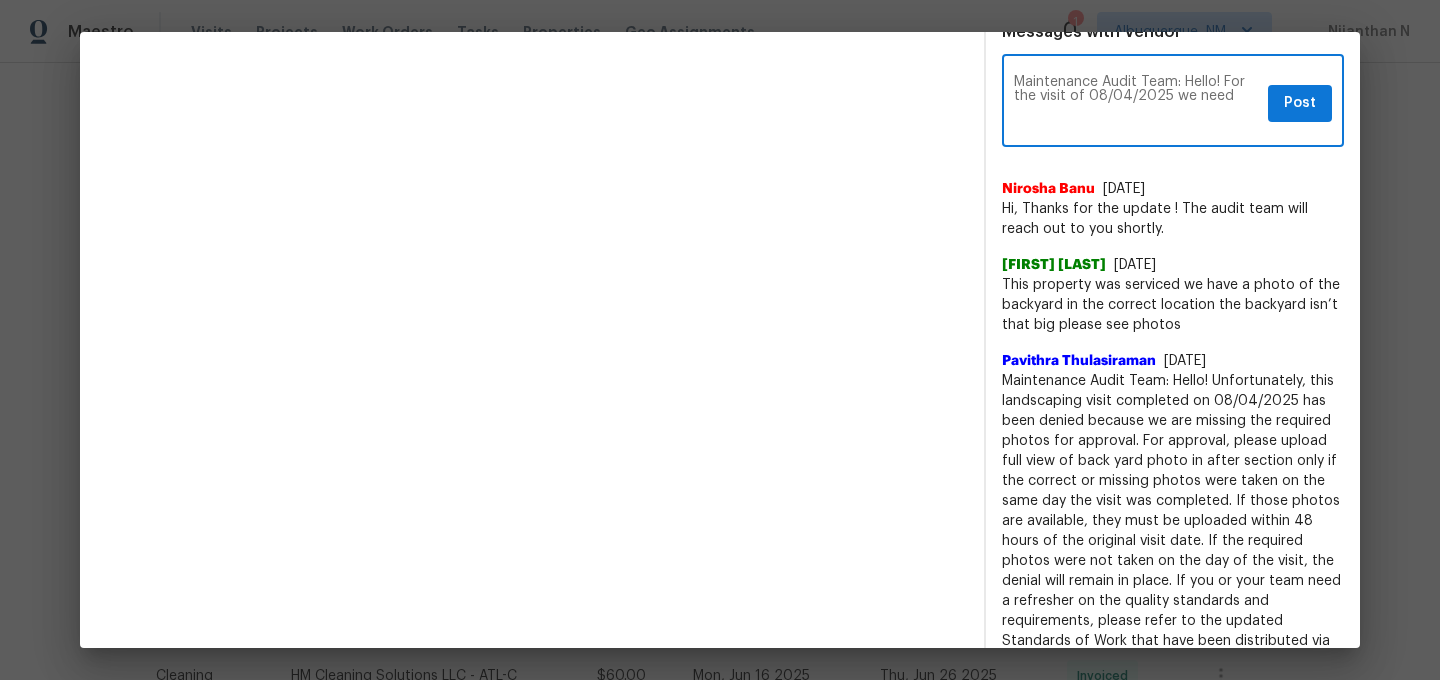 paste on "ull view of back yard photo" 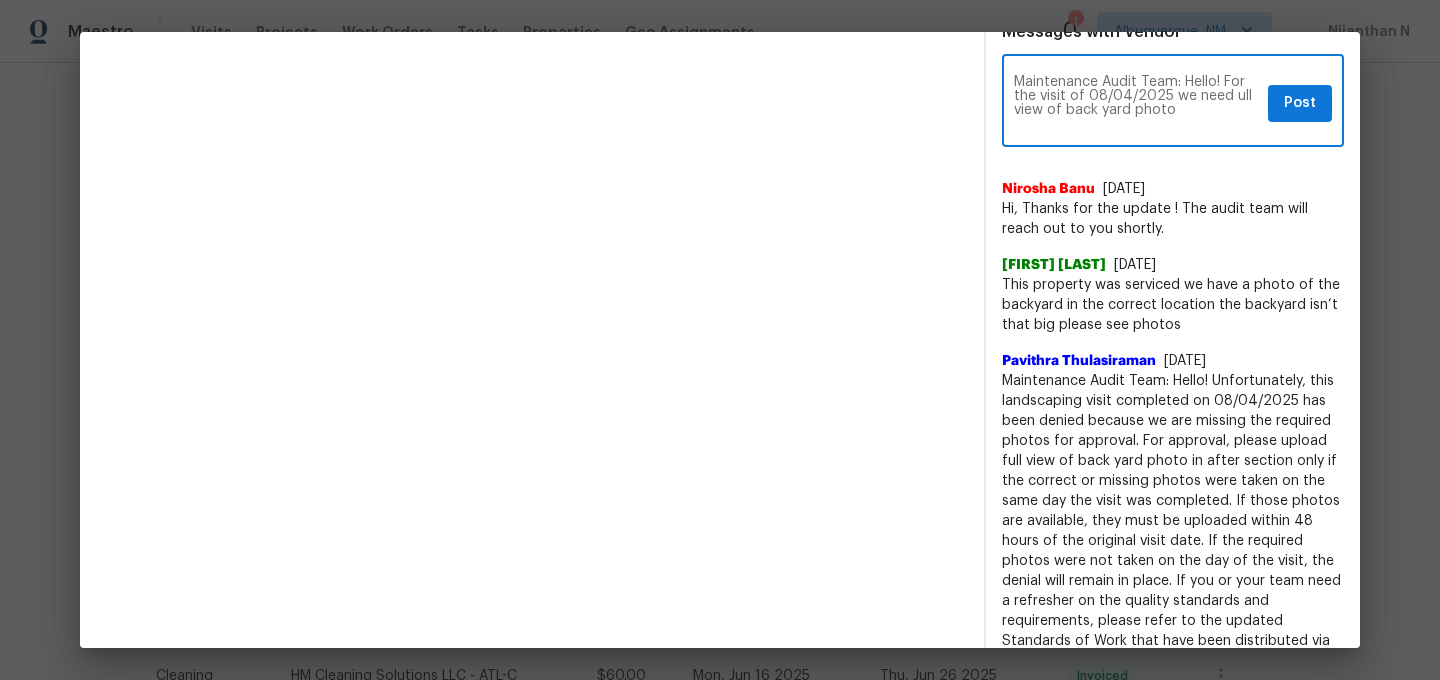 click on "Maintenance Audit Team: Hello! For the visit of 08/04/2025 we need ull view of back yard photo" at bounding box center (1137, 103) 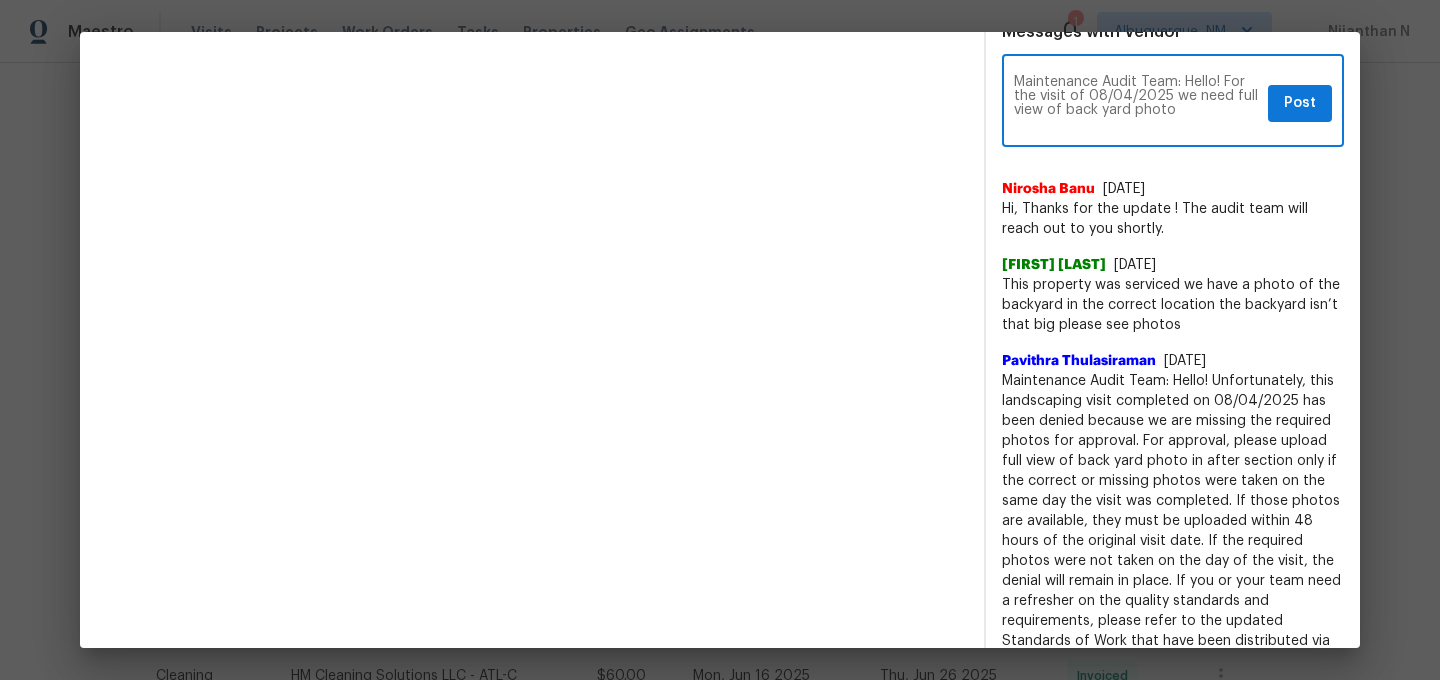 click on "Maintenance Audit Team: Hello! For the visit of 08/04/2025 we need full view of back yard photo" at bounding box center [1137, 103] 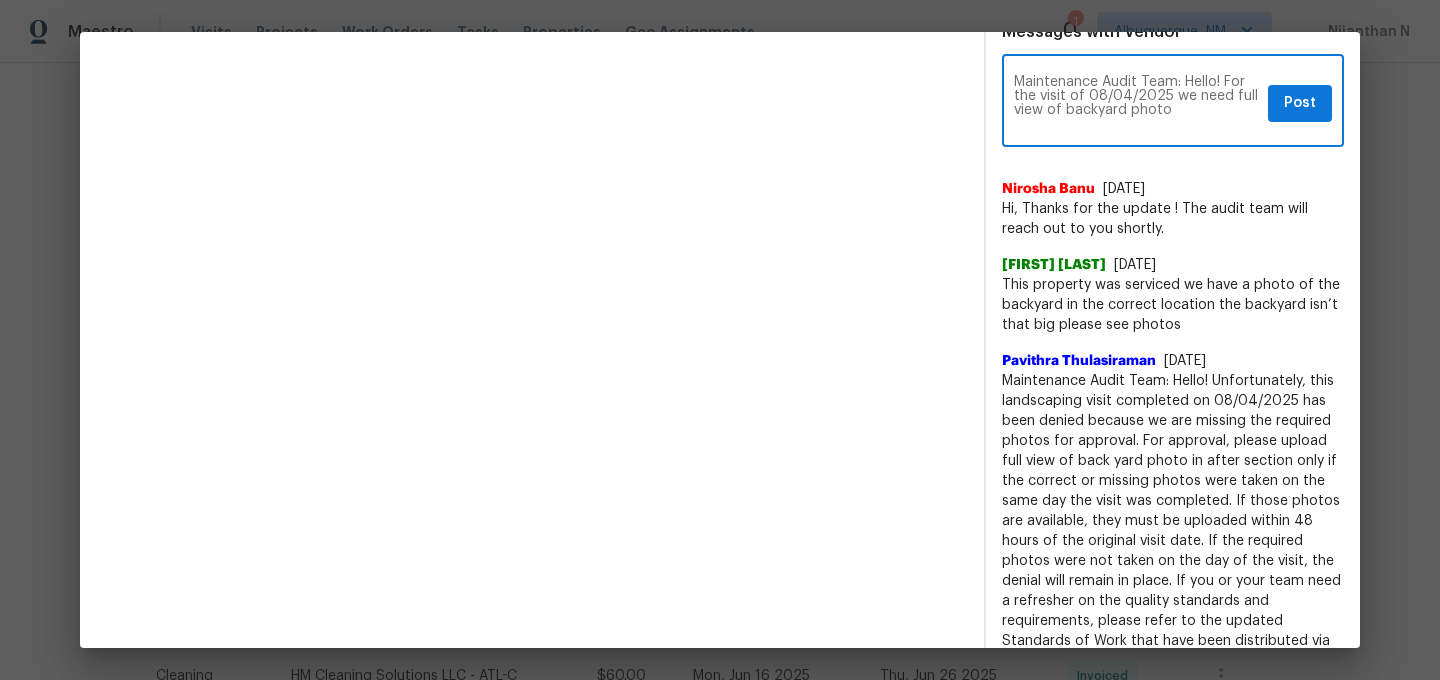 click on "Maintenance Audit Team: Hello! For the visit of 08/04/2025 we need full view of backyard photo" at bounding box center (1137, 103) 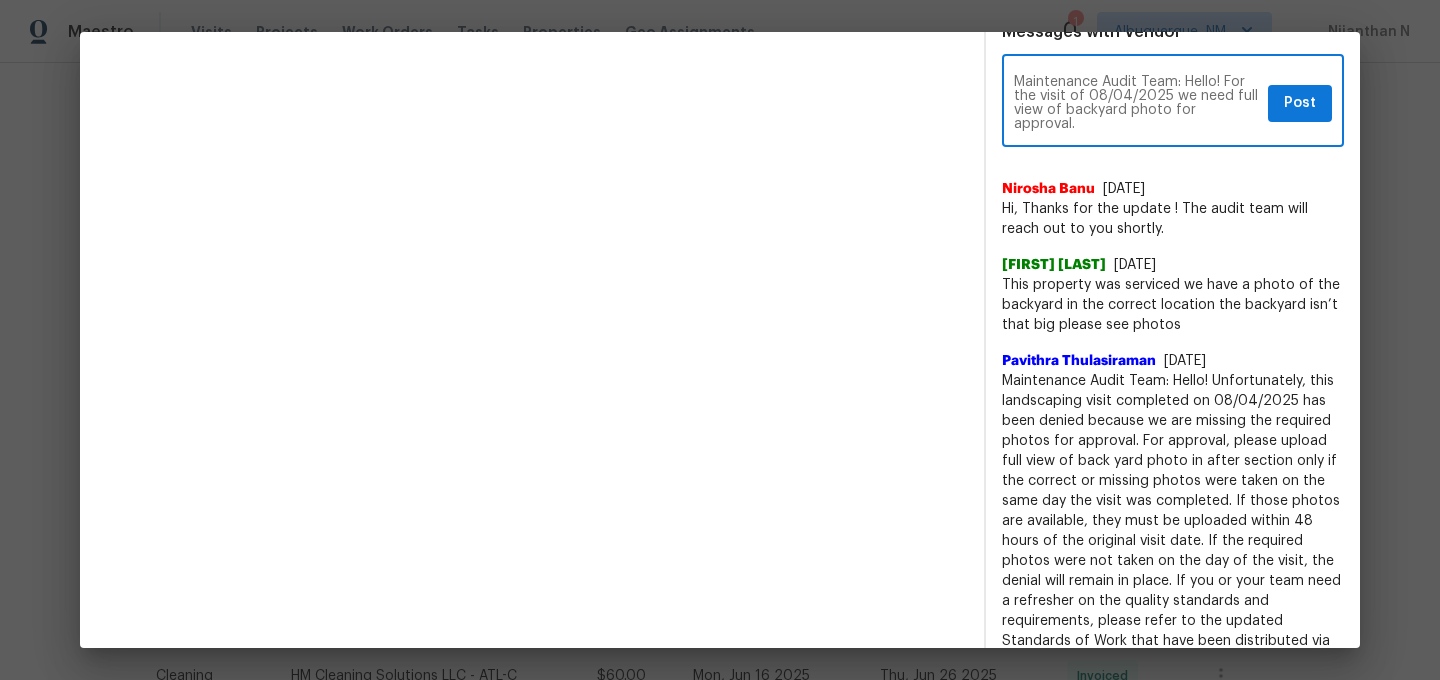 paste on "As per our updated SWO the photos must be uploaded within 48 hours of the original visit date. If the required photos were not taken on the day of the visit, the denial will remain in place. If you or your team need a refresher on the quality standards and requirements, please refer to the updated Standards of Work that have been distributed via email." 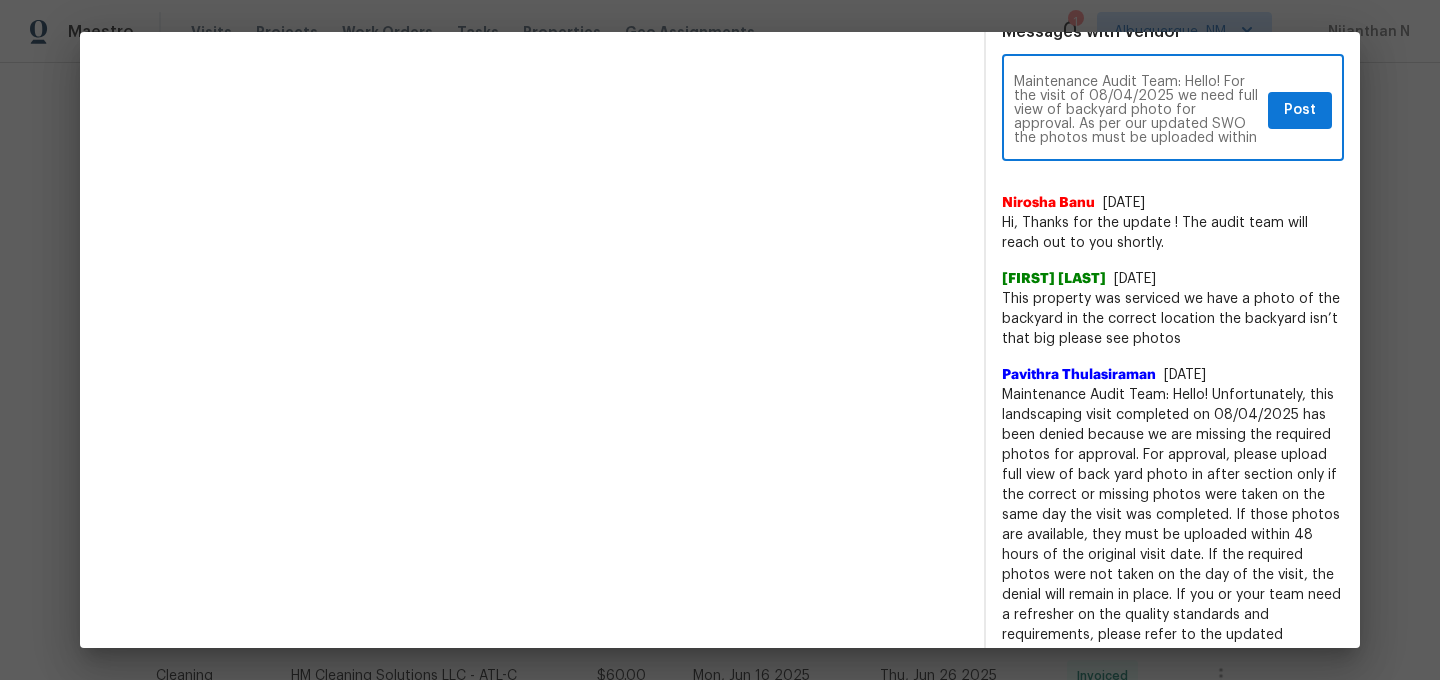 scroll, scrollTop: 112, scrollLeft: 0, axis: vertical 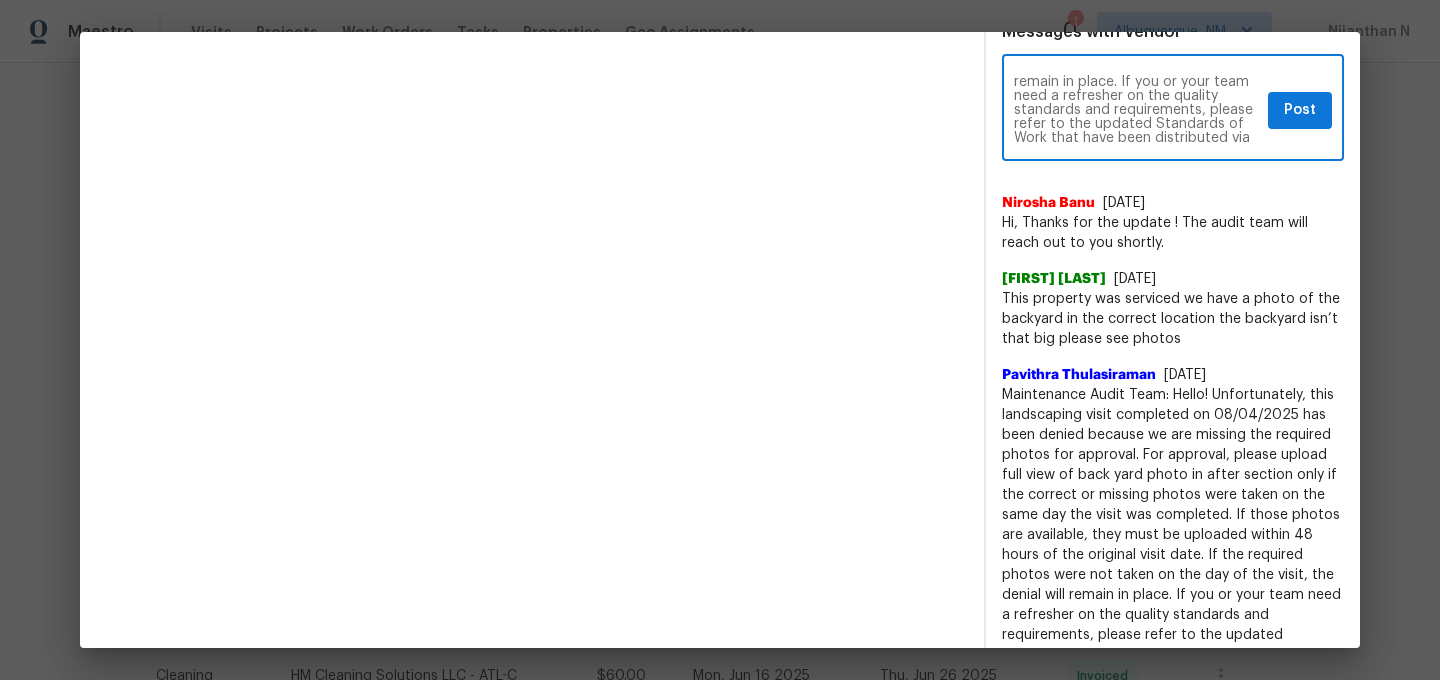 type on "Maintenance Audit Team: Hello! For the visit of 08/04/2025 we need full view of backyard photo for approval. As per our updated SWO the photos must be uploaded within 48 hours of the original visit date. If the required photos were not taken on the day of the visit, the denial will remain in place. If you or your team need a refresher on the quality standards and requirements, please refer to the updated Standards of Work that have been distributed via email." 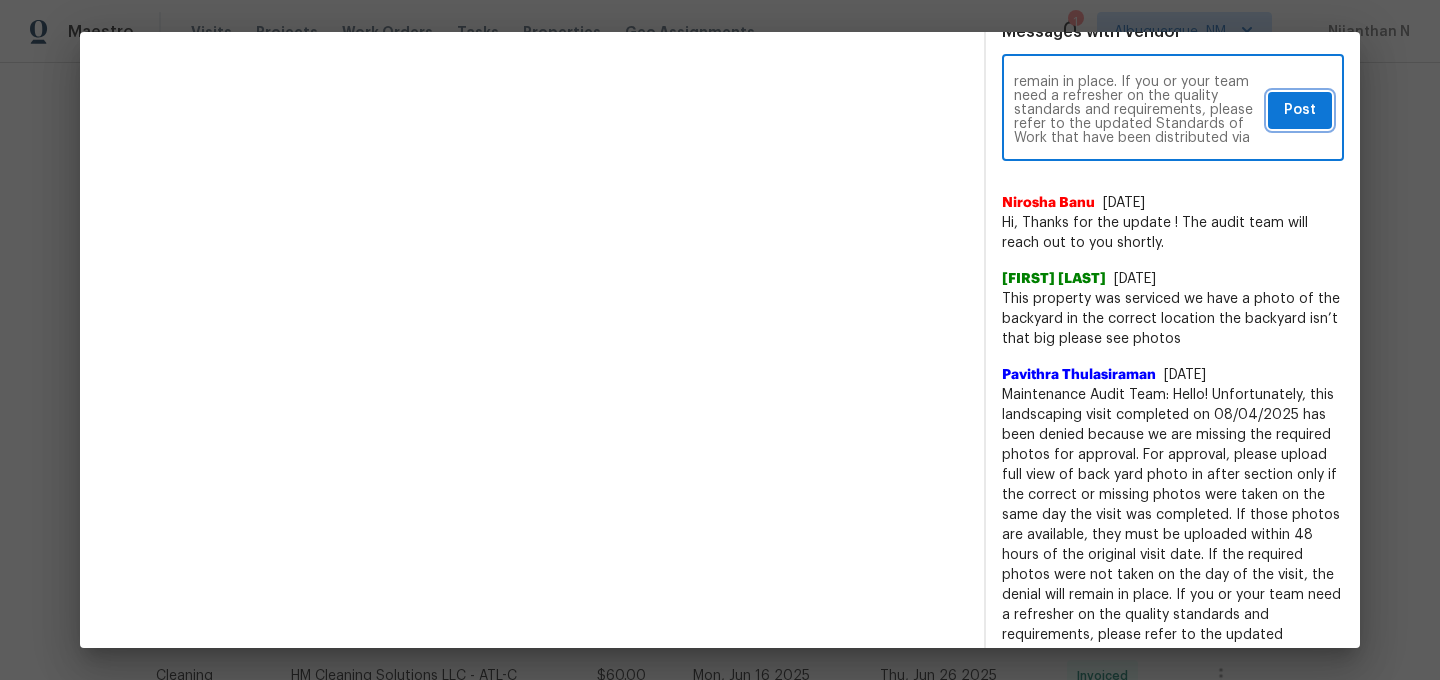 click on "Post" at bounding box center (1300, 110) 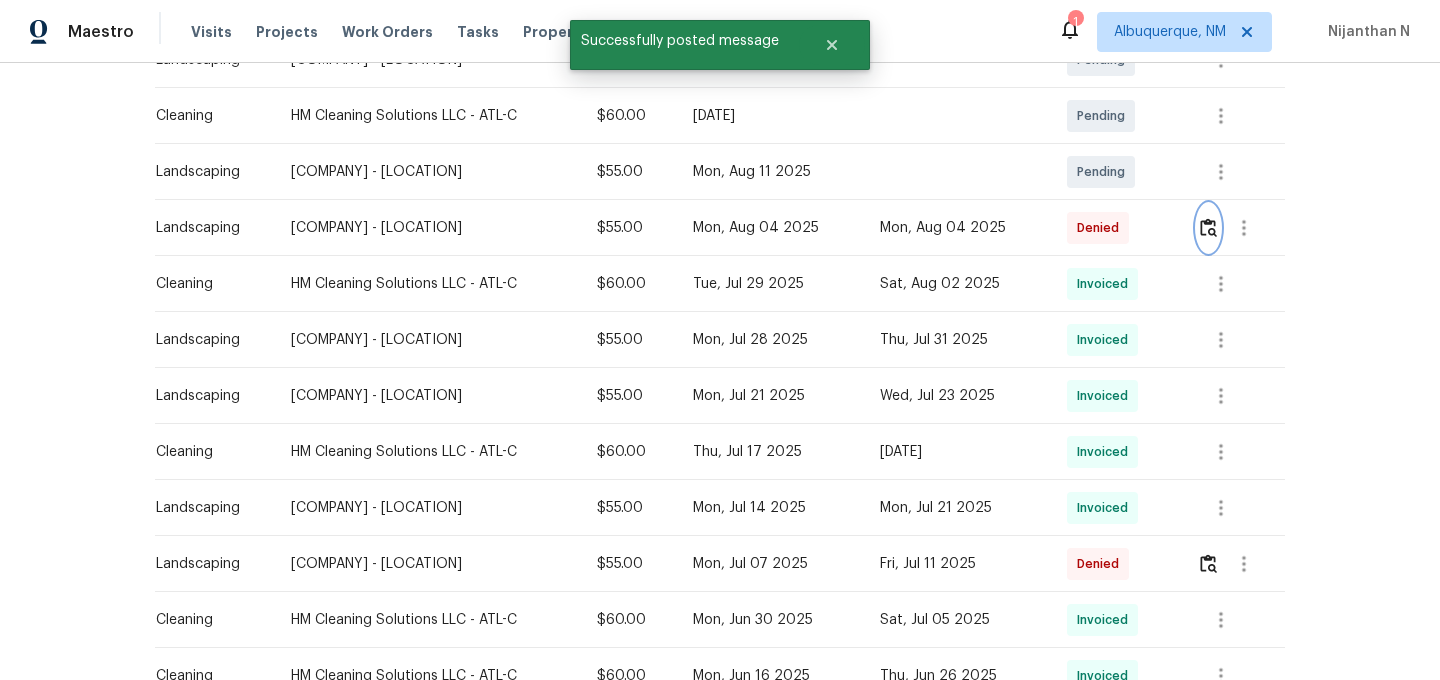 scroll, scrollTop: 0, scrollLeft: 0, axis: both 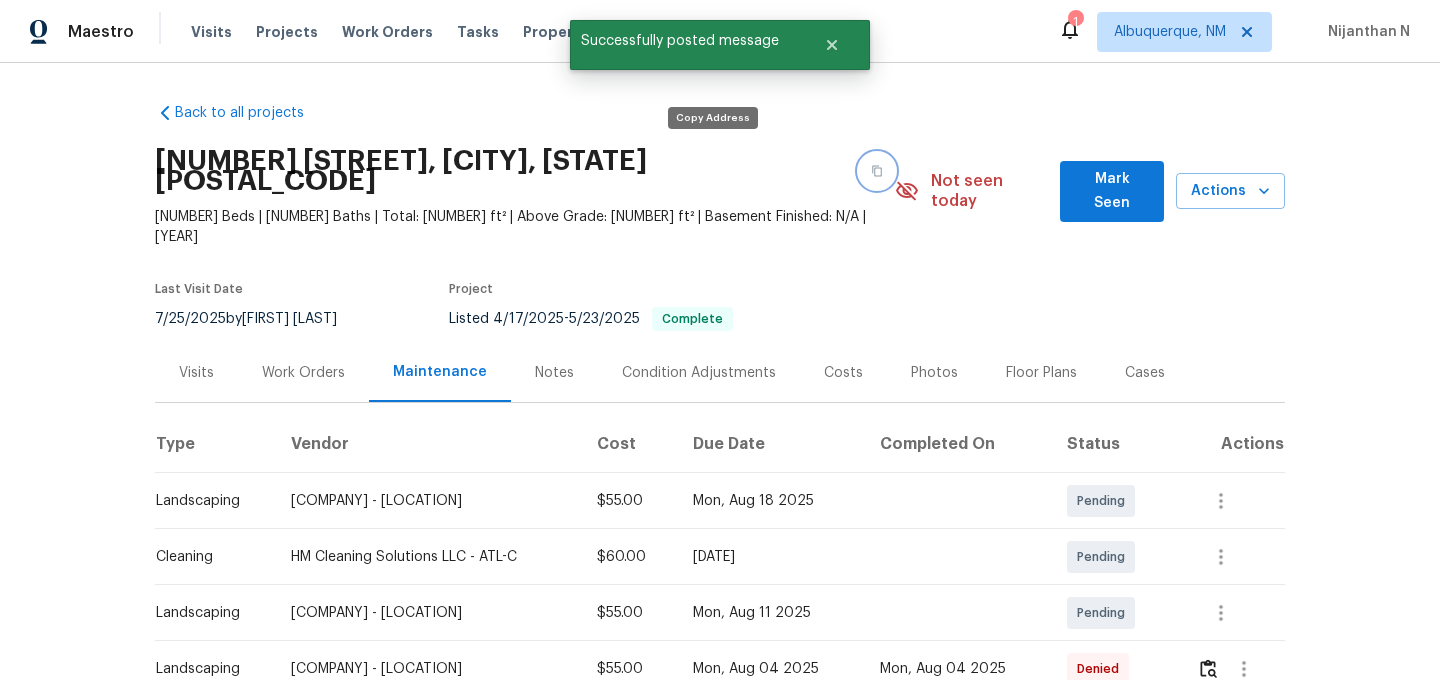 click 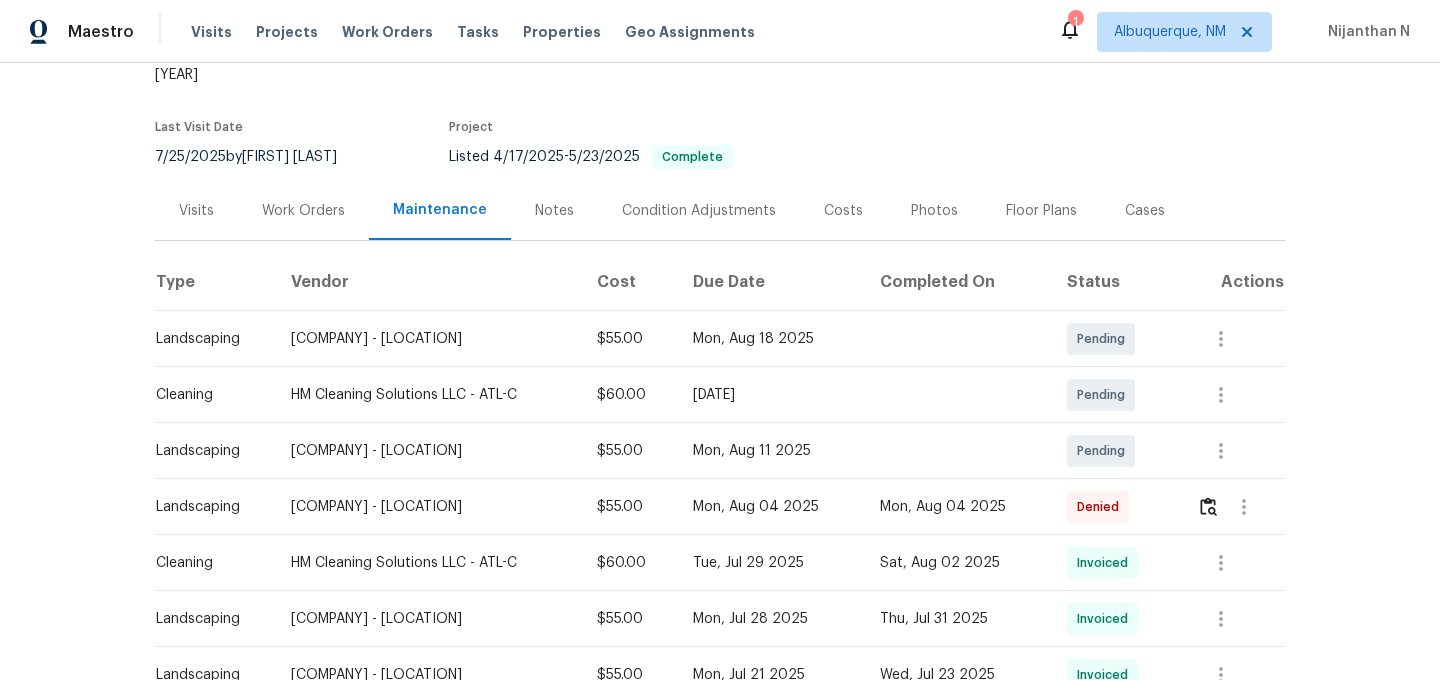 scroll, scrollTop: 0, scrollLeft: 0, axis: both 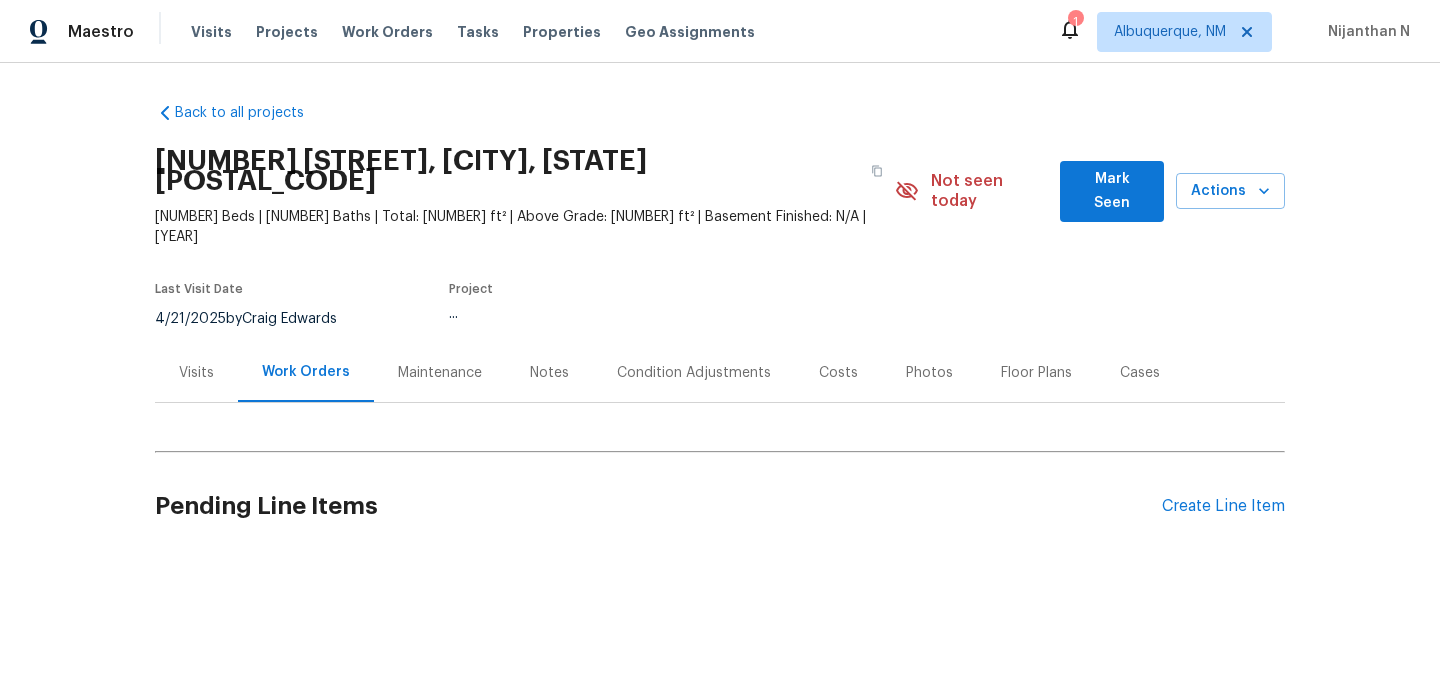 click on "Maintenance" at bounding box center [440, 373] 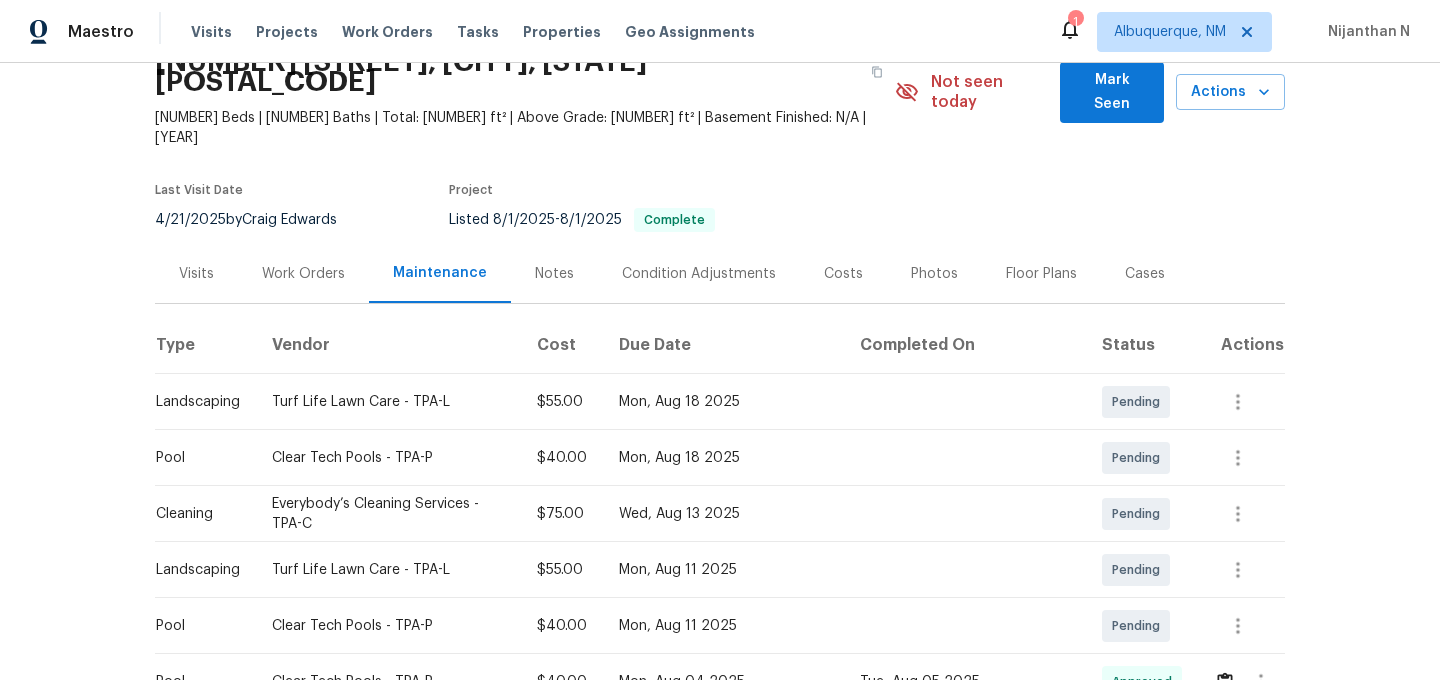 scroll, scrollTop: 0, scrollLeft: 0, axis: both 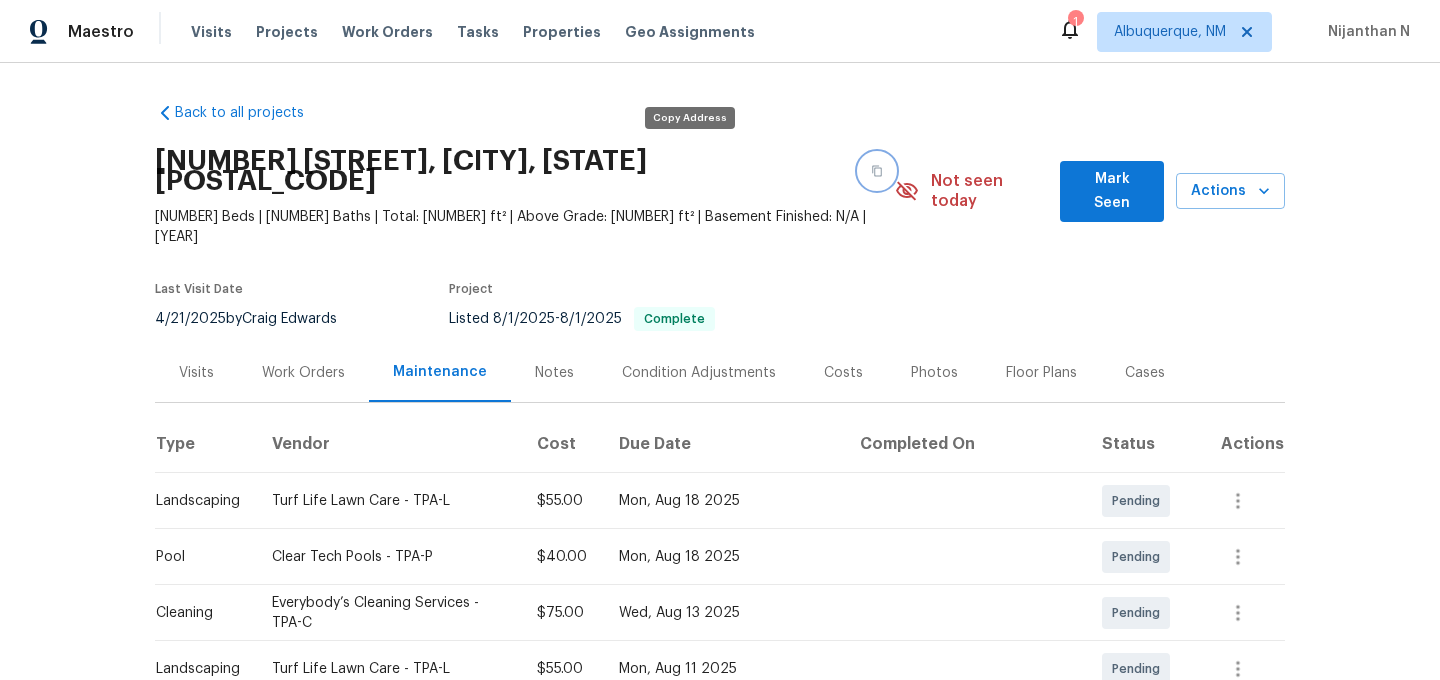 click 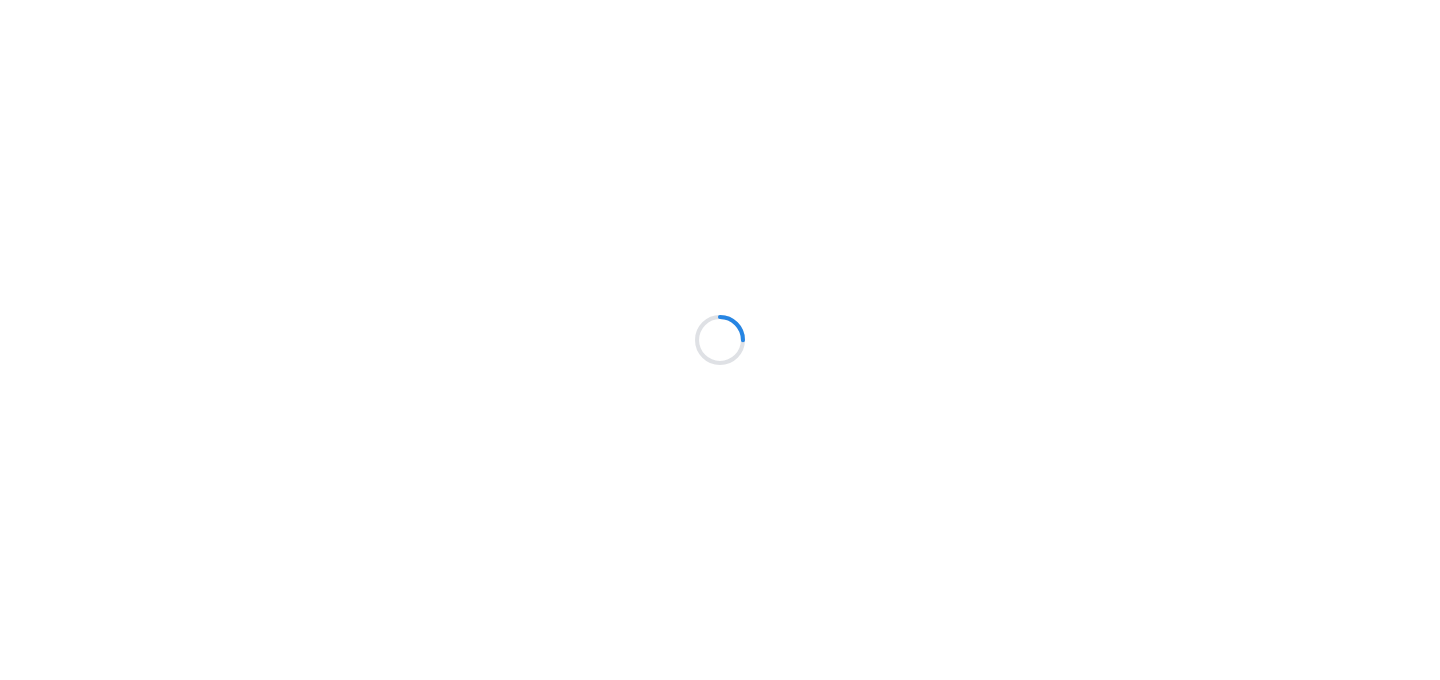 scroll, scrollTop: 0, scrollLeft: 0, axis: both 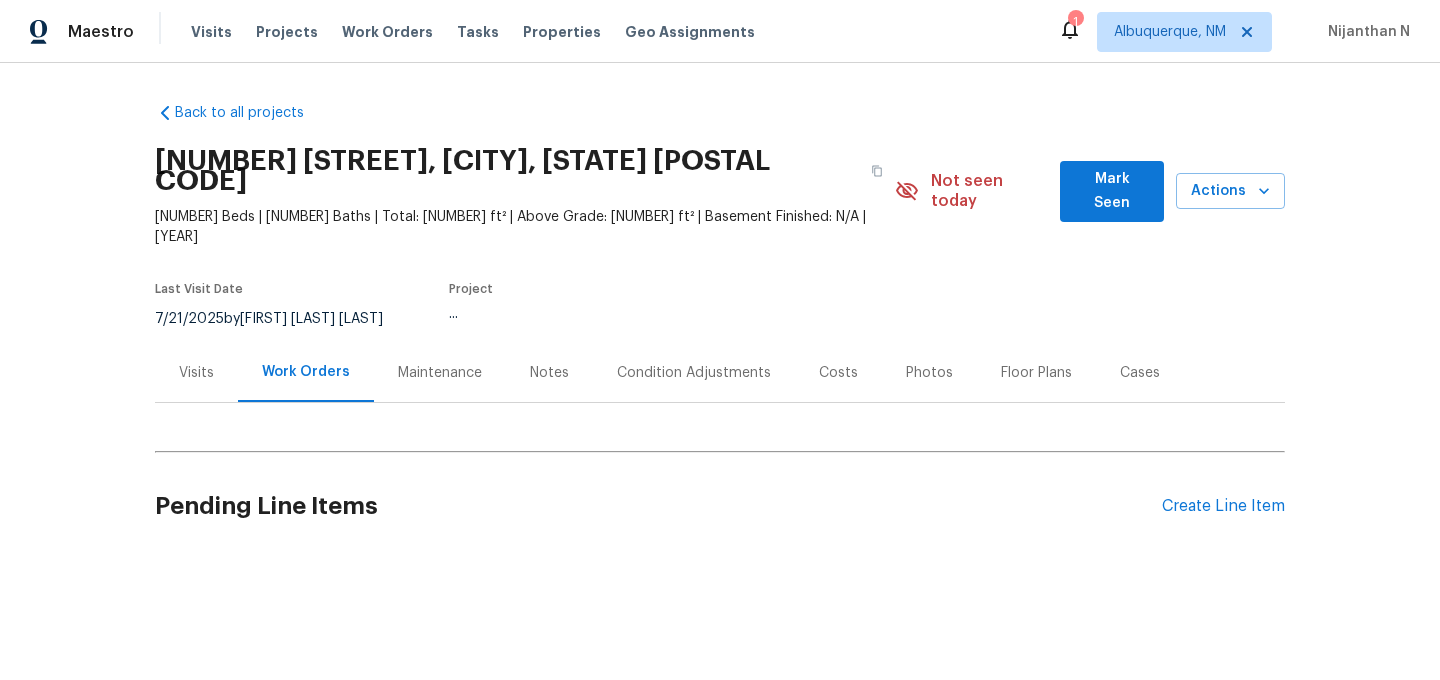 click on "Maintenance" at bounding box center (440, 373) 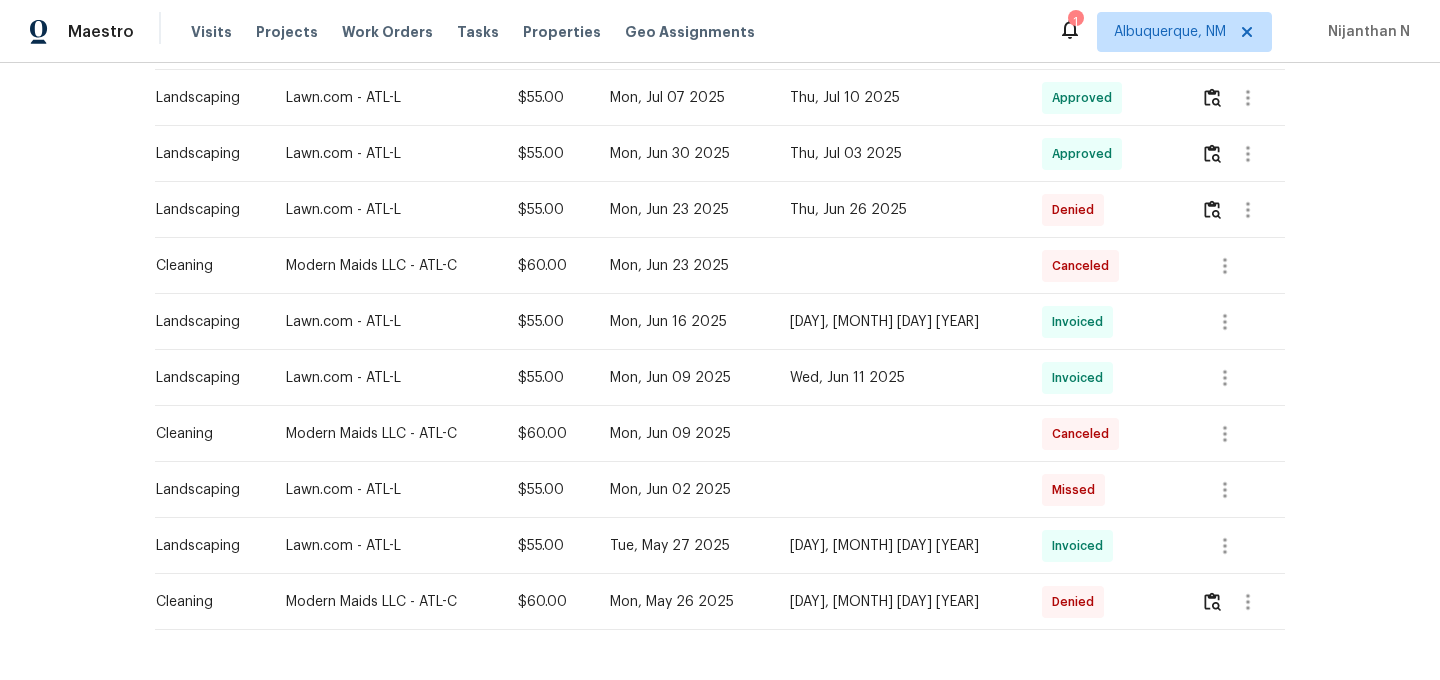 scroll, scrollTop: 937, scrollLeft: 0, axis: vertical 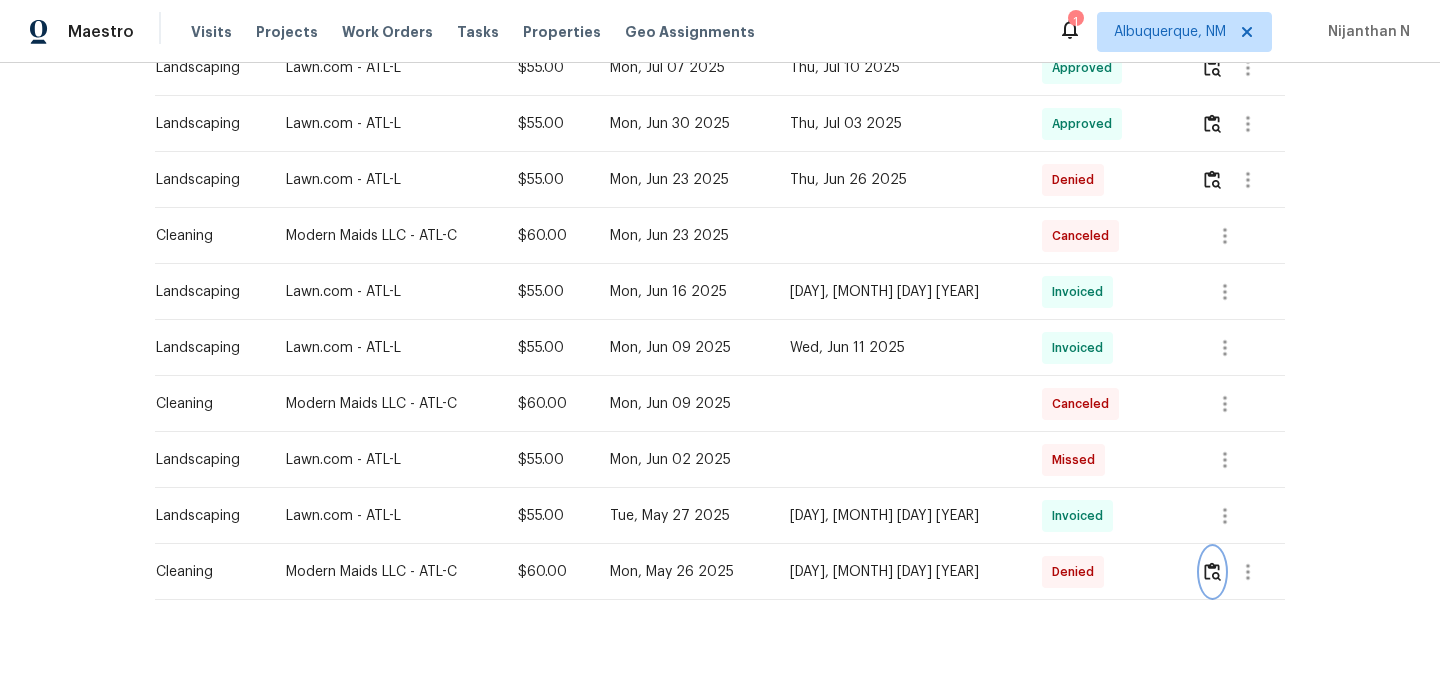 click at bounding box center [1212, 571] 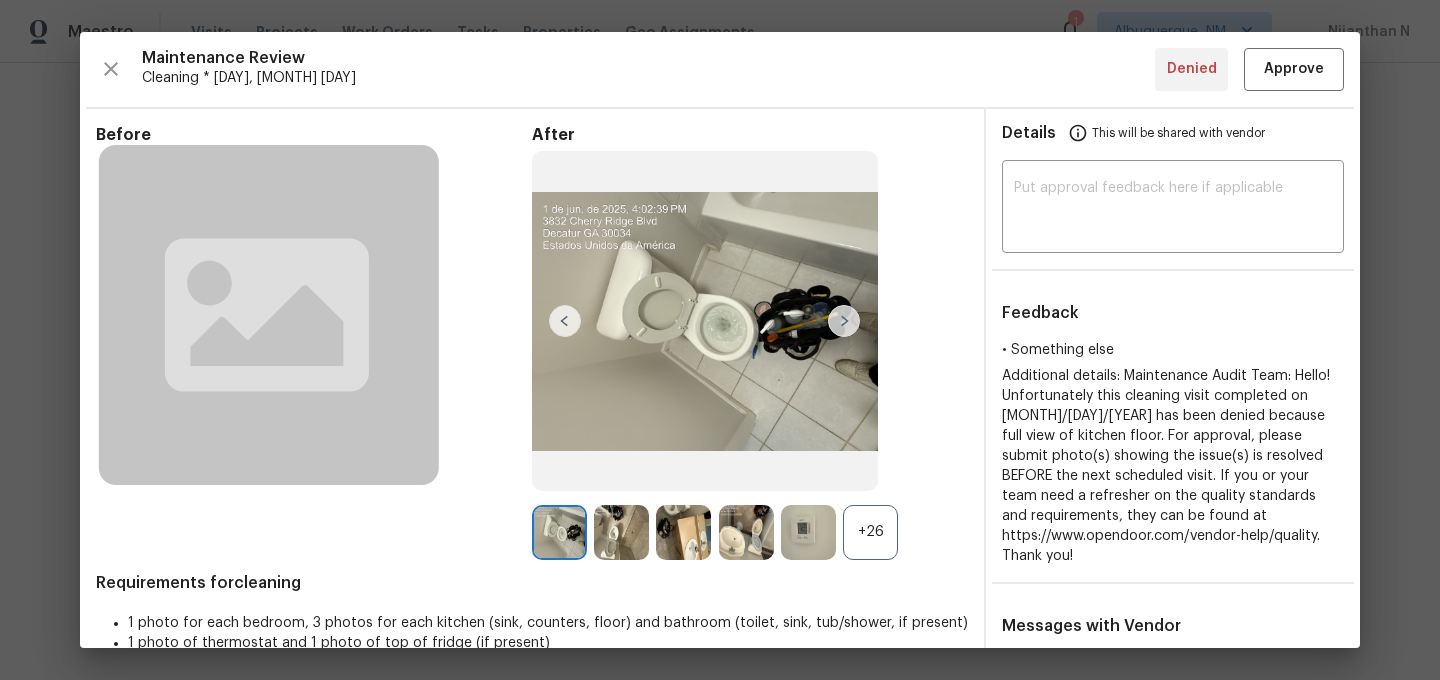click on "+26" at bounding box center (870, 532) 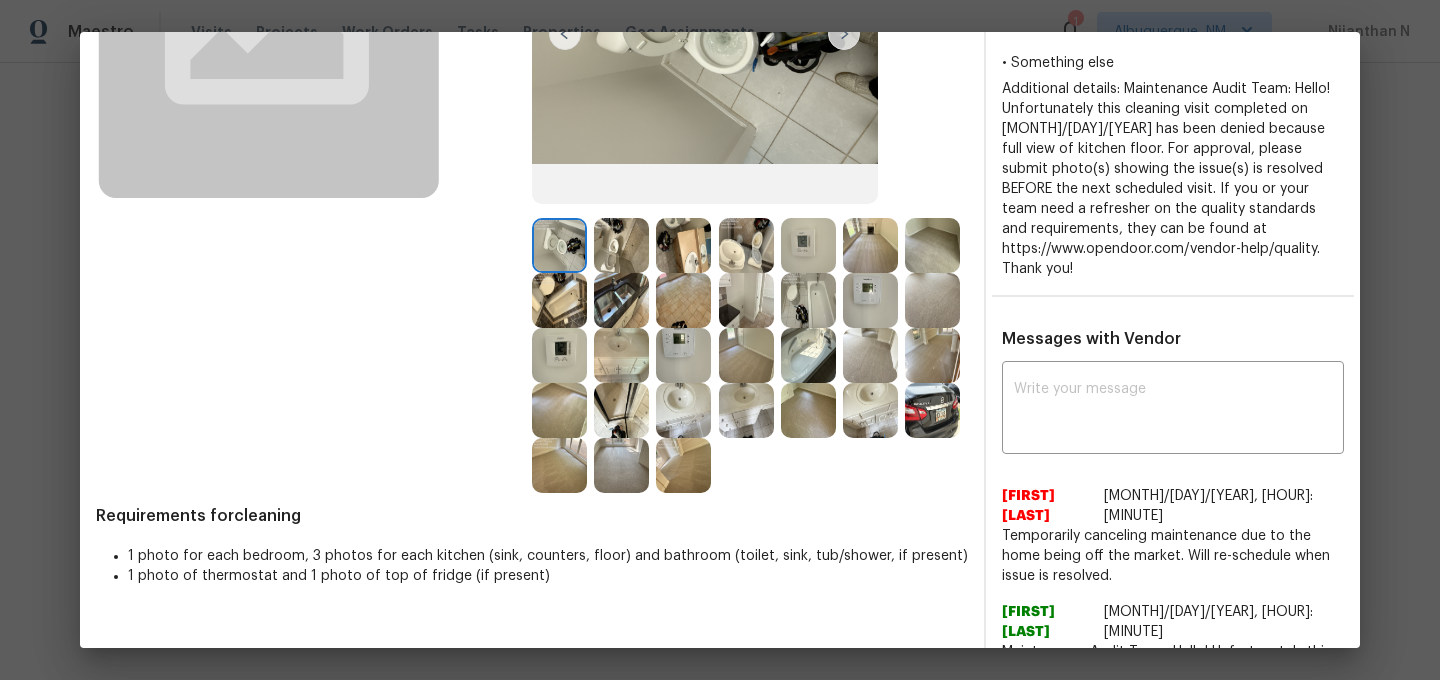 scroll, scrollTop: 263, scrollLeft: 0, axis: vertical 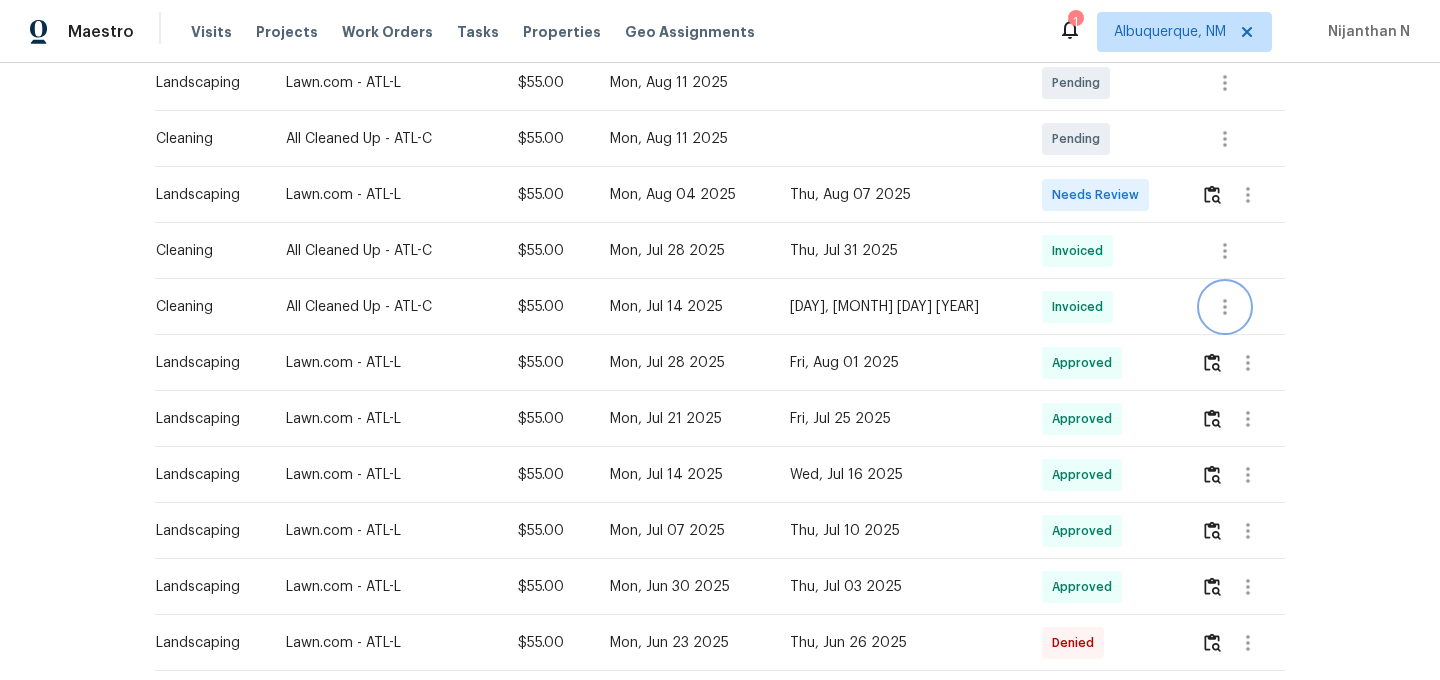 click 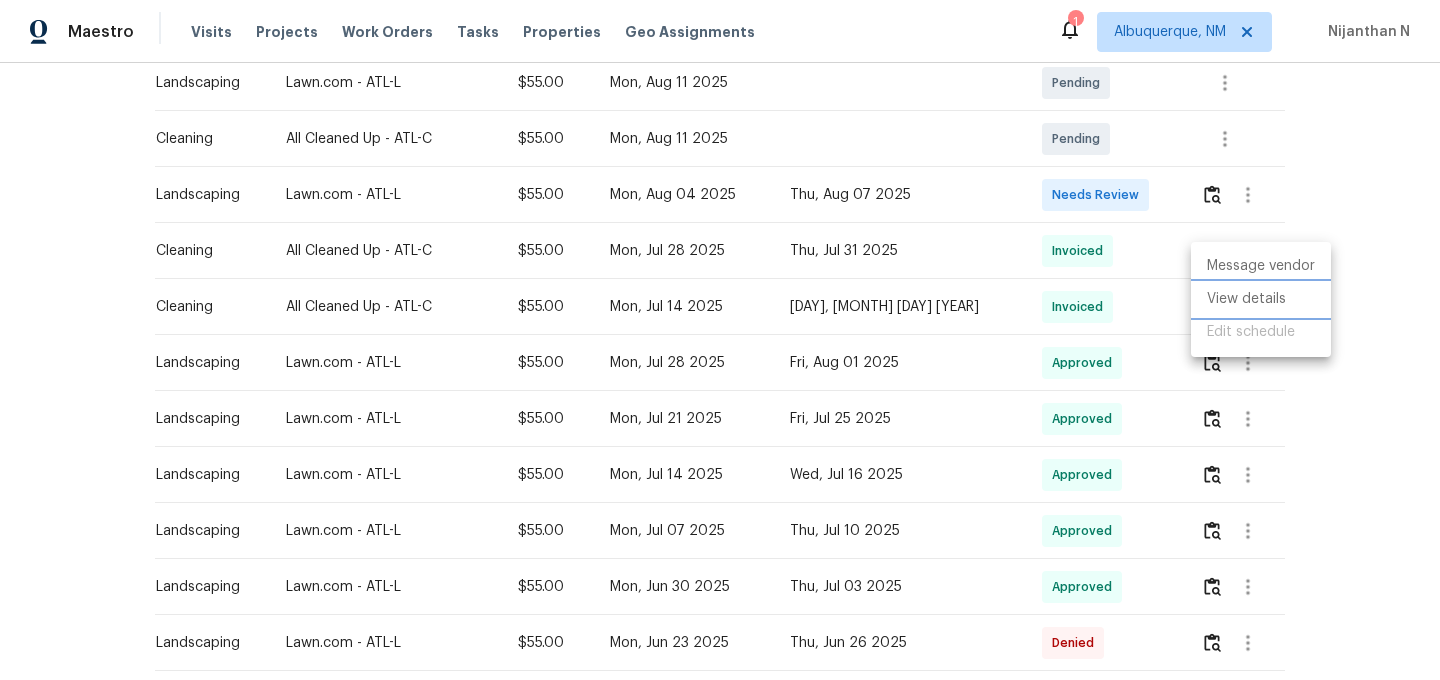 click on "View details" at bounding box center (1261, 299) 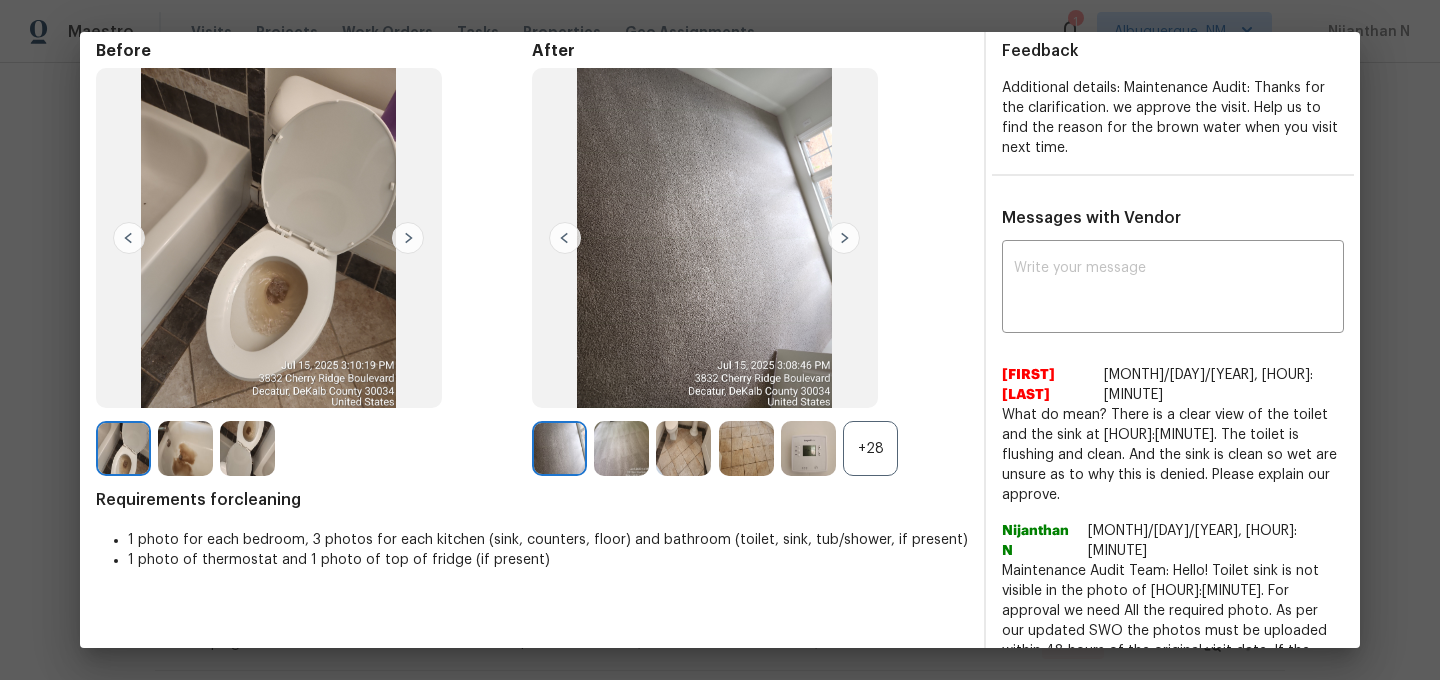 scroll, scrollTop: 119, scrollLeft: 0, axis: vertical 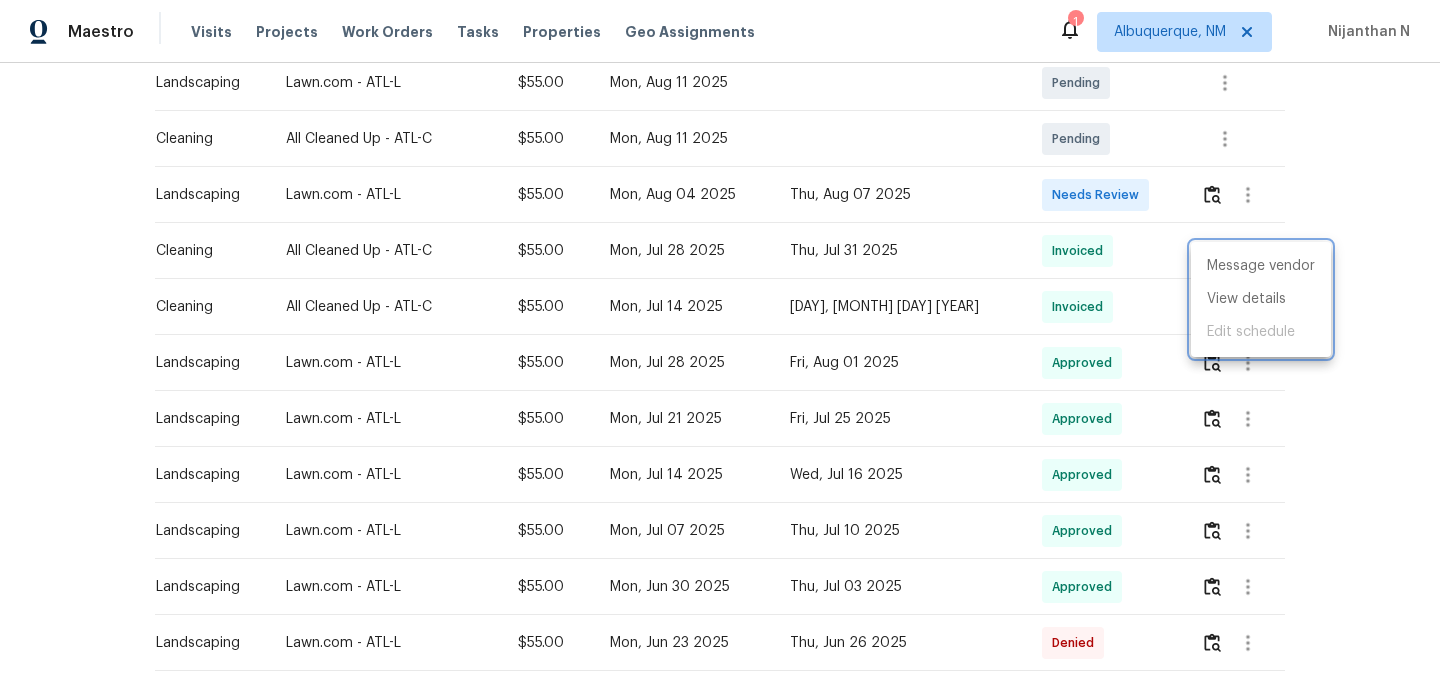 click at bounding box center (720, 340) 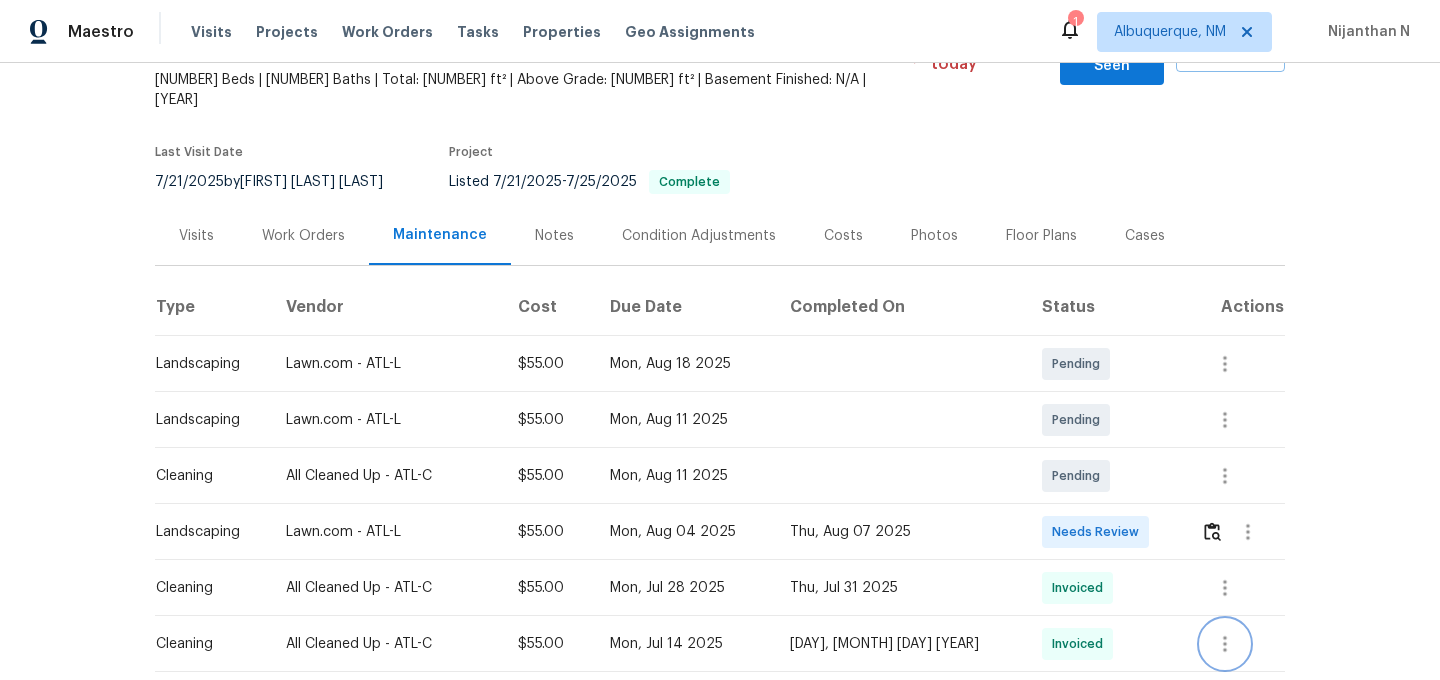 scroll, scrollTop: 0, scrollLeft: 0, axis: both 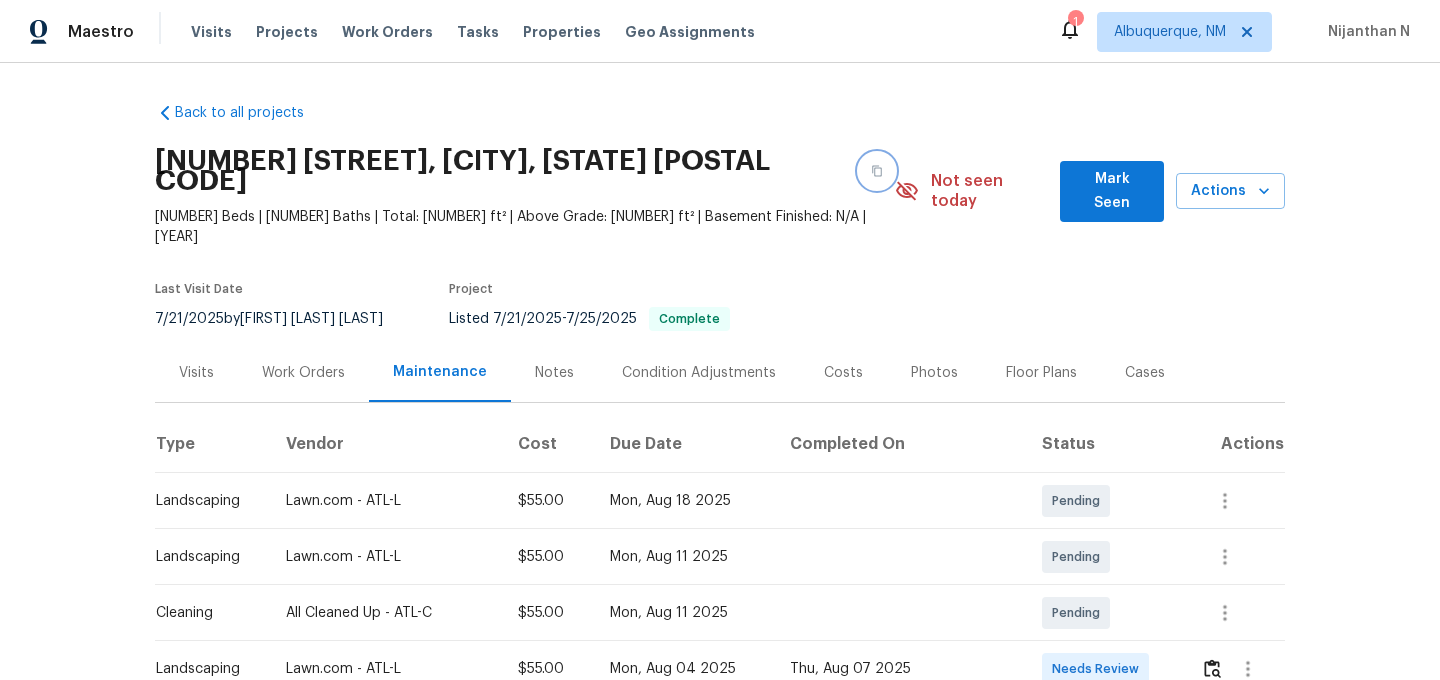 click at bounding box center [877, 171] 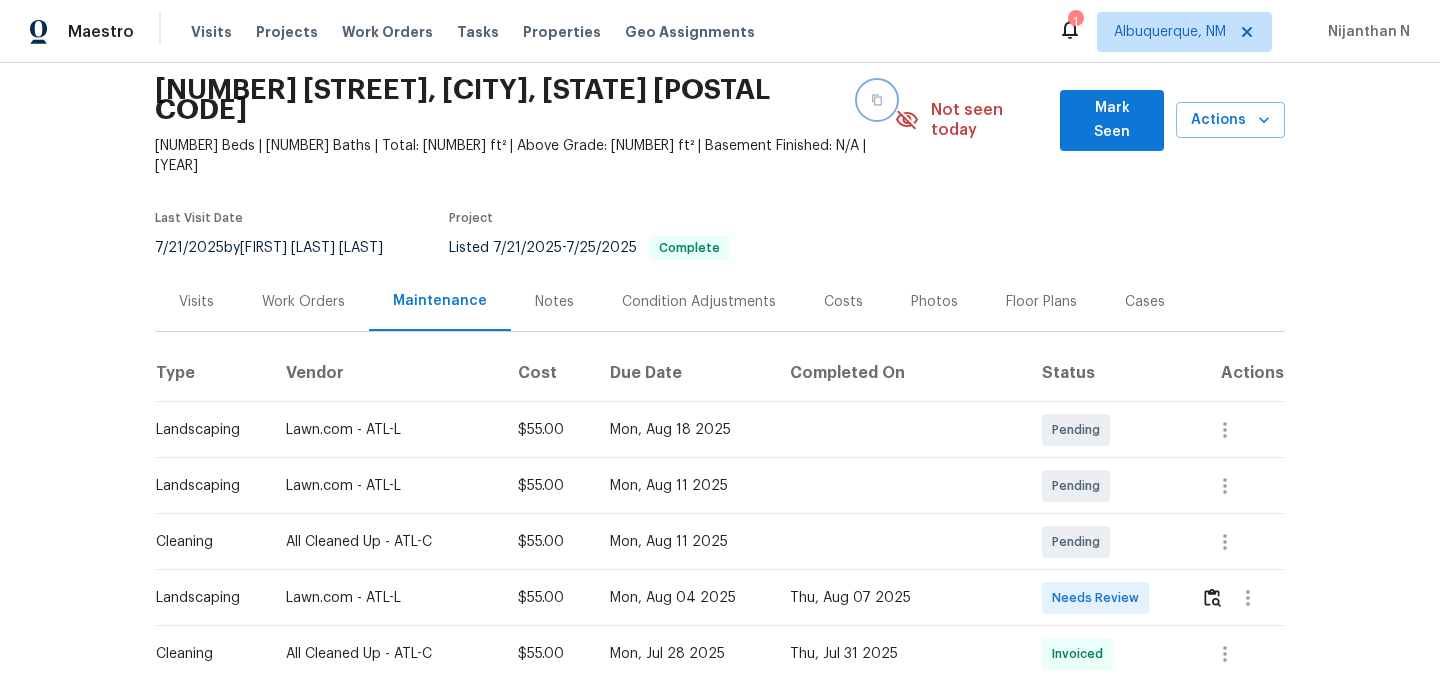 scroll, scrollTop: 0, scrollLeft: 0, axis: both 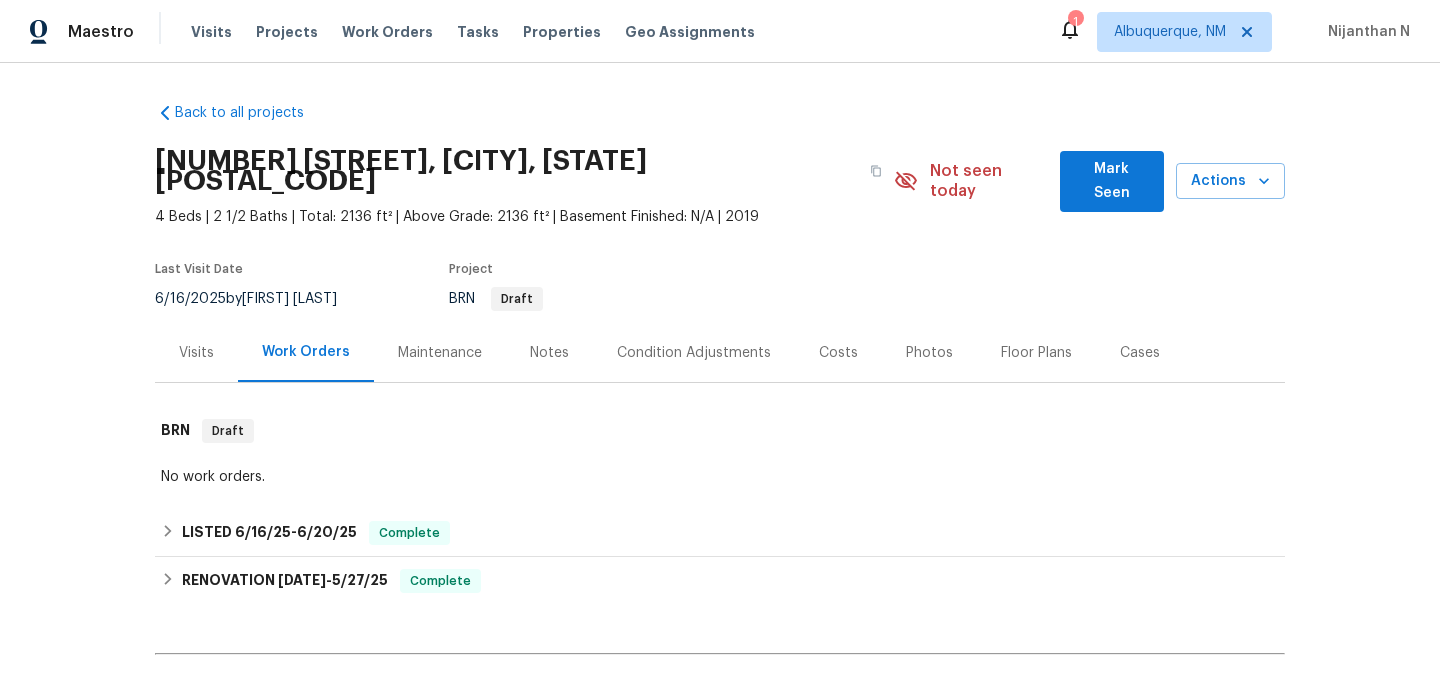 click on "Maintenance" at bounding box center [440, 353] 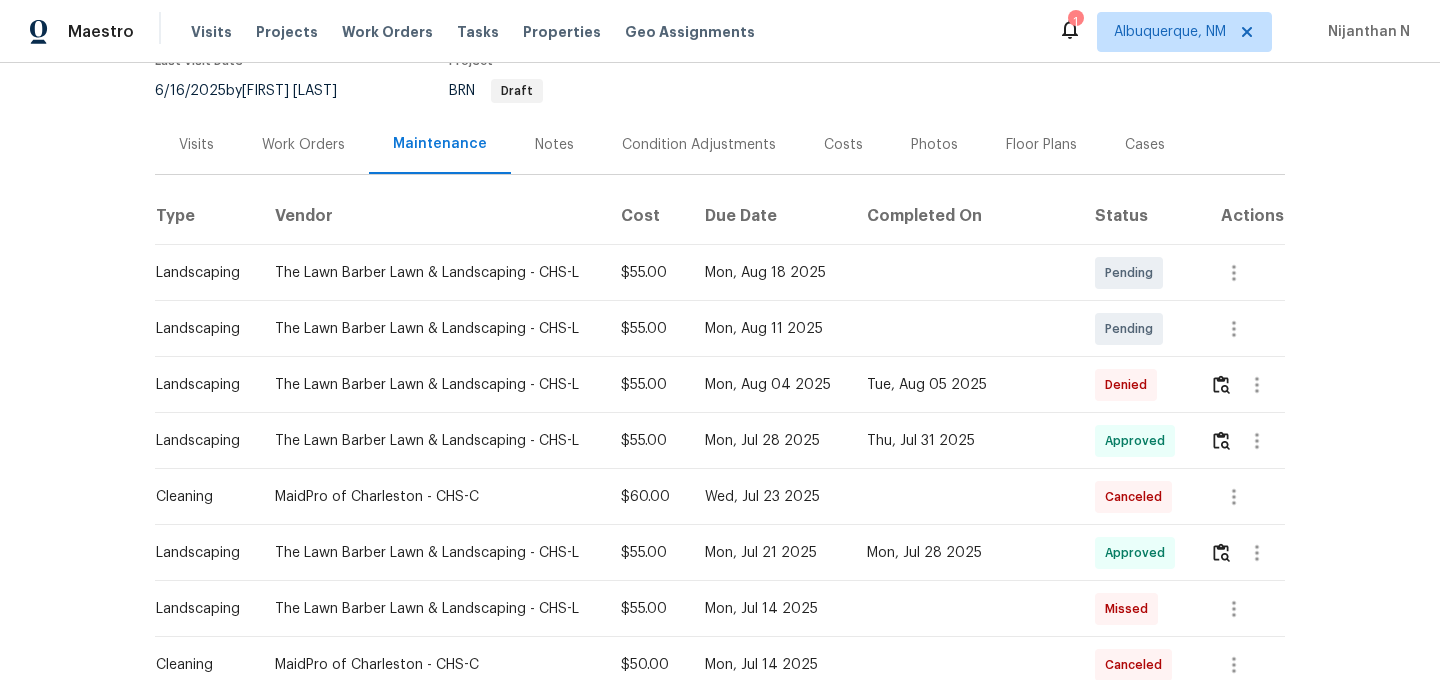 scroll, scrollTop: 213, scrollLeft: 0, axis: vertical 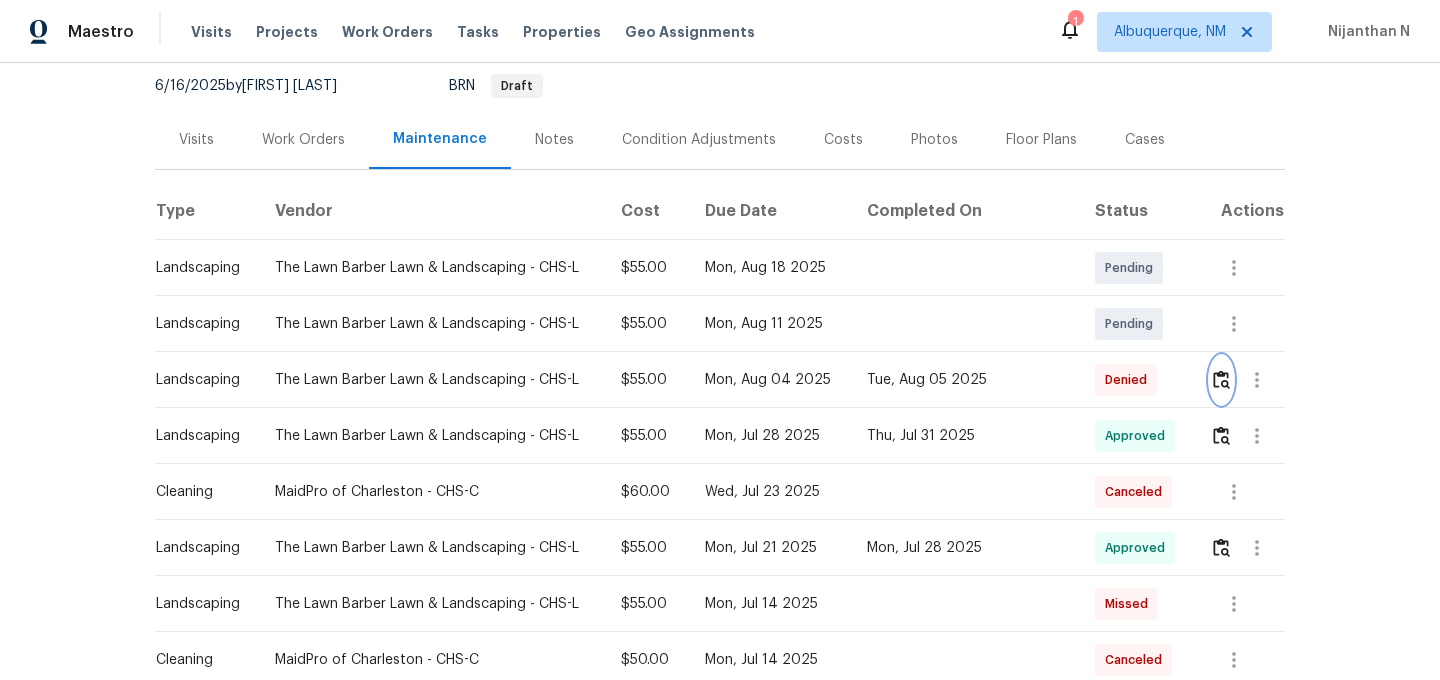 click at bounding box center [1221, 379] 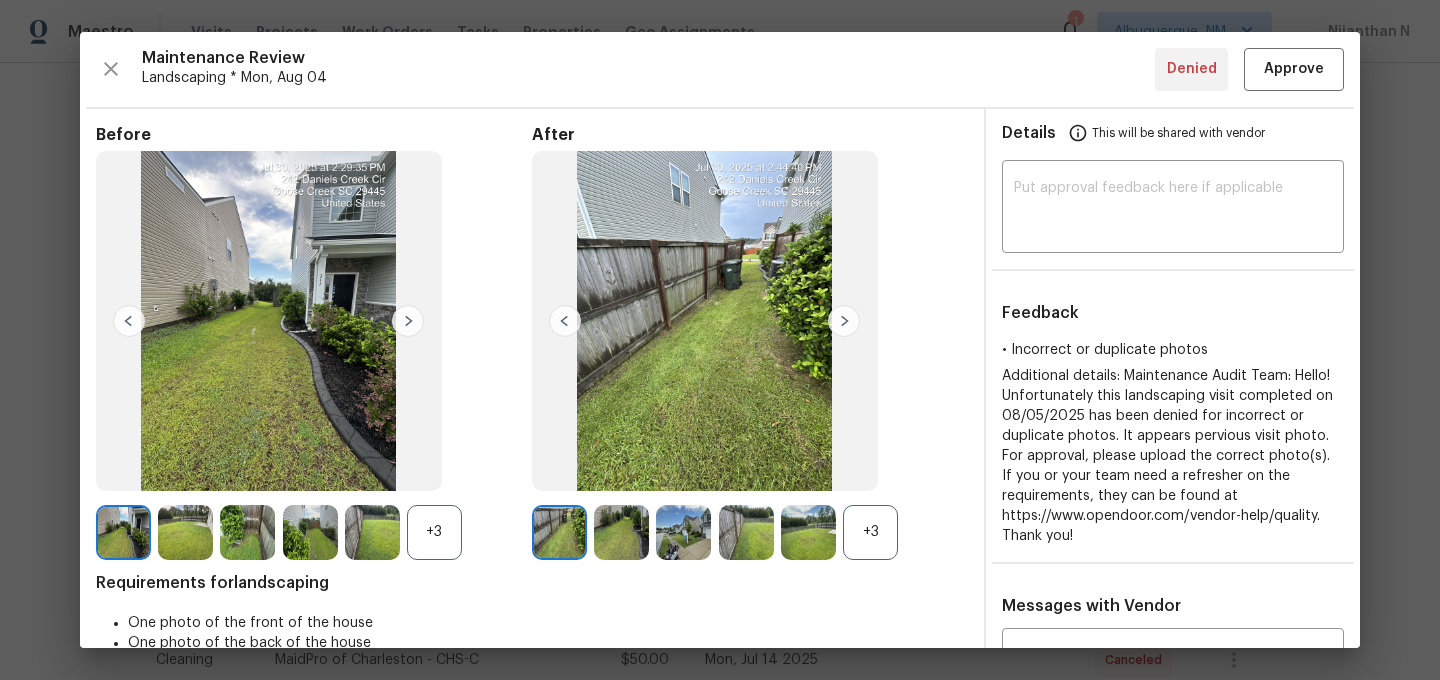 click on "+3" at bounding box center [870, 532] 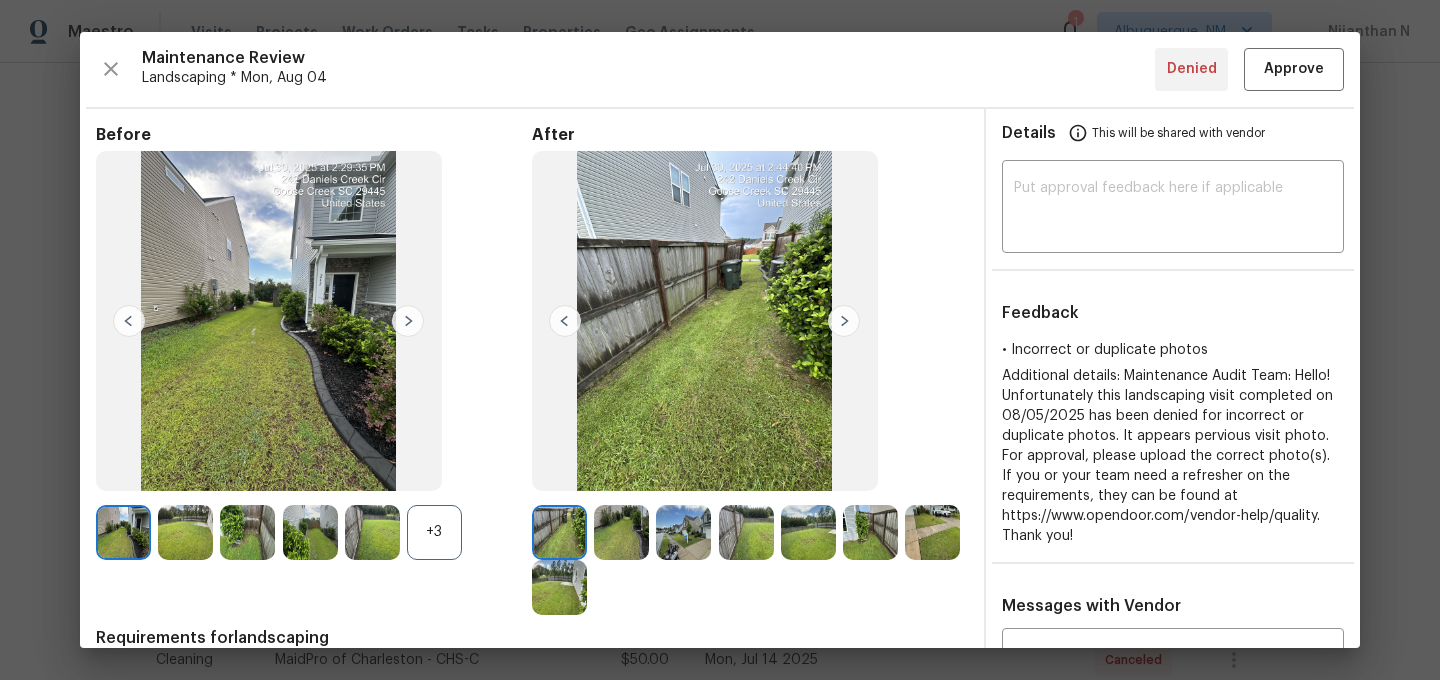 click on "+3" at bounding box center (434, 532) 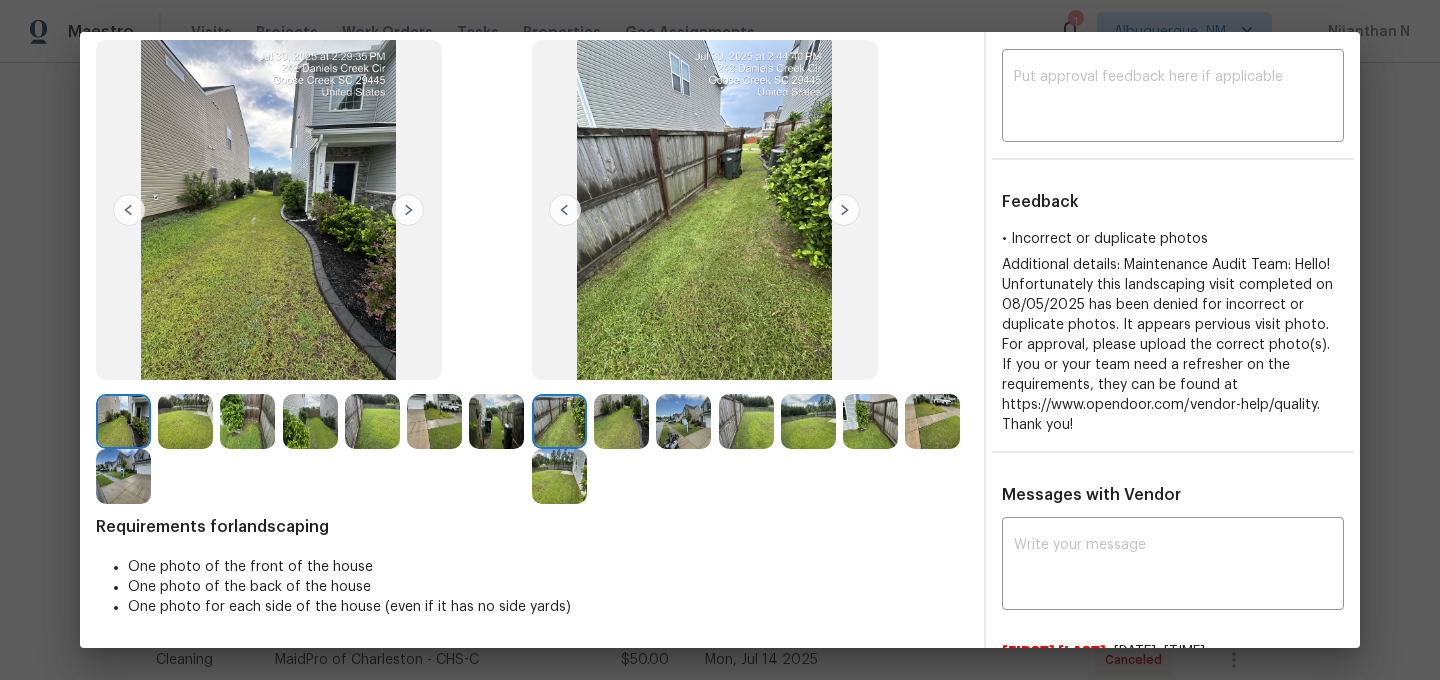 scroll, scrollTop: 142, scrollLeft: 0, axis: vertical 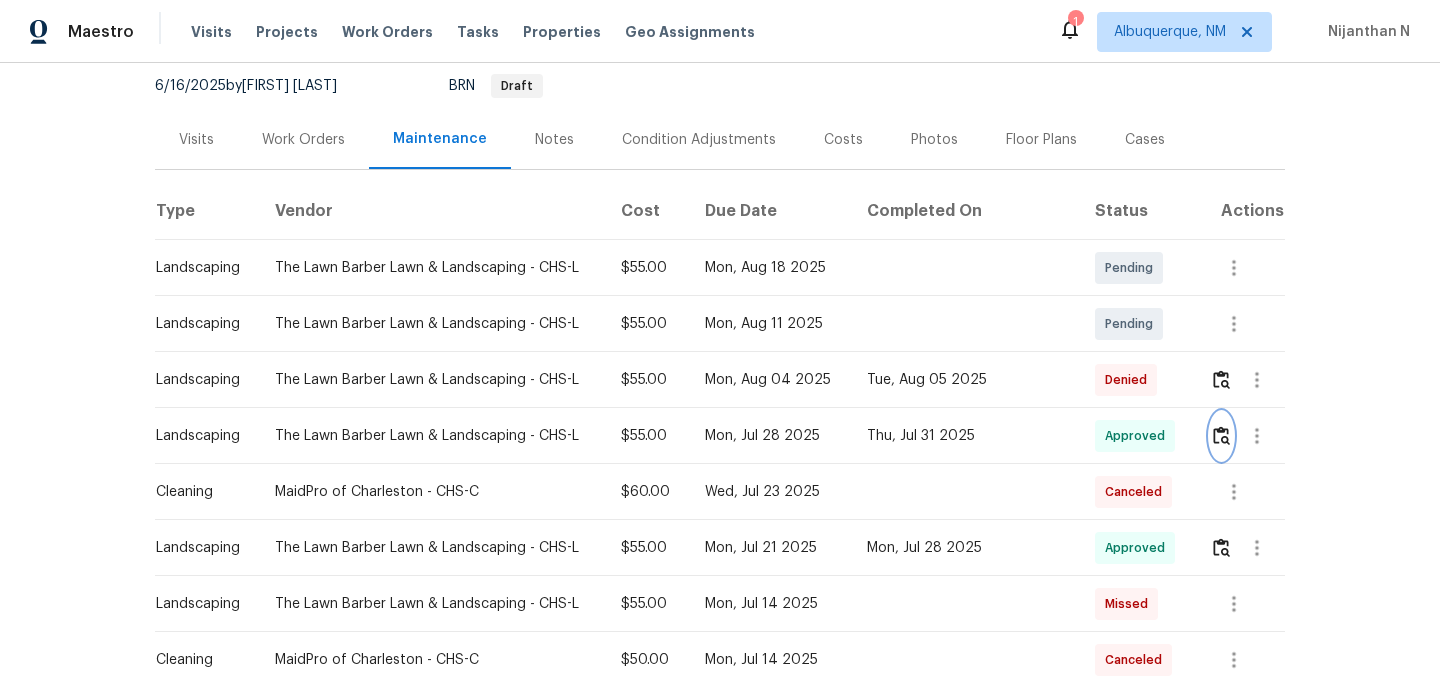 click at bounding box center [1221, 435] 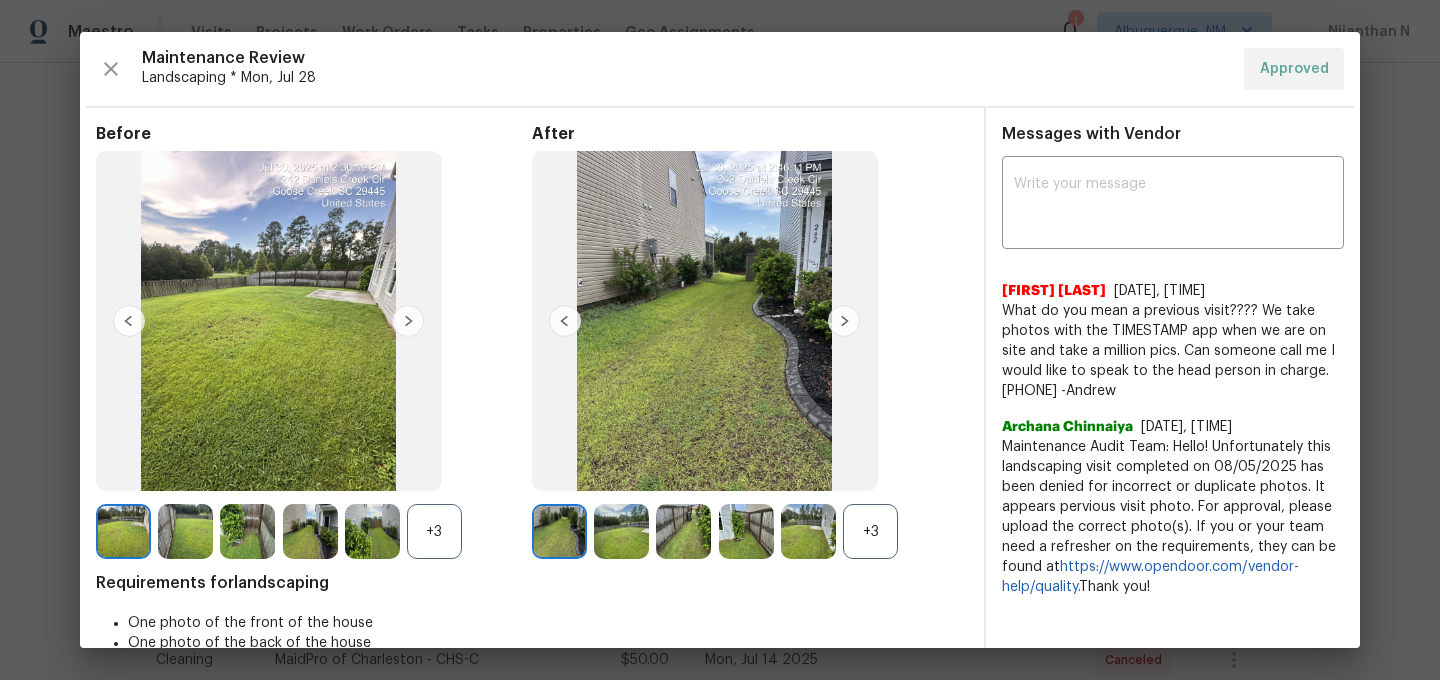click on "+3" at bounding box center [870, 531] 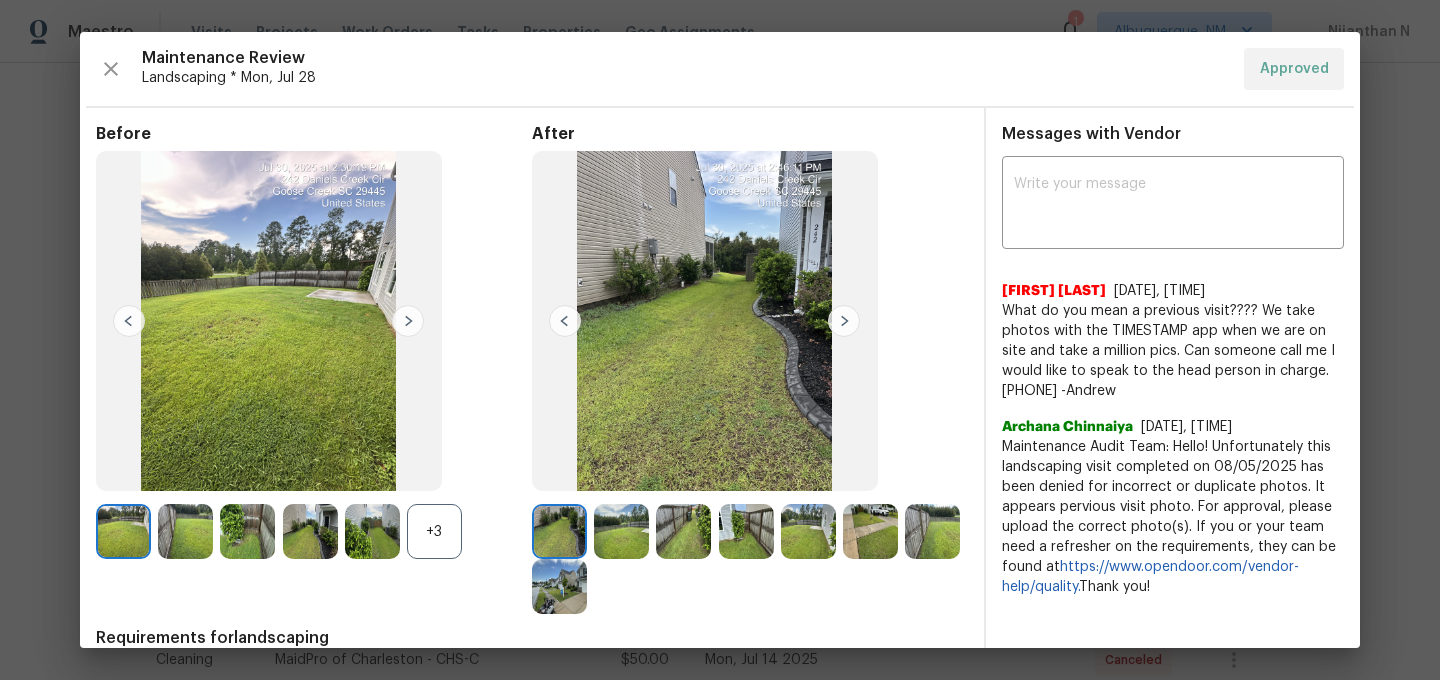 click on "+3" at bounding box center (434, 531) 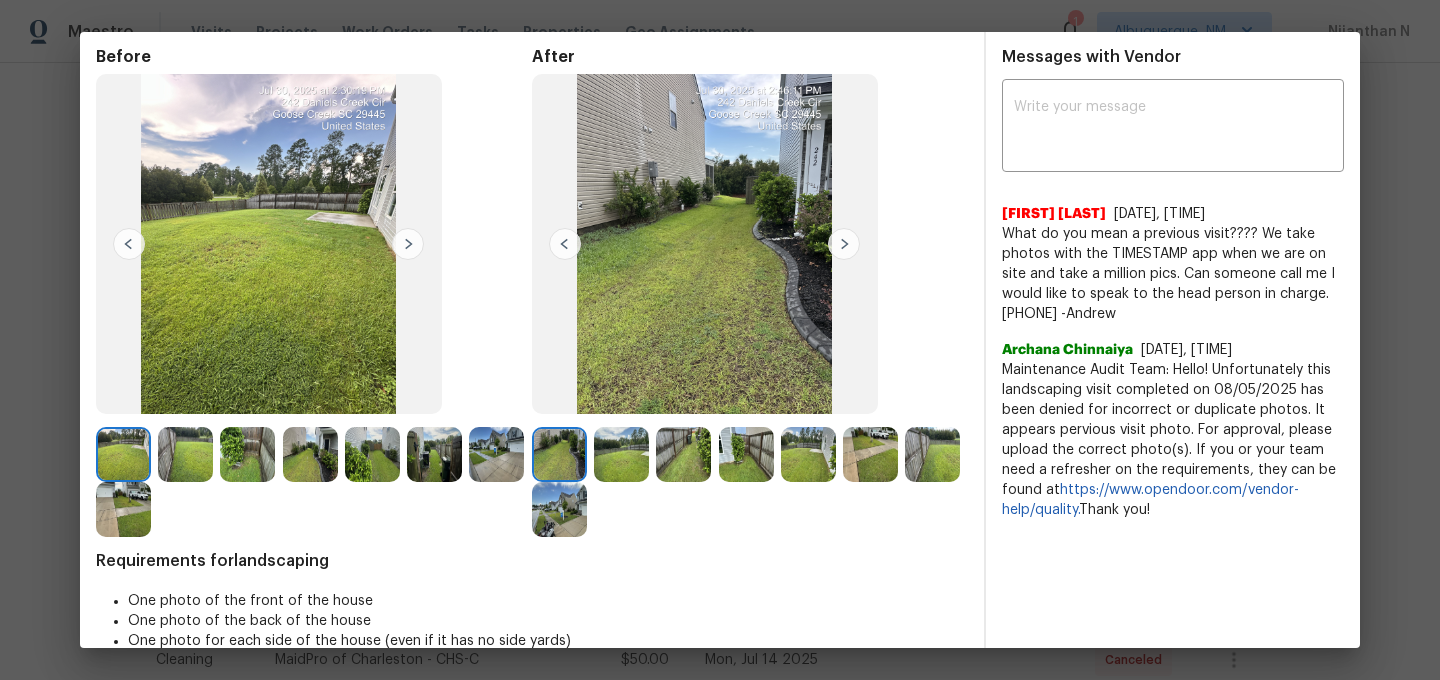 scroll, scrollTop: 107, scrollLeft: 0, axis: vertical 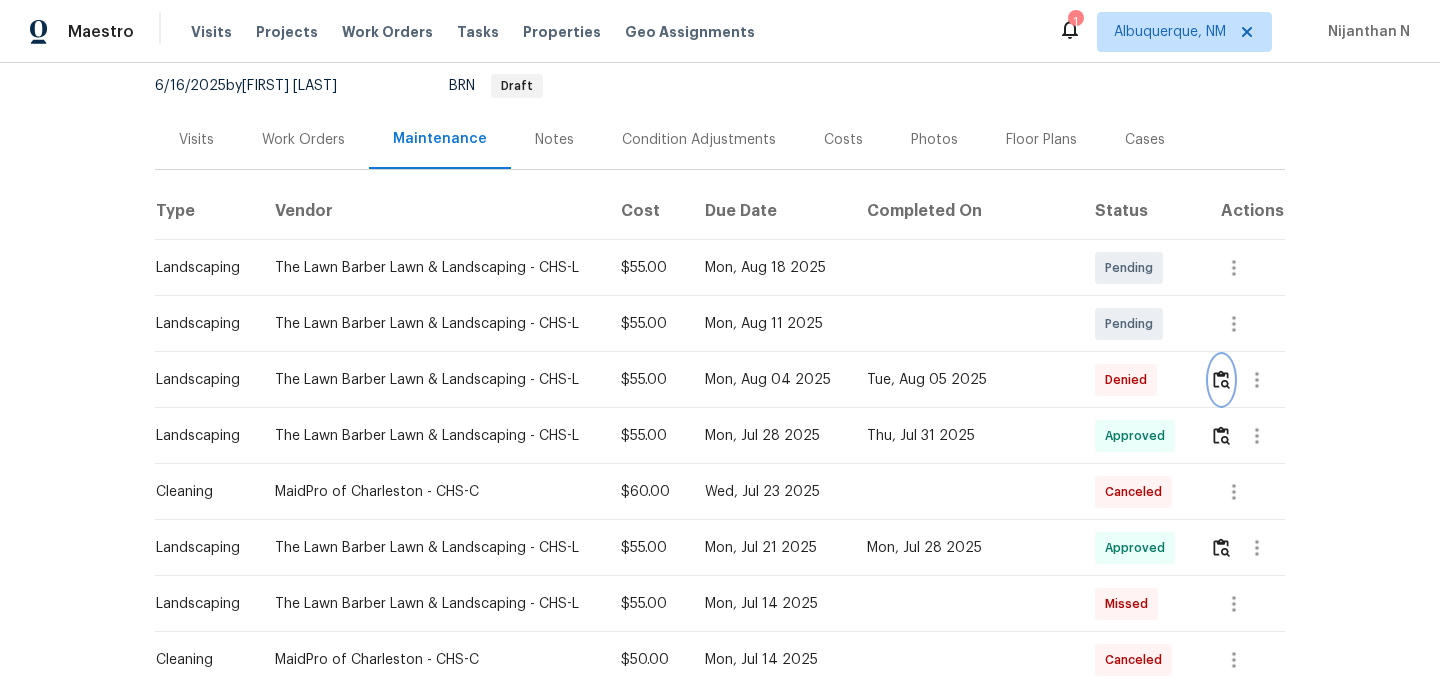click at bounding box center (1221, 379) 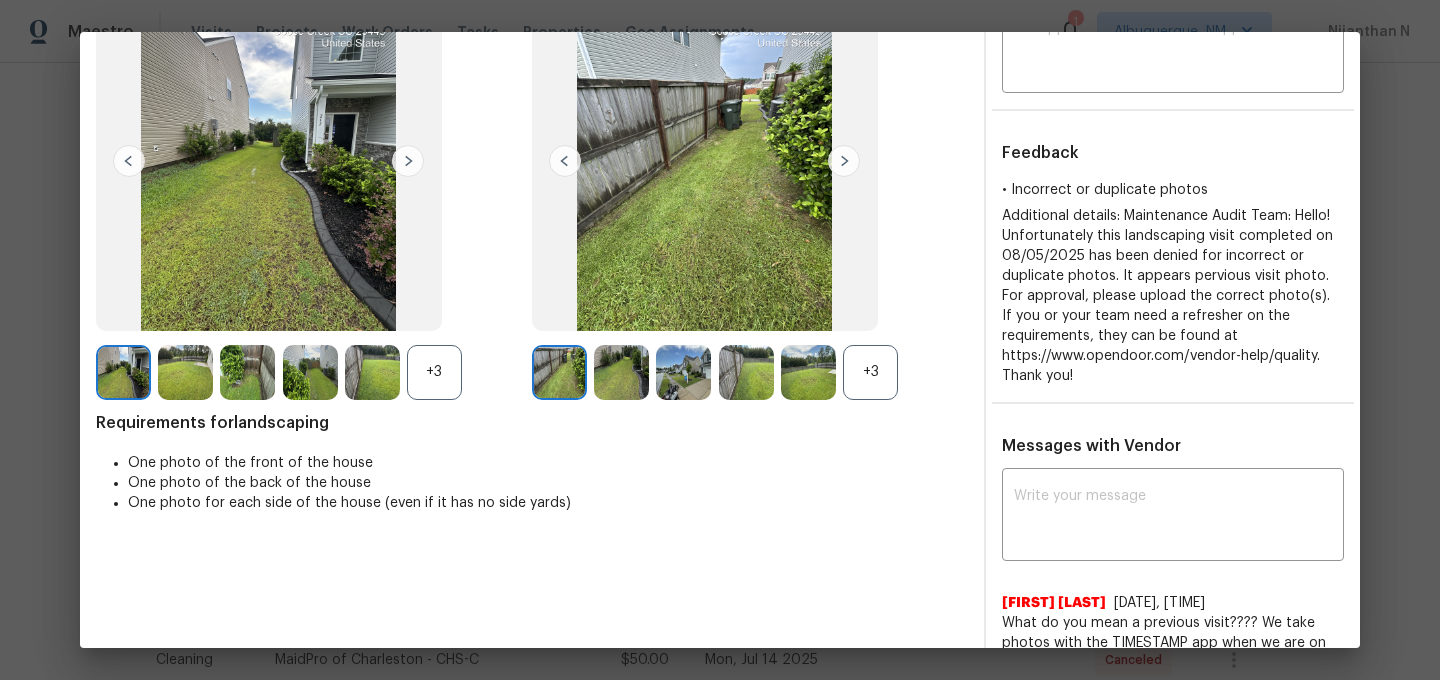 scroll, scrollTop: 212, scrollLeft: 0, axis: vertical 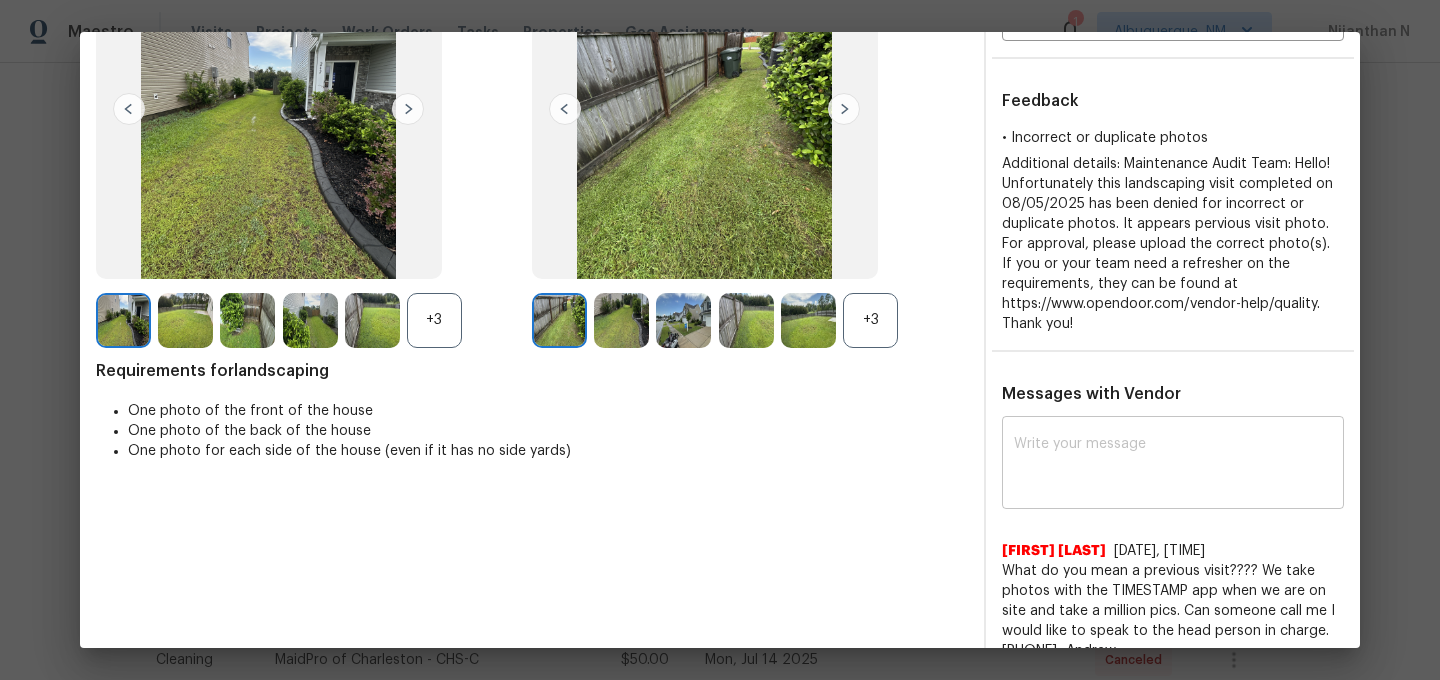 click at bounding box center (1173, 465) 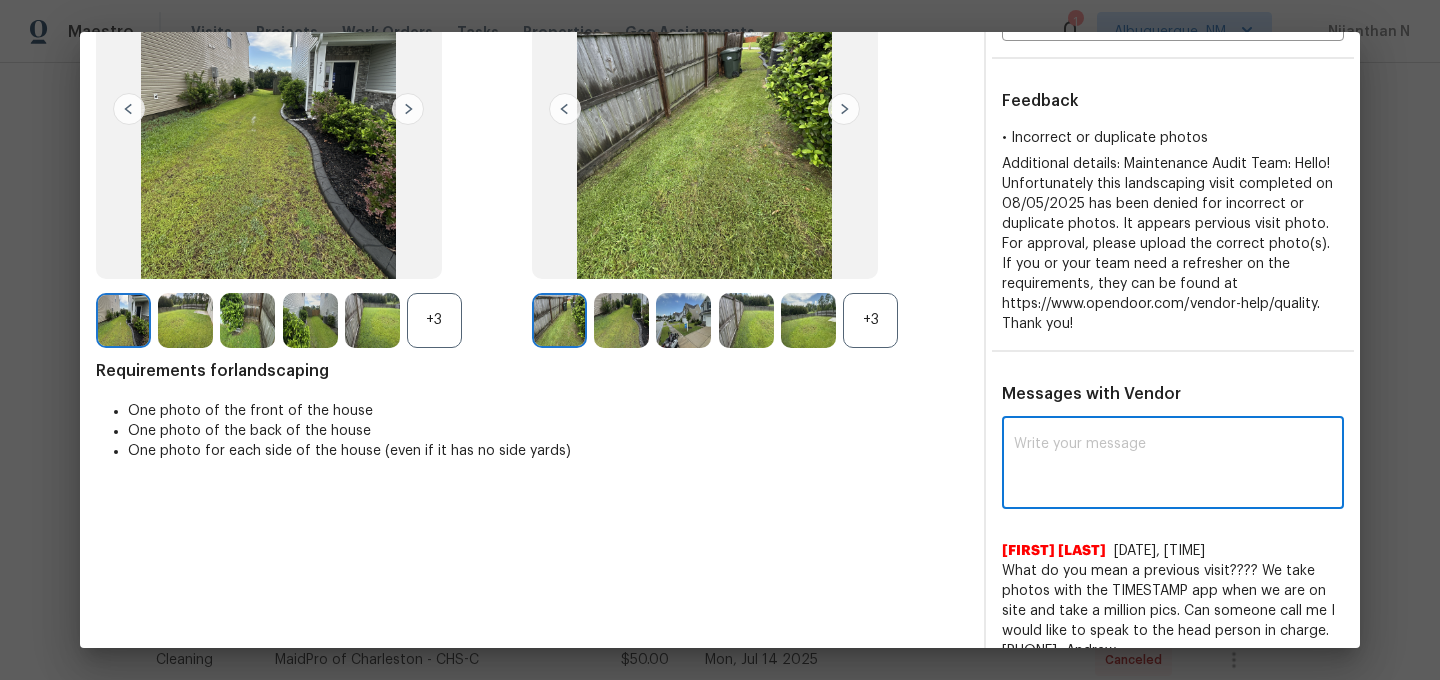 paste on "Maintenance Audit Team: Hello! The date stamp in the uploaded photo is Jun 02 which already approved and invoiced in the visit date of May 20. You have once again uploaded the same photos. For approval please upload the correct visit photo." 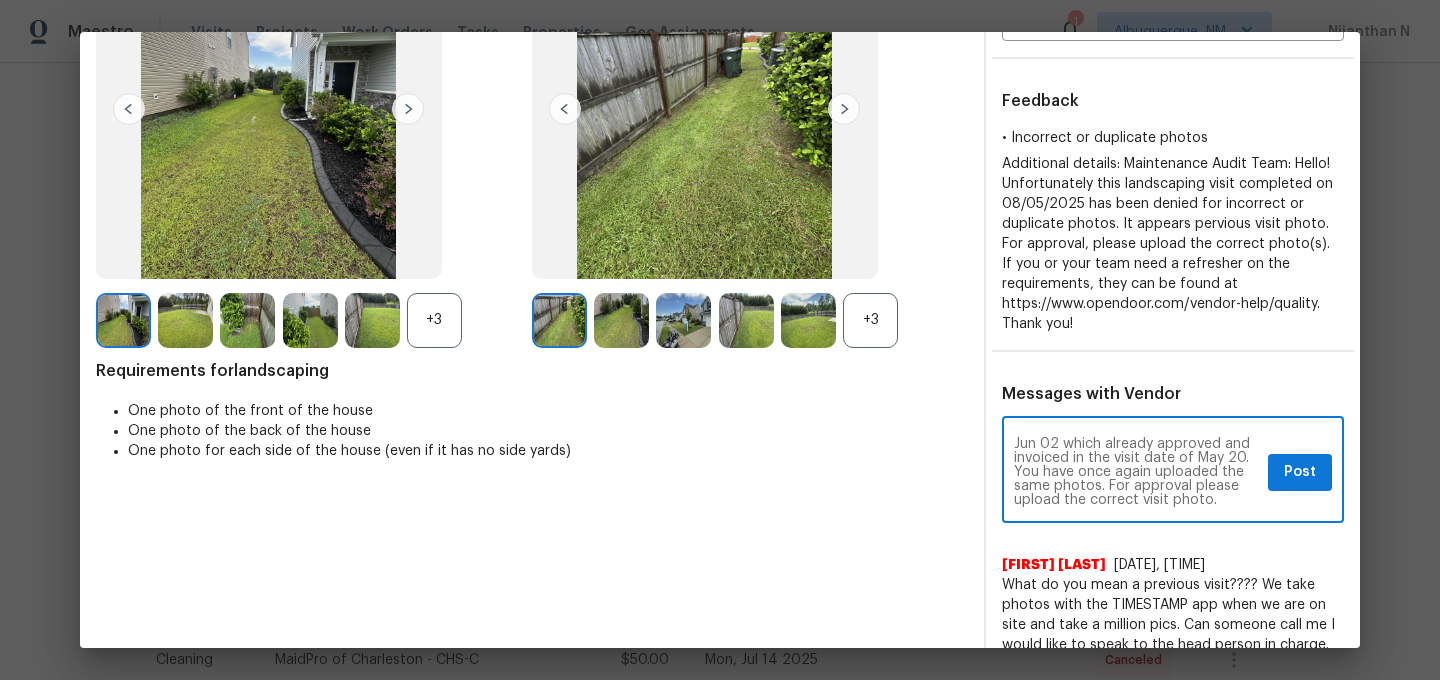 scroll, scrollTop: 0, scrollLeft: 0, axis: both 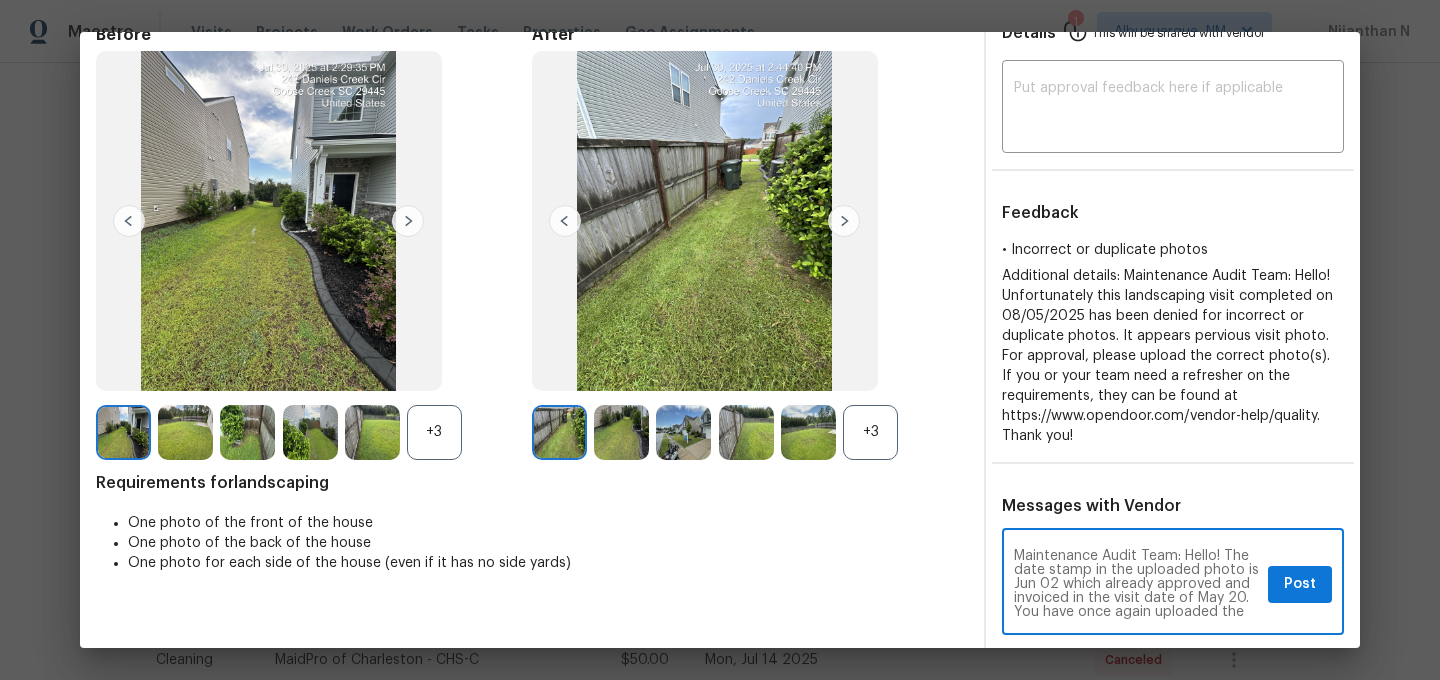 click on "Maintenance Audit Team: Hello! The date stamp in the uploaded photo is Jun 02 which already approved and invoiced in the visit date of May 20. You have once again uploaded the same photos. For approval please upload the correct visit photo." at bounding box center [1137, 584] 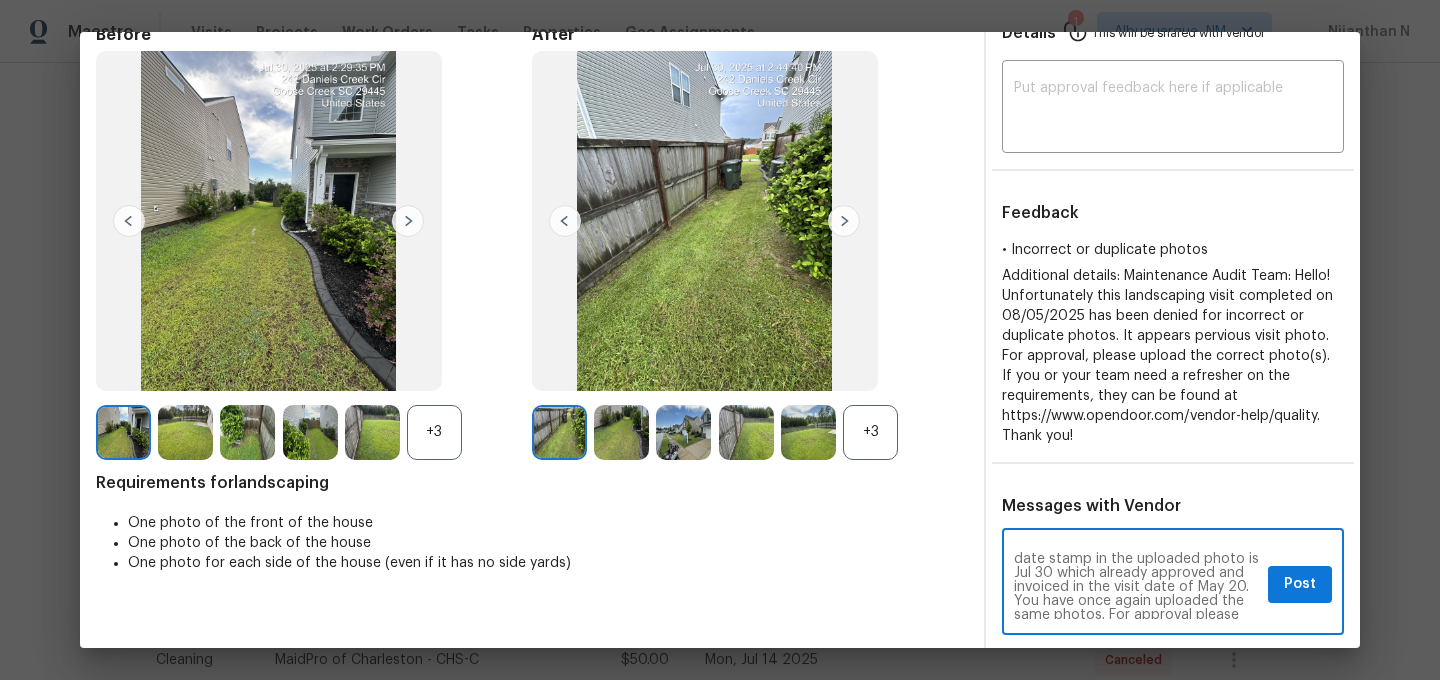 scroll, scrollTop: 29, scrollLeft: 0, axis: vertical 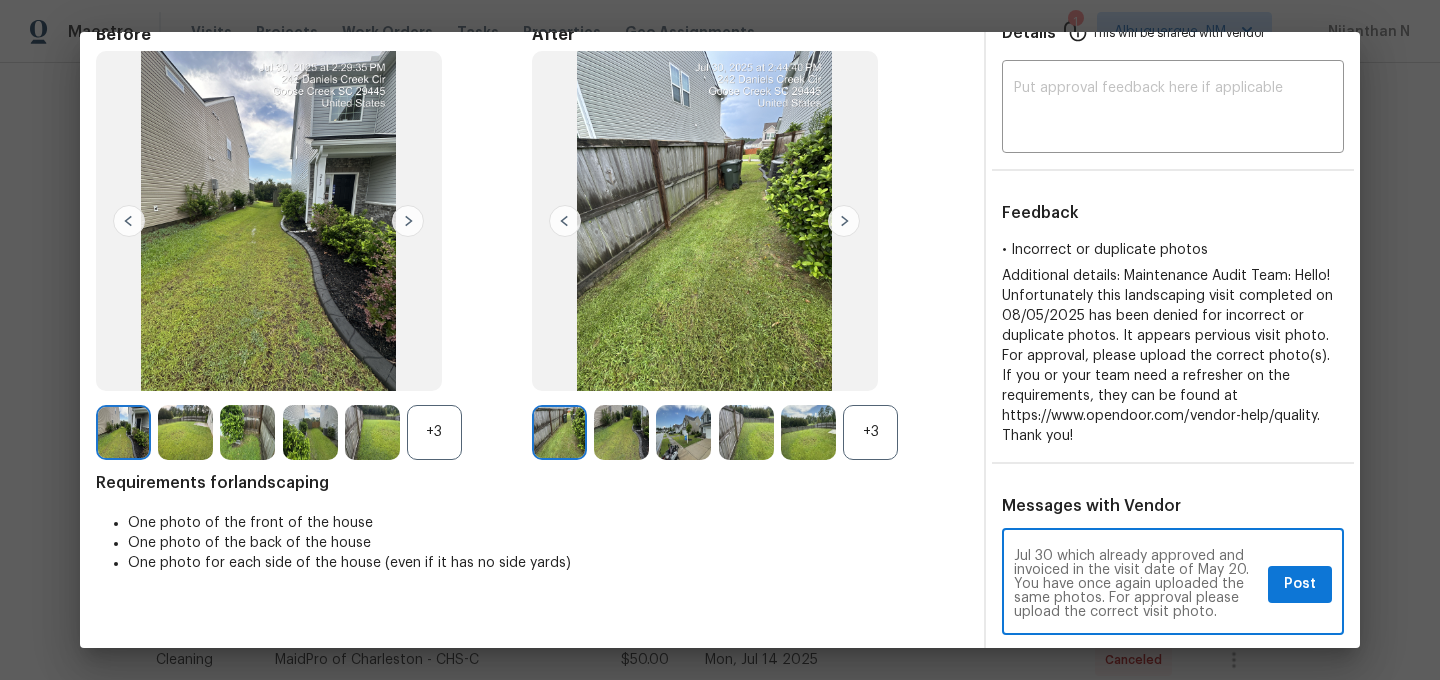 type on "Maintenance Audit Team: Hello! The date stamp in the uploaded photo is Jul 30 which already approved and invoiced in the visit date of May 20. You have once again uploaded the same photos. For approval please upload the correct visit photo." 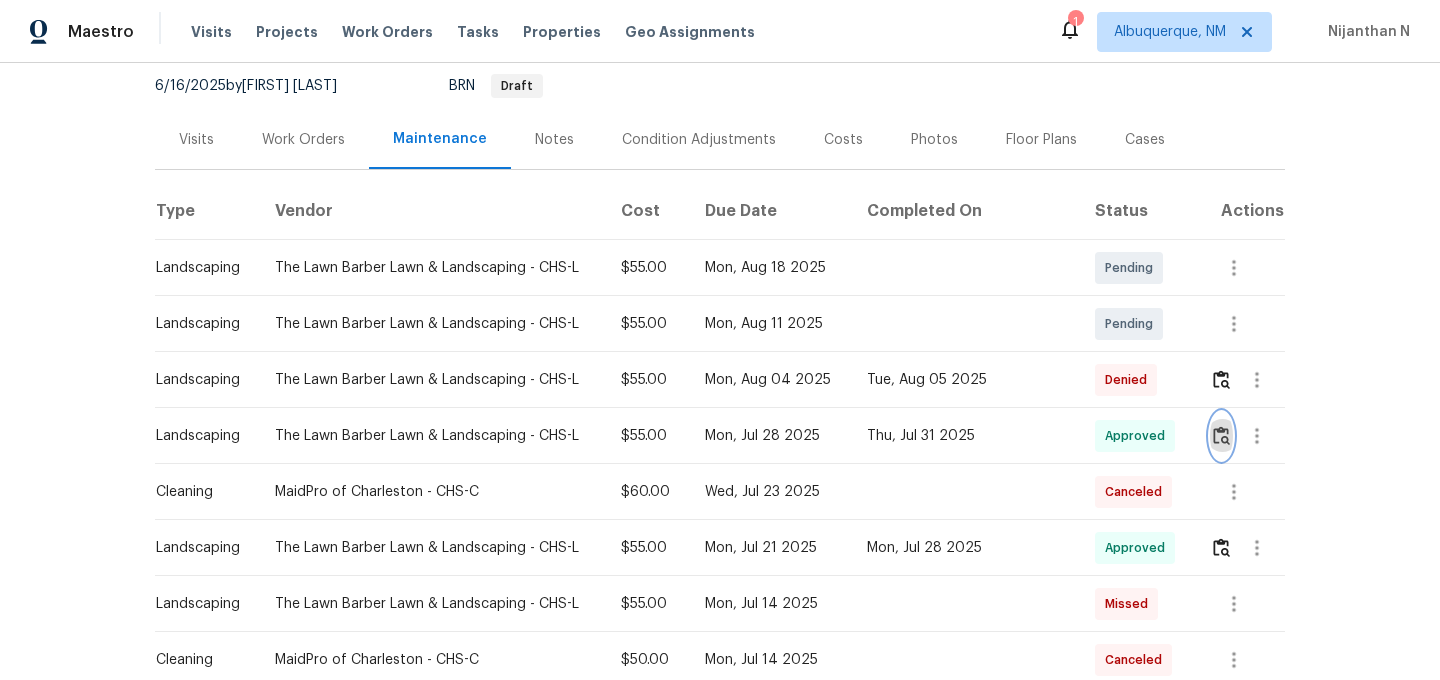 click at bounding box center [1221, 435] 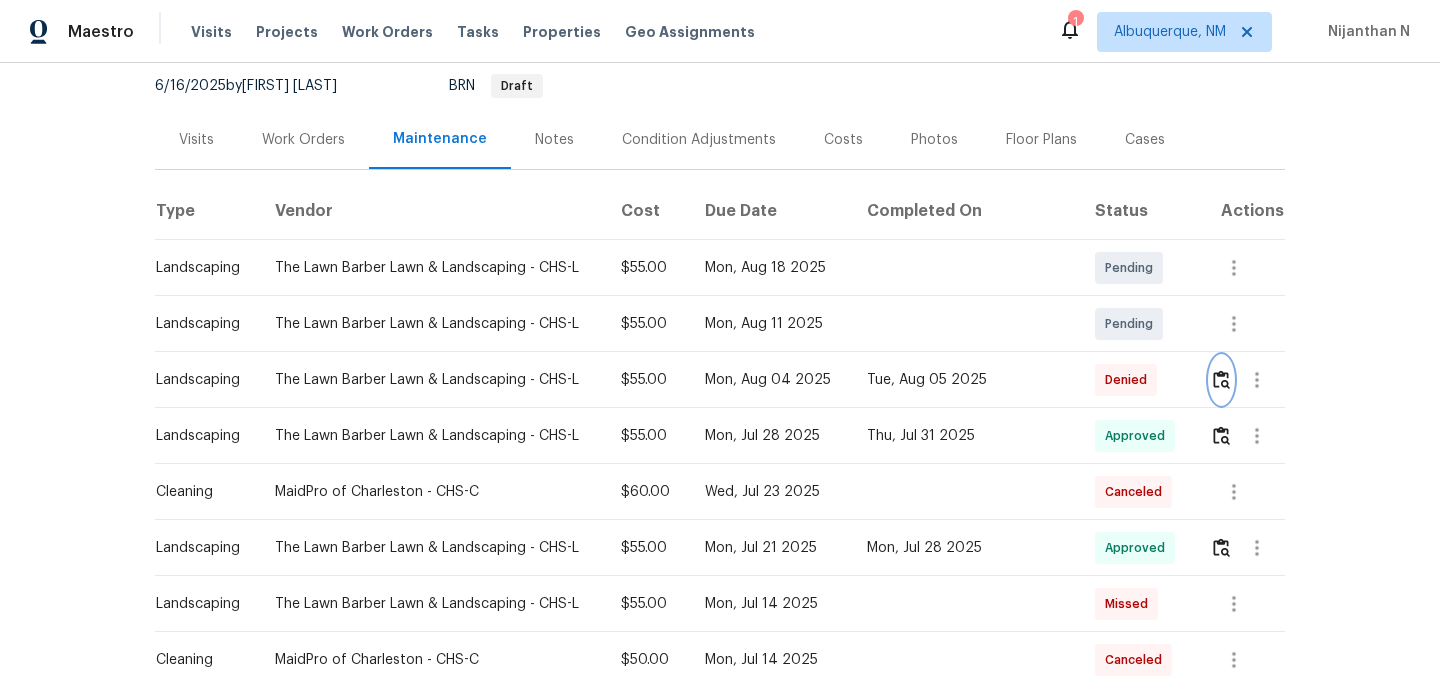 click at bounding box center [1221, 379] 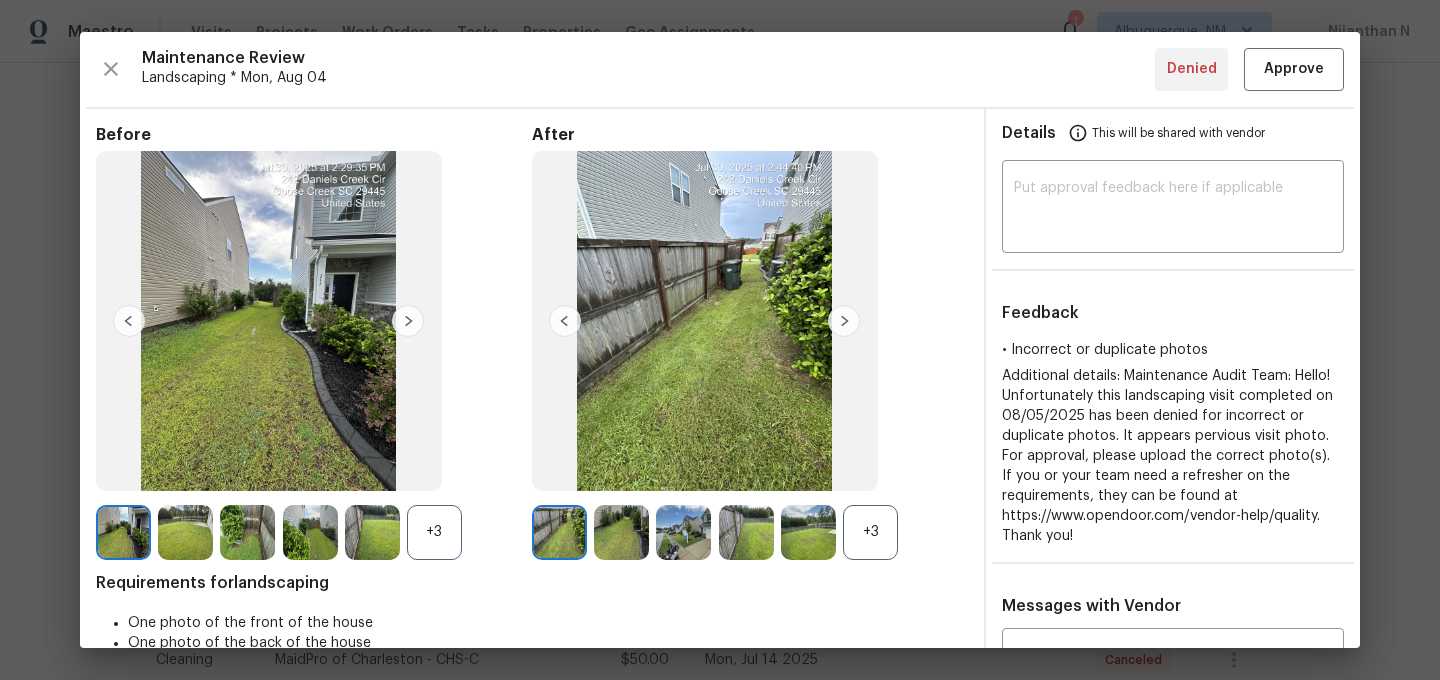 scroll, scrollTop: 281, scrollLeft: 0, axis: vertical 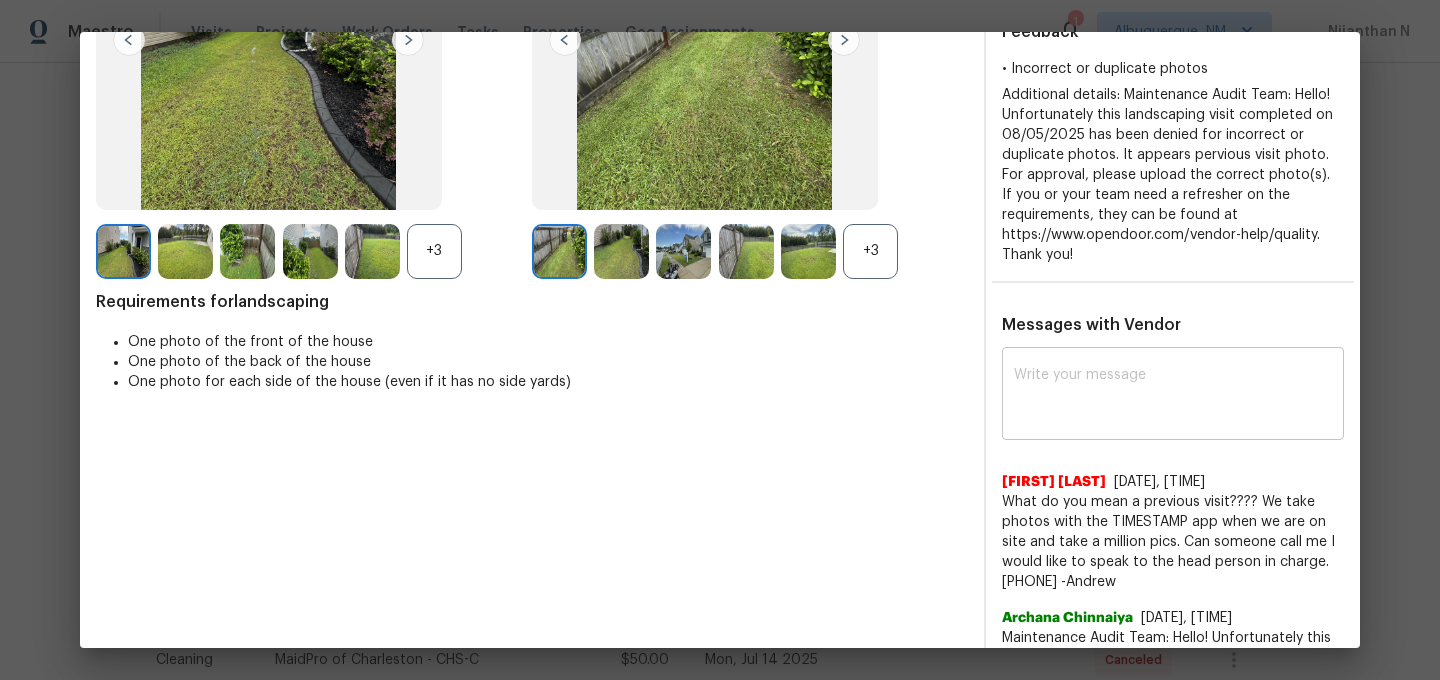 click at bounding box center [1173, 396] 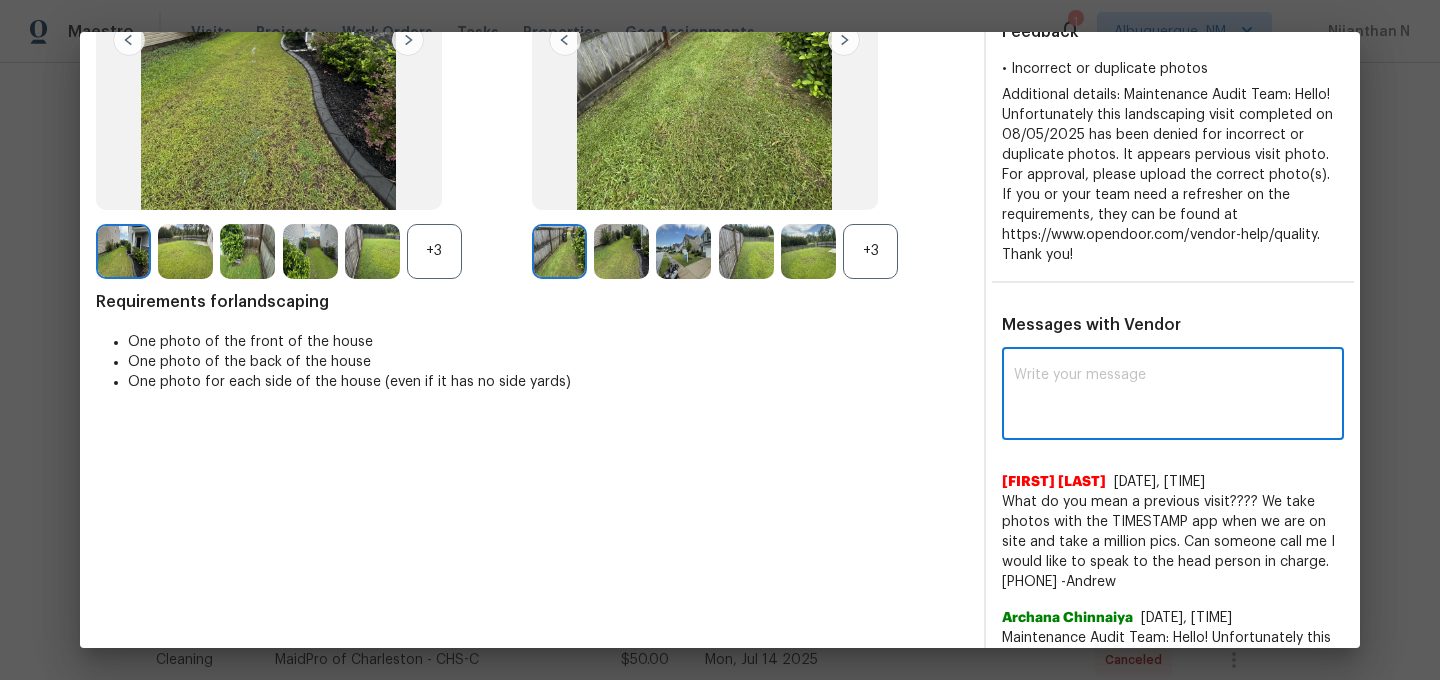 paste on "Maintenance Audit Team: Hello! The date stamp in the uploaded photo is Jul 30 which already approved and invoiced in the visit date of May 20. You have once again uploaded the same photos. For approval please upload the correct visit photo." 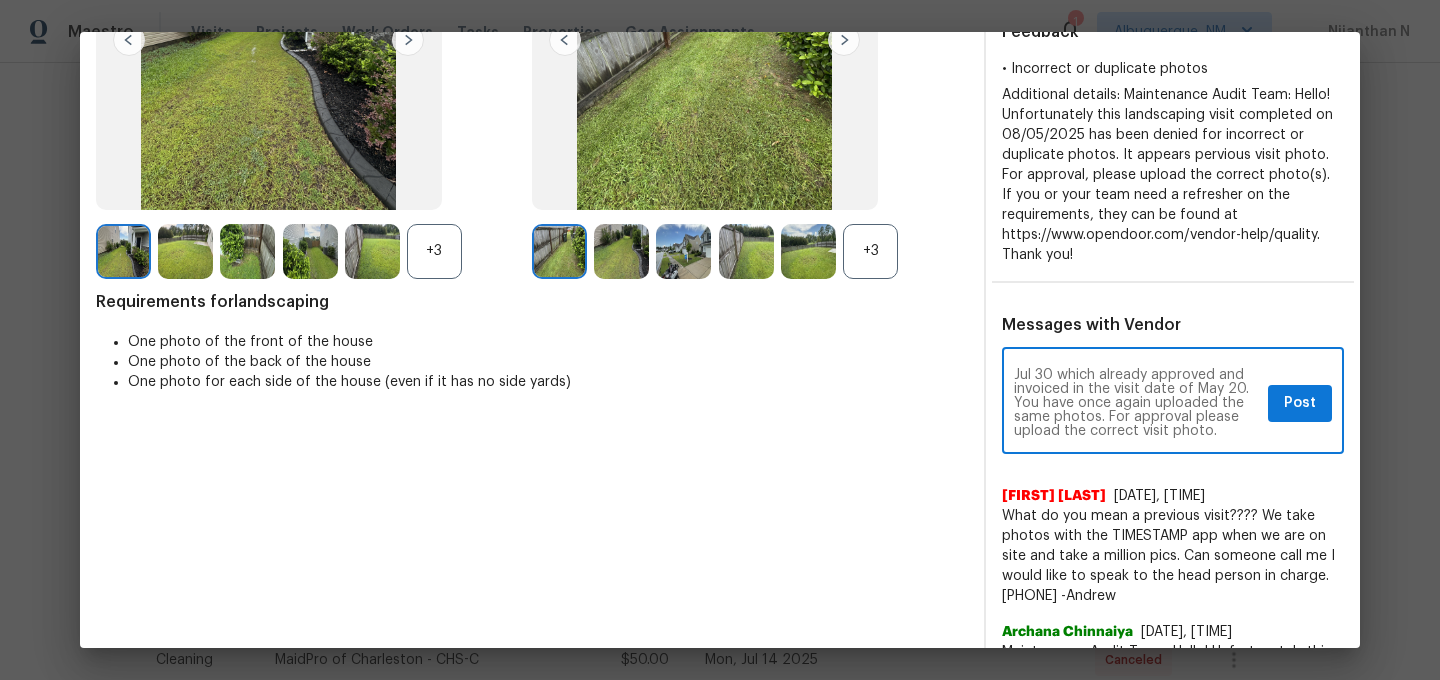 scroll, scrollTop: 0, scrollLeft: 0, axis: both 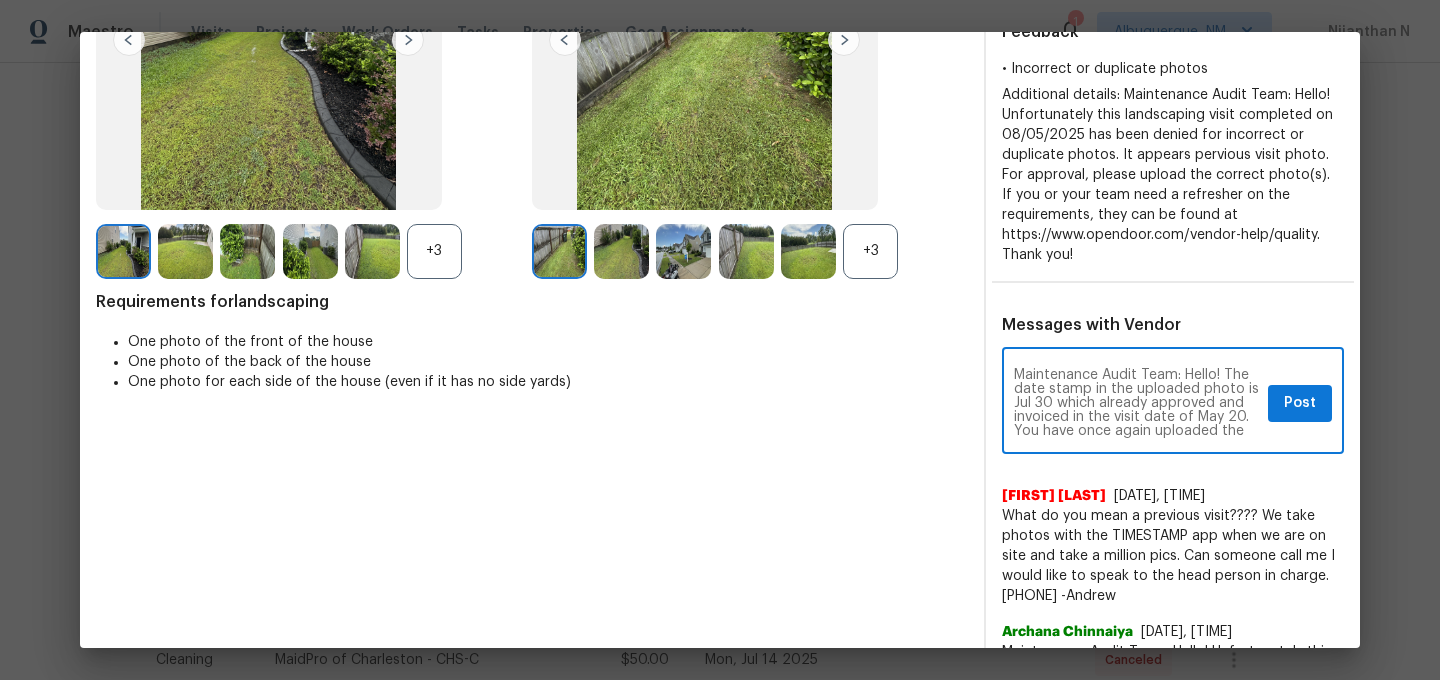 click on "Maintenance Audit Team: Hello! The date stamp in the uploaded photo is Jul 30 which already approved and invoiced in the visit date of May 20. You have once again uploaded the same photos. For approval please upload the correct visit photo." at bounding box center (1137, 403) 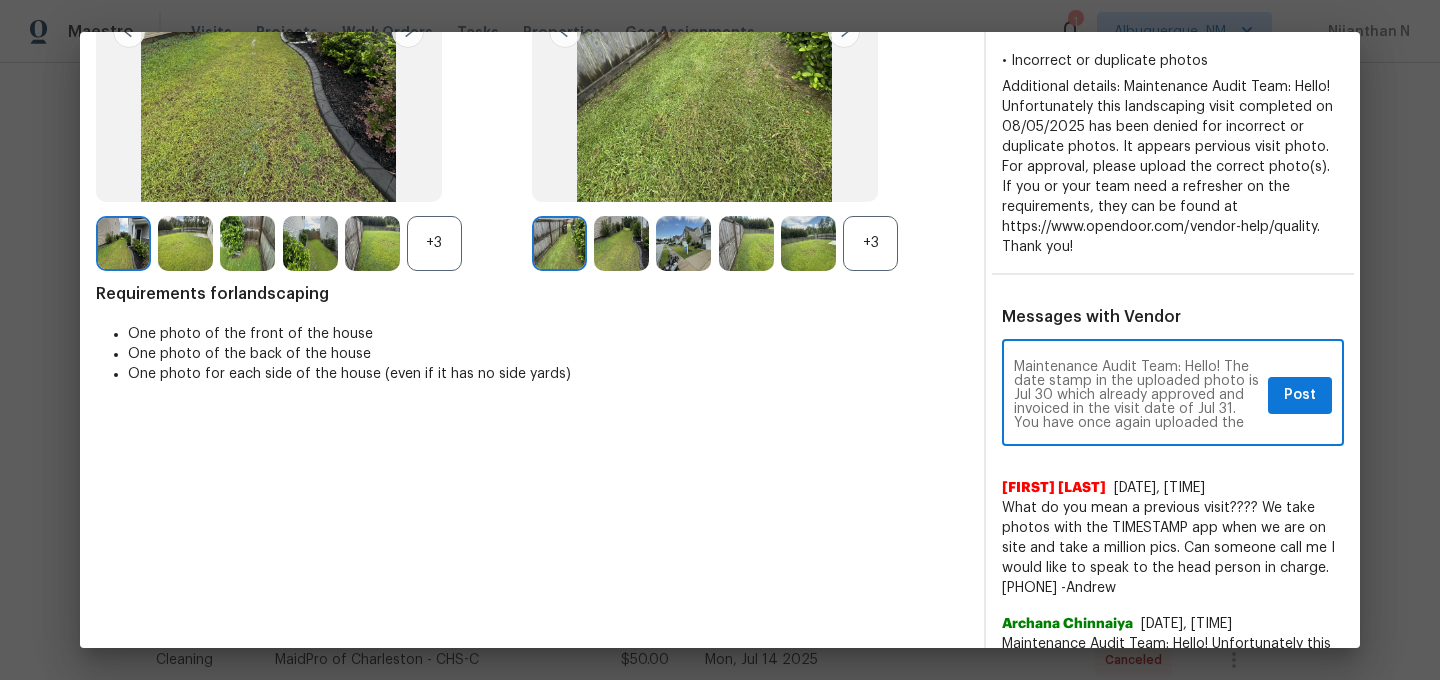 scroll, scrollTop: 296, scrollLeft: 0, axis: vertical 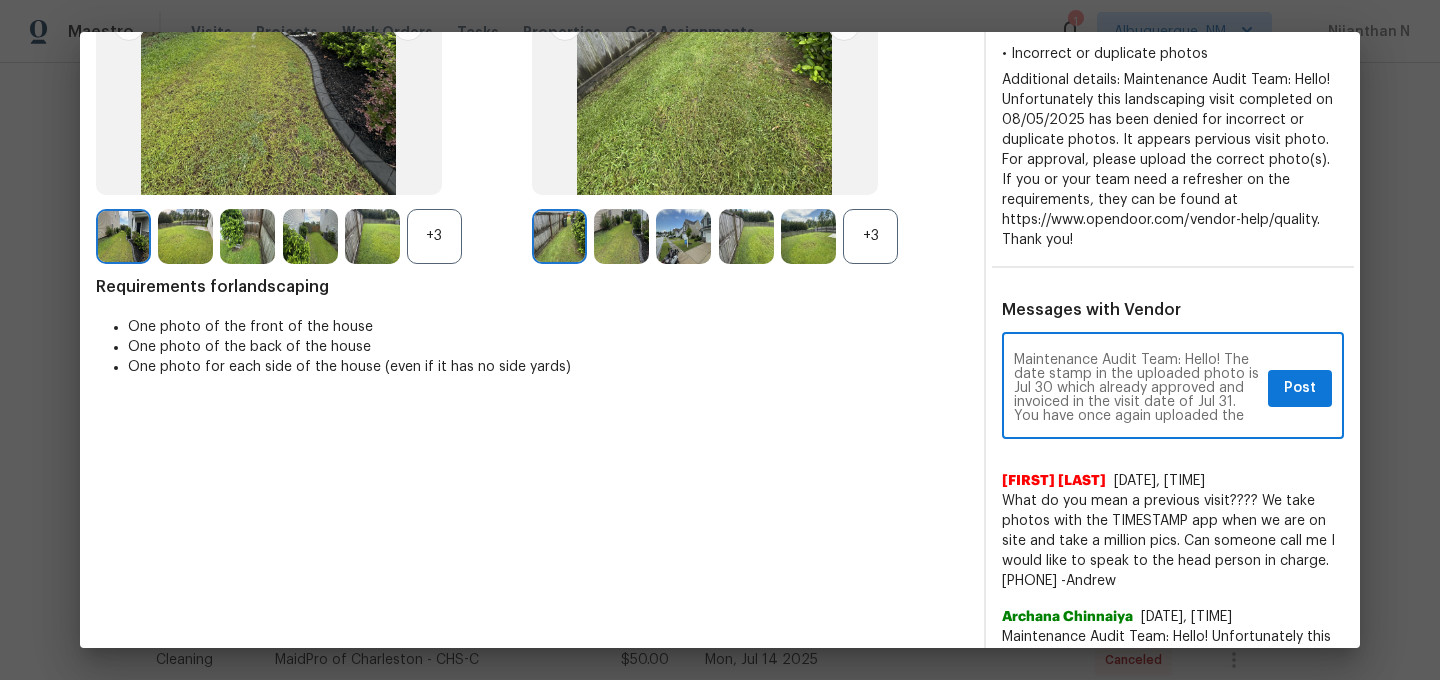 type on "Maintenance Audit Team: Hello! The date stamp in the uploaded photo is Jul 30 which already approved and invoiced in the visit date of Jul 31. You have once again uploaded the same photos. For approval please upload the correct visit photo." 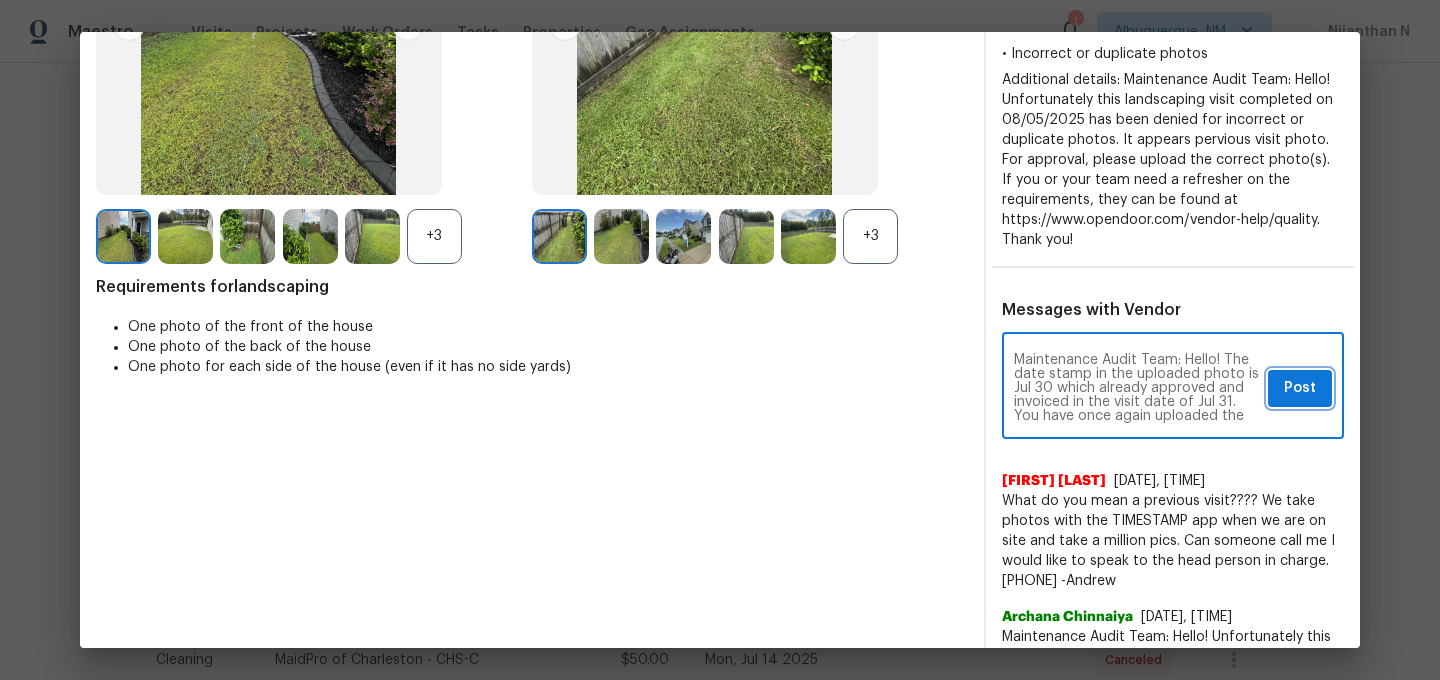 click on "Post" at bounding box center [1300, 388] 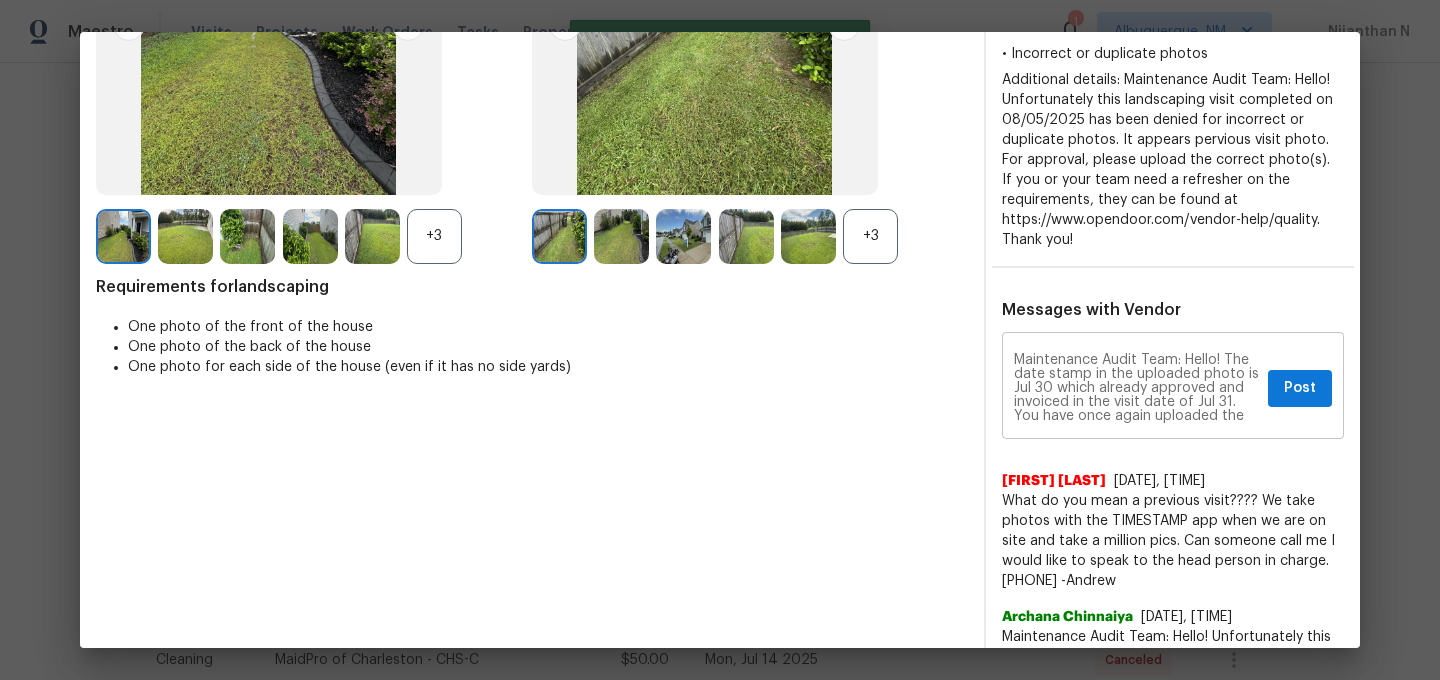 type 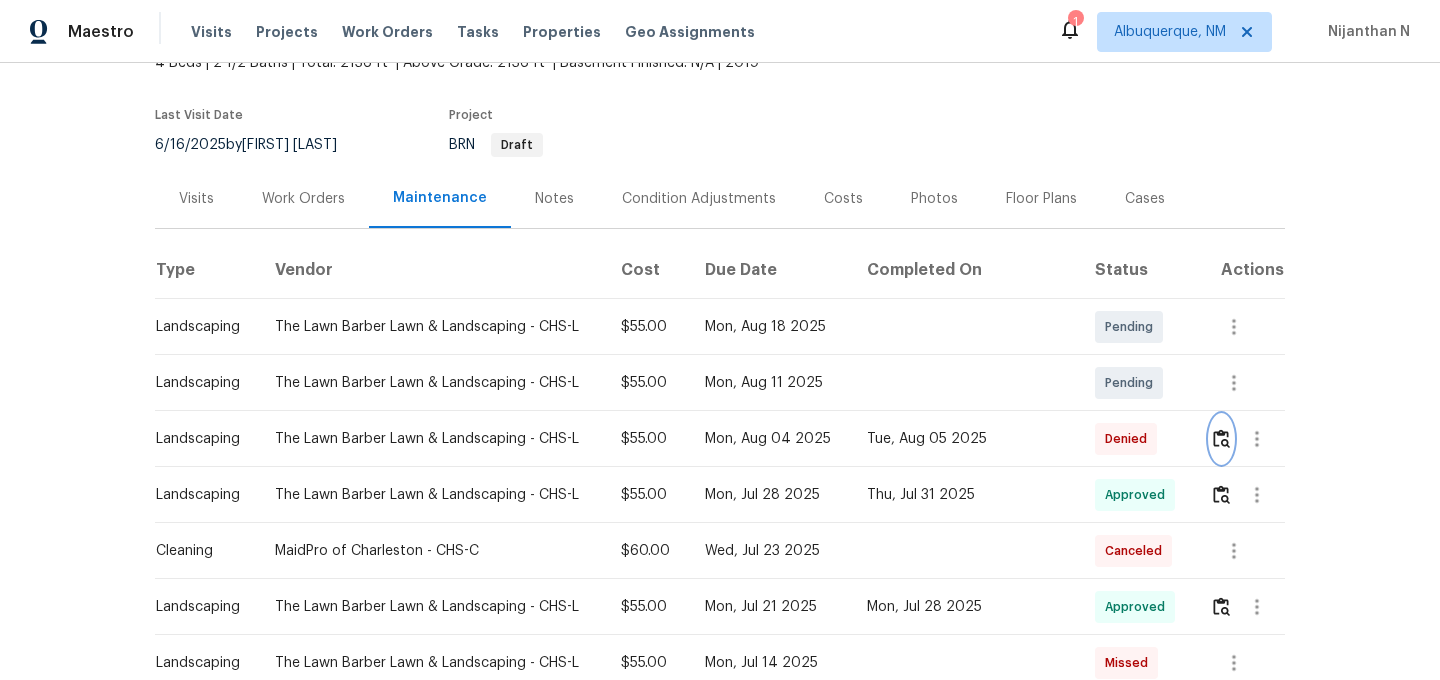 scroll, scrollTop: 0, scrollLeft: 0, axis: both 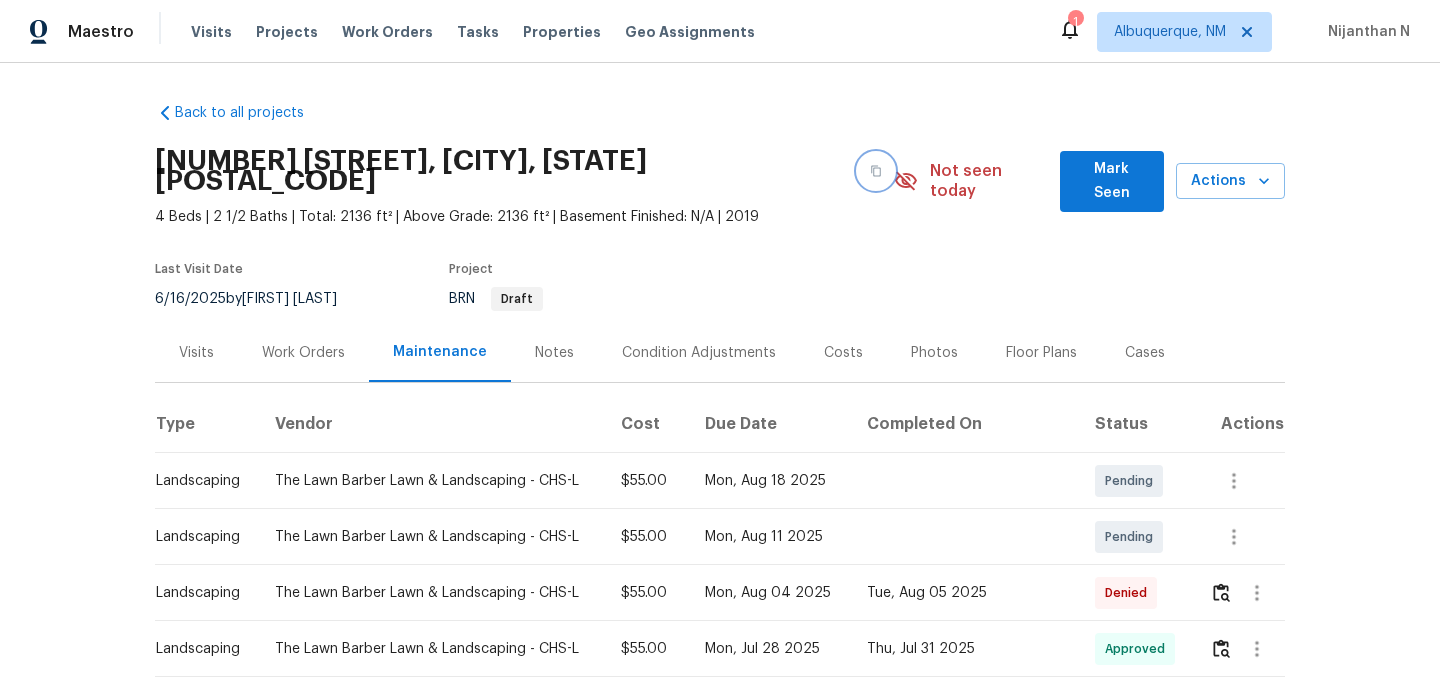 click 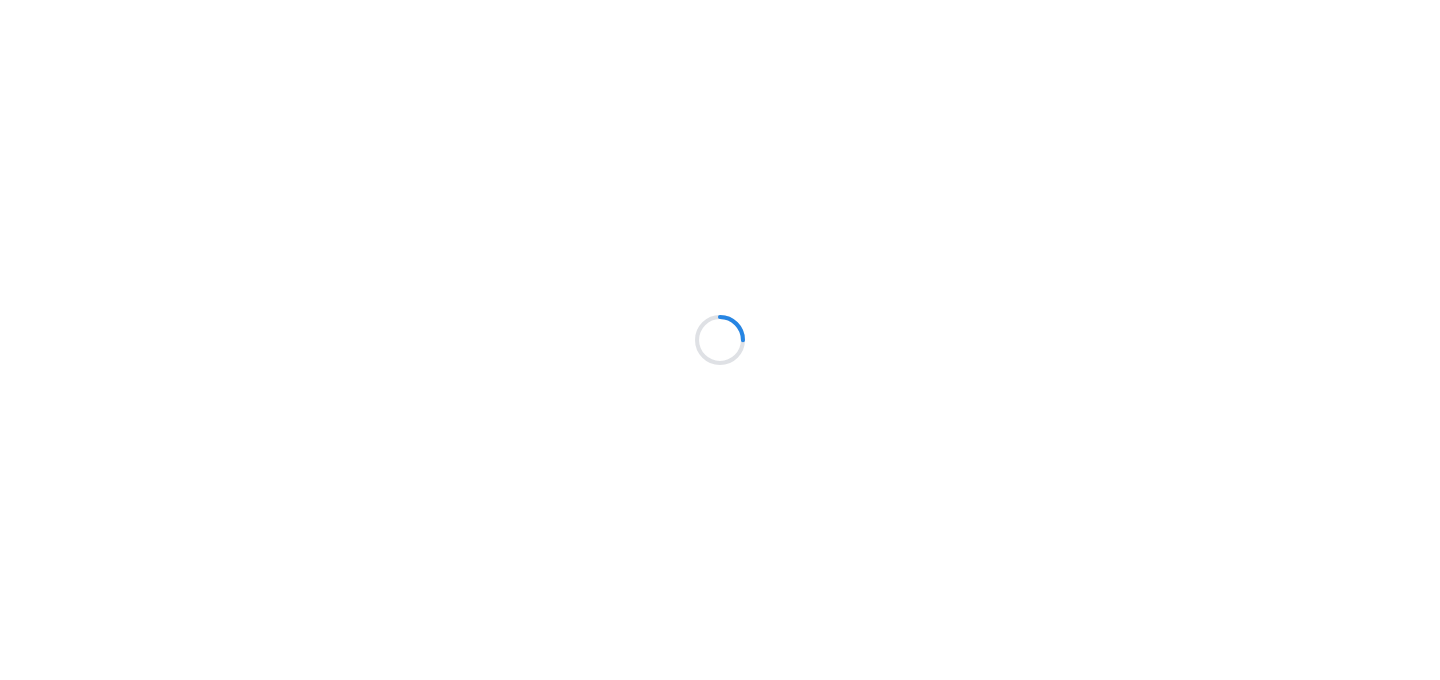 scroll, scrollTop: 0, scrollLeft: 0, axis: both 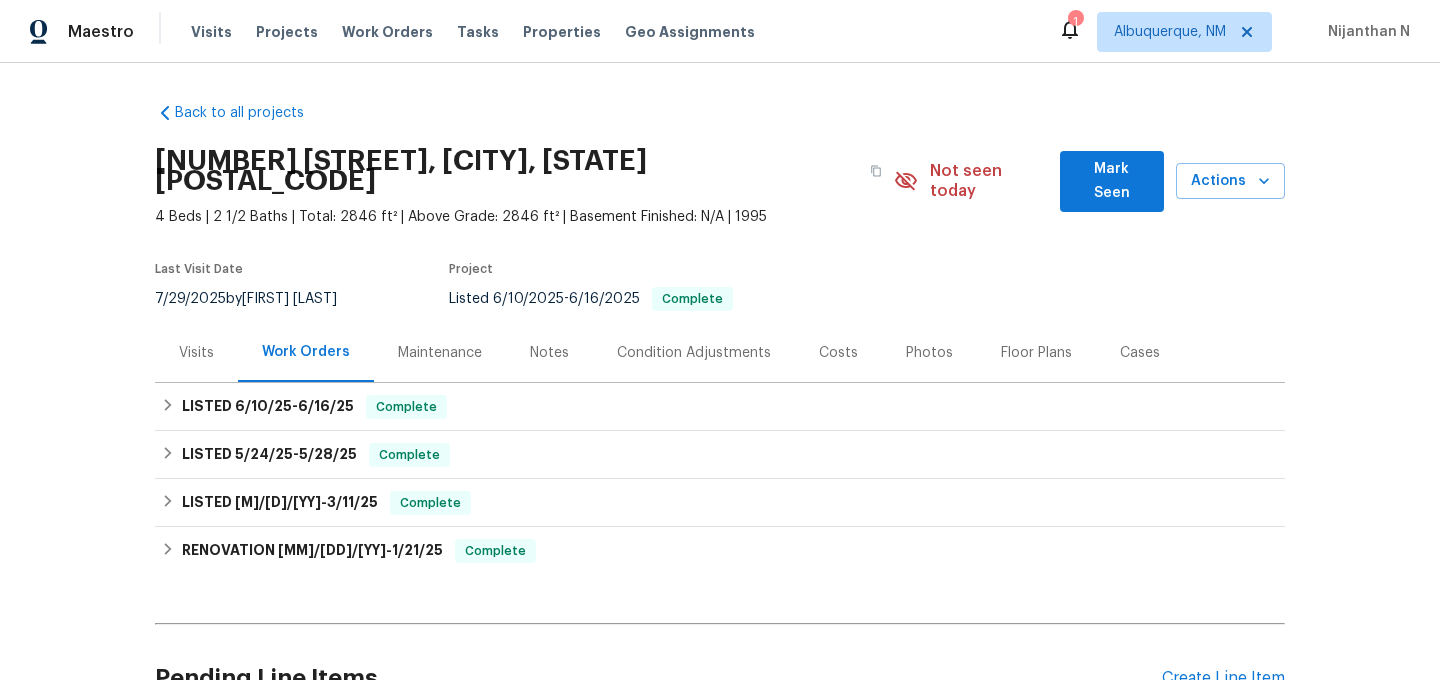 click on "Maintenance" at bounding box center (440, 353) 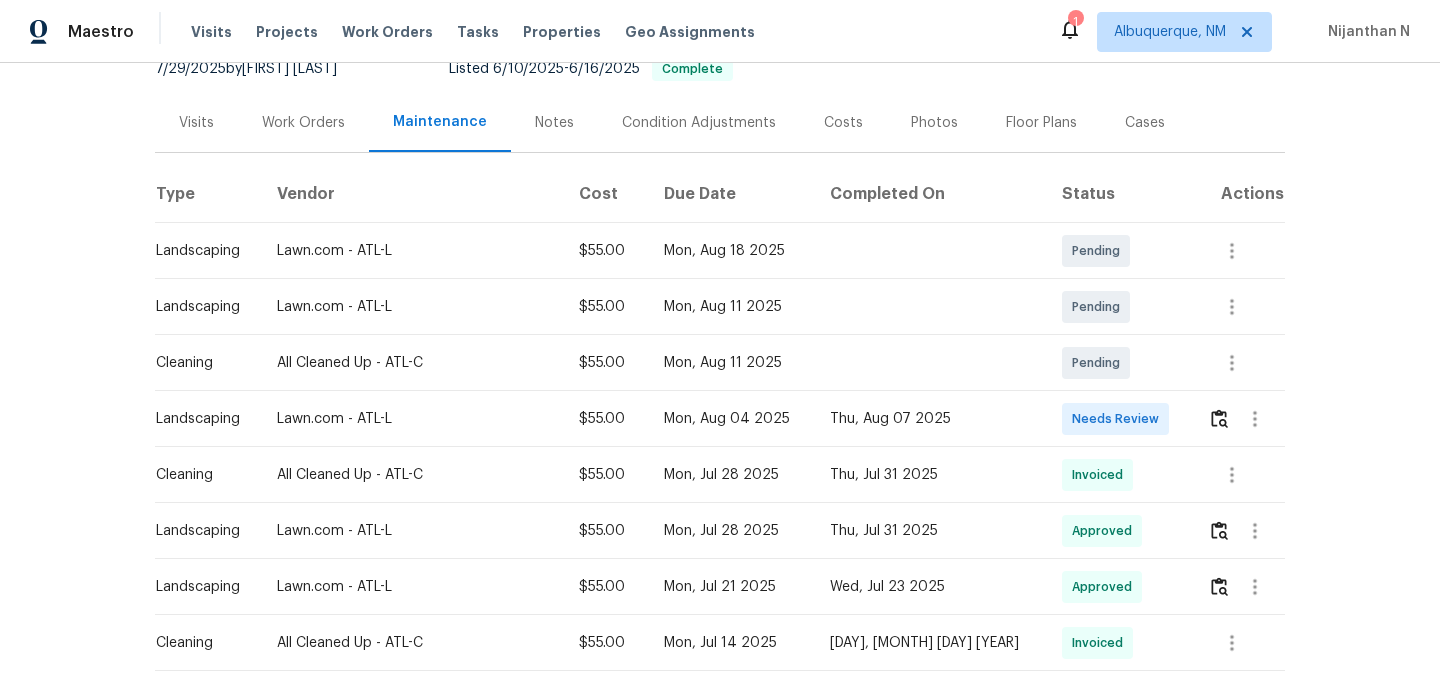 scroll, scrollTop: 0, scrollLeft: 0, axis: both 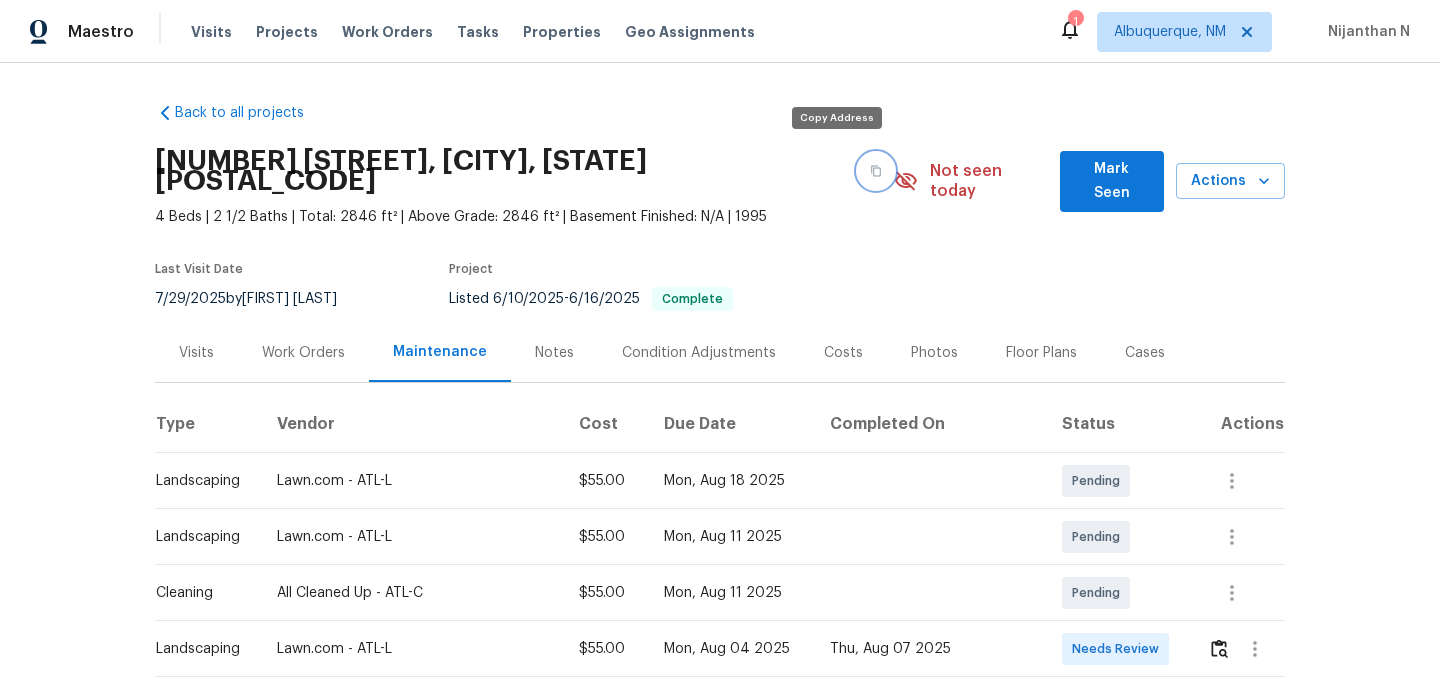 click at bounding box center (876, 171) 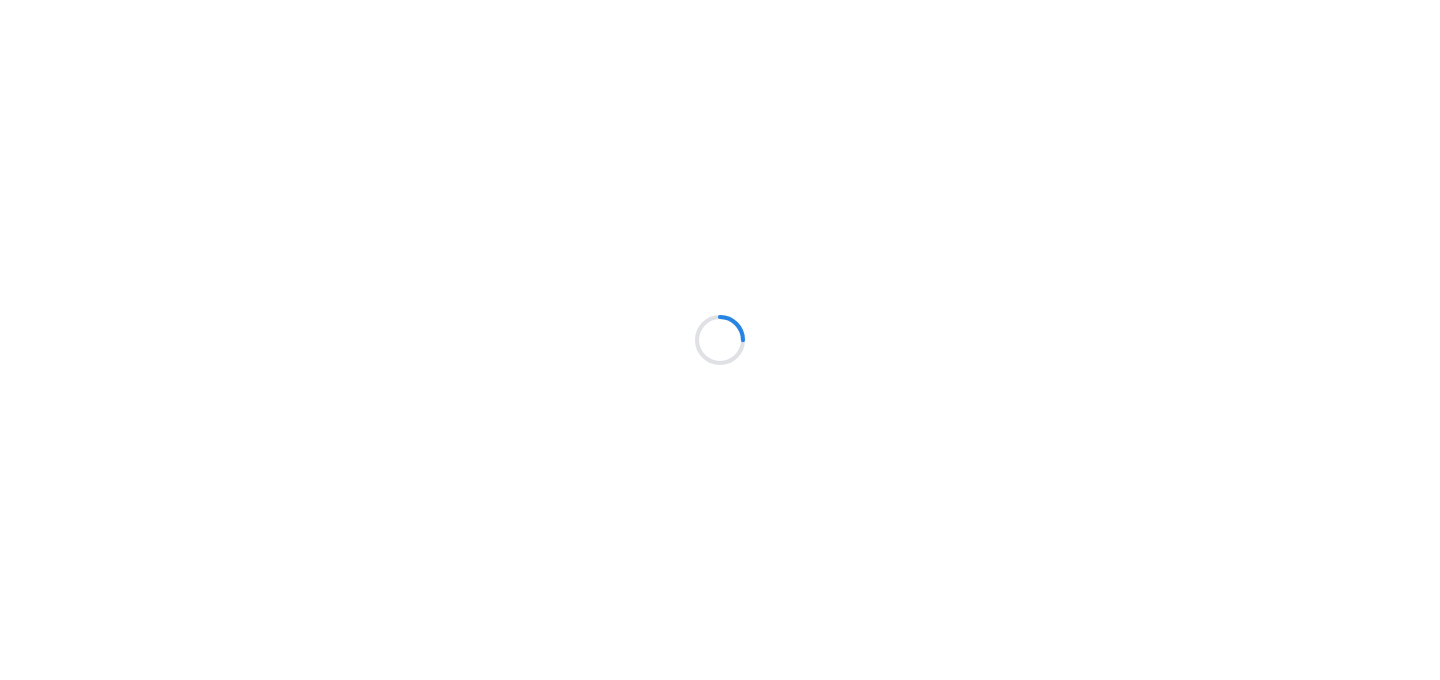 scroll, scrollTop: 0, scrollLeft: 0, axis: both 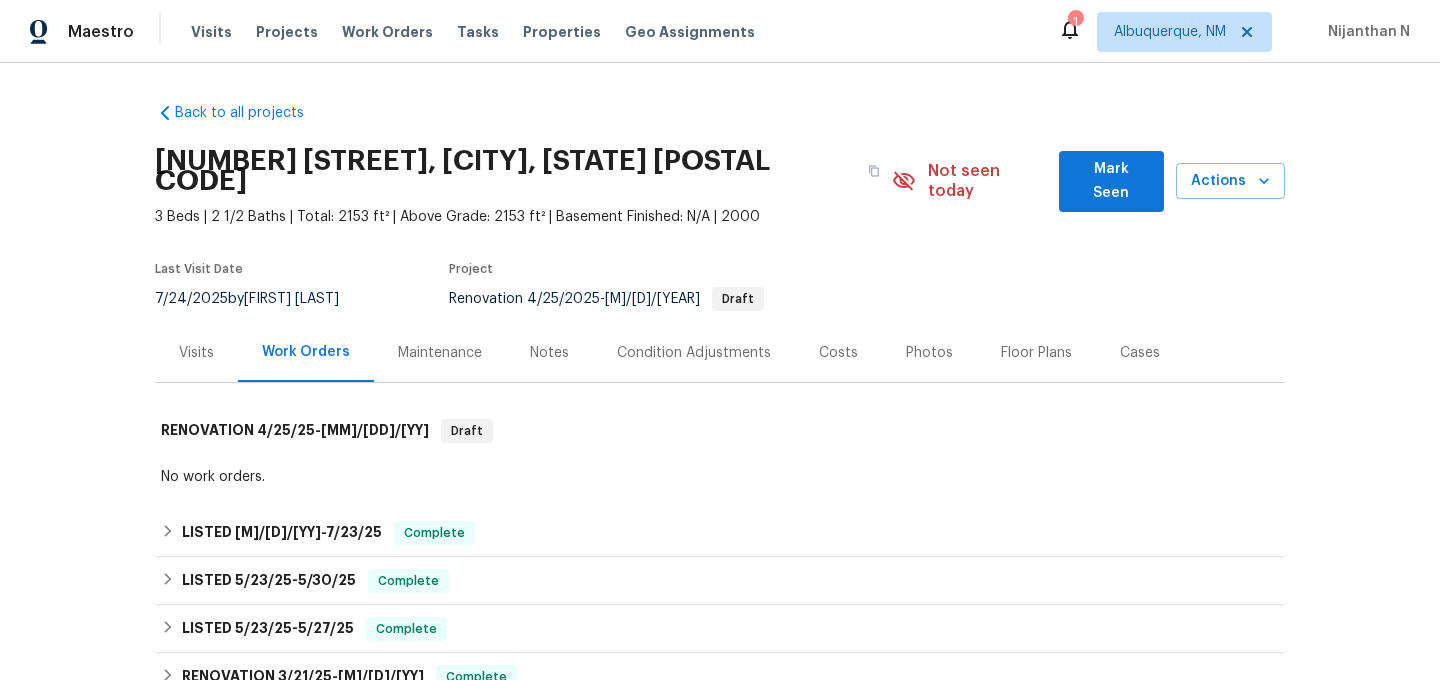 click on "Maintenance" at bounding box center [440, 353] 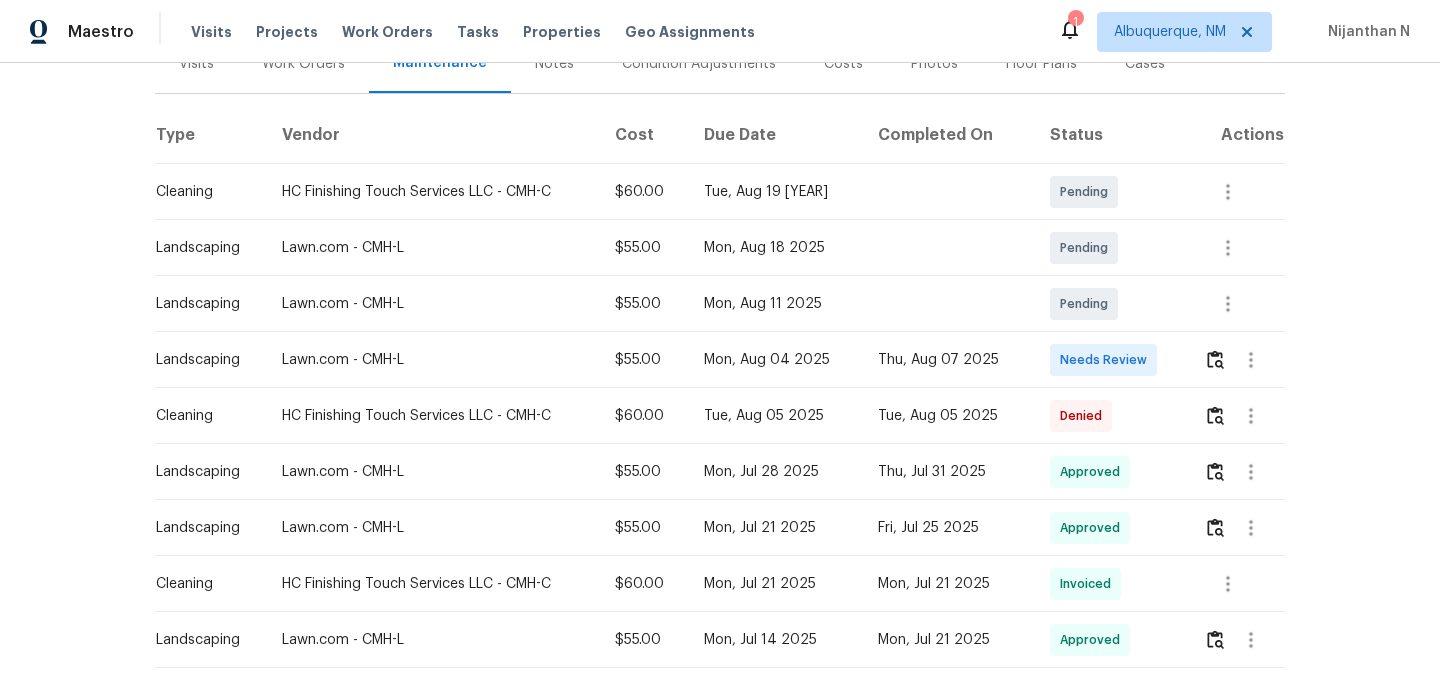 scroll, scrollTop: 316, scrollLeft: 0, axis: vertical 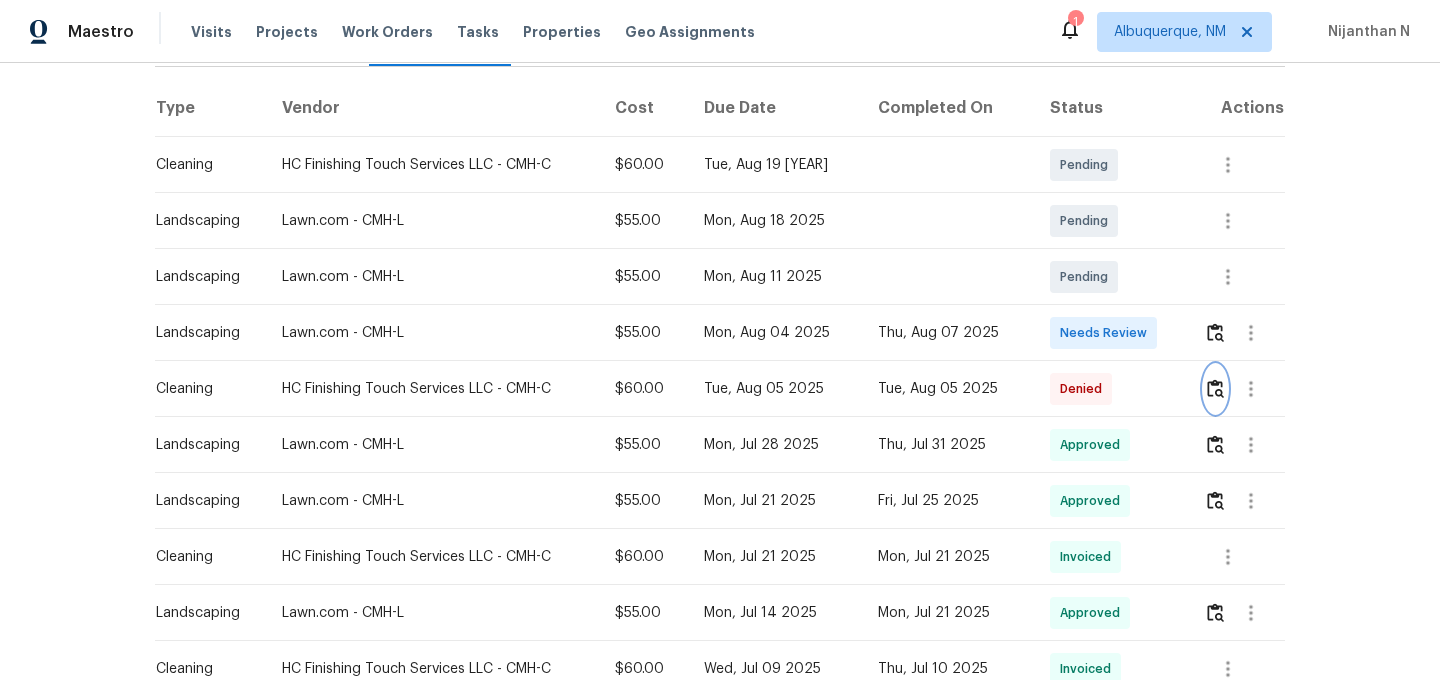click at bounding box center (1215, 389) 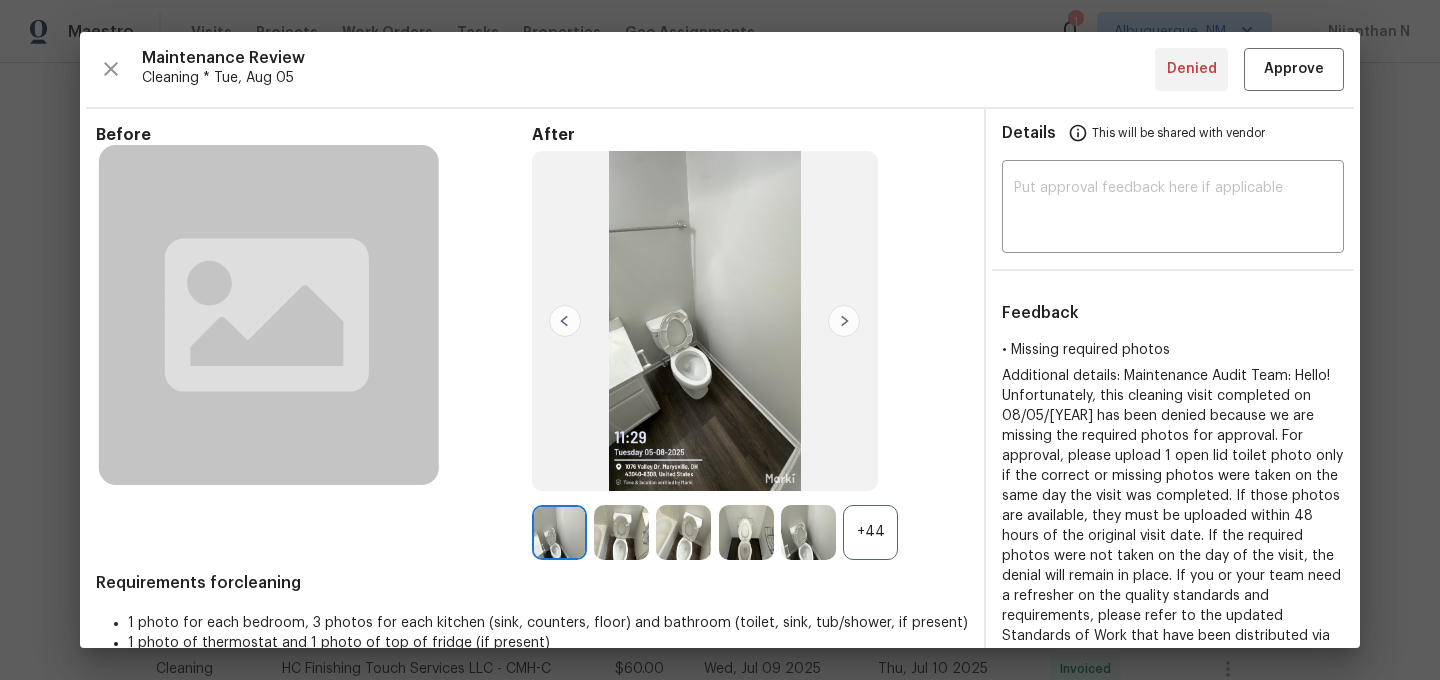 click on "+44" at bounding box center [870, 532] 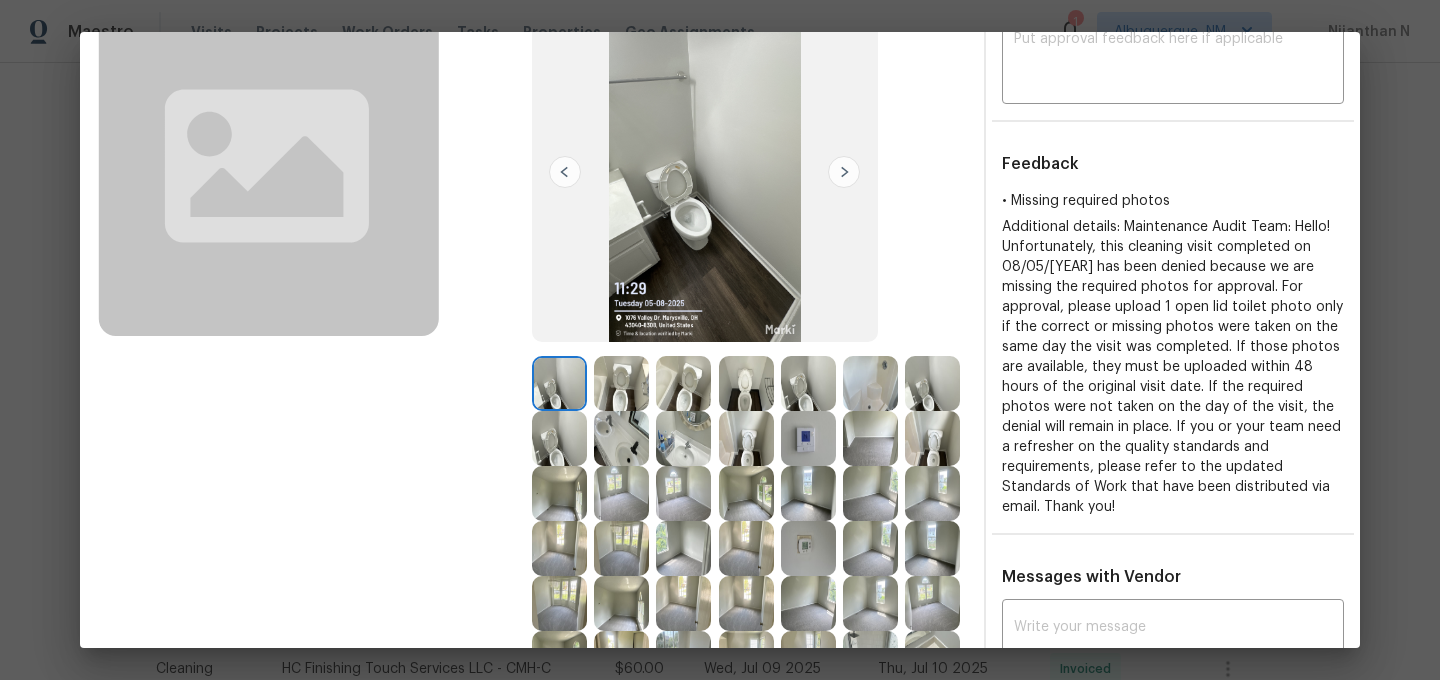 scroll, scrollTop: 286, scrollLeft: 0, axis: vertical 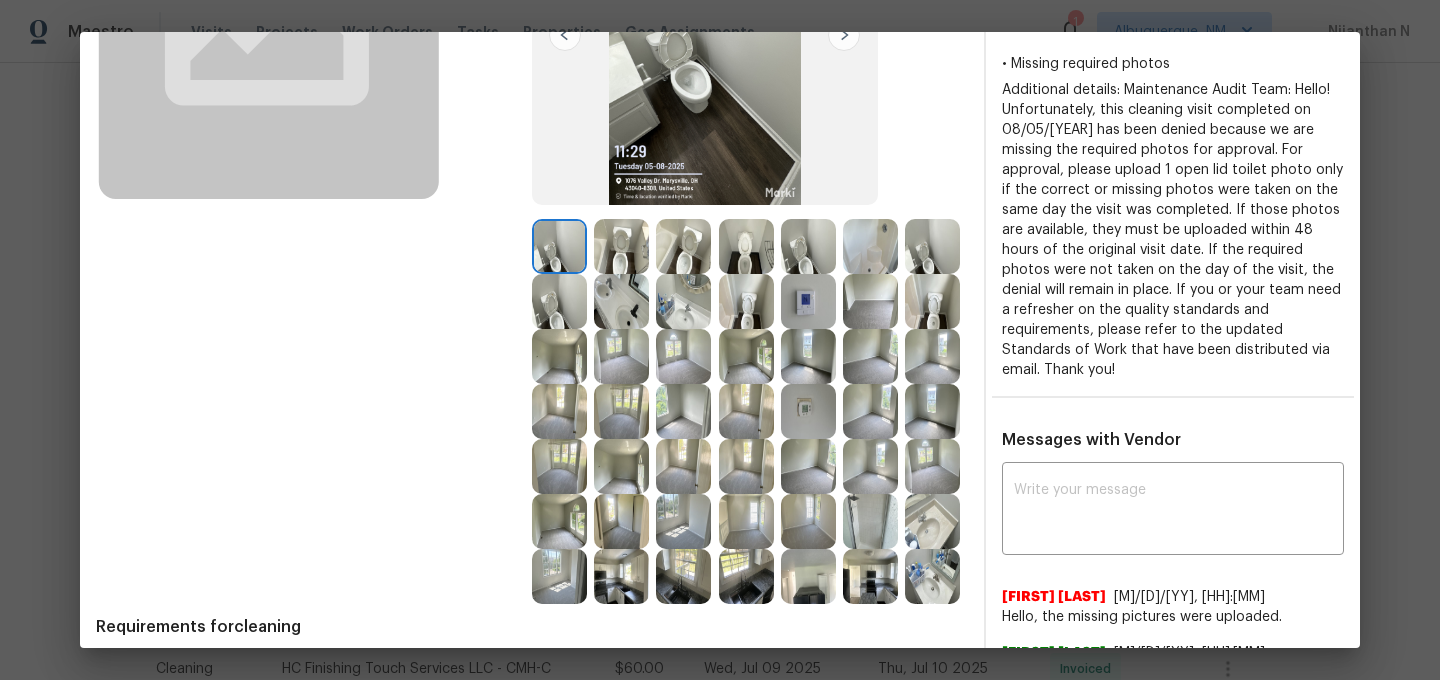 click at bounding box center [932, 576] 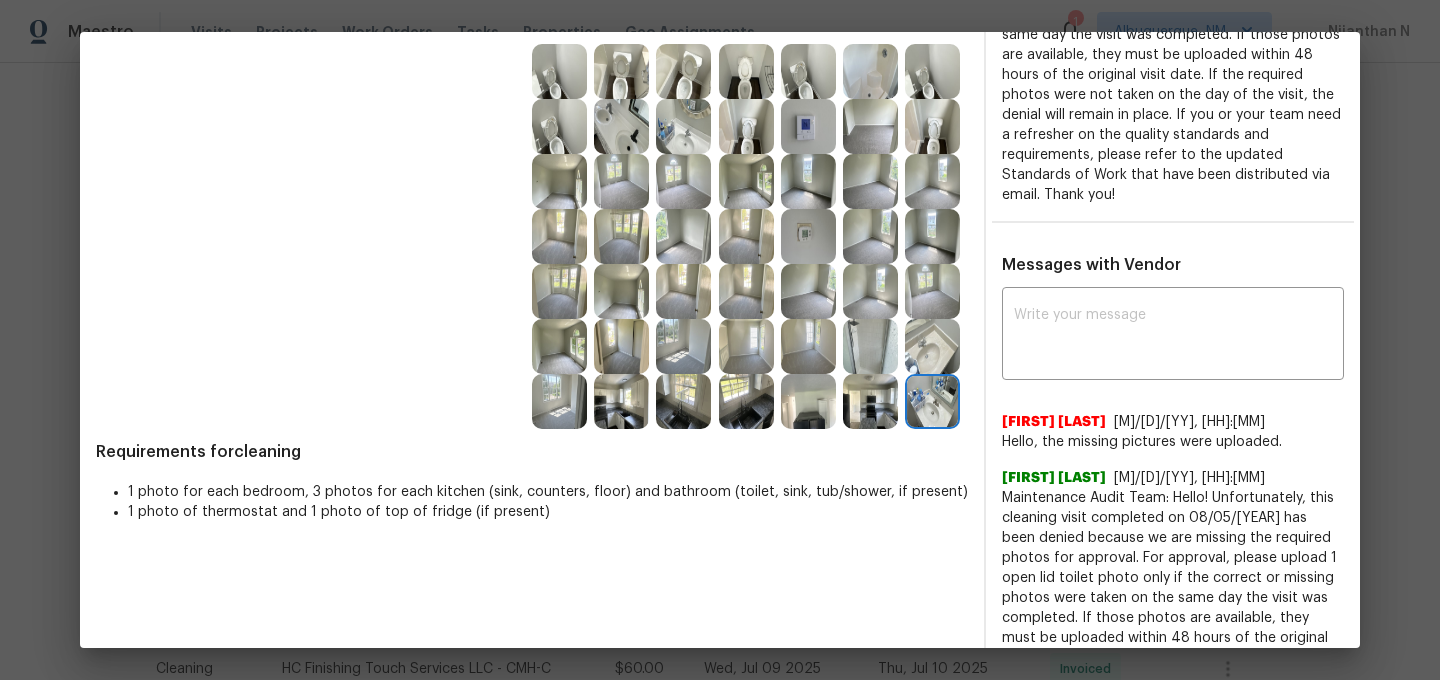 scroll, scrollTop: 532, scrollLeft: 0, axis: vertical 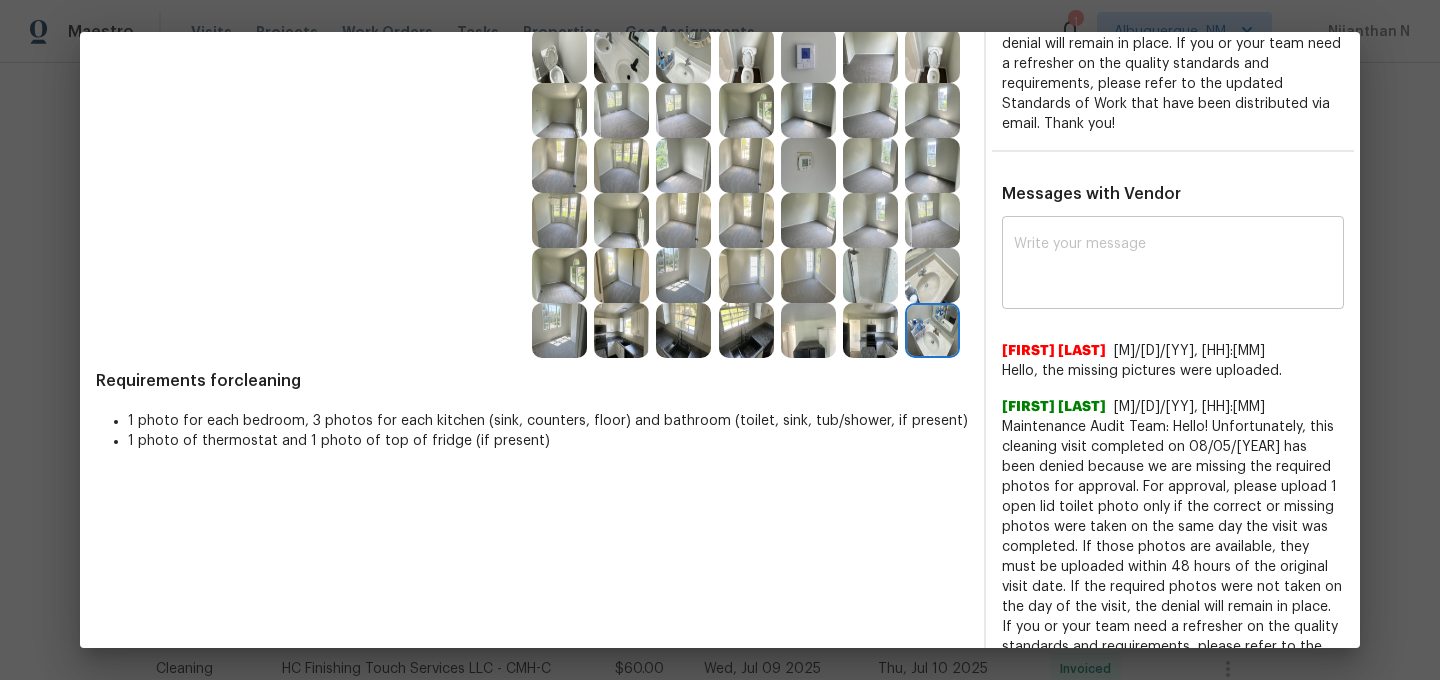 click at bounding box center (1173, 265) 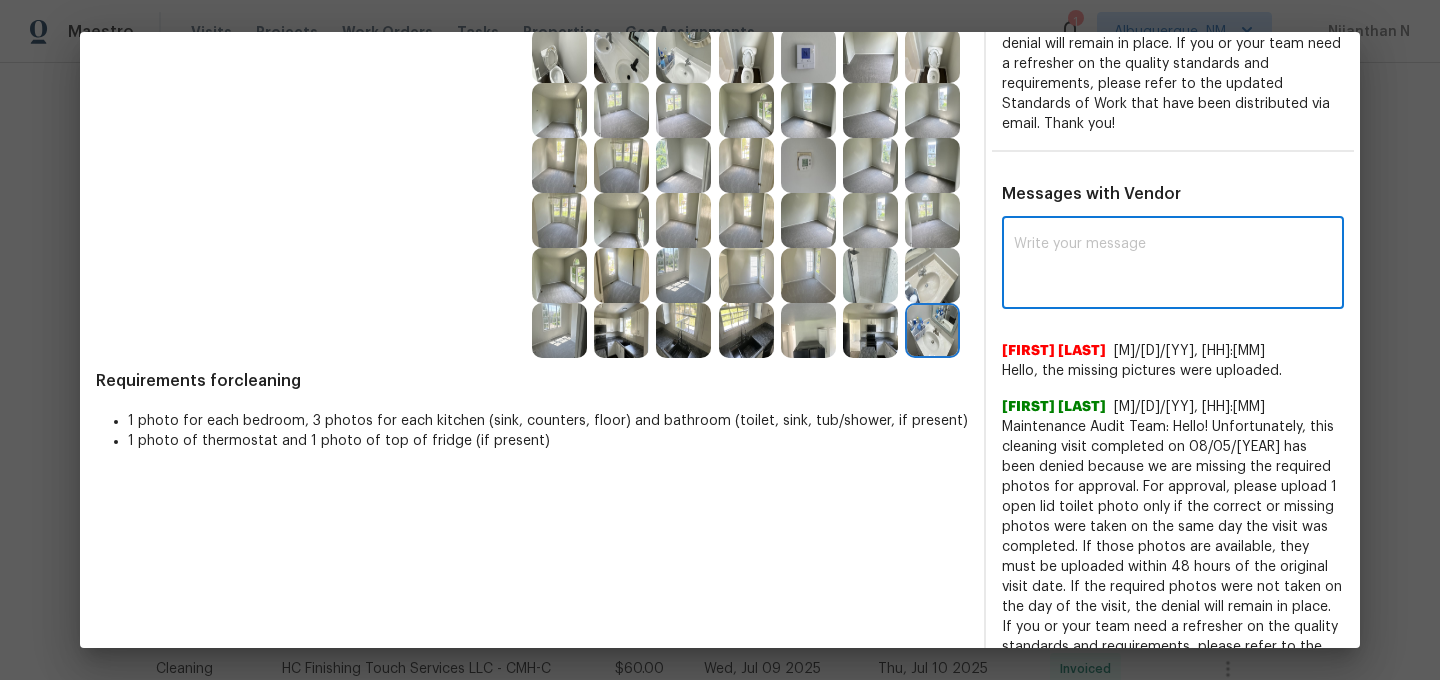 paste on "Maintenance Audit Team: Hello! Thank you for uploading the photo, after further review this visit was approved. (edited)" 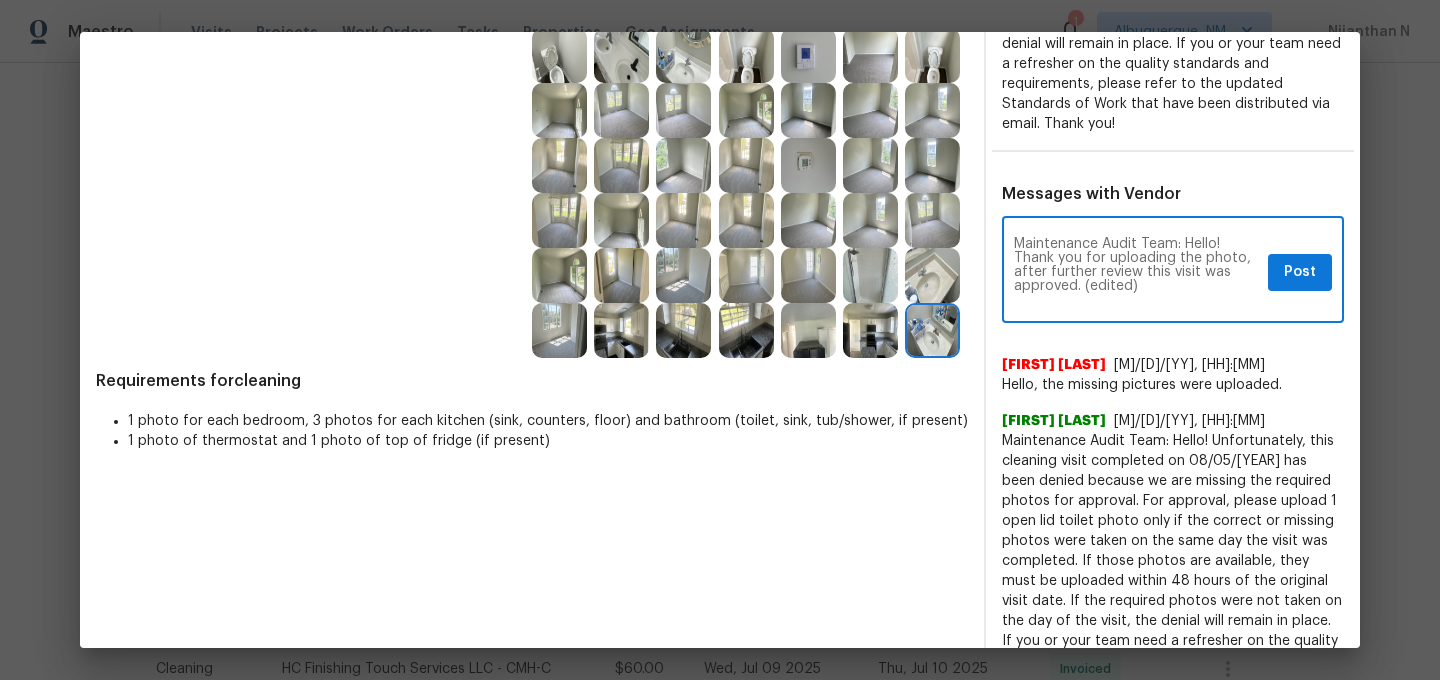 scroll, scrollTop: 0, scrollLeft: 0, axis: both 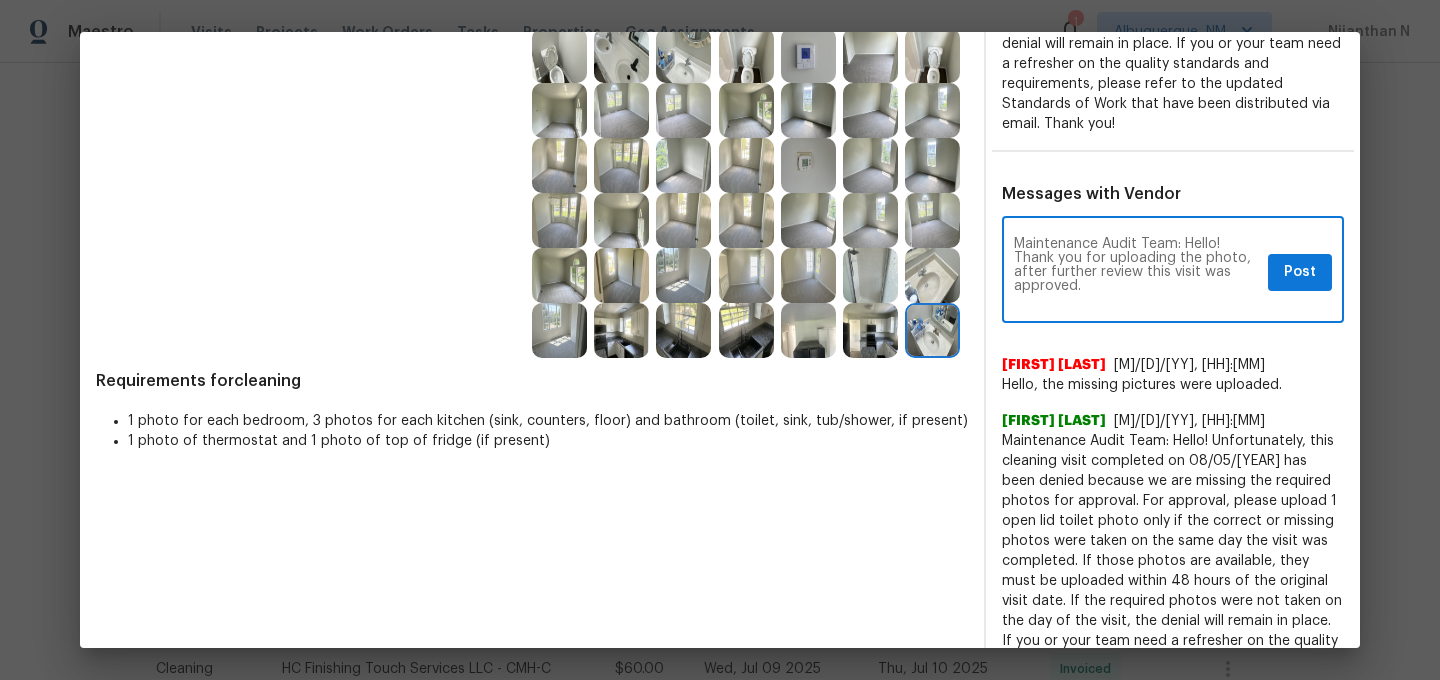 type on "Maintenance Audit Team: Hello! Thank you for uploading the photo, after further review this visit was approved." 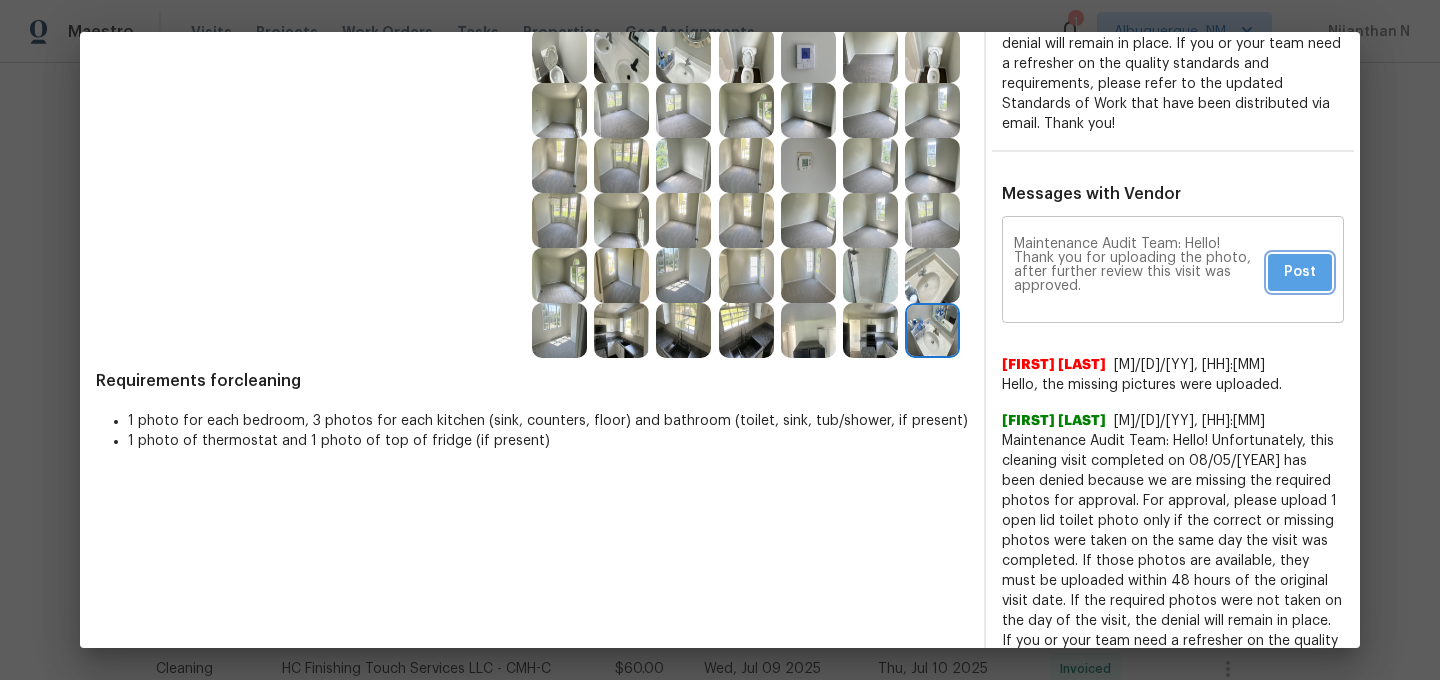 click on "Post" at bounding box center (1300, 272) 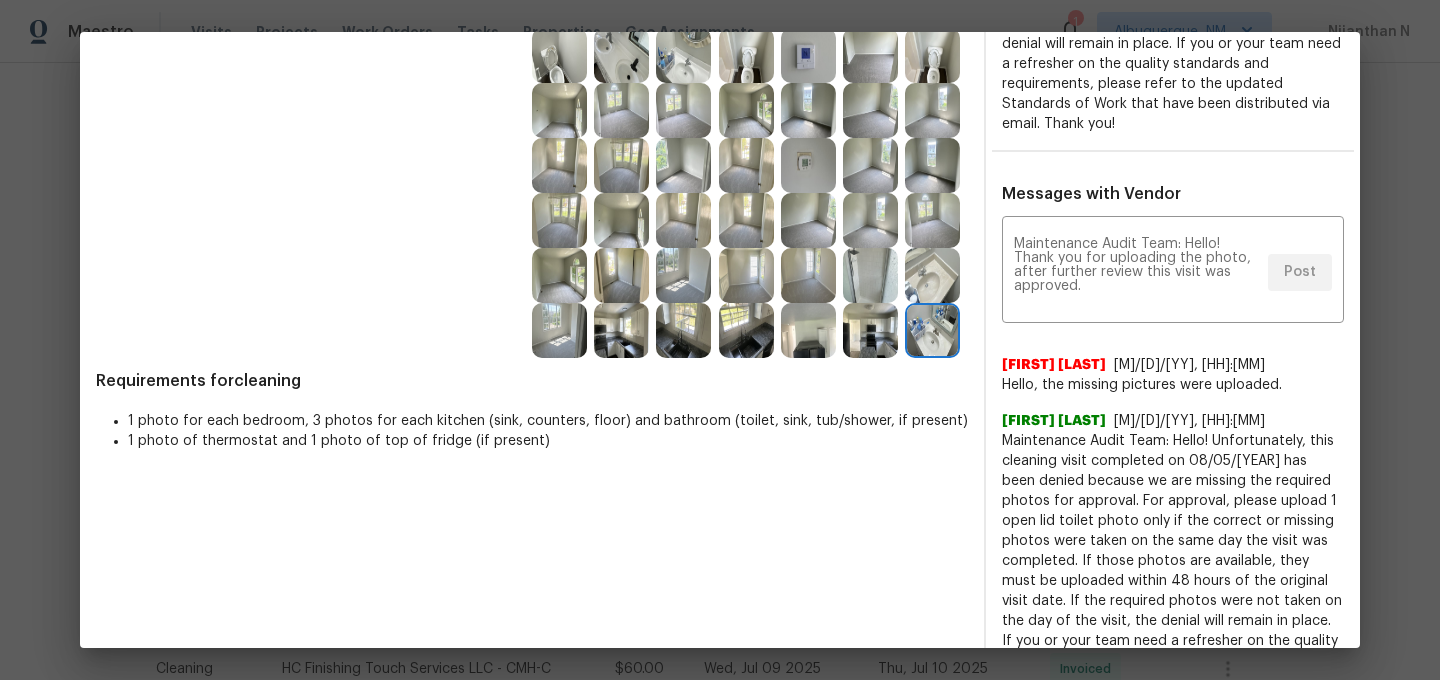 scroll, scrollTop: 0, scrollLeft: 0, axis: both 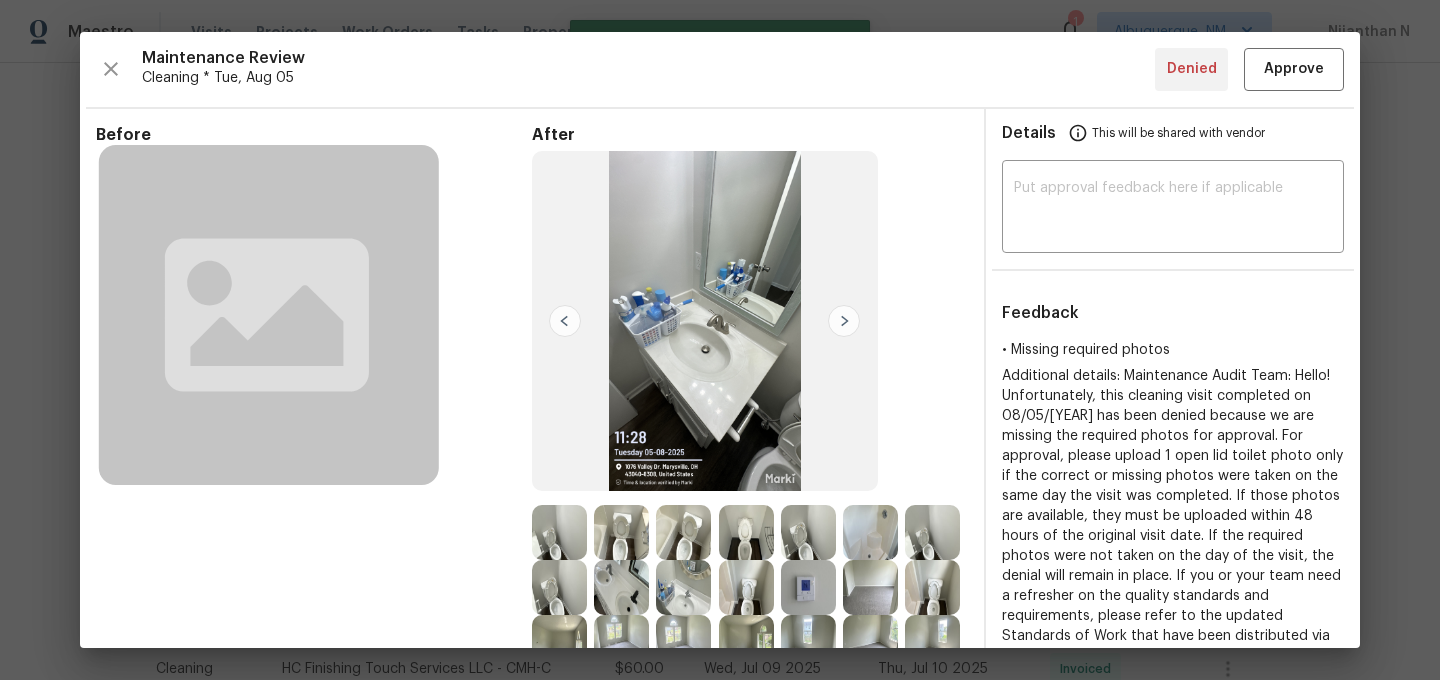 type 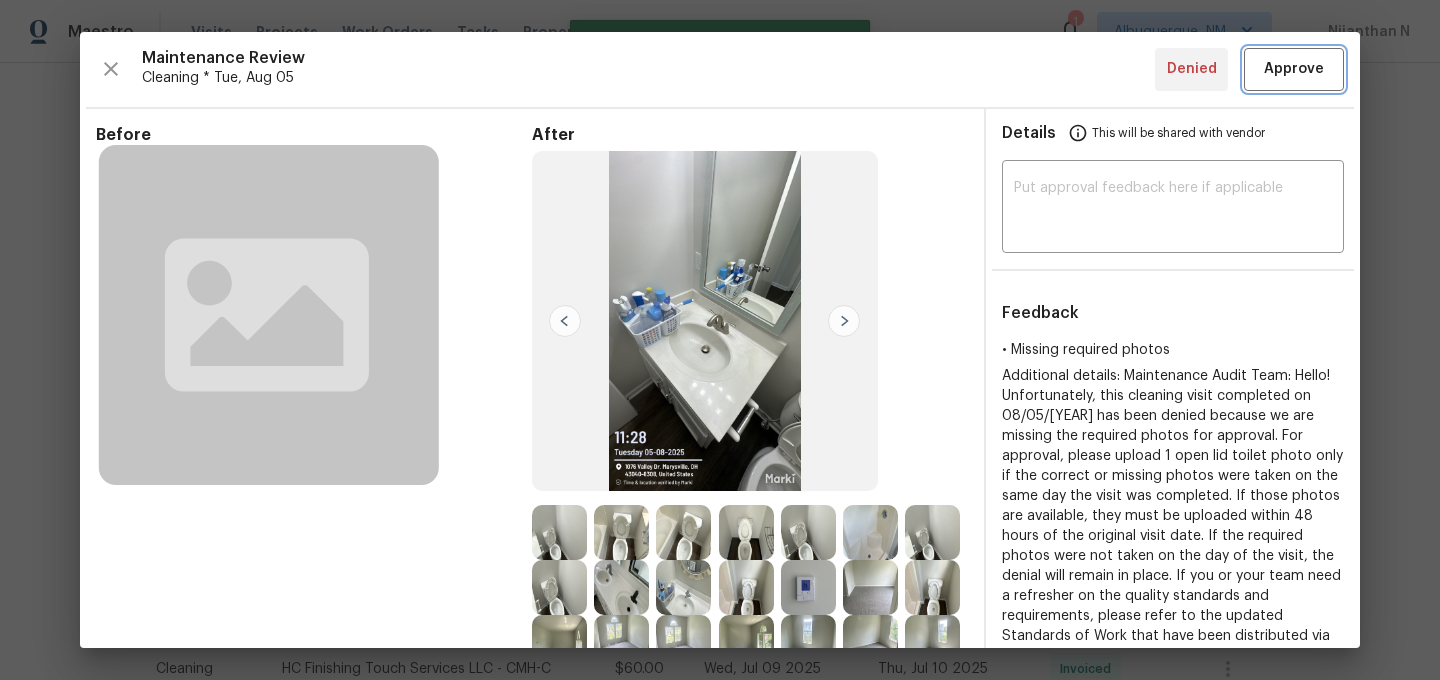 click on "Approve" at bounding box center [1294, 69] 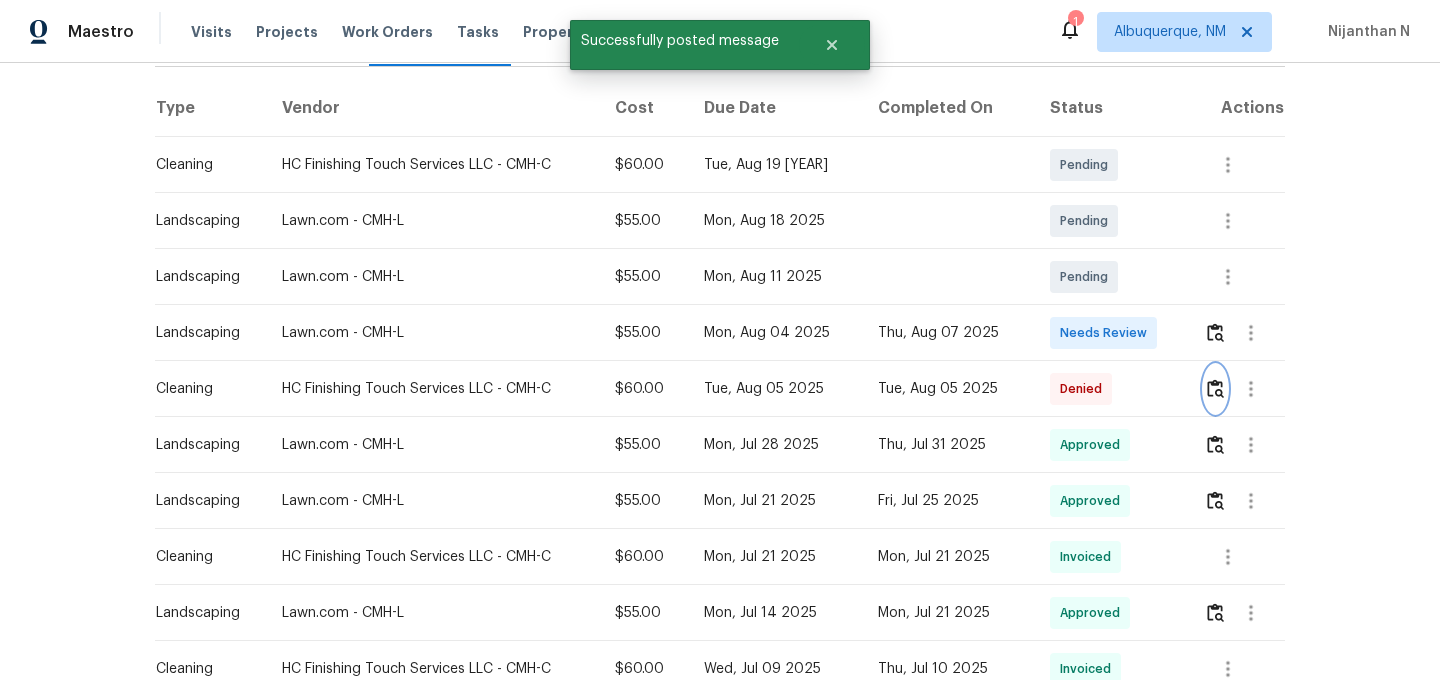 scroll, scrollTop: 0, scrollLeft: 0, axis: both 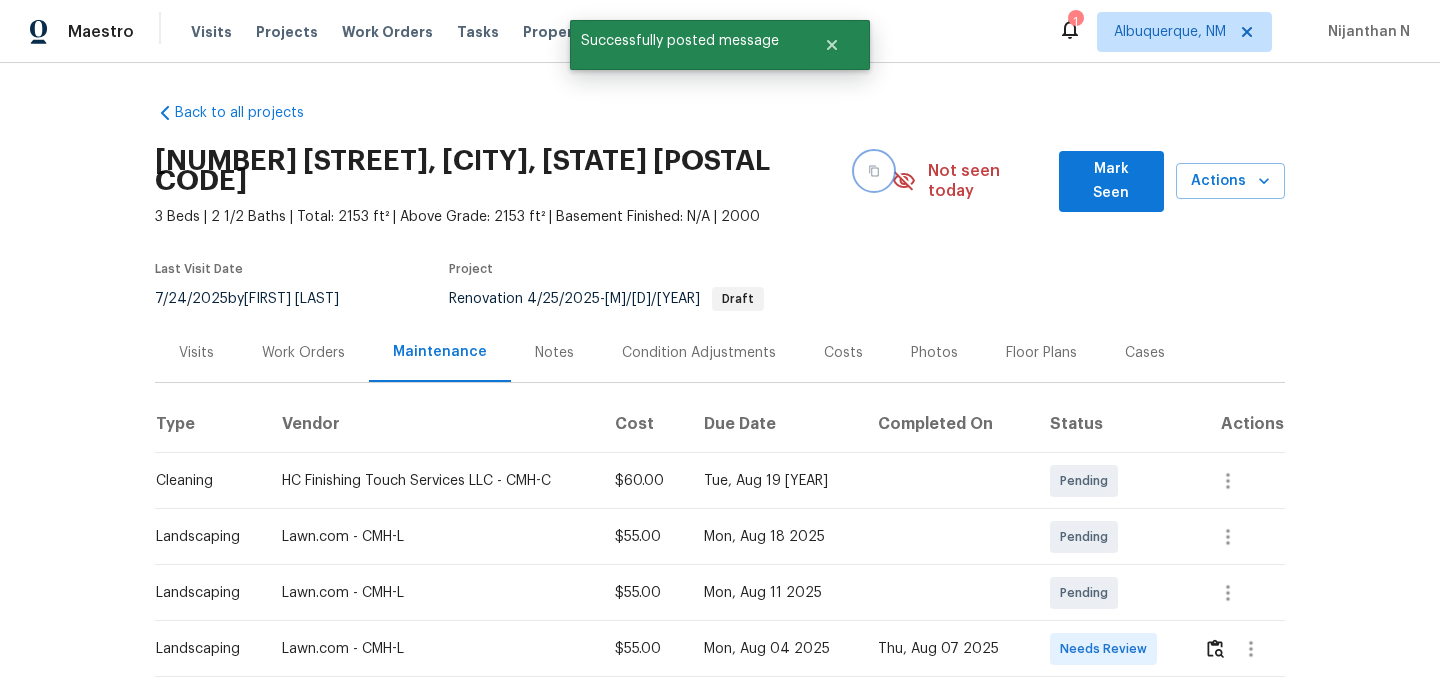 click at bounding box center (874, 171) 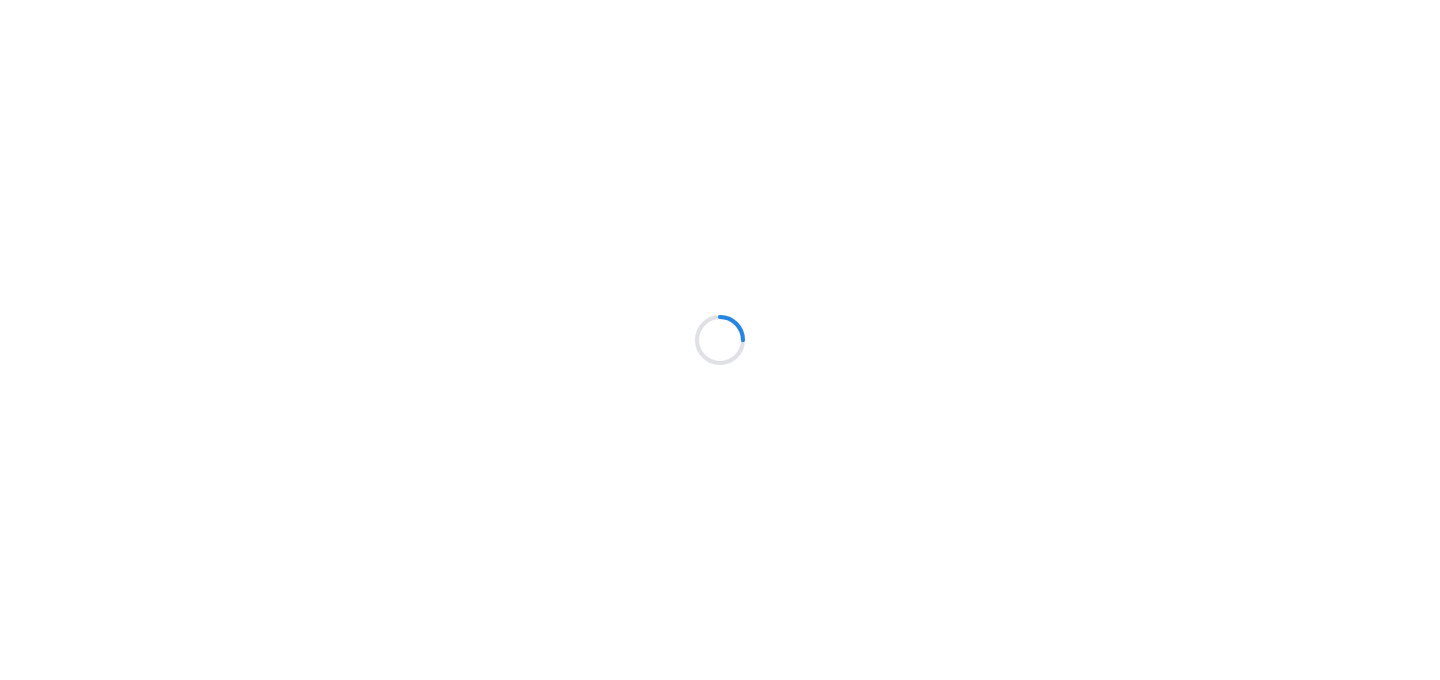 scroll, scrollTop: 0, scrollLeft: 0, axis: both 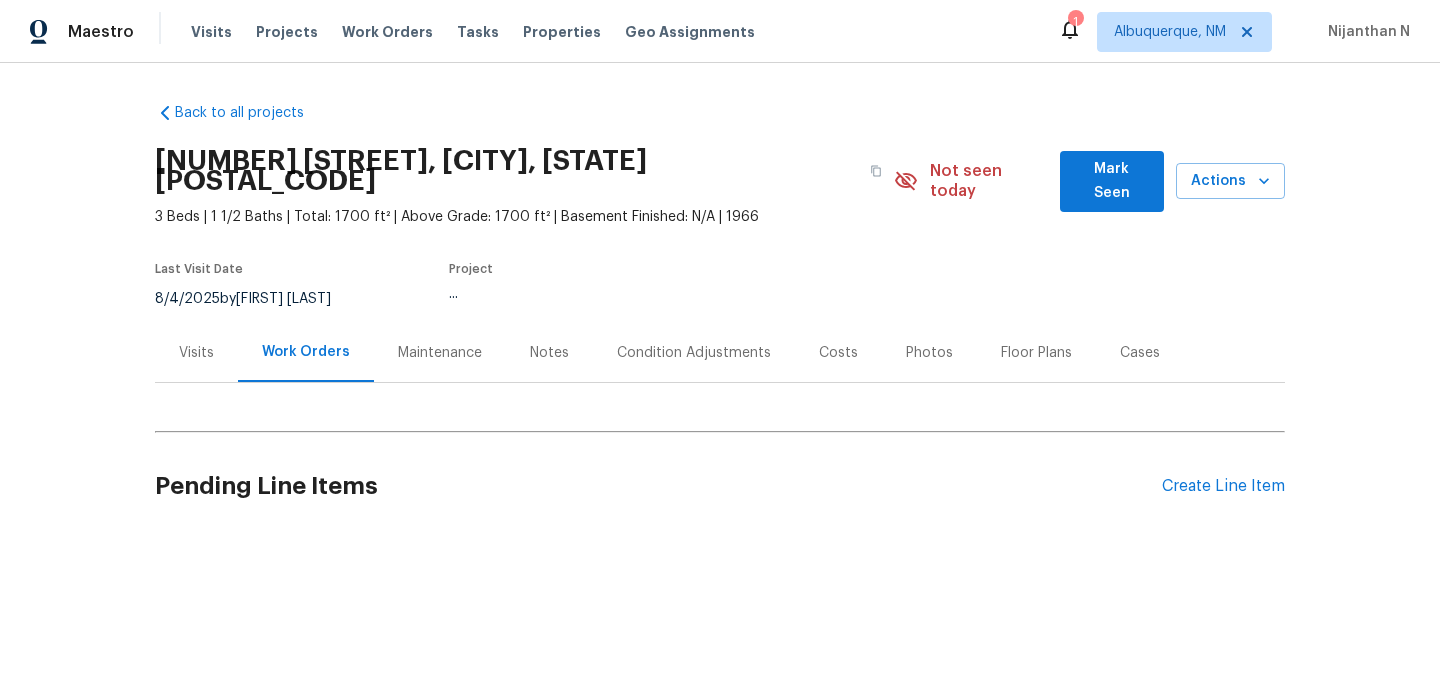 click on "Maintenance" at bounding box center [440, 353] 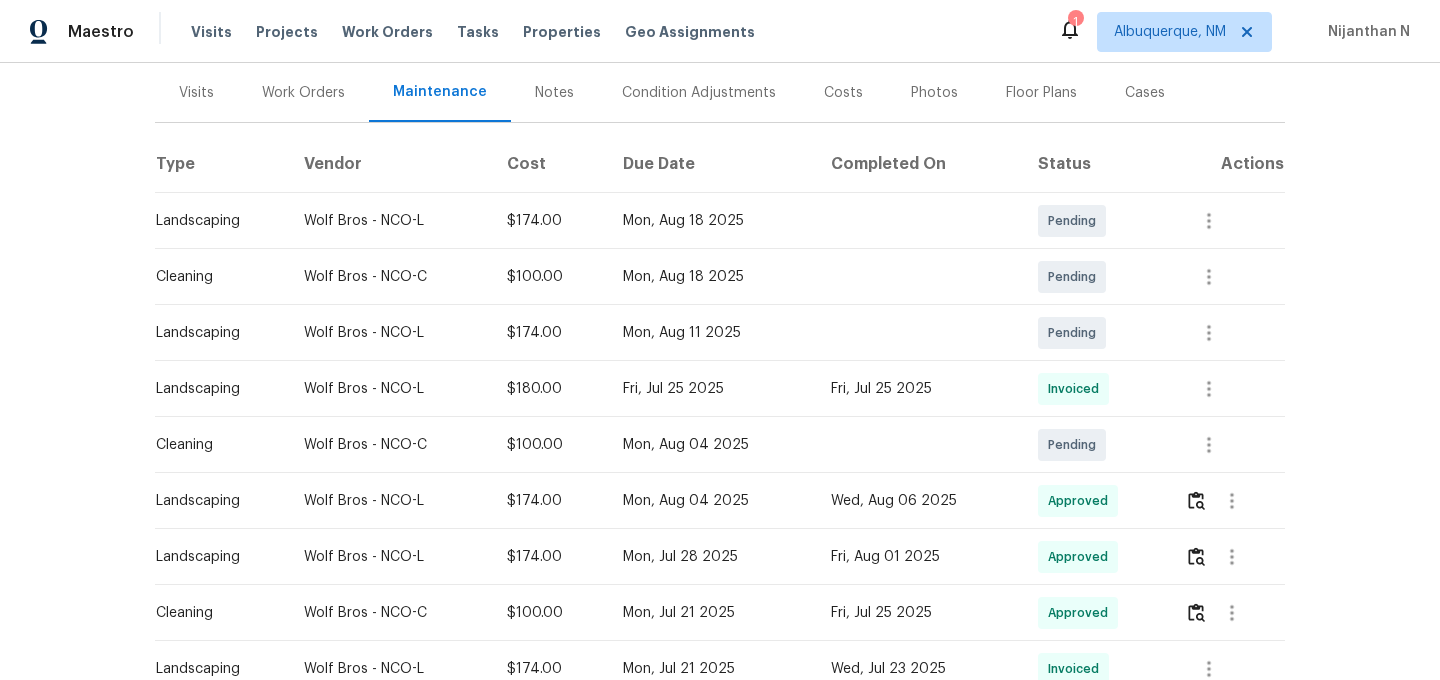 scroll, scrollTop: 60, scrollLeft: 0, axis: vertical 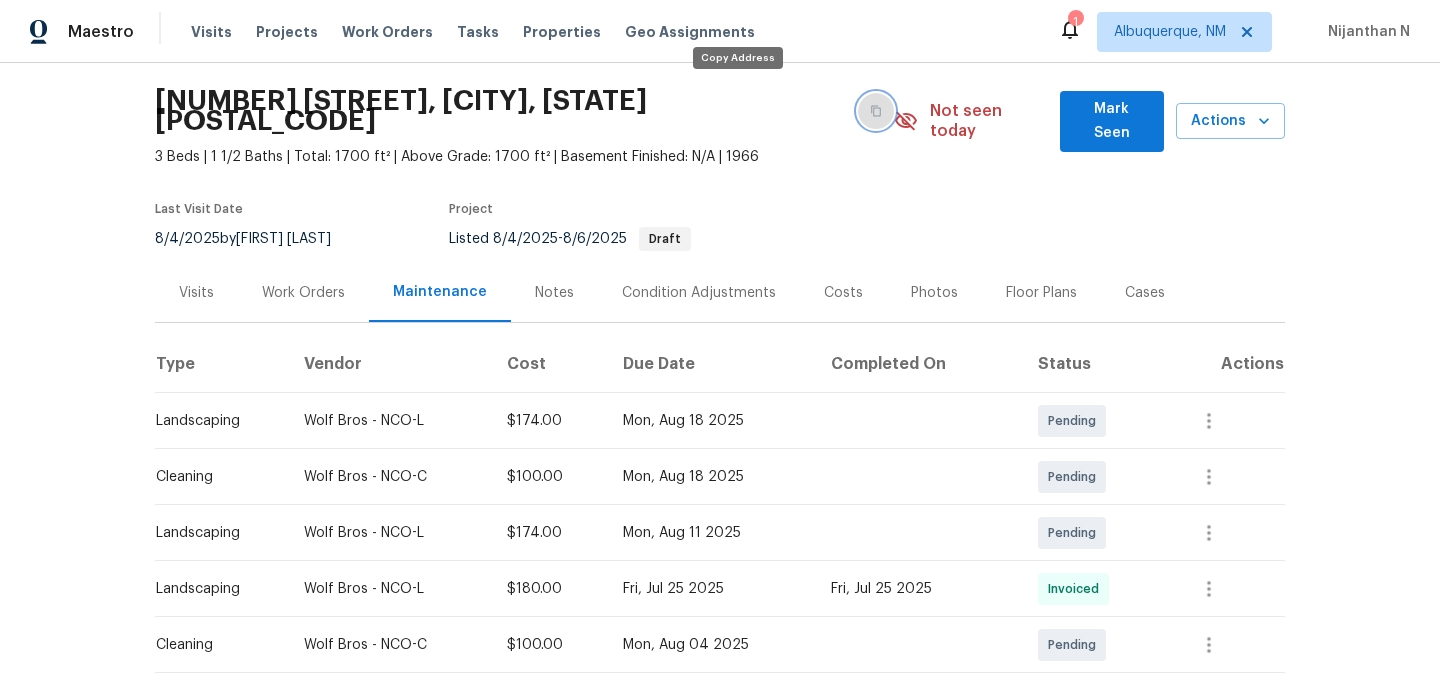 click at bounding box center [876, 111] 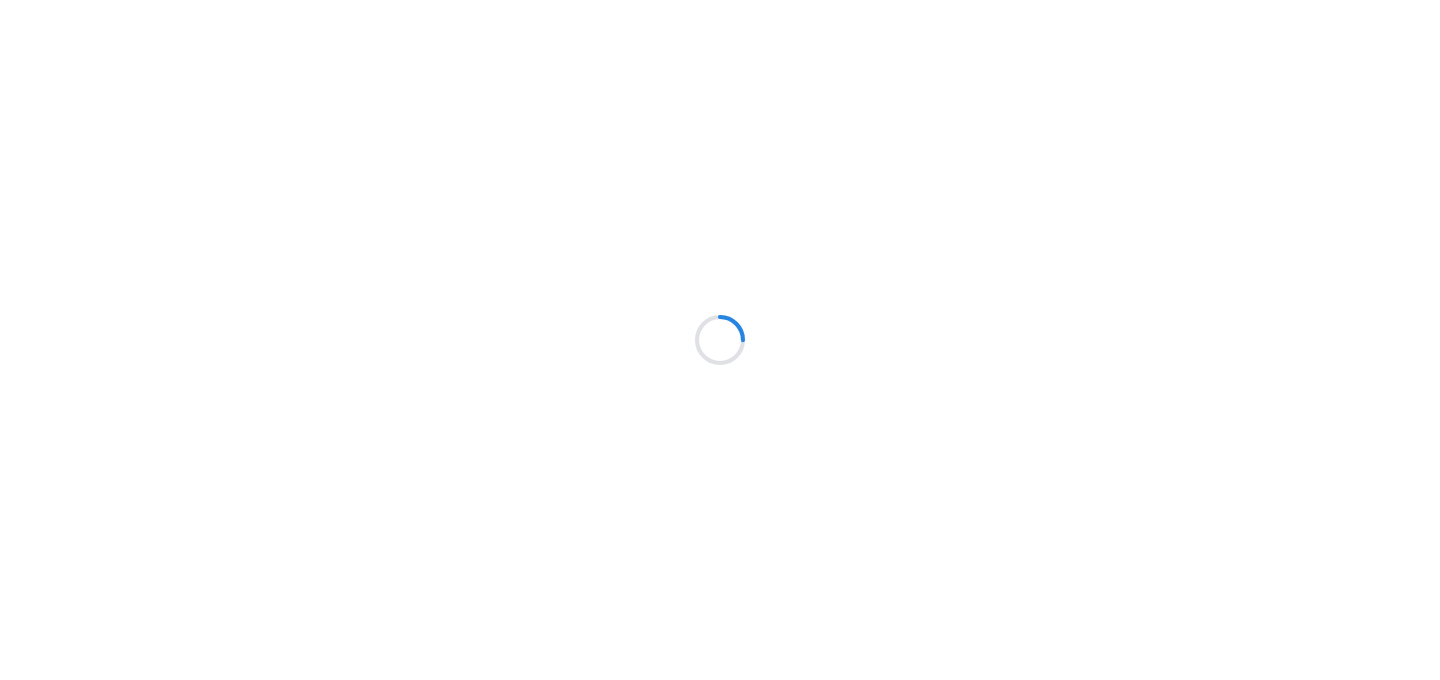 scroll, scrollTop: 0, scrollLeft: 0, axis: both 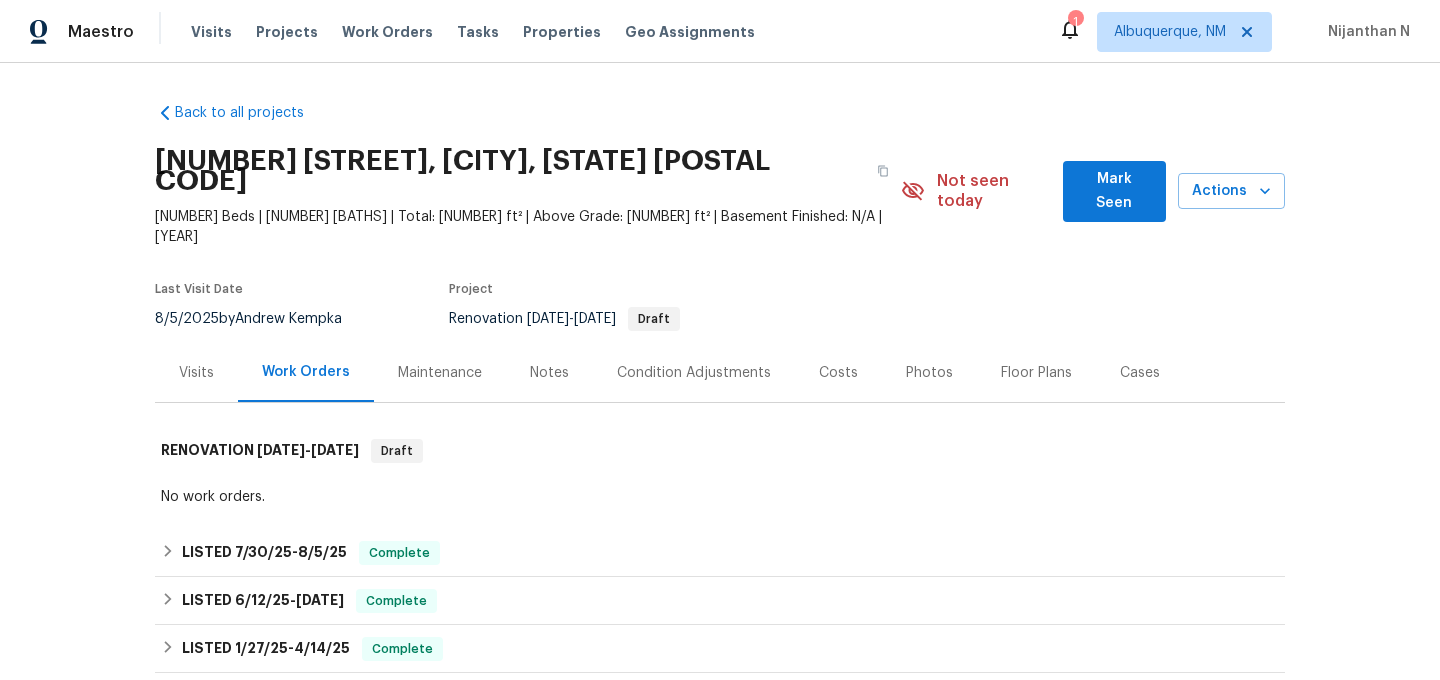click on "Maintenance" at bounding box center (440, 373) 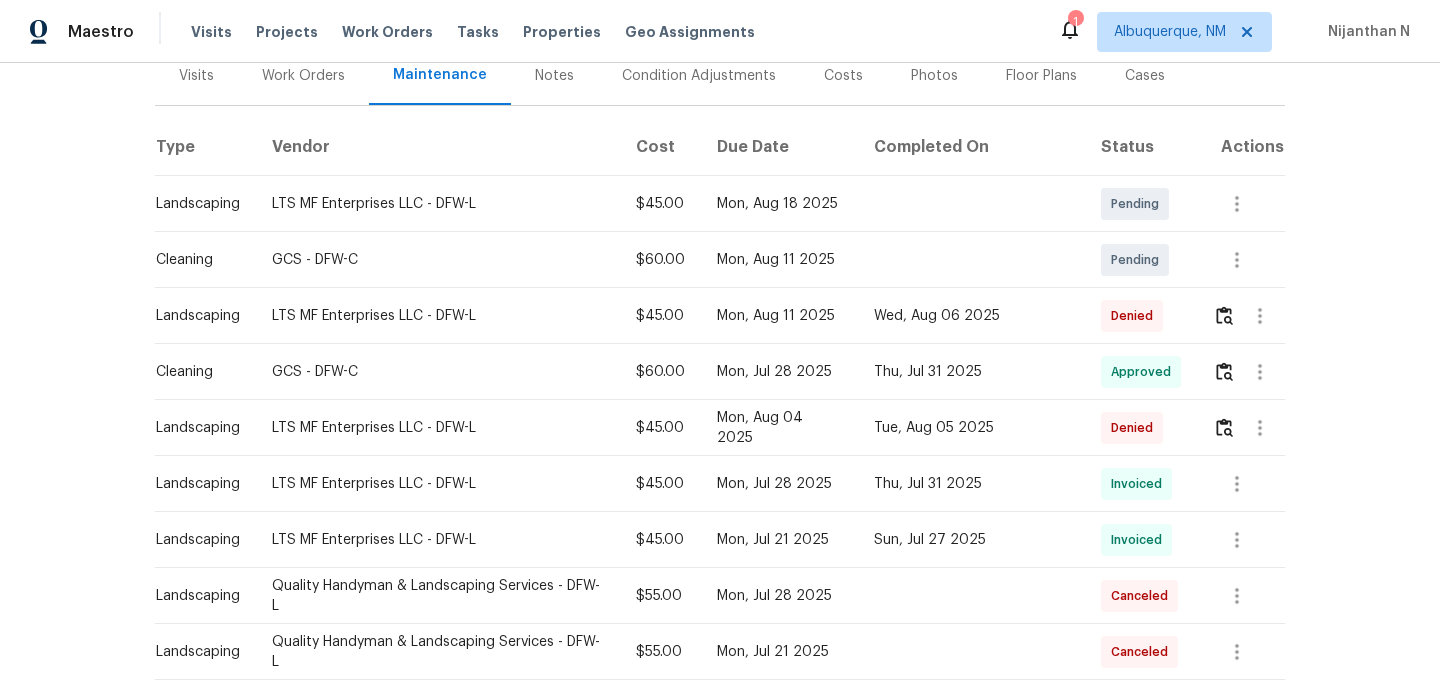 scroll, scrollTop: 196, scrollLeft: 0, axis: vertical 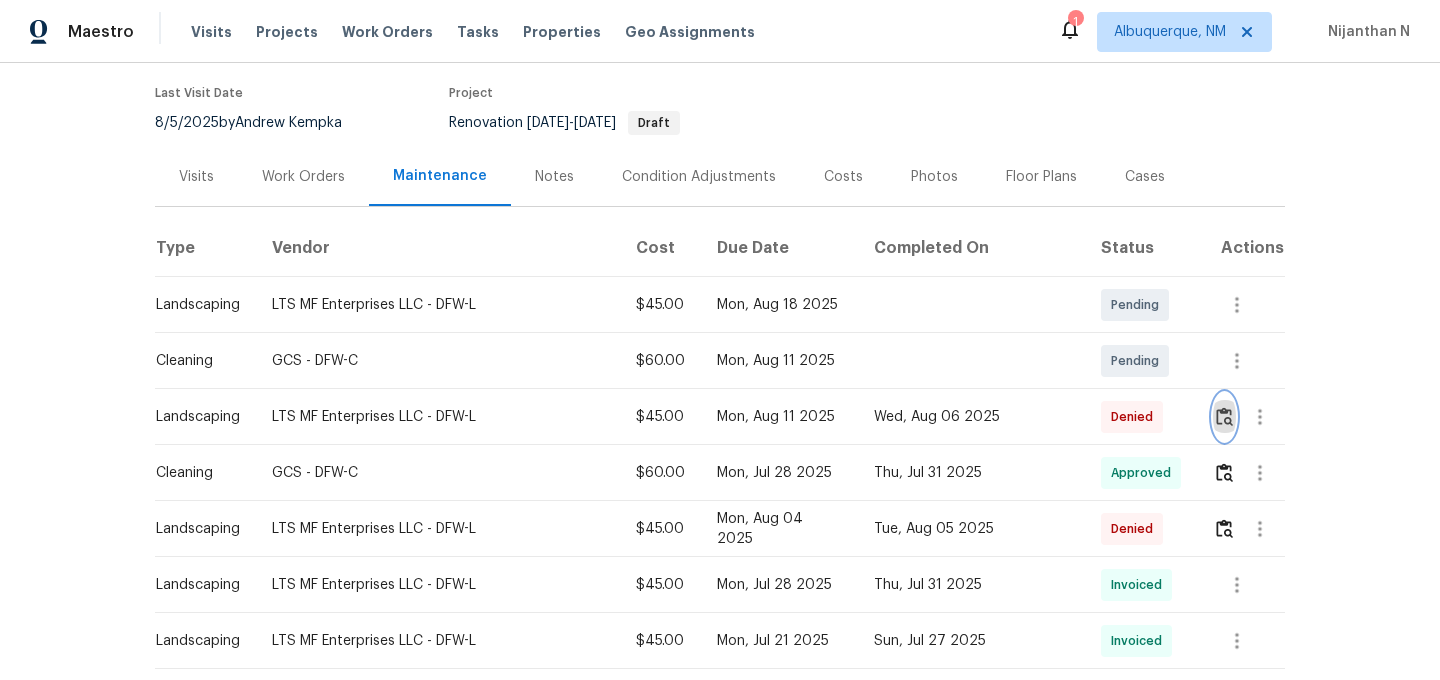click at bounding box center (1224, 416) 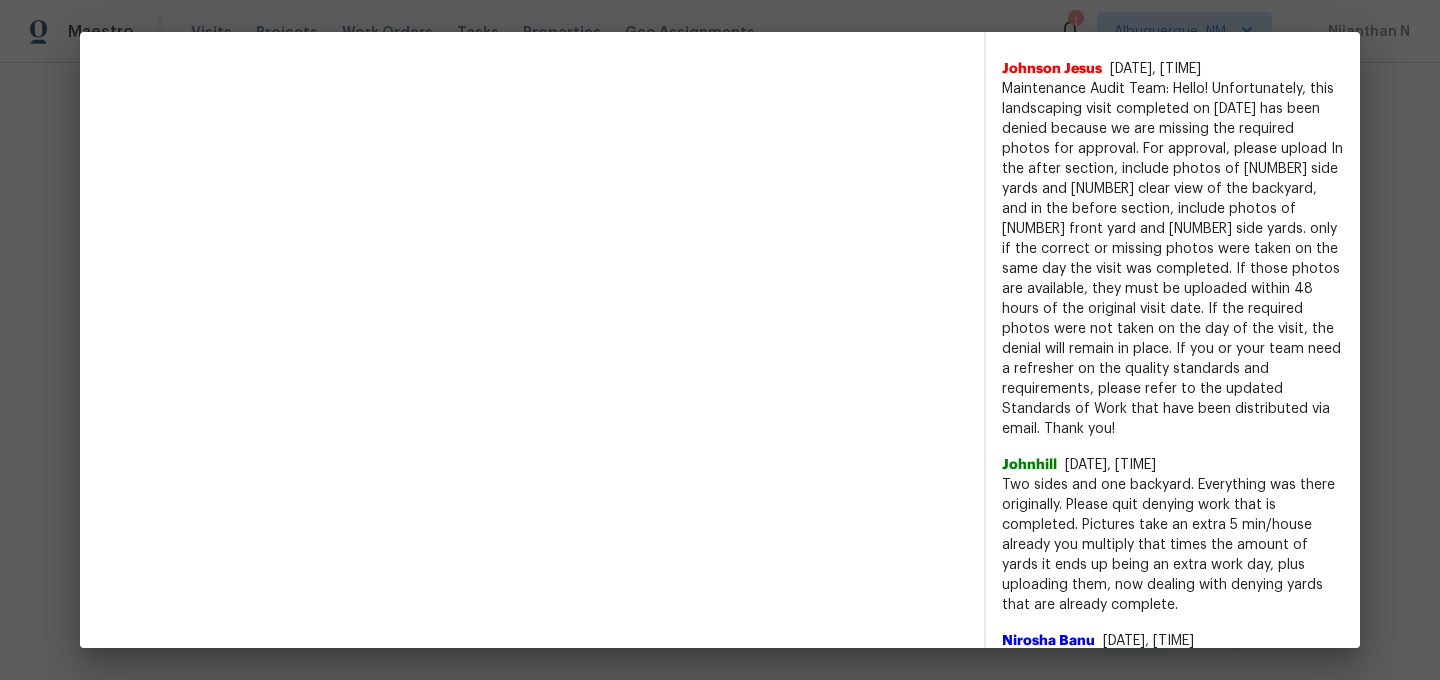 scroll, scrollTop: 746, scrollLeft: 0, axis: vertical 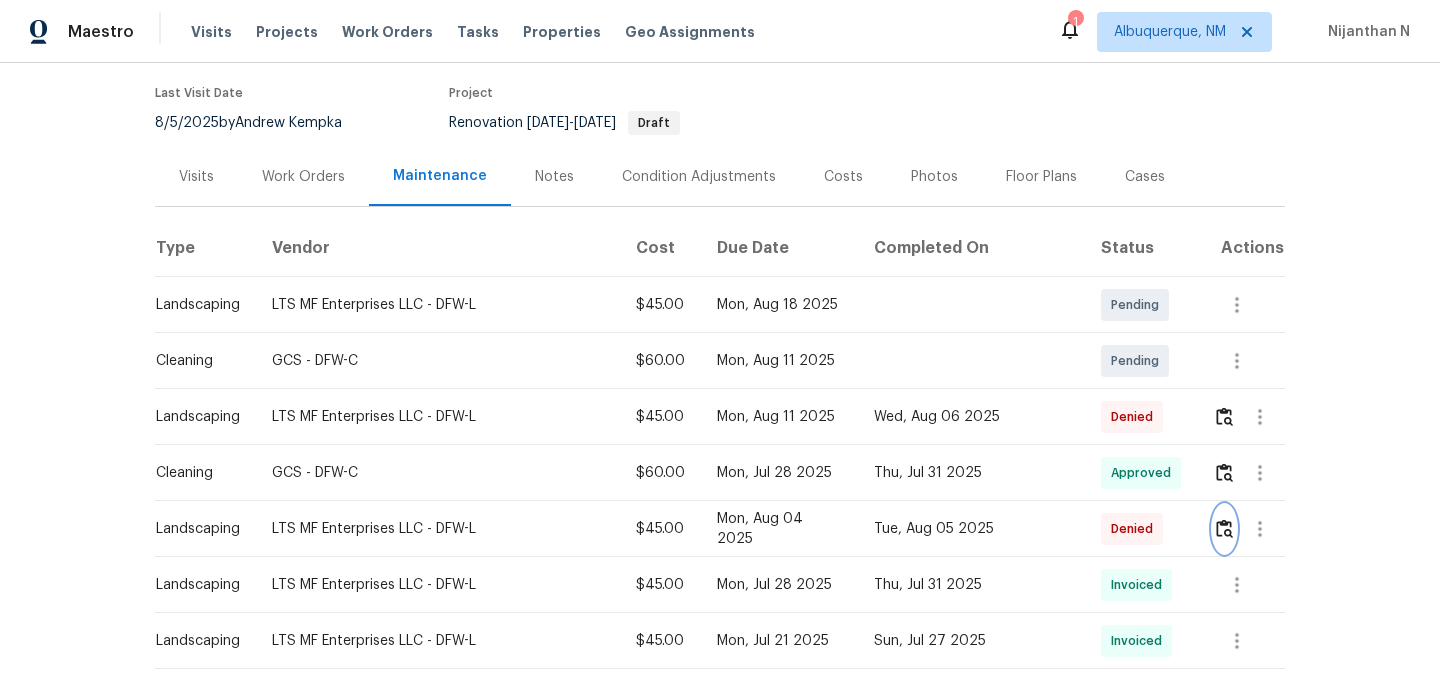 click at bounding box center (1224, 528) 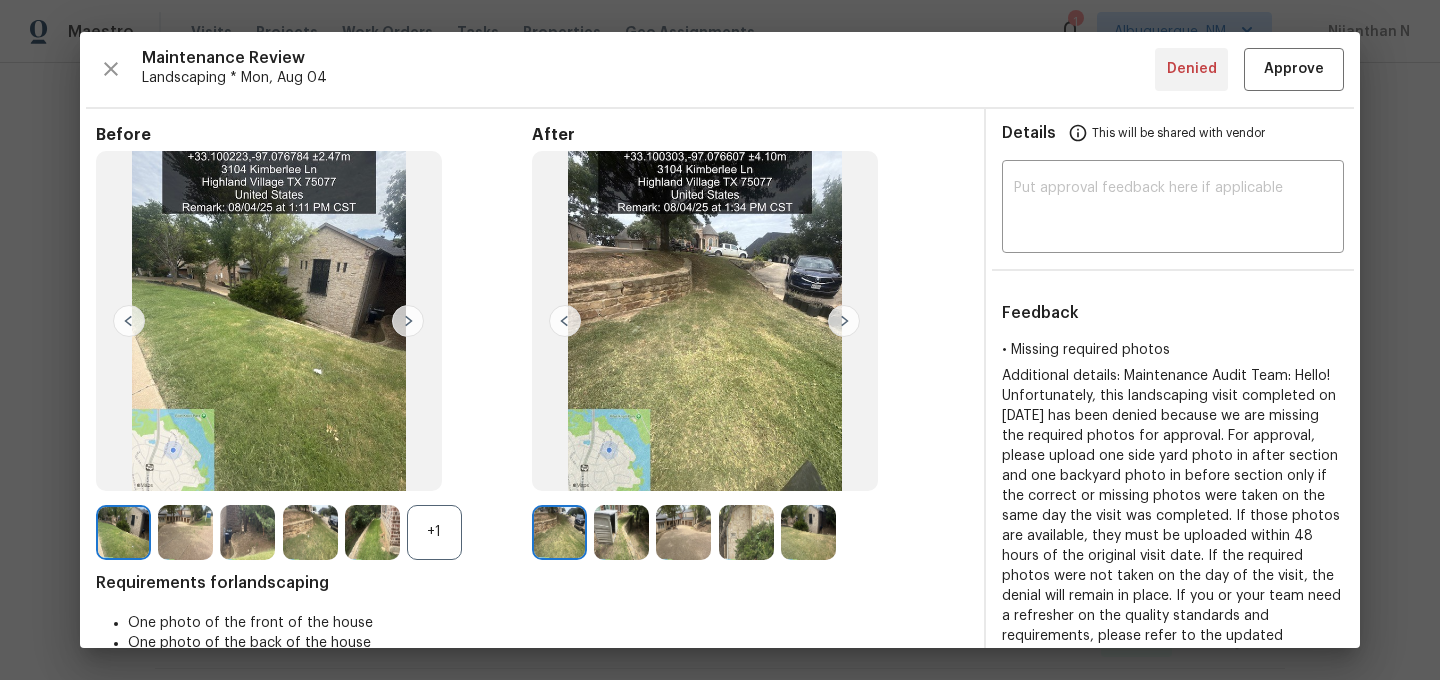 click on "+1" at bounding box center (434, 532) 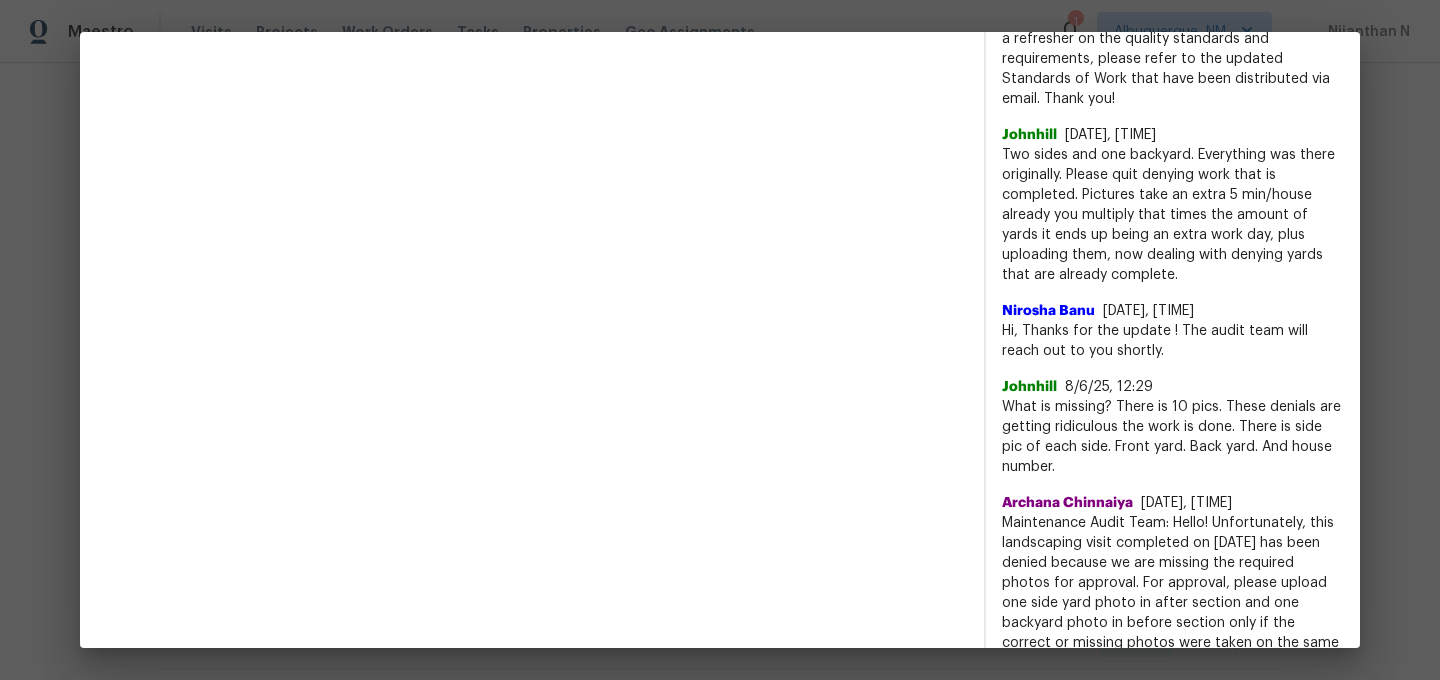 scroll, scrollTop: 1190, scrollLeft: 0, axis: vertical 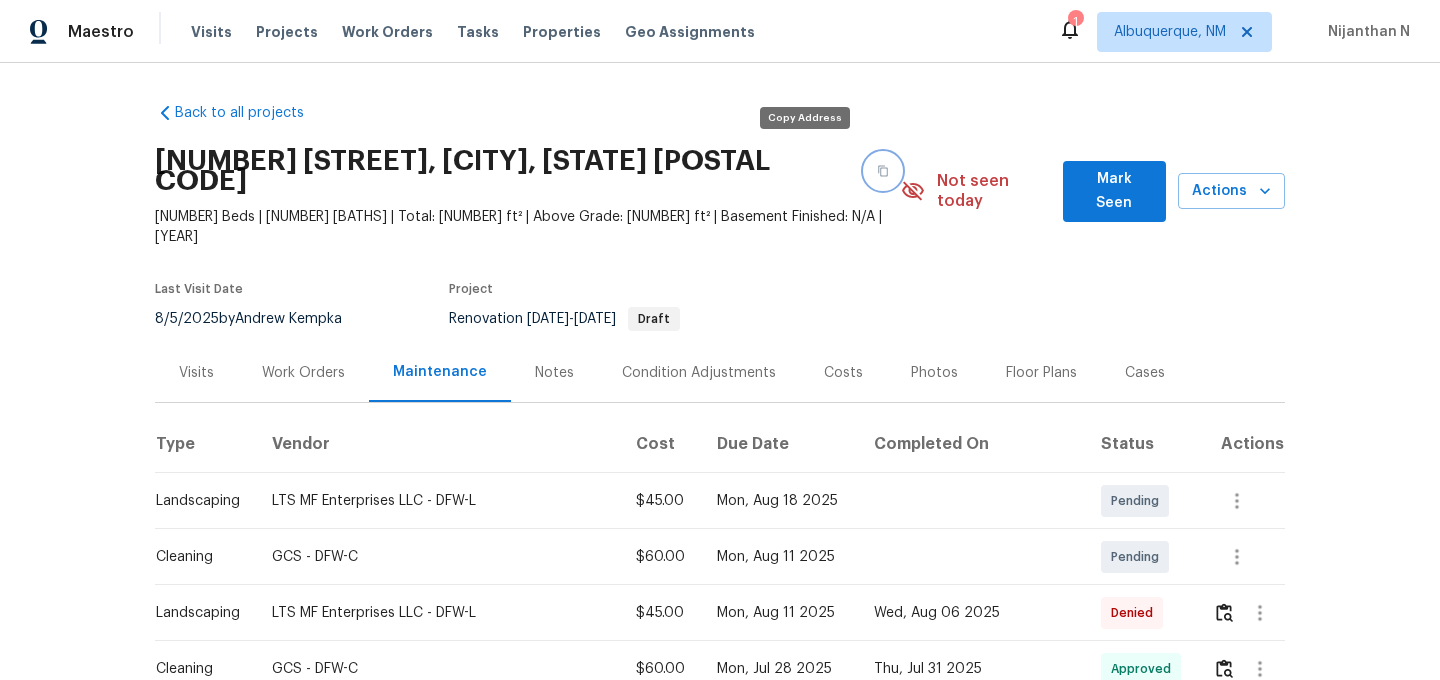 click 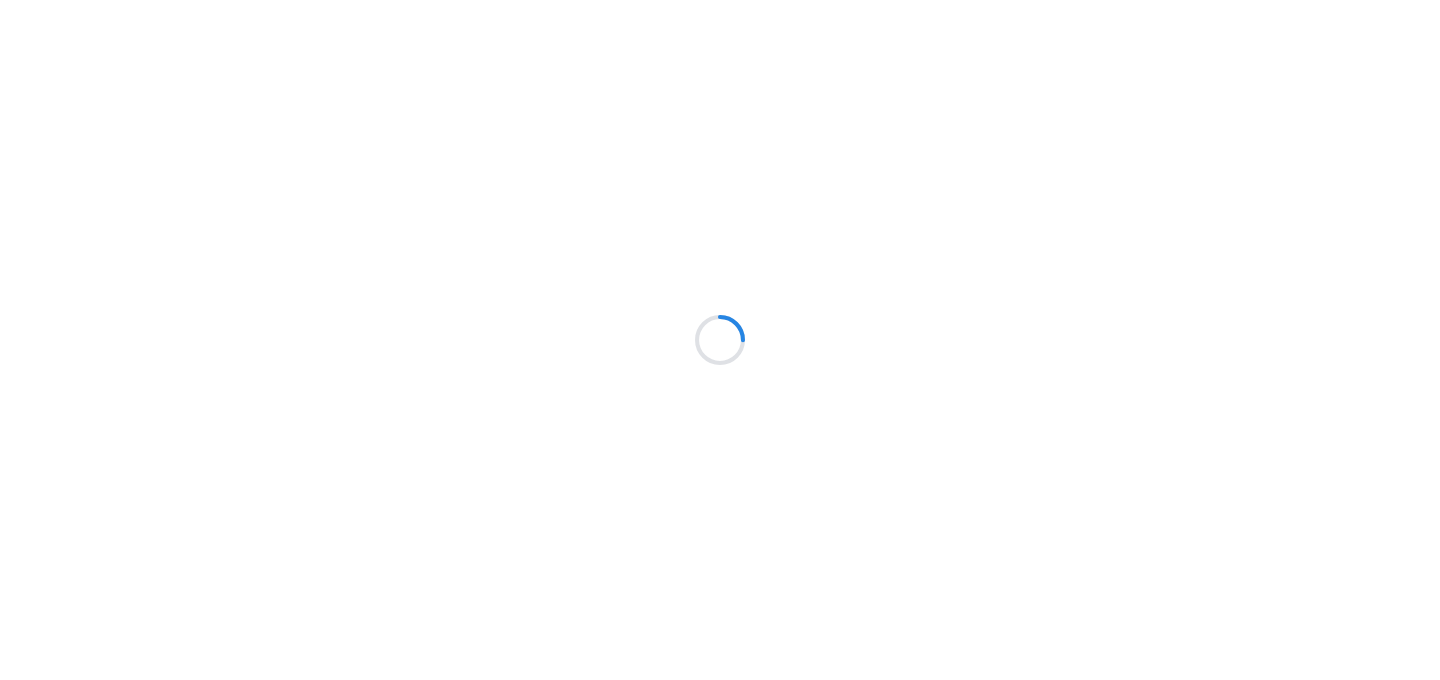 scroll, scrollTop: 0, scrollLeft: 0, axis: both 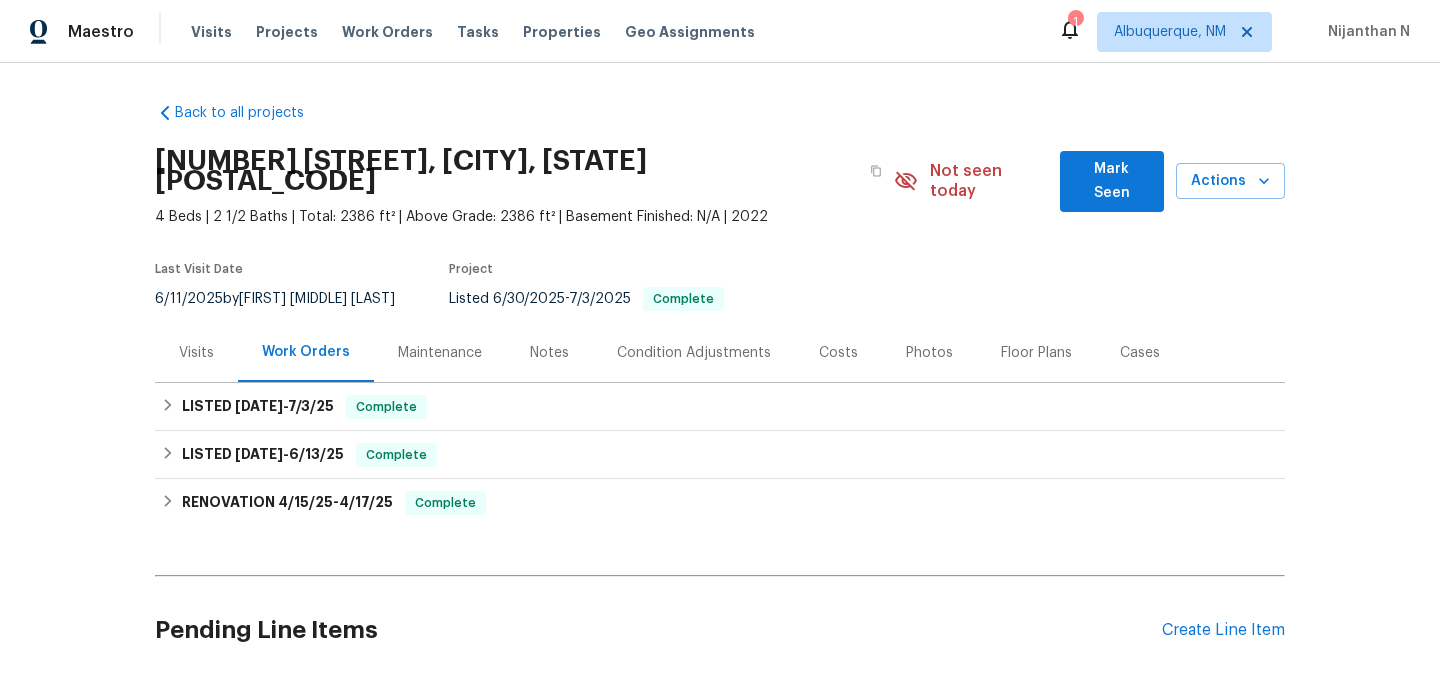 click on "Maintenance" at bounding box center (440, 352) 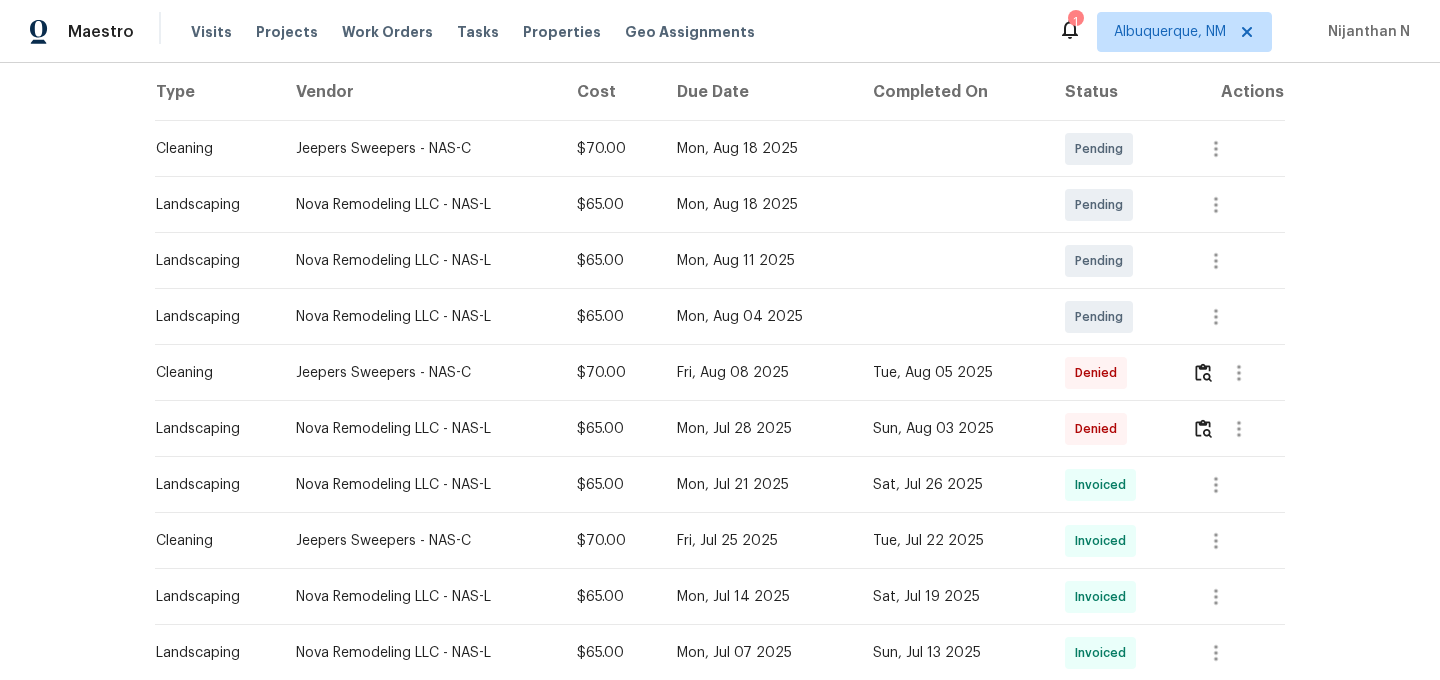 scroll, scrollTop: 329, scrollLeft: 0, axis: vertical 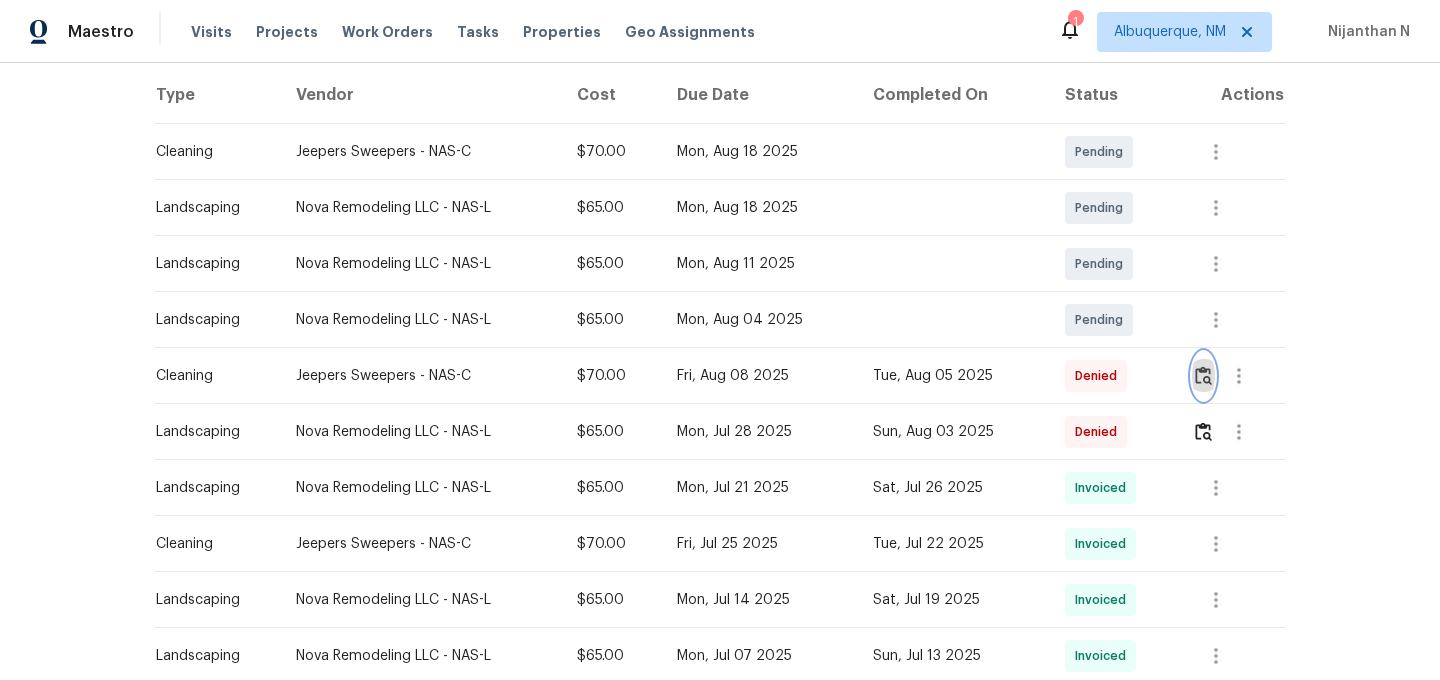 click at bounding box center [1203, 376] 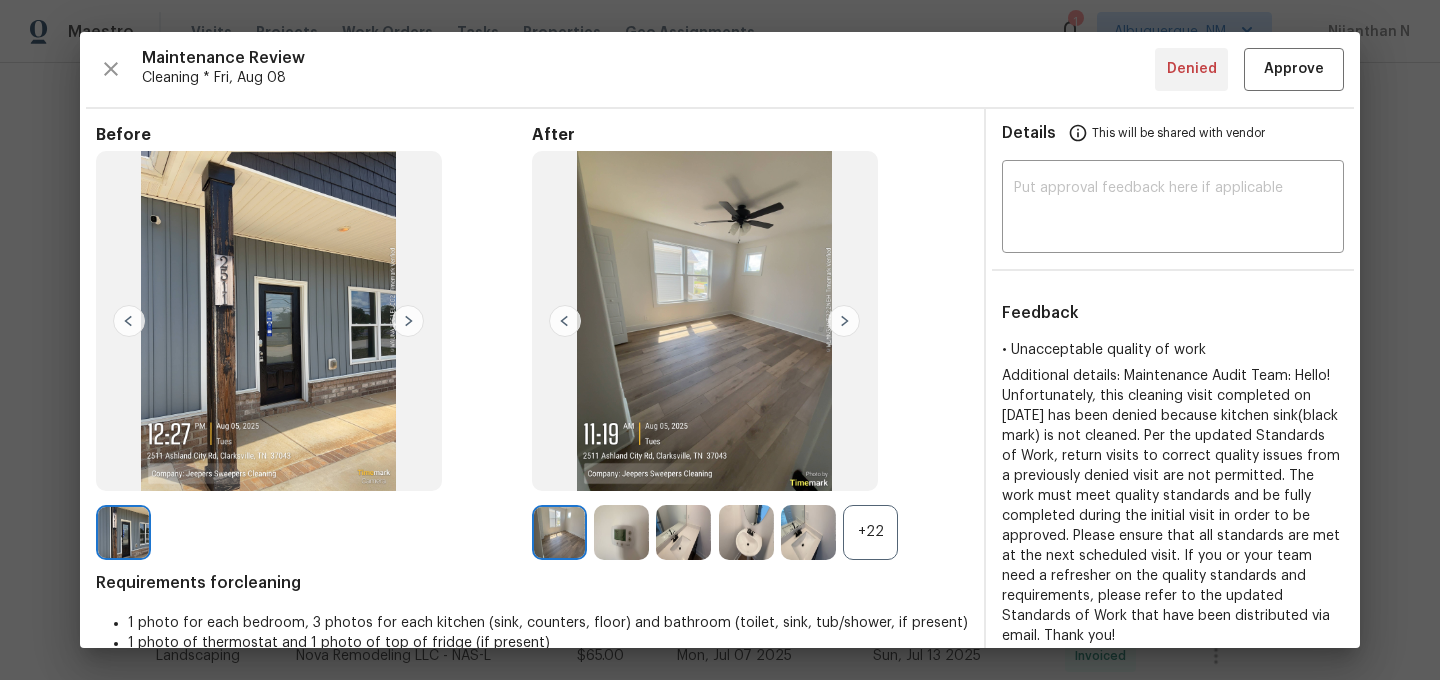 click on "+22" at bounding box center (870, 532) 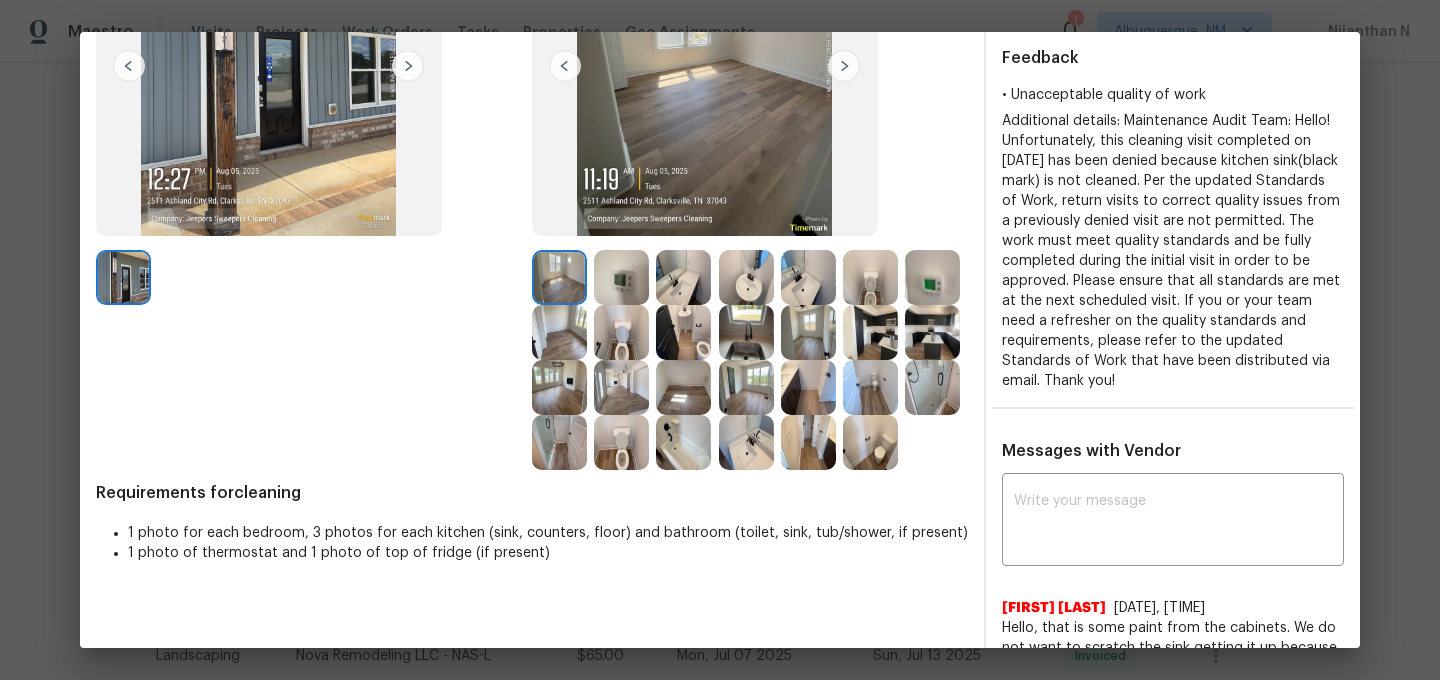 scroll, scrollTop: 236, scrollLeft: 0, axis: vertical 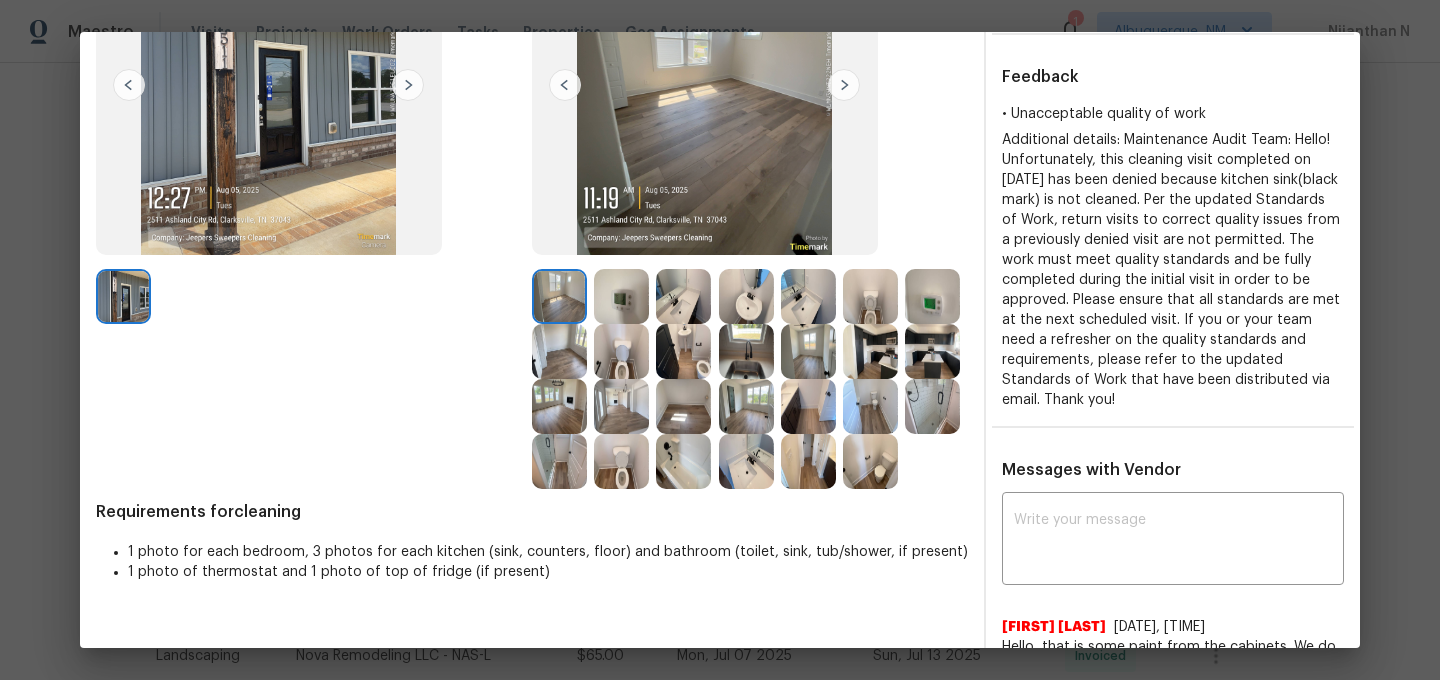 click at bounding box center (746, 351) 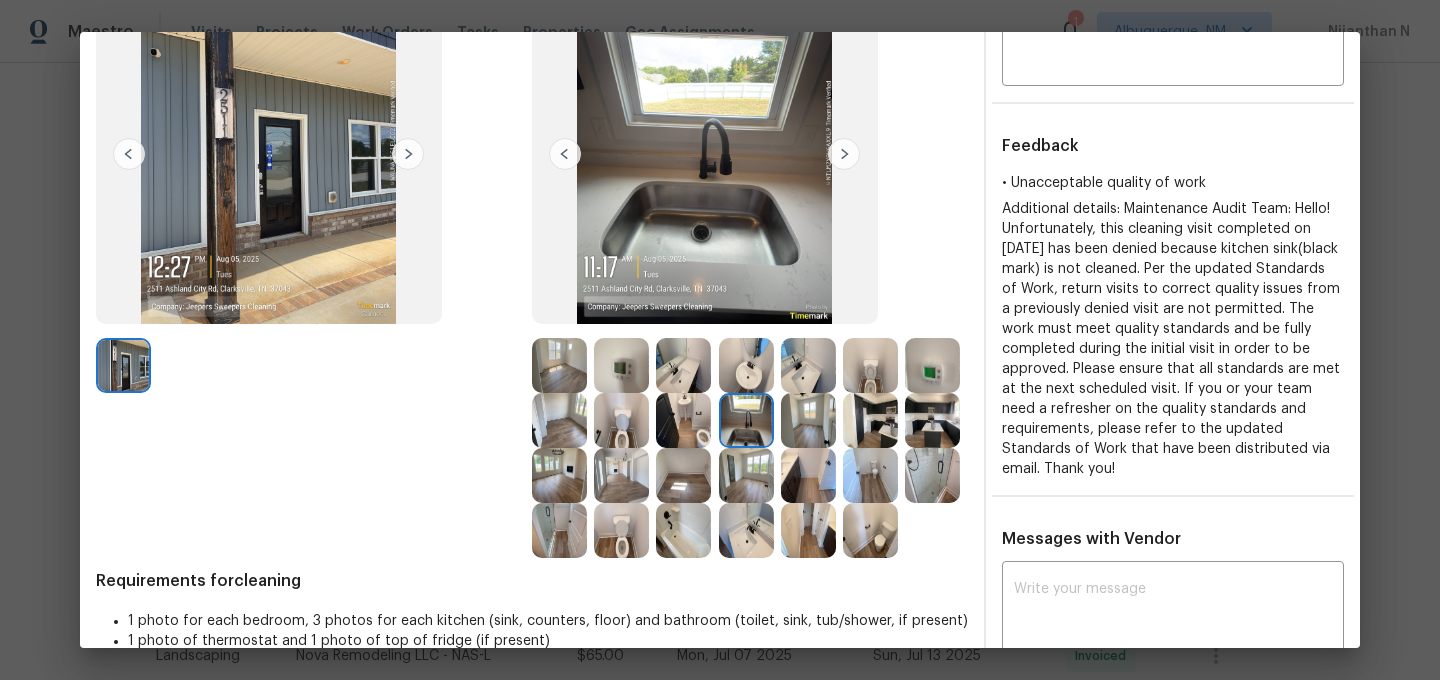 scroll, scrollTop: 155, scrollLeft: 0, axis: vertical 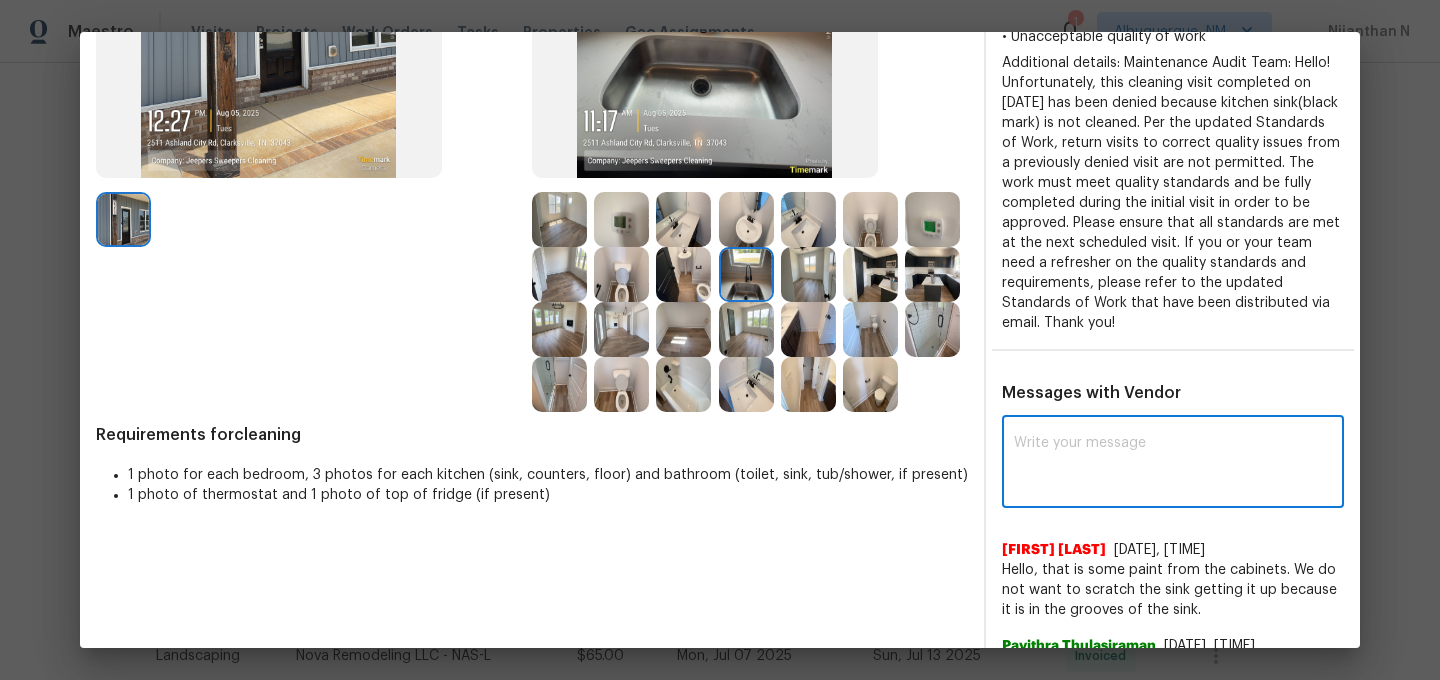 click at bounding box center (1173, 464) 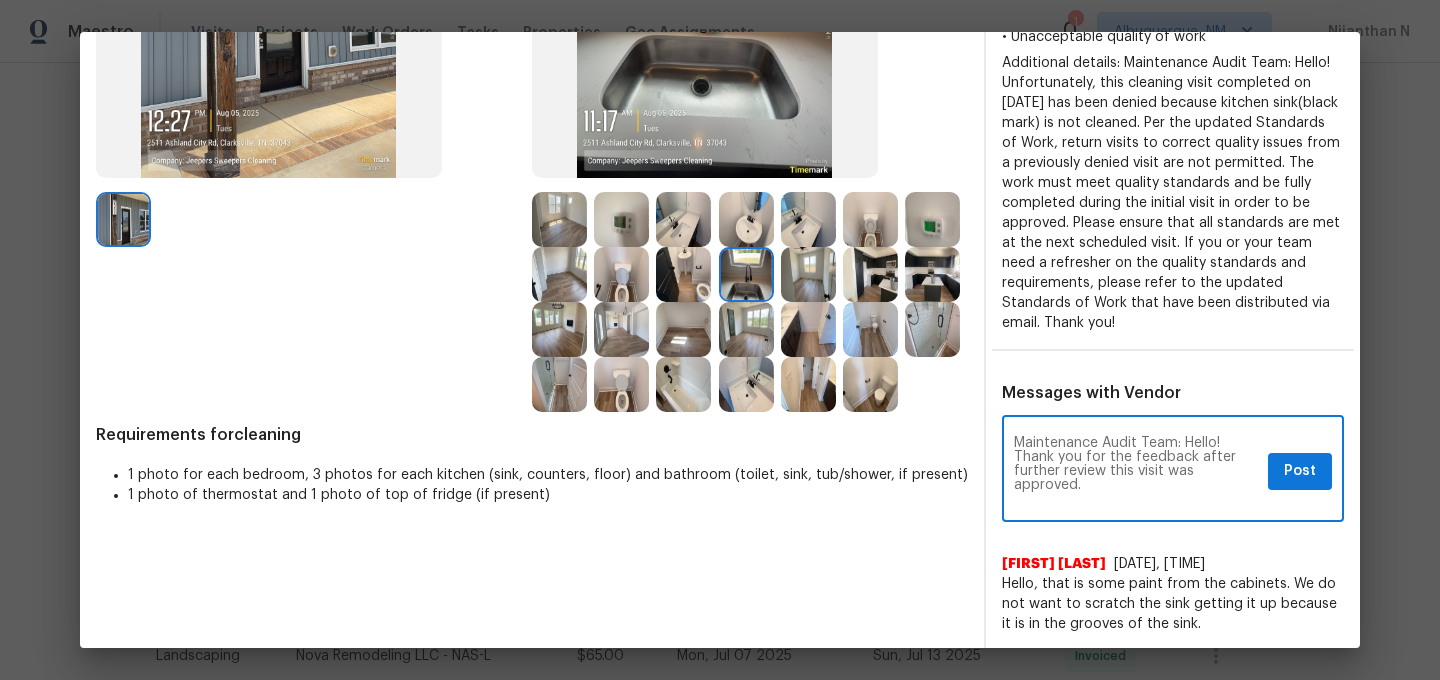 scroll, scrollTop: 0, scrollLeft: 0, axis: both 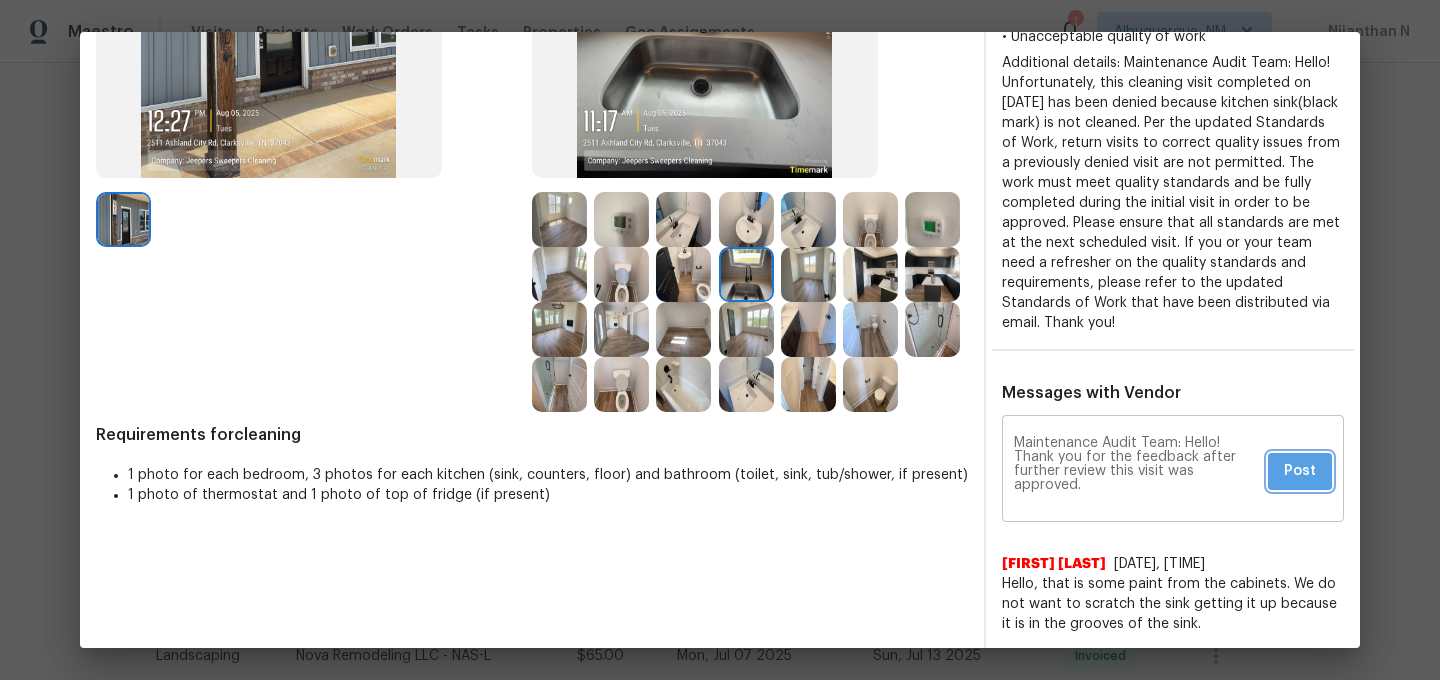 click on "Post" at bounding box center (1300, 471) 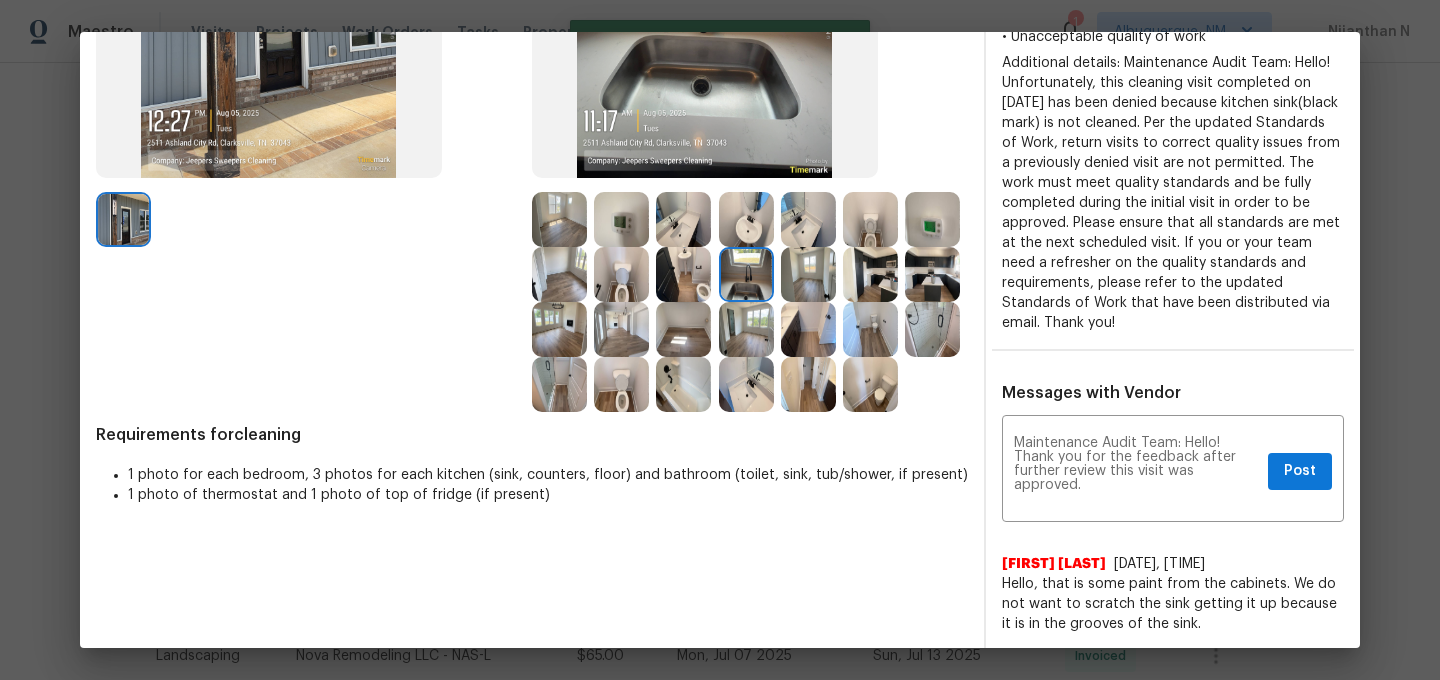 scroll, scrollTop: 0, scrollLeft: 0, axis: both 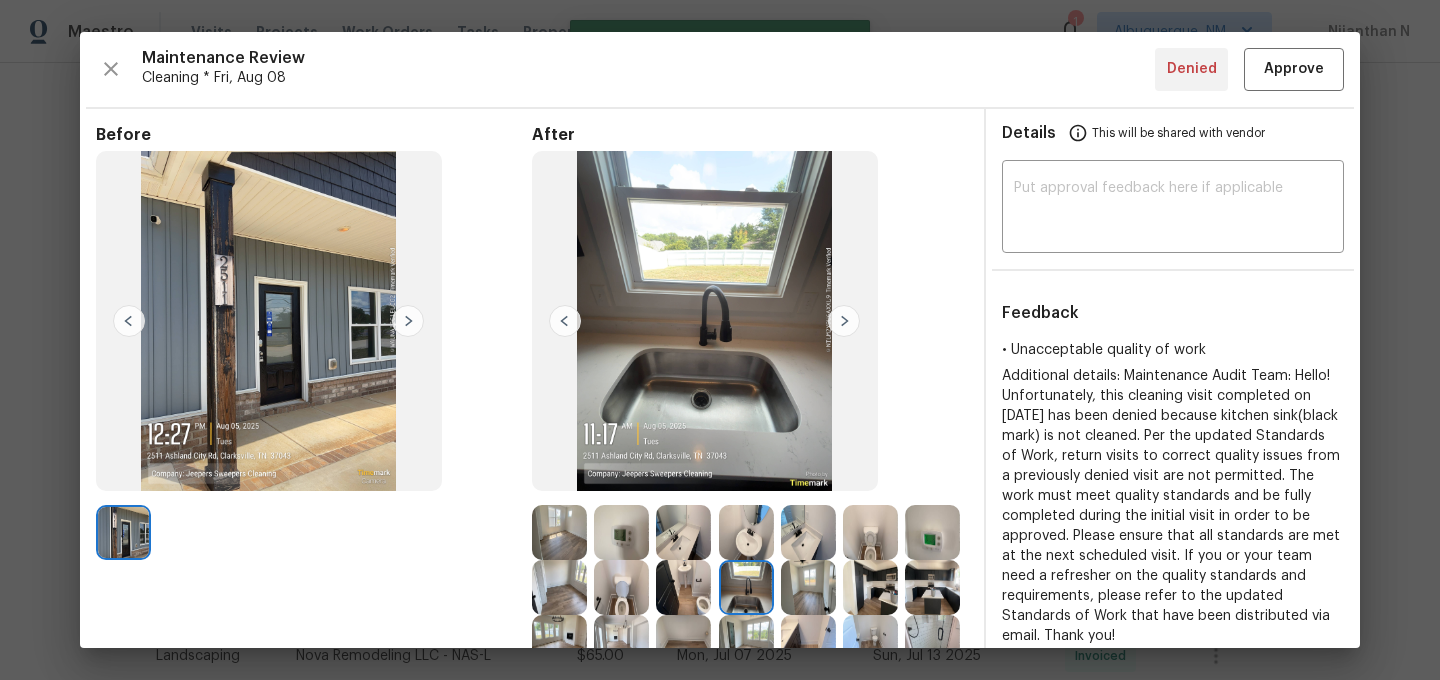 type 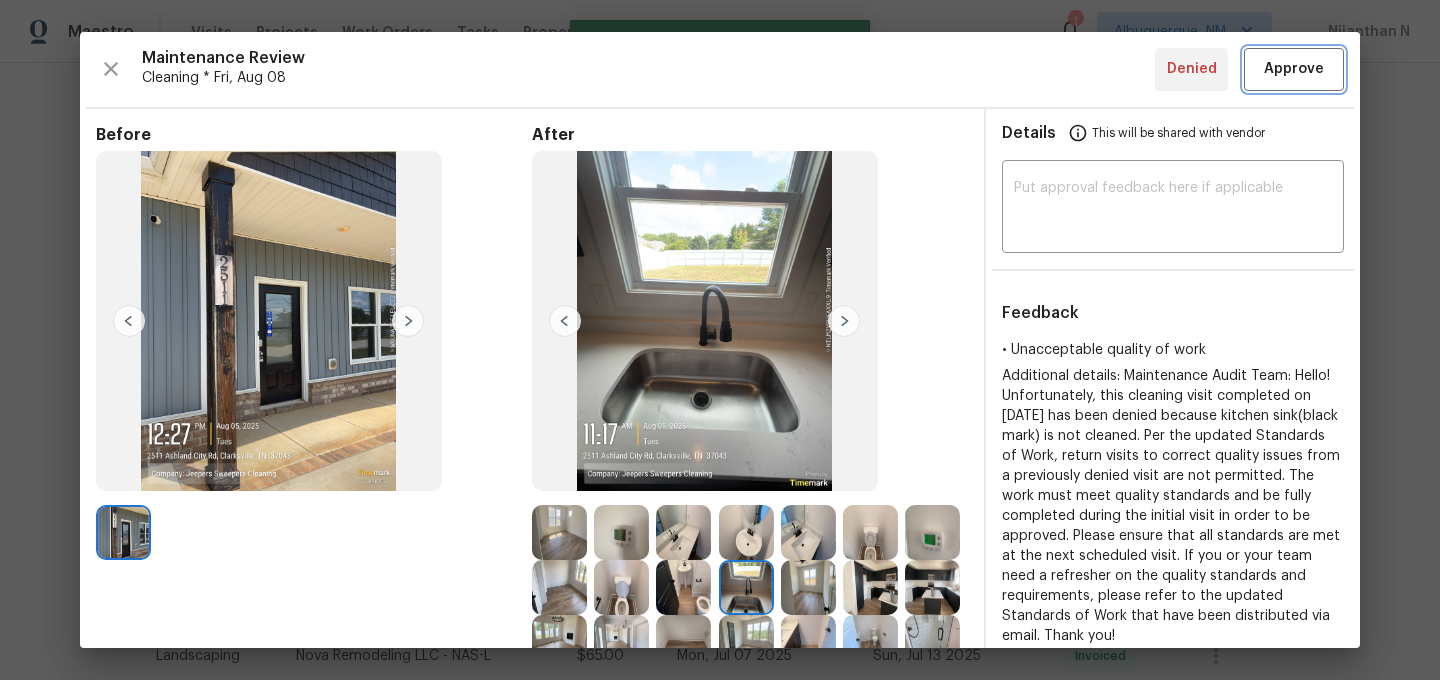 click on "Approve" at bounding box center [1294, 69] 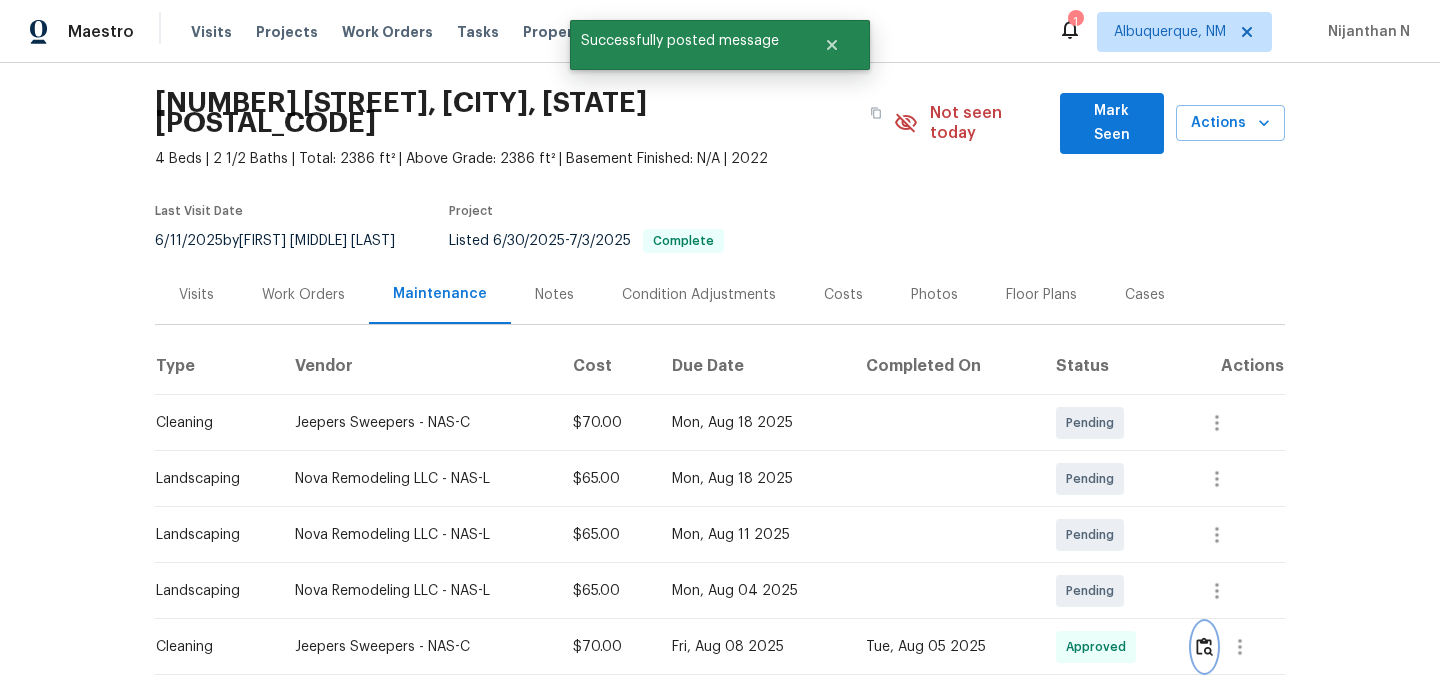 scroll, scrollTop: 0, scrollLeft: 0, axis: both 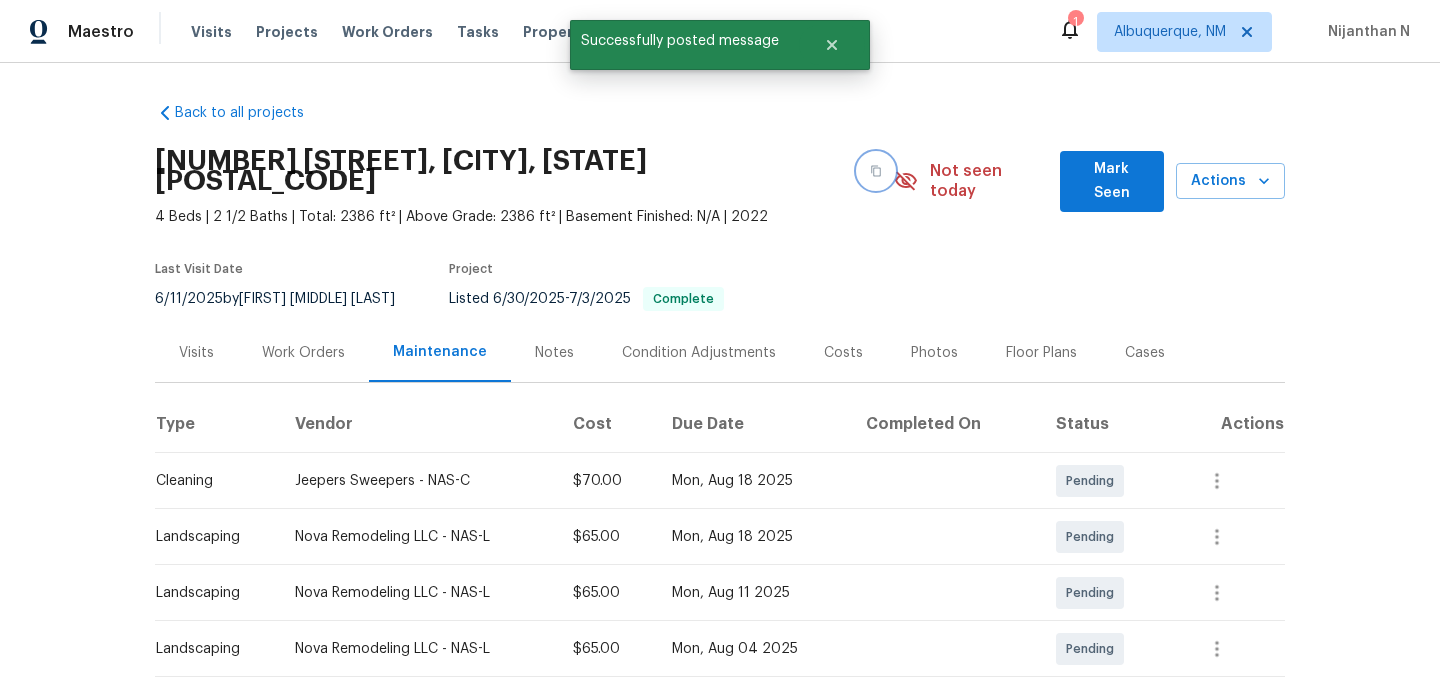 click at bounding box center (876, 171) 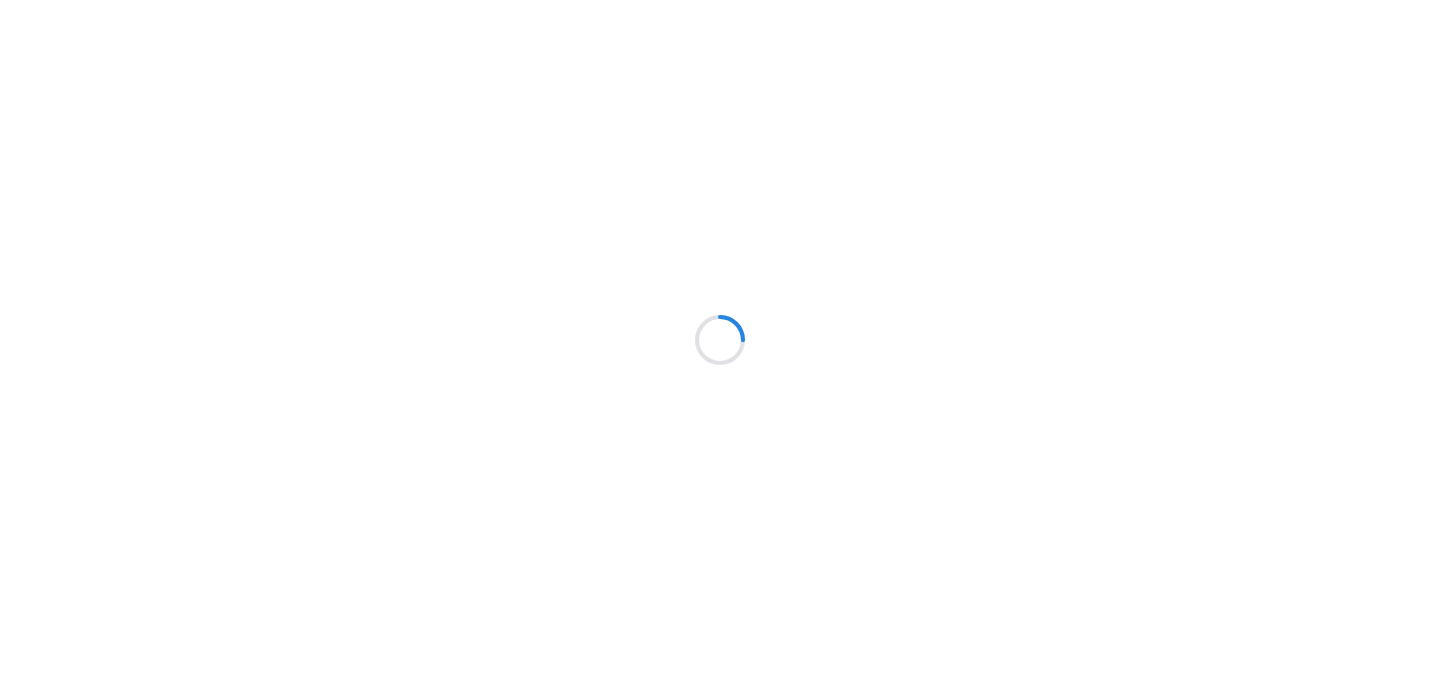 scroll, scrollTop: 0, scrollLeft: 0, axis: both 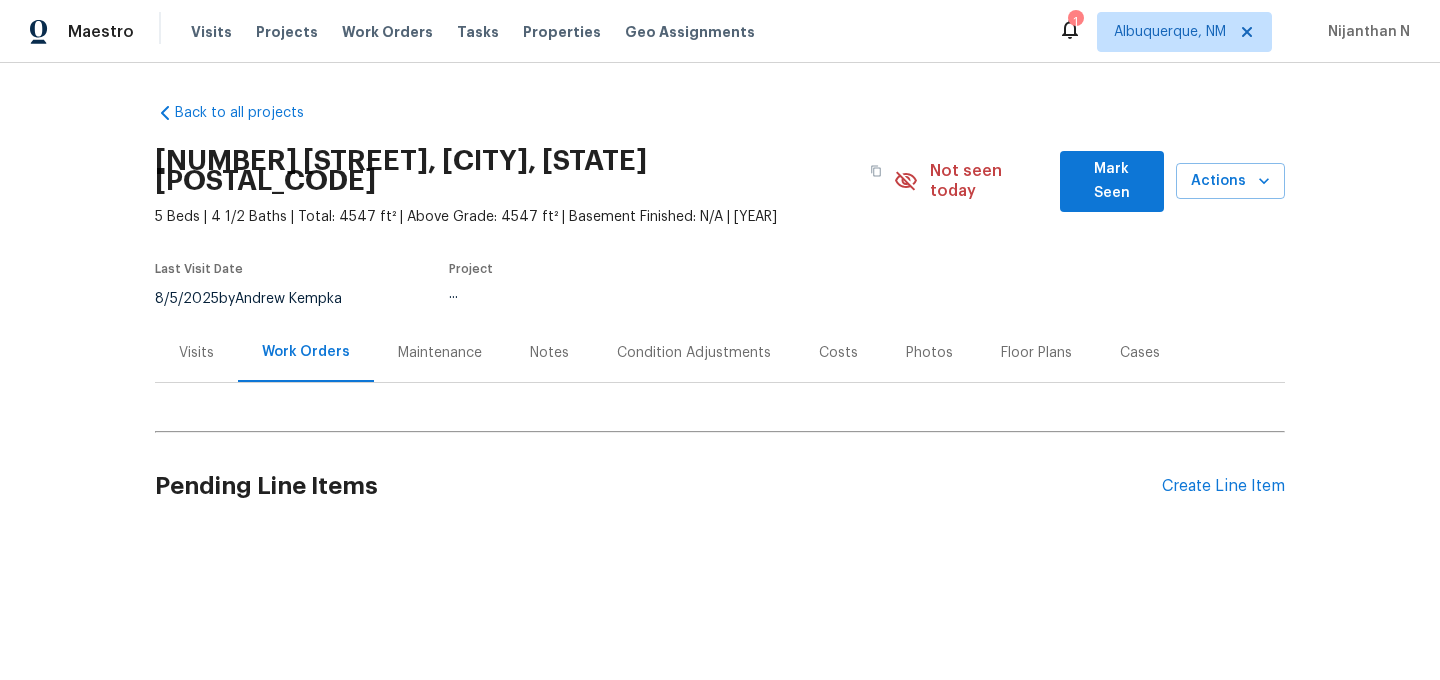 click on "Maintenance" at bounding box center (440, 353) 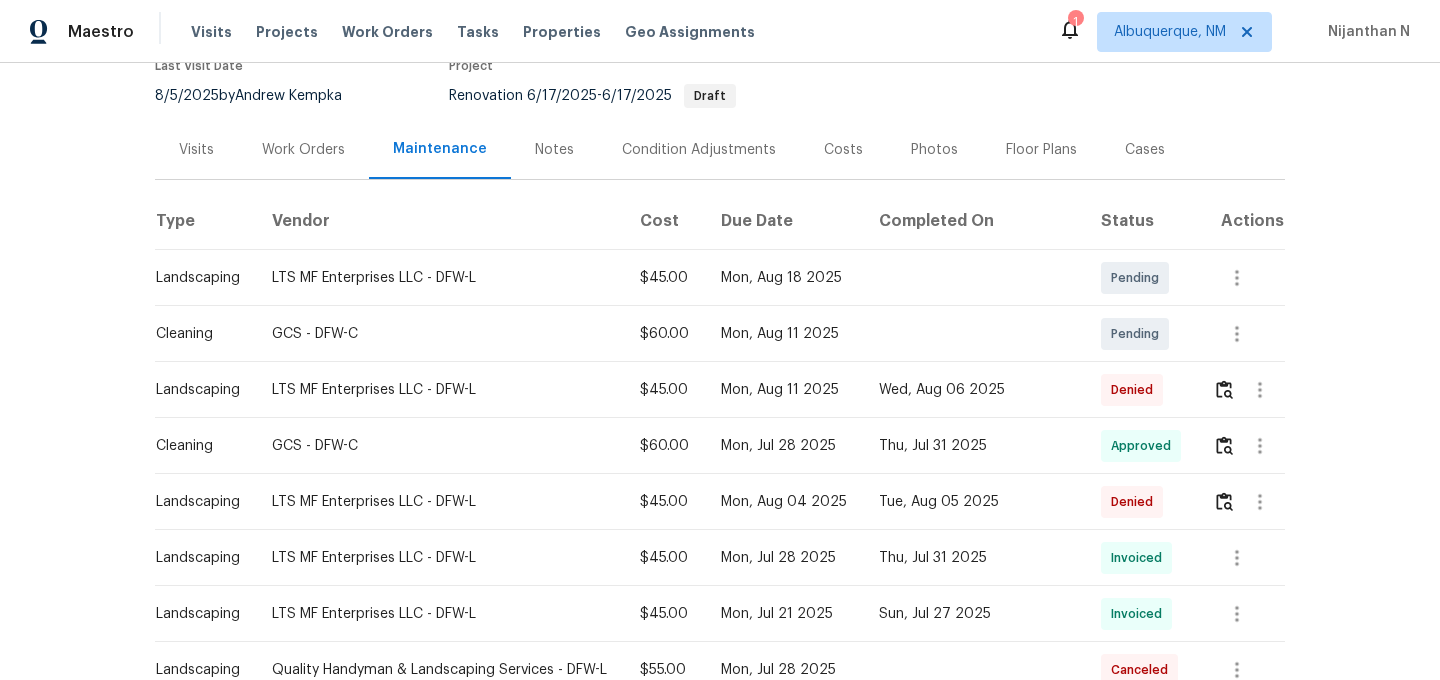 scroll, scrollTop: 301, scrollLeft: 0, axis: vertical 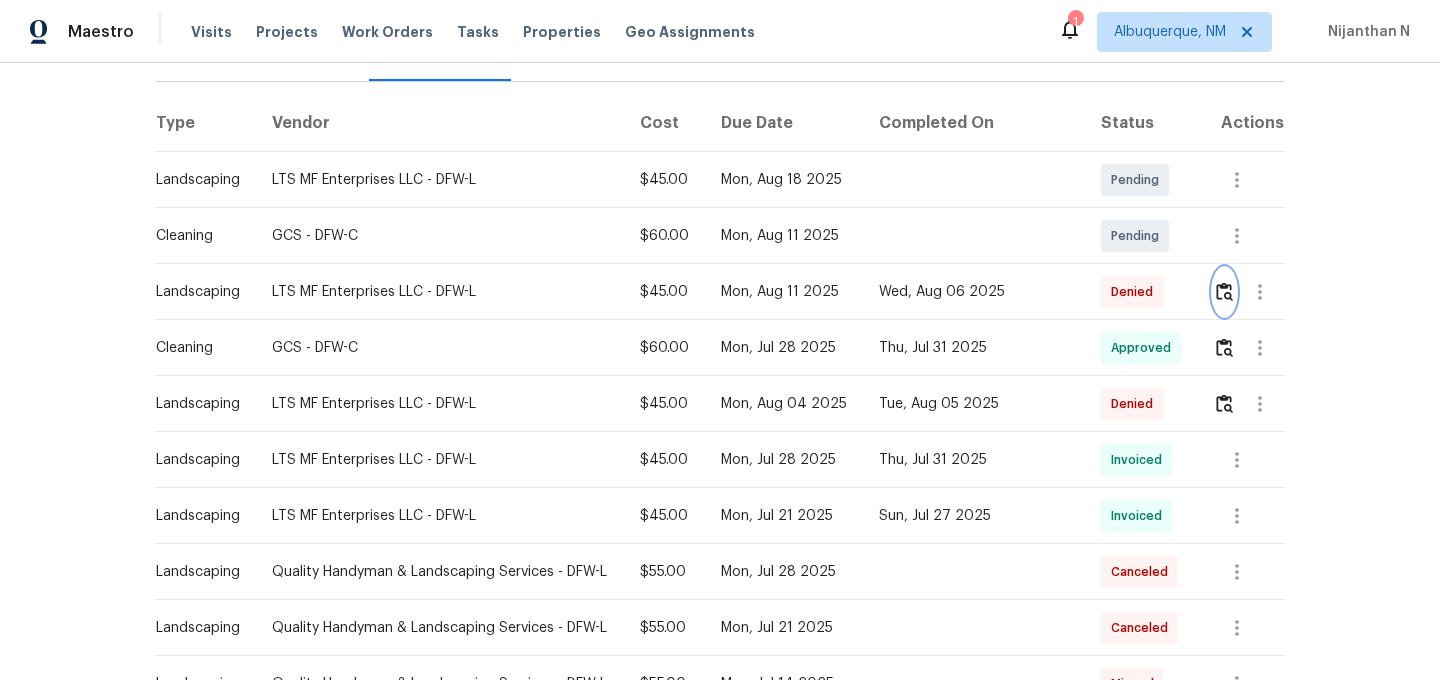 click at bounding box center [1224, 291] 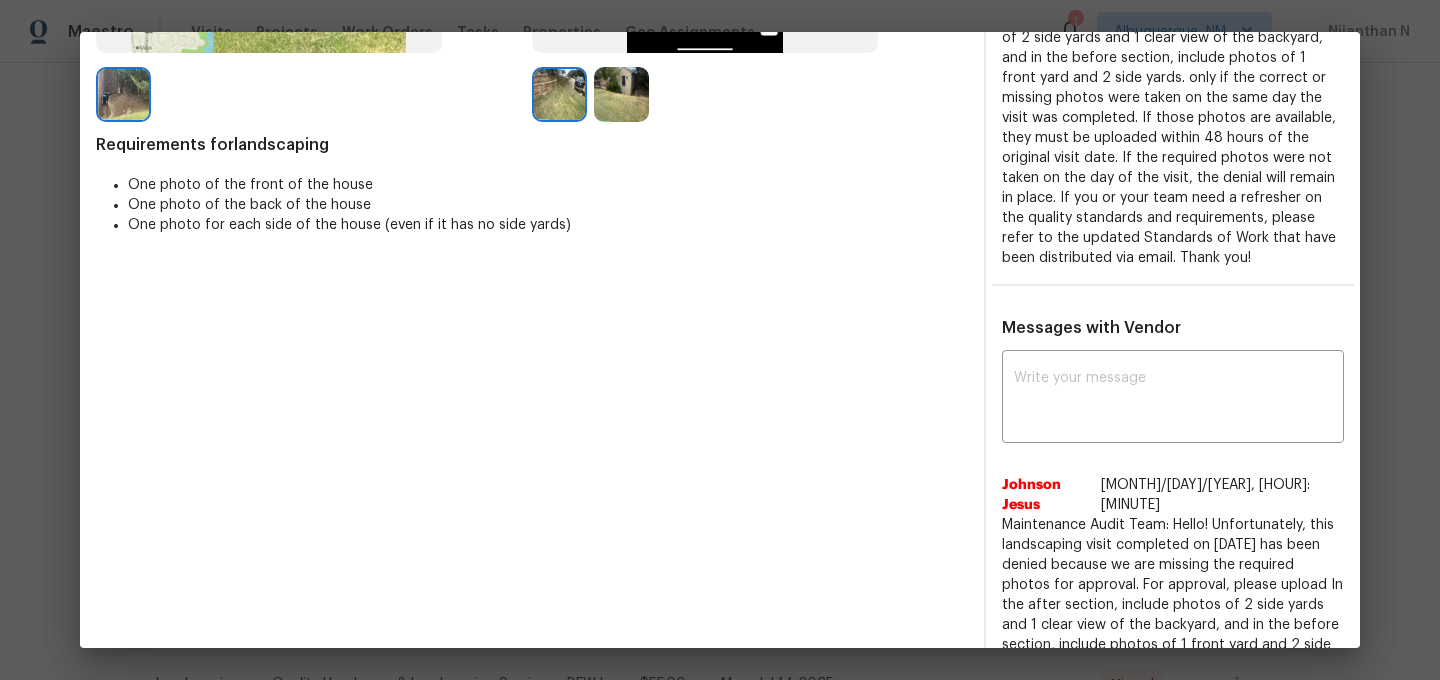 scroll, scrollTop: 443, scrollLeft: 0, axis: vertical 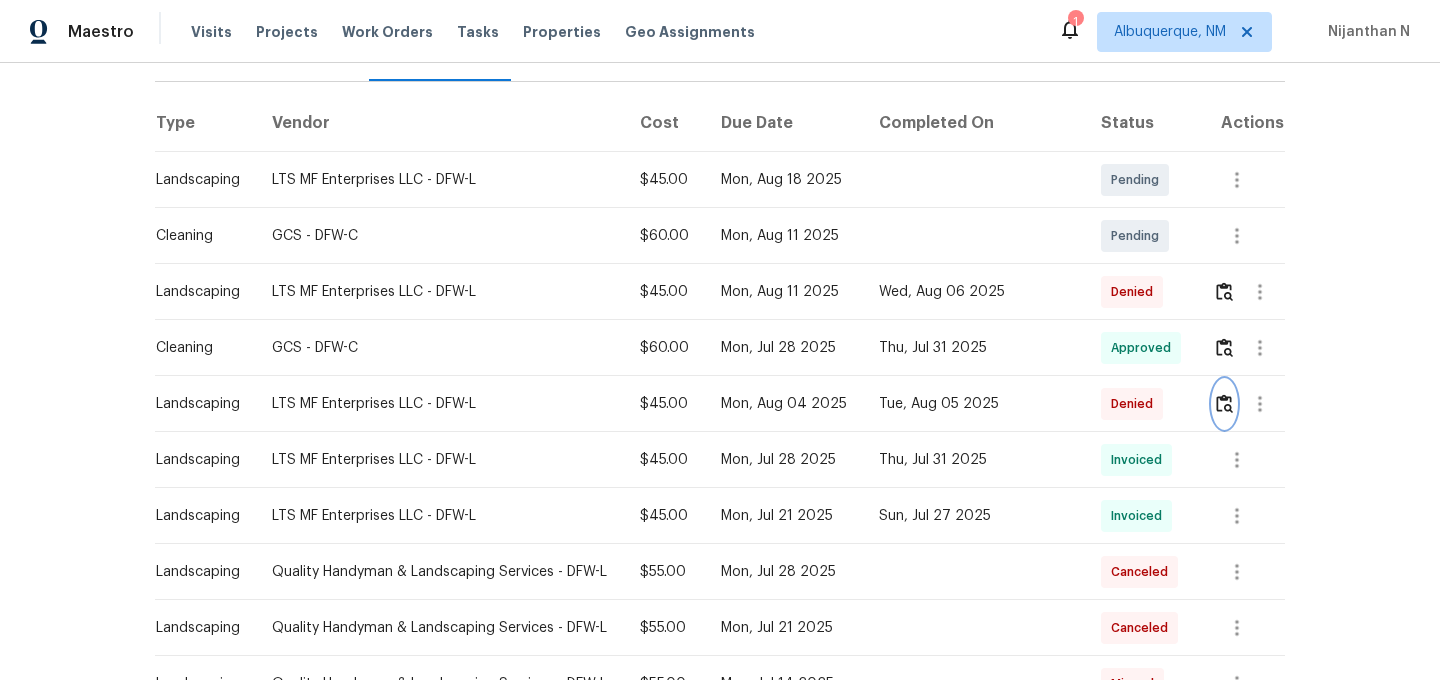 click at bounding box center [1224, 403] 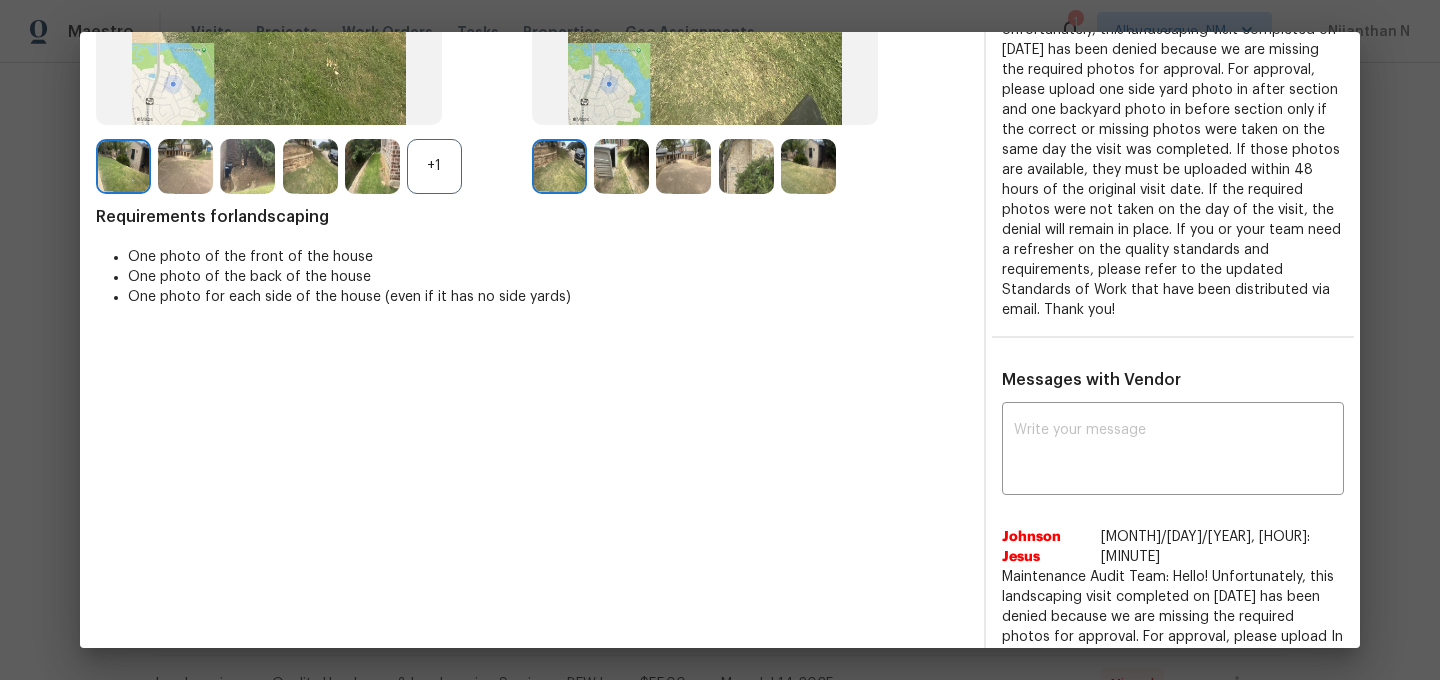 scroll, scrollTop: 158, scrollLeft: 0, axis: vertical 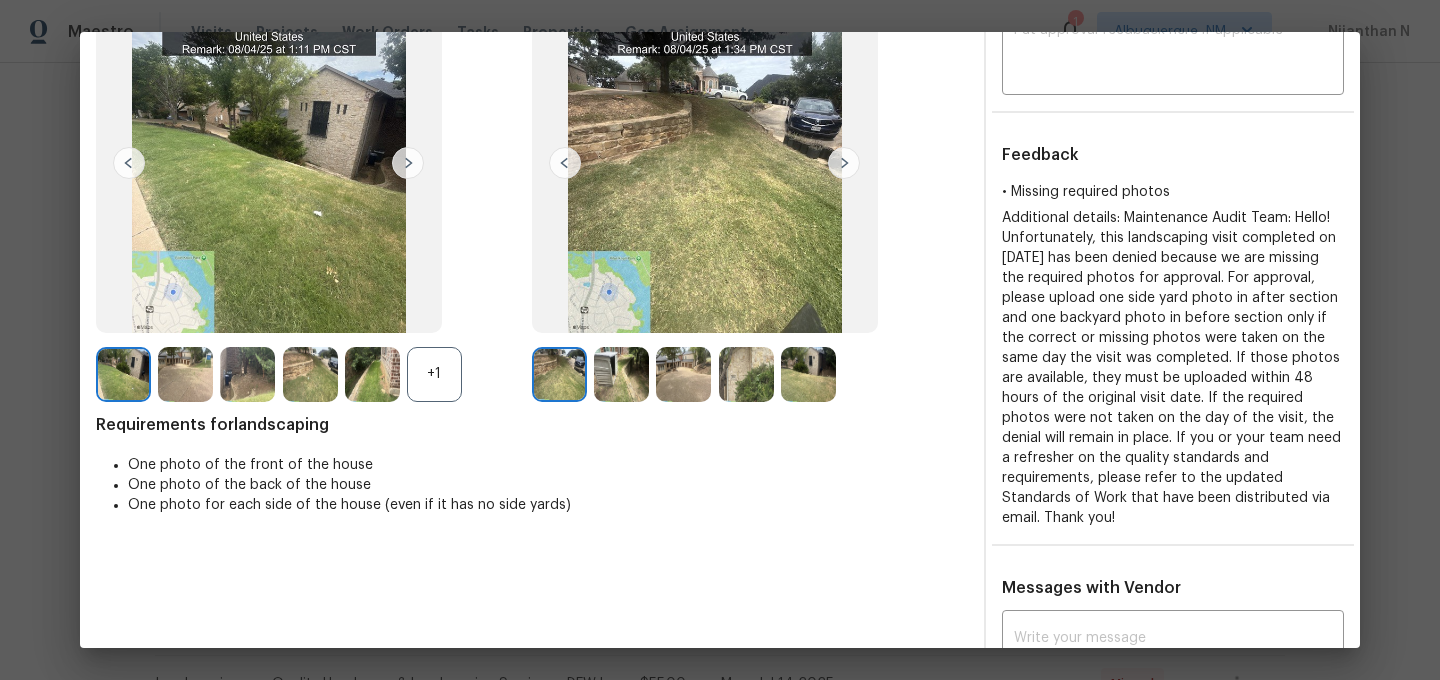 click on "+1" at bounding box center [434, 374] 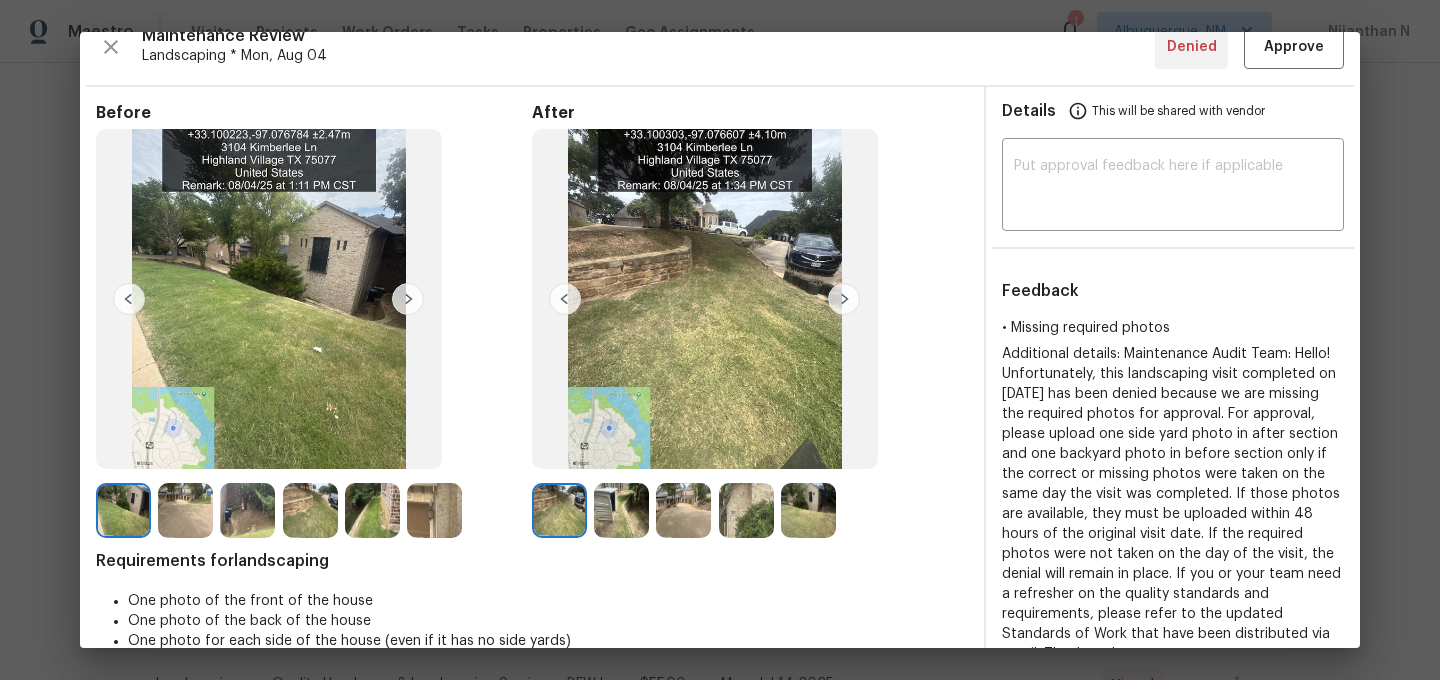 scroll, scrollTop: 0, scrollLeft: 0, axis: both 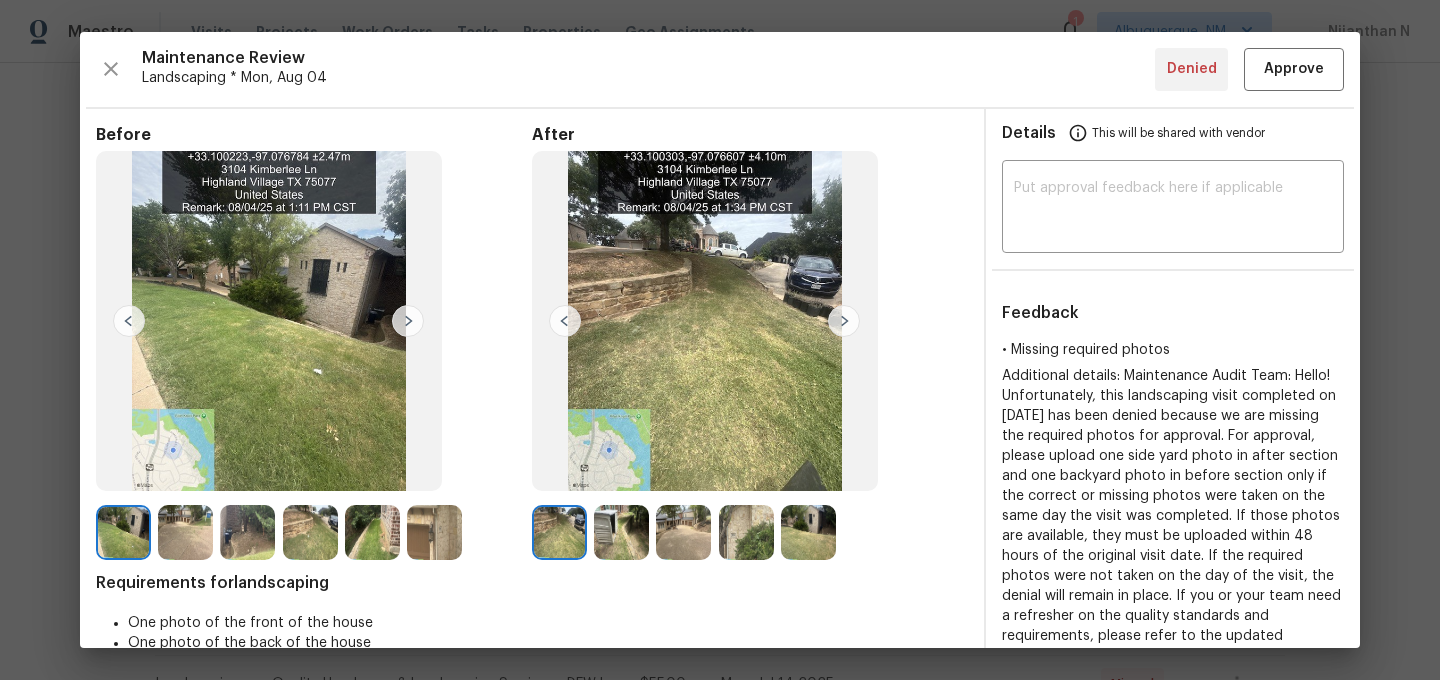 click at bounding box center [434, 532] 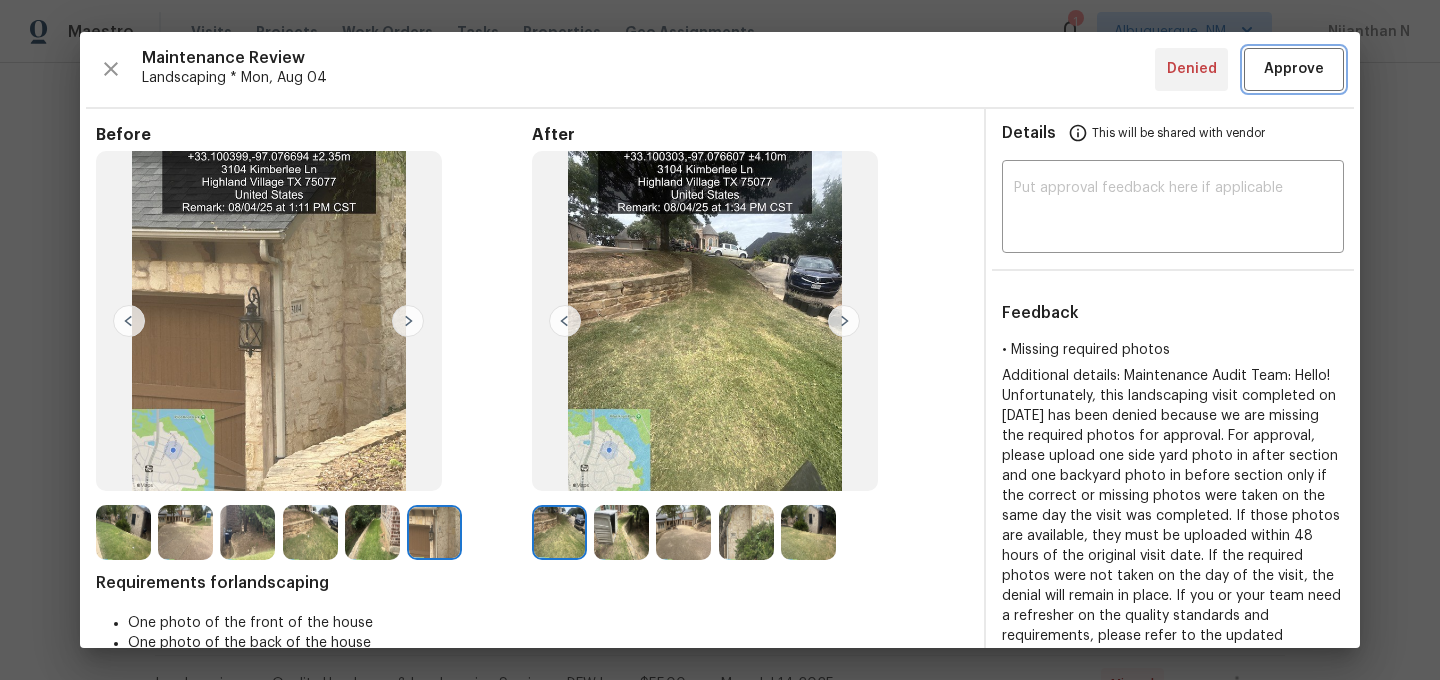 click on "Approve" at bounding box center [1294, 69] 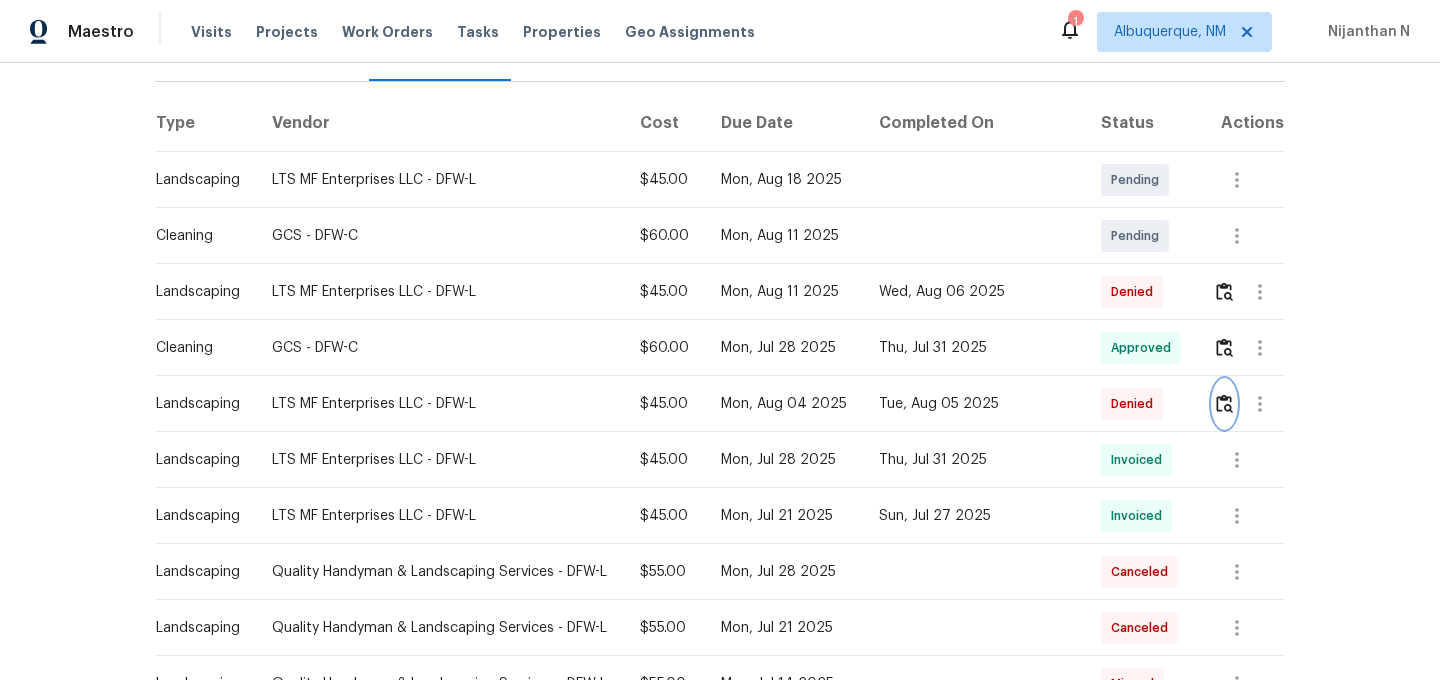 scroll, scrollTop: 0, scrollLeft: 0, axis: both 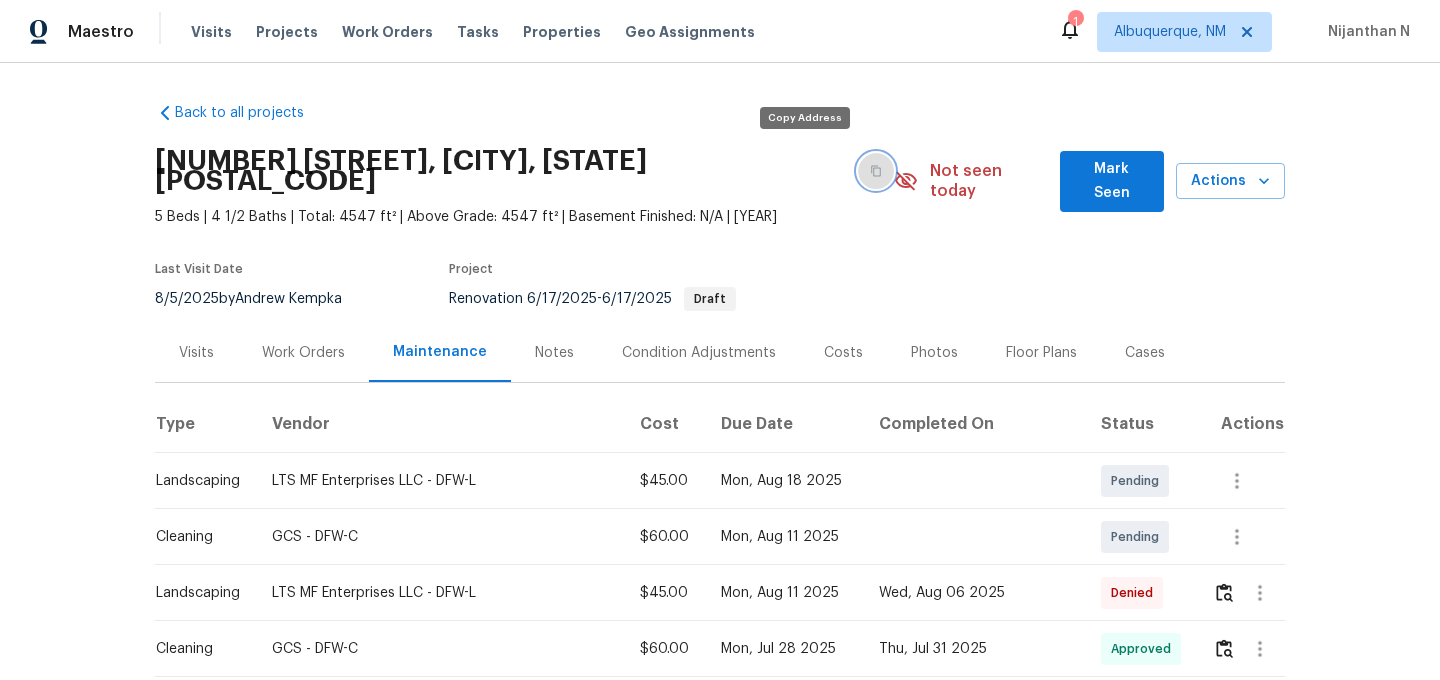 click 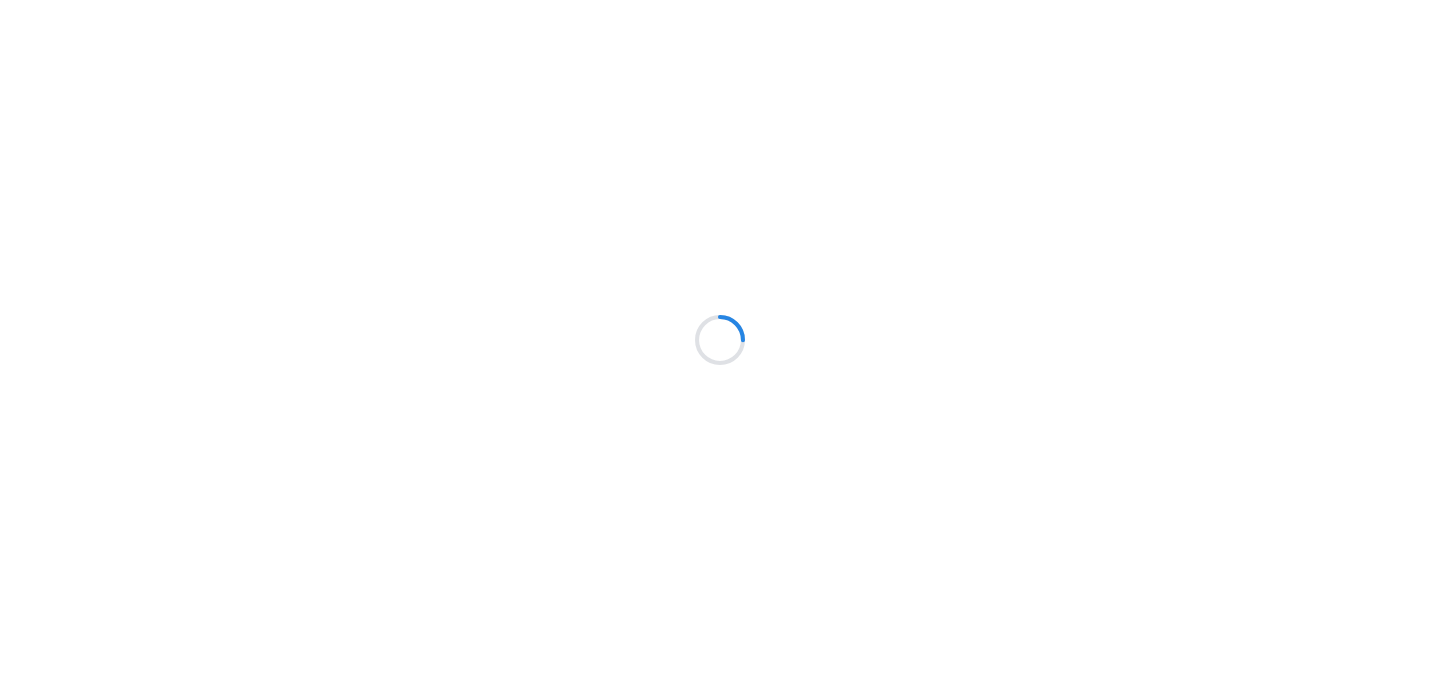 scroll, scrollTop: 0, scrollLeft: 0, axis: both 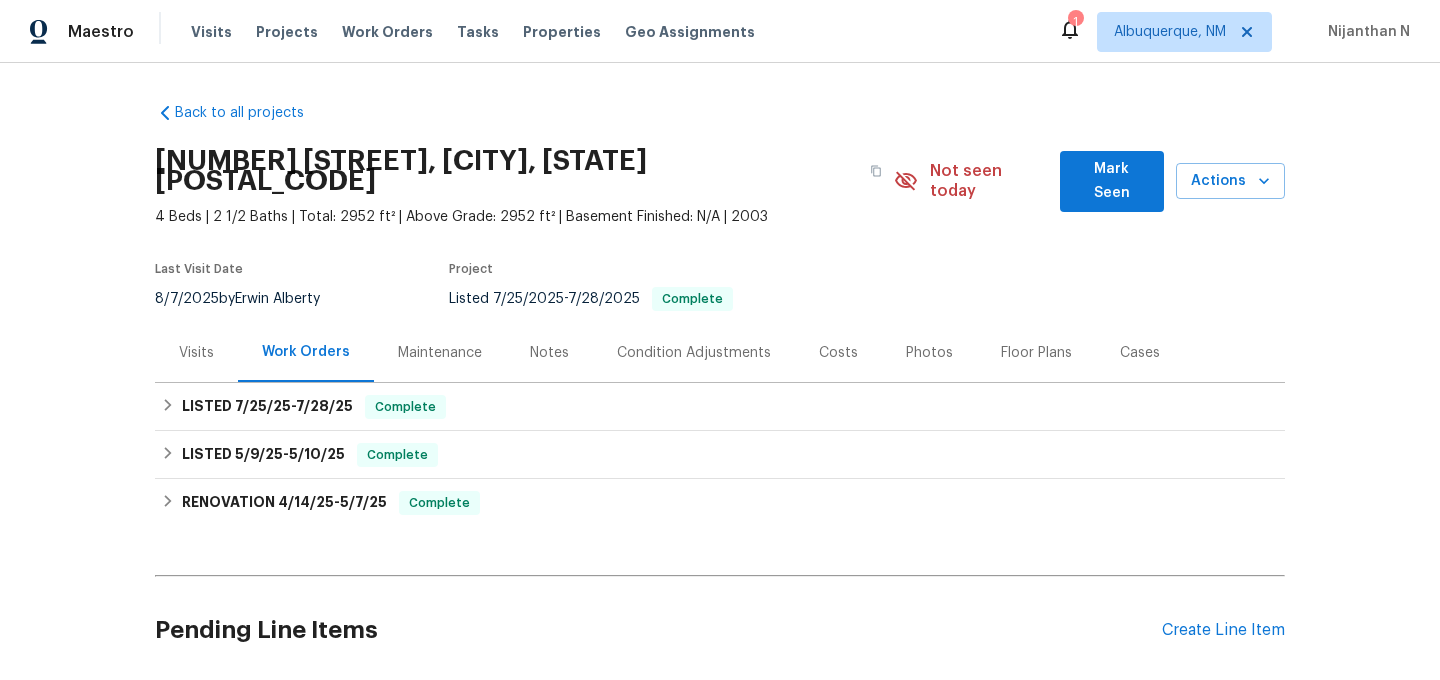 click on "Maintenance" at bounding box center (440, 353) 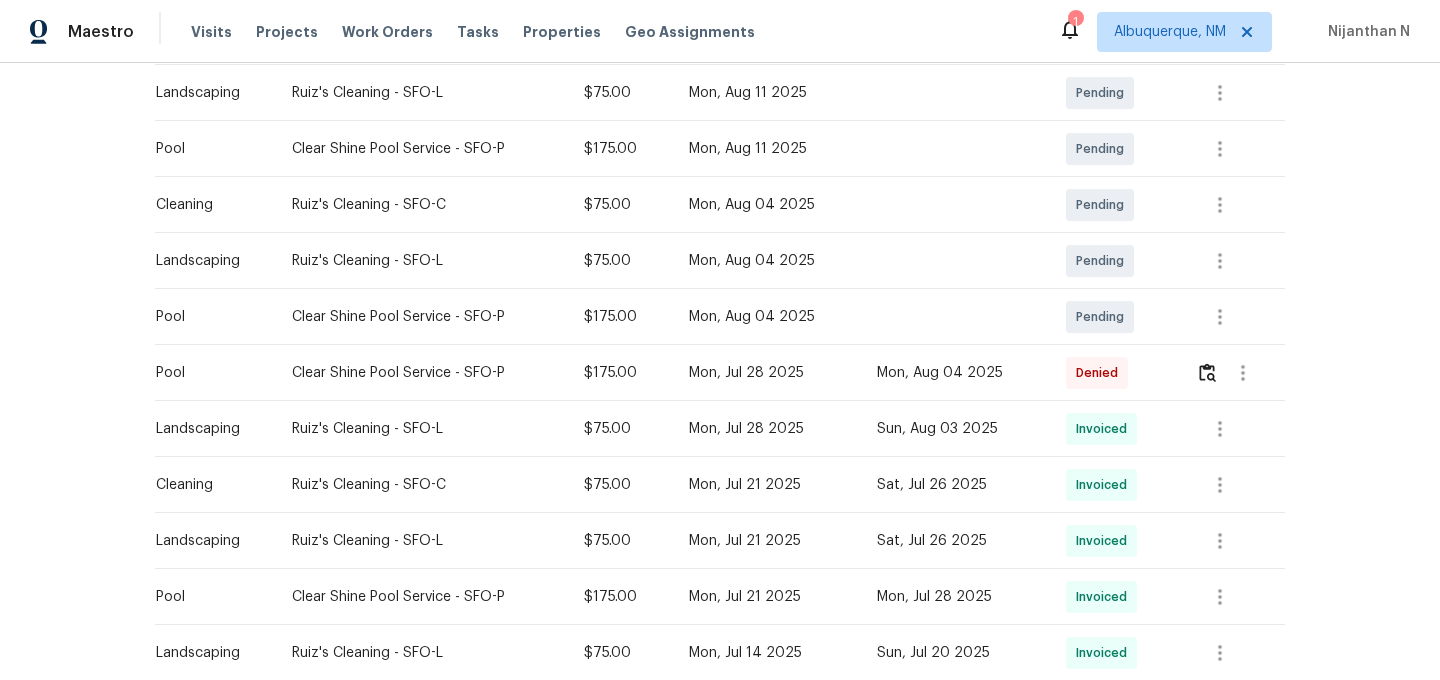 scroll, scrollTop: 567, scrollLeft: 0, axis: vertical 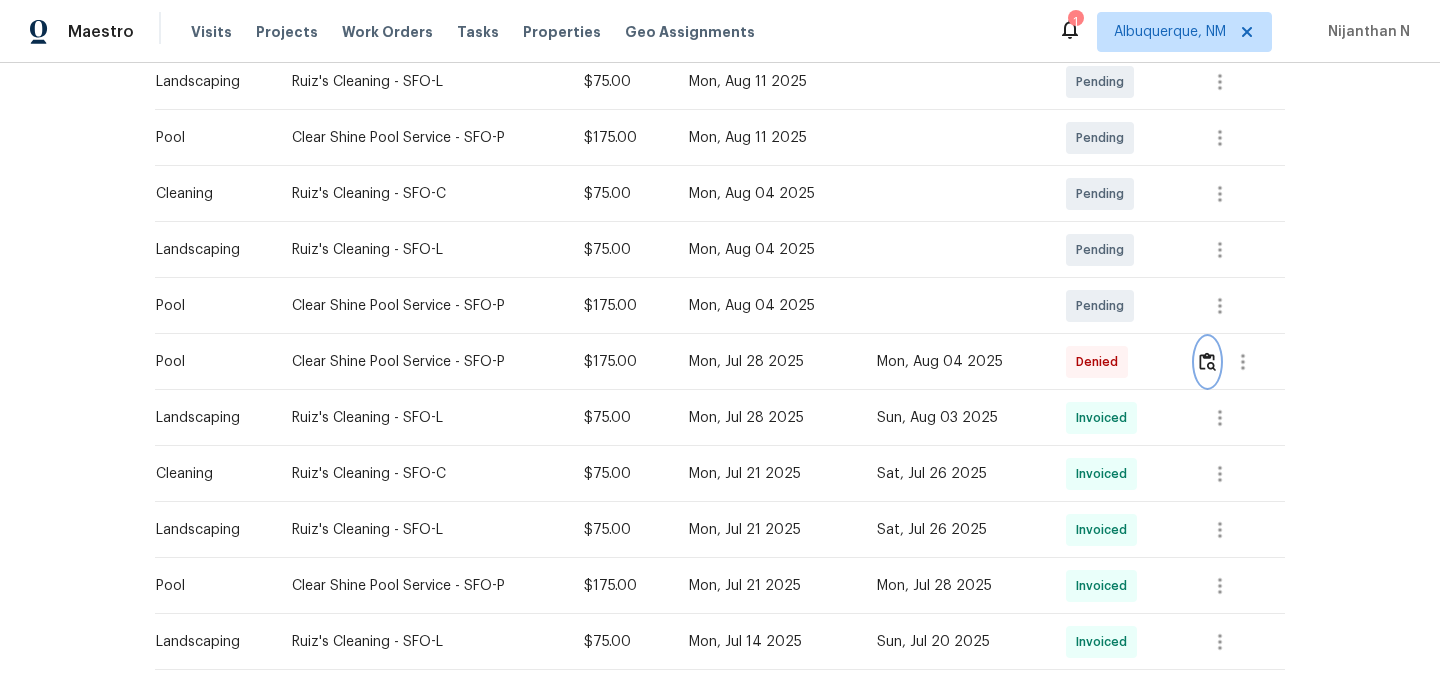 click at bounding box center [1207, 362] 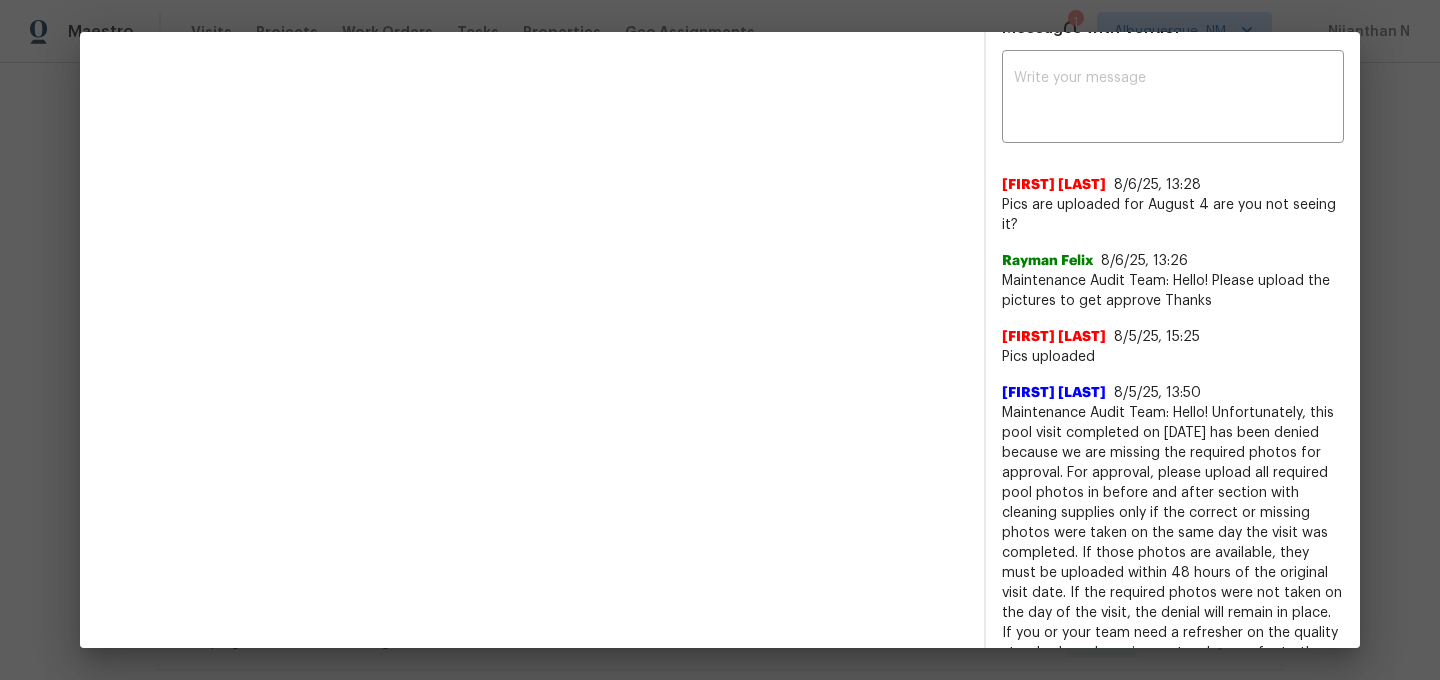 scroll, scrollTop: 721, scrollLeft: 0, axis: vertical 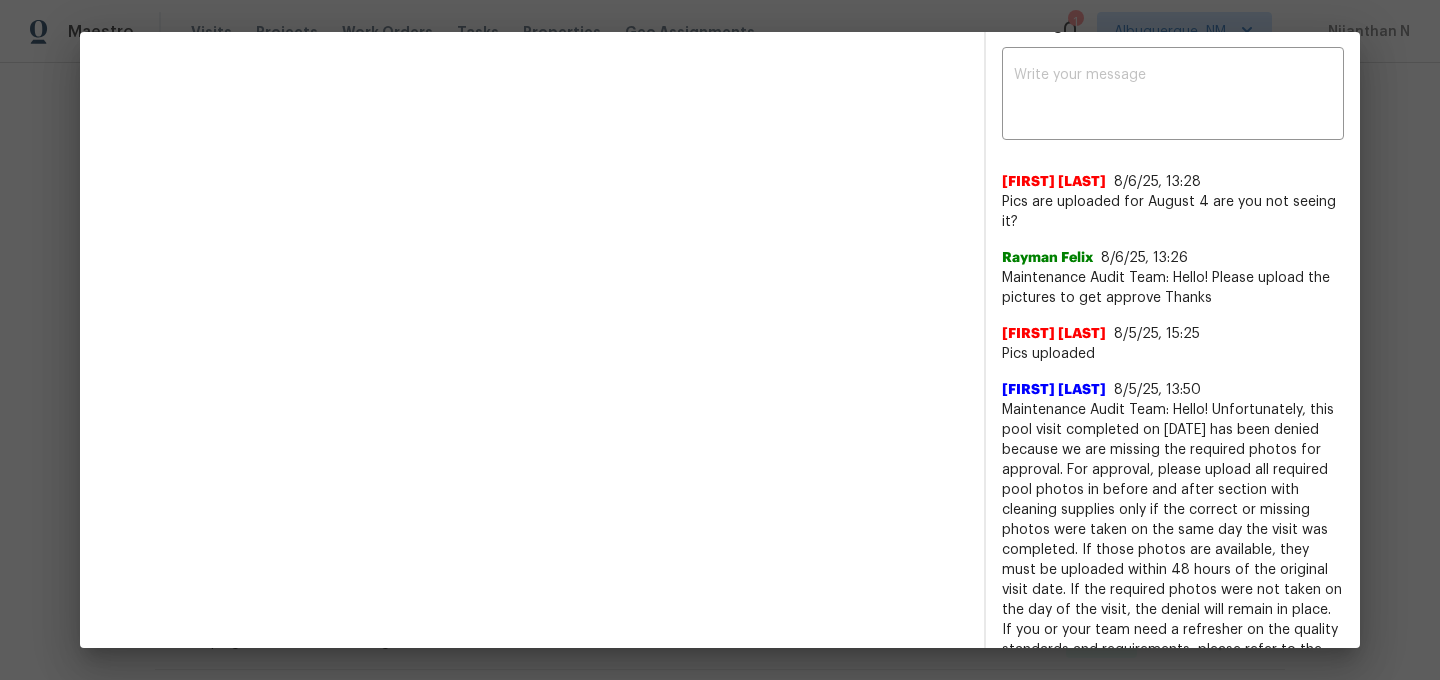 click on "Maintenance Audit Team: Hello! Unfortunately, this pool visit completed on 08/04/2025 has been denied because we are missing the required photos for approval. For approval, please upload all required pool photos in before and after section with cleaning supplies only if the correct or missing photos were taken on the same day the visit was completed. If those photos are available, they must be uploaded within 48 hours of the original visit date. If the required photos were not taken on the day of the visit, the denial will remain in place. If you or your team need a refresher on the quality standards and requirements, please refer to the updated Standards of Work that have been distributed via email. Thank you!" at bounding box center (1173, 550) 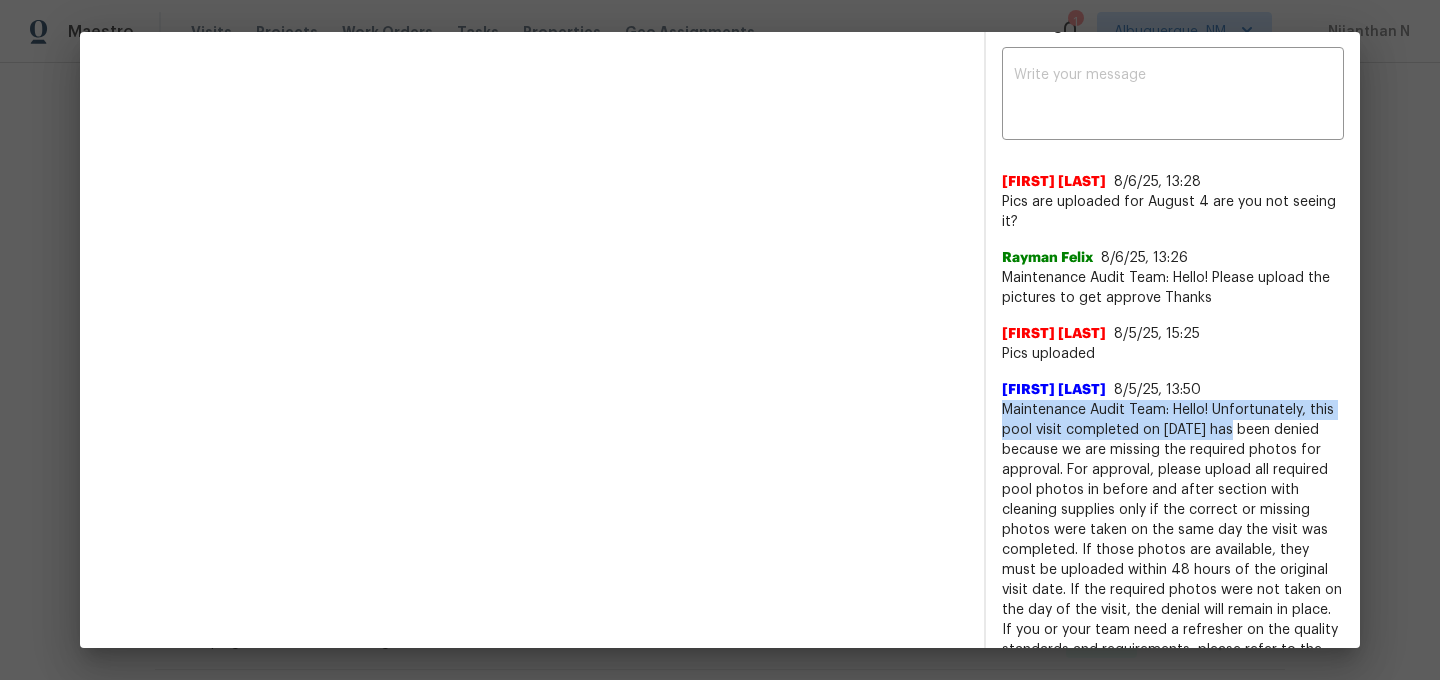 drag, startPoint x: 1044, startPoint y: 413, endPoint x: 1227, endPoint y: 422, distance: 183.22118 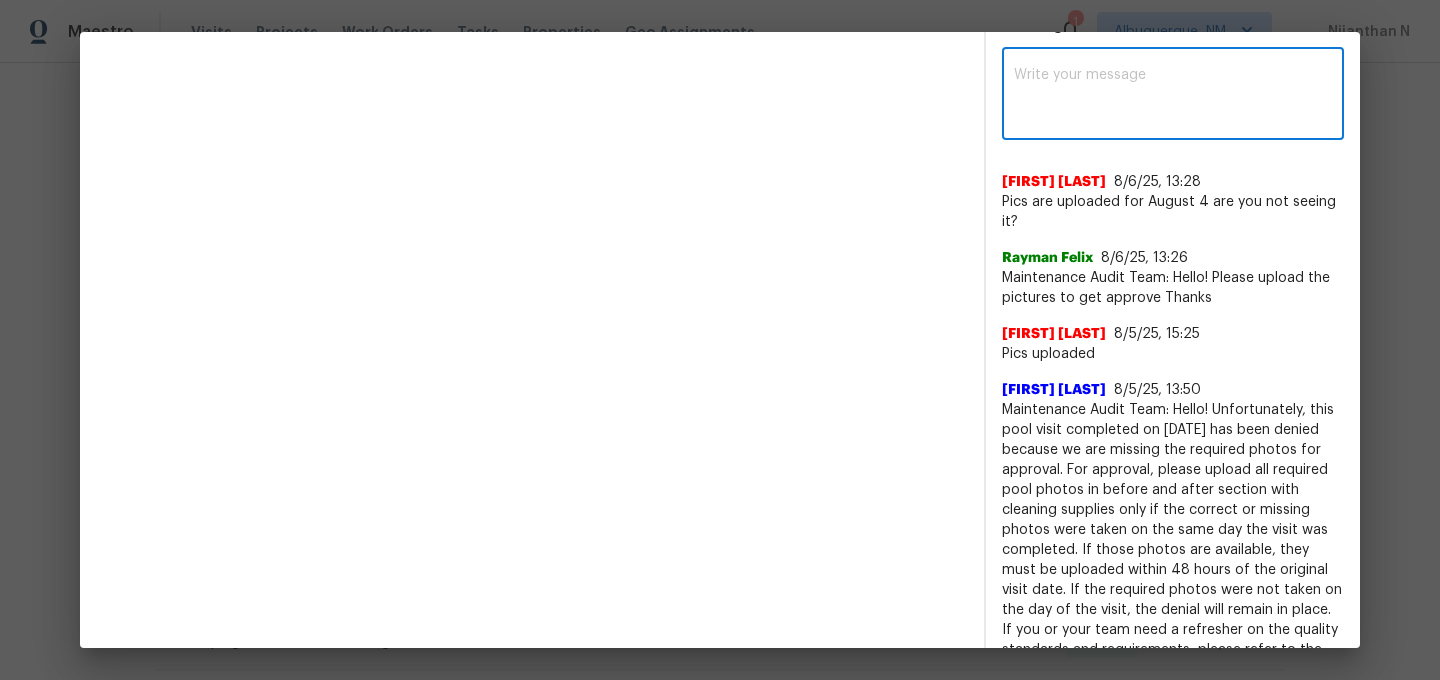 click at bounding box center [1173, 96] 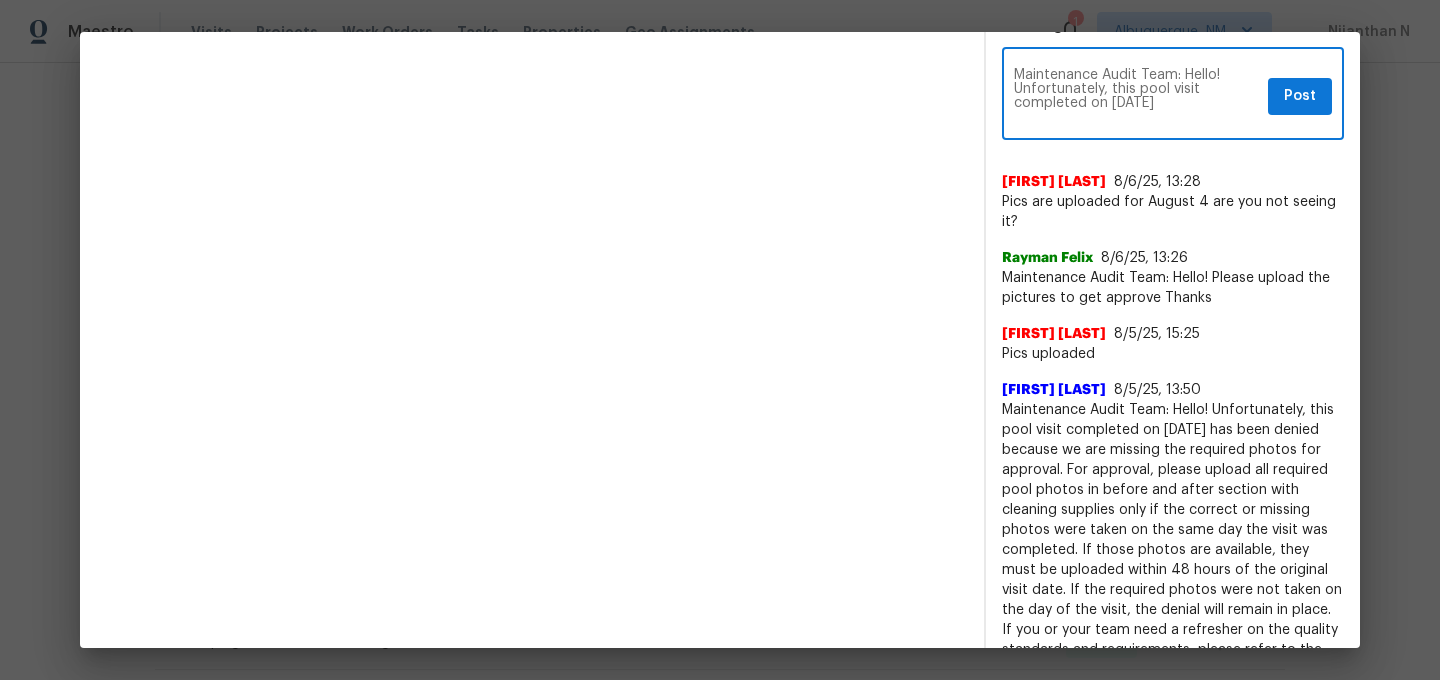 click on "Maintenance Audit Team: Hello! Unfortunately, this pool visit completed on 08/04/2025" at bounding box center (1137, 96) 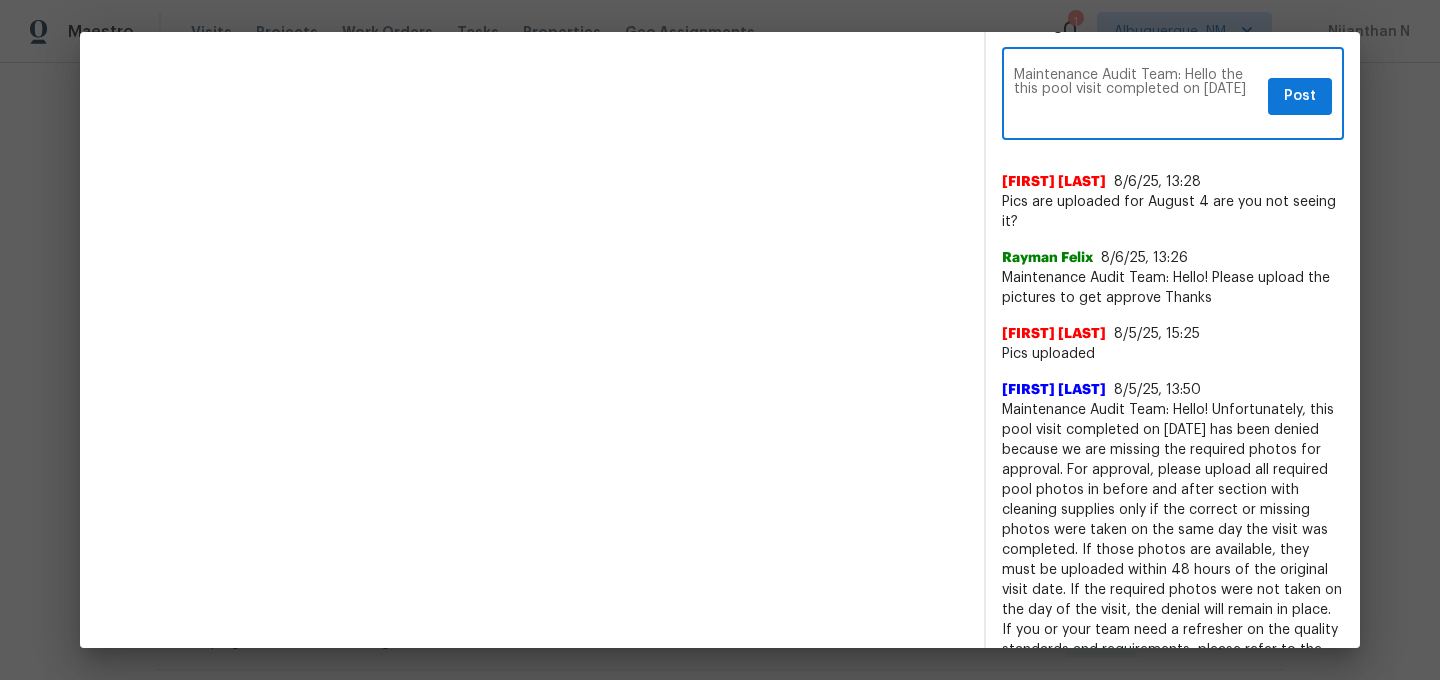 click on "Maintenance Audit Team: Hello the  this pool visit completed on 08/04/2025" at bounding box center [1137, 96] 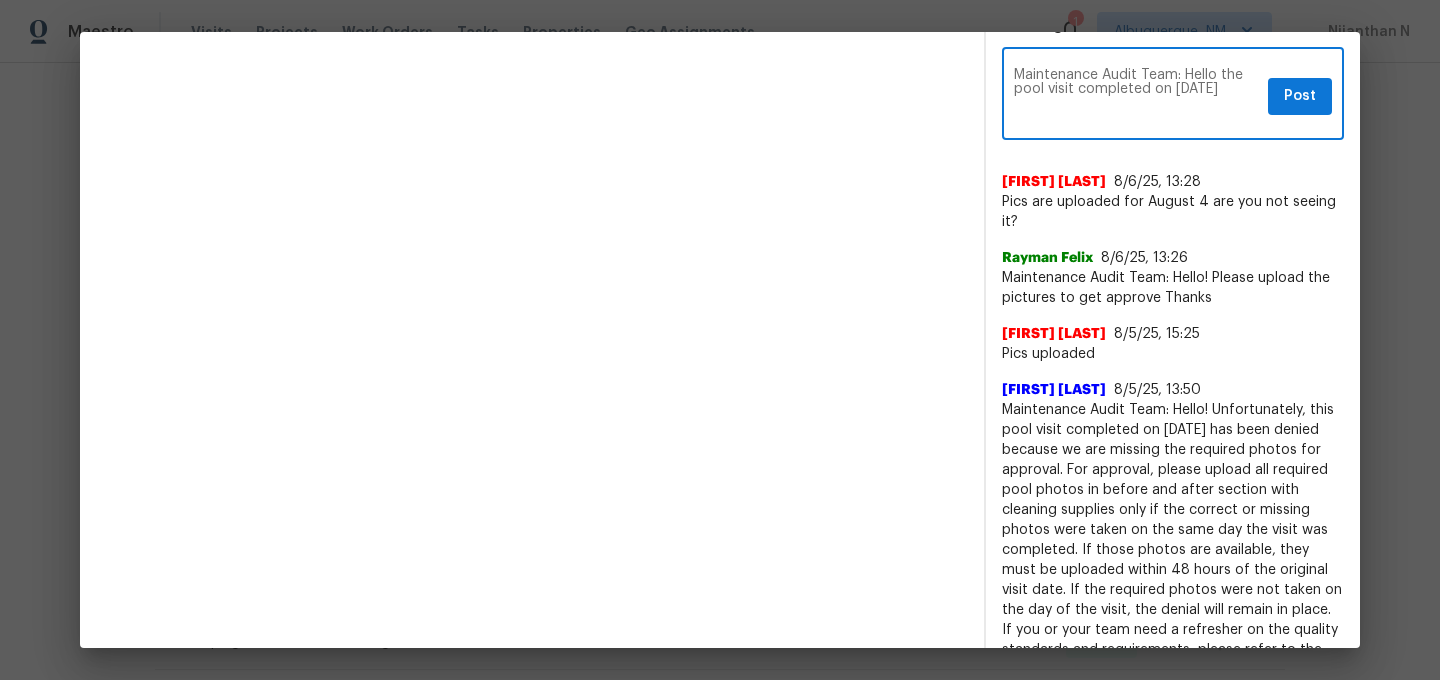 click on "Maintenance Audit Team: Hello the pool visit completed on 08/04/2025" at bounding box center (1137, 96) 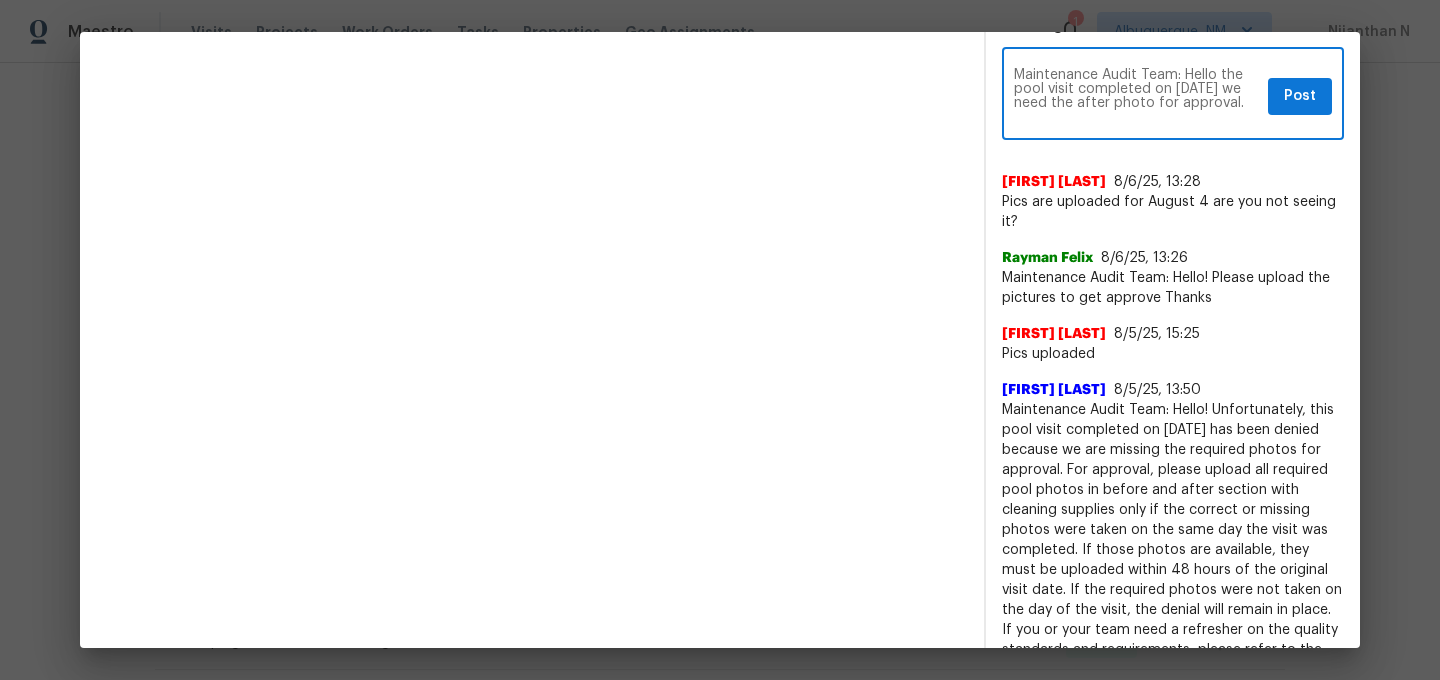 click on "Maintenance Audit Team: Hello the pool visit completed on 08/04/2025 we need the after photo for approval." at bounding box center [1137, 96] 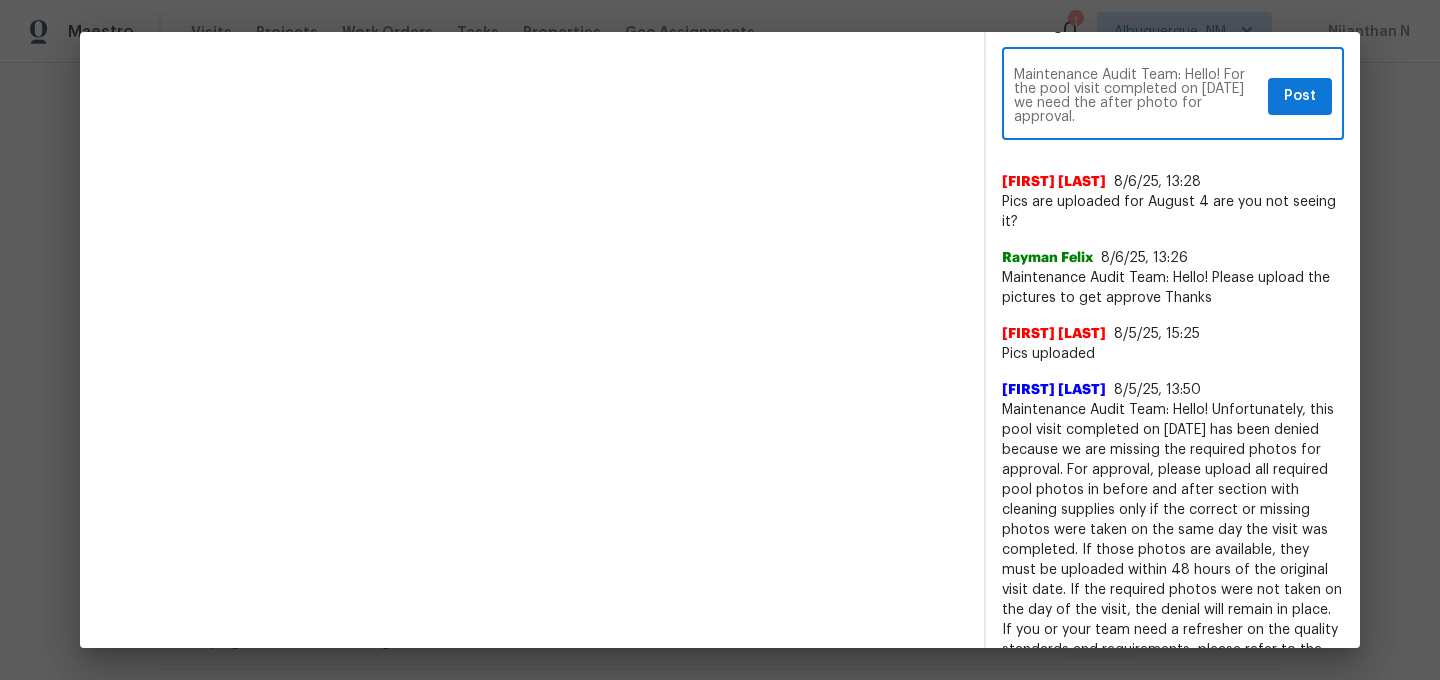 click on "Maintenance Audit Team: Hello! For the pool visit completed on 08/04/2025 we need the after photo for approval." at bounding box center (1137, 96) 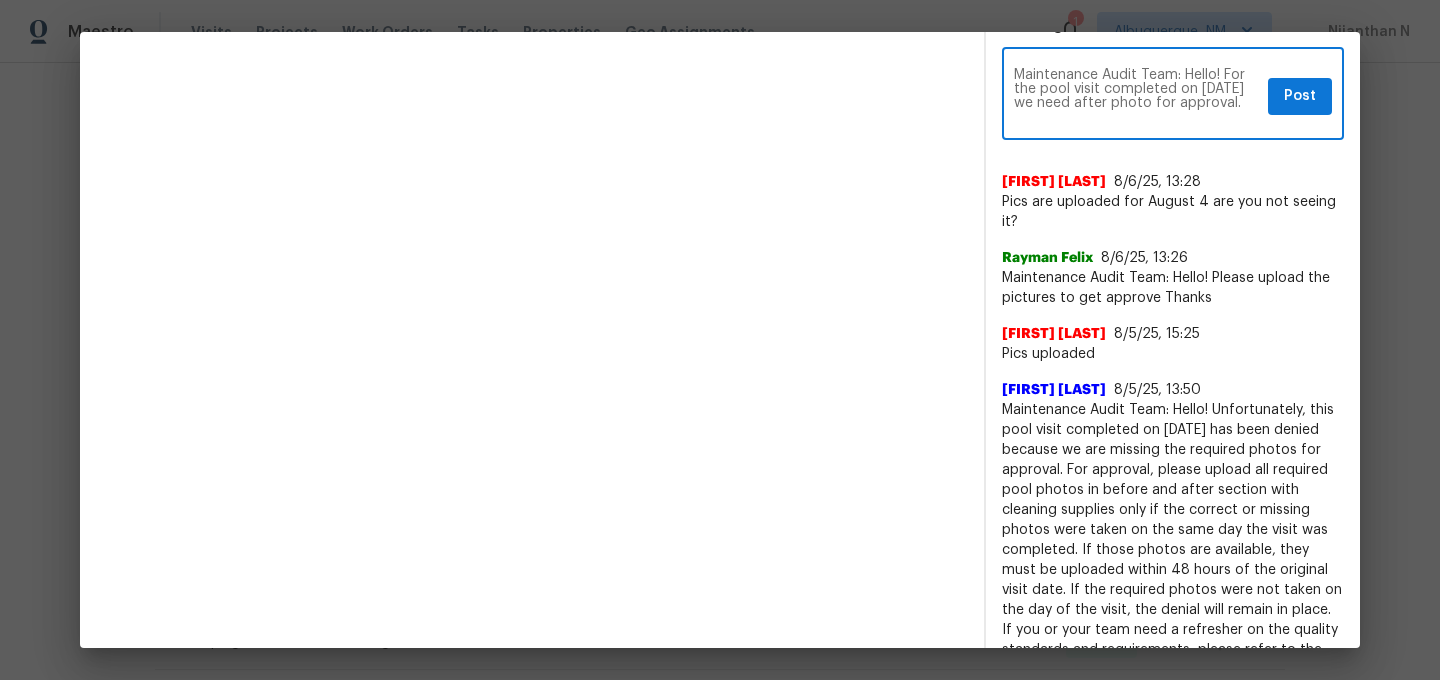 click on "Maintenance Audit Team: Hello! For the pool visit completed on 08/04/2025 we need after photo for approval." at bounding box center (1137, 96) 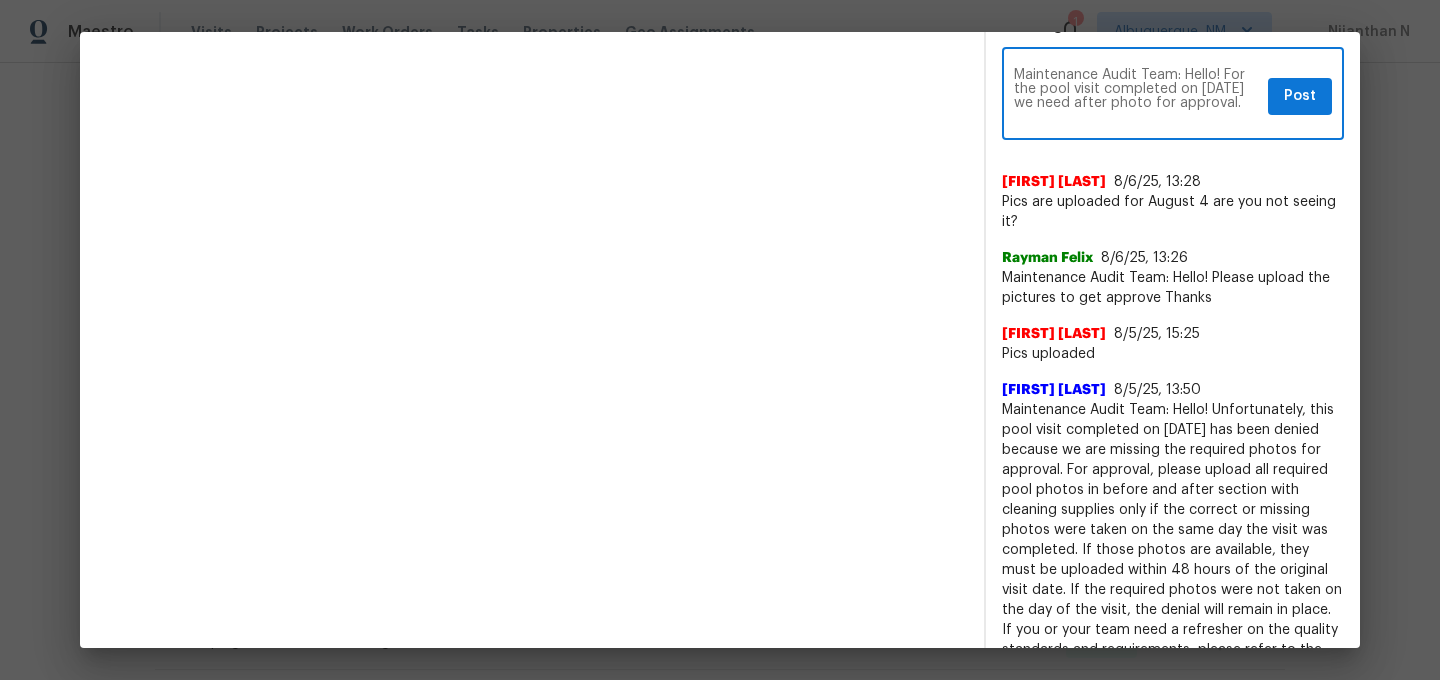 paste on "As per our updated SWO the photos must be uploaded within 48 hours of the original visit date. If the required photos were not taken on the day of the visit, the denial will remain in place. If you or your team need a refresher on the quality standards and requirements, please refer to the updated Standards of Work that have been distributed via email." 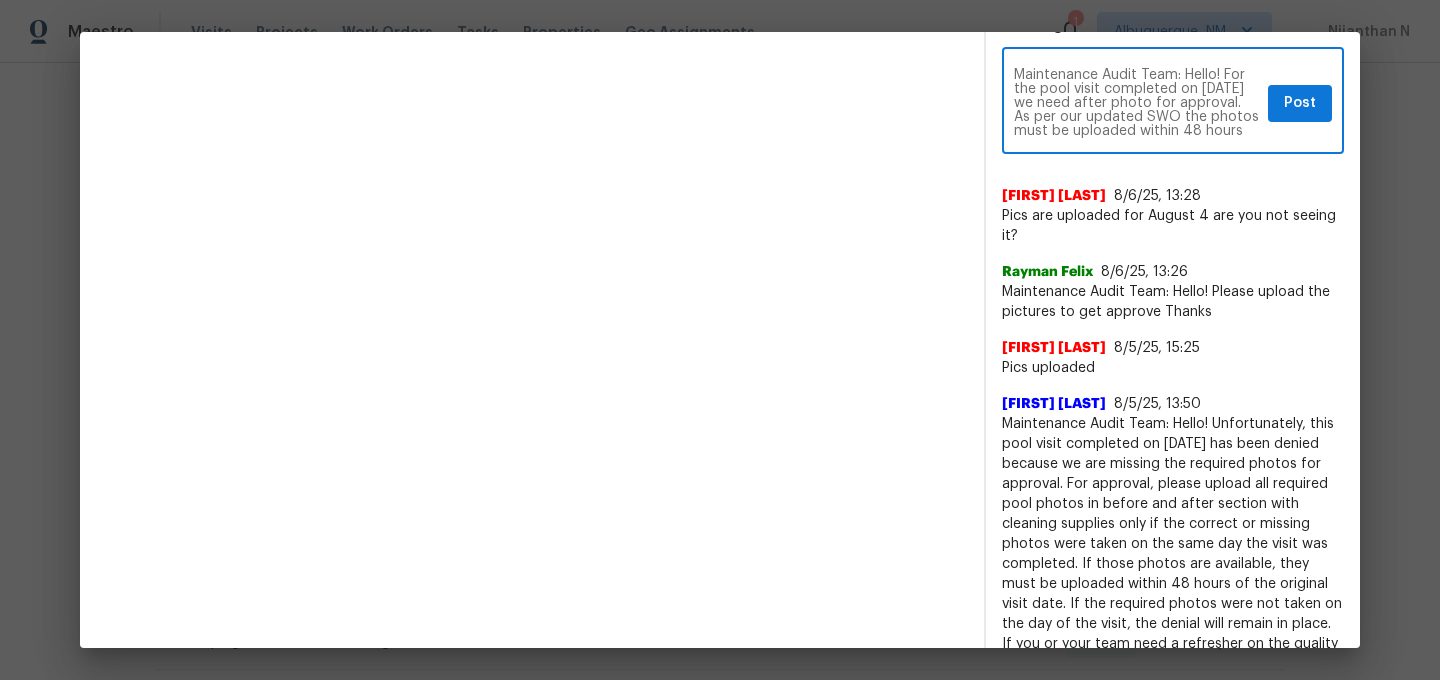 scroll, scrollTop: 126, scrollLeft: 0, axis: vertical 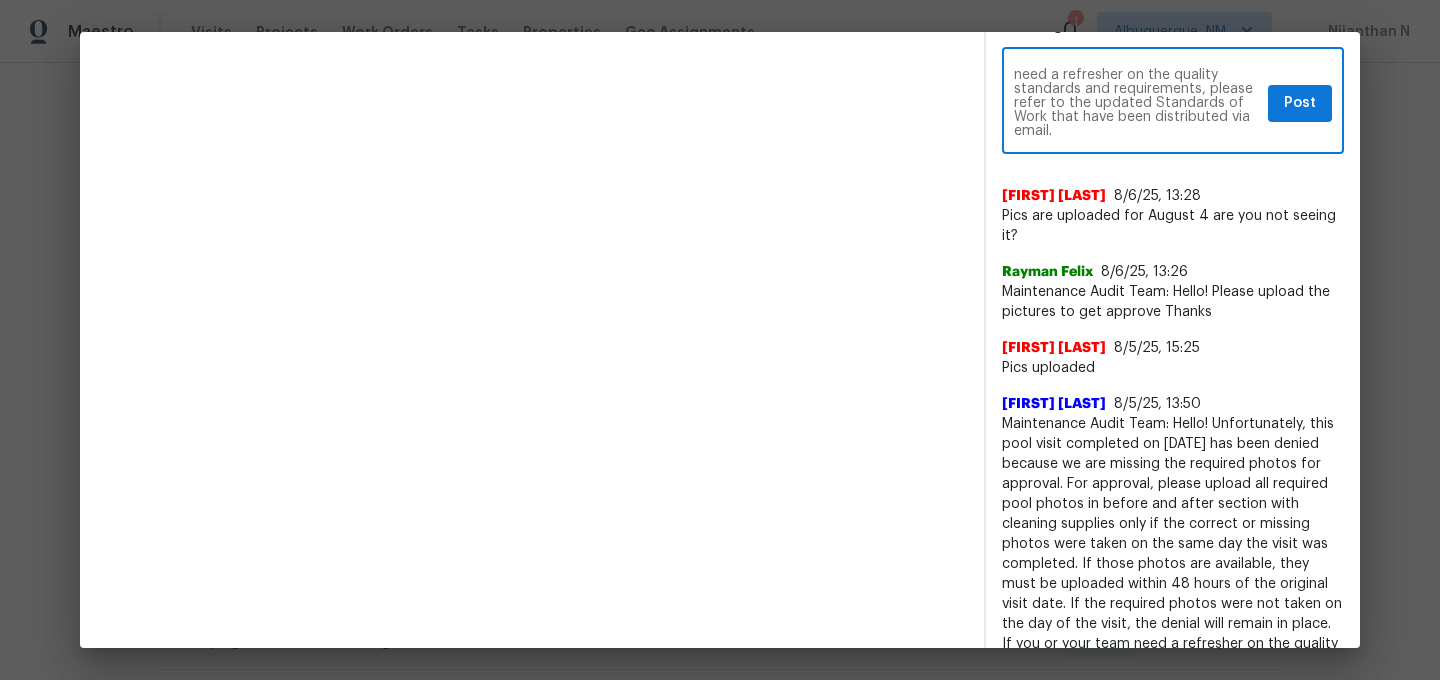 type on "Maintenance Audit Team: Hello! For the pool visit completed on 08/04/2025 we need after photo for approval. As per our updated SWO the photos must be uploaded within 48 hours of the original visit date. If the required photos were not taken on the day of the visit, the denial will remain in place. If you or your team need a refresher on the quality standards and requirements, please refer to the updated Standards of Work that have been distributed via email." 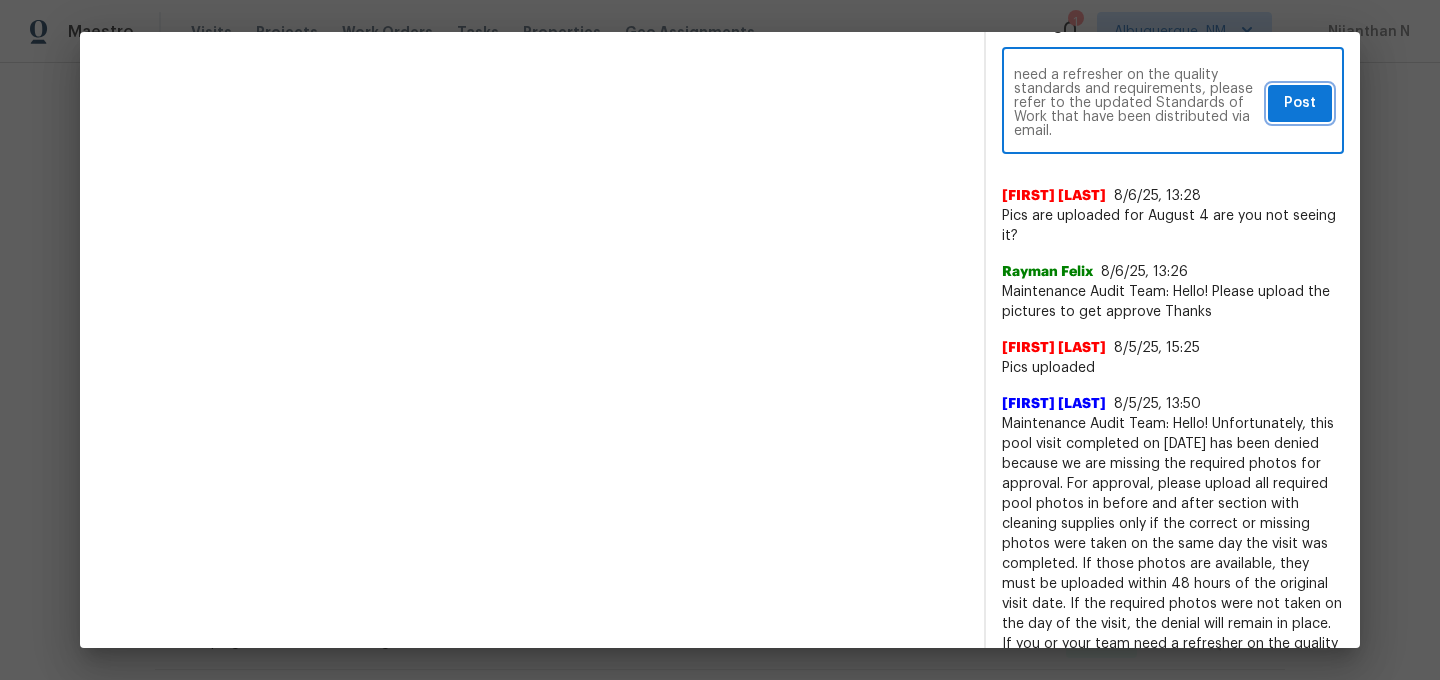 click on "Post" at bounding box center [1300, 103] 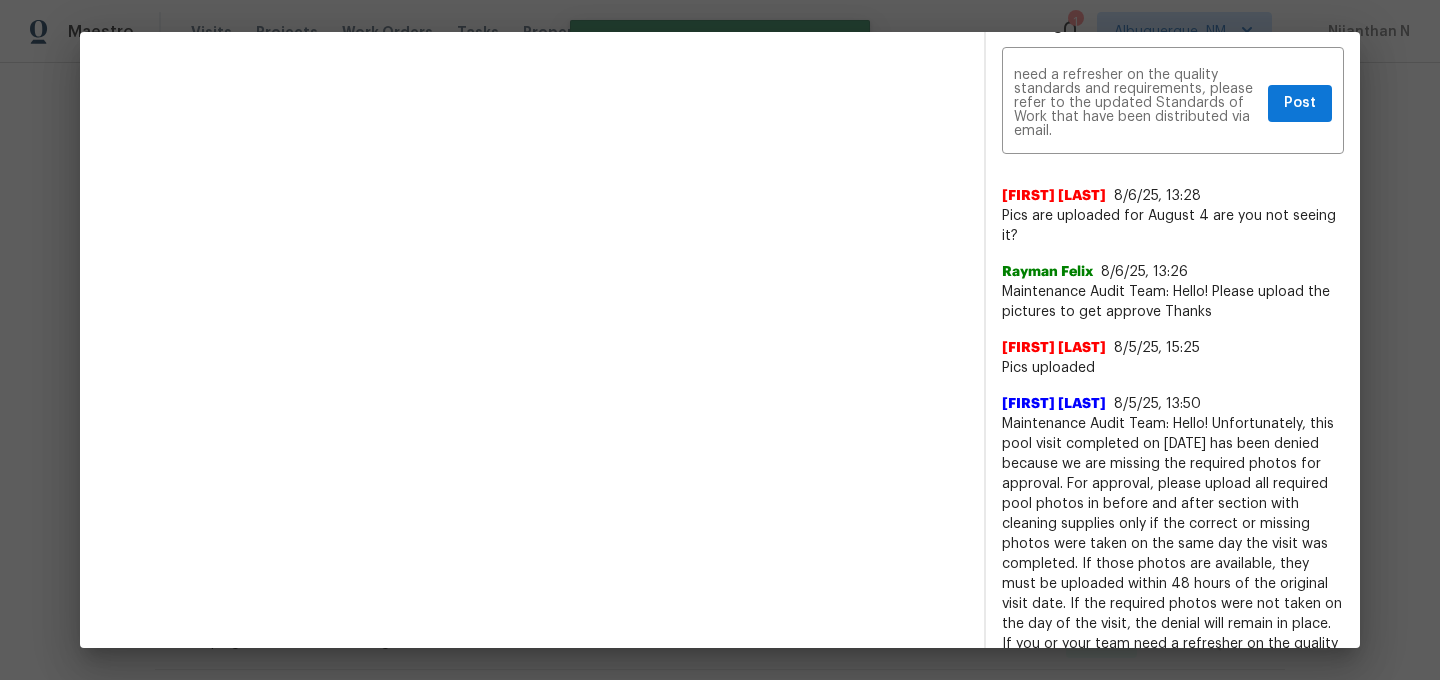 type 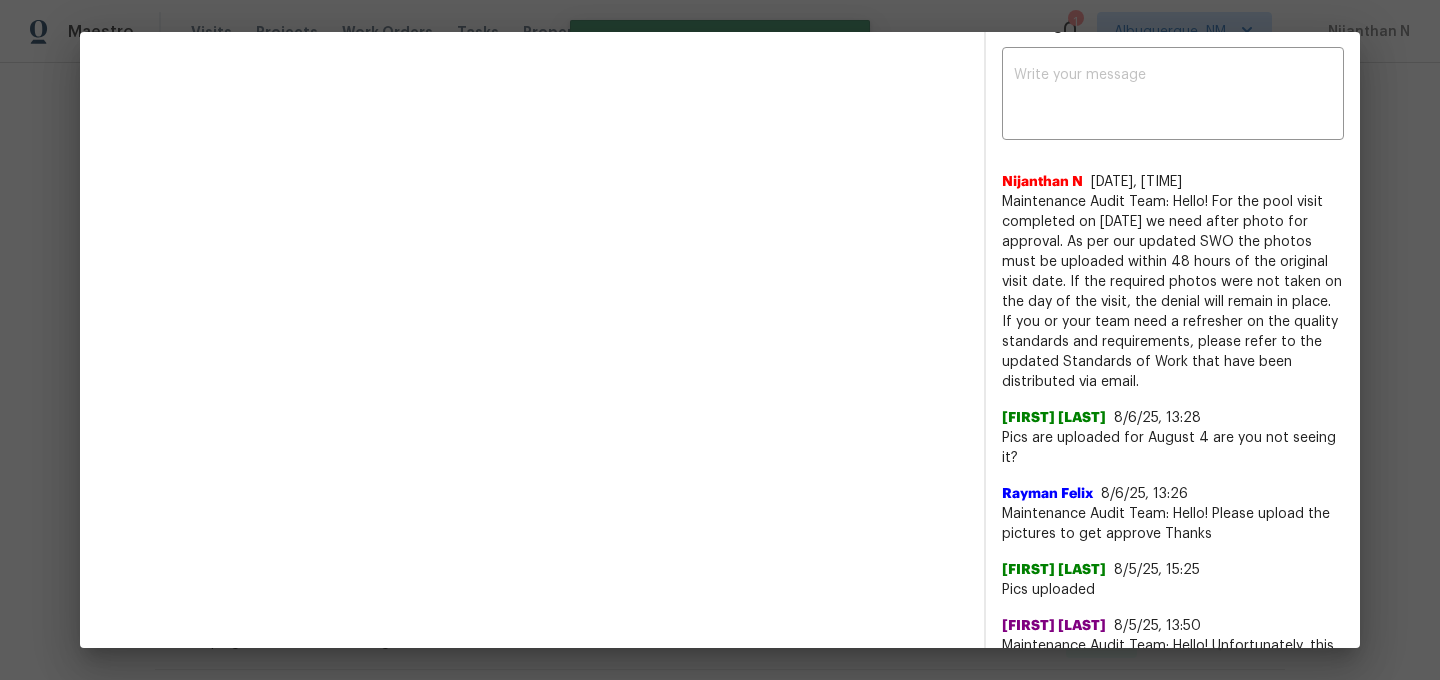 scroll, scrollTop: 0, scrollLeft: 0, axis: both 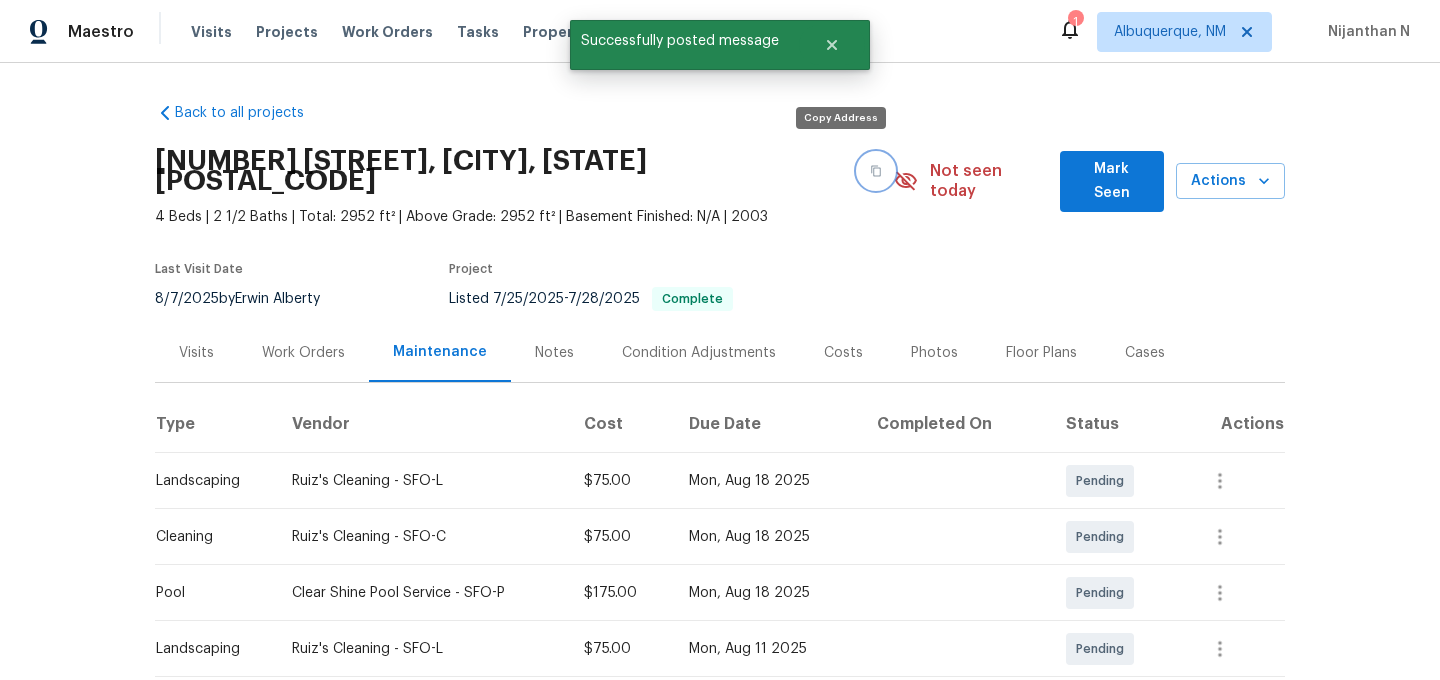 click 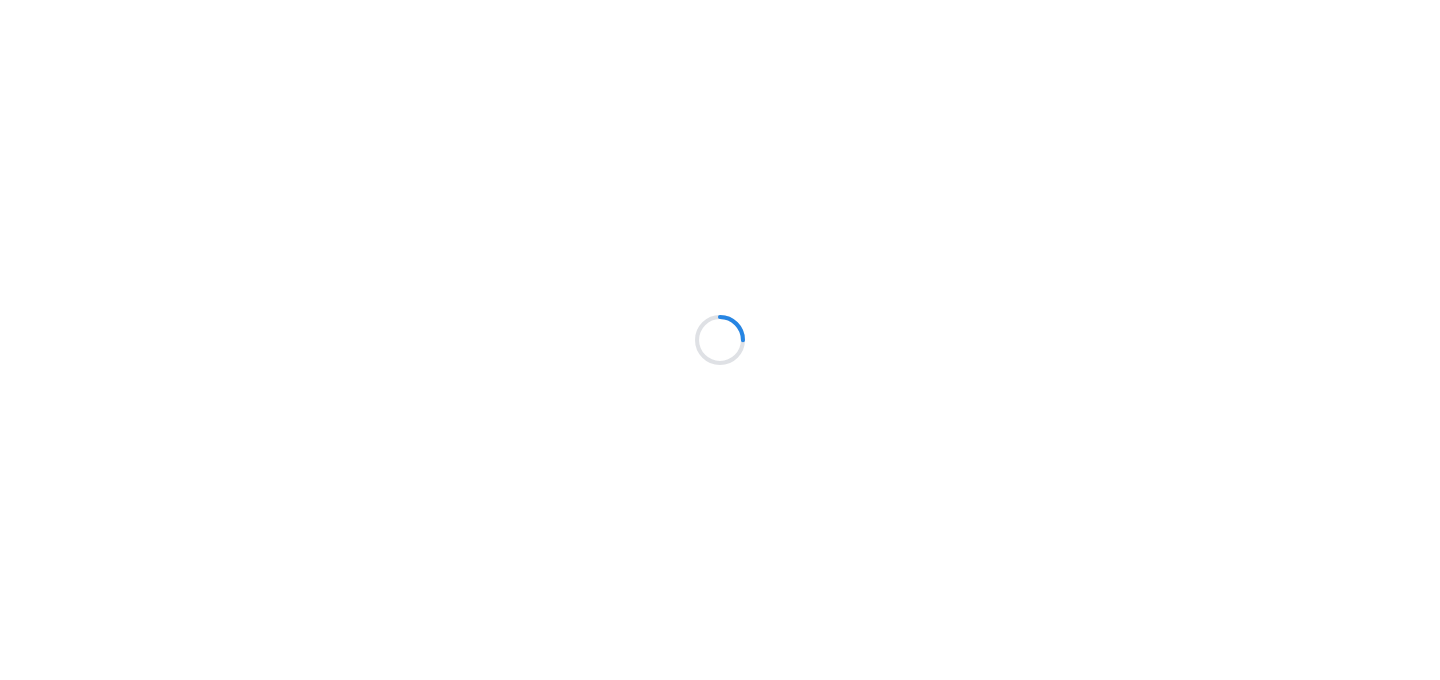 scroll, scrollTop: 0, scrollLeft: 0, axis: both 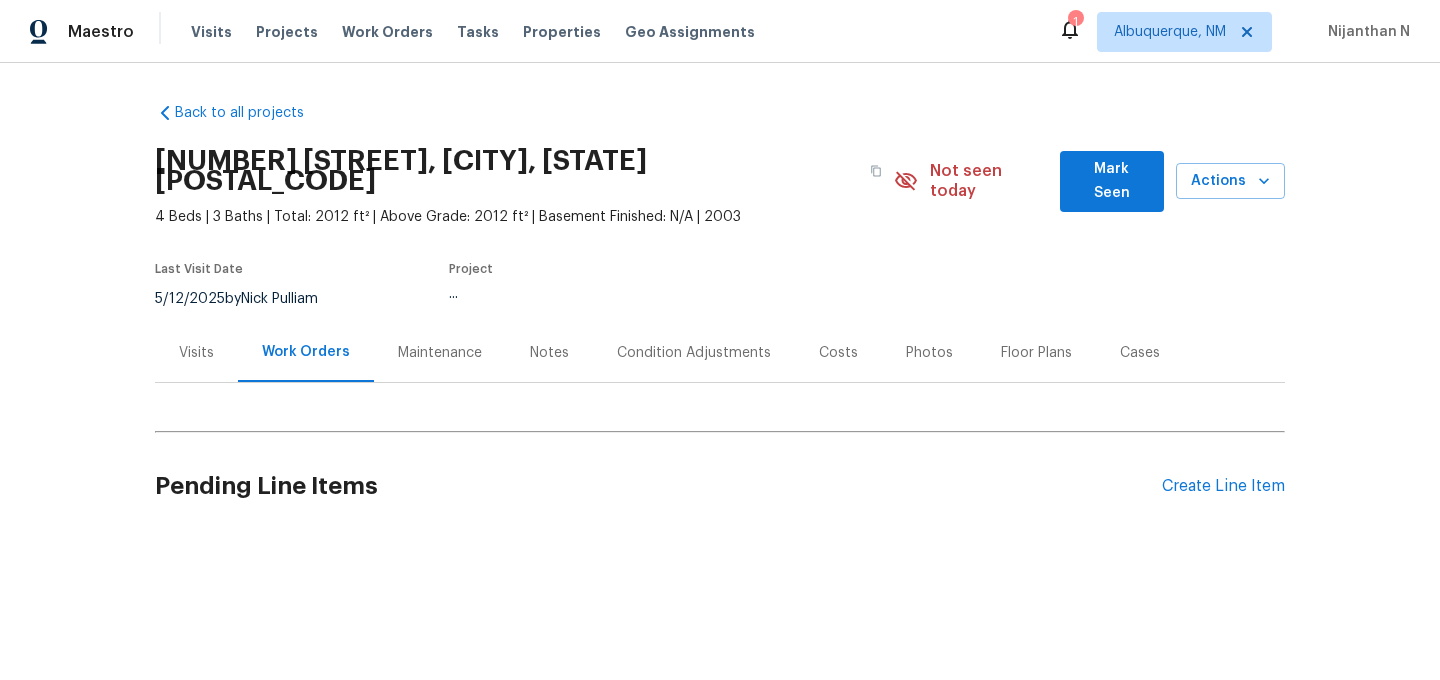 click on "Maintenance" at bounding box center [440, 353] 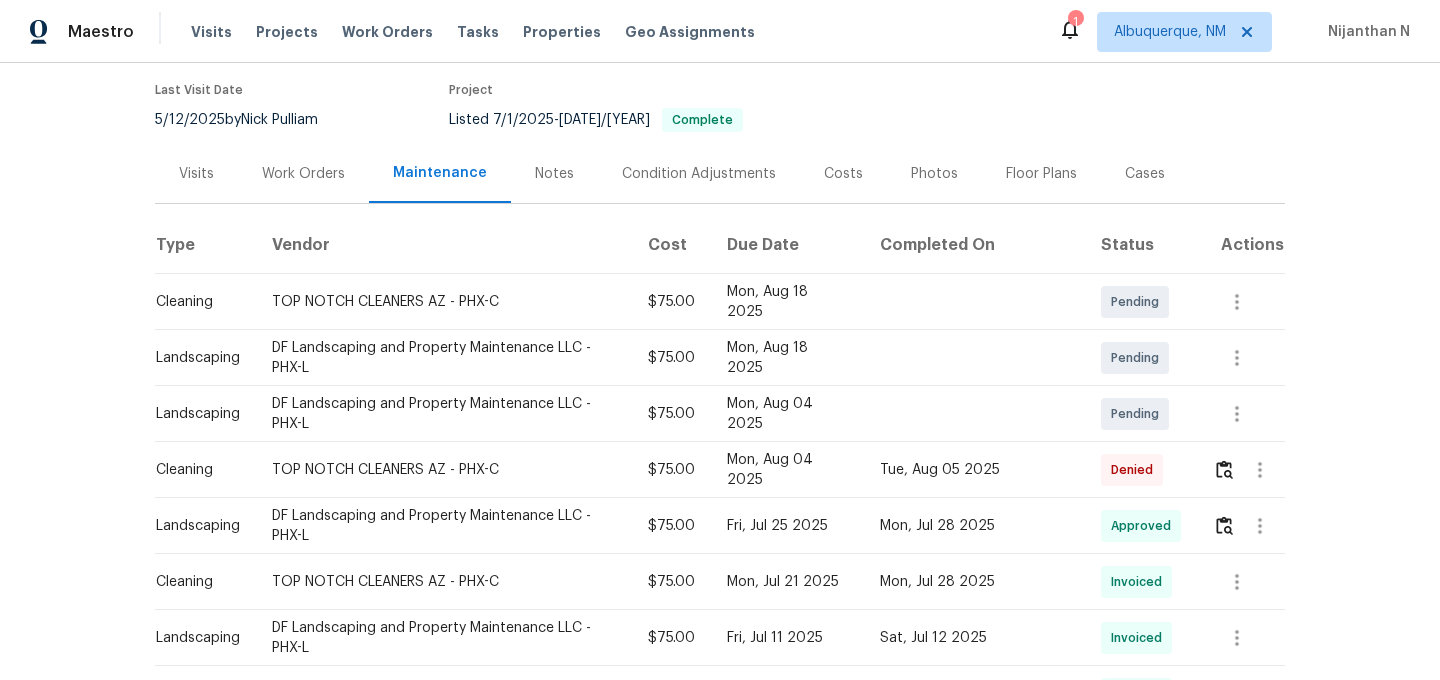 scroll, scrollTop: 218, scrollLeft: 0, axis: vertical 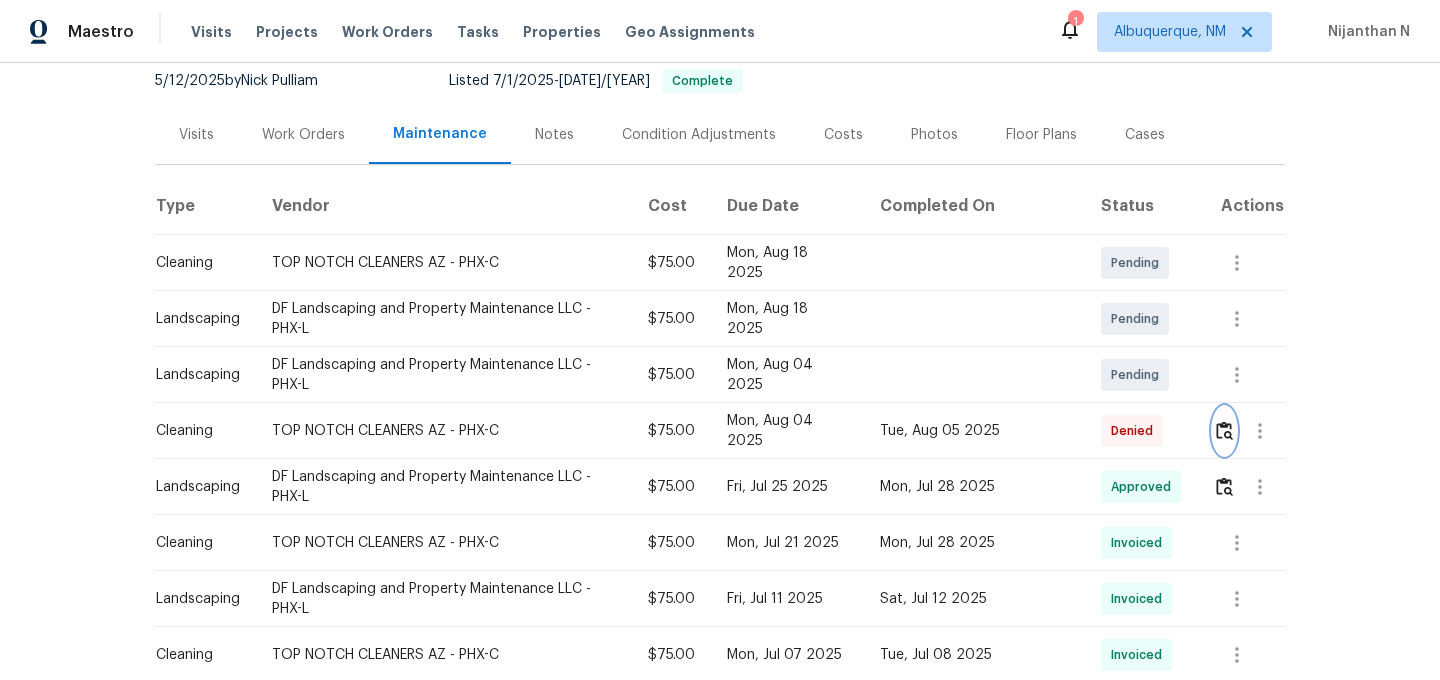 click at bounding box center [1224, 430] 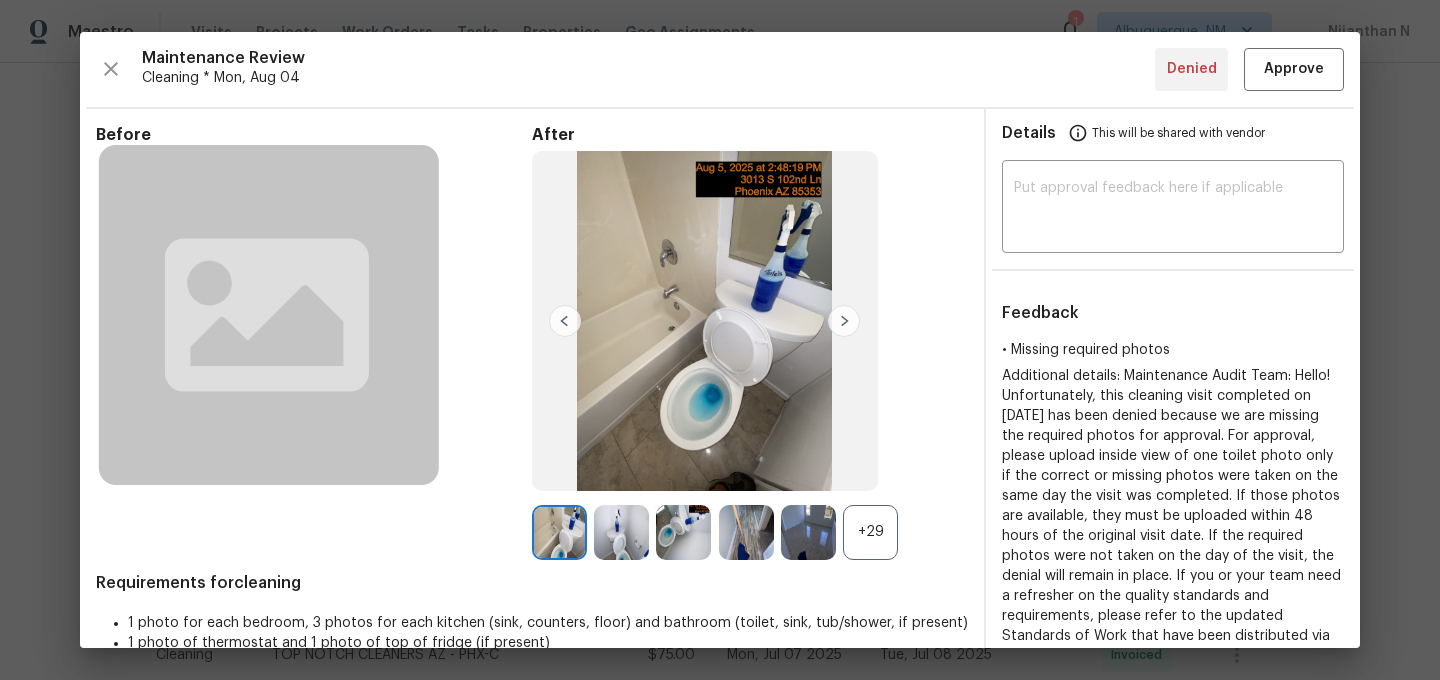 click on "+29" at bounding box center (870, 532) 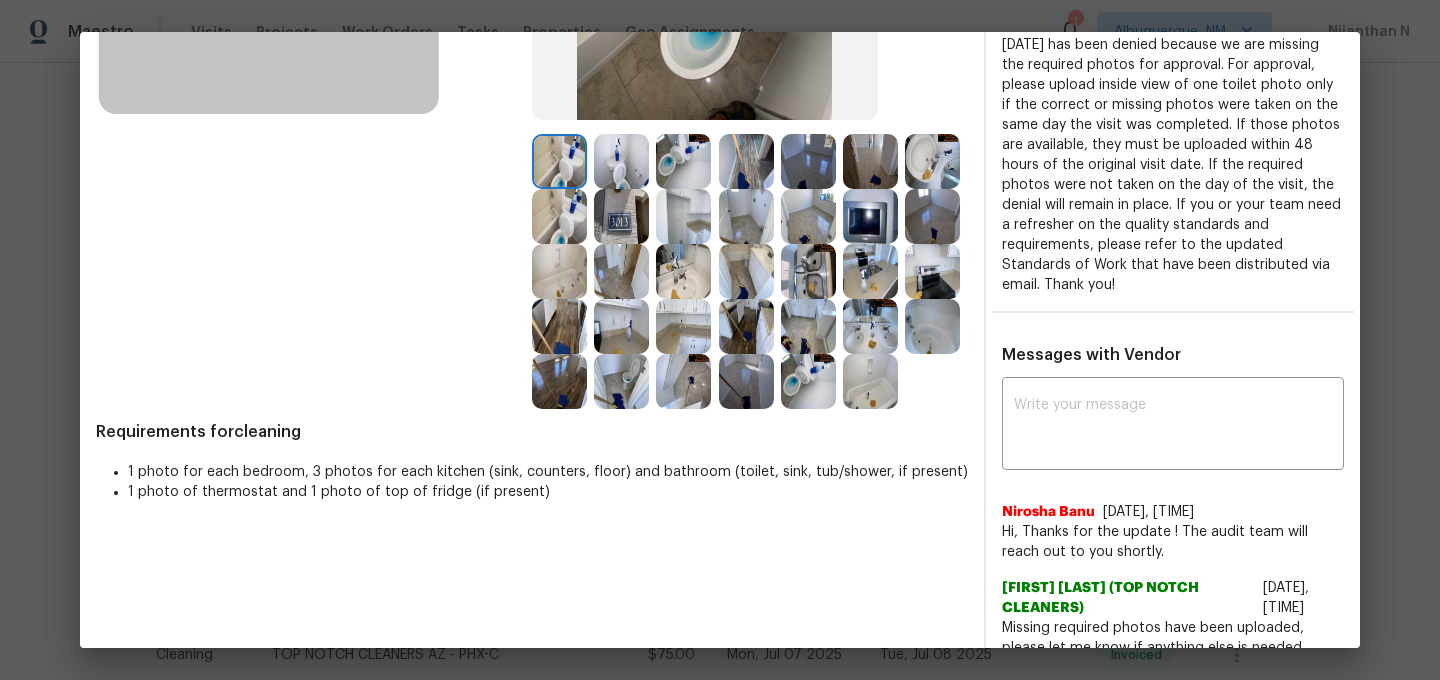 scroll, scrollTop: 357, scrollLeft: 0, axis: vertical 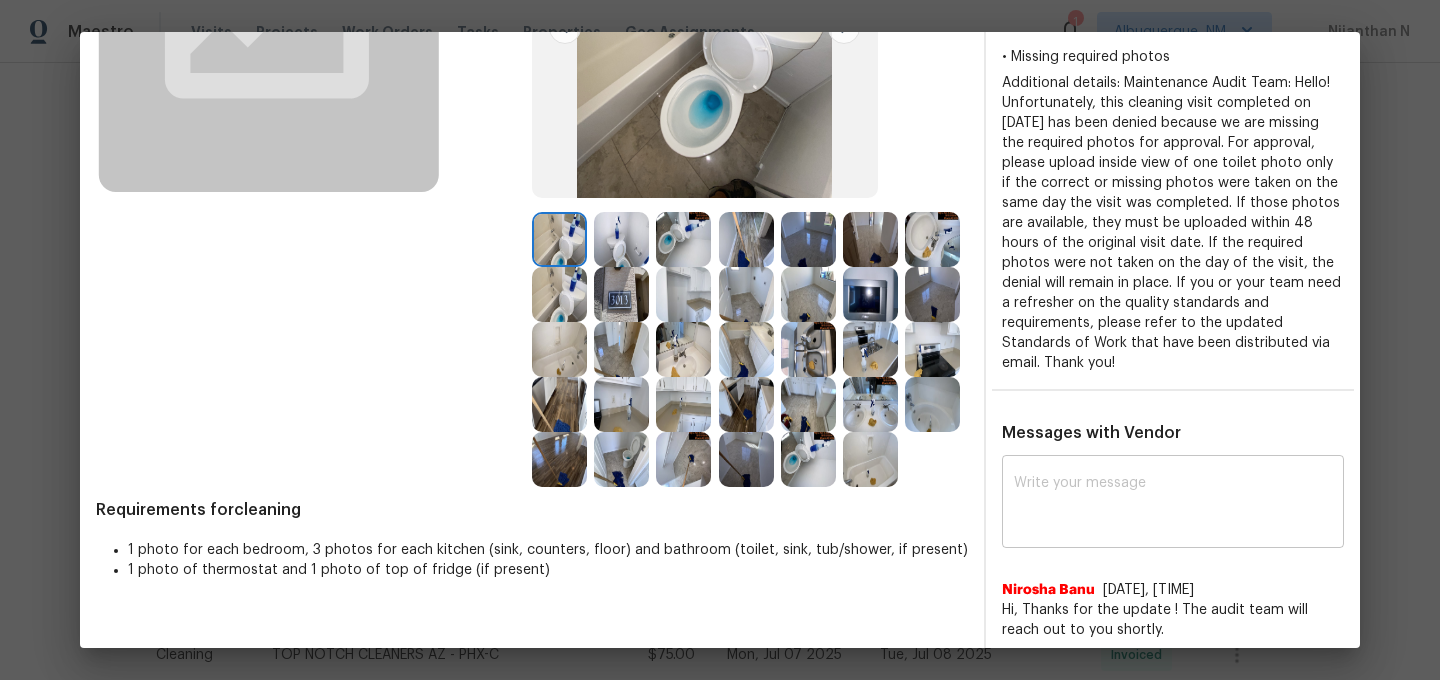 click at bounding box center [1173, 504] 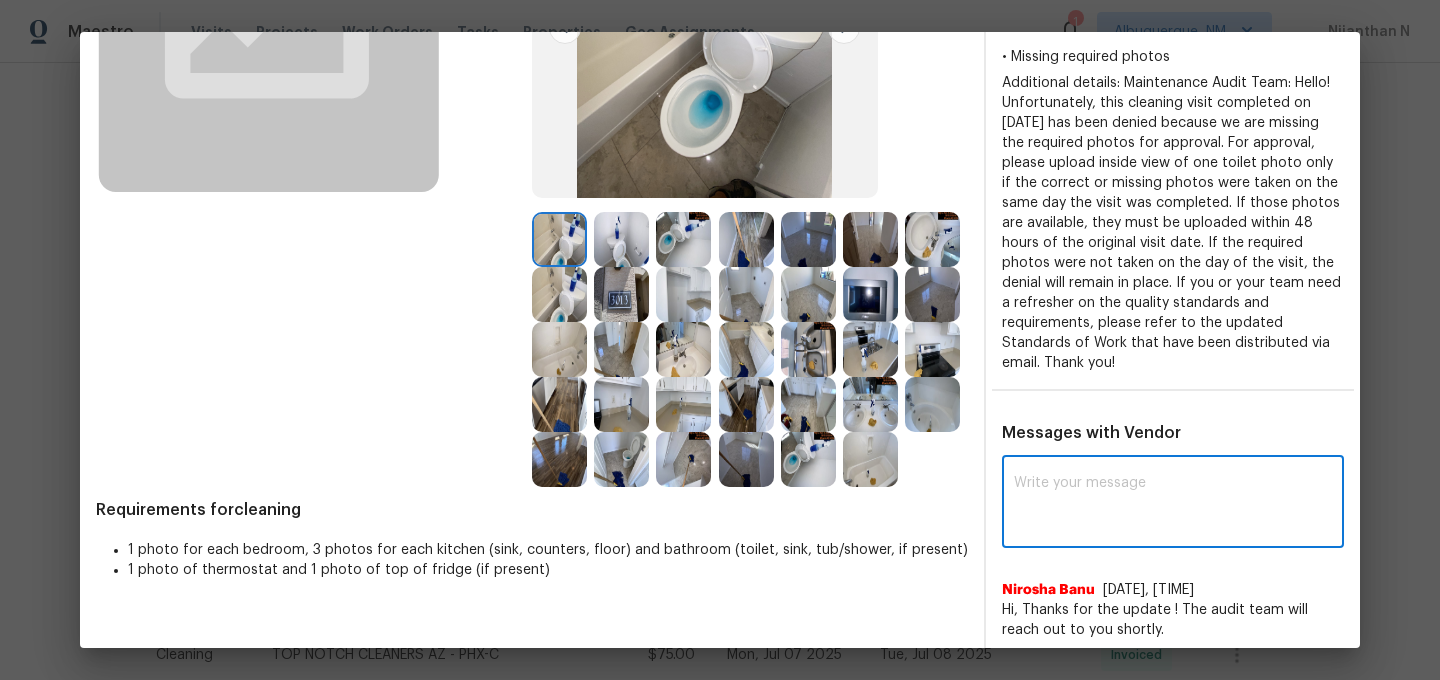 paste on "Maintenance Audit Team: Hello! Thank you for uploading the photo, after further review this visit was approved. (edited)" 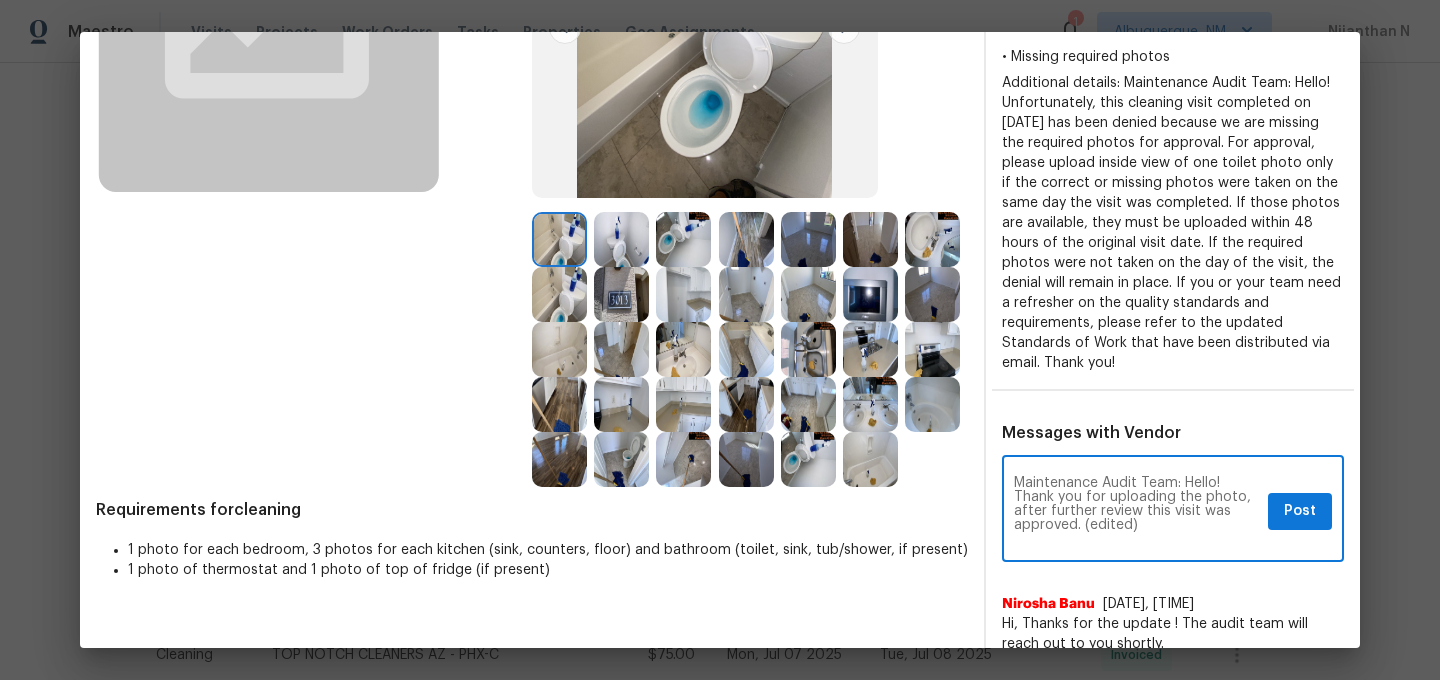 scroll, scrollTop: 0, scrollLeft: 0, axis: both 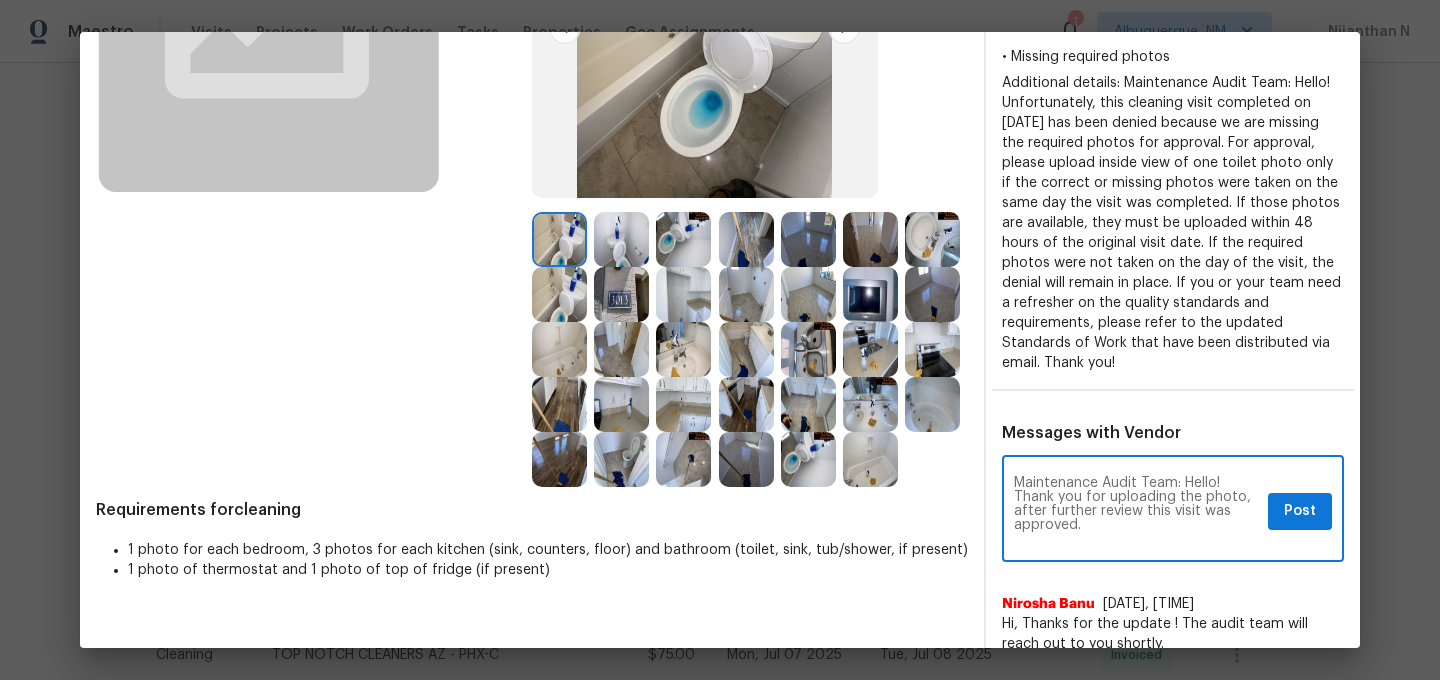 type on "Maintenance Audit Team: Hello! Thank you for uploading the photo, after further review this visit was approved." 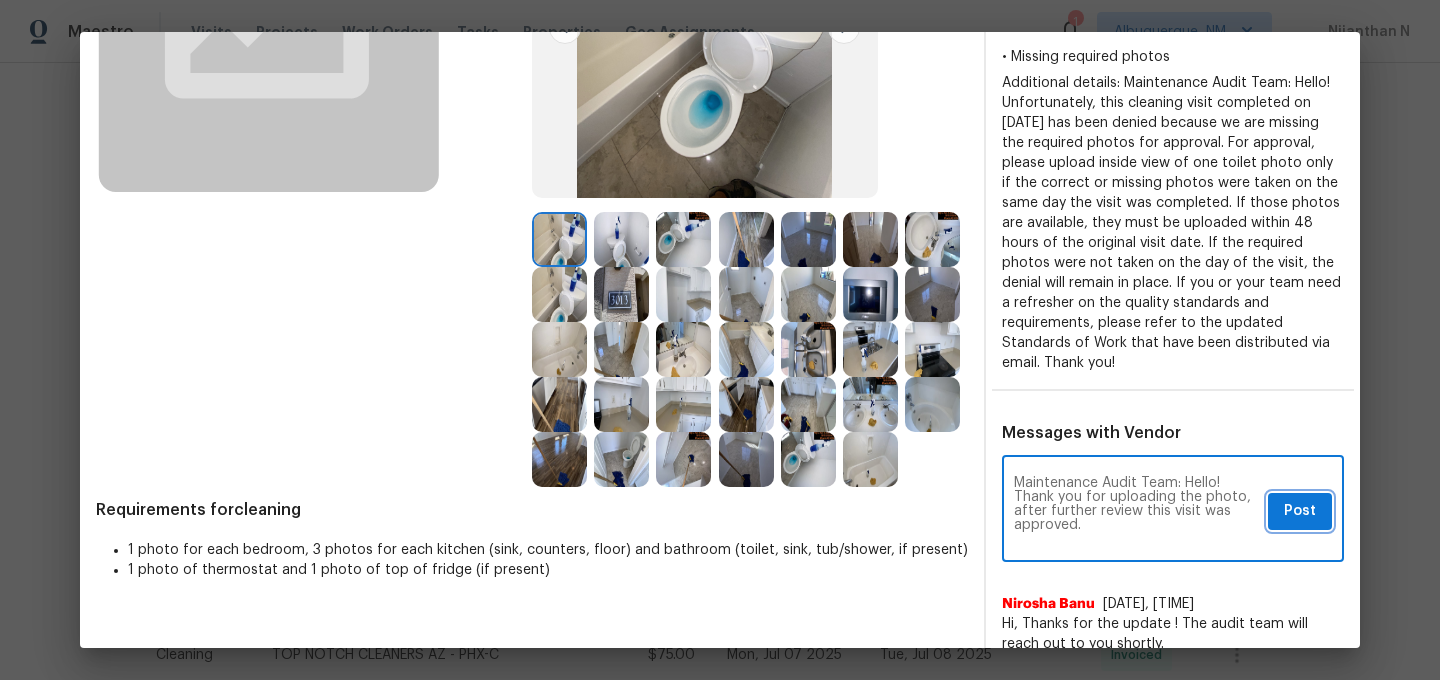 click on "Post" at bounding box center [1300, 511] 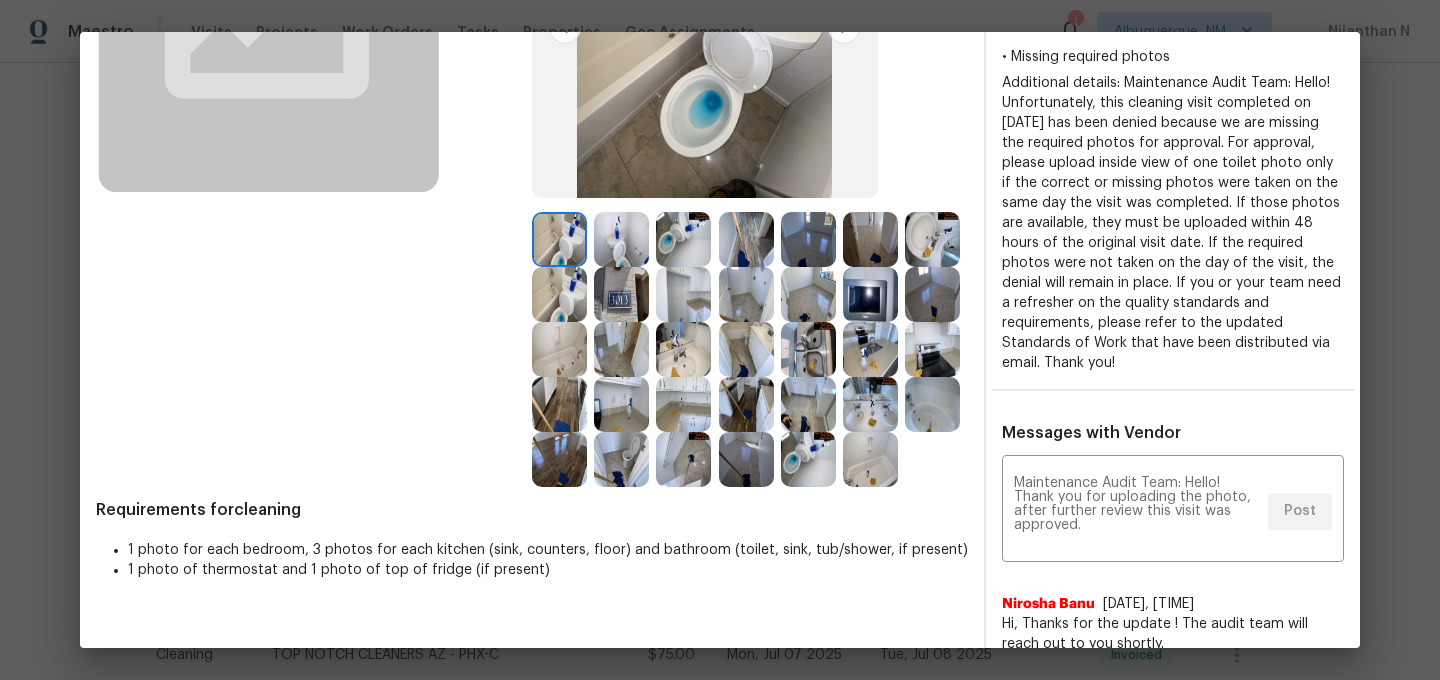 scroll, scrollTop: 0, scrollLeft: 0, axis: both 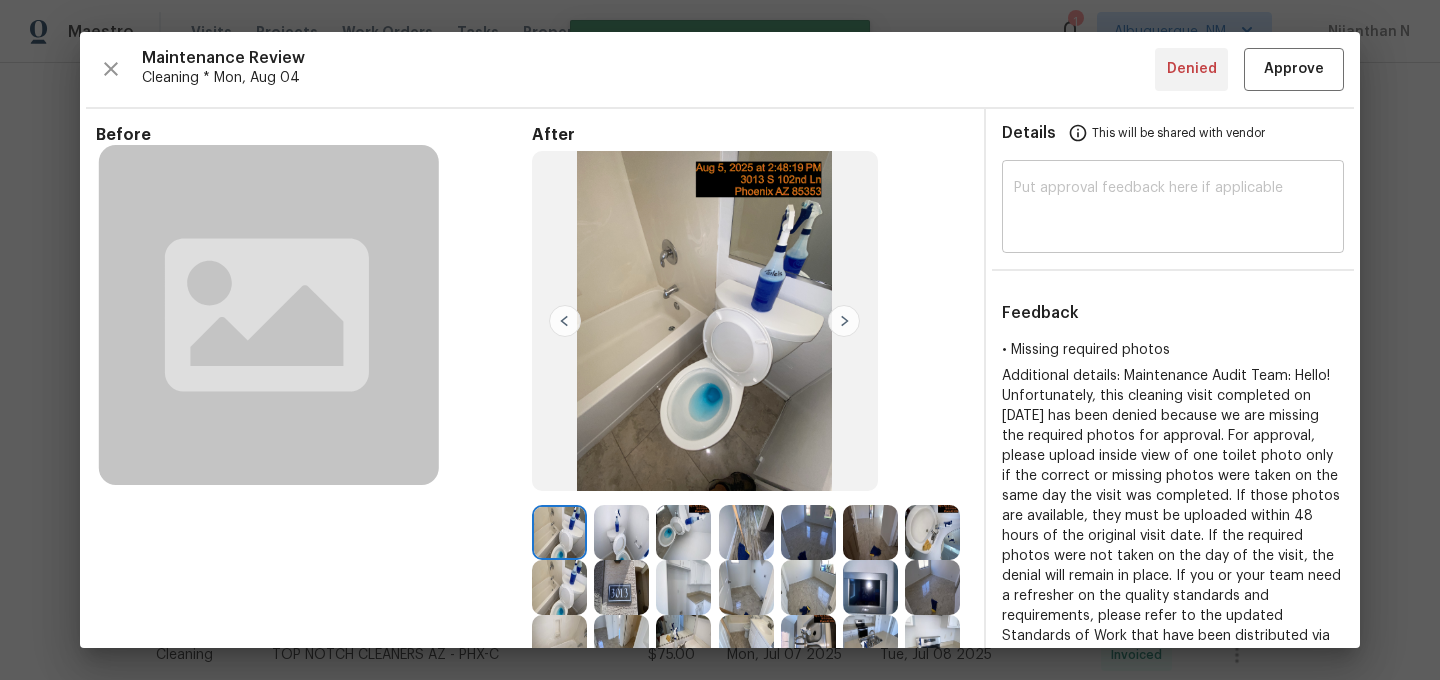 type 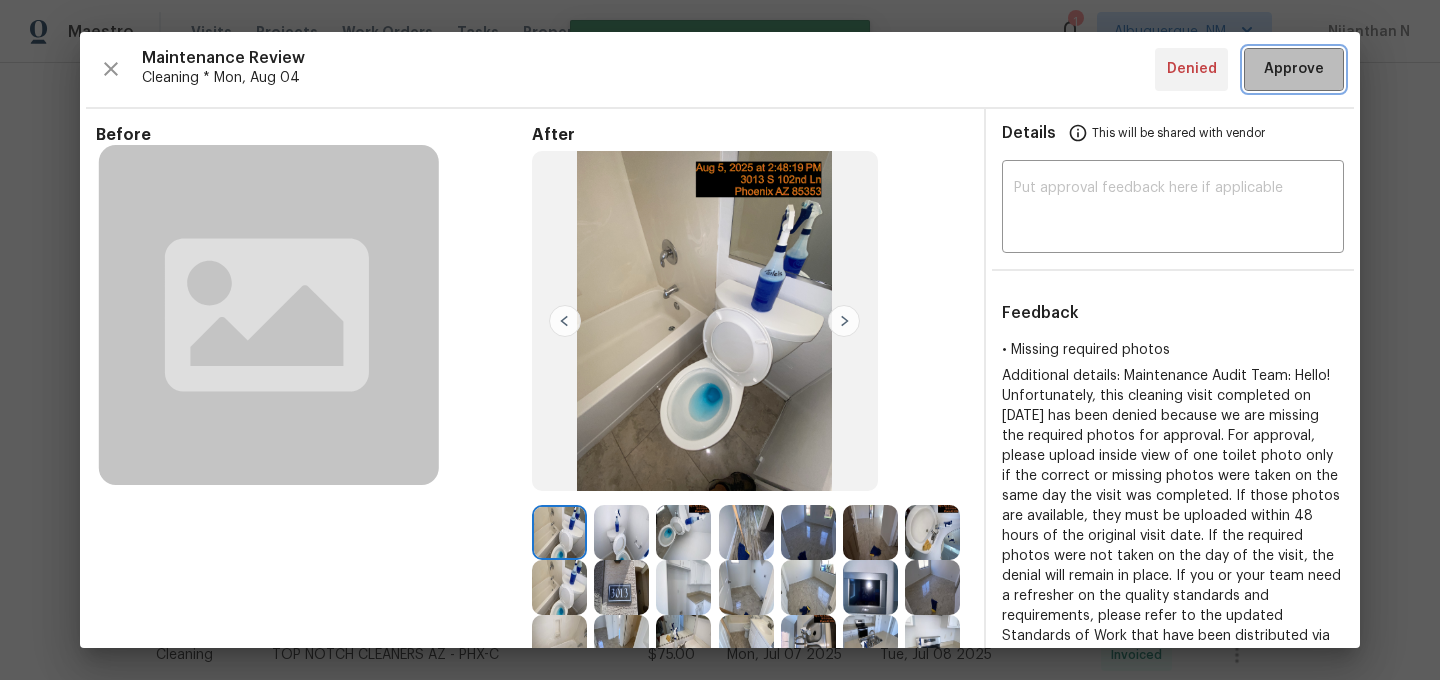 click on "Approve" at bounding box center [1294, 69] 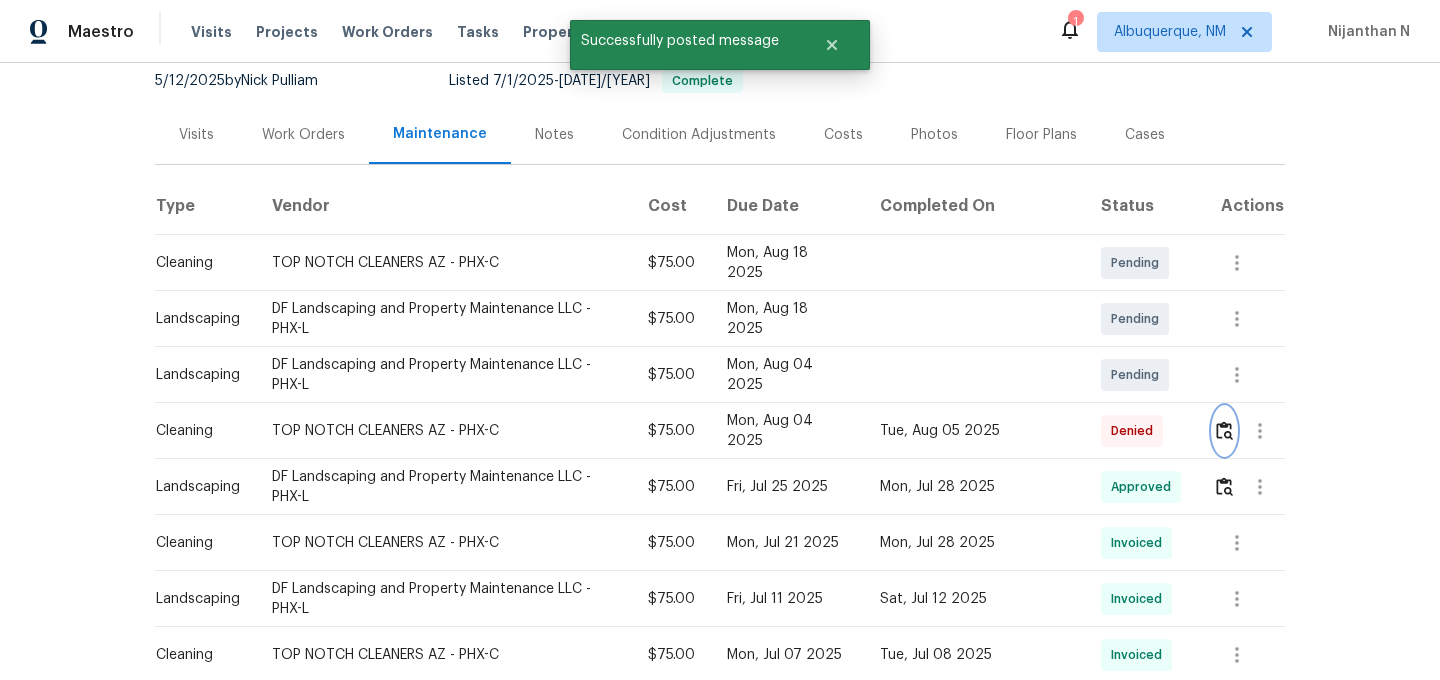 scroll, scrollTop: 0, scrollLeft: 0, axis: both 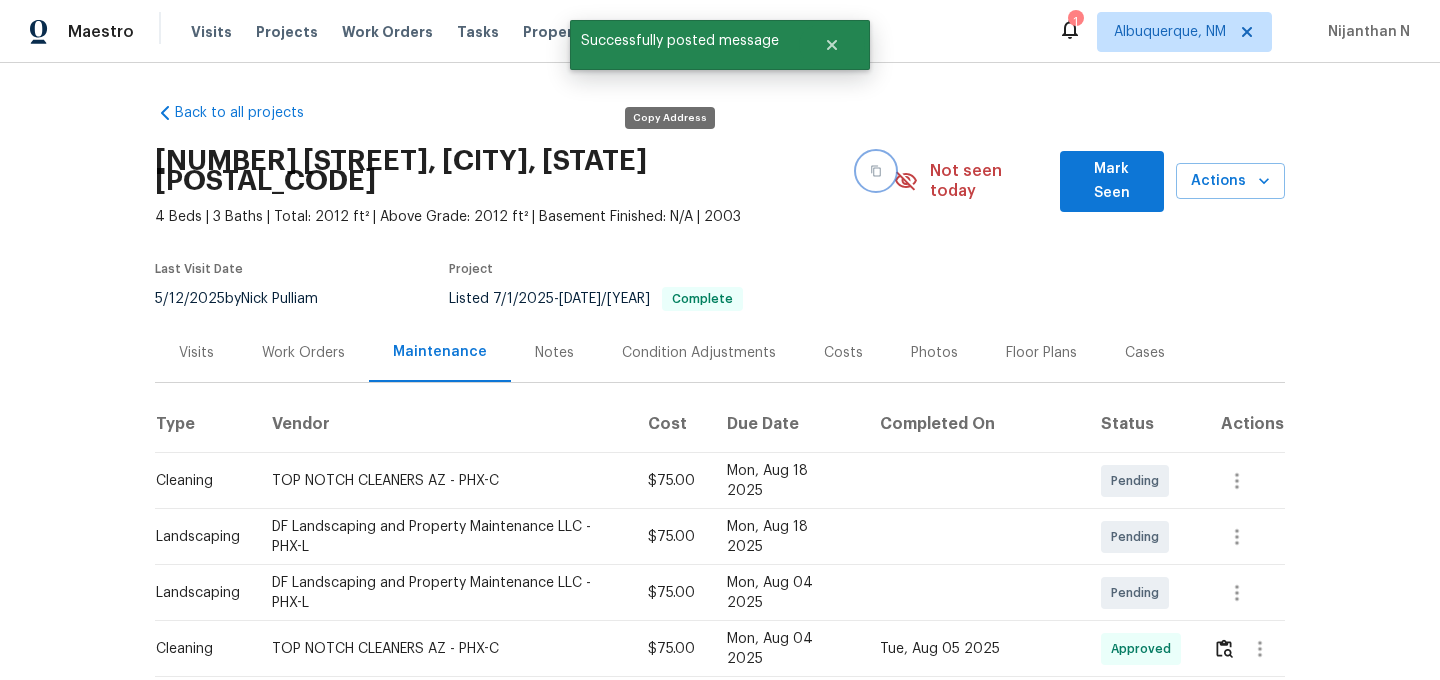 click 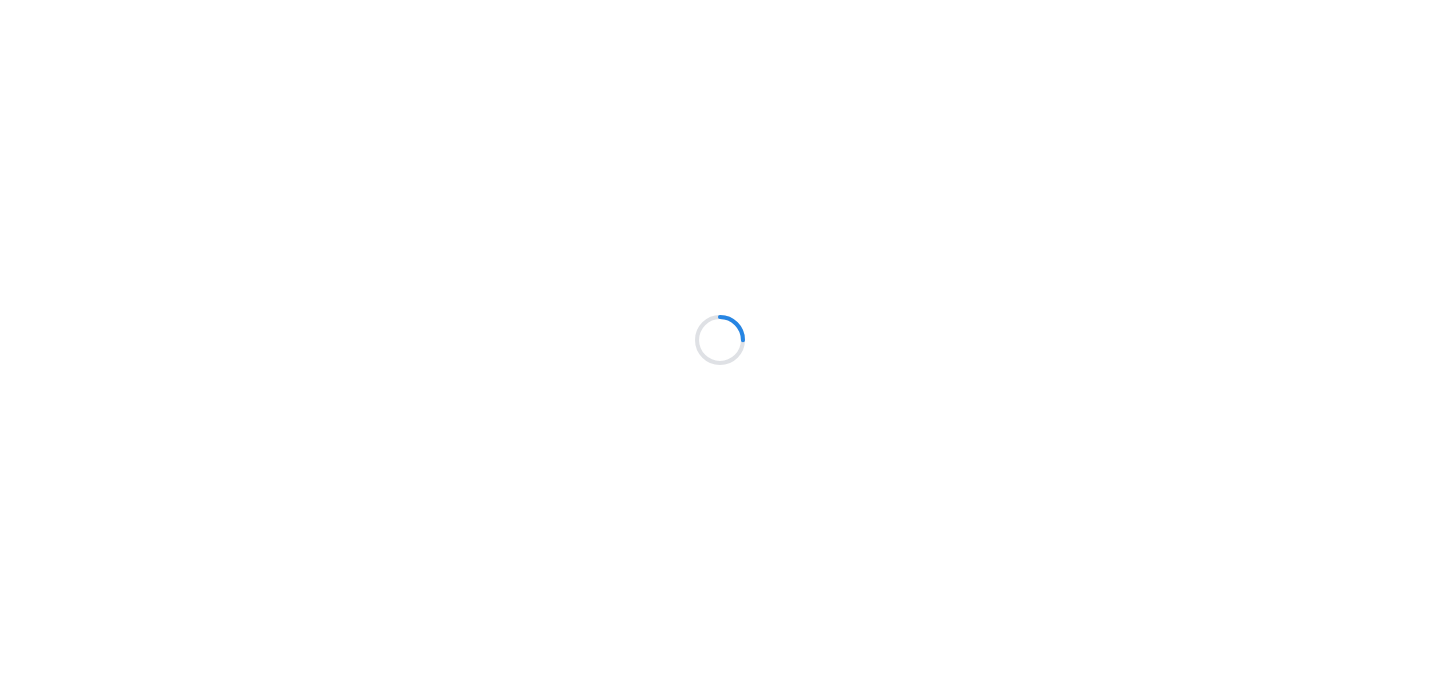scroll, scrollTop: 0, scrollLeft: 0, axis: both 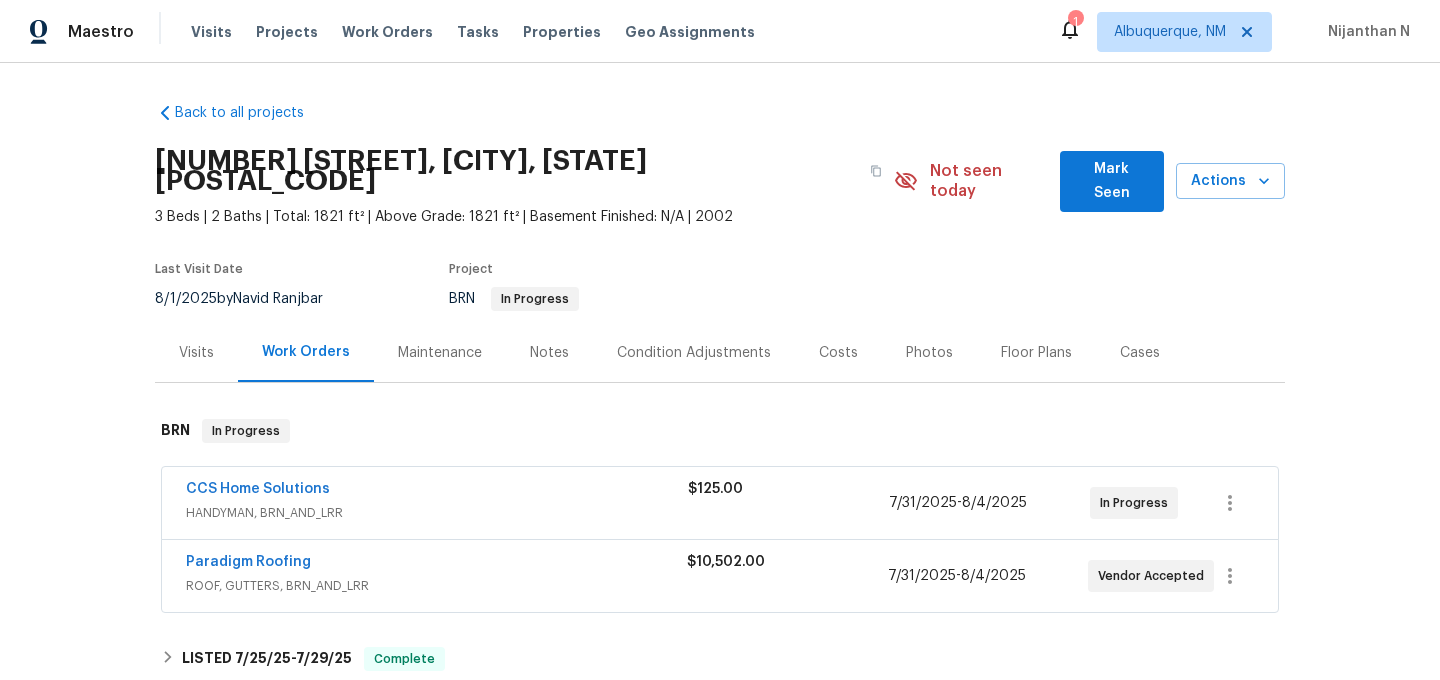 click on "Maintenance" at bounding box center (440, 353) 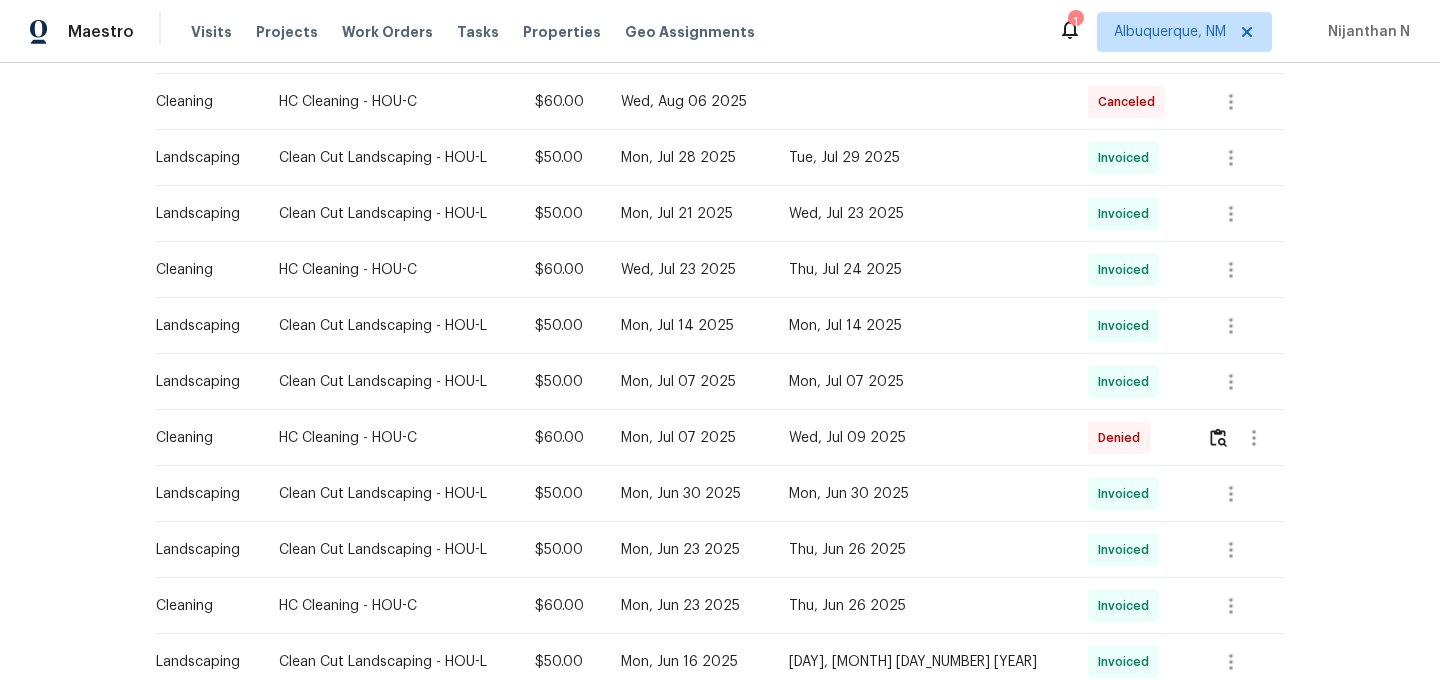 scroll, scrollTop: 639, scrollLeft: 0, axis: vertical 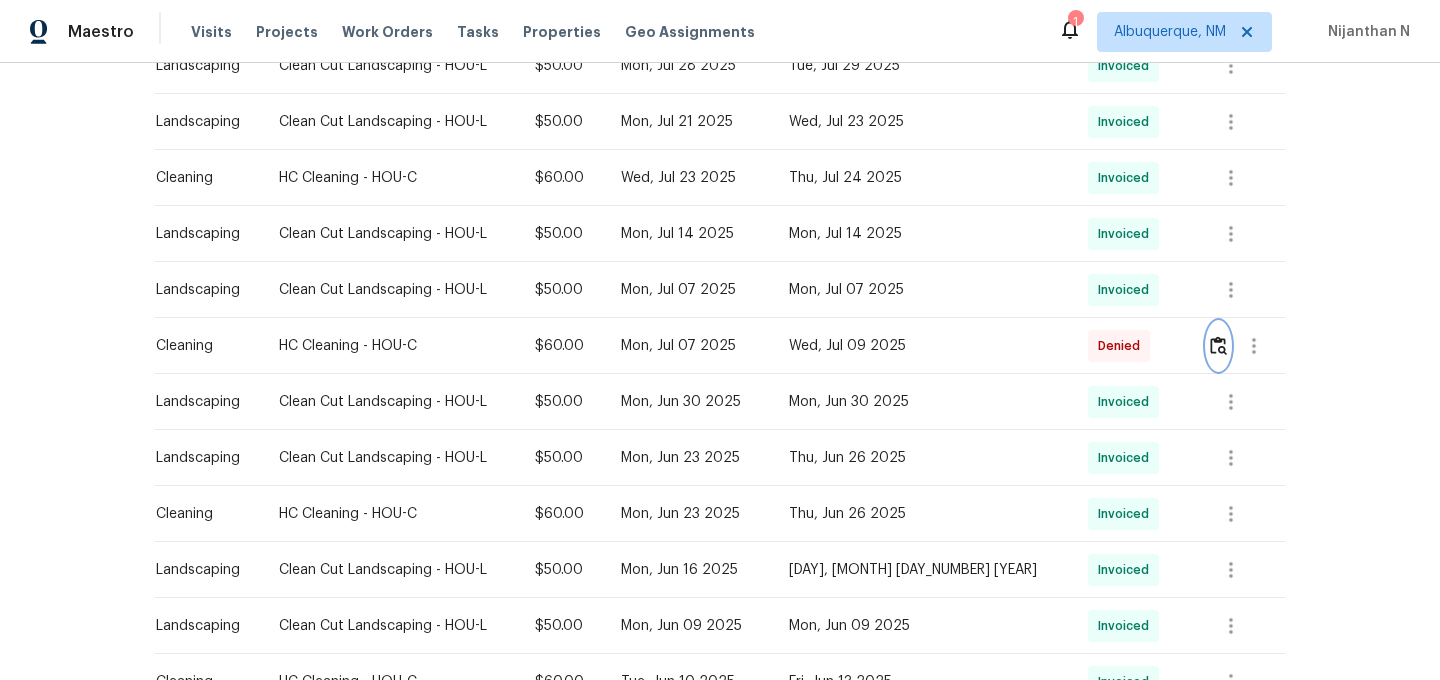 click at bounding box center (1218, 346) 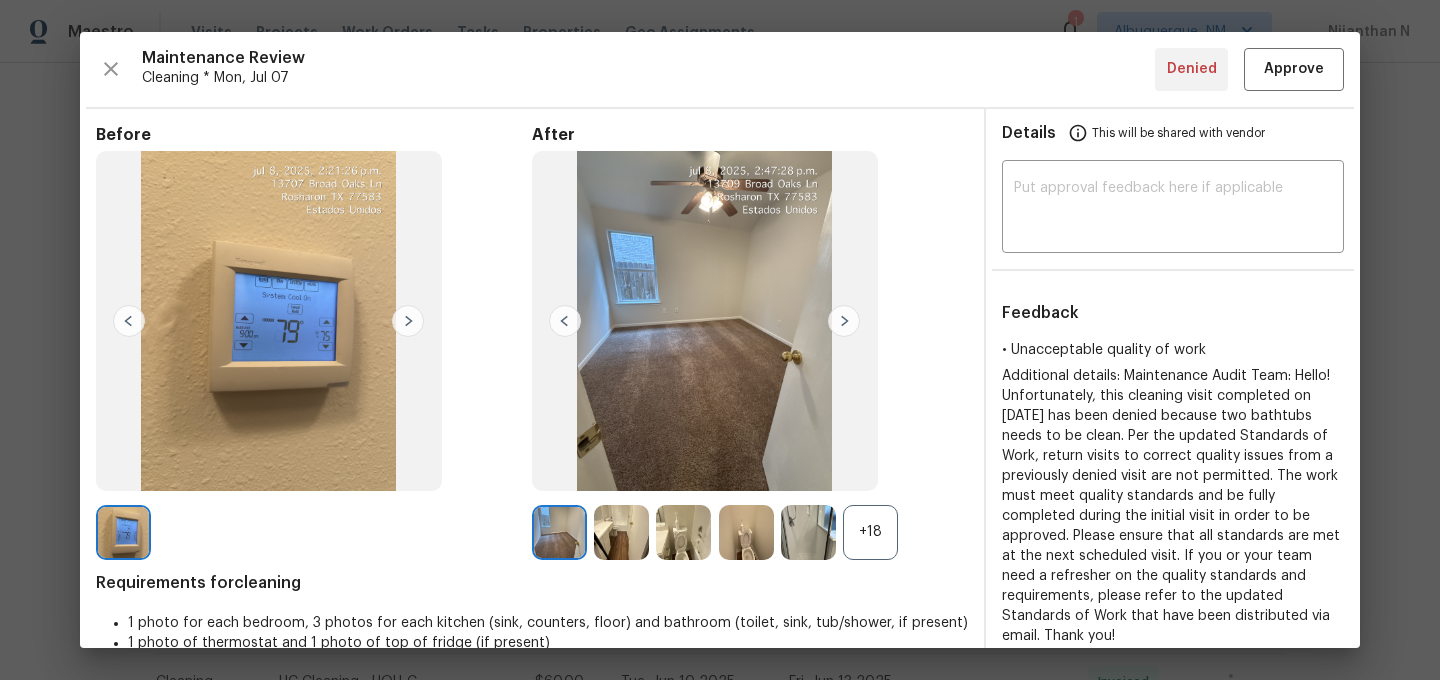 click on "+18" at bounding box center [870, 532] 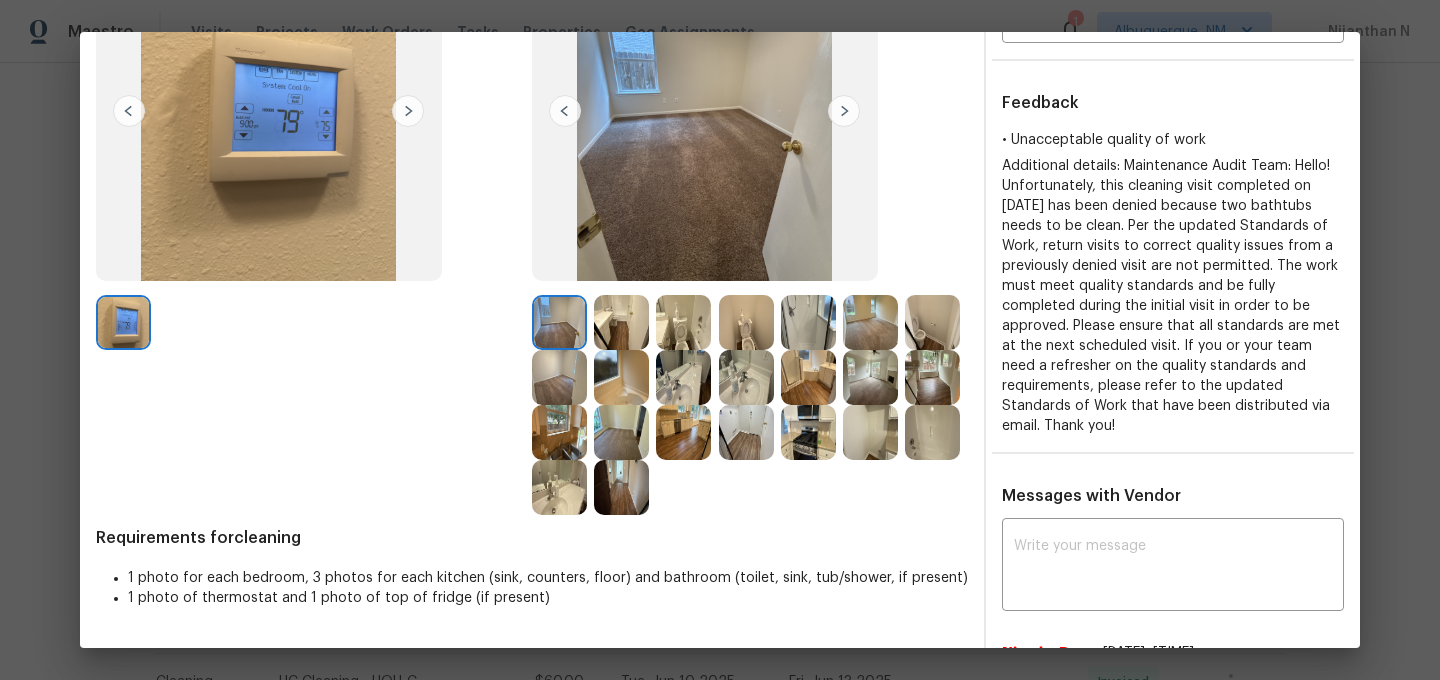 scroll, scrollTop: 211, scrollLeft: 0, axis: vertical 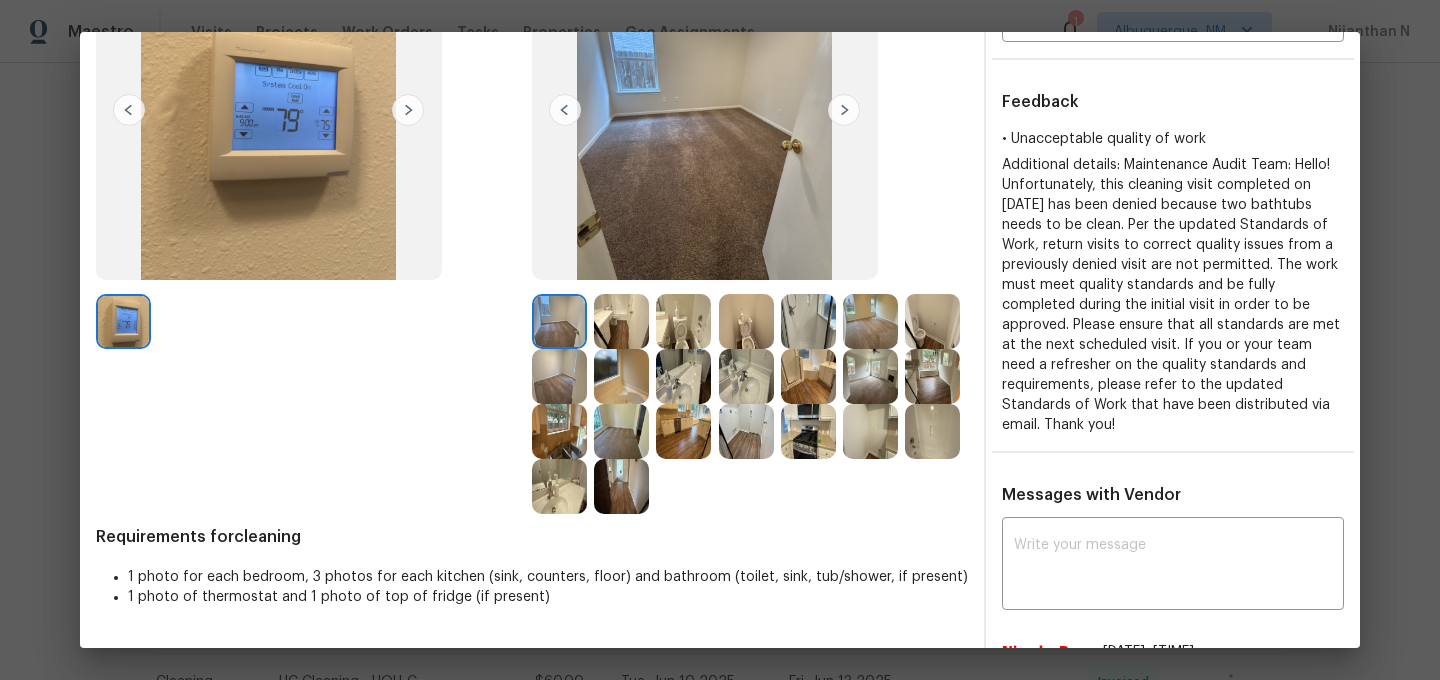 click at bounding box center (932, 431) 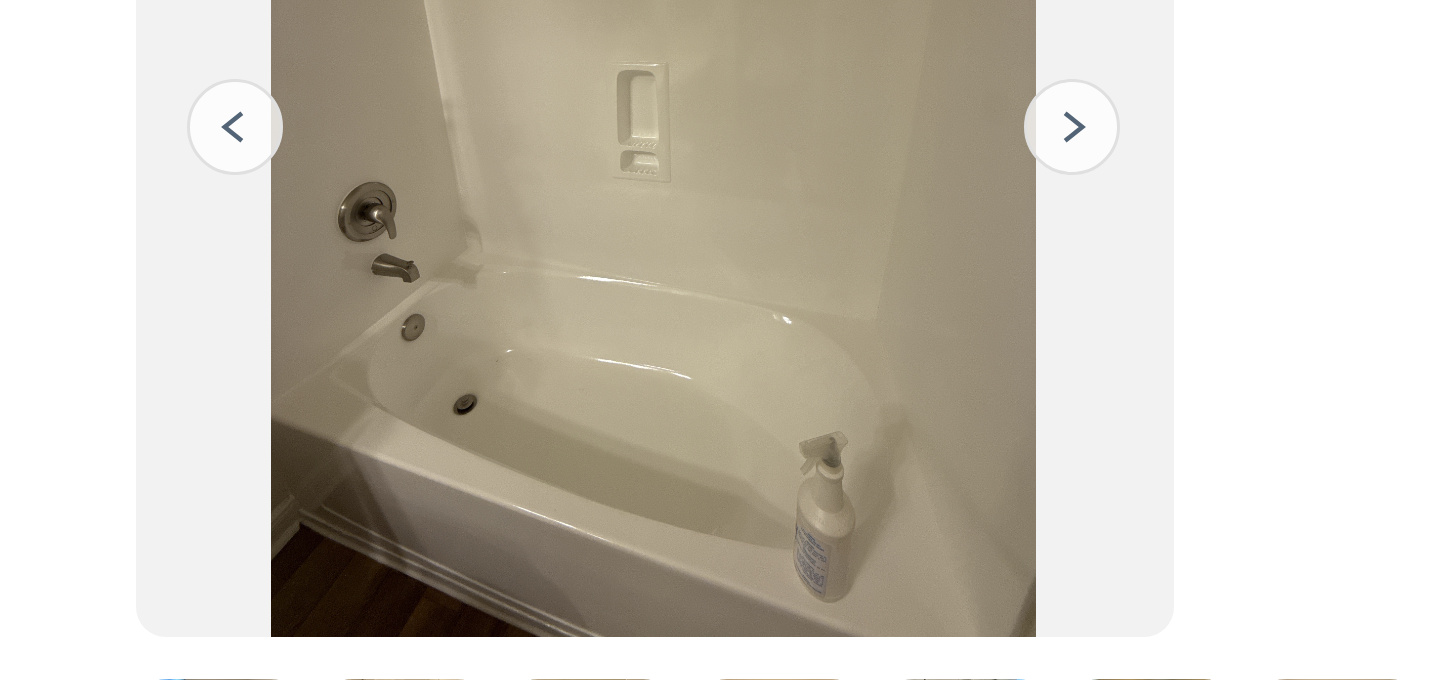 scroll, scrollTop: 157, scrollLeft: 0, axis: vertical 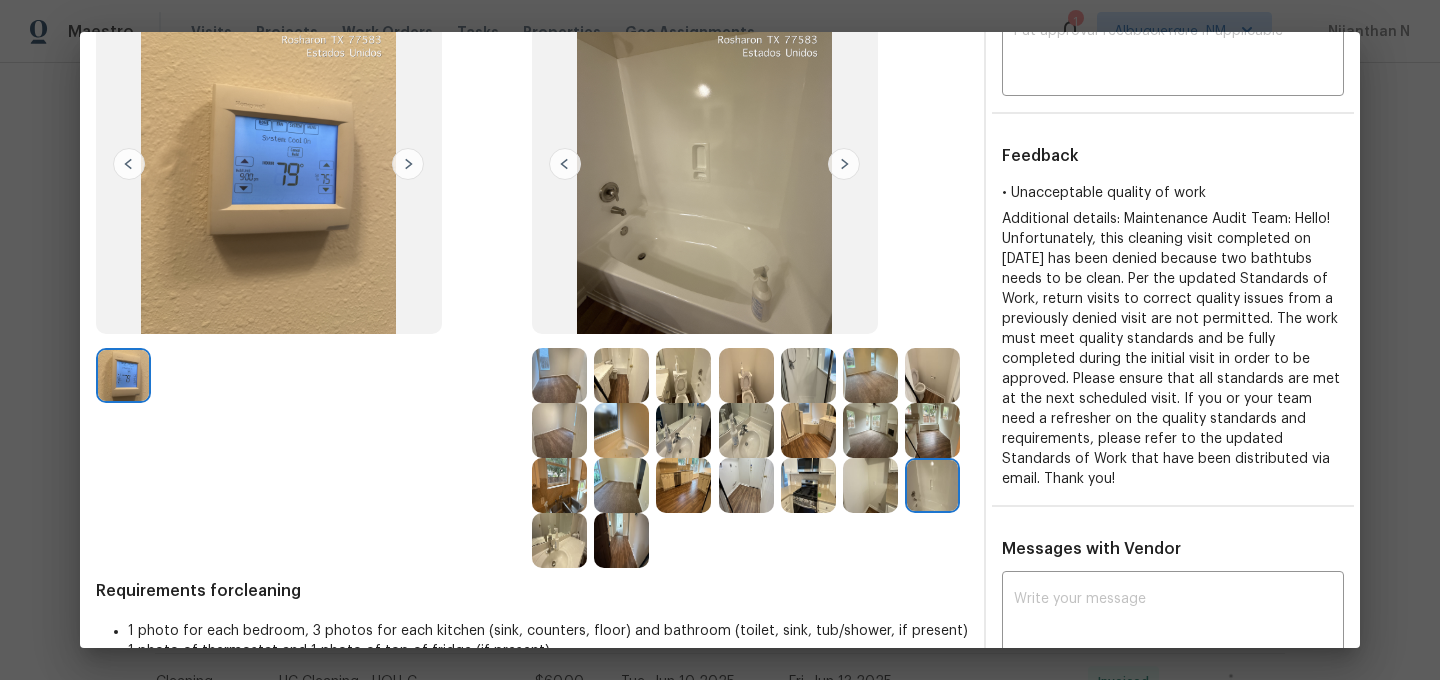 click at bounding box center [621, 430] 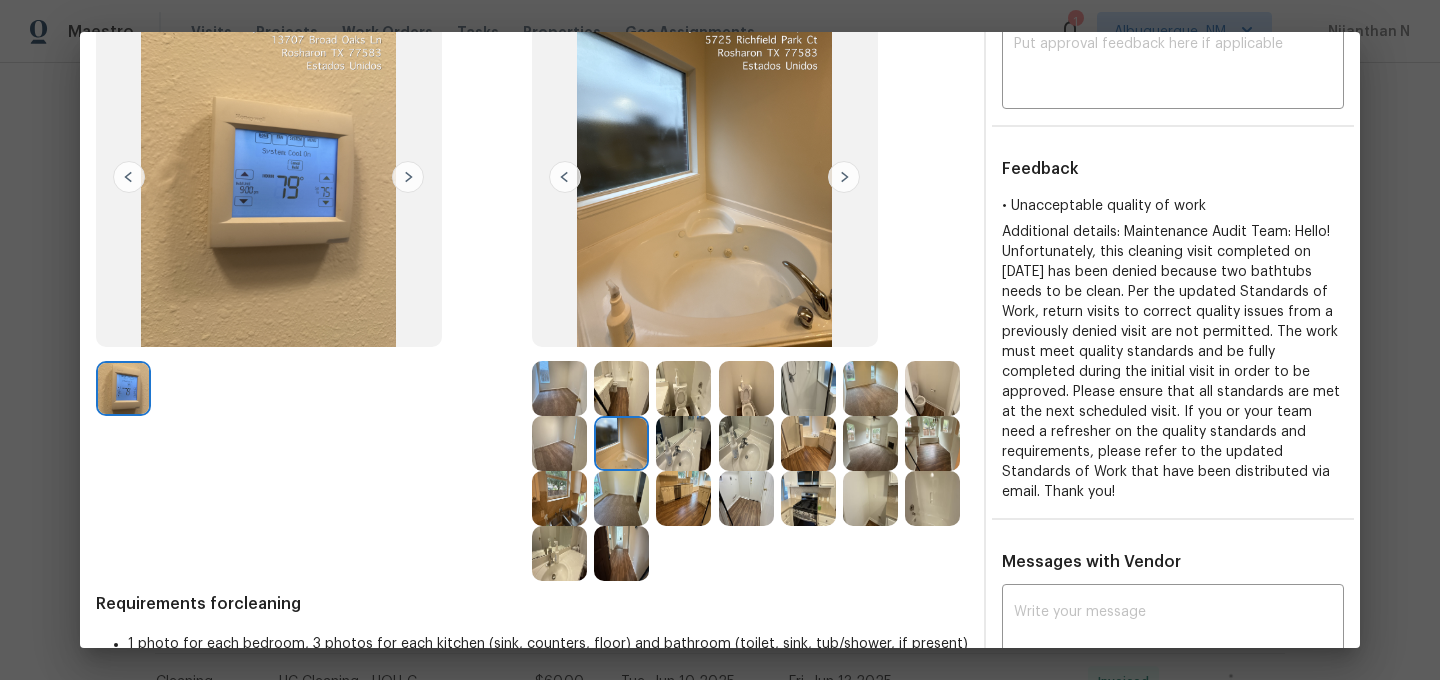 scroll, scrollTop: 142, scrollLeft: 0, axis: vertical 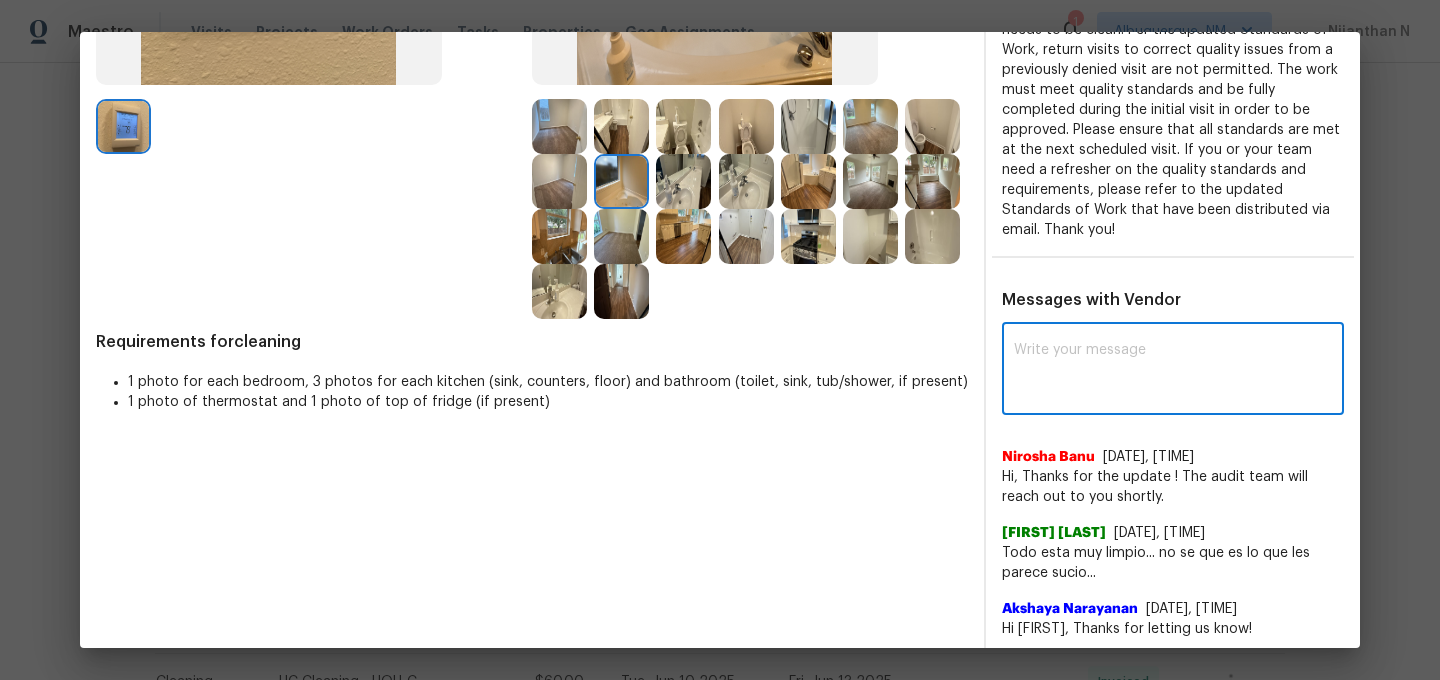 click at bounding box center (1173, 371) 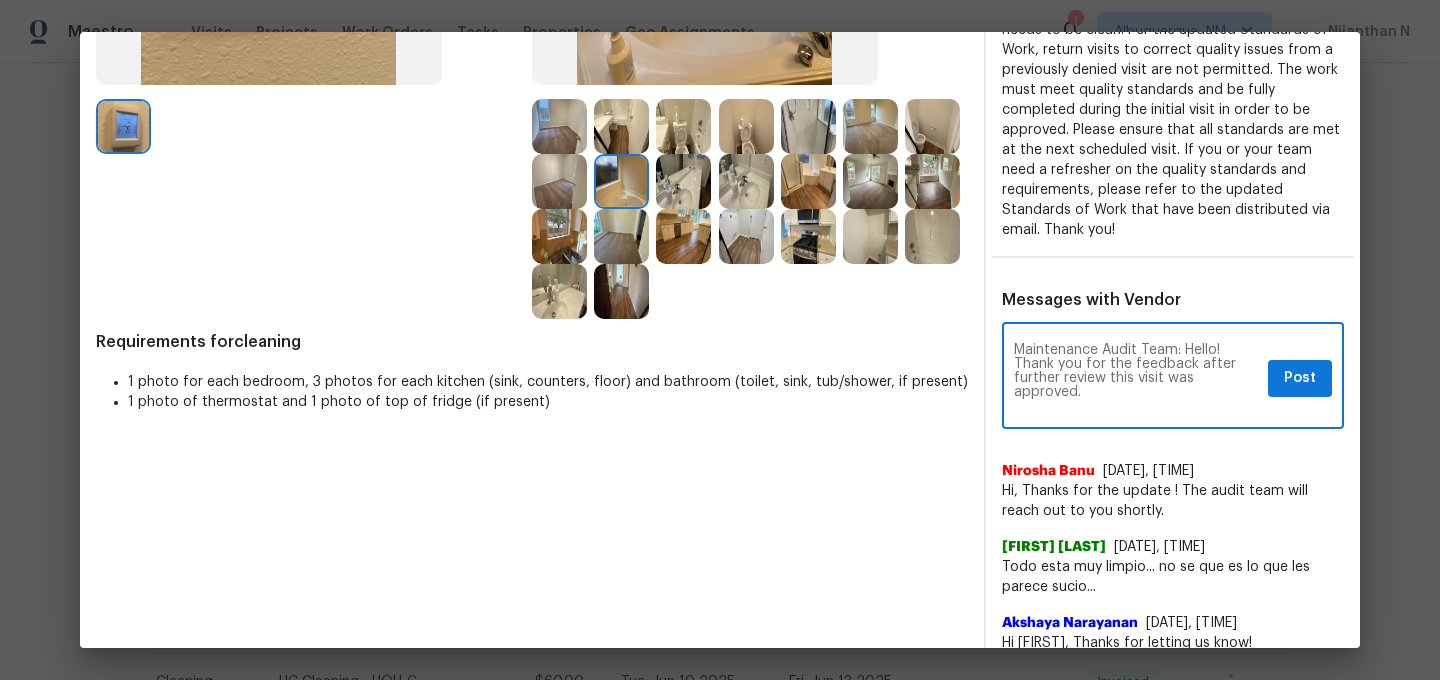scroll, scrollTop: 0, scrollLeft: 0, axis: both 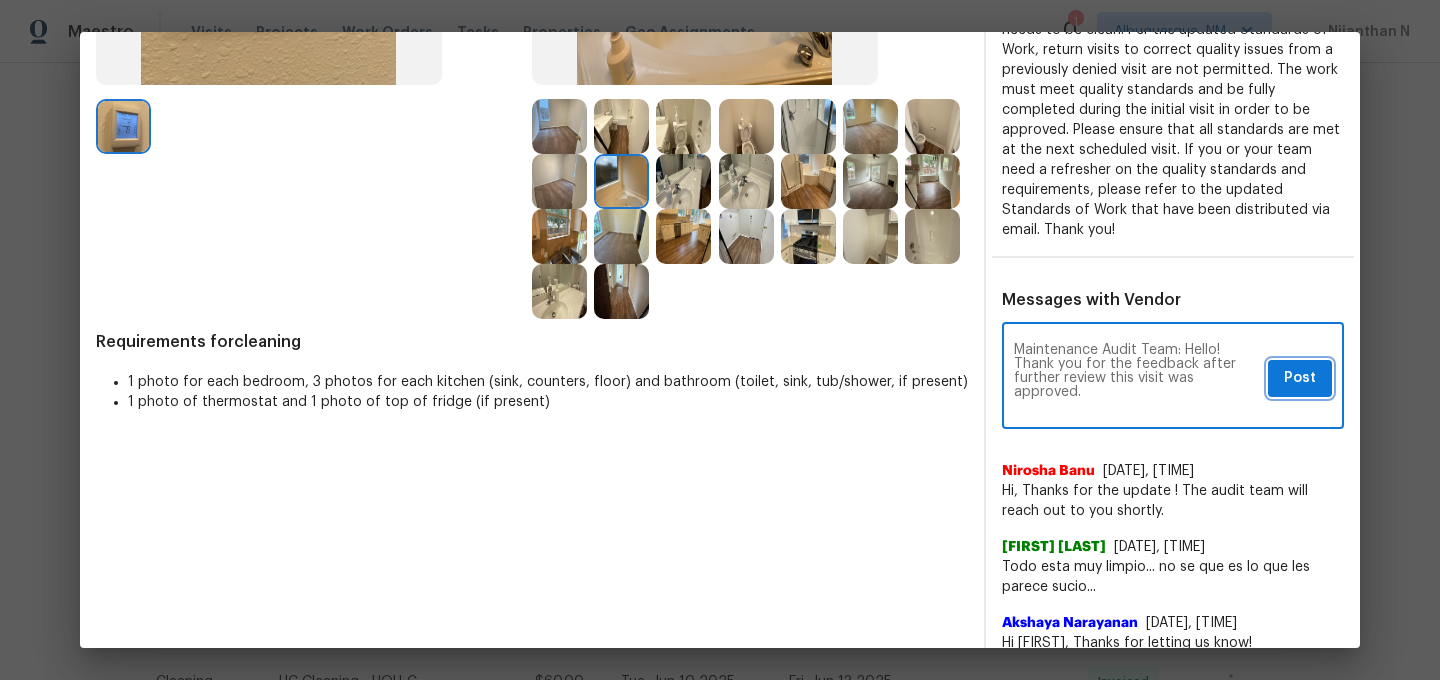 click on "Post" at bounding box center [1300, 378] 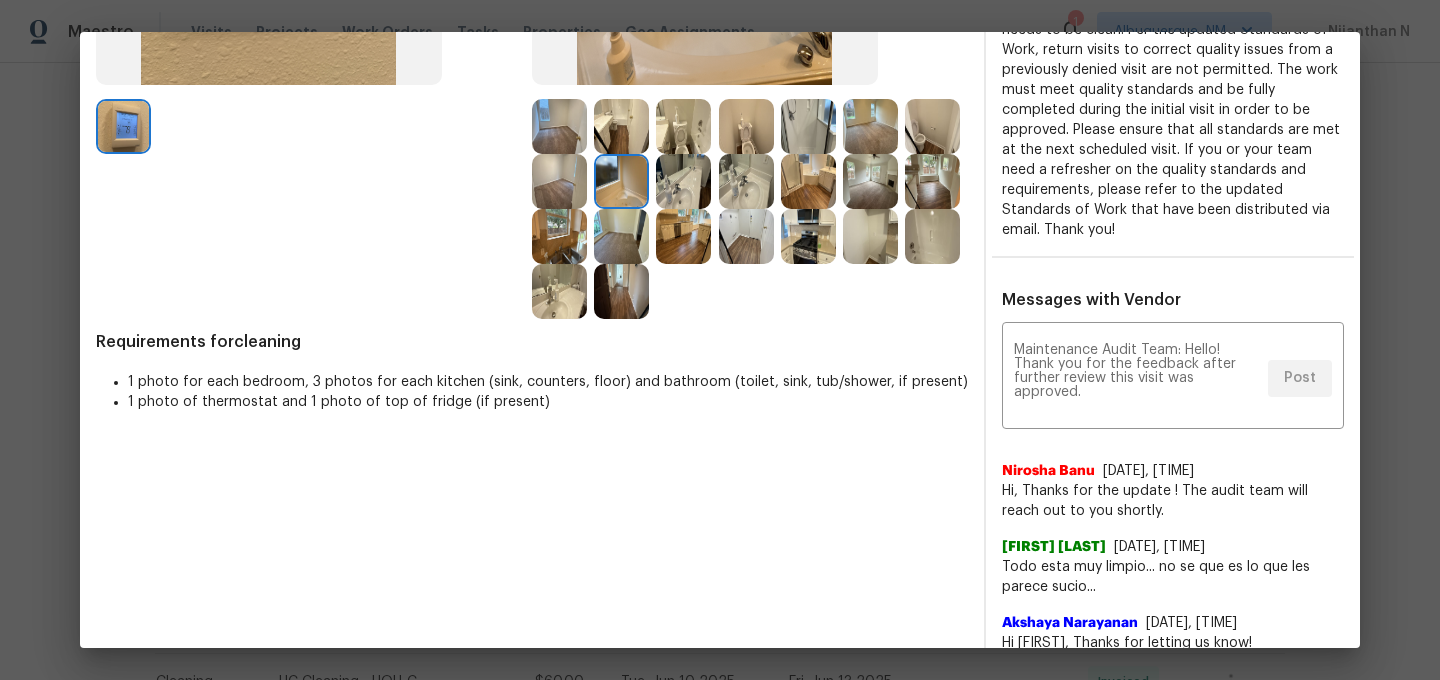 scroll, scrollTop: 0, scrollLeft: 0, axis: both 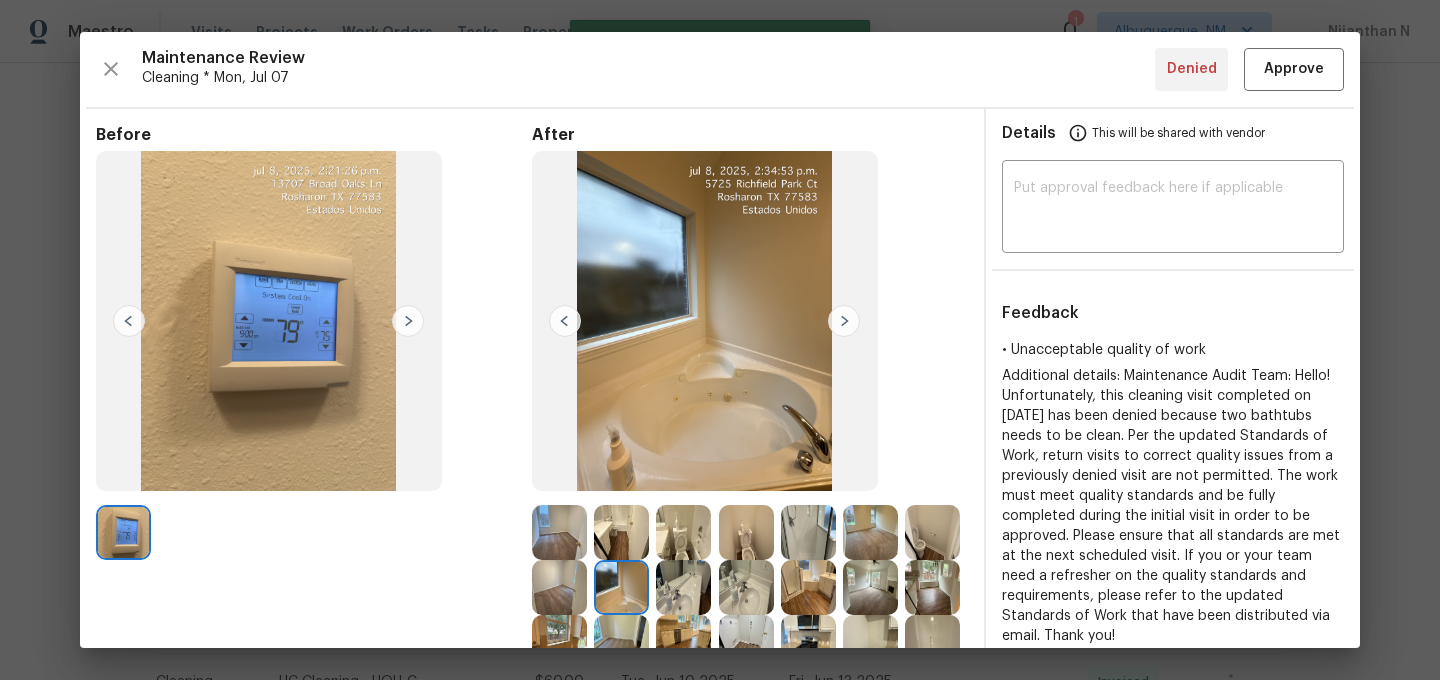 type 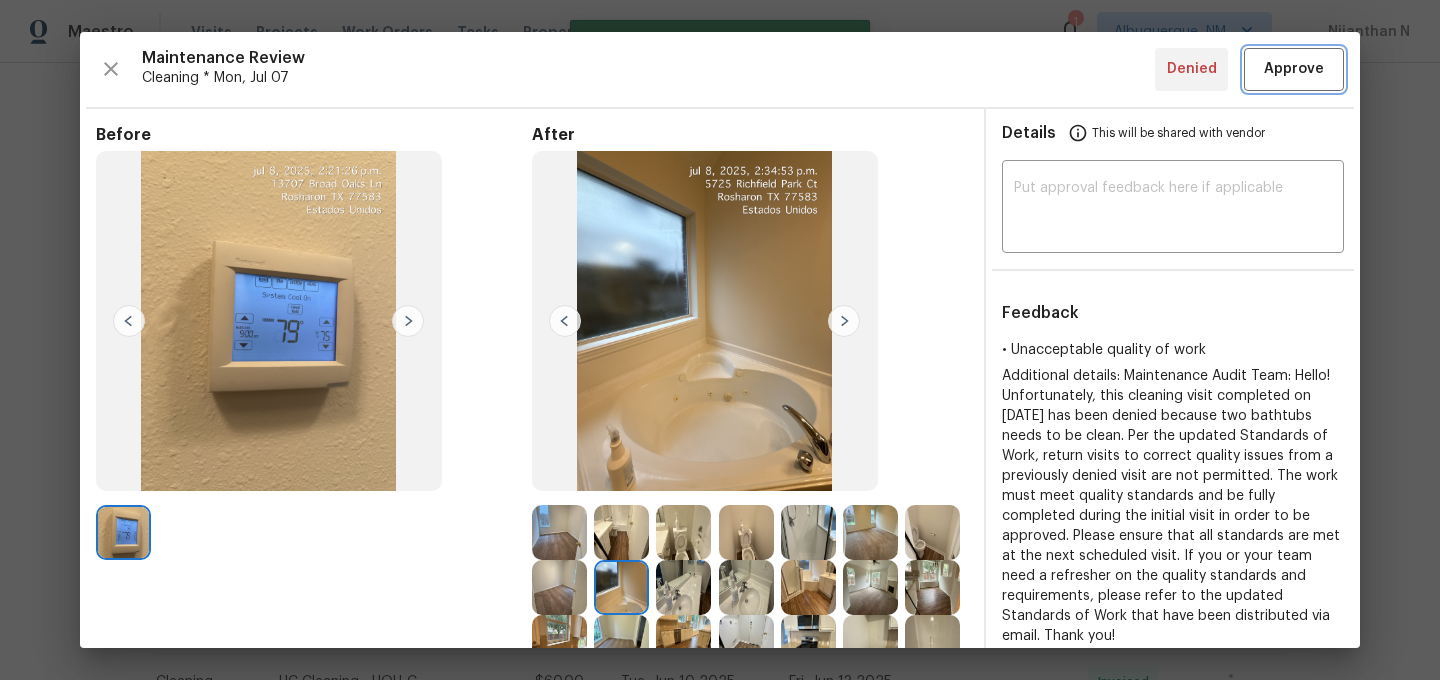 click on "Approve" at bounding box center [1294, 69] 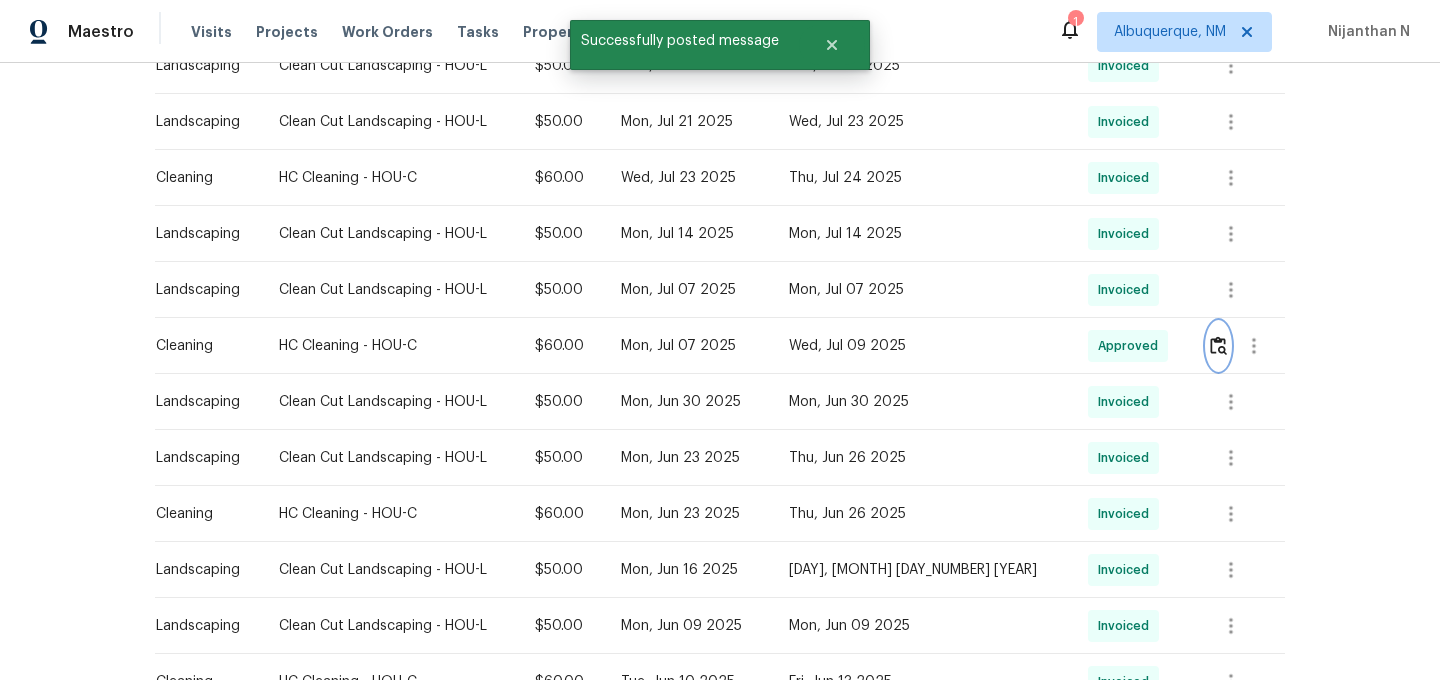 scroll, scrollTop: 0, scrollLeft: 0, axis: both 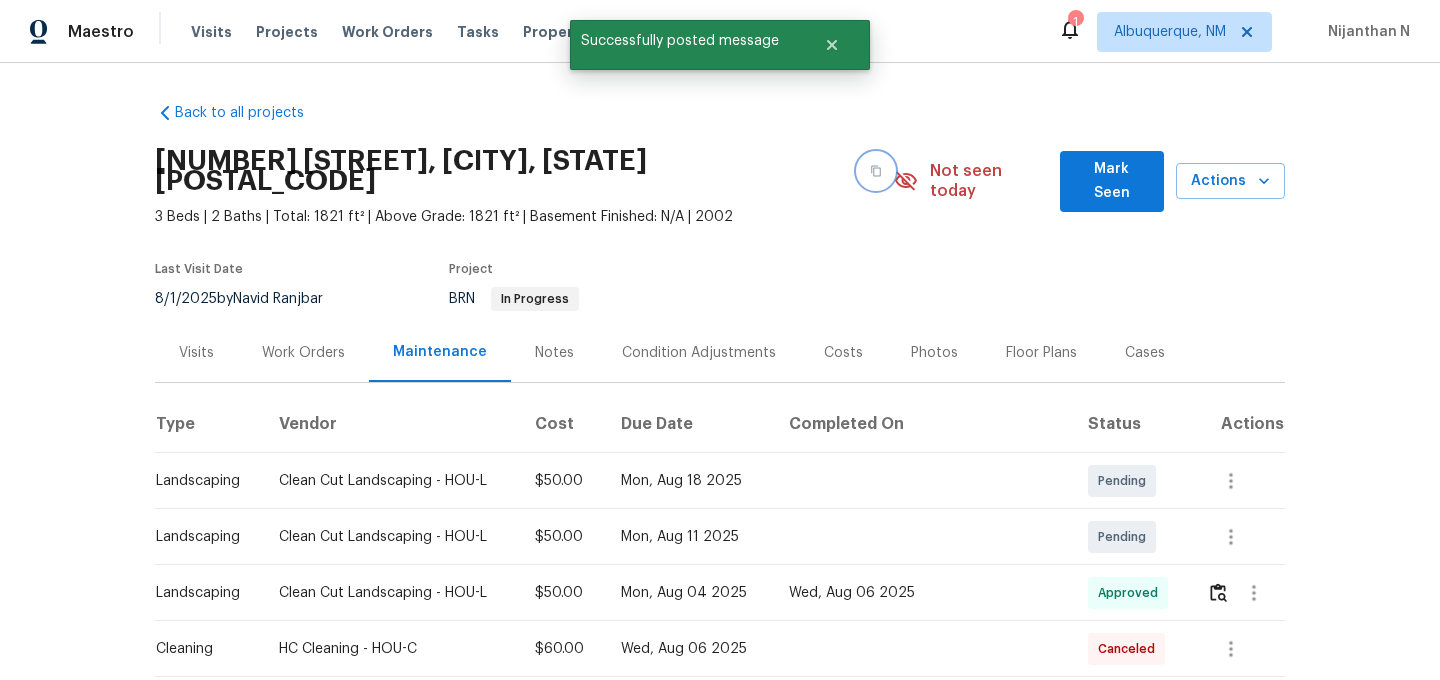 click at bounding box center (876, 171) 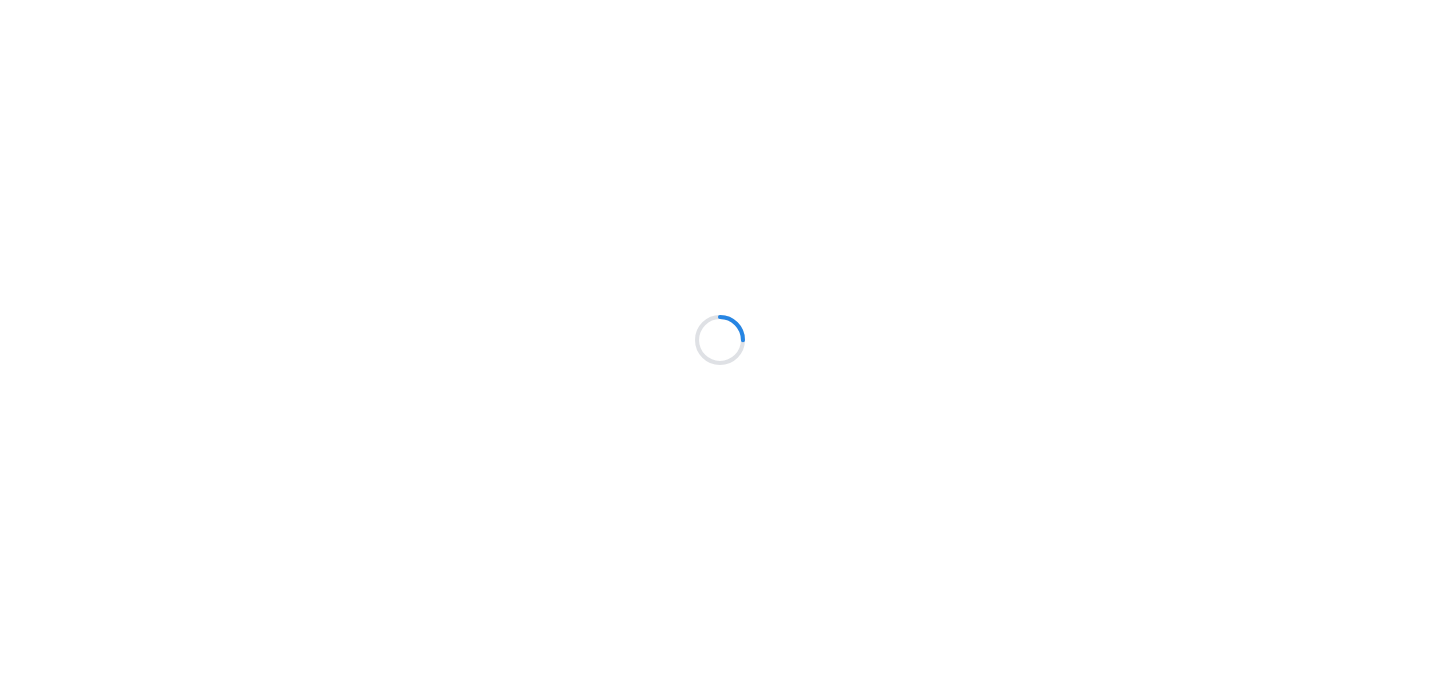 scroll, scrollTop: 0, scrollLeft: 0, axis: both 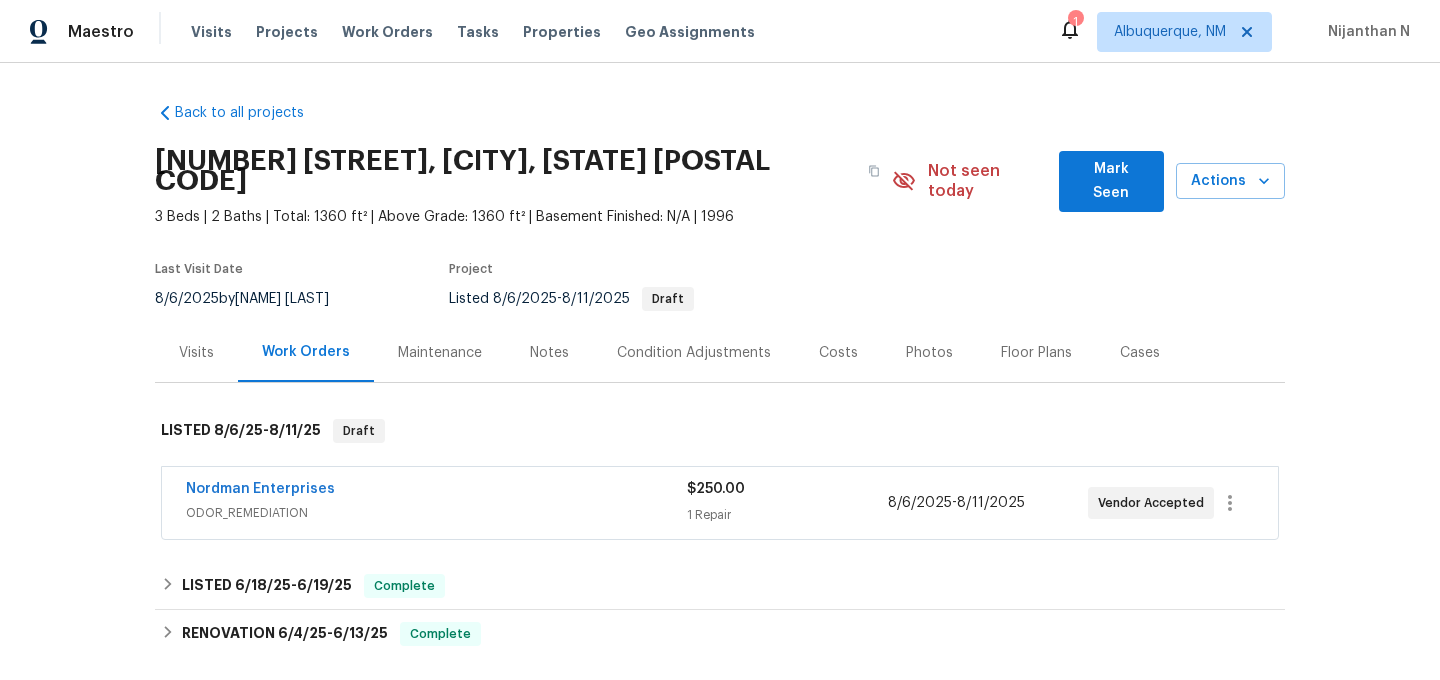 click on "Maintenance" at bounding box center (440, 352) 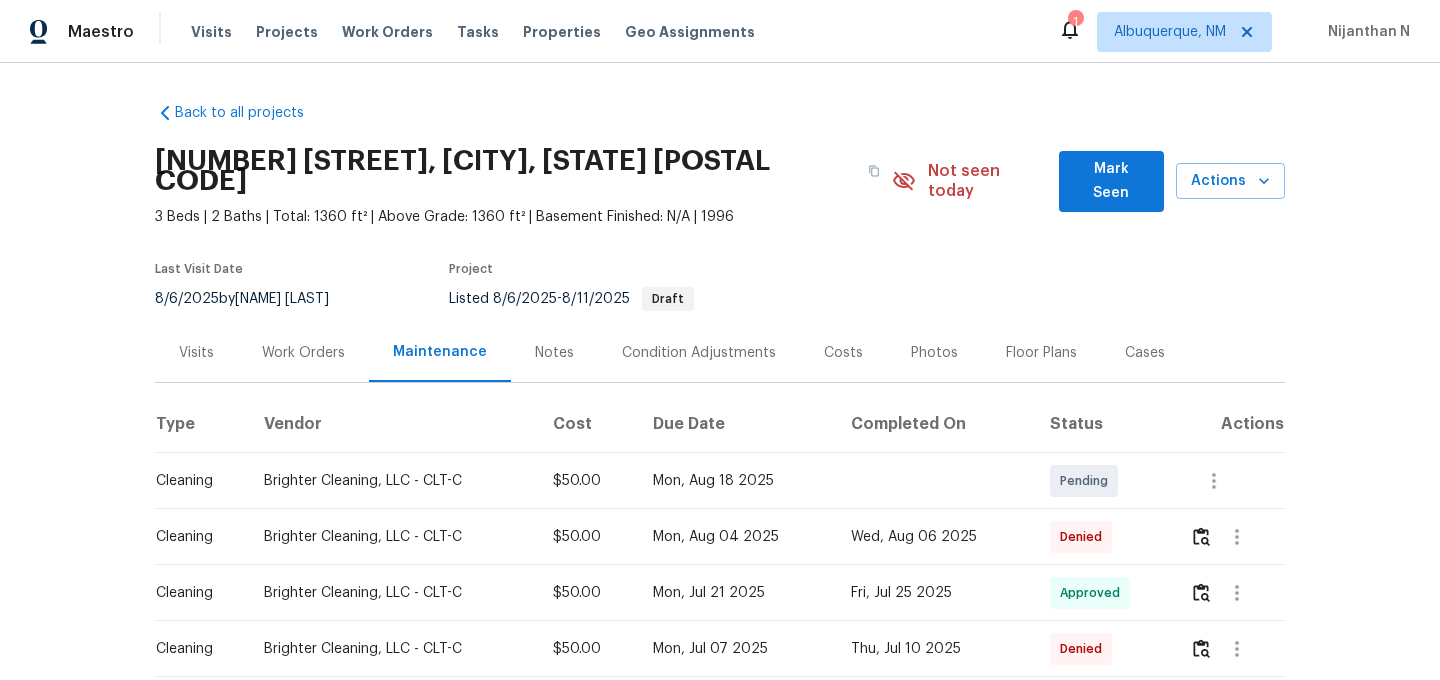 scroll, scrollTop: 153, scrollLeft: 0, axis: vertical 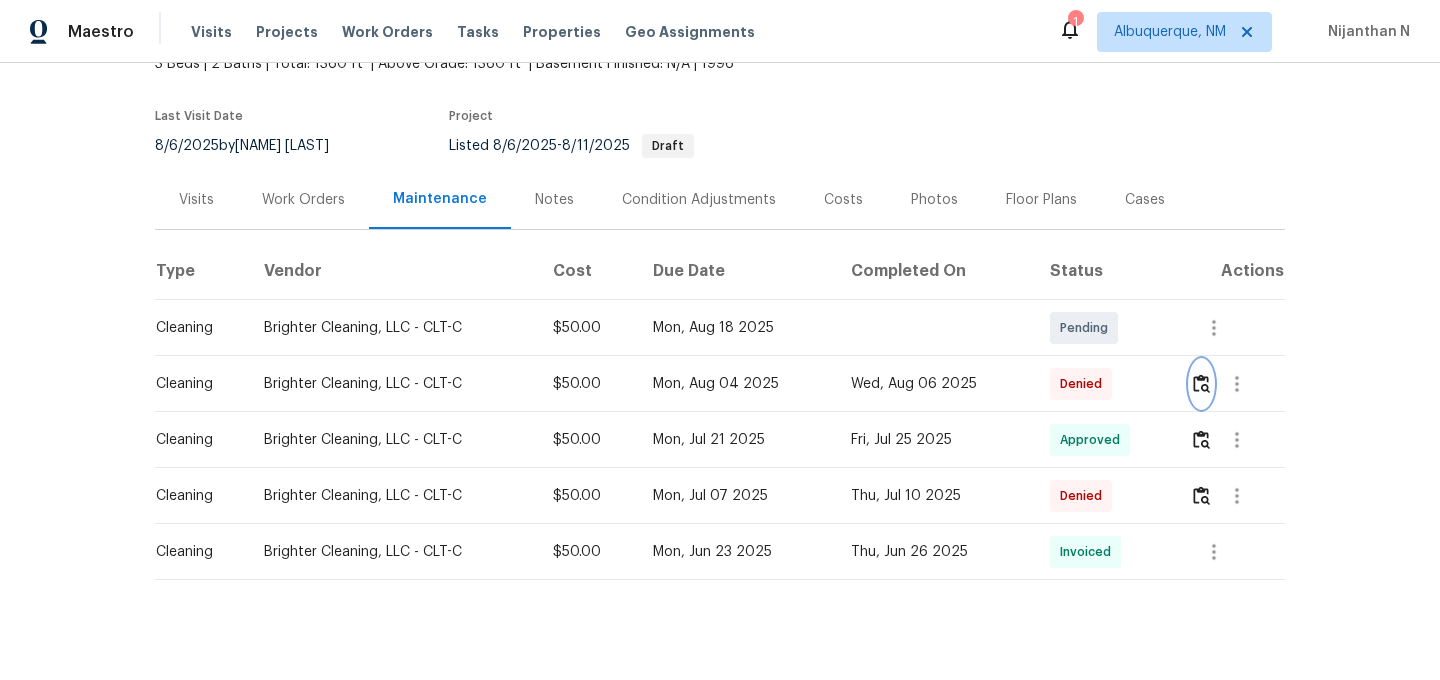 click at bounding box center [1201, 383] 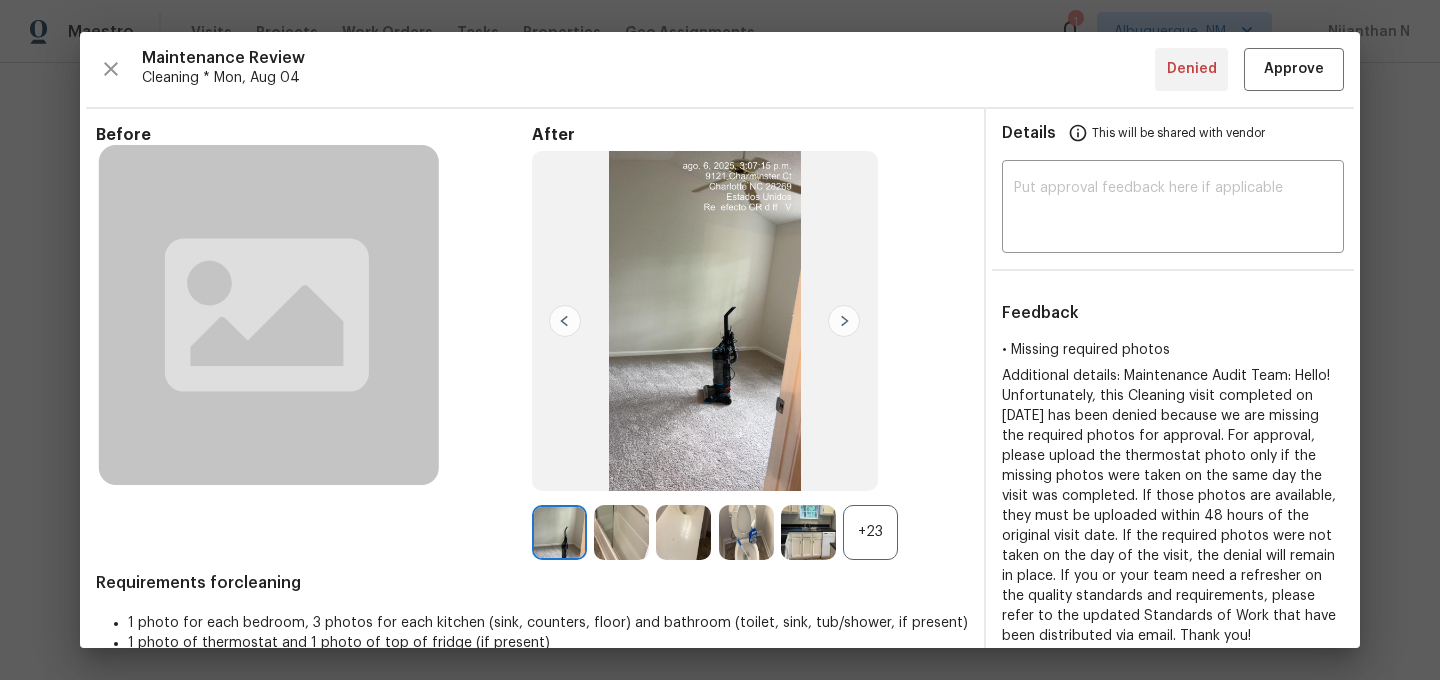 click on "+23" at bounding box center (870, 532) 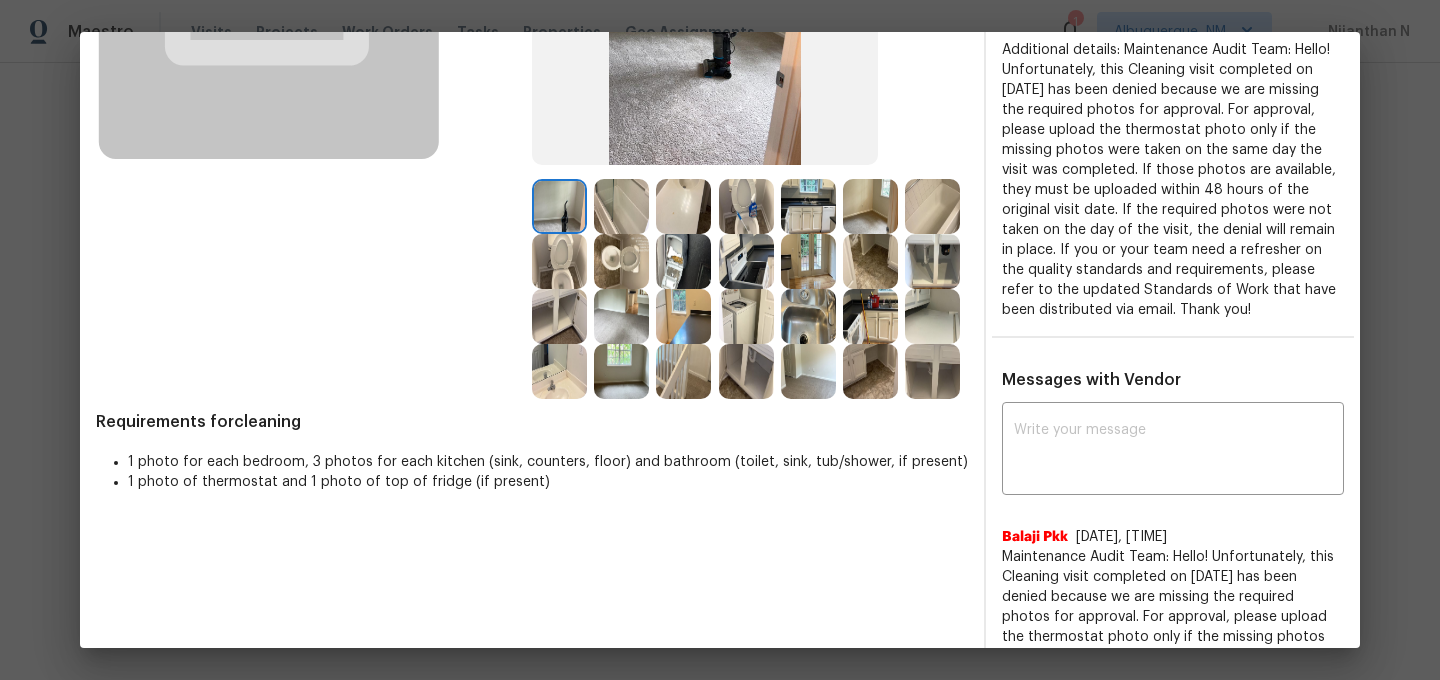 scroll, scrollTop: 276, scrollLeft: 0, axis: vertical 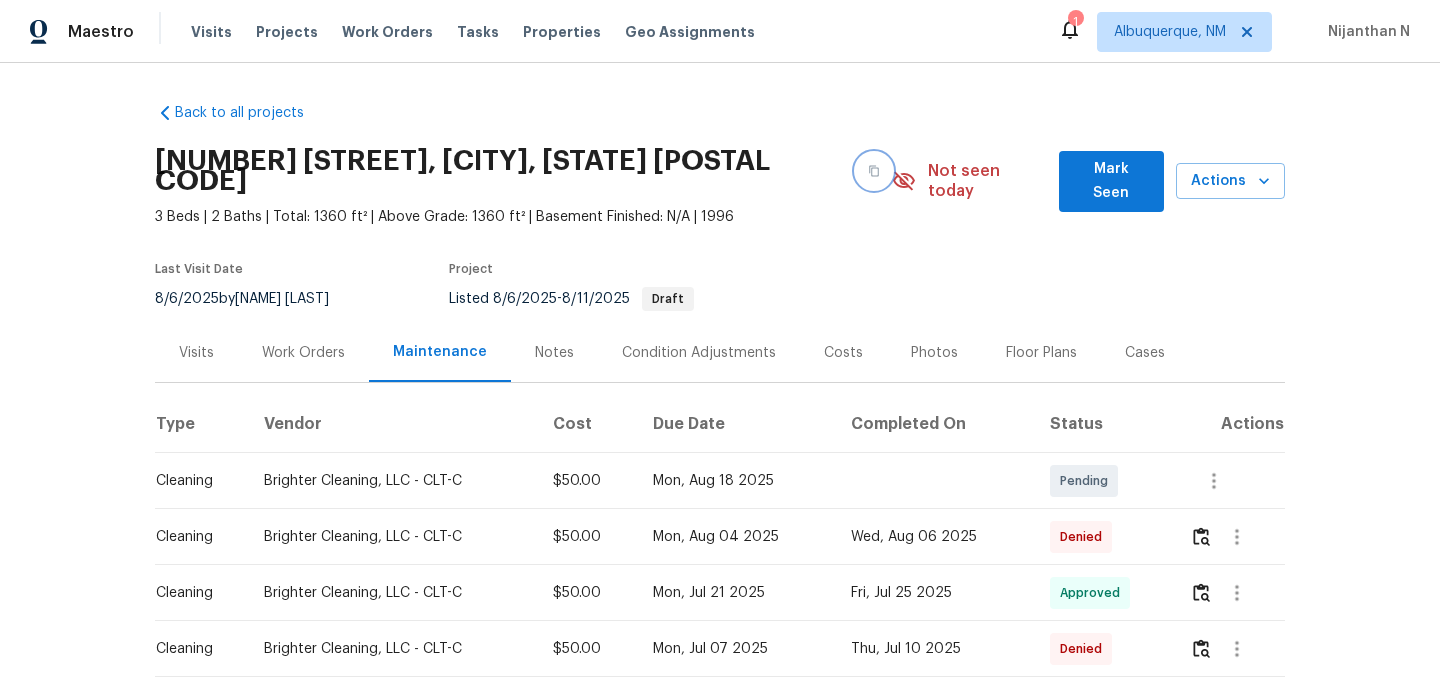 click at bounding box center [874, 171] 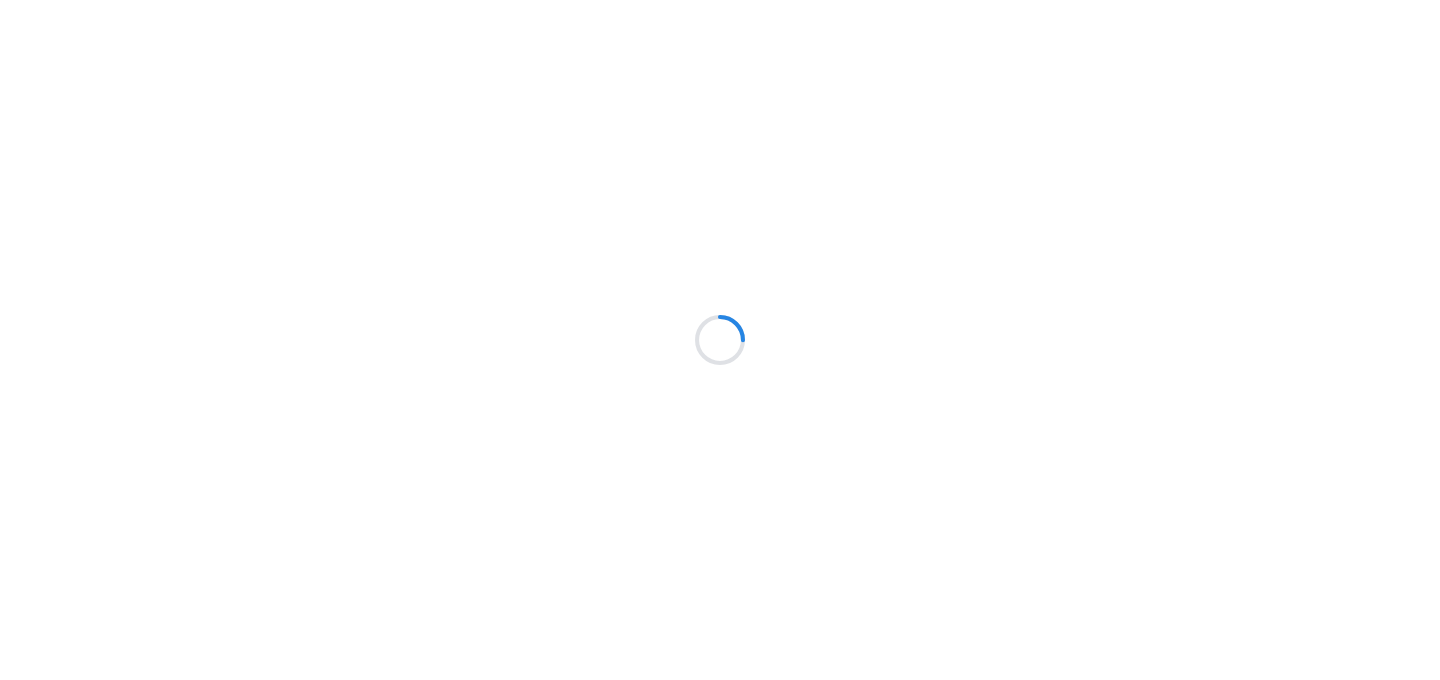 scroll, scrollTop: 0, scrollLeft: 0, axis: both 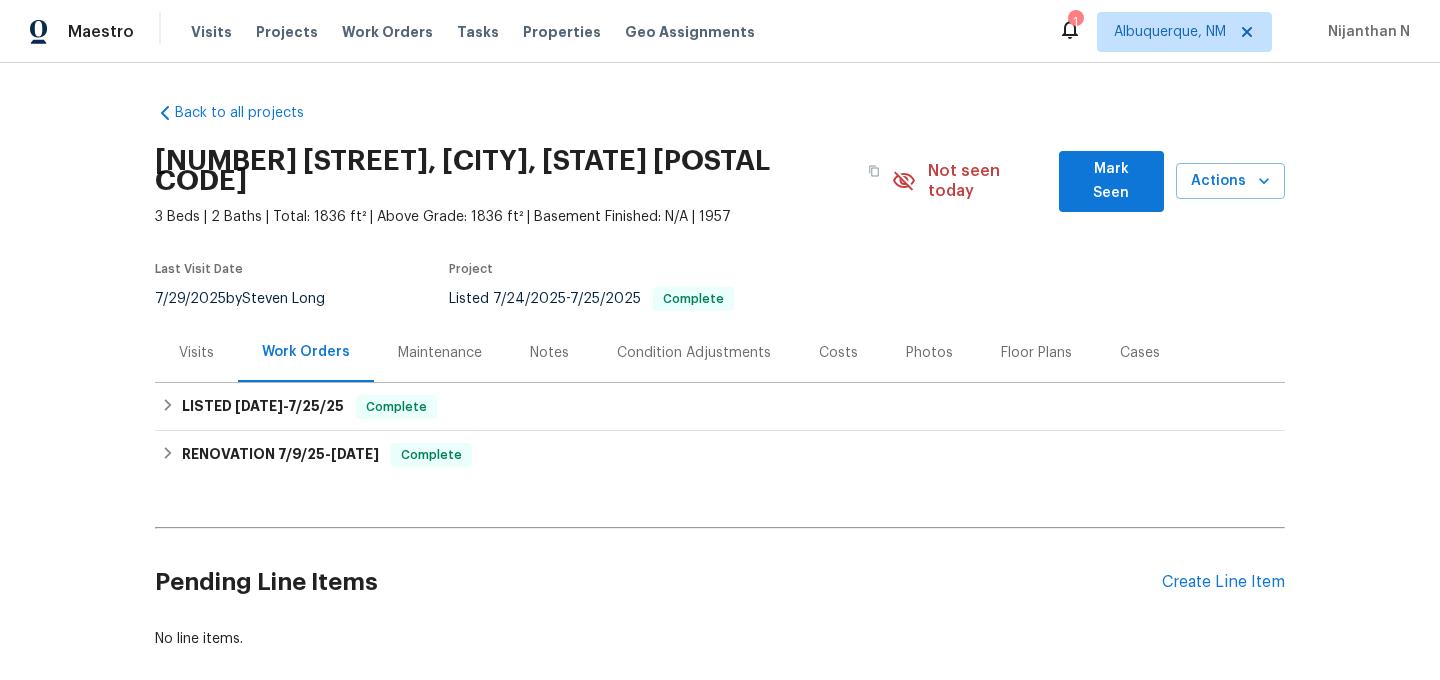 click on "Maintenance" at bounding box center [440, 353] 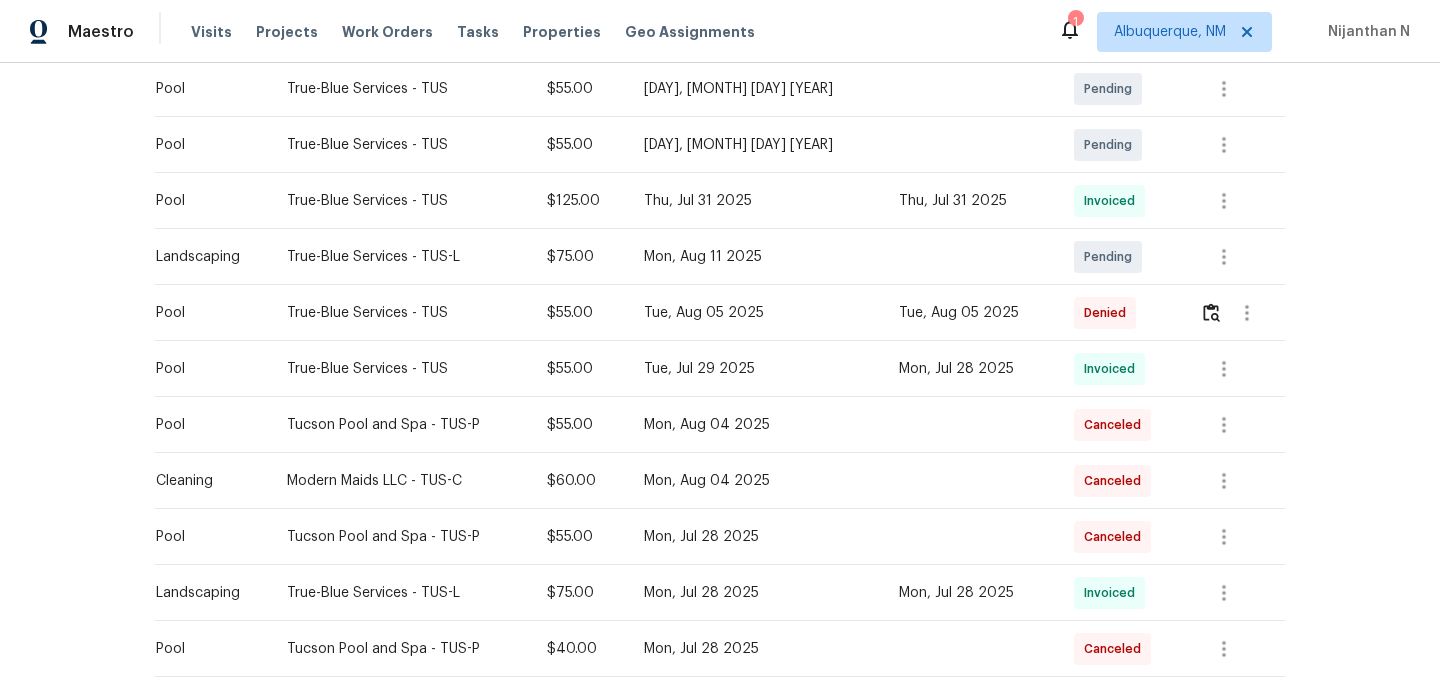 scroll, scrollTop: 393, scrollLeft: 0, axis: vertical 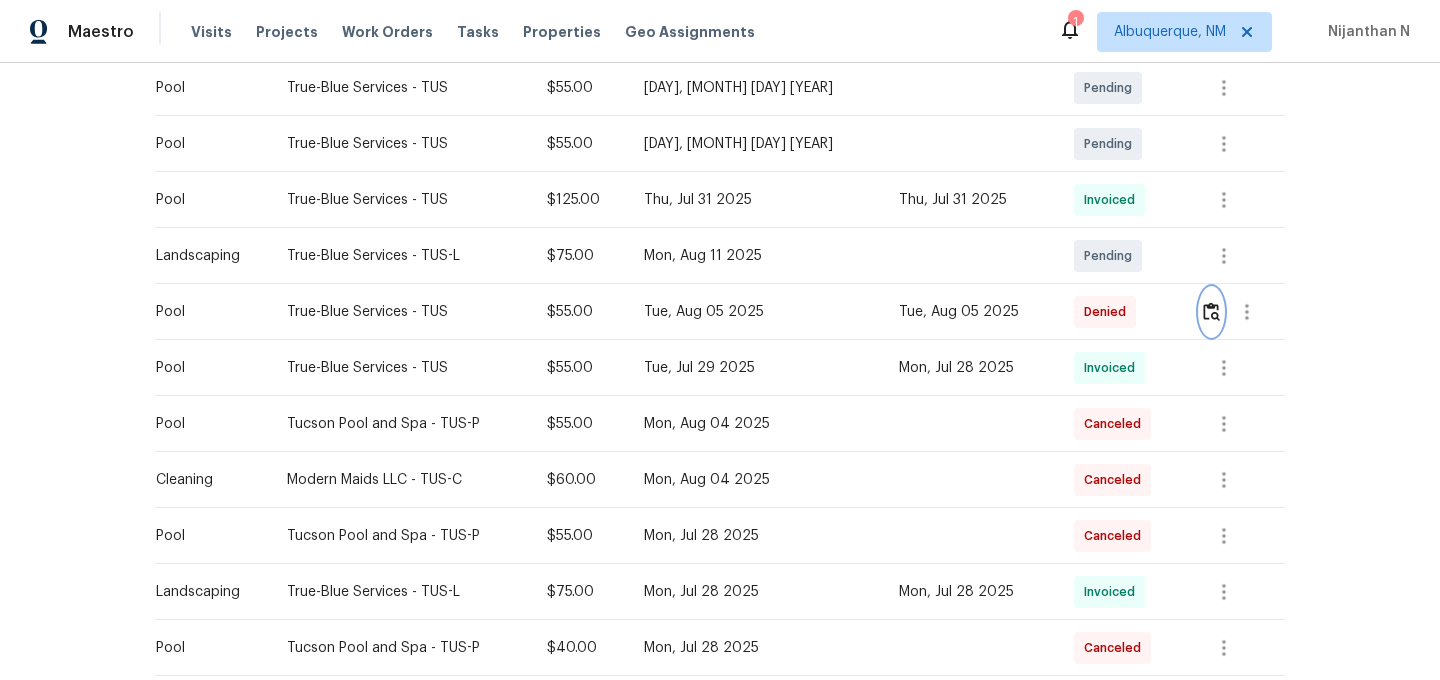 click at bounding box center (1211, 311) 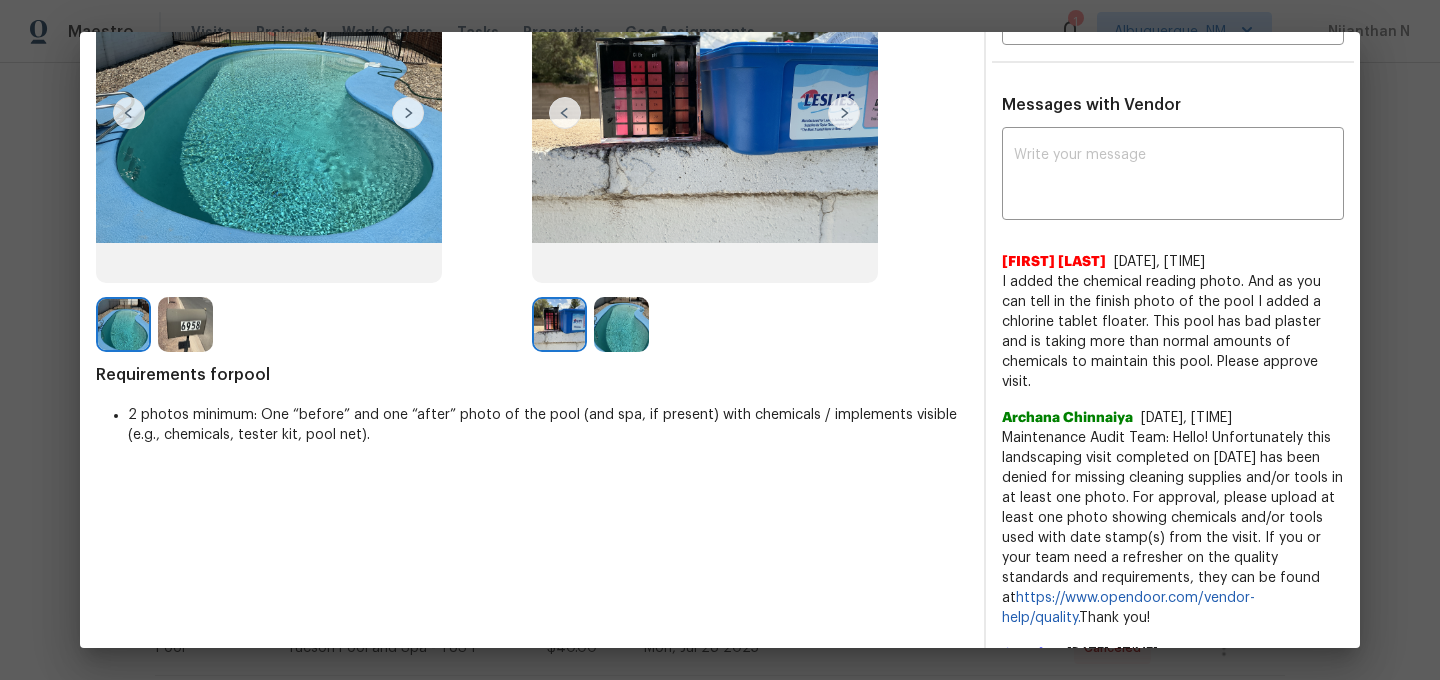 scroll, scrollTop: 209, scrollLeft: 0, axis: vertical 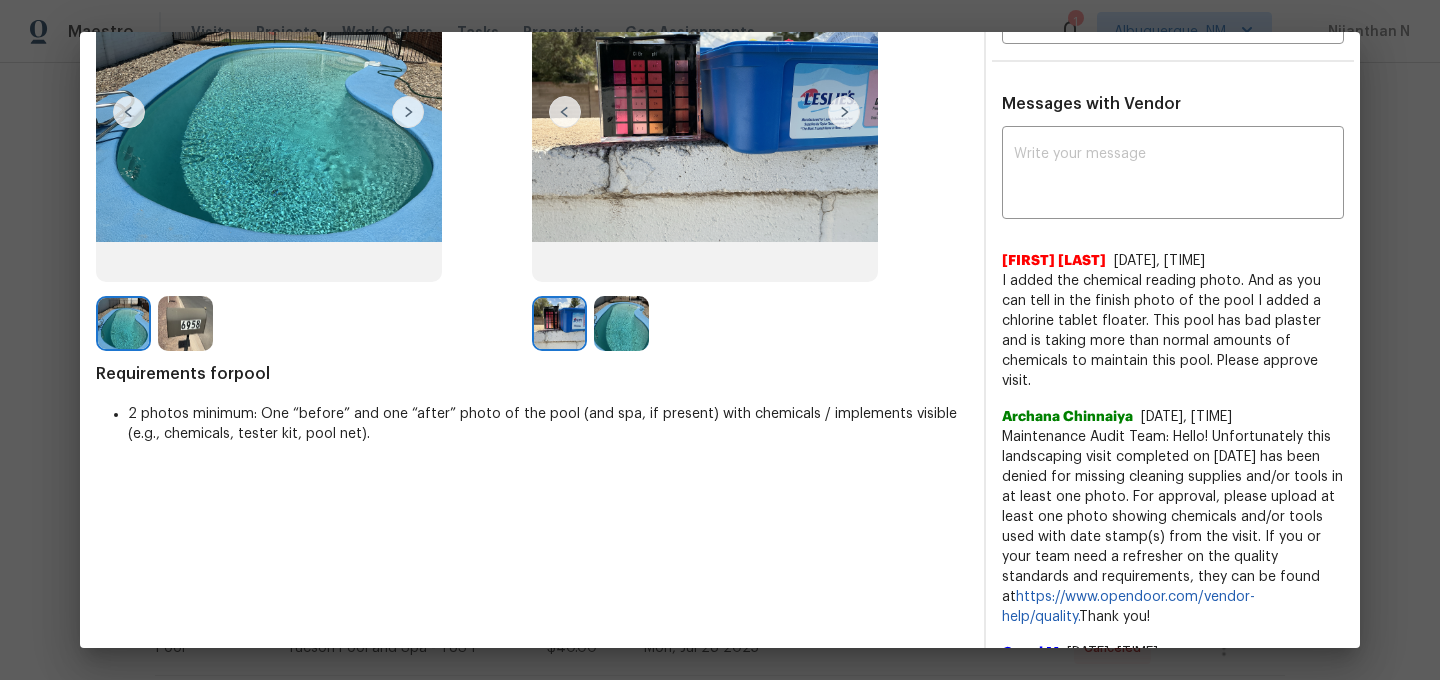 click at bounding box center [621, 323] 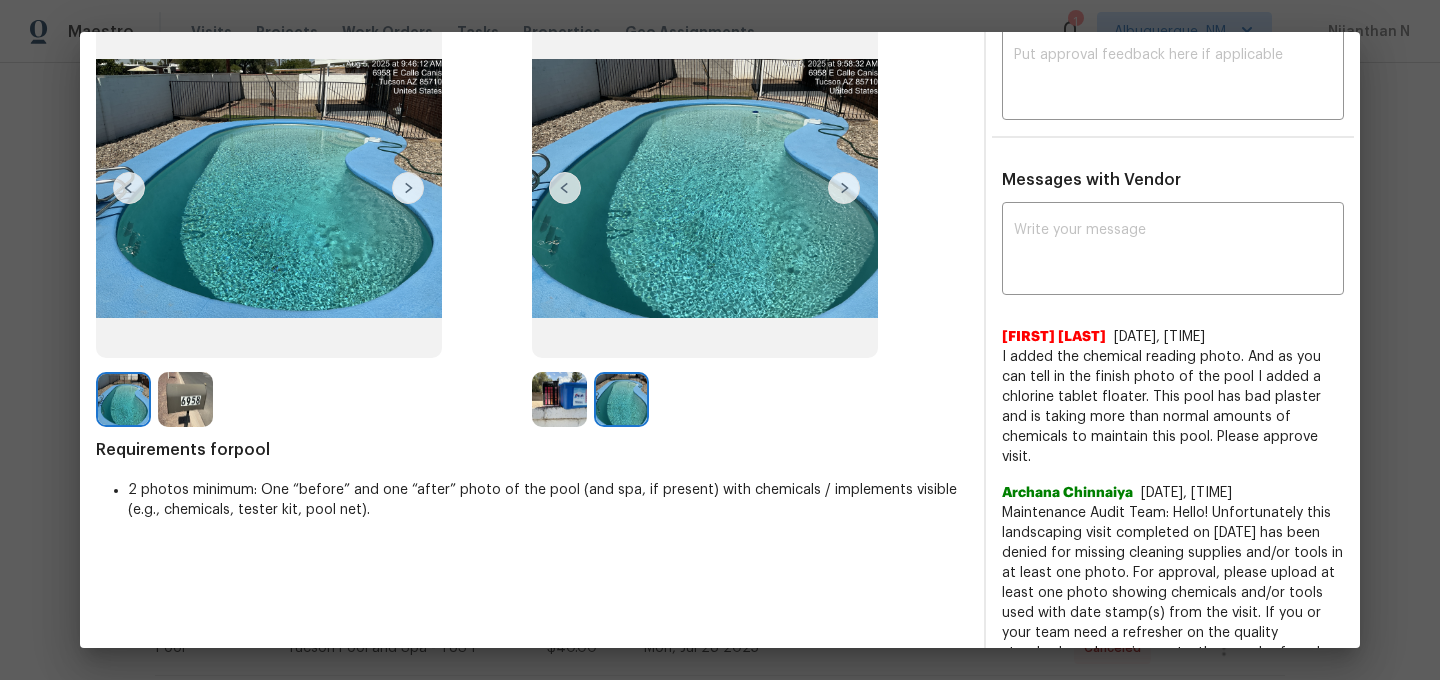 scroll, scrollTop: 123, scrollLeft: 0, axis: vertical 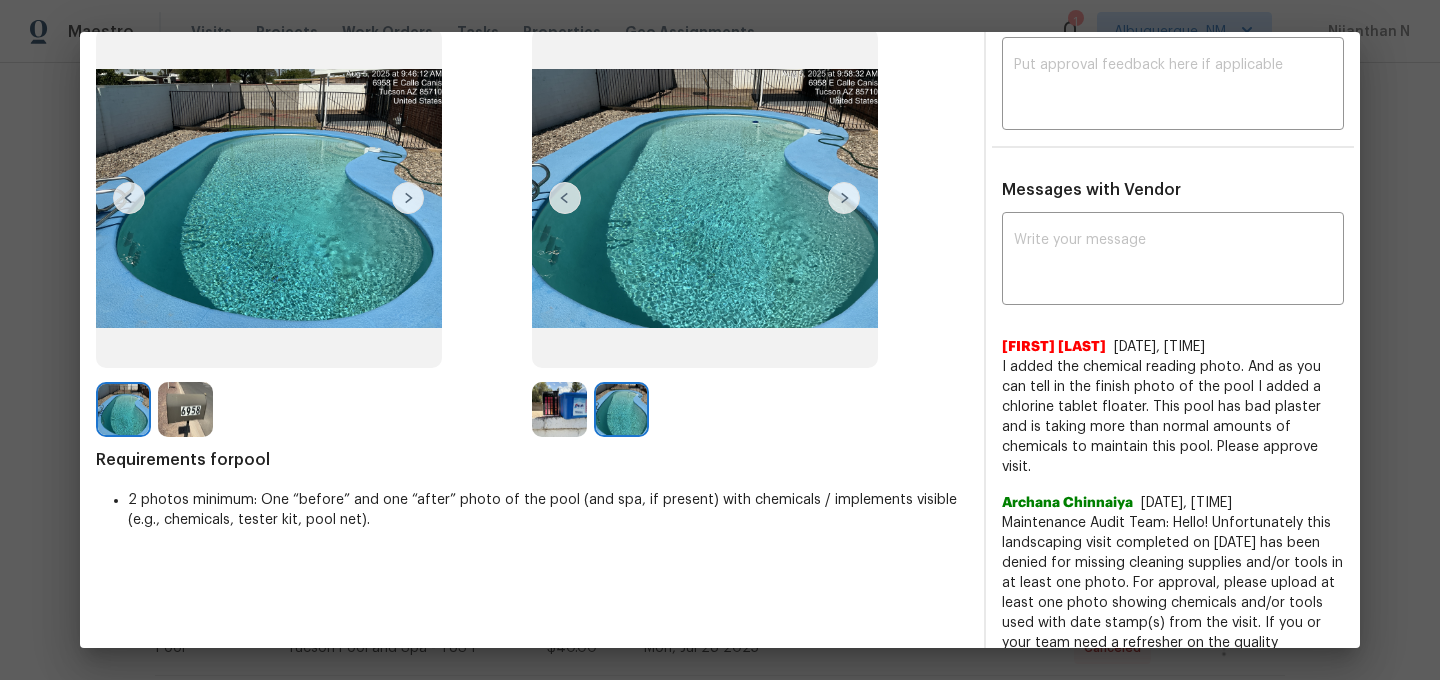 click at bounding box center (559, 409) 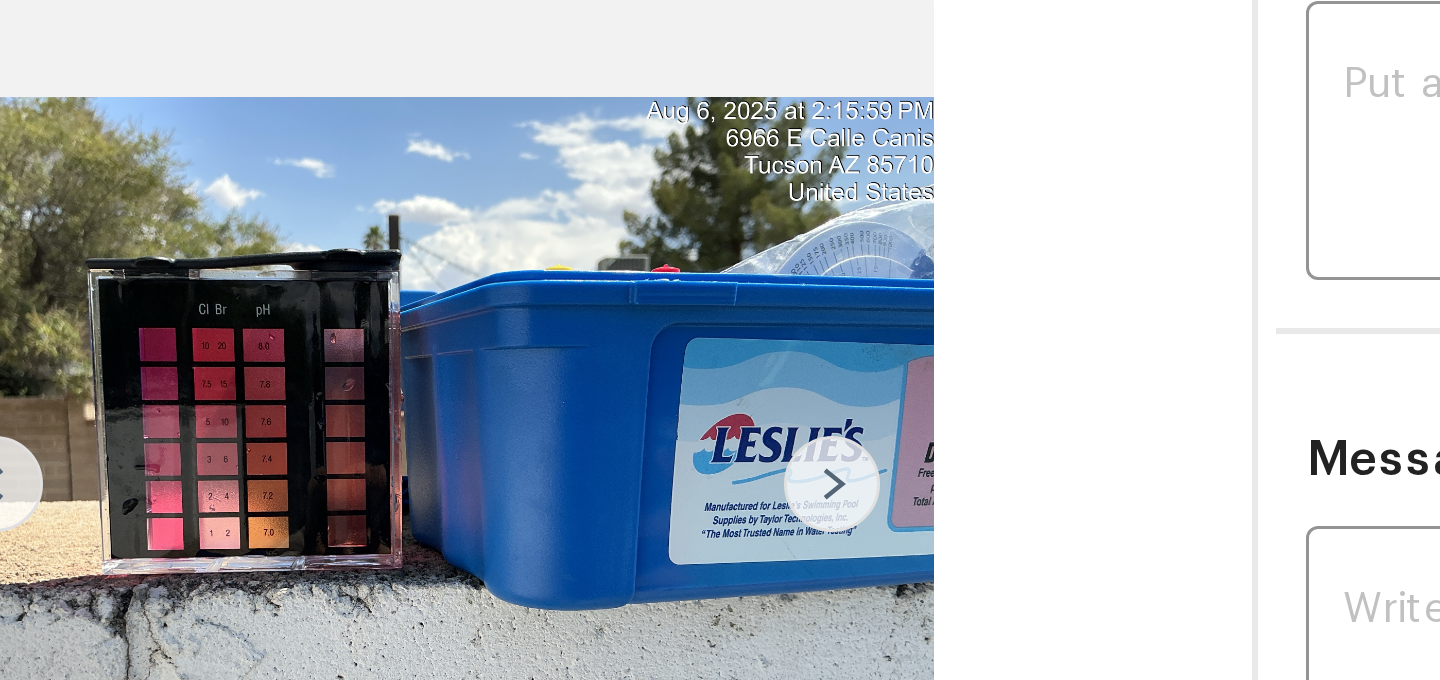 scroll, scrollTop: 20, scrollLeft: 0, axis: vertical 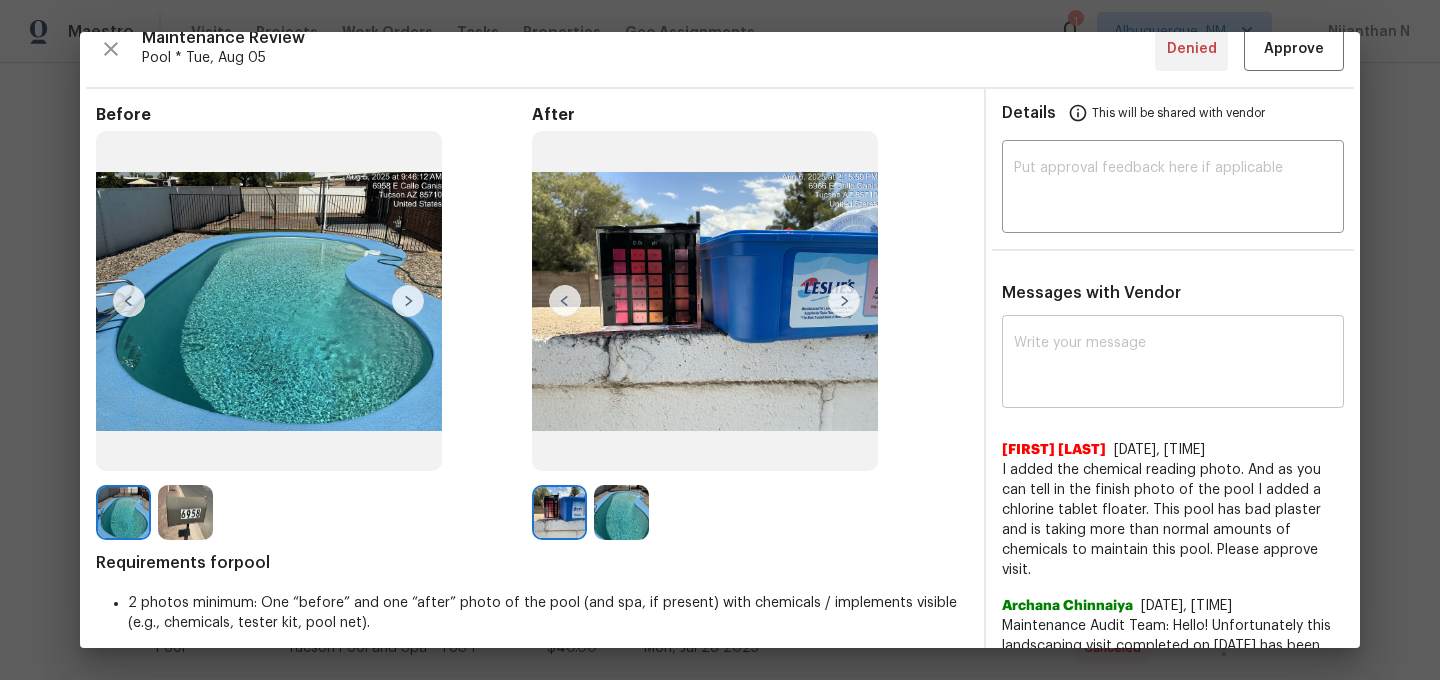 click at bounding box center (1173, 364) 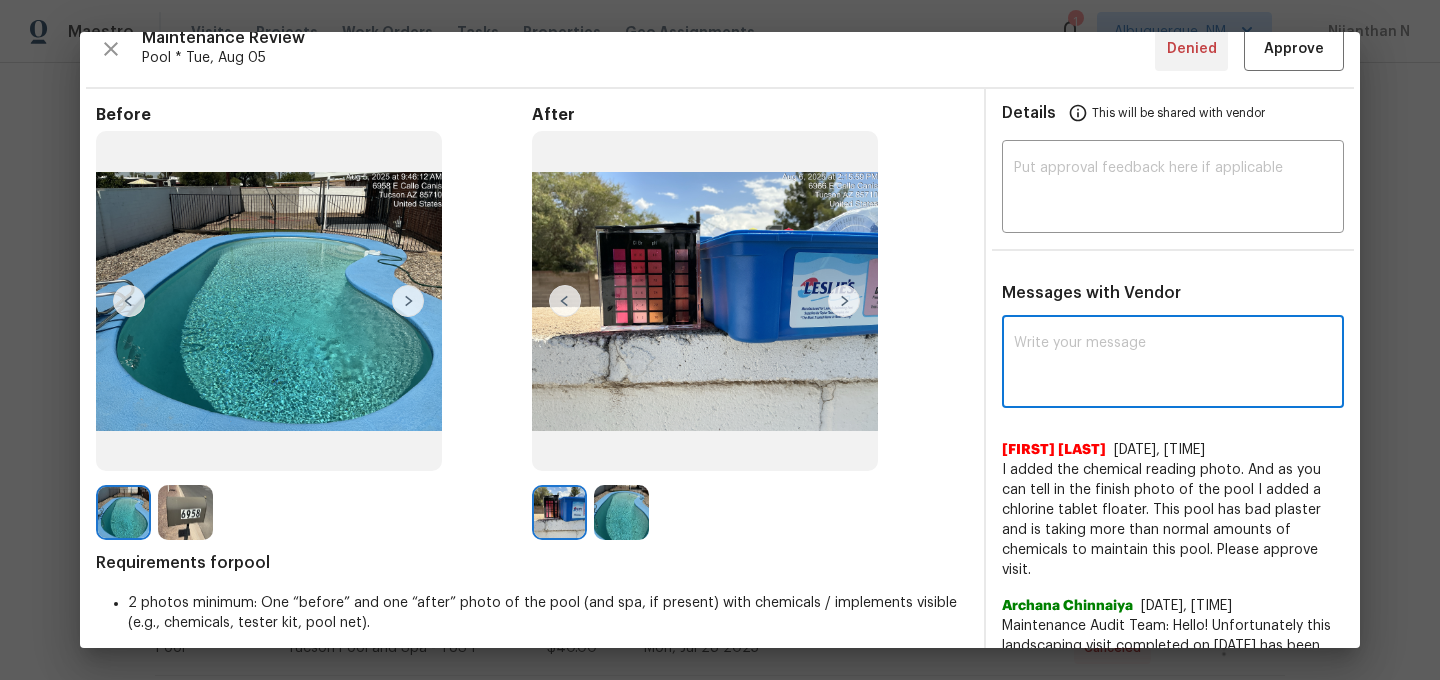 paste on "Maintenance Audit Team: Hello! Thank you for the feedback after further review this visit was approved." 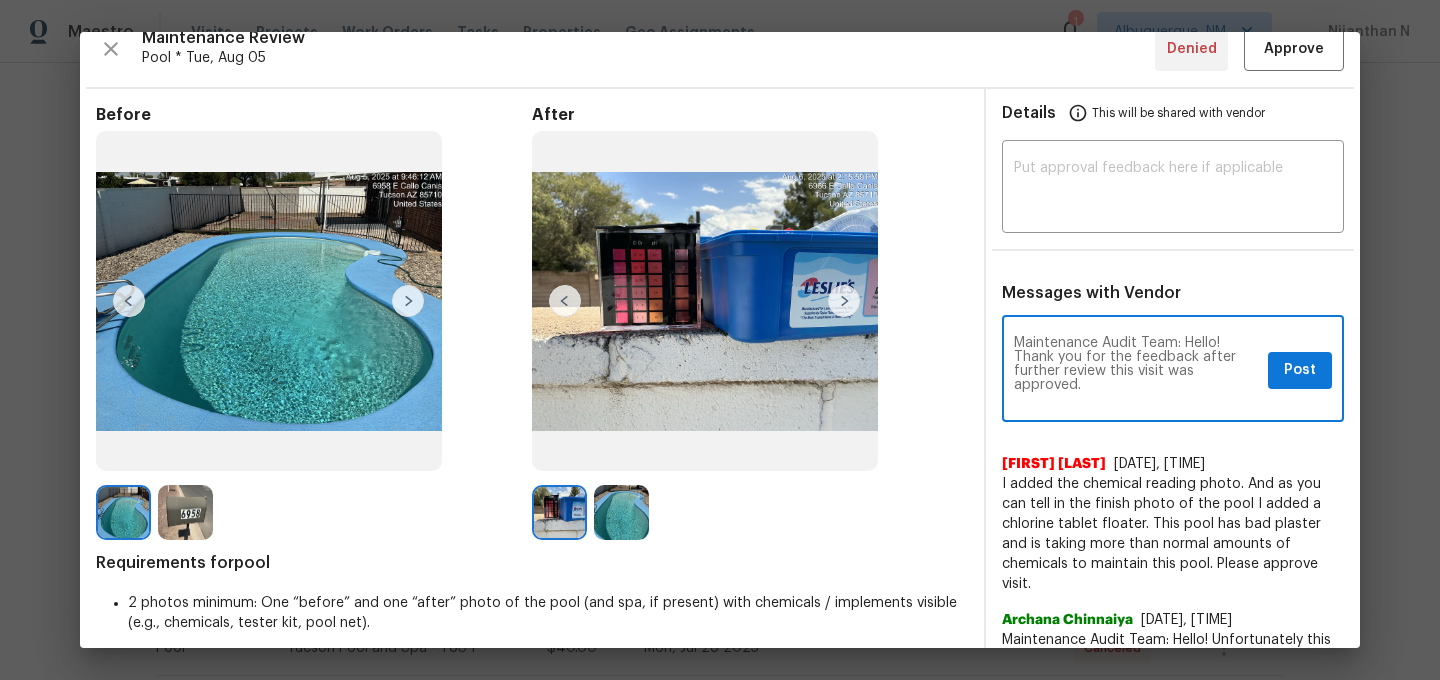 scroll, scrollTop: 0, scrollLeft: 0, axis: both 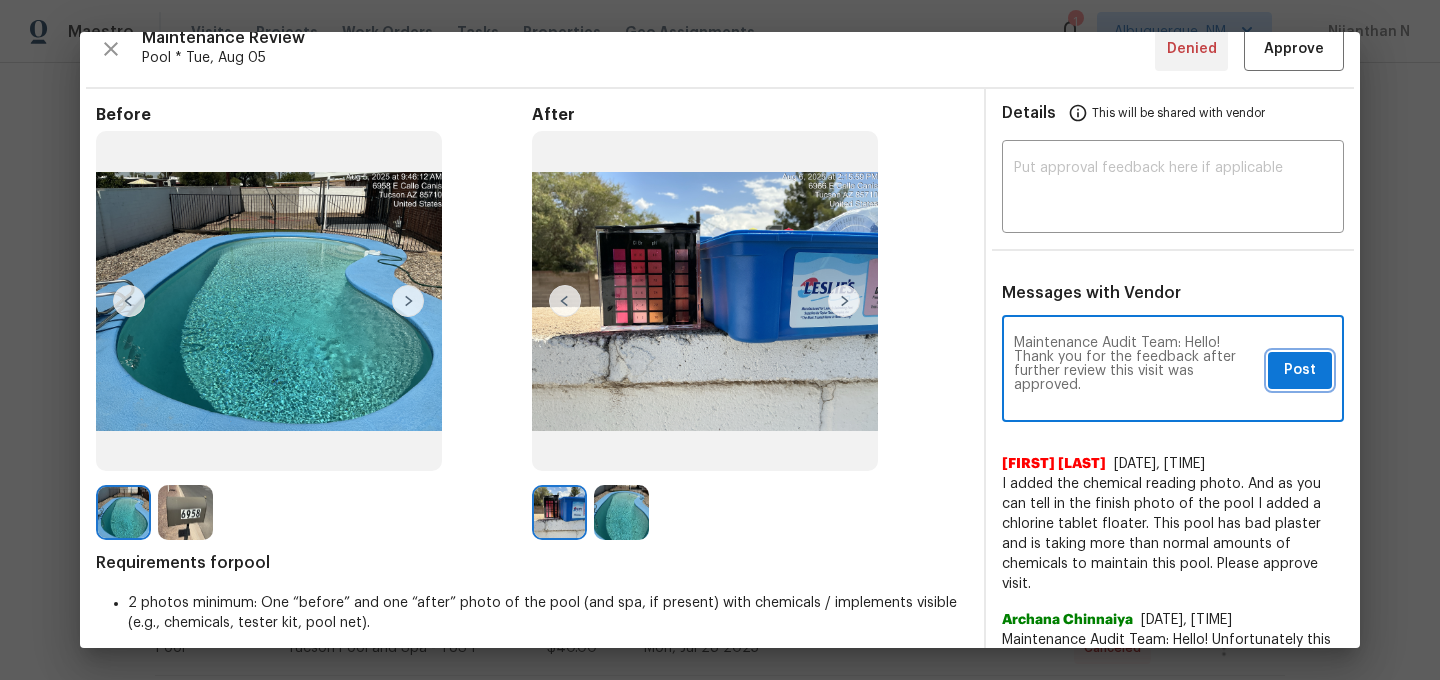 click on "Post" at bounding box center [1300, 370] 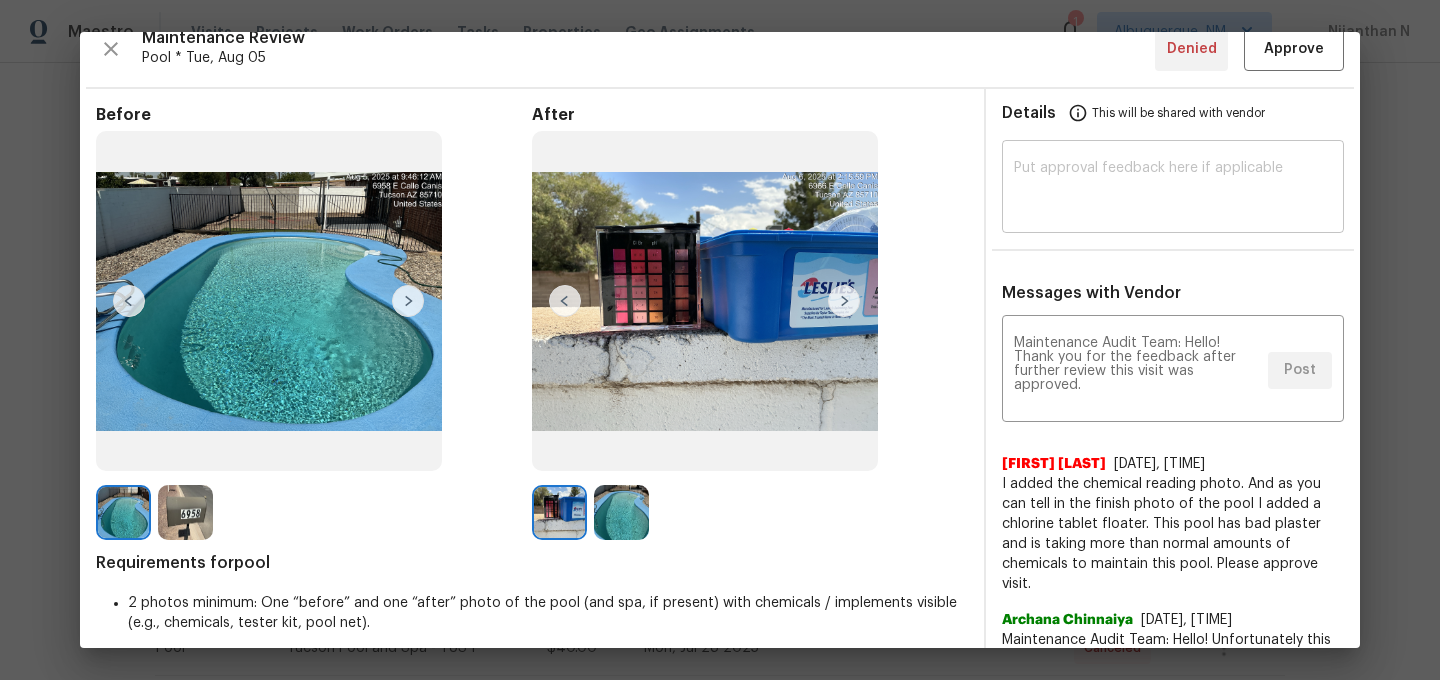 scroll, scrollTop: 0, scrollLeft: 0, axis: both 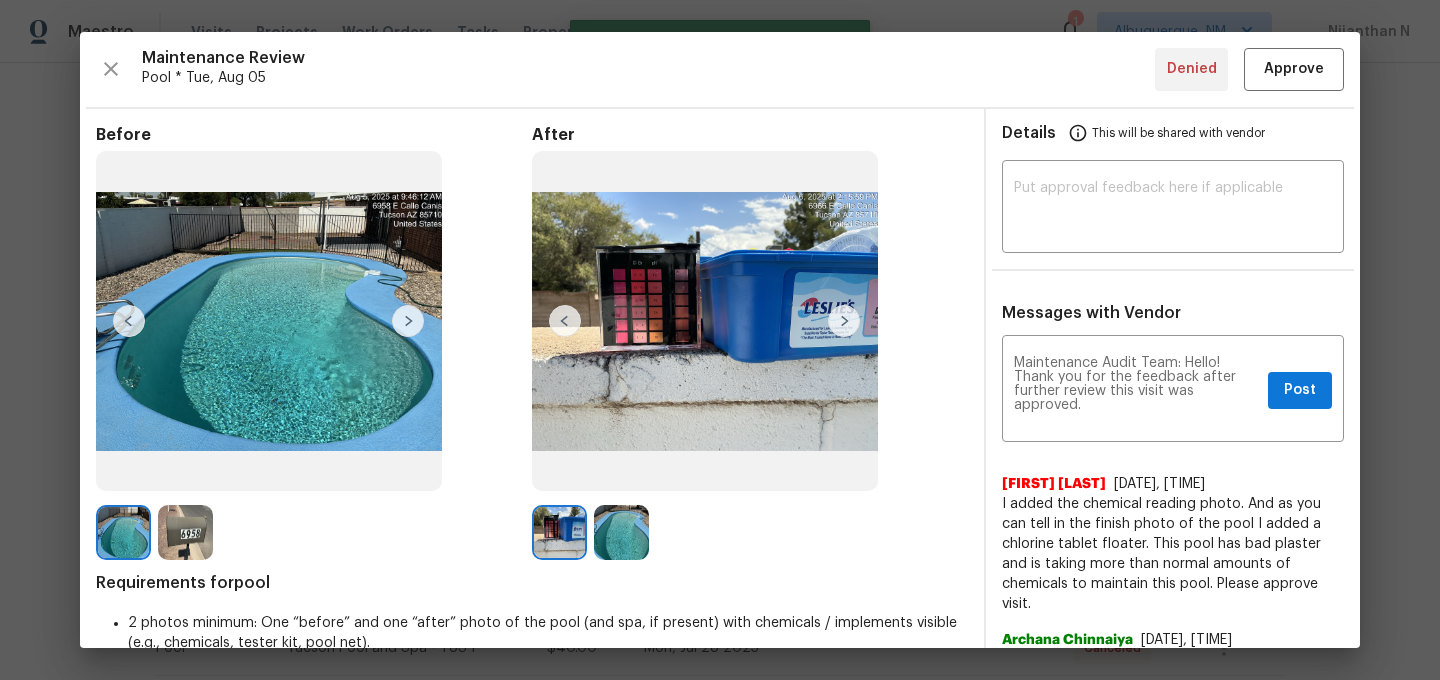 type 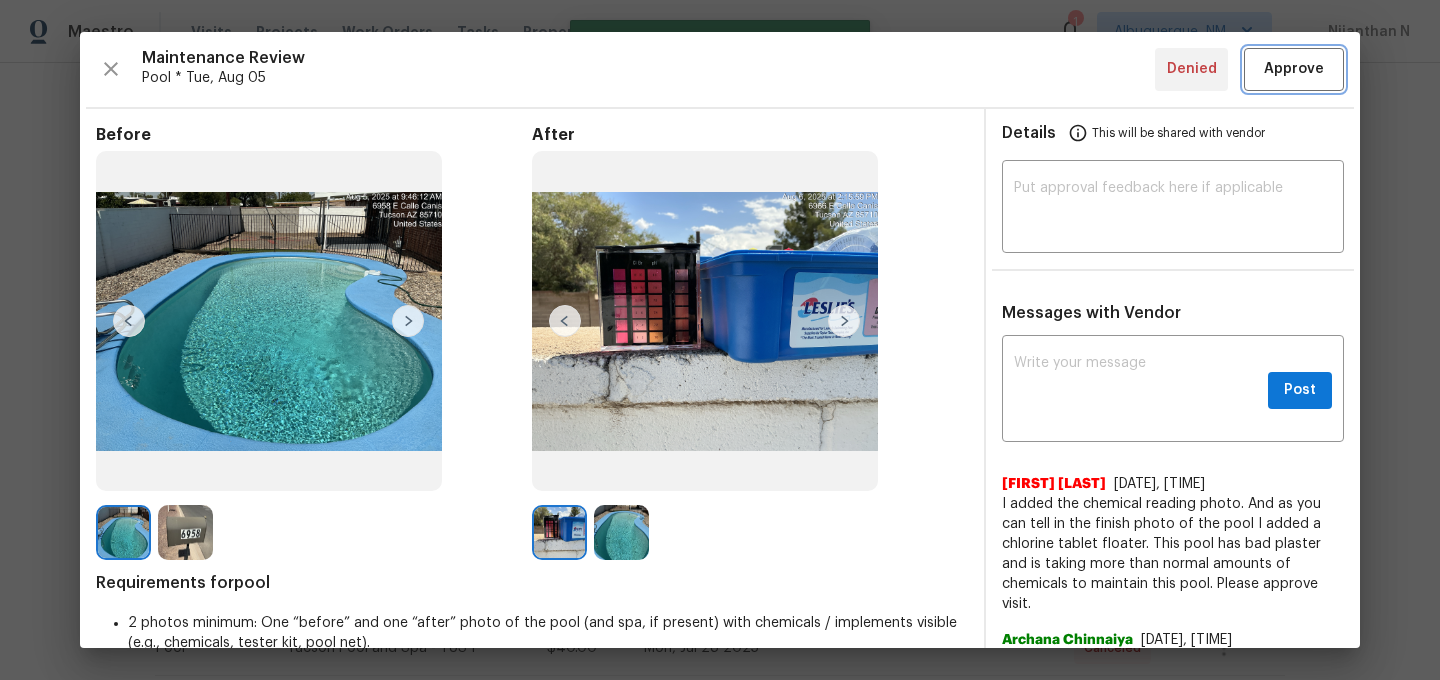 click on "Approve" at bounding box center [1294, 69] 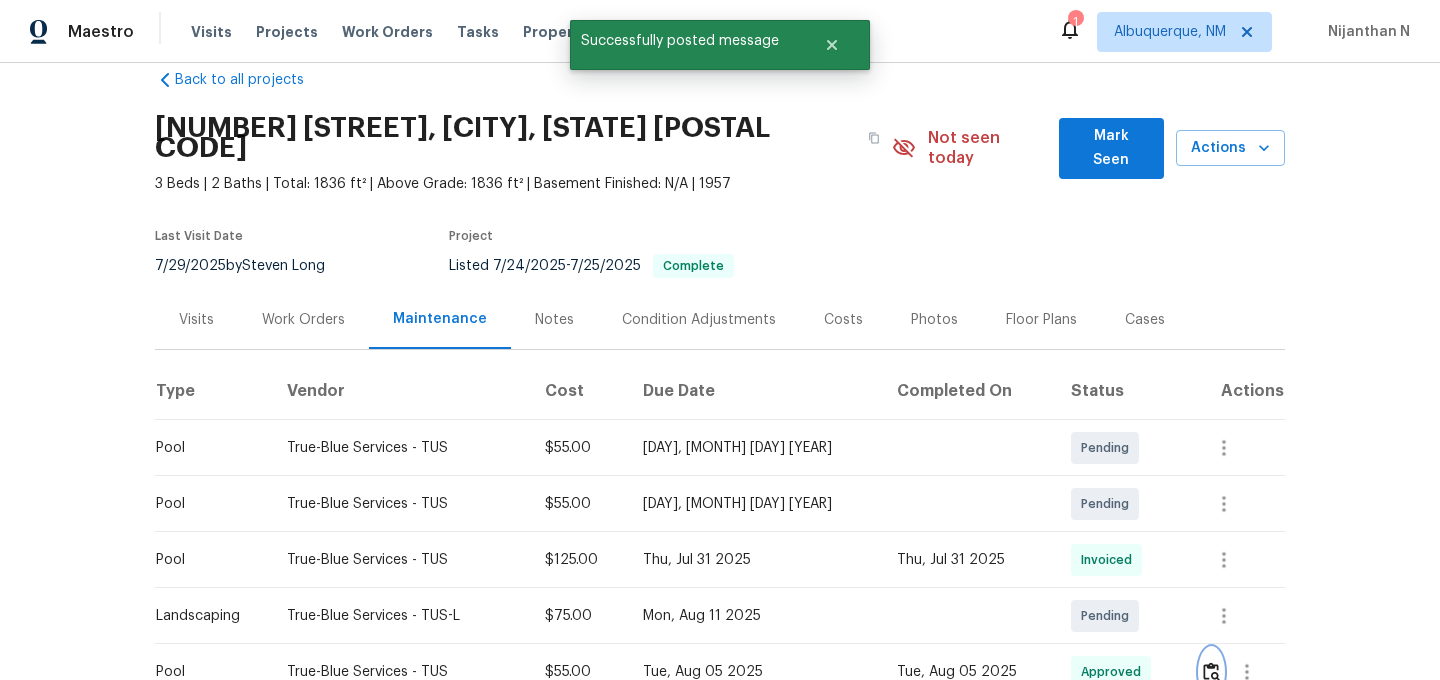 scroll, scrollTop: 0, scrollLeft: 0, axis: both 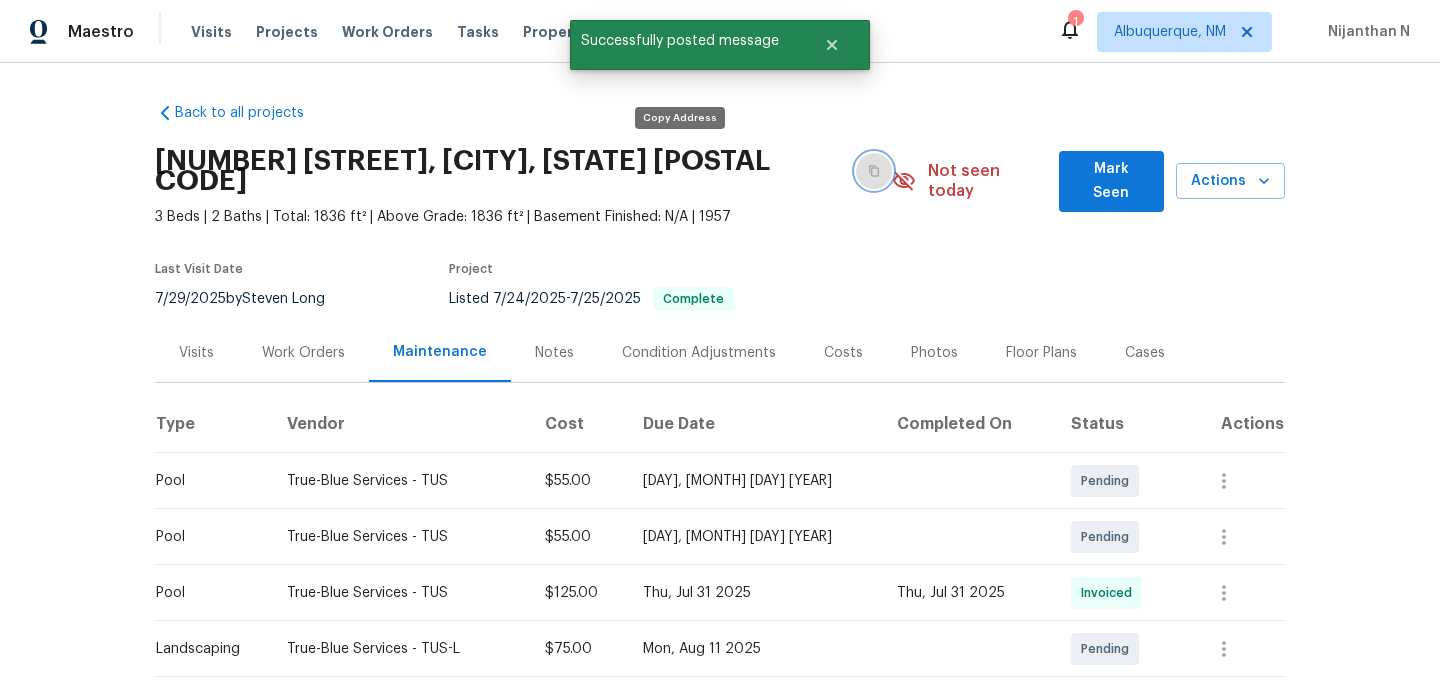 click 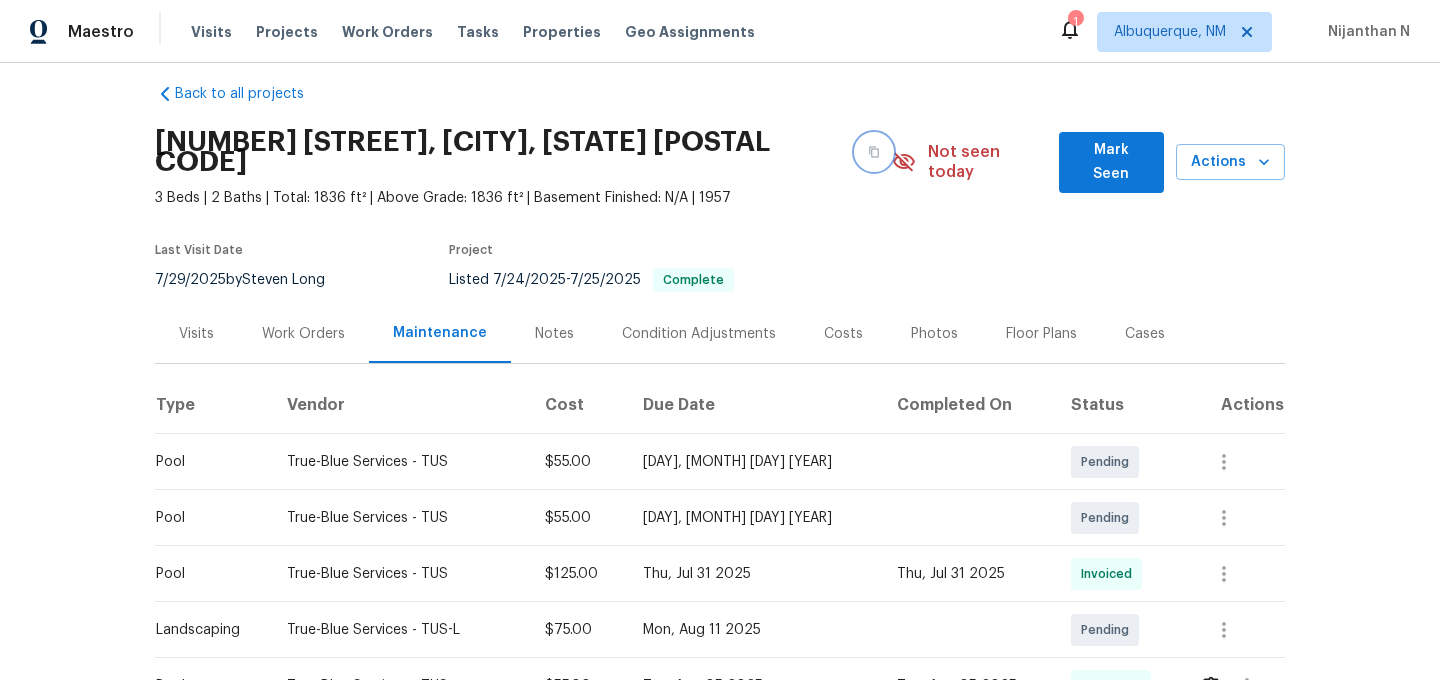 scroll, scrollTop: 24, scrollLeft: 0, axis: vertical 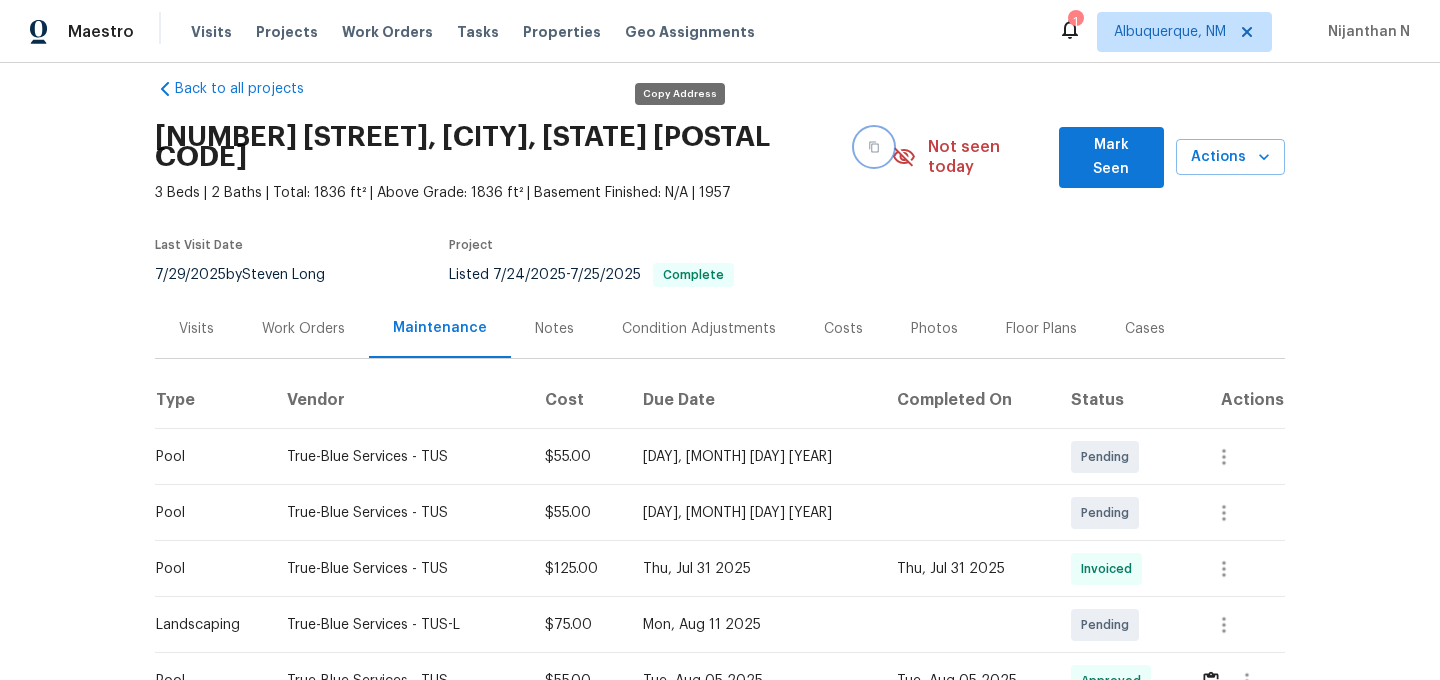 click at bounding box center (874, 147) 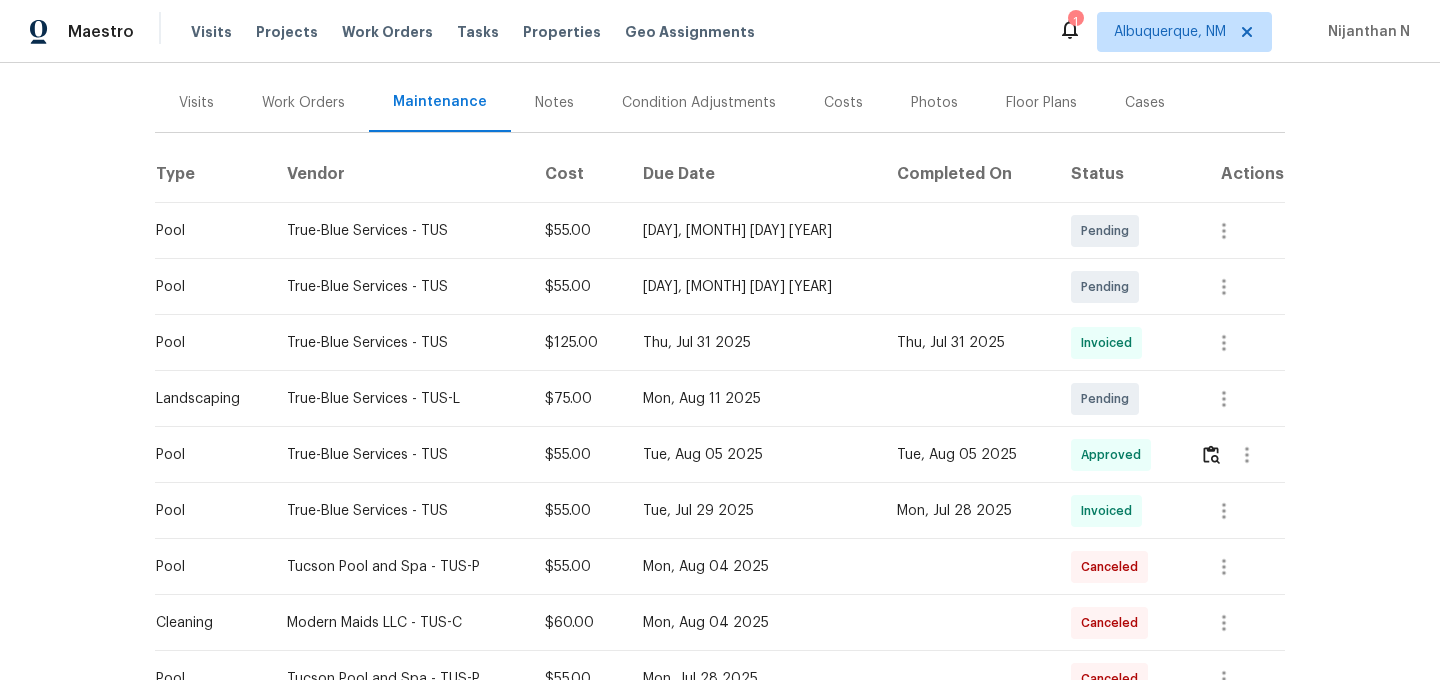 scroll, scrollTop: 351, scrollLeft: 0, axis: vertical 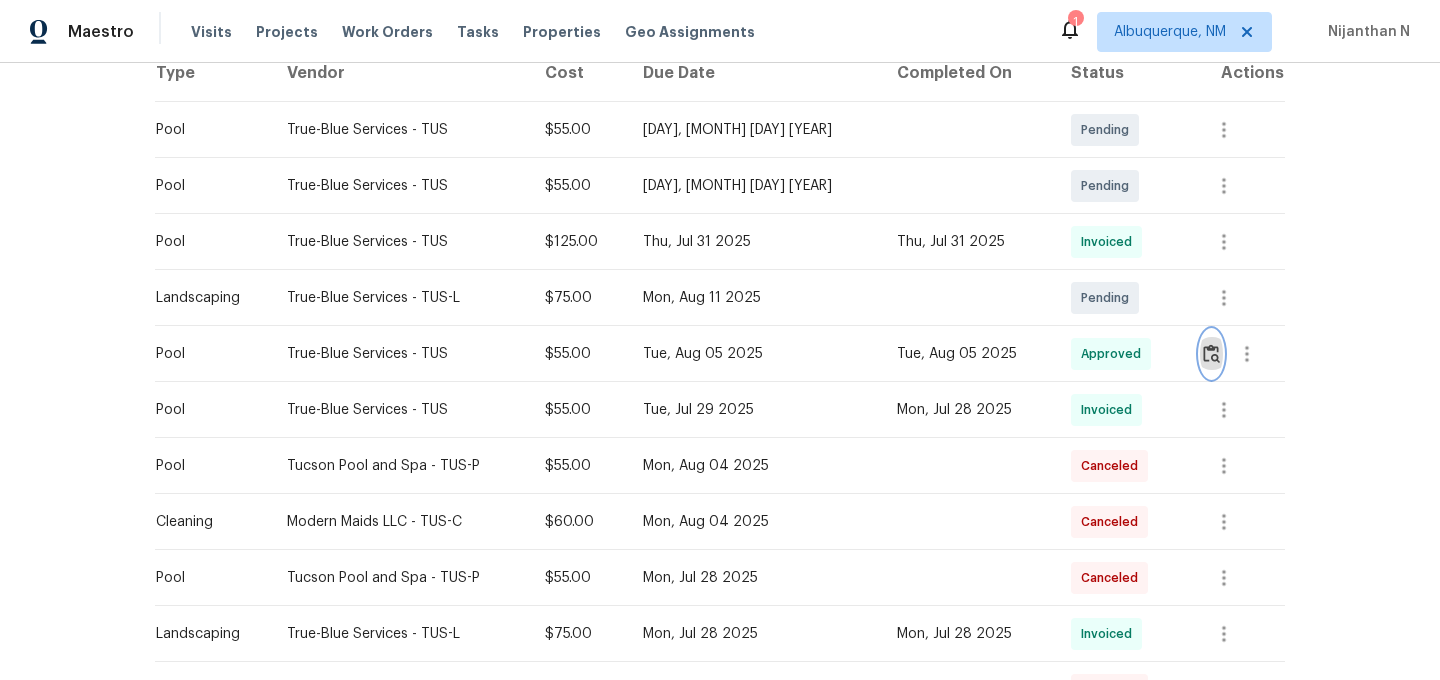 click at bounding box center (1211, 353) 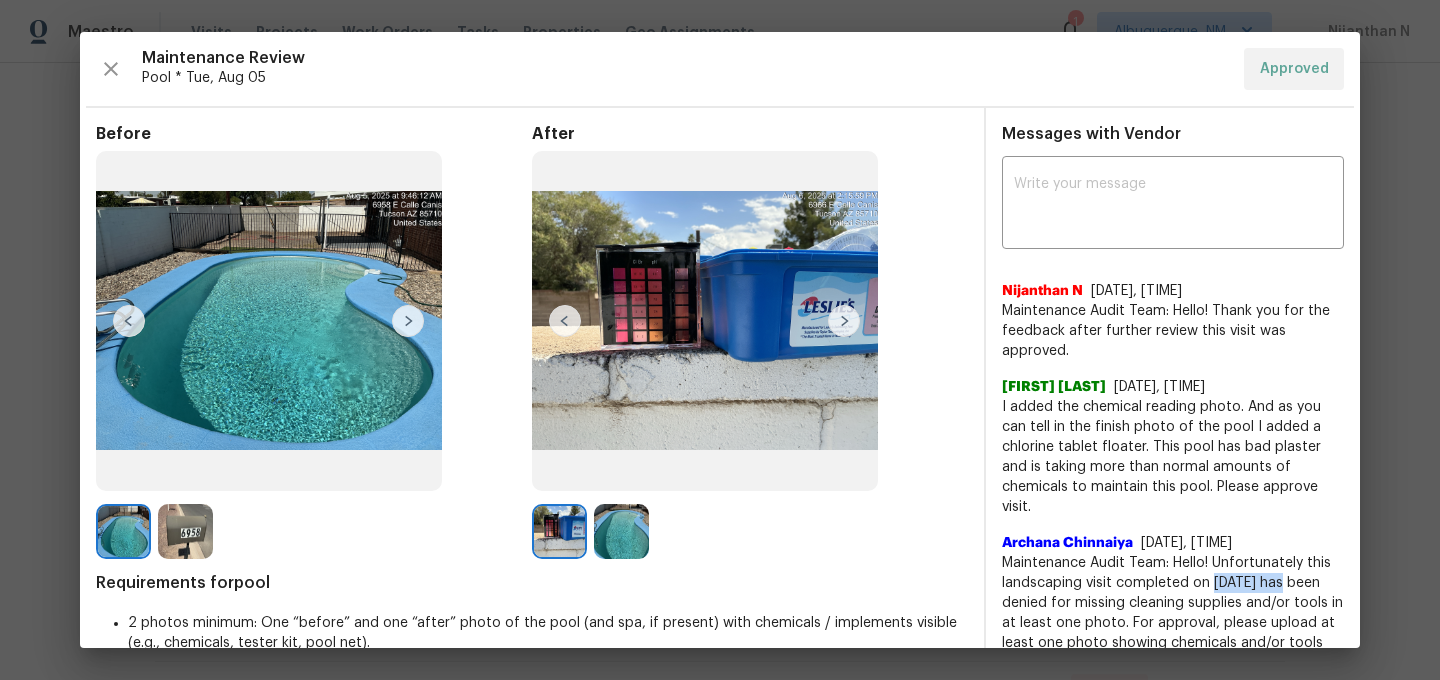 drag, startPoint x: 1212, startPoint y: 563, endPoint x: 1285, endPoint y: 564, distance: 73.00685 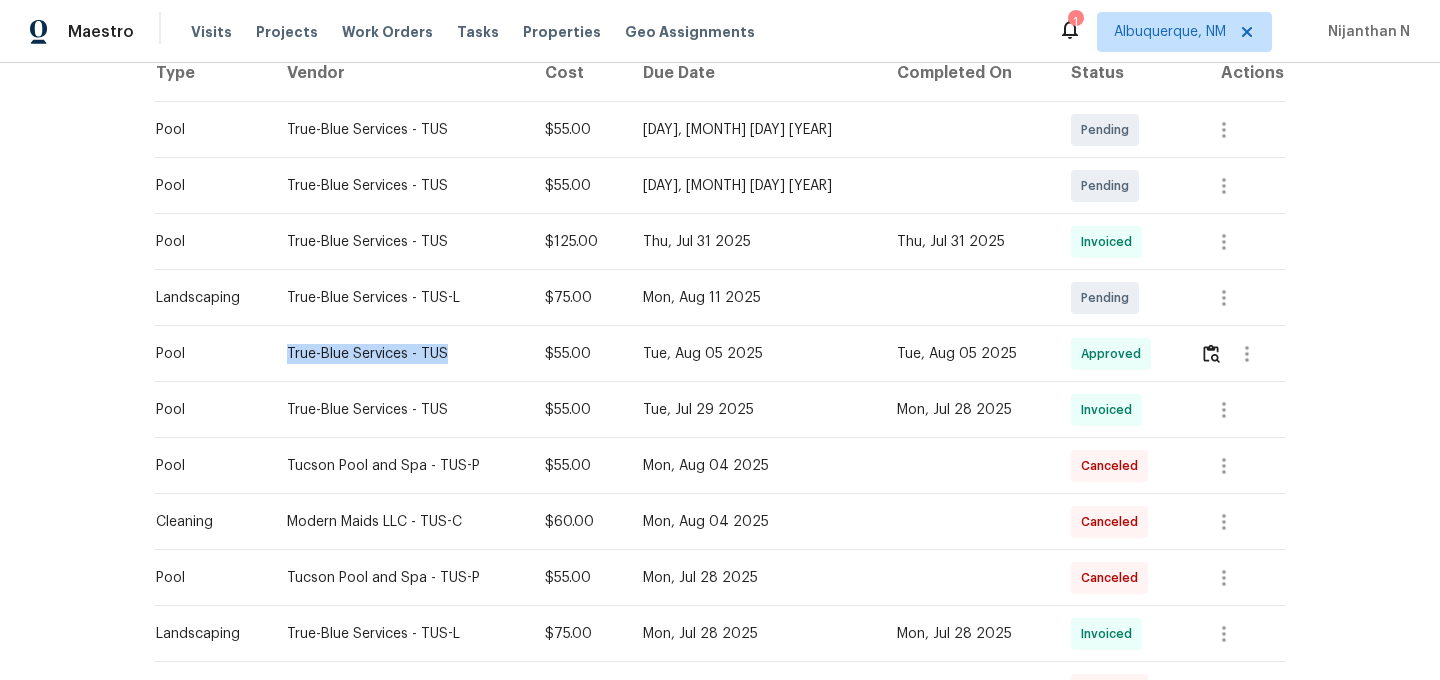 drag, startPoint x: 296, startPoint y: 335, endPoint x: 452, endPoint y: 335, distance: 156 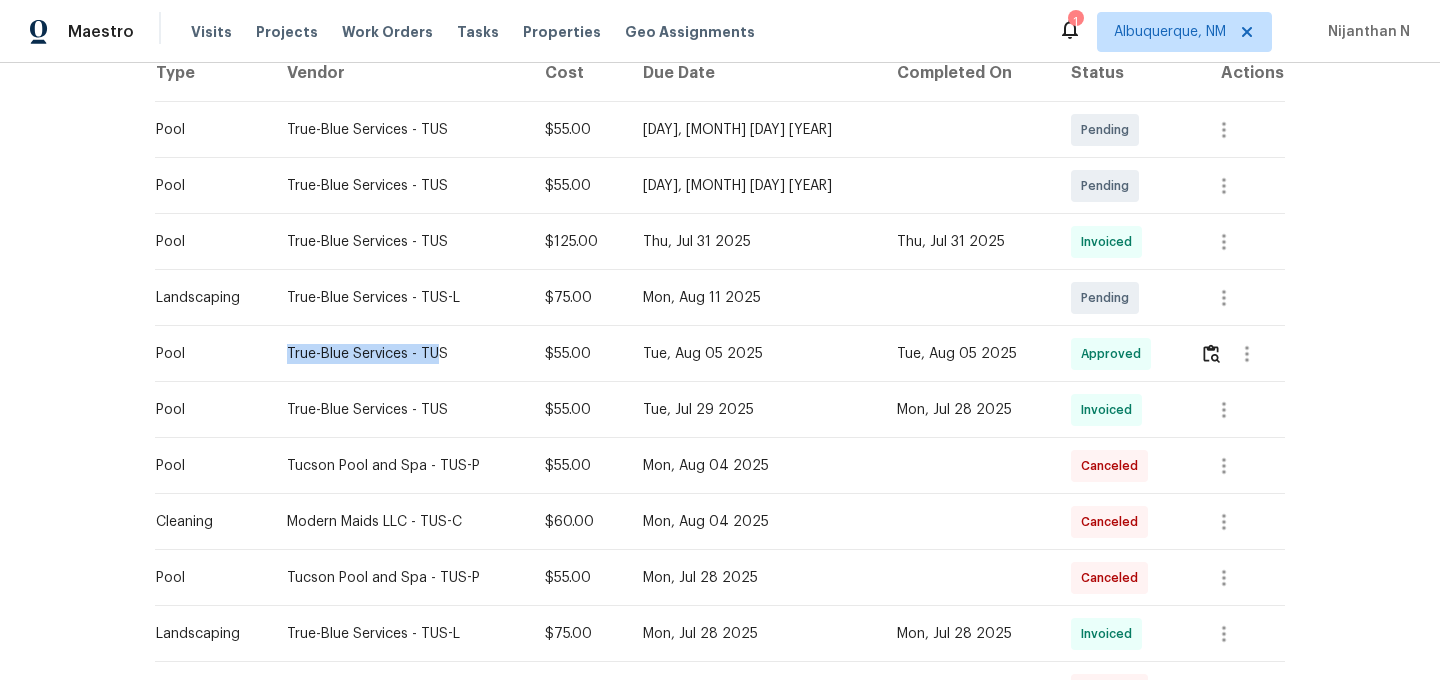 copy on "True-Blue Services - TU" 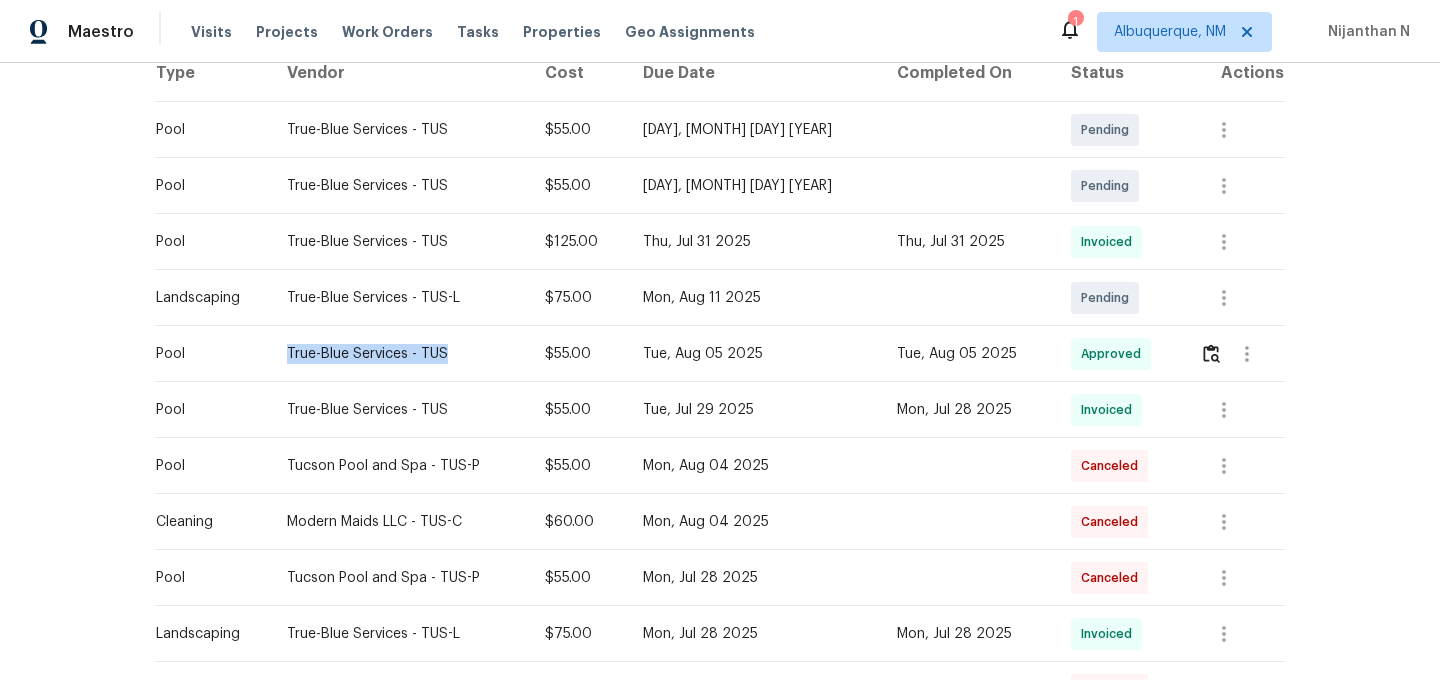copy on "True-Blue Services - TUS" 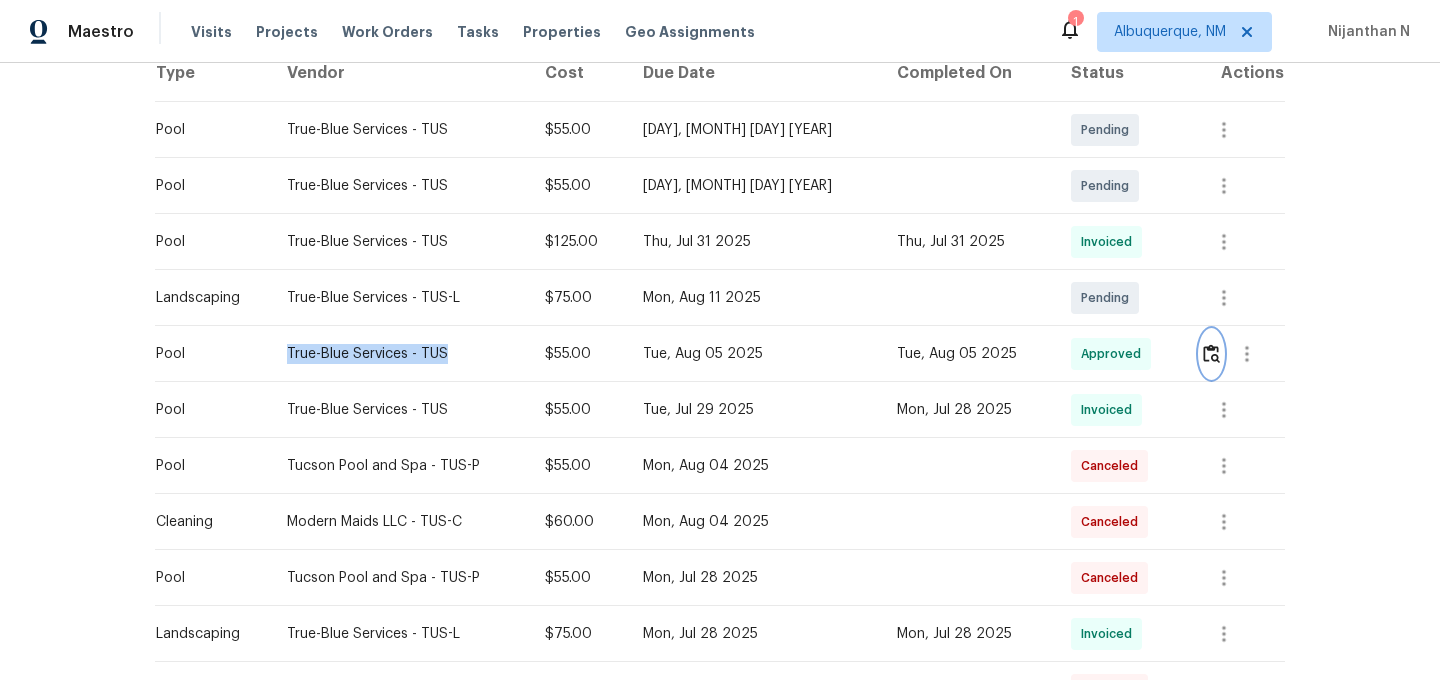 click at bounding box center [1211, 354] 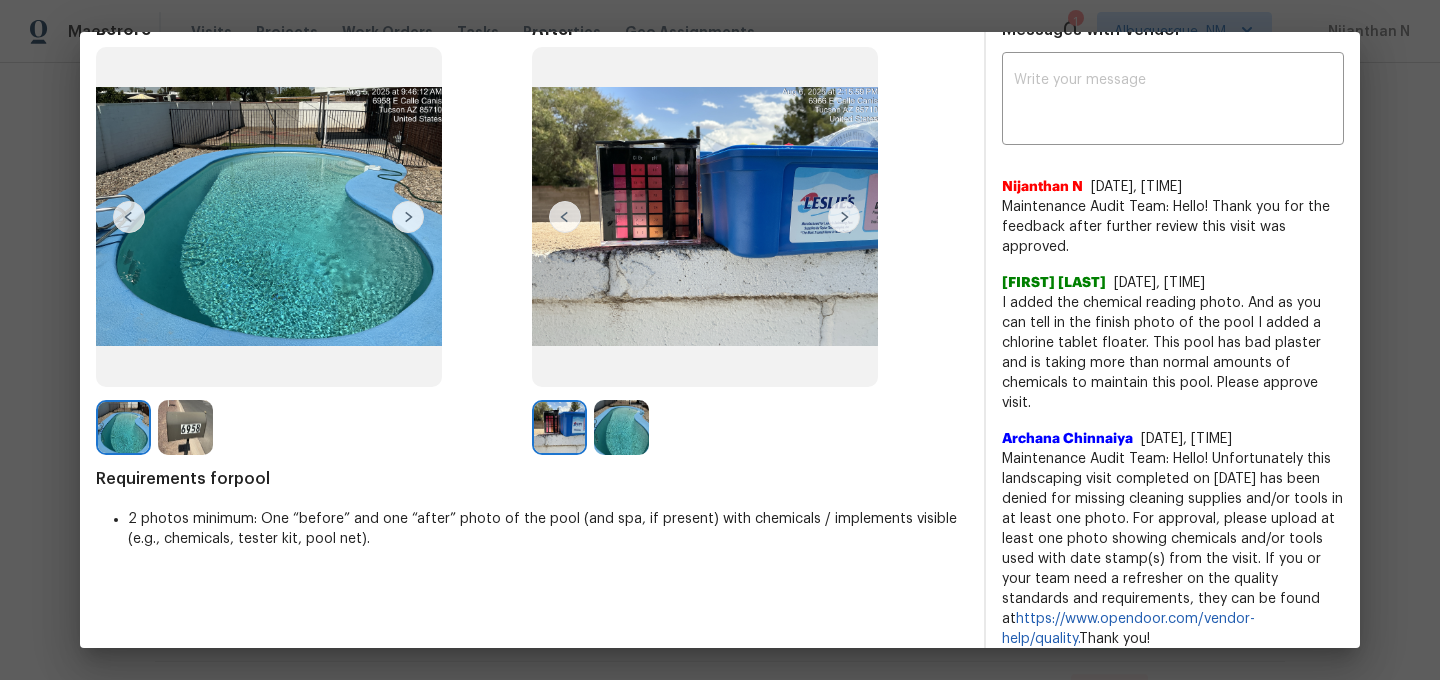 scroll, scrollTop: 212, scrollLeft: 0, axis: vertical 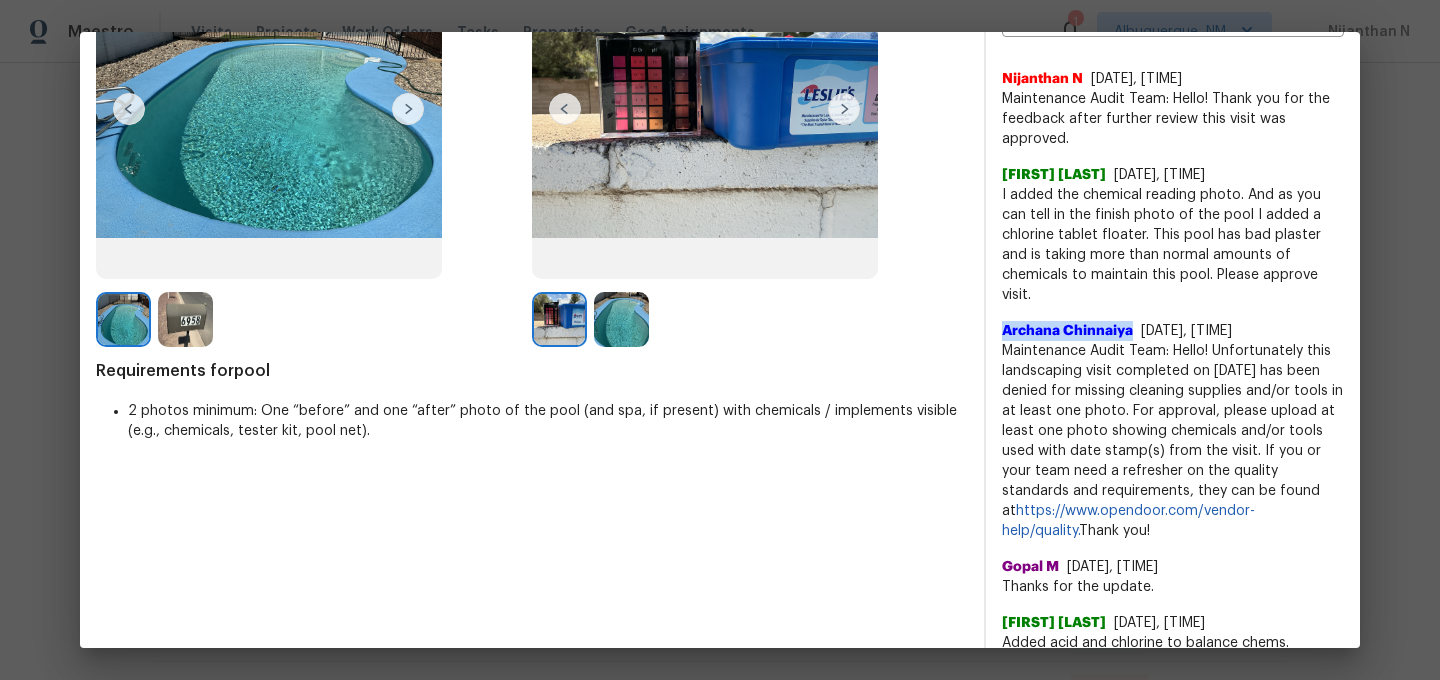 drag, startPoint x: 1004, startPoint y: 309, endPoint x: 1133, endPoint y: 310, distance: 129.00388 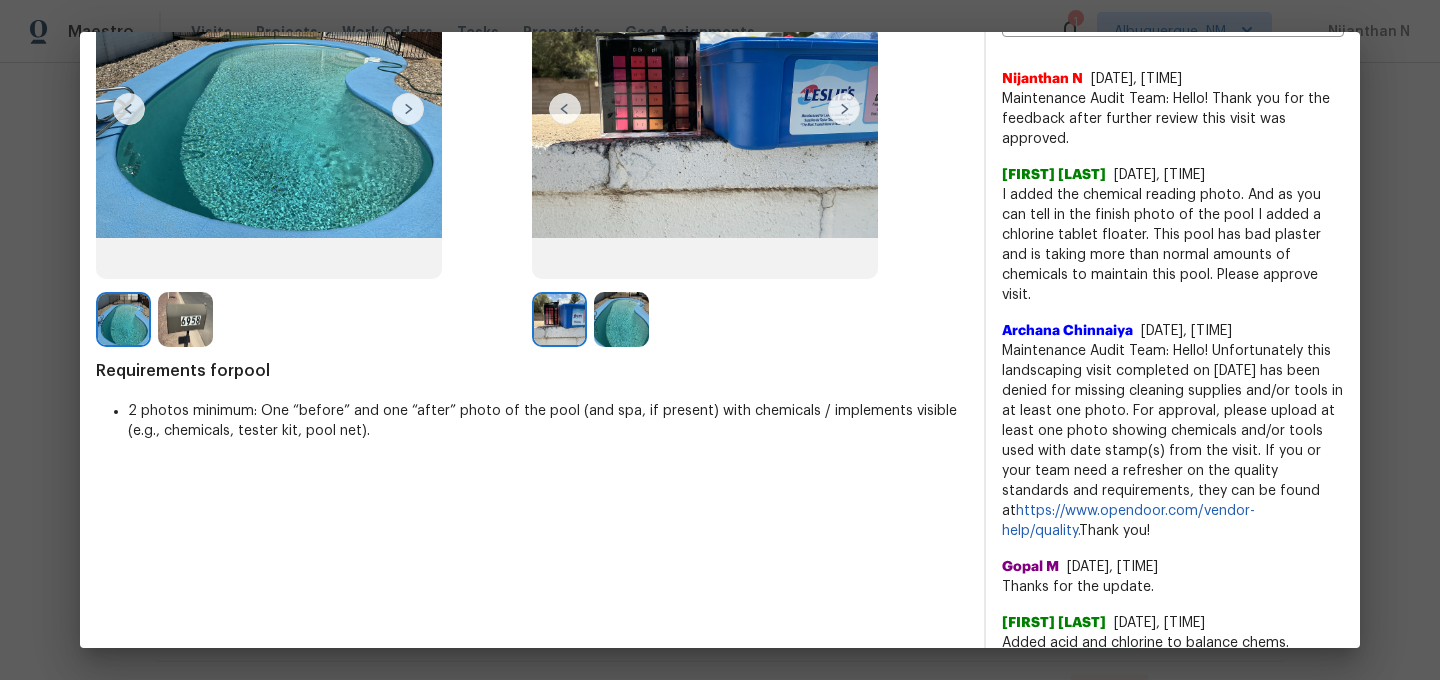 click on "Maintenance Audit Team: Hello! Unfortunately this landscaping  visit completed on 08/05/2025 has been denied for missing cleaning supplies and/or tools in at least one photo. For approval, please upload at least one photo showing chemicals and/or tools used with date stamp(s) from the visit. If you or your team need a refresher on the quality standards and requirements, they can be found at  https://www.opendoor.com/vendor-help/quality.  Thank you!" at bounding box center [1173, 441] 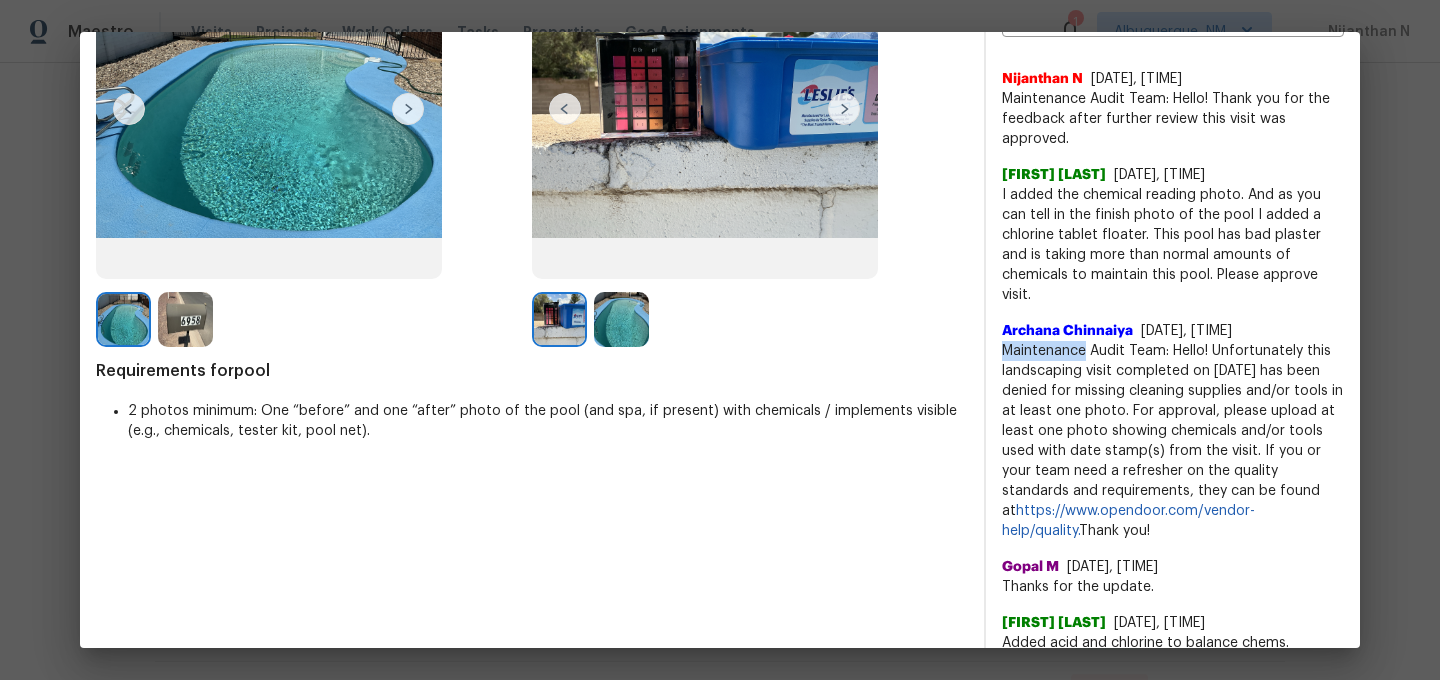 click on "Maintenance Audit Team: Hello! Unfortunately this landscaping  visit completed on 08/05/2025 has been denied for missing cleaning supplies and/or tools in at least one photo. For approval, please upload at least one photo showing chemicals and/or tools used with date stamp(s) from the visit. If you or your team need a refresher on the quality standards and requirements, they can be found at  https://www.opendoor.com/vendor-help/quality.  Thank you!" at bounding box center [1173, 441] 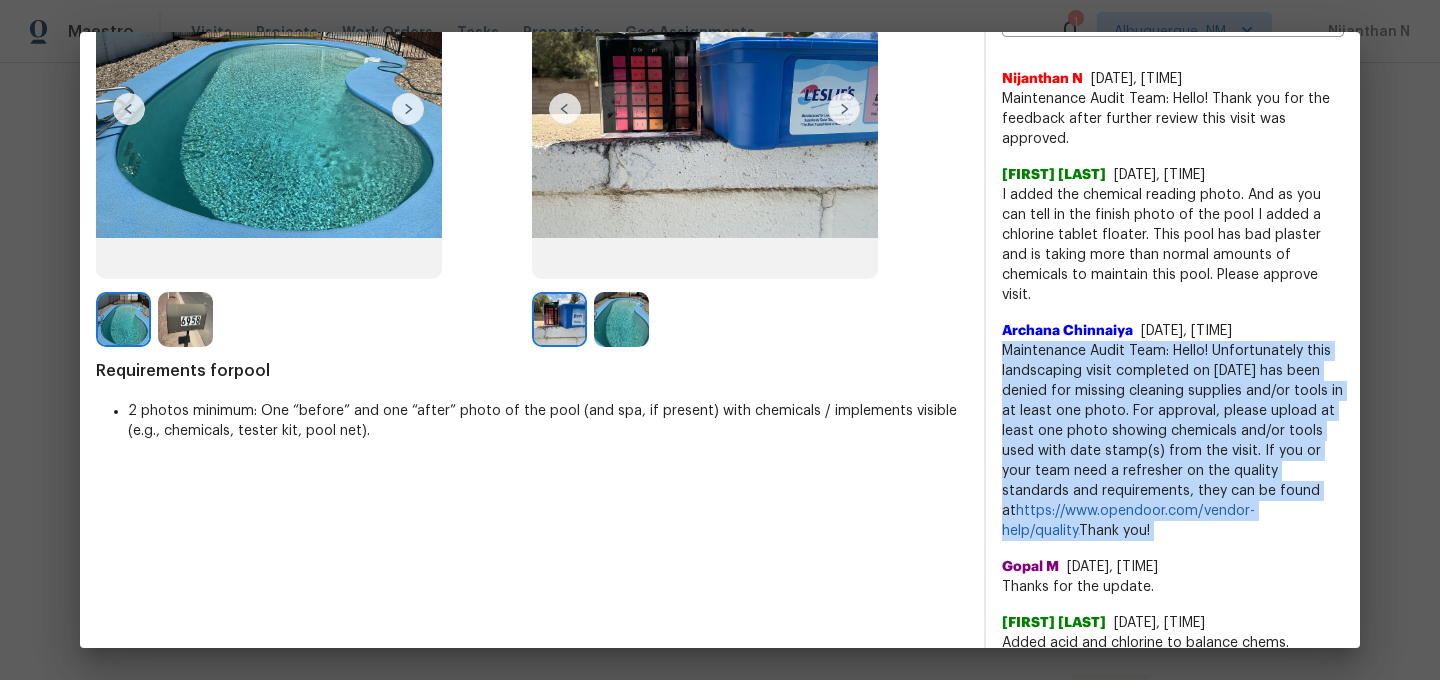 click on "Maintenance Audit Team: Hello! Unfortunately this landscaping  visit completed on 08/05/2025 has been denied for missing cleaning supplies and/or tools in at least one photo. For approval, please upload at least one photo showing chemicals and/or tools used with date stamp(s) from the visit. If you or your team need a refresher on the quality standards and requirements, they can be found at  https://www.opendoor.com/vendor-help/quality.  Thank you!" at bounding box center [1173, 441] 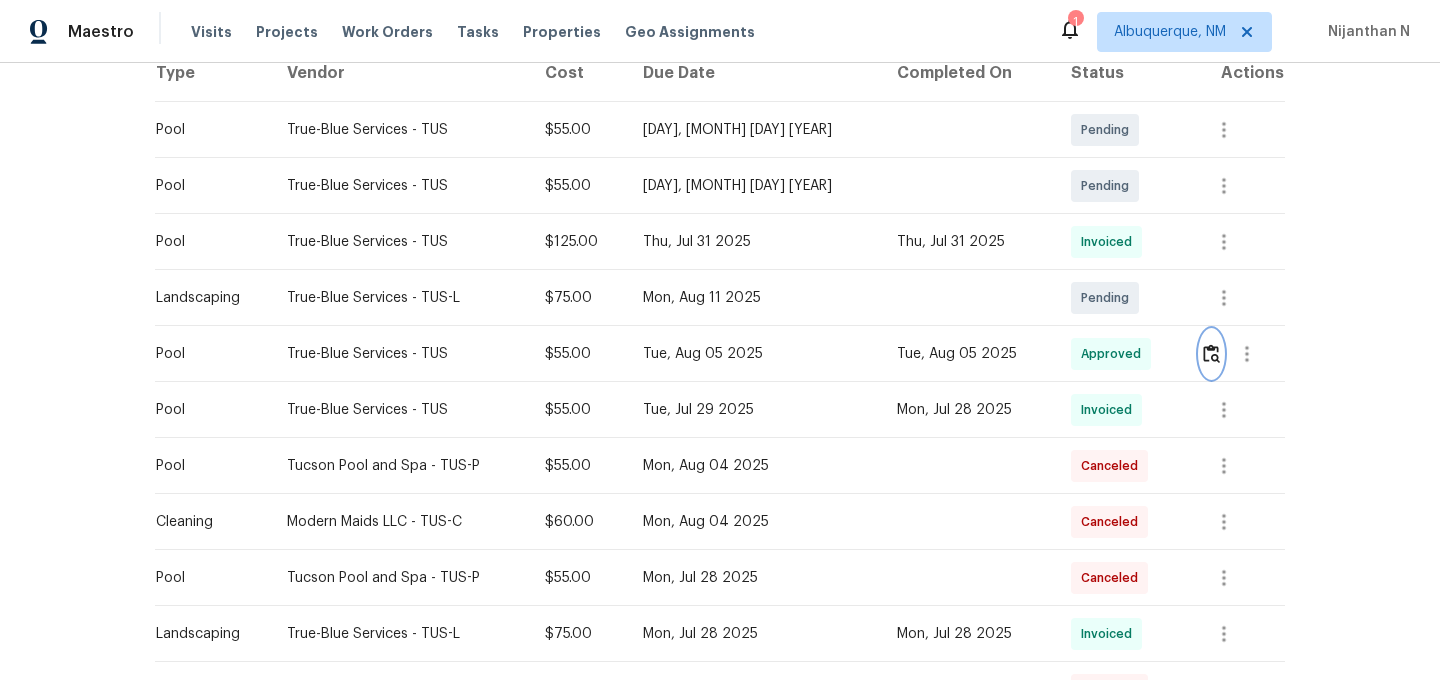 scroll, scrollTop: 0, scrollLeft: 0, axis: both 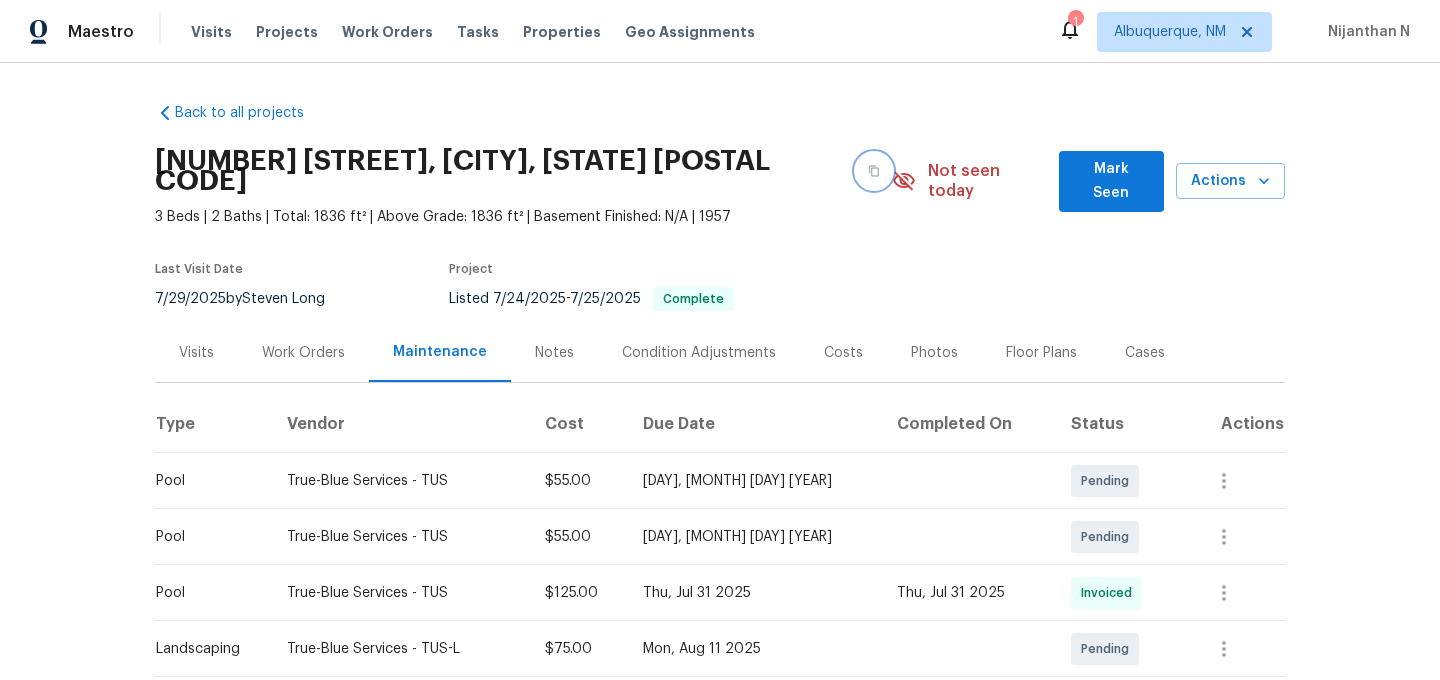 click 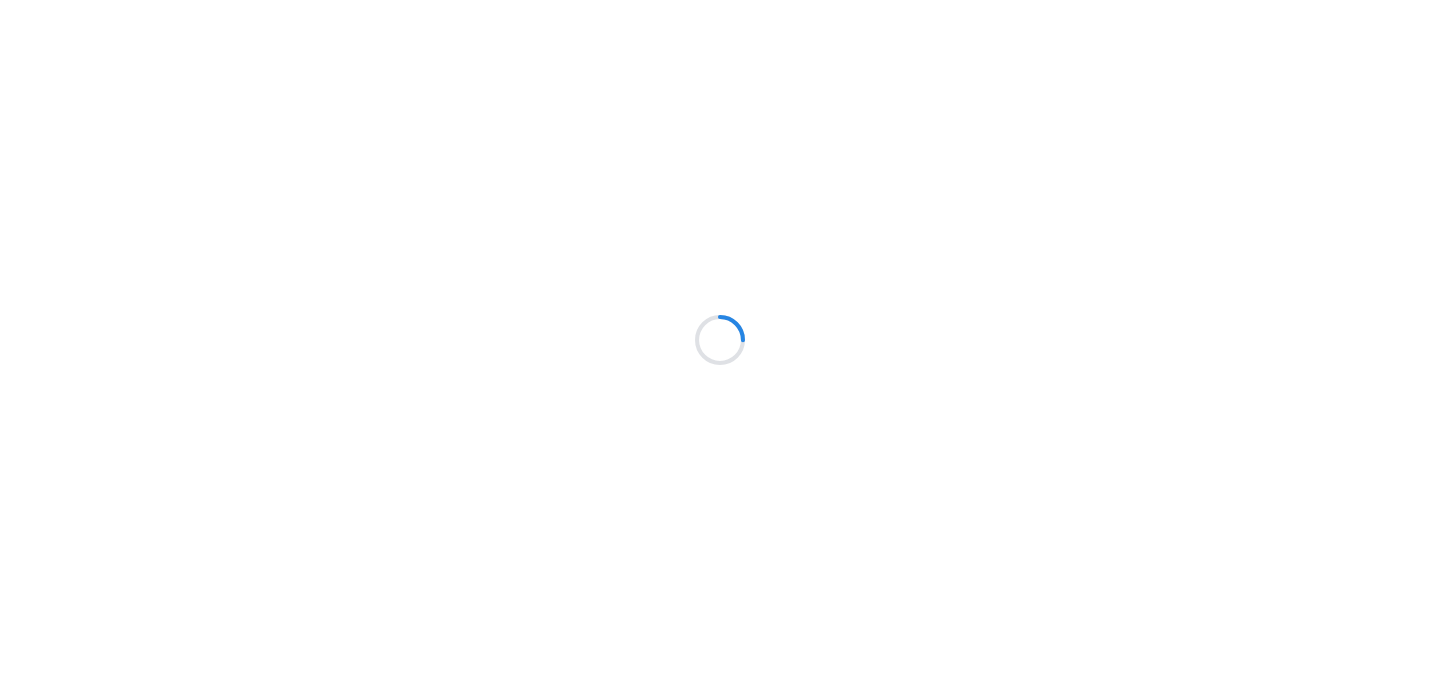 scroll, scrollTop: 0, scrollLeft: 0, axis: both 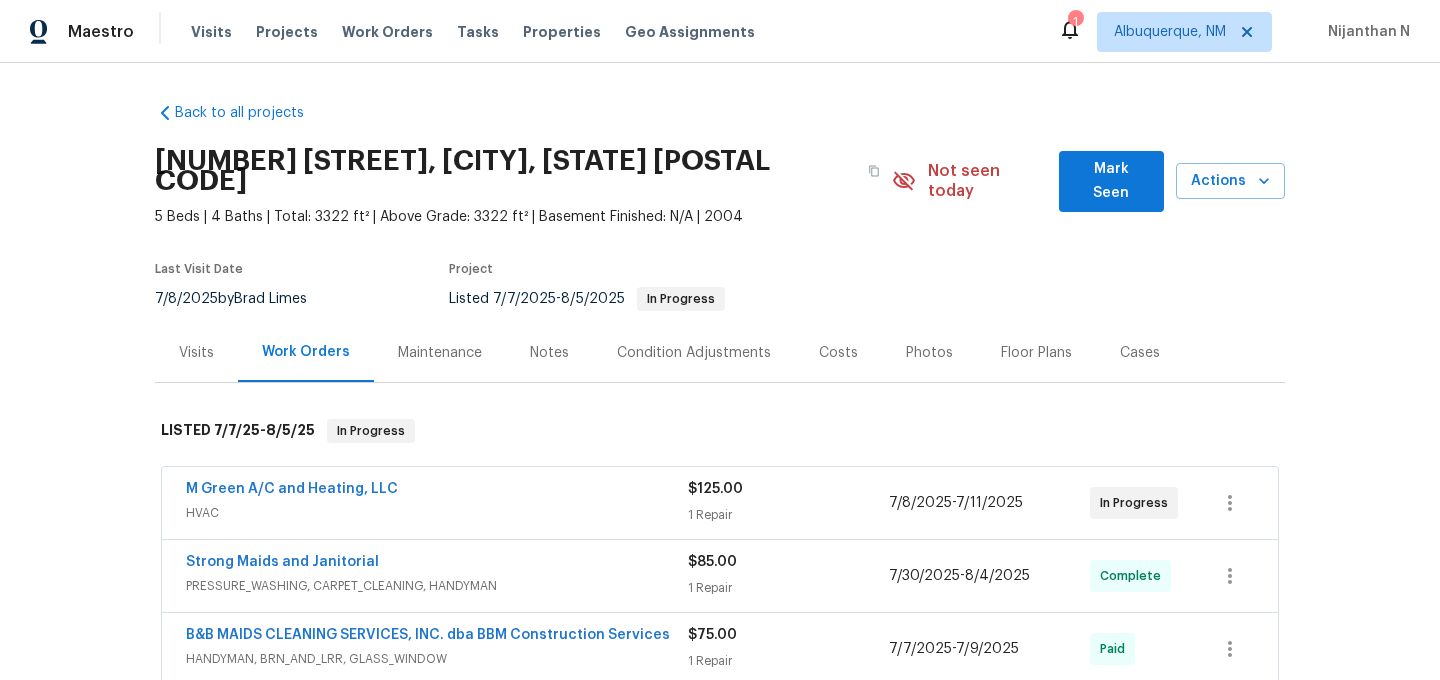 click on "Maintenance" at bounding box center (440, 353) 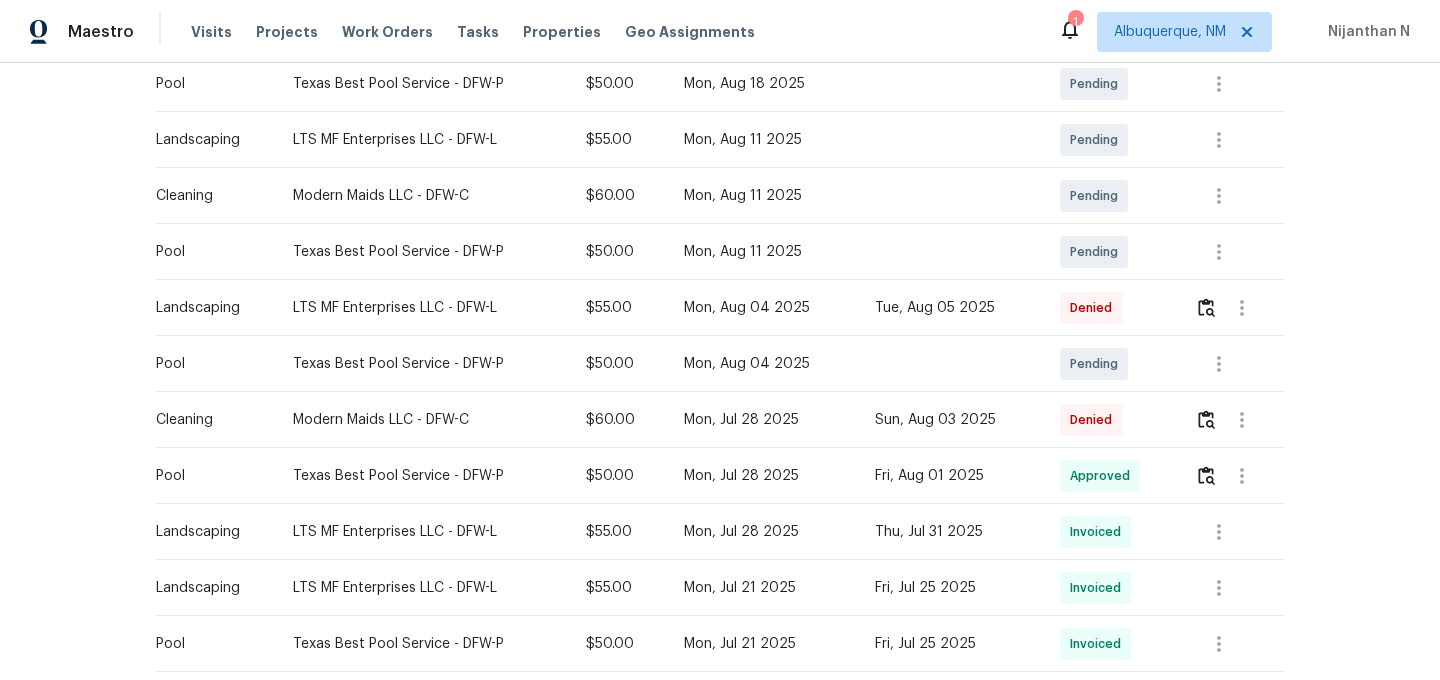 scroll, scrollTop: 555, scrollLeft: 0, axis: vertical 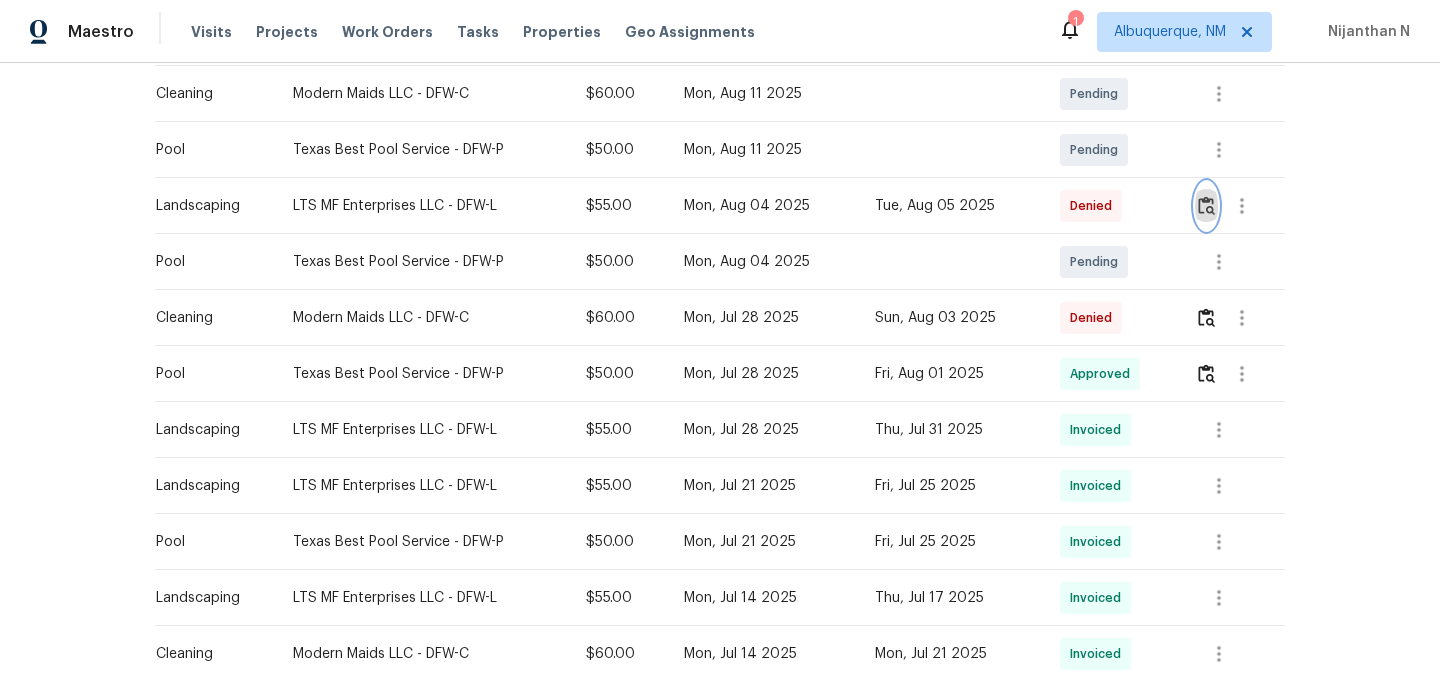 click at bounding box center [1206, 206] 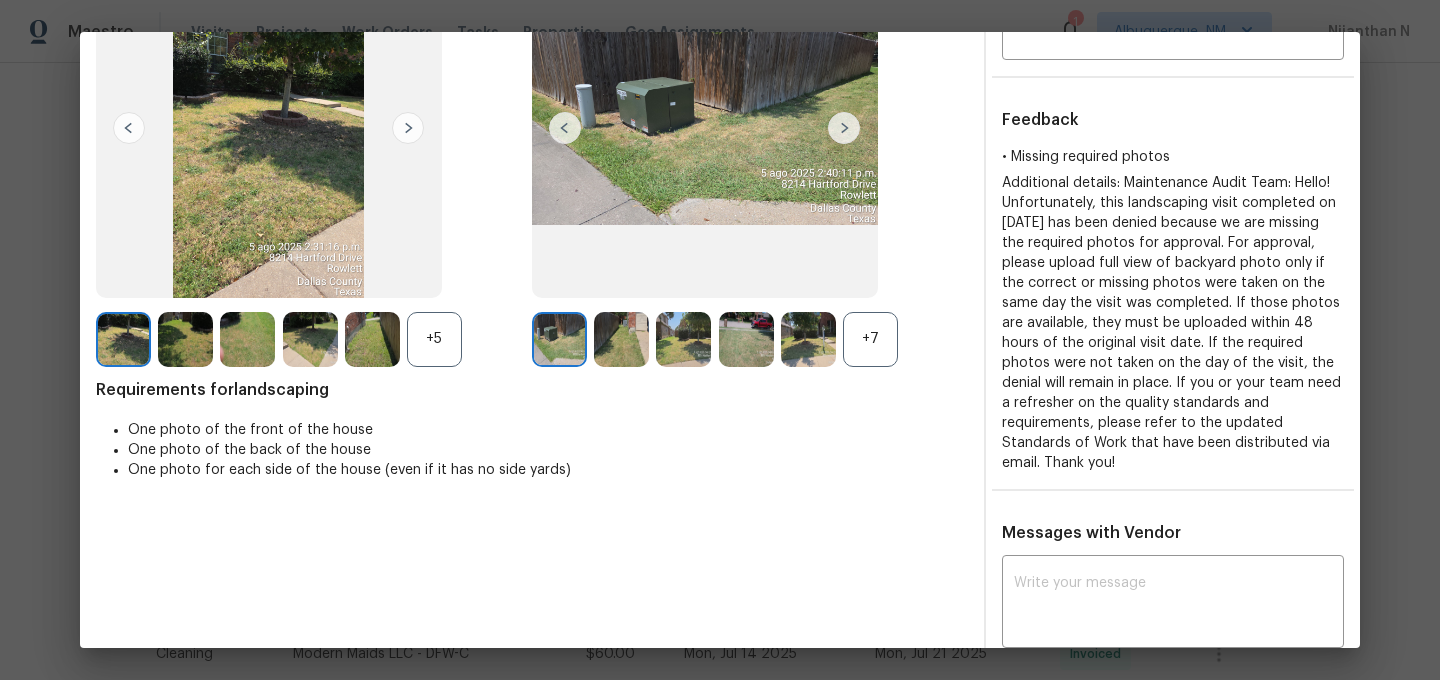 scroll, scrollTop: 183, scrollLeft: 0, axis: vertical 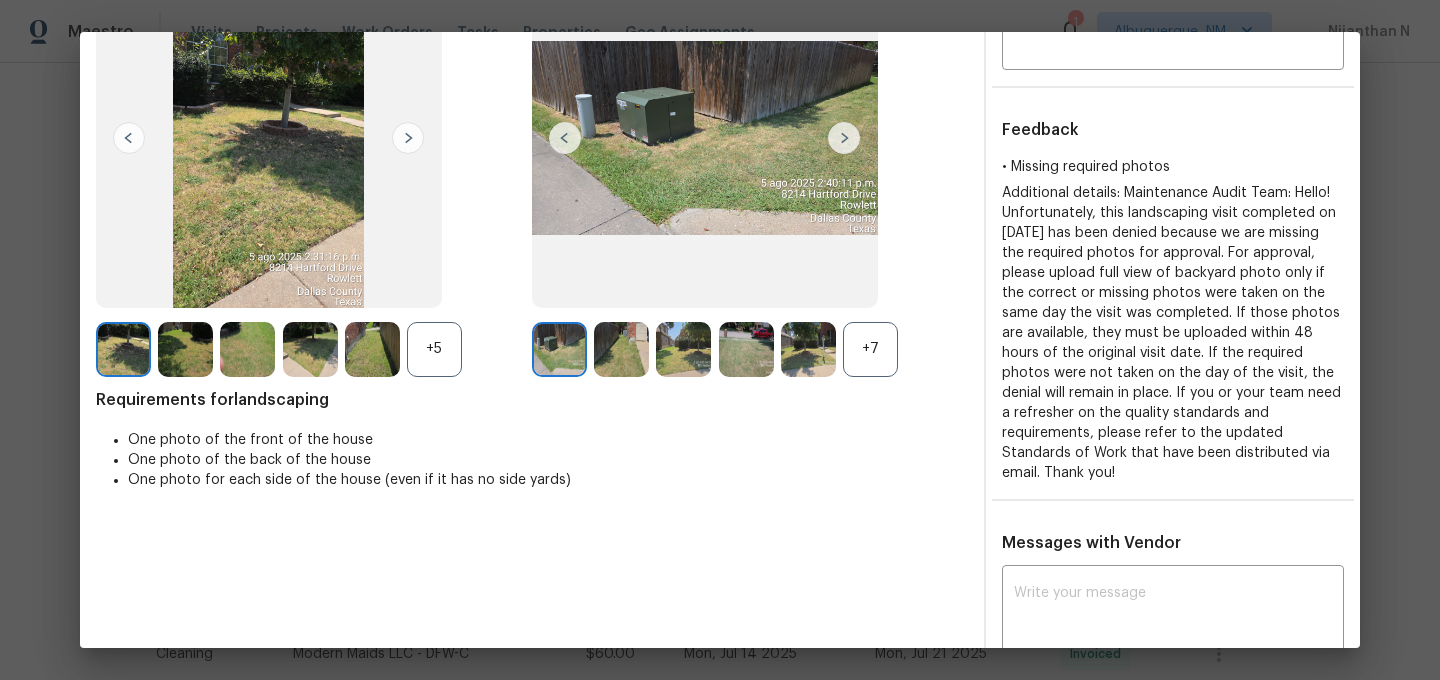 click on "+7" at bounding box center (870, 349) 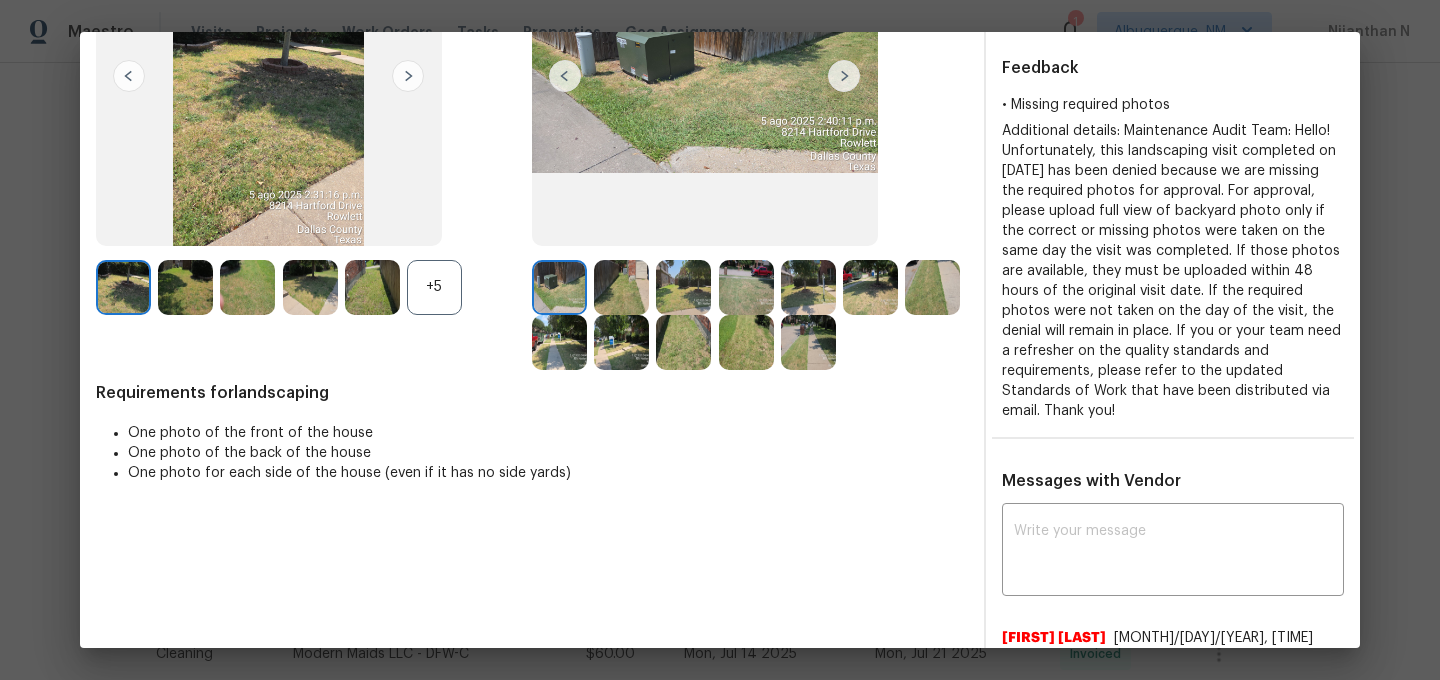 scroll, scrollTop: 284, scrollLeft: 0, axis: vertical 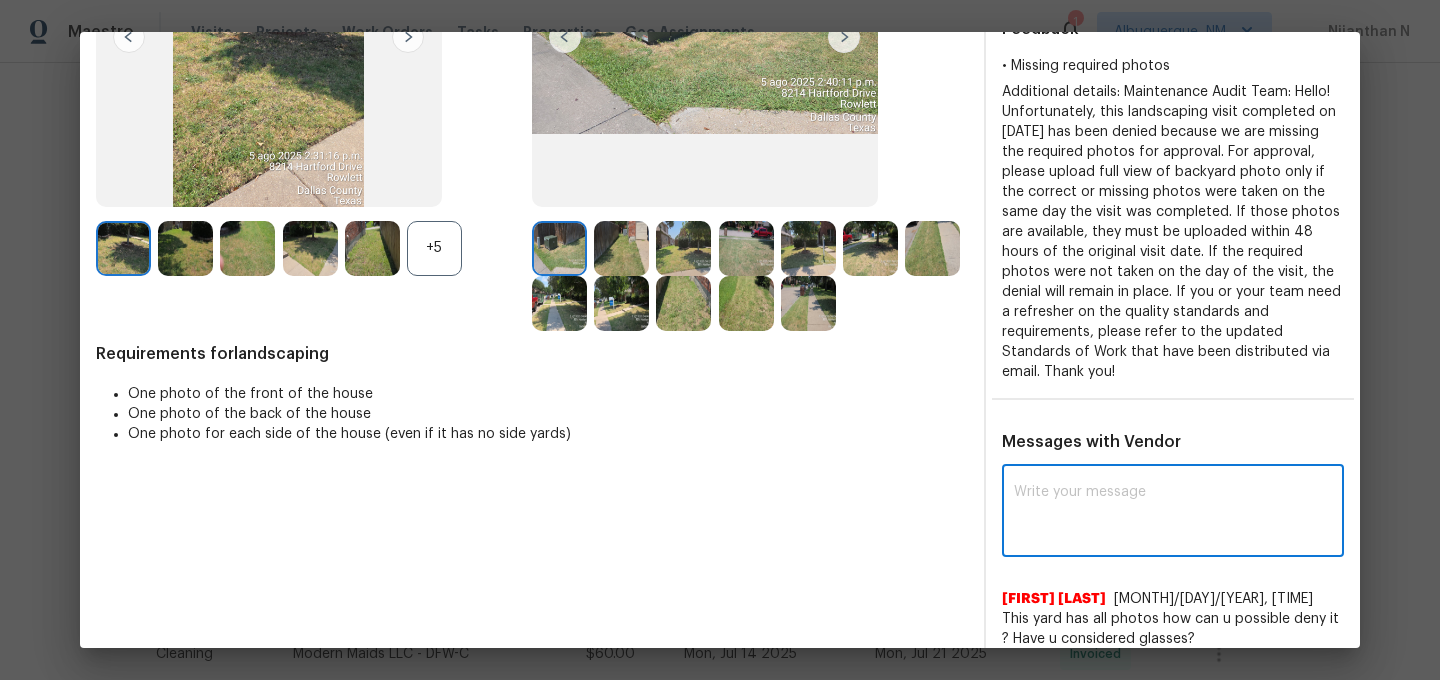 click at bounding box center [1173, 513] 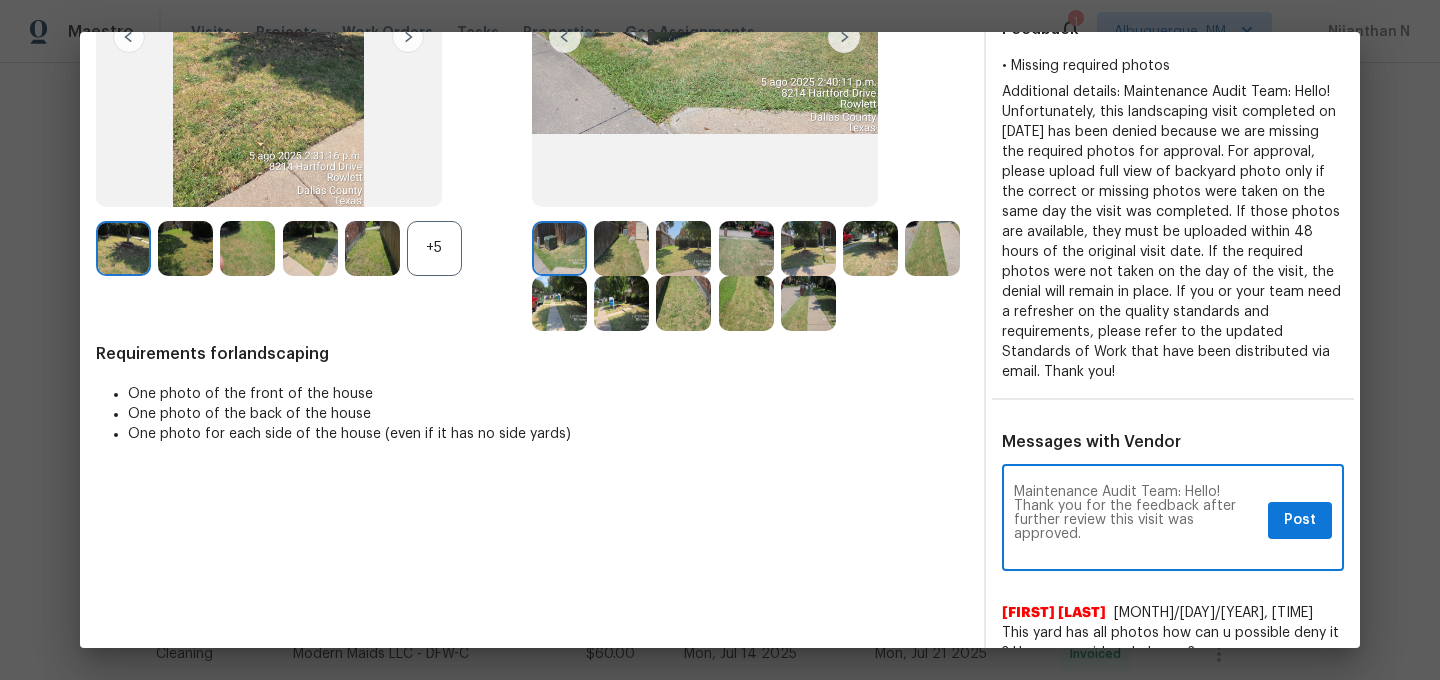 scroll, scrollTop: 0, scrollLeft: 0, axis: both 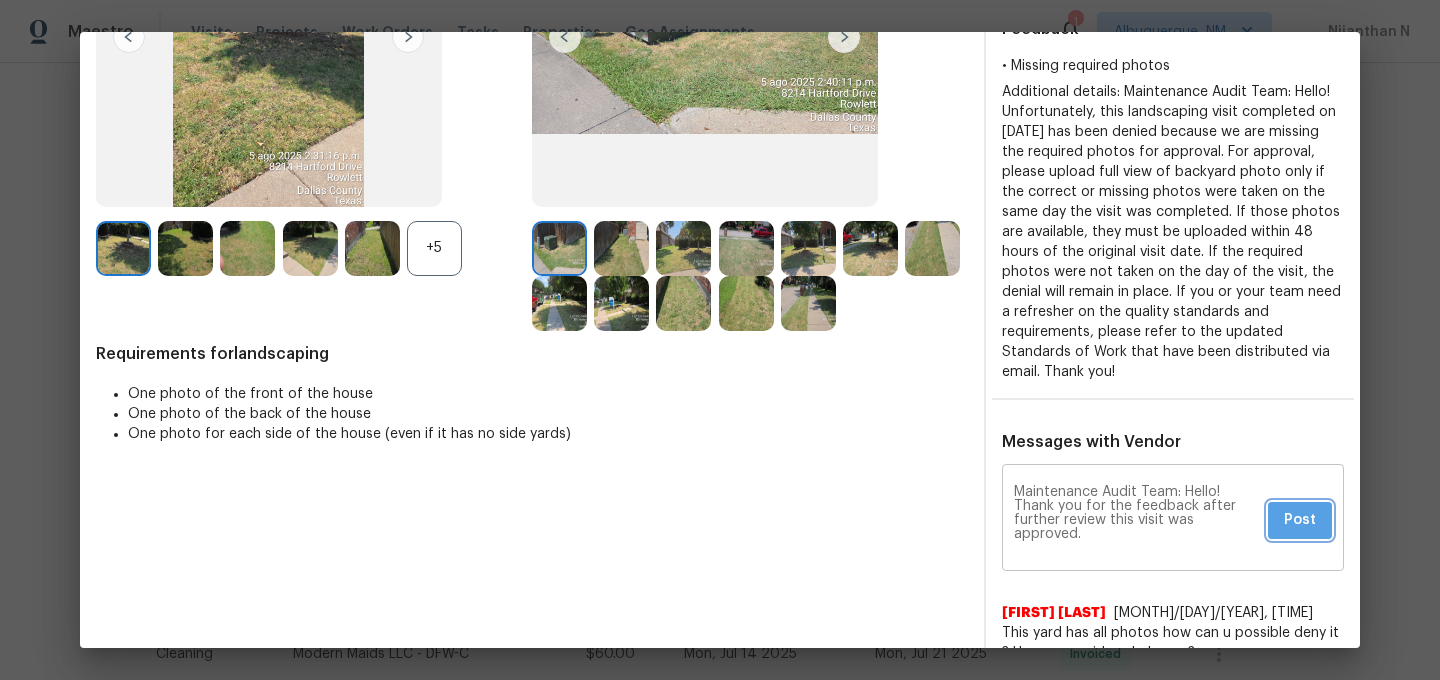 click on "Post" at bounding box center [1300, 520] 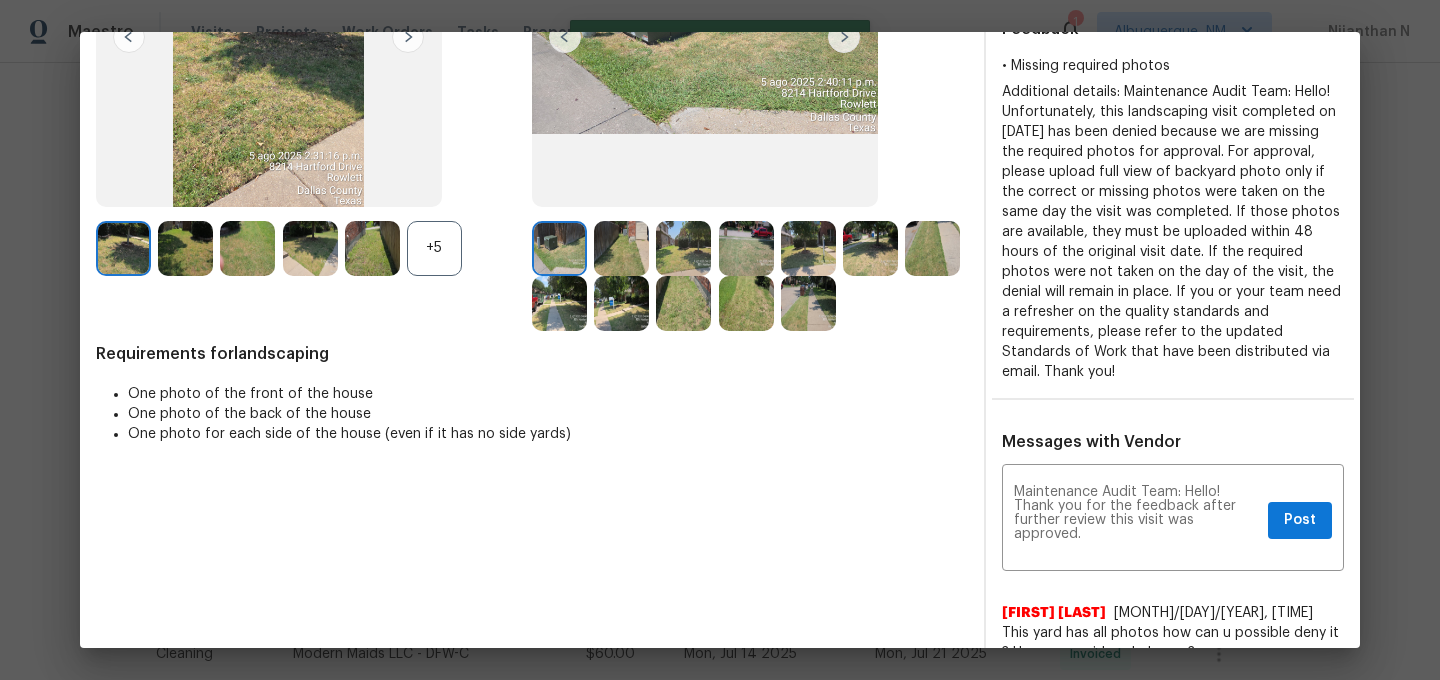 scroll, scrollTop: 0, scrollLeft: 0, axis: both 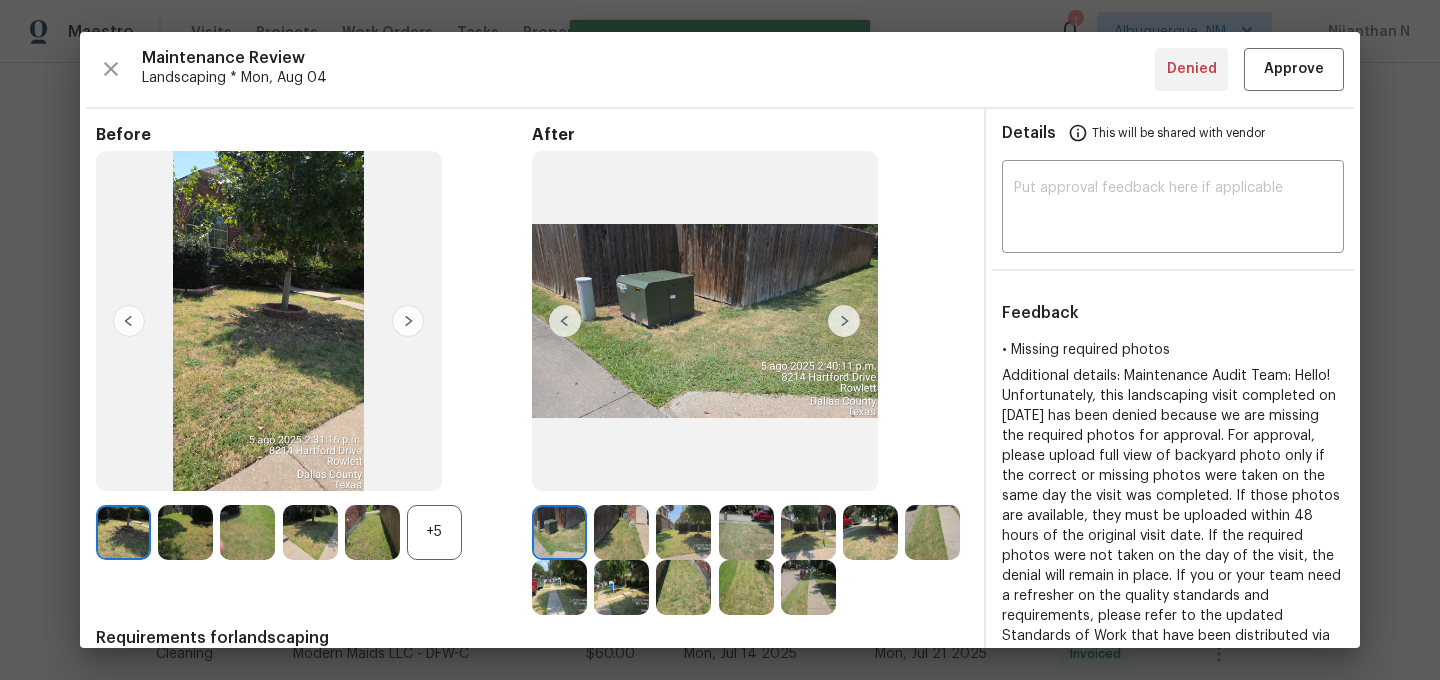 type 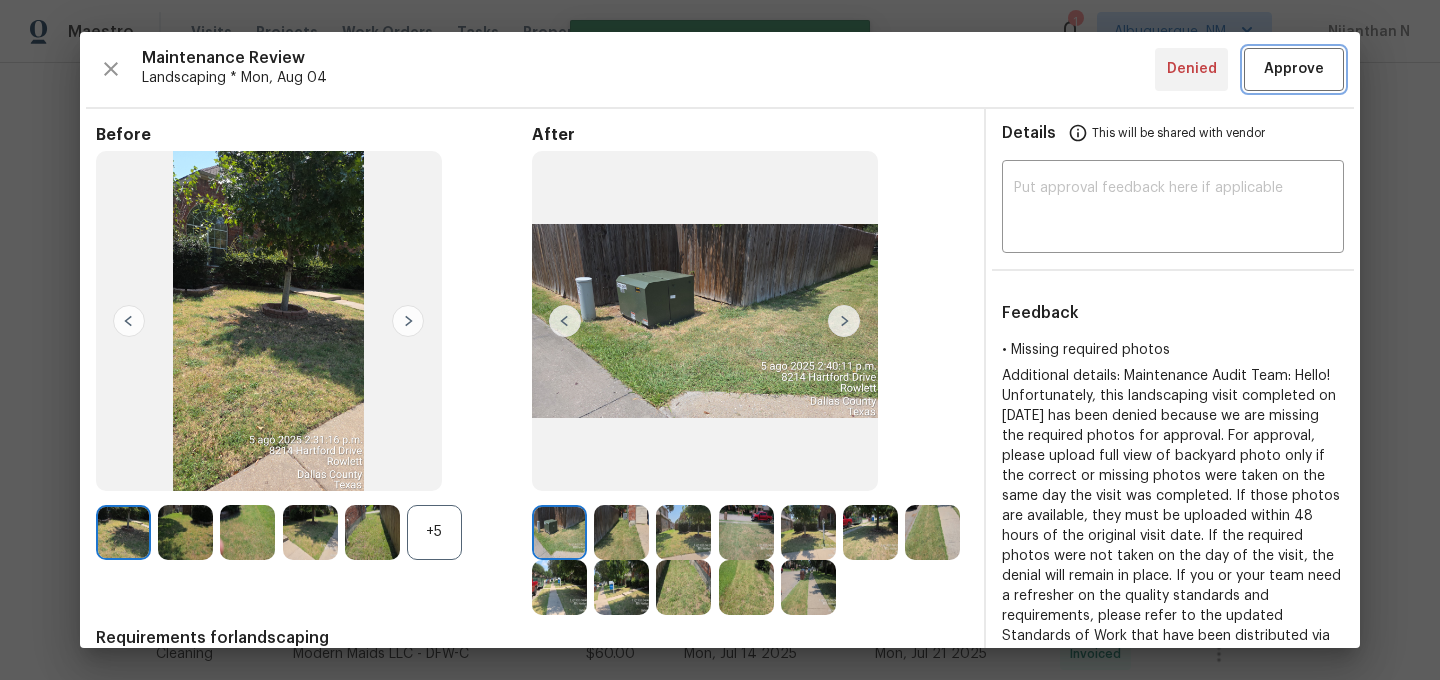 click on "Approve" at bounding box center [1294, 69] 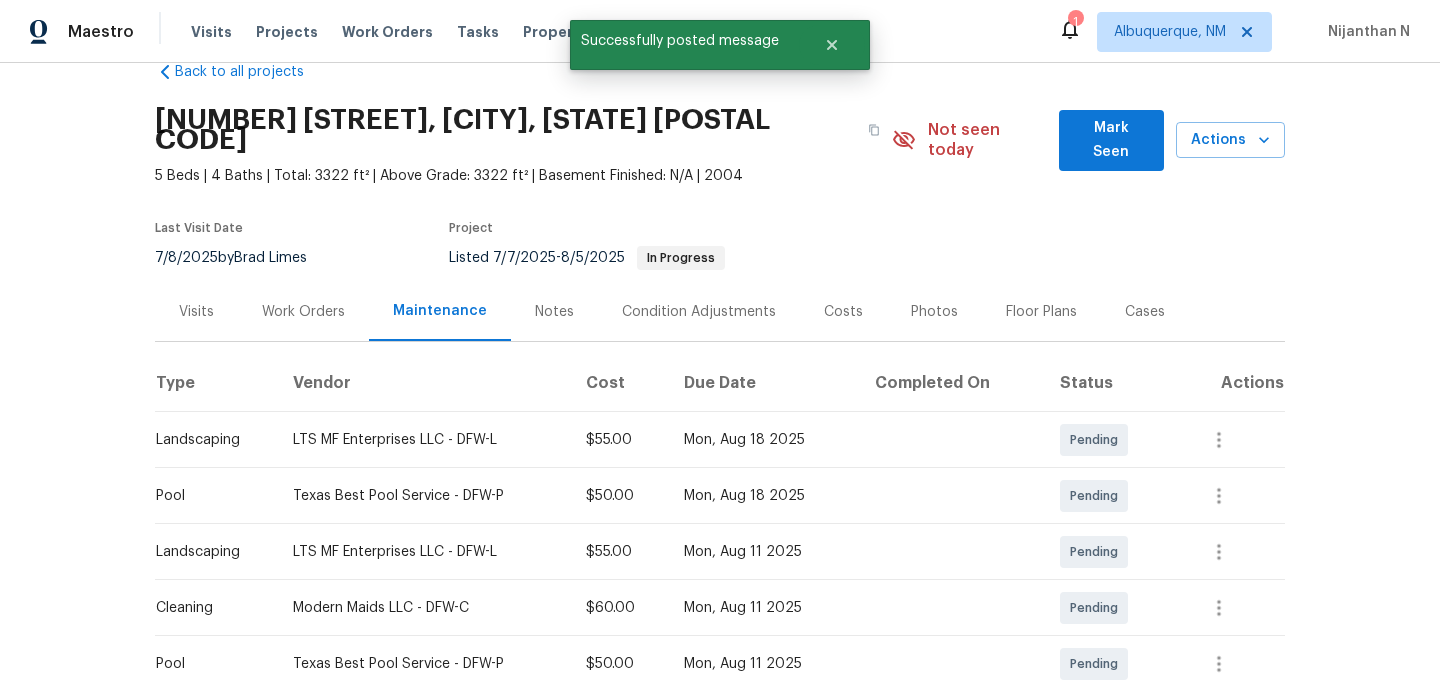 scroll, scrollTop: 34, scrollLeft: 0, axis: vertical 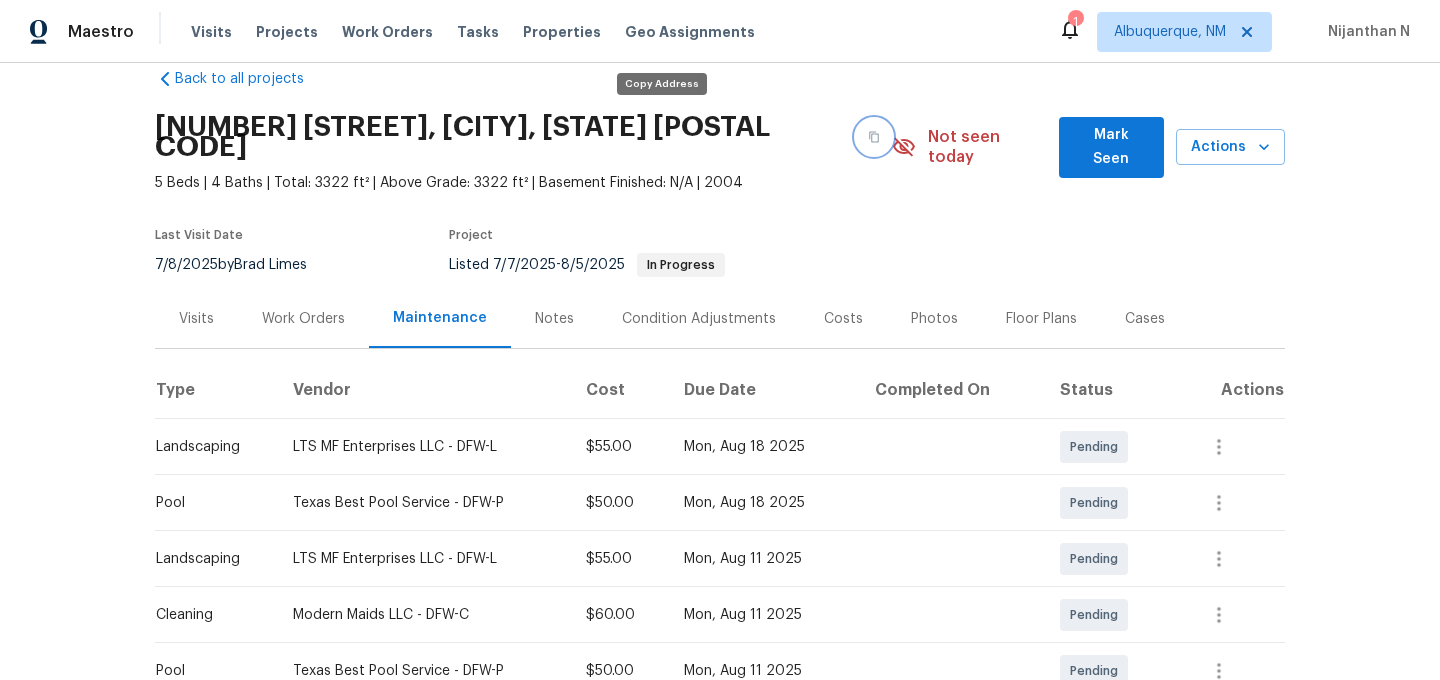 click 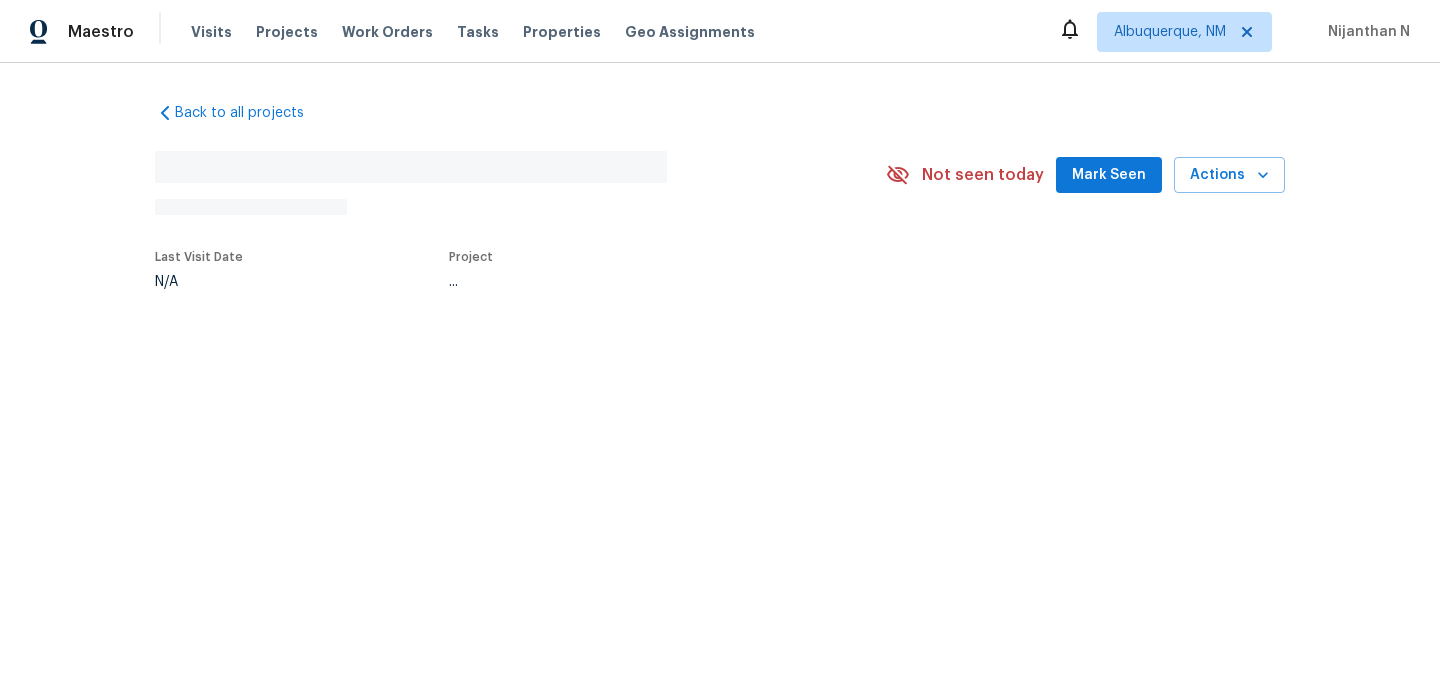 scroll, scrollTop: 0, scrollLeft: 0, axis: both 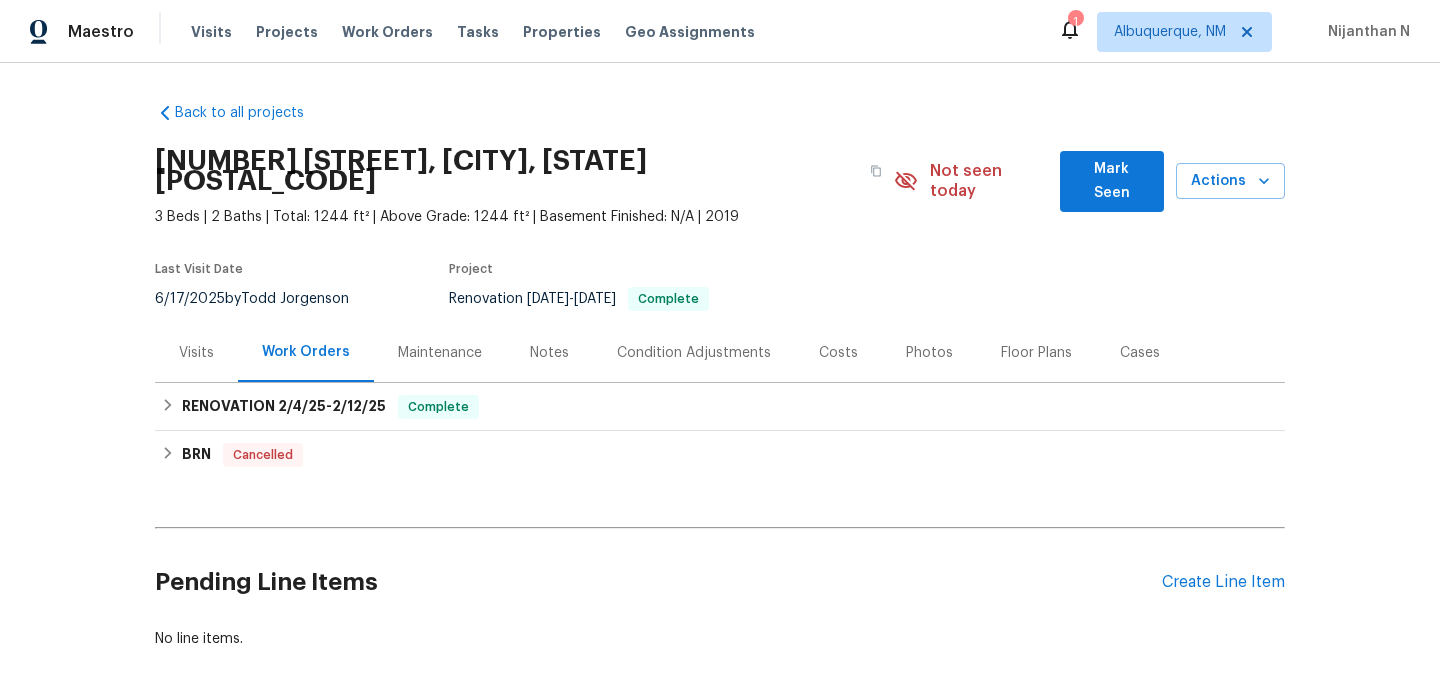 click on "Maintenance" at bounding box center [440, 353] 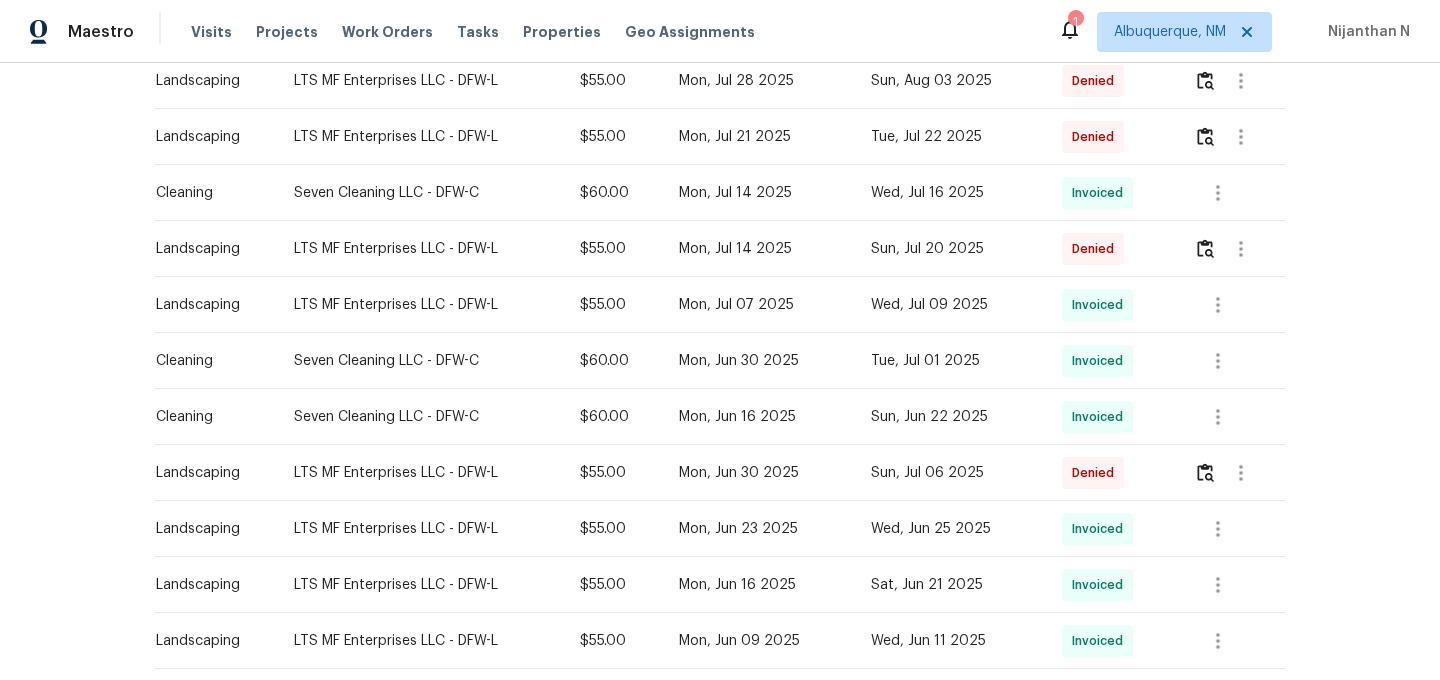 scroll, scrollTop: 710, scrollLeft: 0, axis: vertical 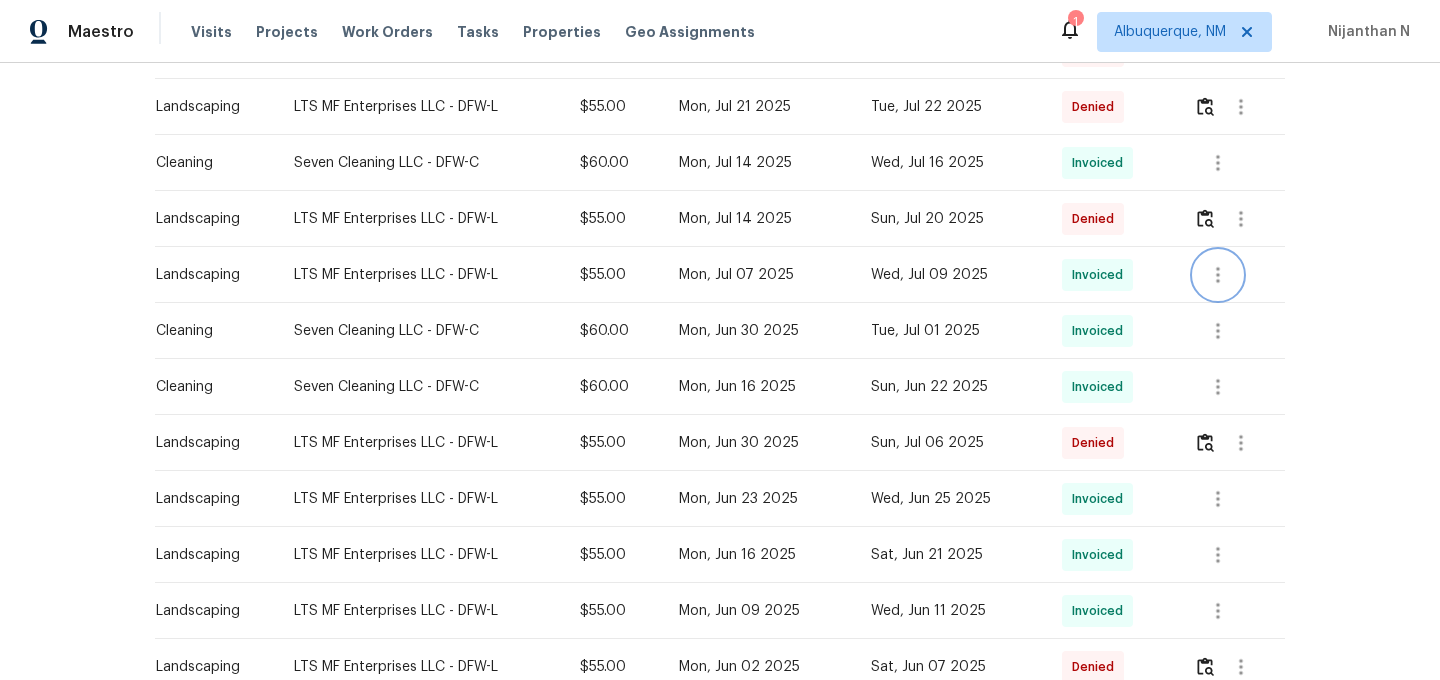 click 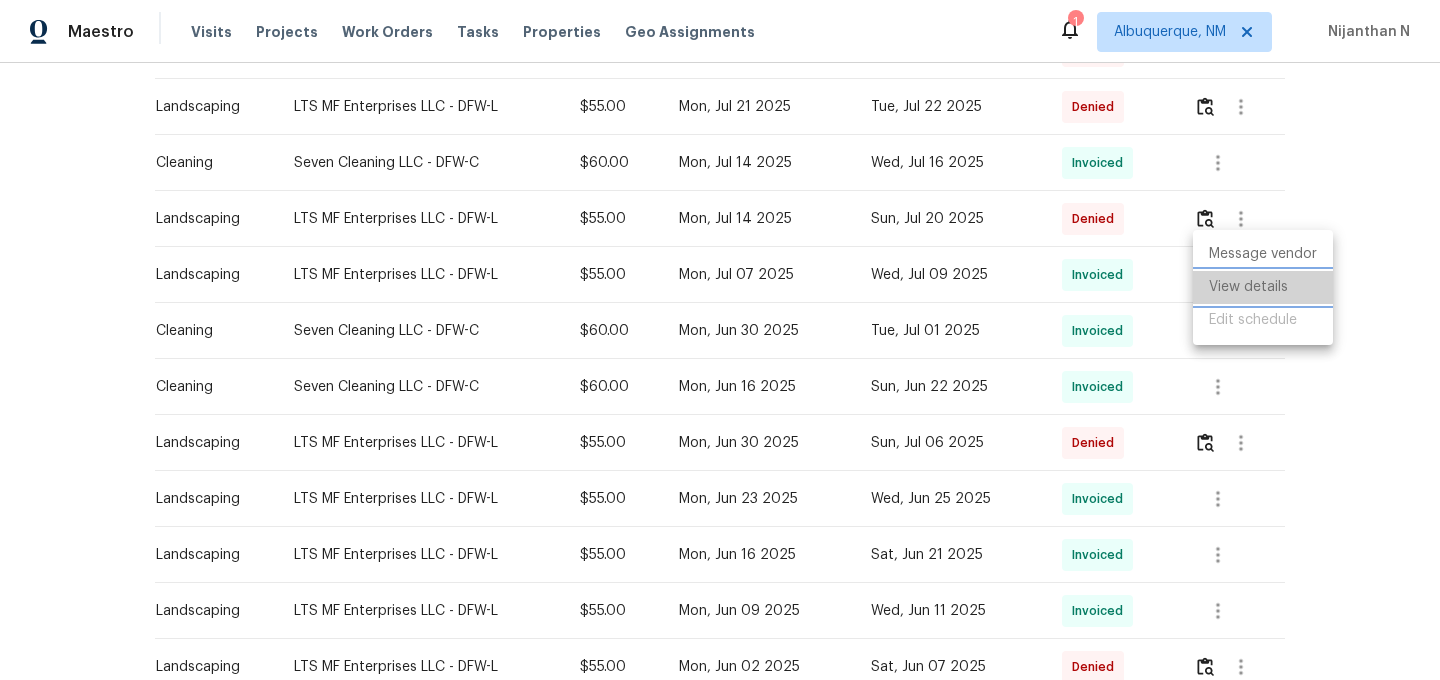 click on "View details" at bounding box center [1263, 287] 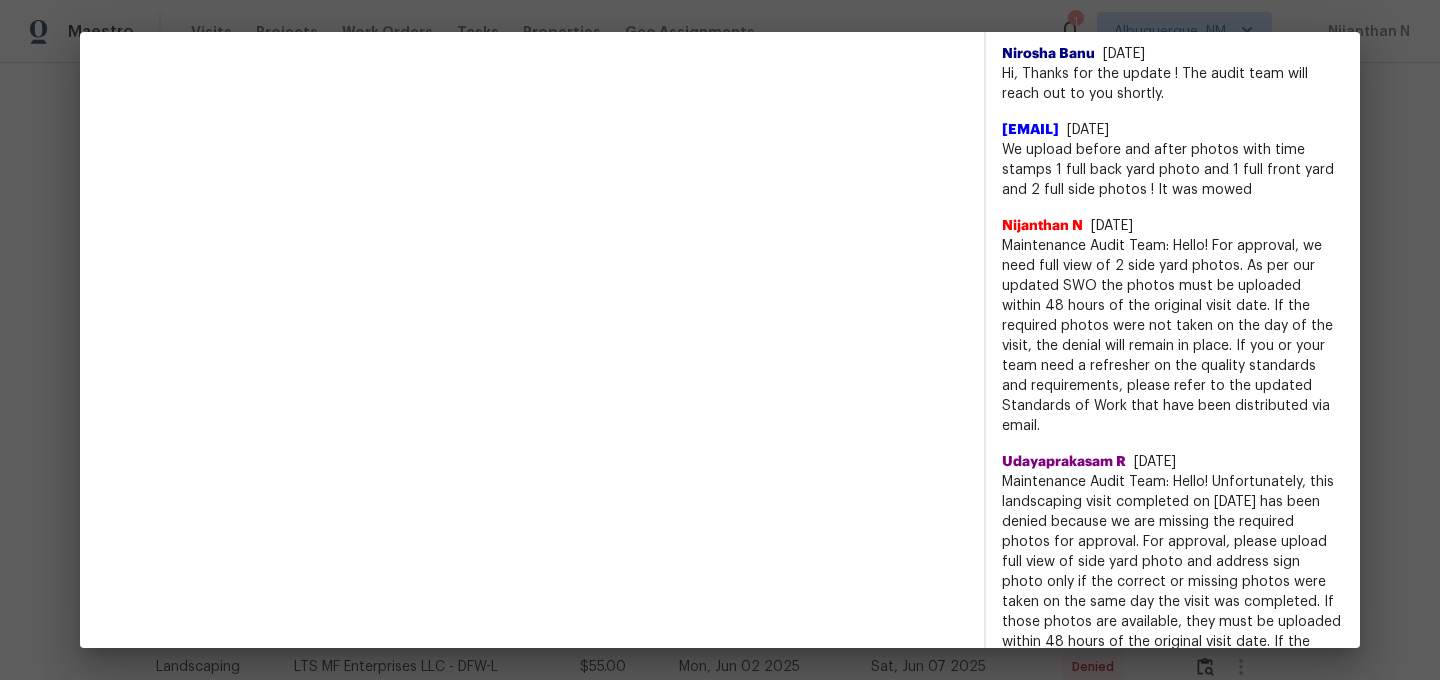 scroll, scrollTop: 2096, scrollLeft: 0, axis: vertical 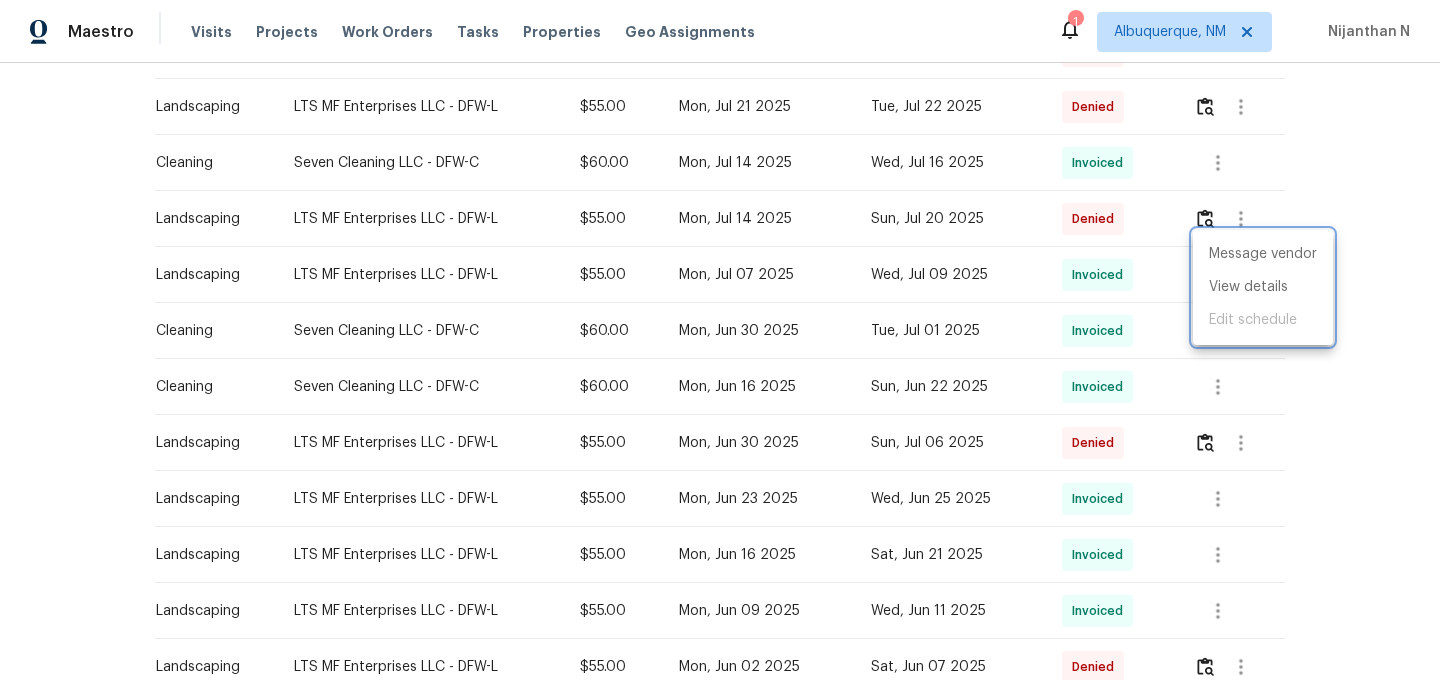 click at bounding box center [720, 340] 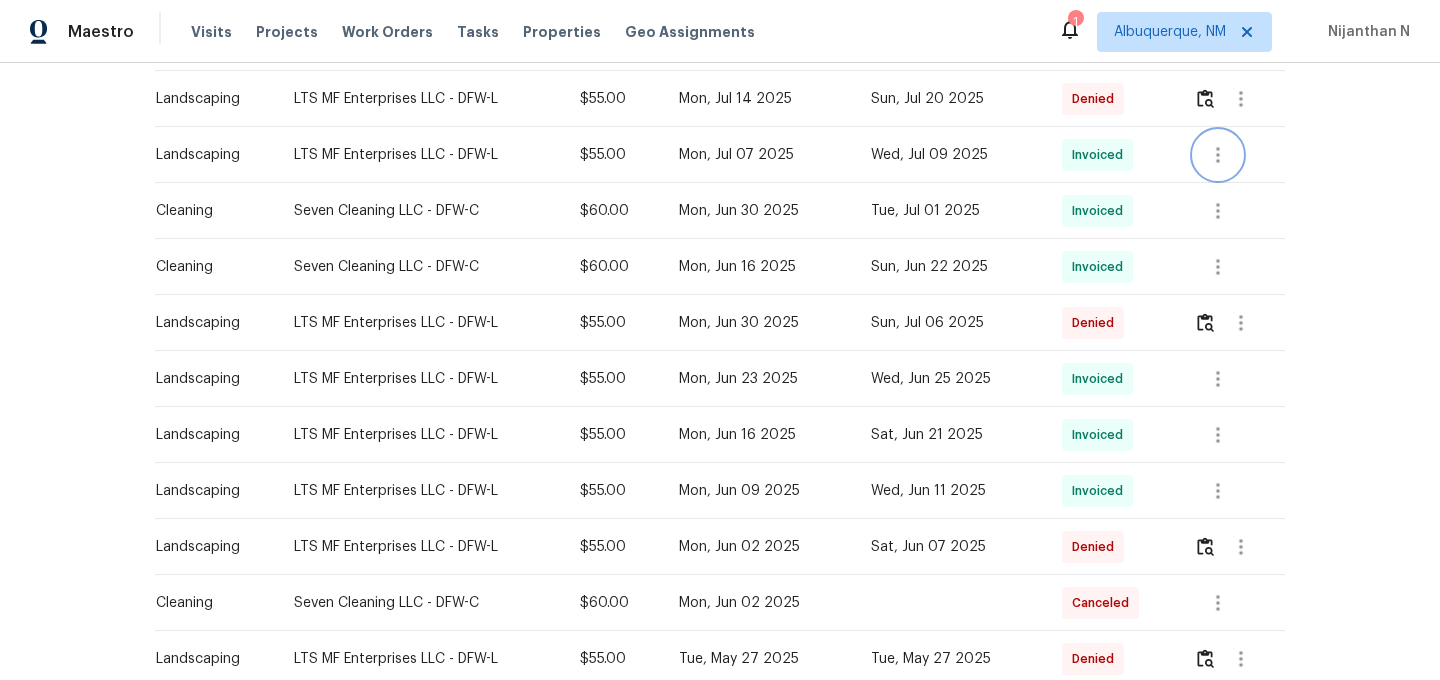 scroll, scrollTop: 838, scrollLeft: 0, axis: vertical 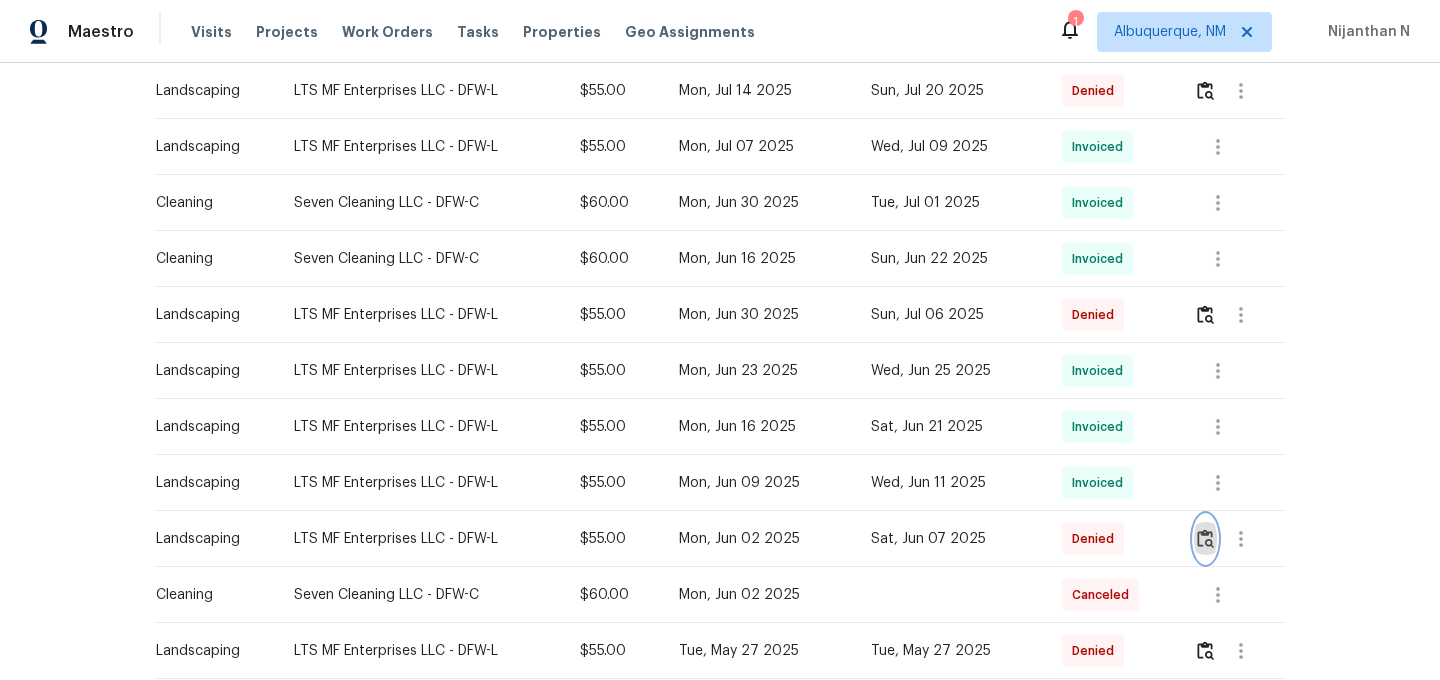 click at bounding box center [1205, 538] 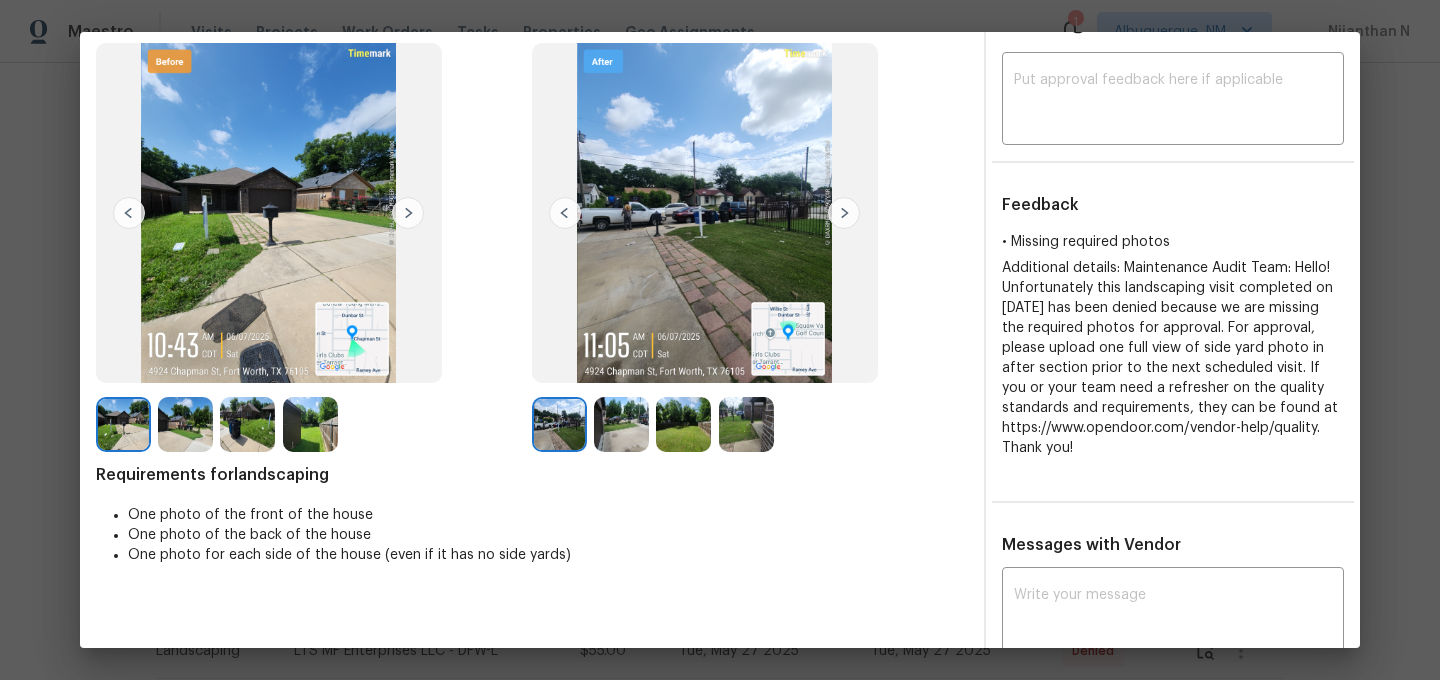 scroll, scrollTop: 119, scrollLeft: 0, axis: vertical 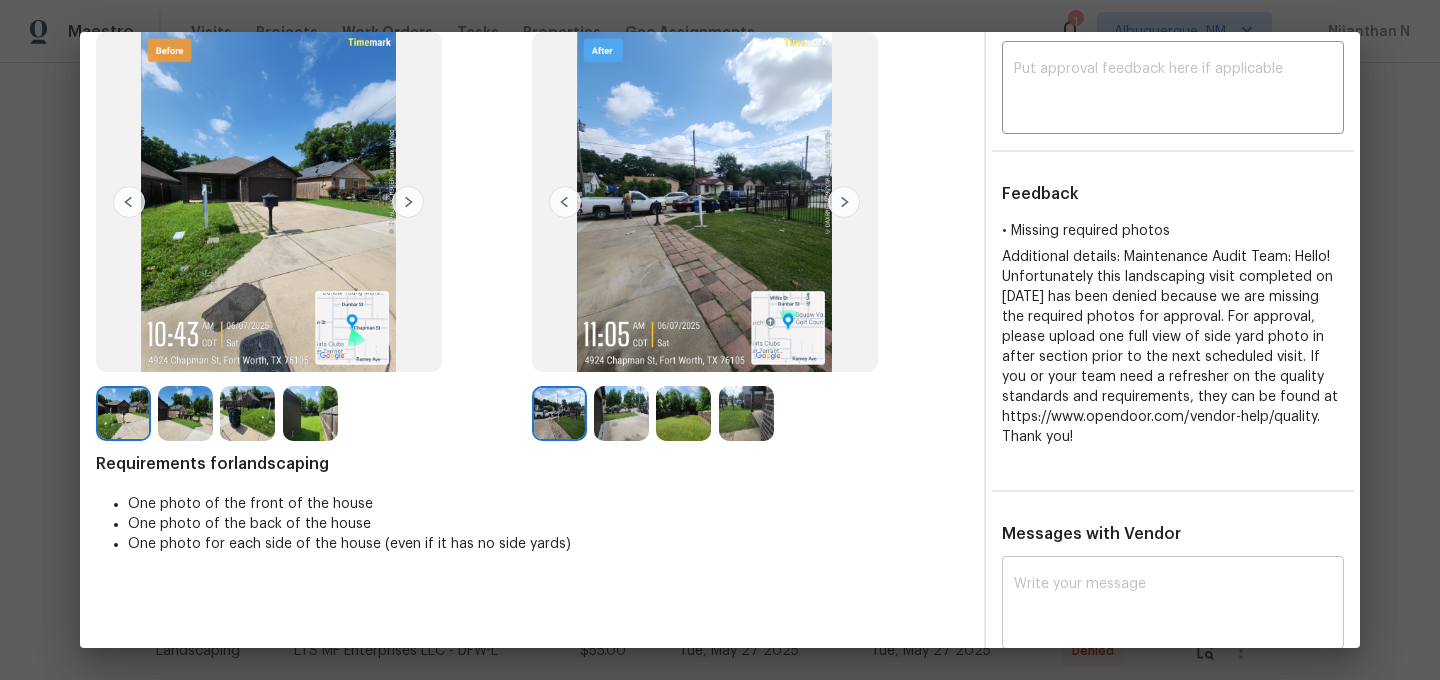 click at bounding box center (1173, 605) 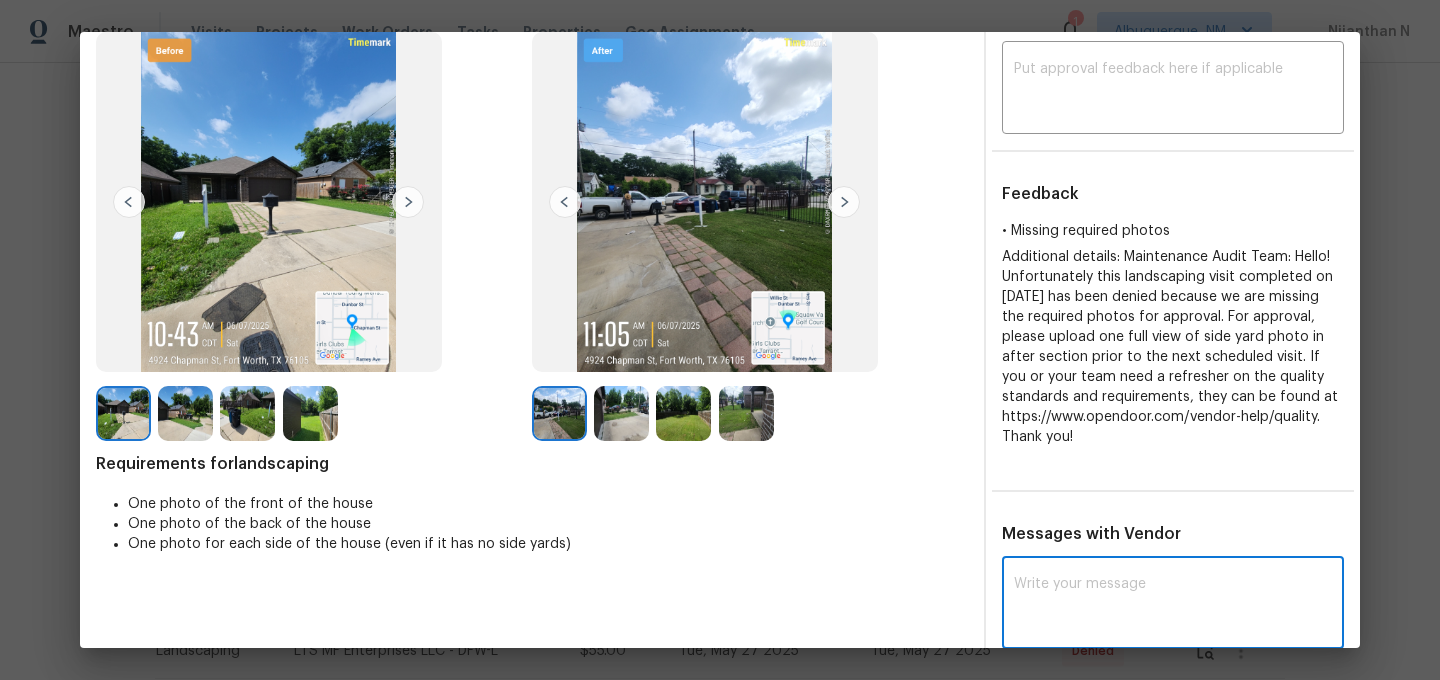 paste on "Maintenance Audit Team: Hello! Thank you for the feedback after further review this visit was approved." 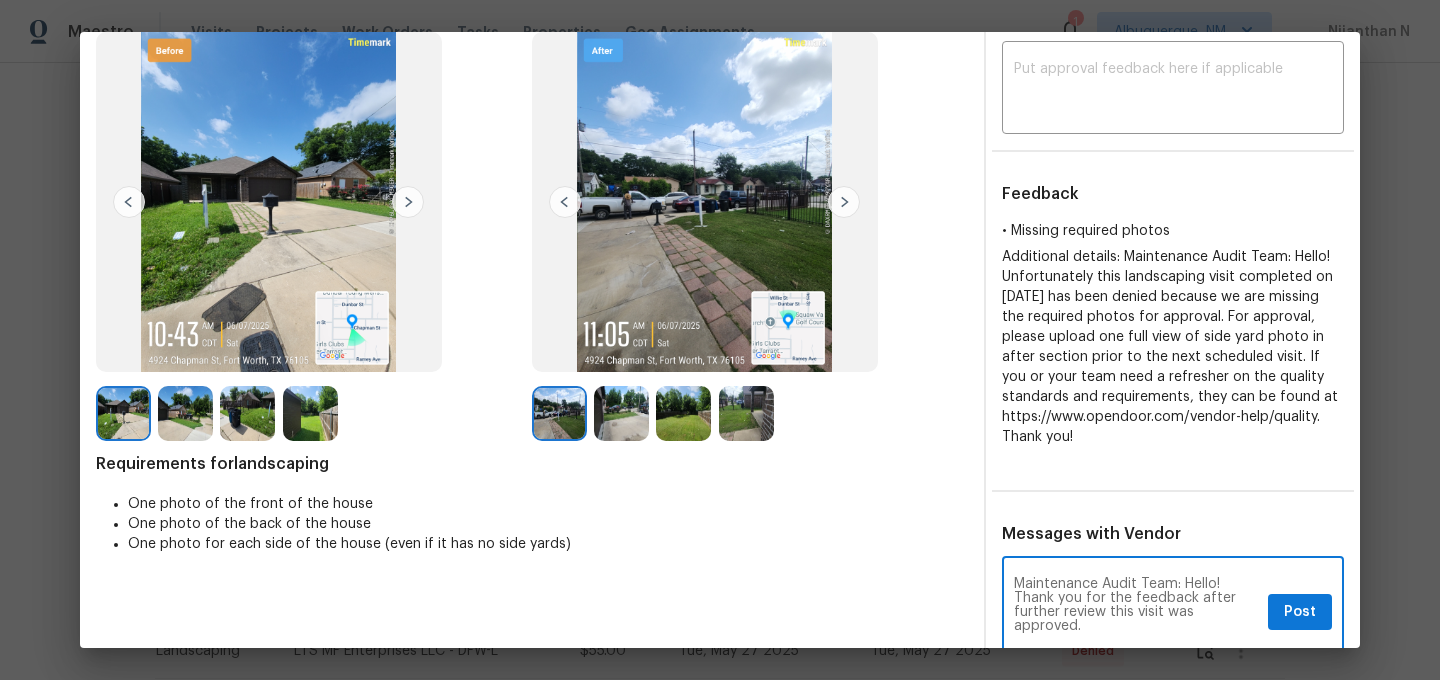 scroll, scrollTop: 0, scrollLeft: 0, axis: both 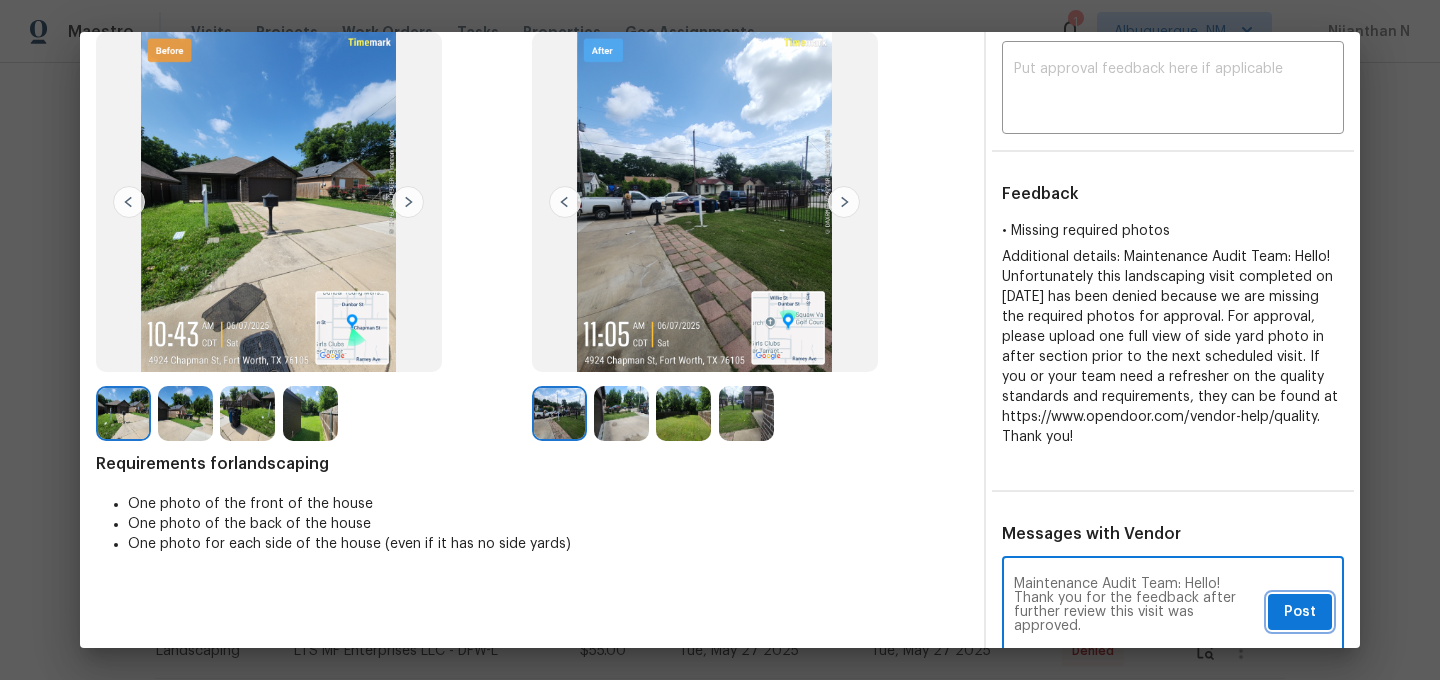 click on "Post" at bounding box center (1300, 612) 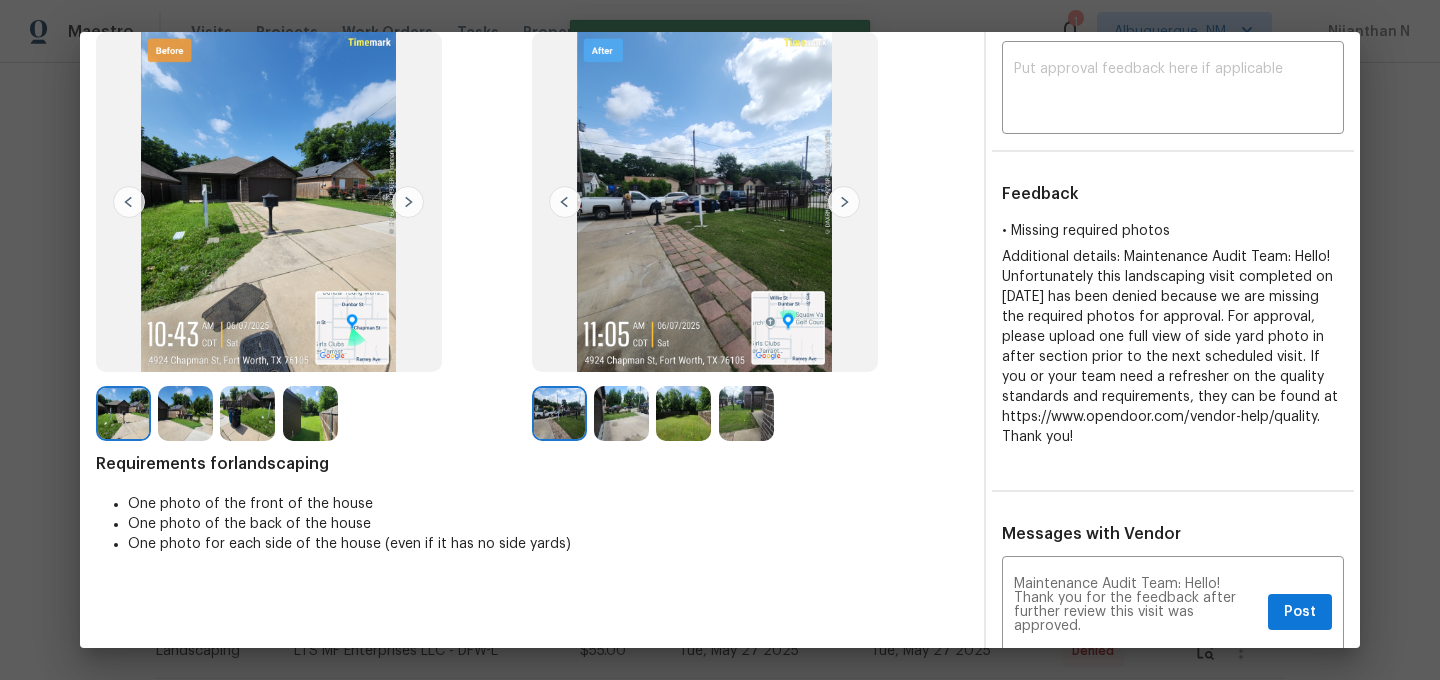 scroll, scrollTop: 0, scrollLeft: 0, axis: both 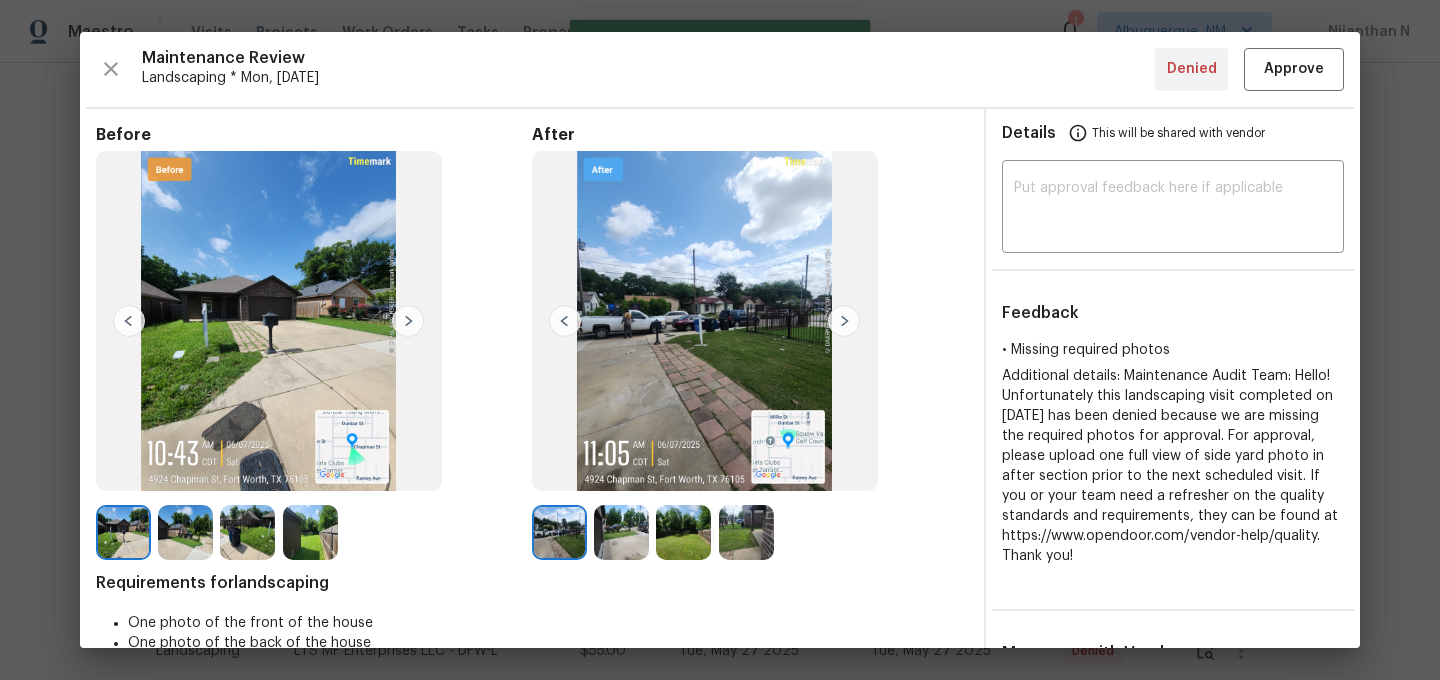 type 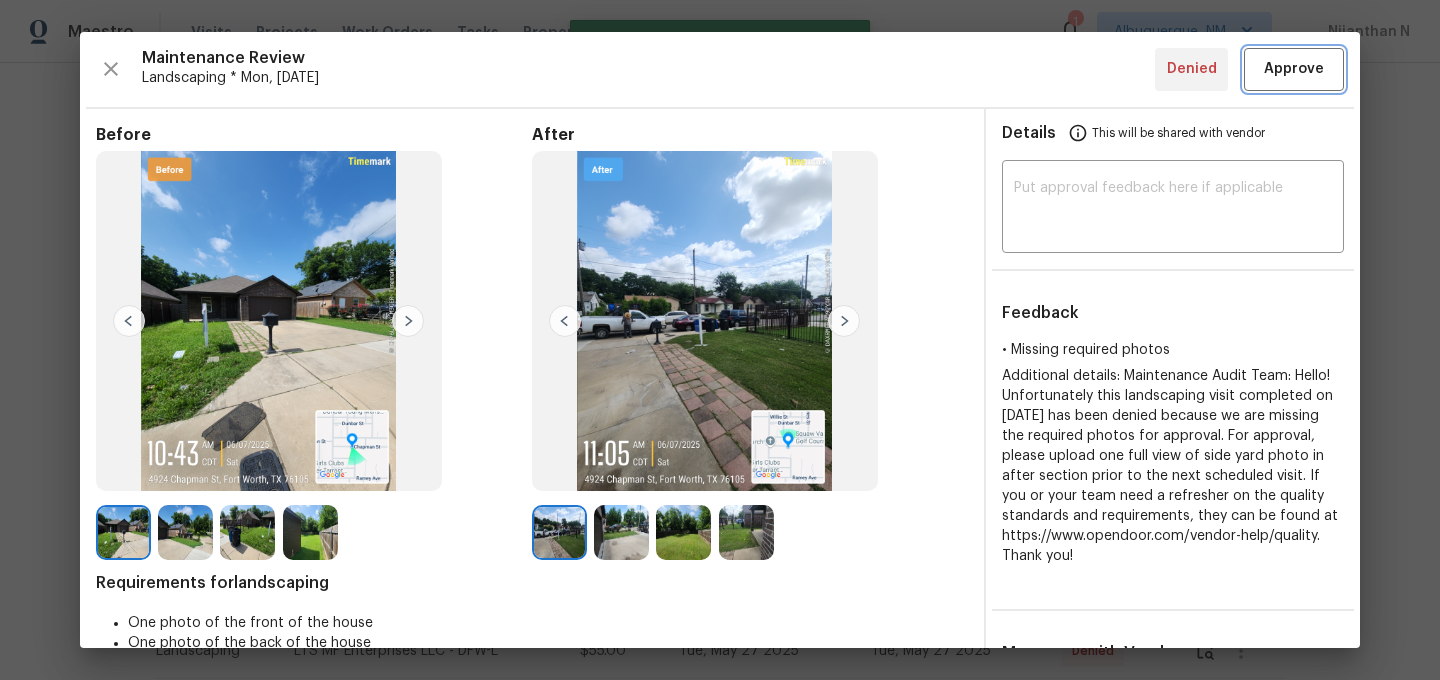 click on "Approve" at bounding box center (1294, 69) 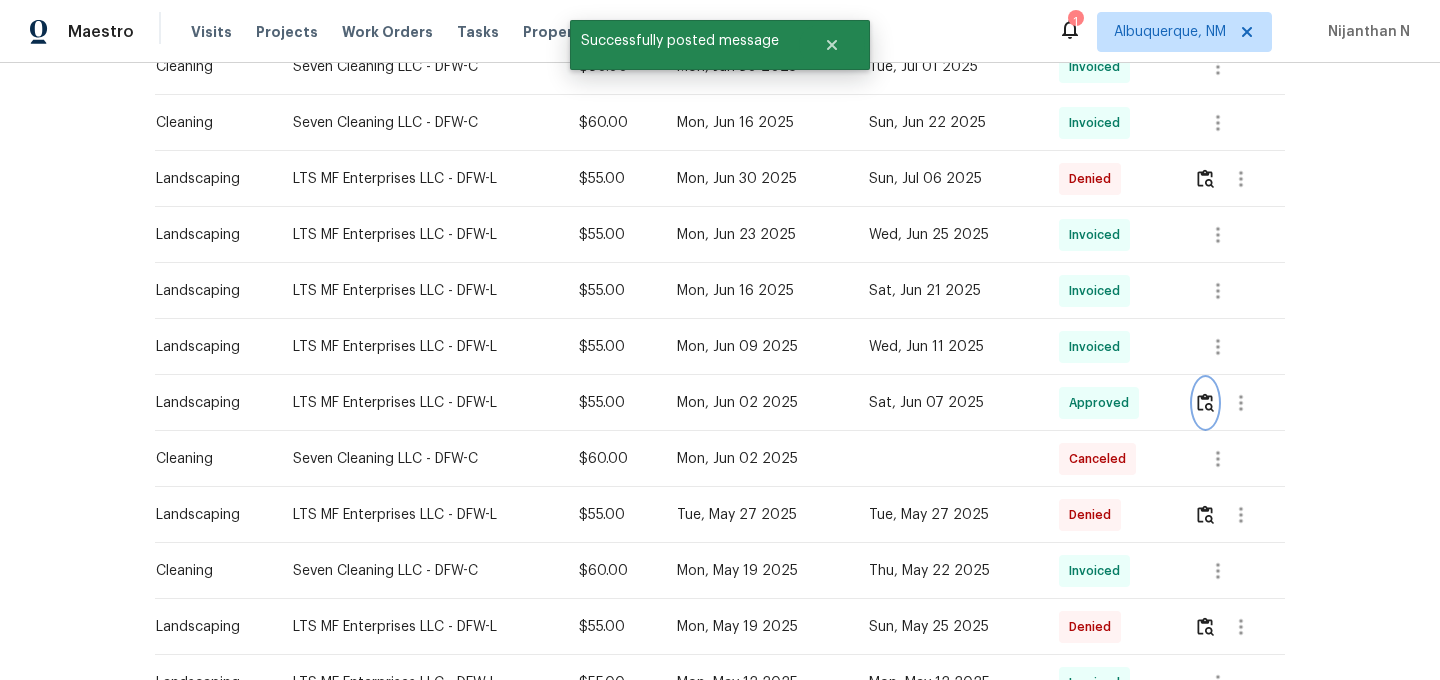 scroll, scrollTop: 995, scrollLeft: 0, axis: vertical 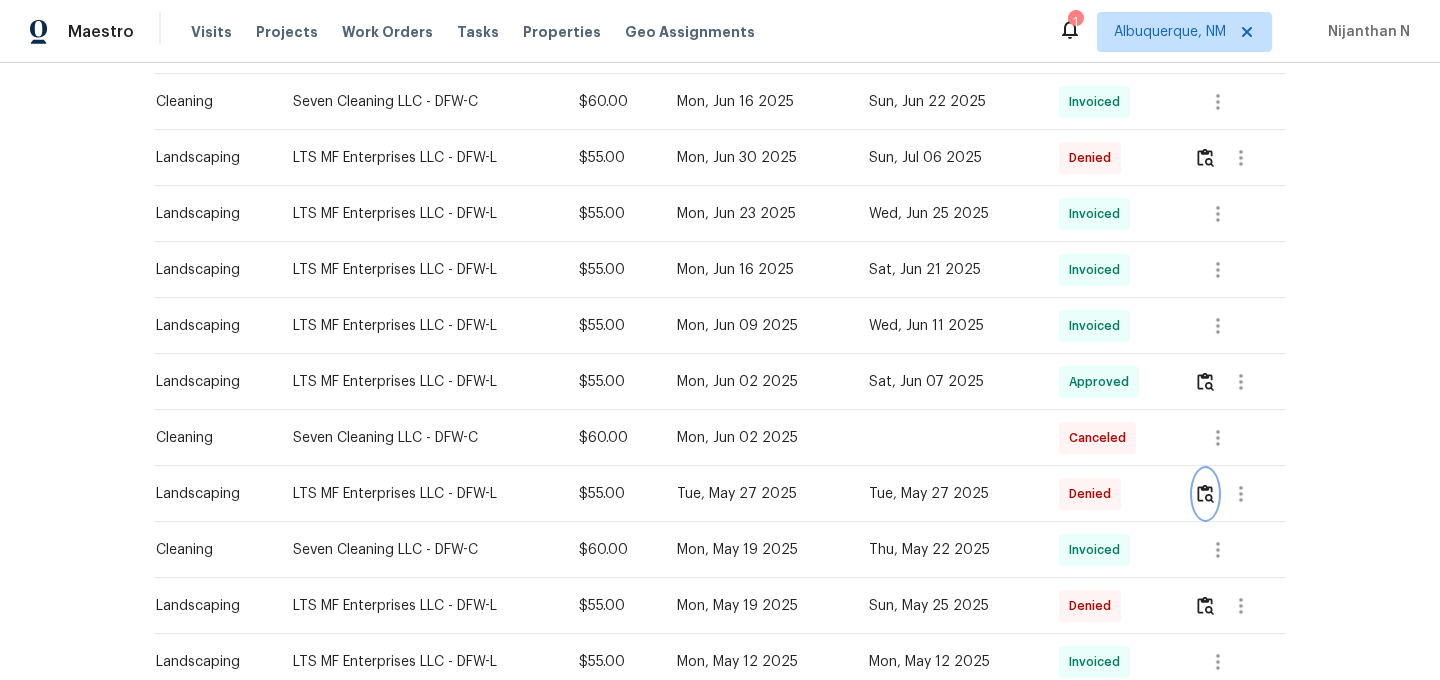 click at bounding box center (1205, 493) 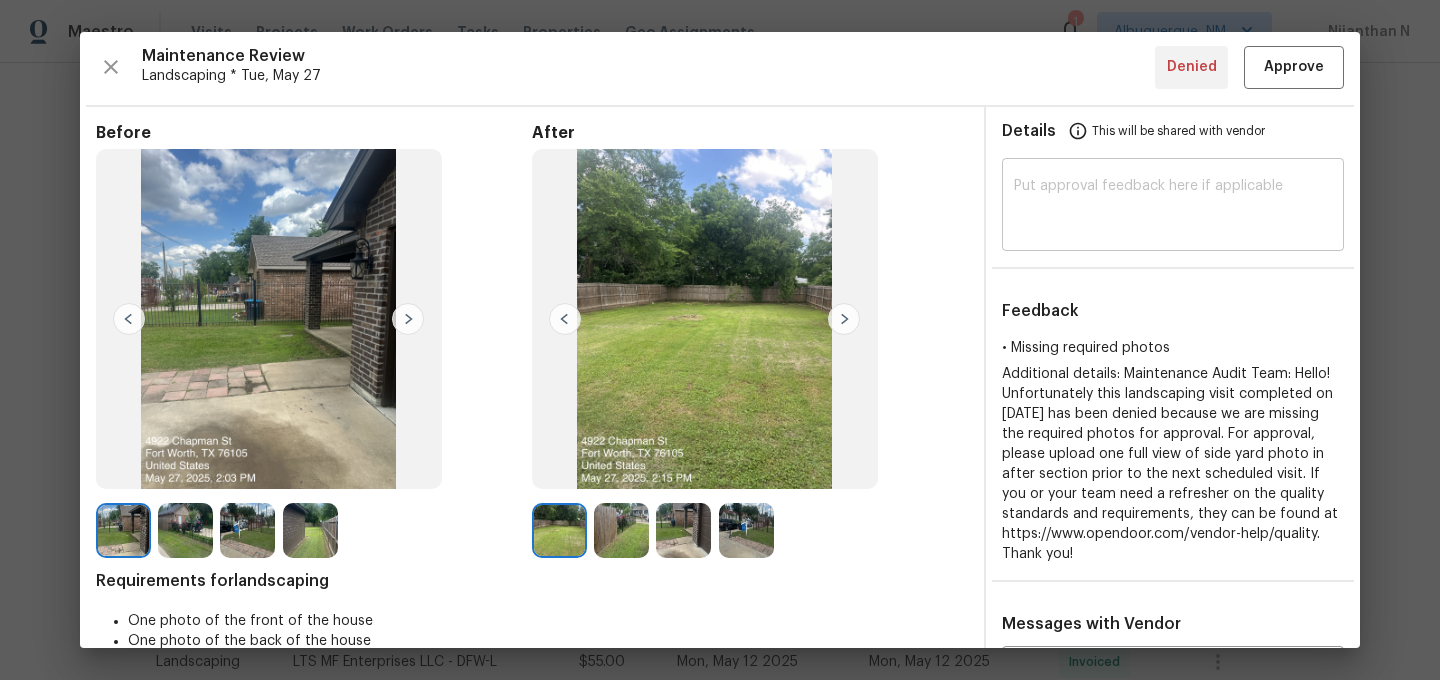 scroll, scrollTop: 0, scrollLeft: 0, axis: both 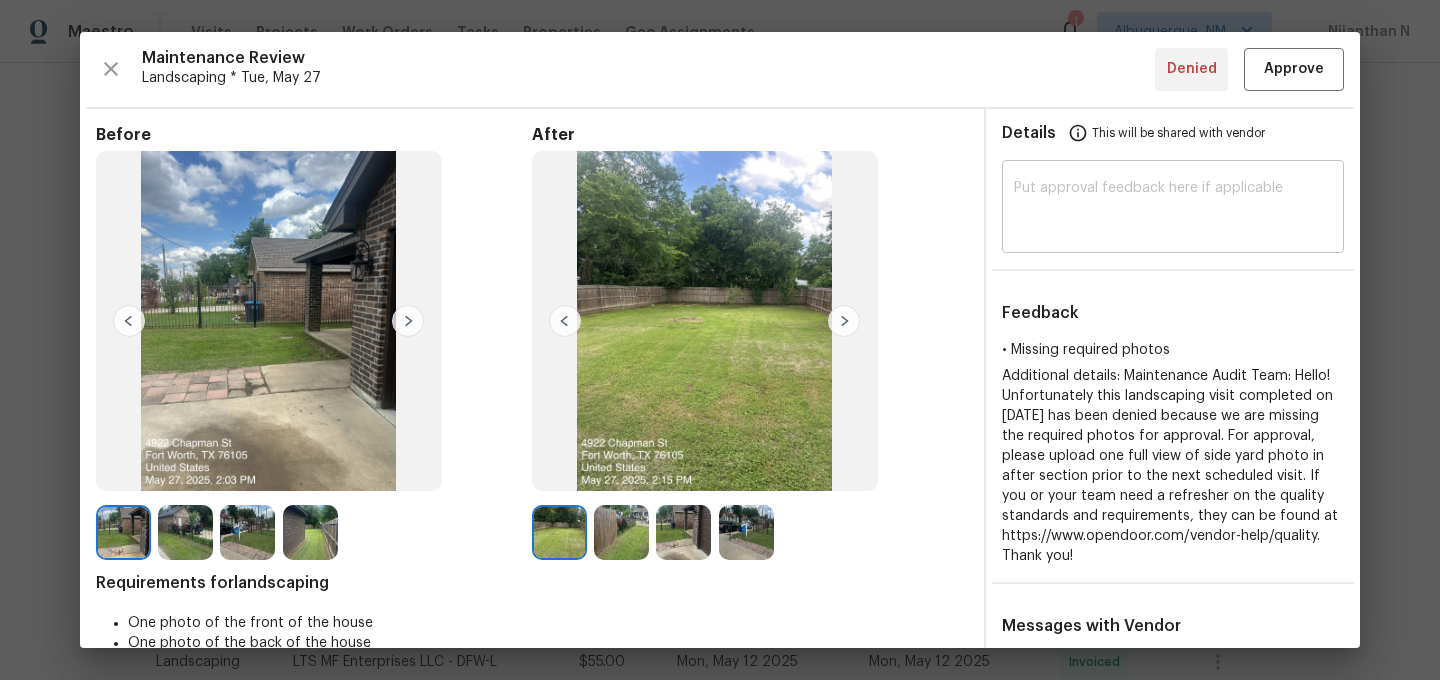 click on "Maintenance Review Landscaping * Tue, [DATE] Denied Approve Before After Requirements for  landscaping One photo of the front of the house One photo of the back of the house One photo for each side of the house (even if it has no side yards) Details This will be shared with vendor ​ Feedback • Missing required photos Additional details: Maintenance Audit Team: Hello! Unfortunately this landscaping visit completed on [DATE] has been denied because we are missing the required photos for approval. For approval, please upload one full view of side yard photo in after section prior to the next scheduled visit. If you or your team need a refresher on the quality standards and requirements, they can be found at https://www.opendoor.com/vendor-help/quality. Thank you!   Messages with Vendor   x ​ Nijanthan N [DATE] Maintenance Audit Team: Hello! Thank you for the feedback after further review this visit was approved. Nijanthan N [DATE] Johnson Jesus [DATE] [DATE] Udayaprakasam R" at bounding box center [720, 340] 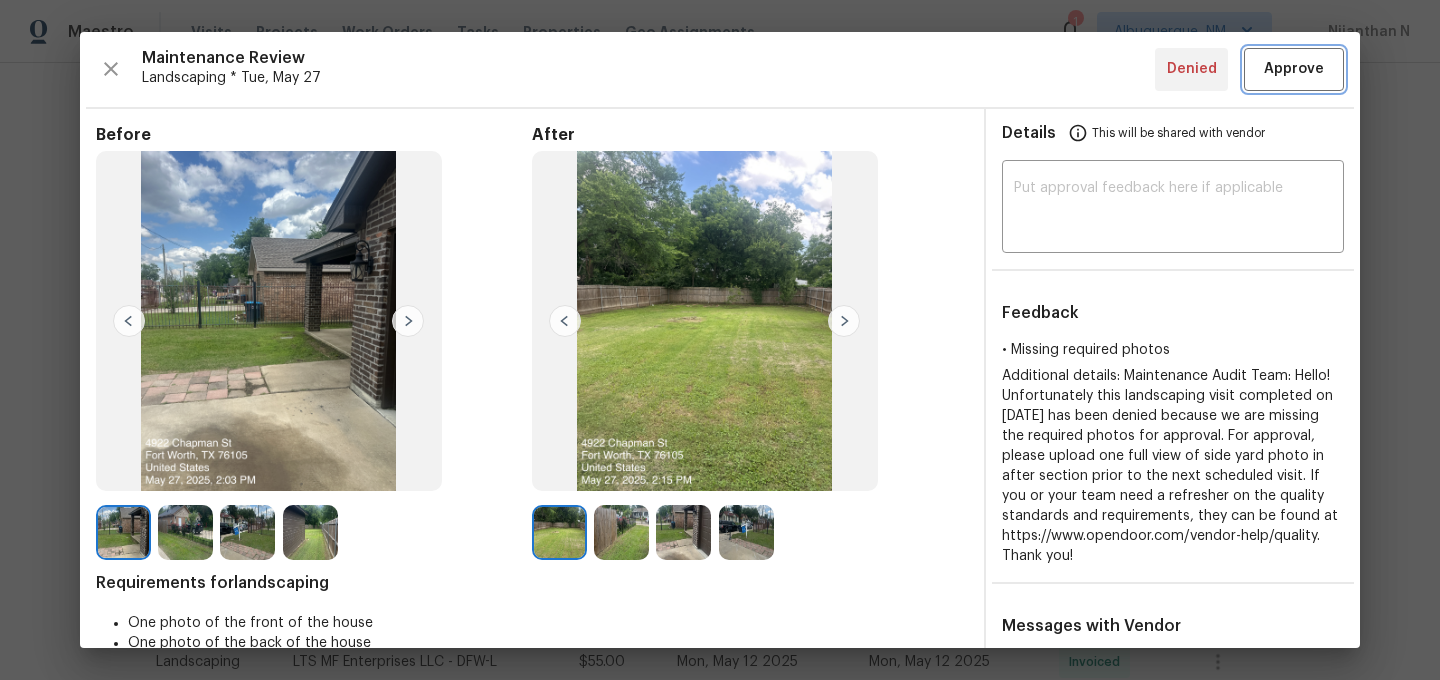 click on "Approve" at bounding box center [1294, 69] 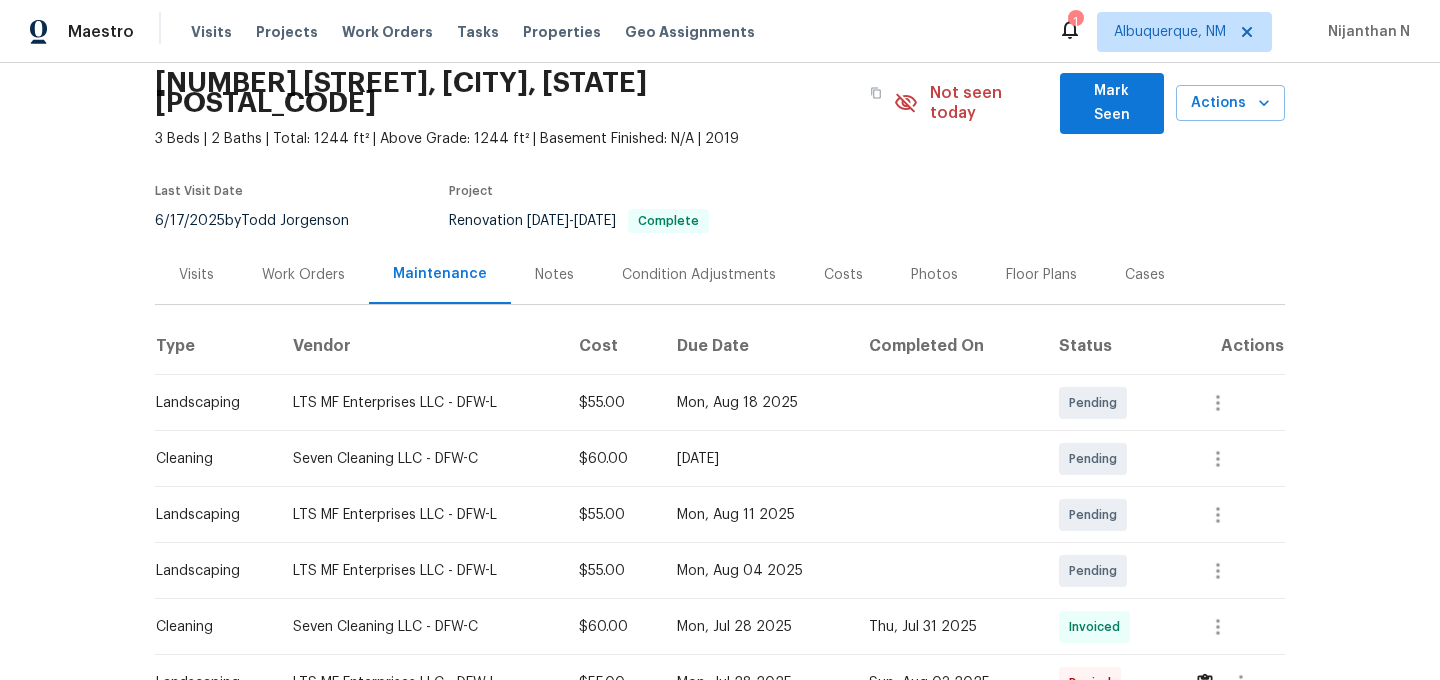 scroll, scrollTop: 0, scrollLeft: 0, axis: both 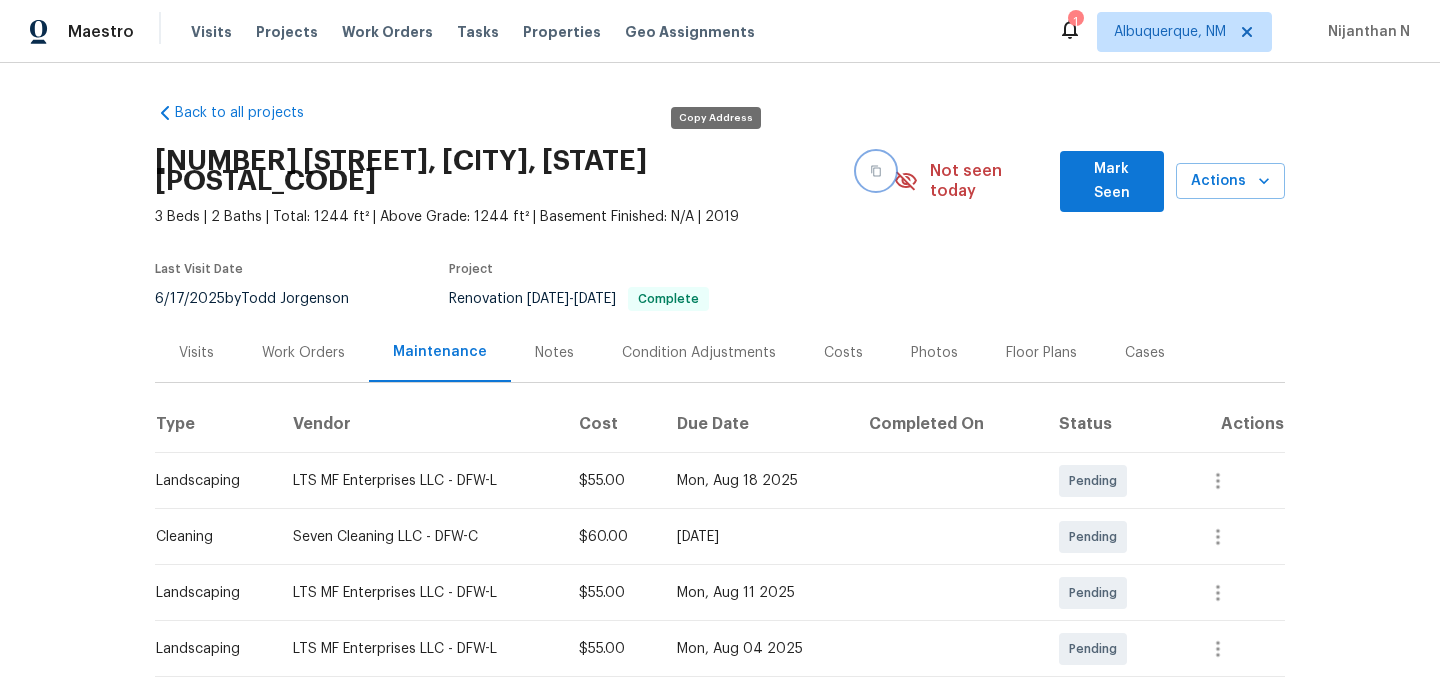 click at bounding box center (876, 171) 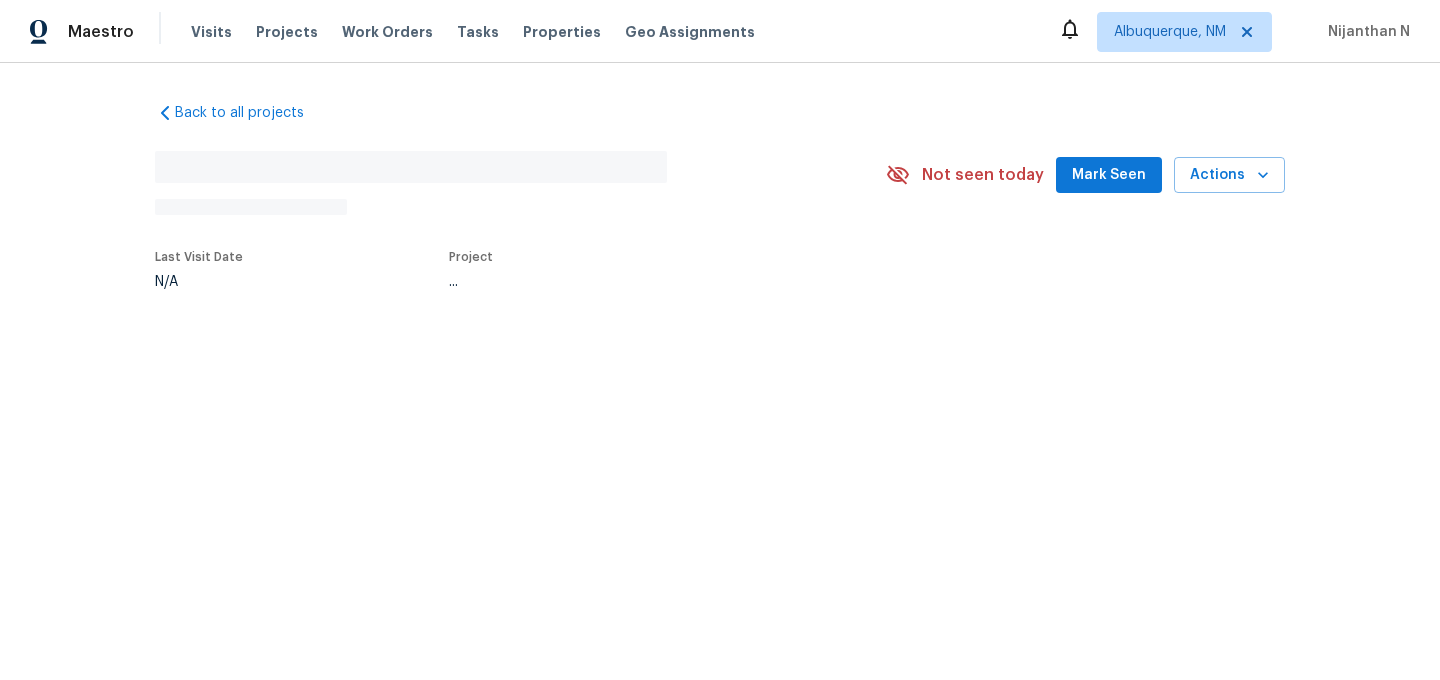 scroll, scrollTop: 0, scrollLeft: 0, axis: both 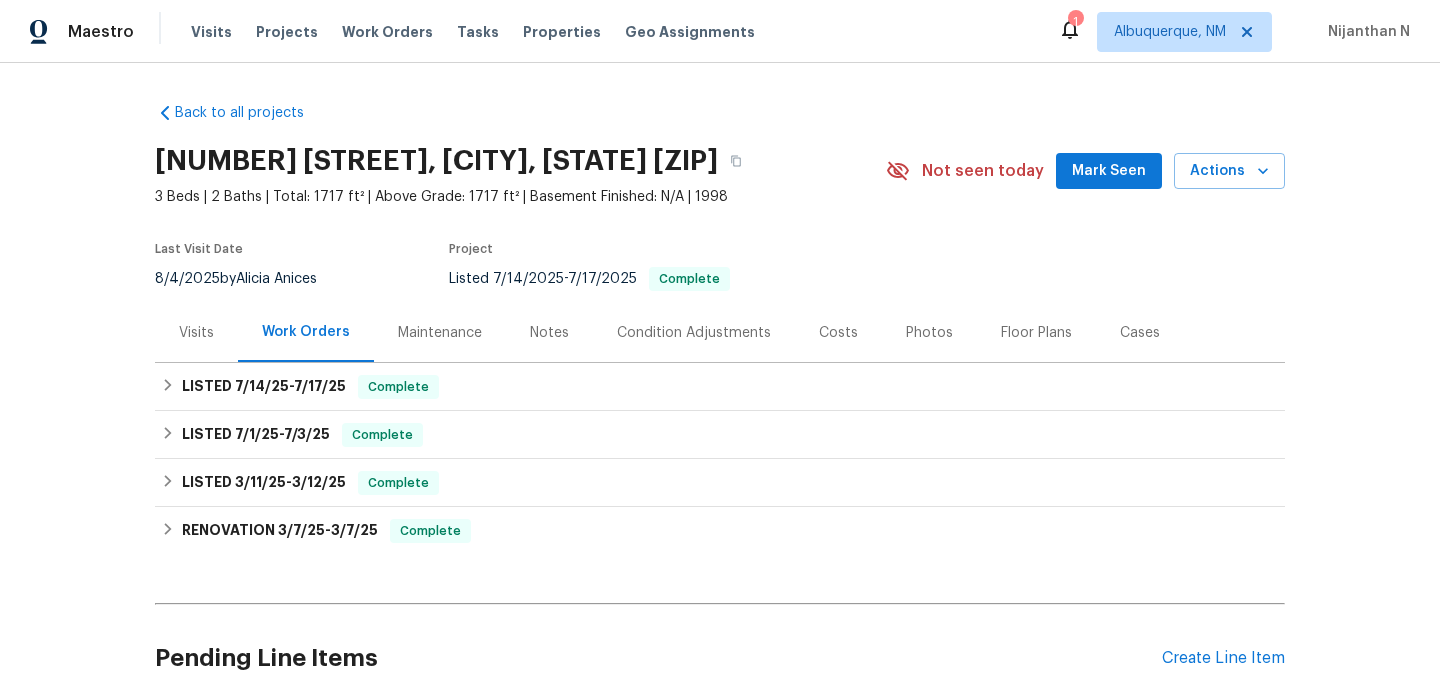 click on "Maintenance" at bounding box center (440, 333) 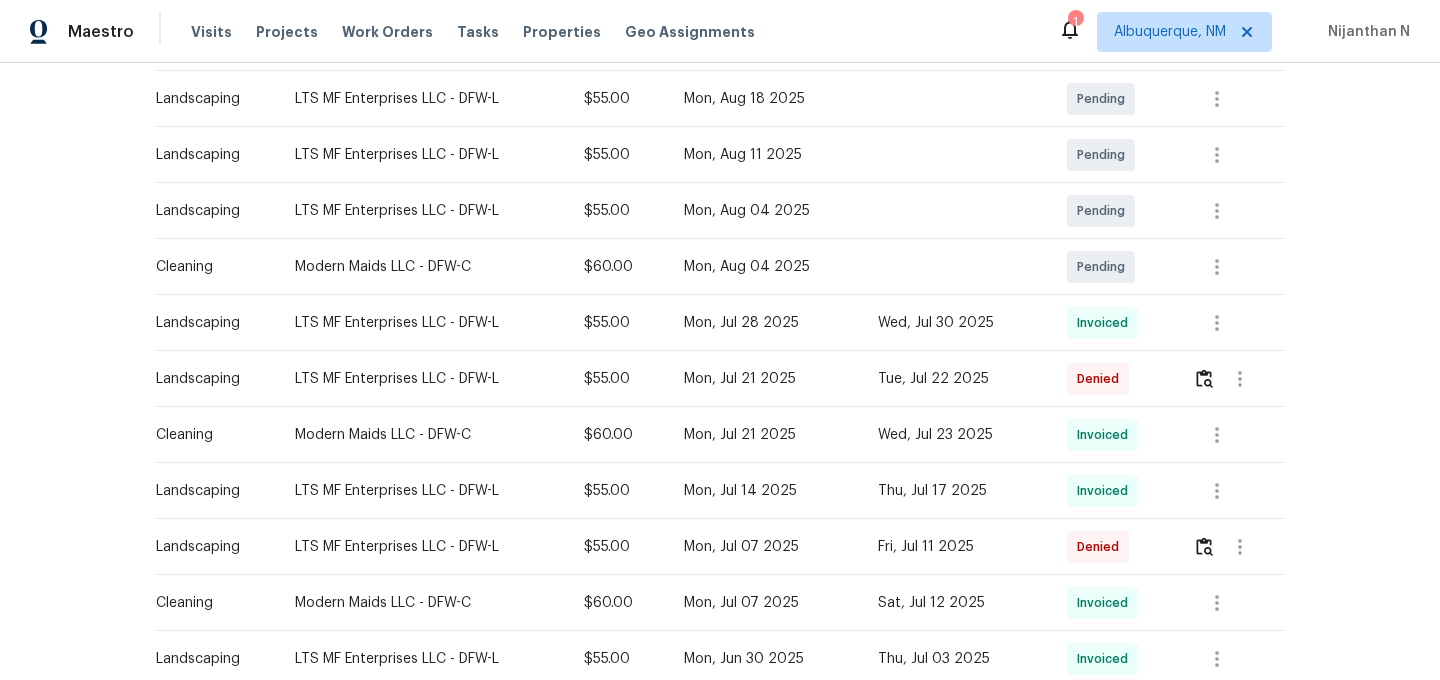 scroll, scrollTop: 426, scrollLeft: 0, axis: vertical 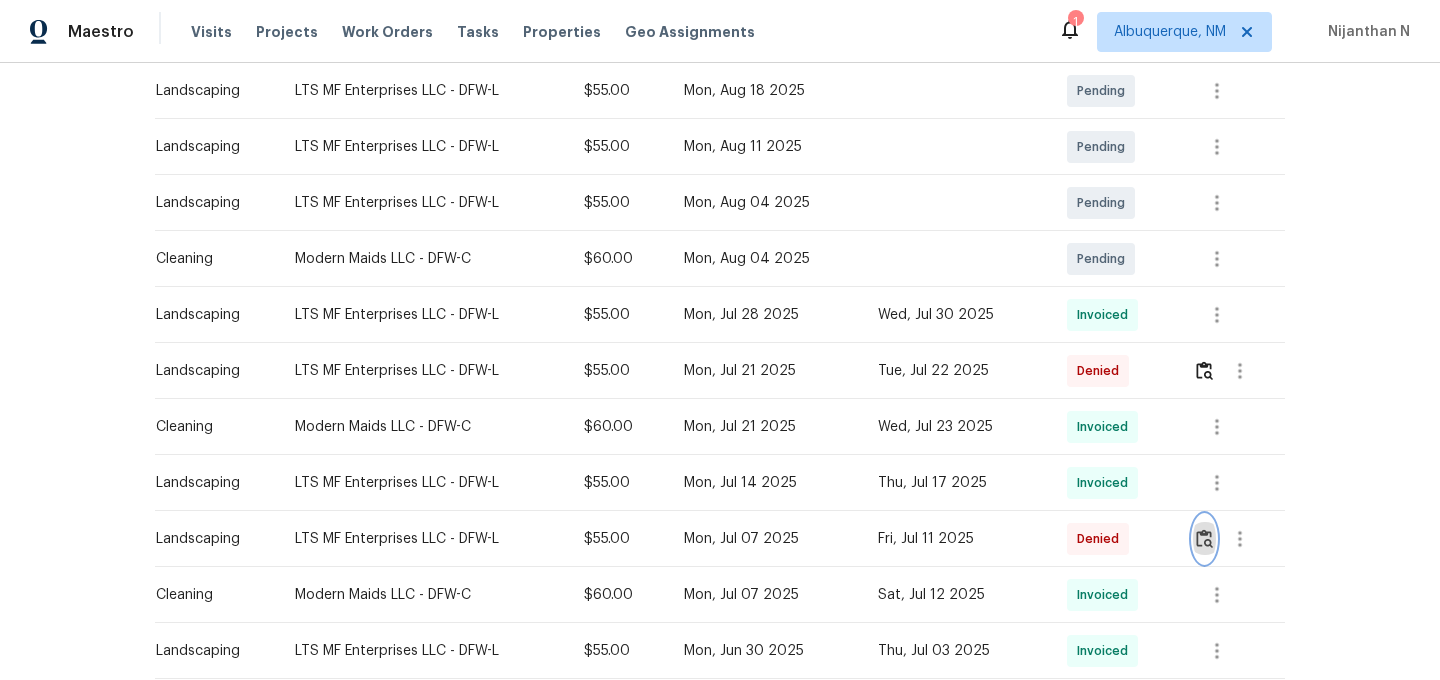click at bounding box center [1204, 538] 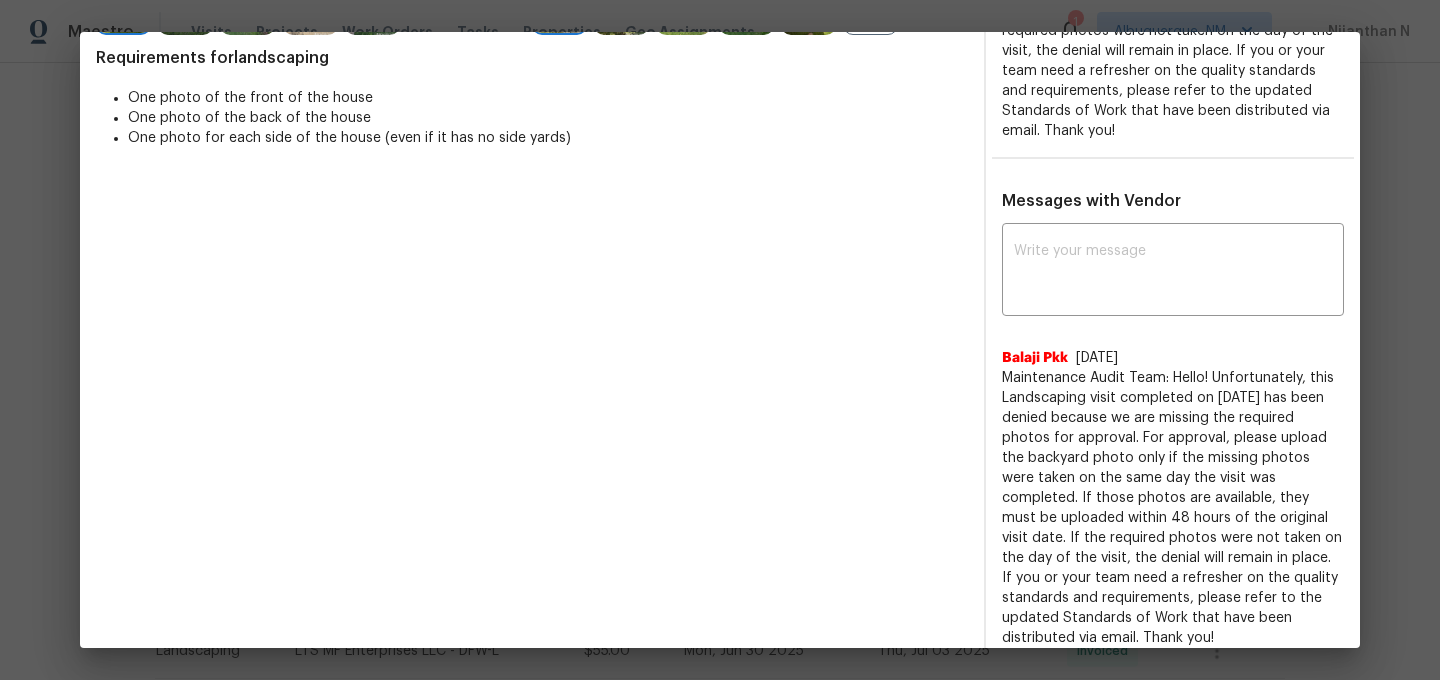 scroll, scrollTop: 561, scrollLeft: 0, axis: vertical 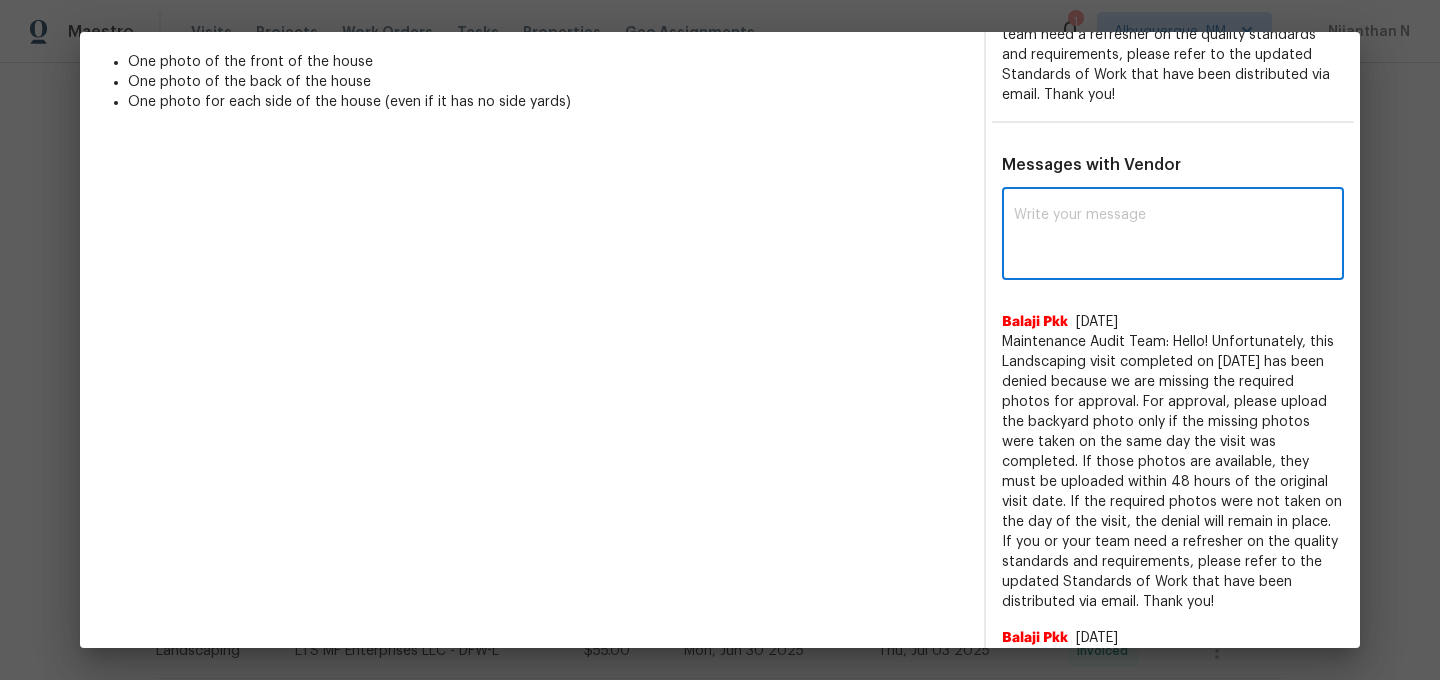 click at bounding box center [1173, 236] 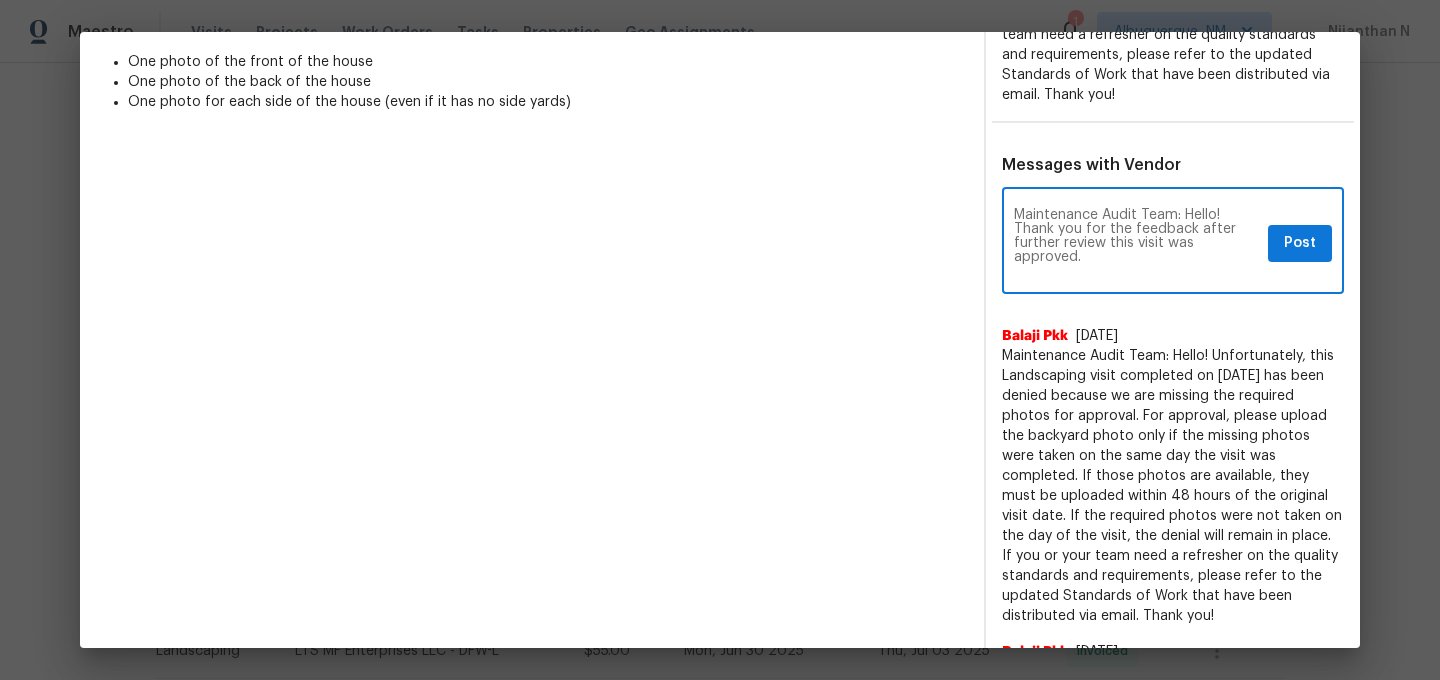 scroll, scrollTop: 0, scrollLeft: 0, axis: both 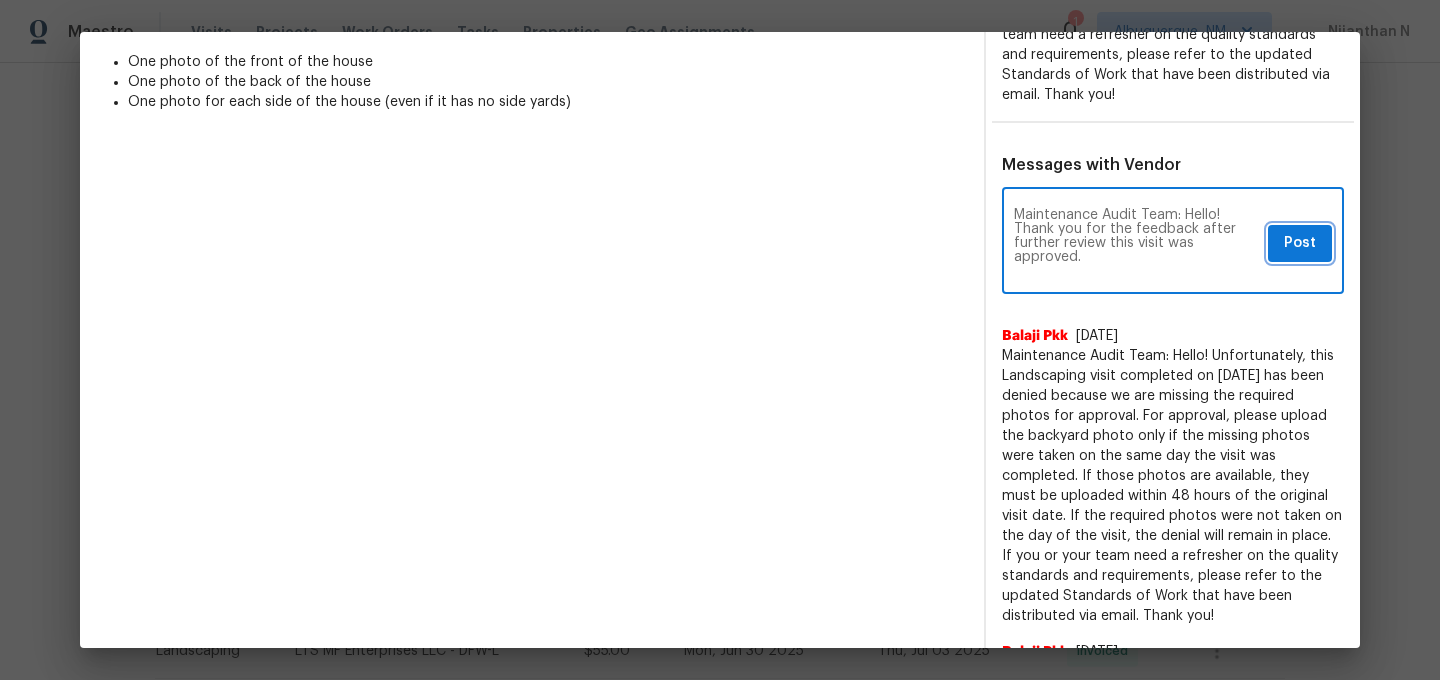 click on "Post" at bounding box center (1300, 243) 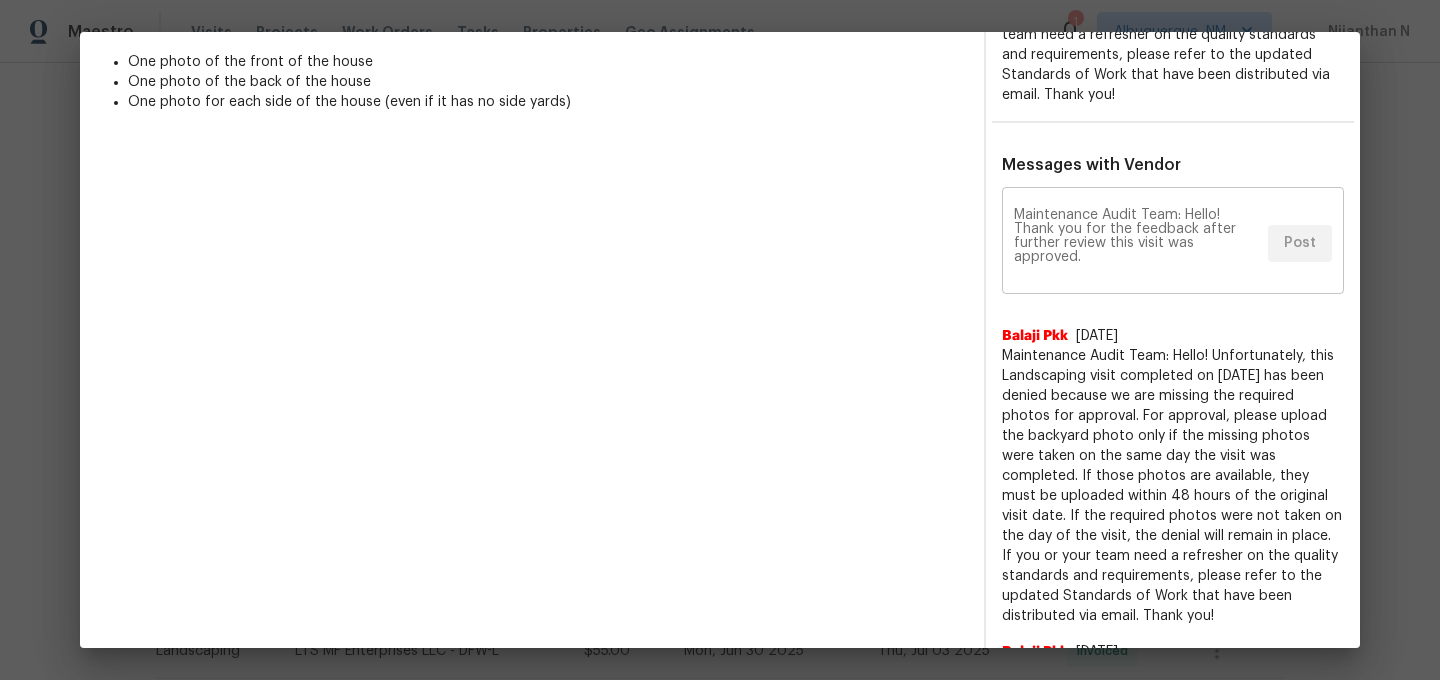 scroll, scrollTop: 0, scrollLeft: 0, axis: both 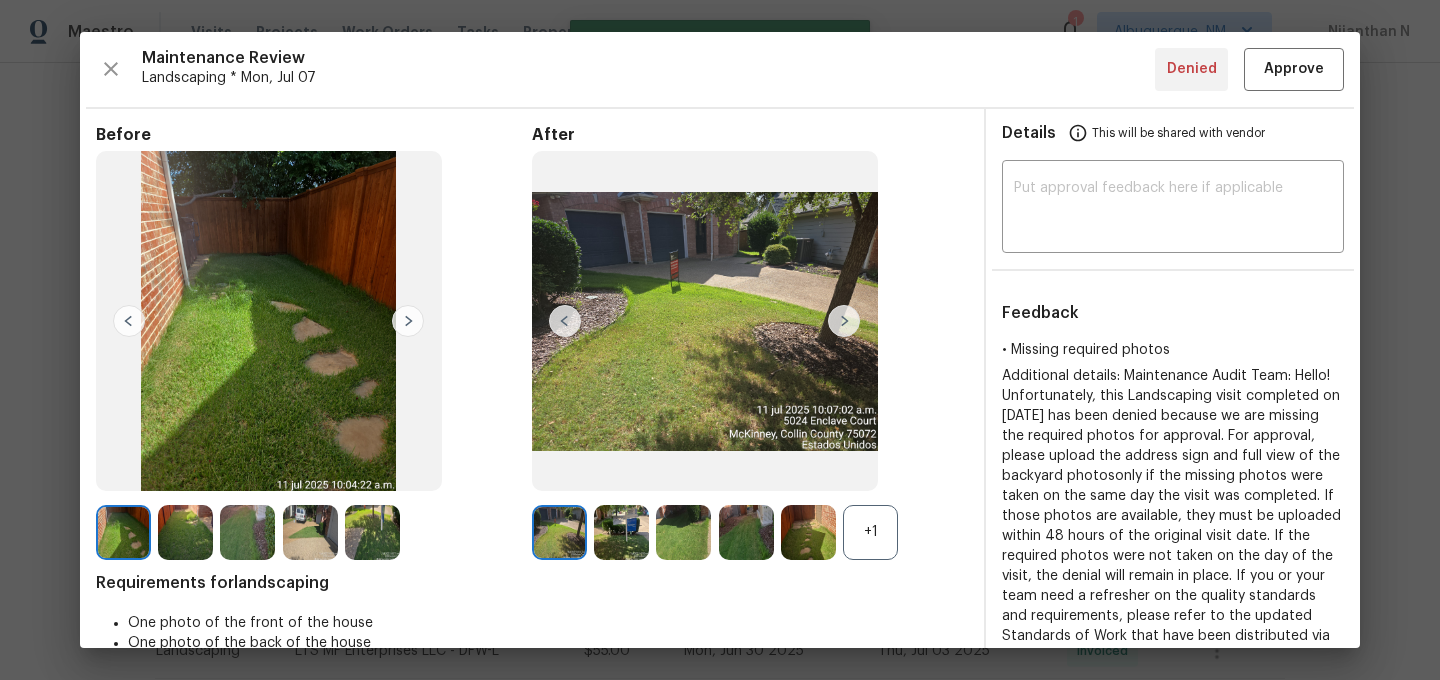 type 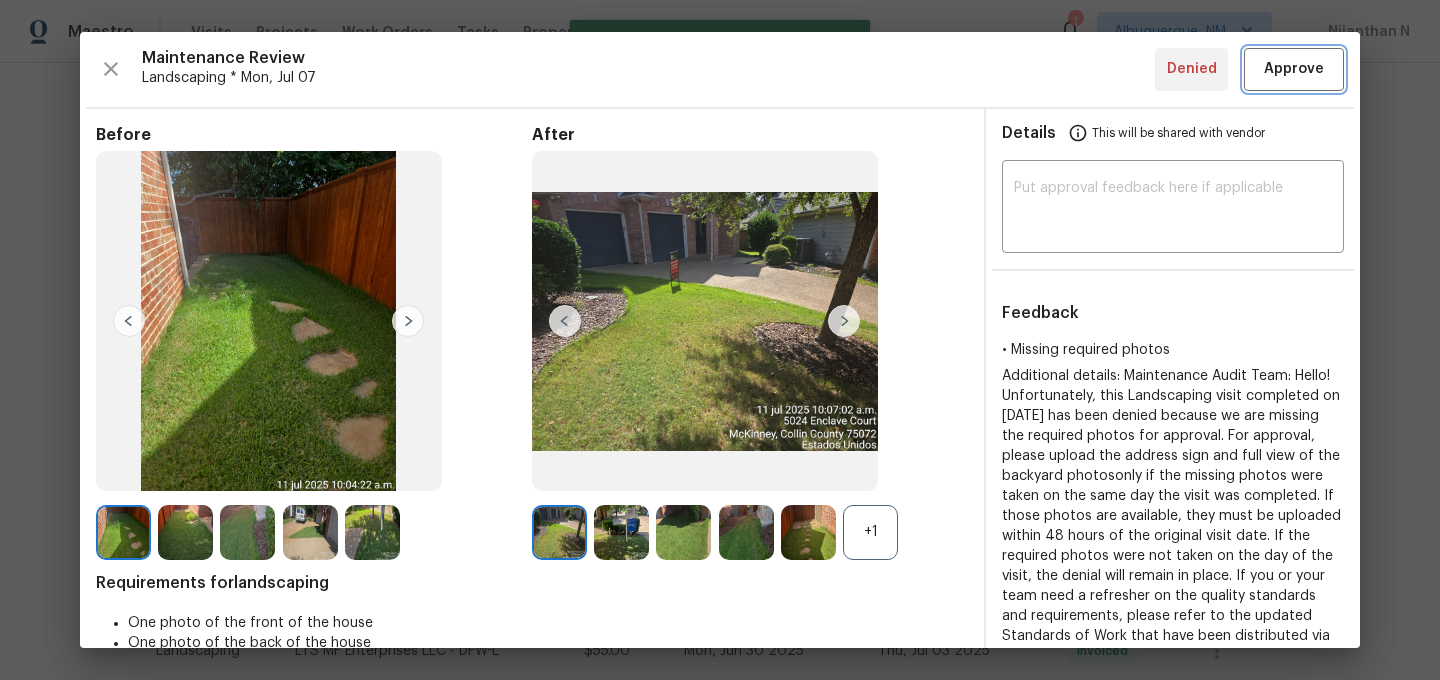 click on "Approve" at bounding box center (1294, 69) 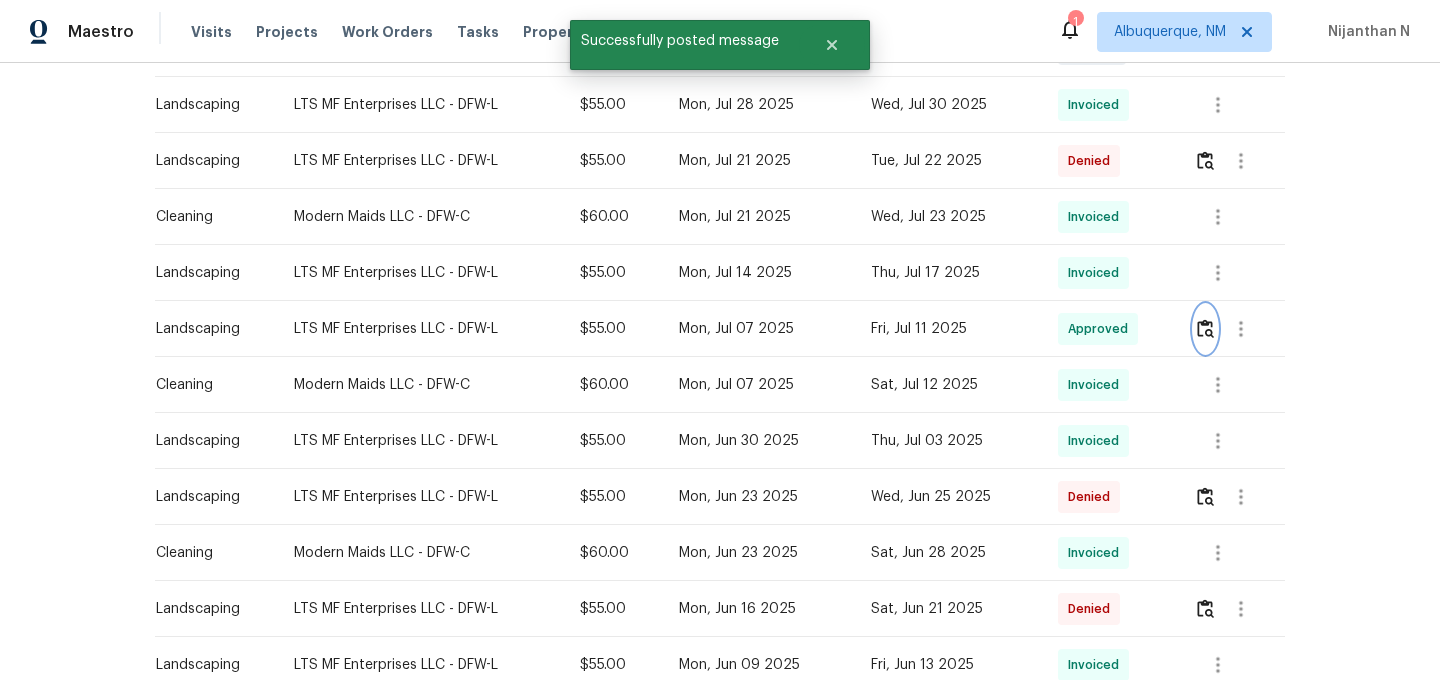scroll, scrollTop: 637, scrollLeft: 0, axis: vertical 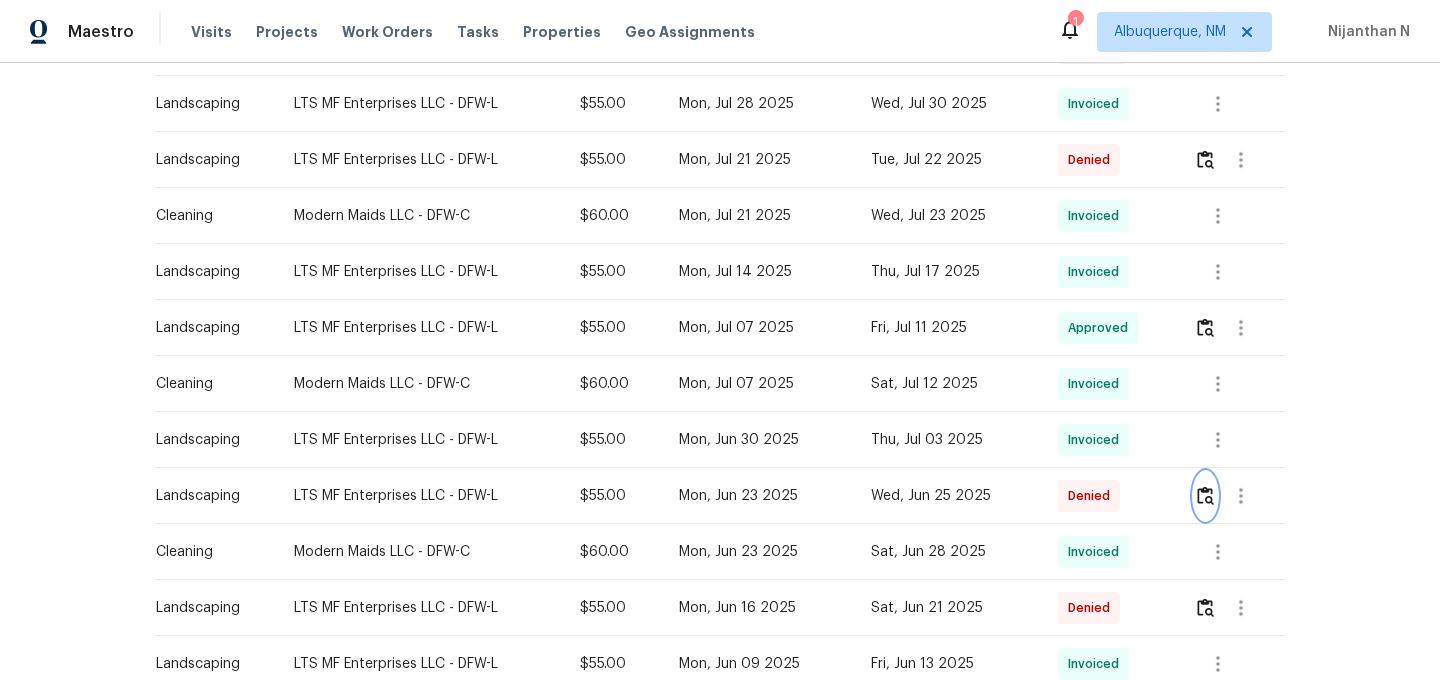 click at bounding box center [1205, 495] 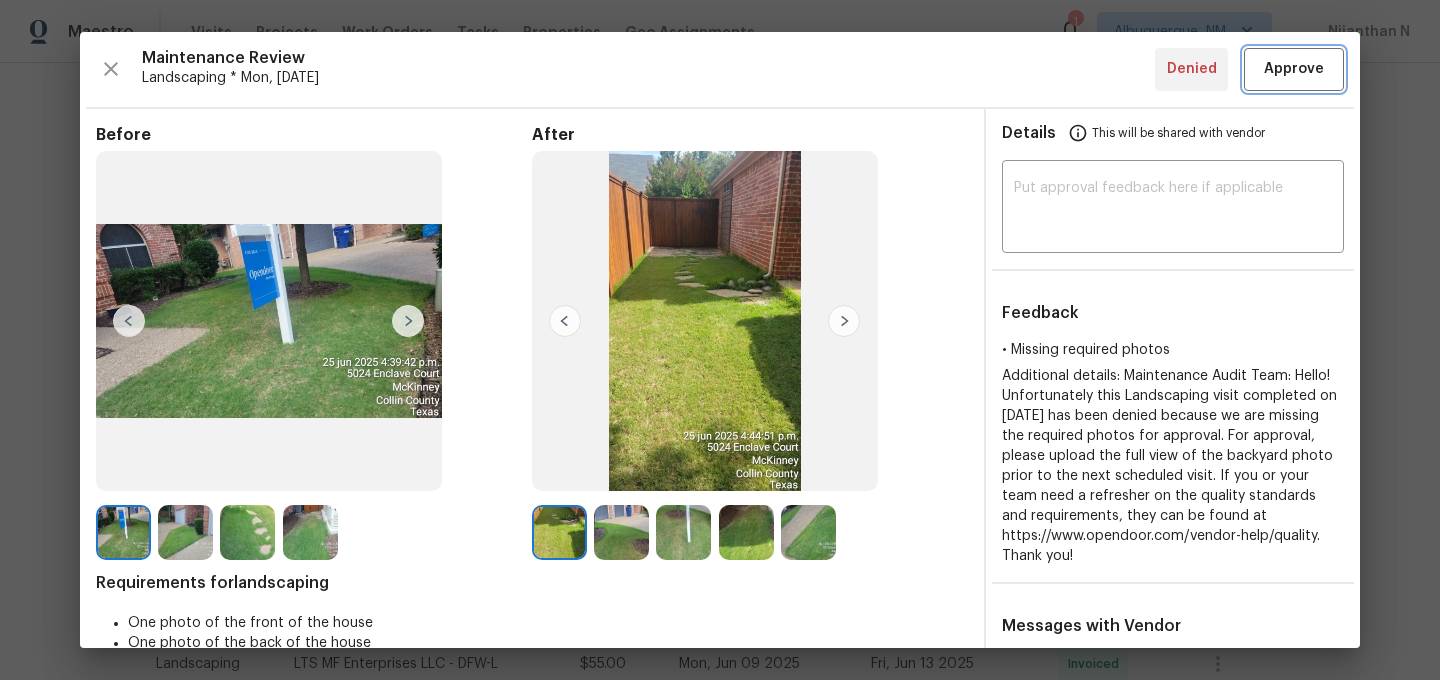 click on "Approve" at bounding box center (1294, 69) 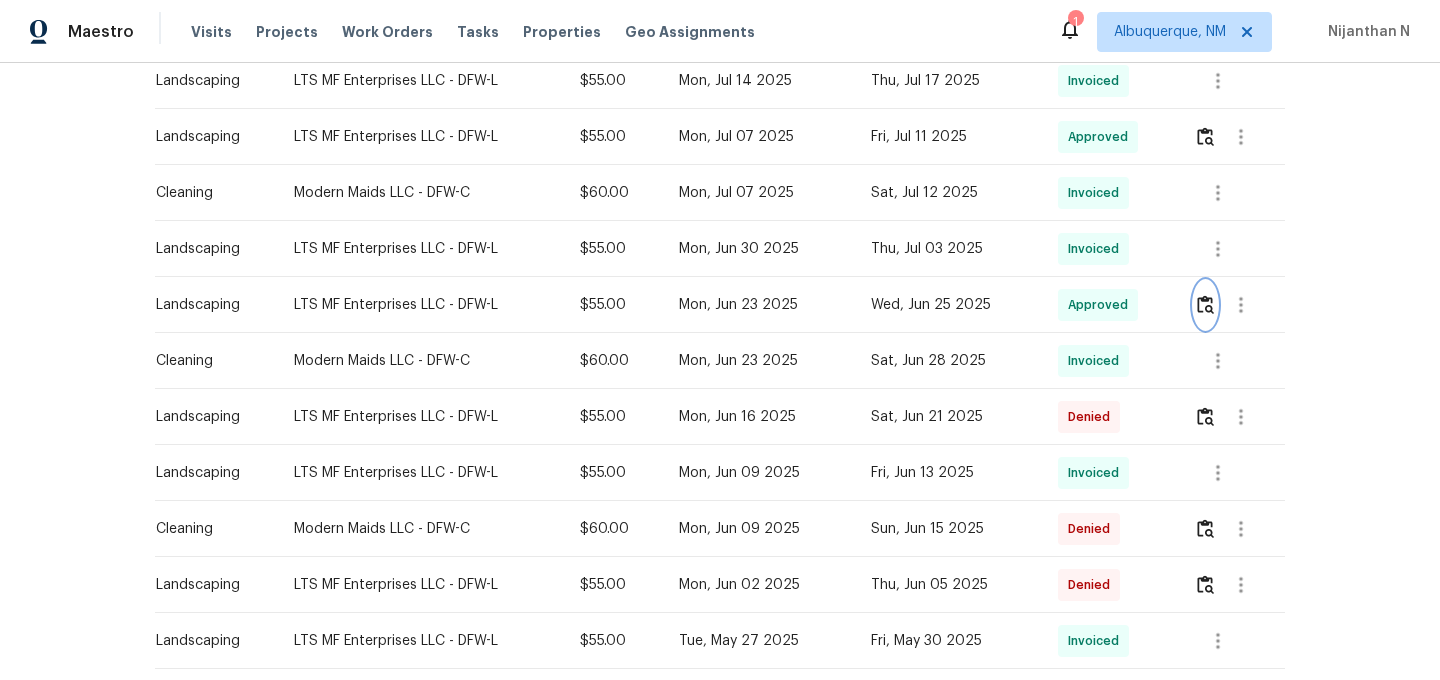 scroll, scrollTop: 864, scrollLeft: 0, axis: vertical 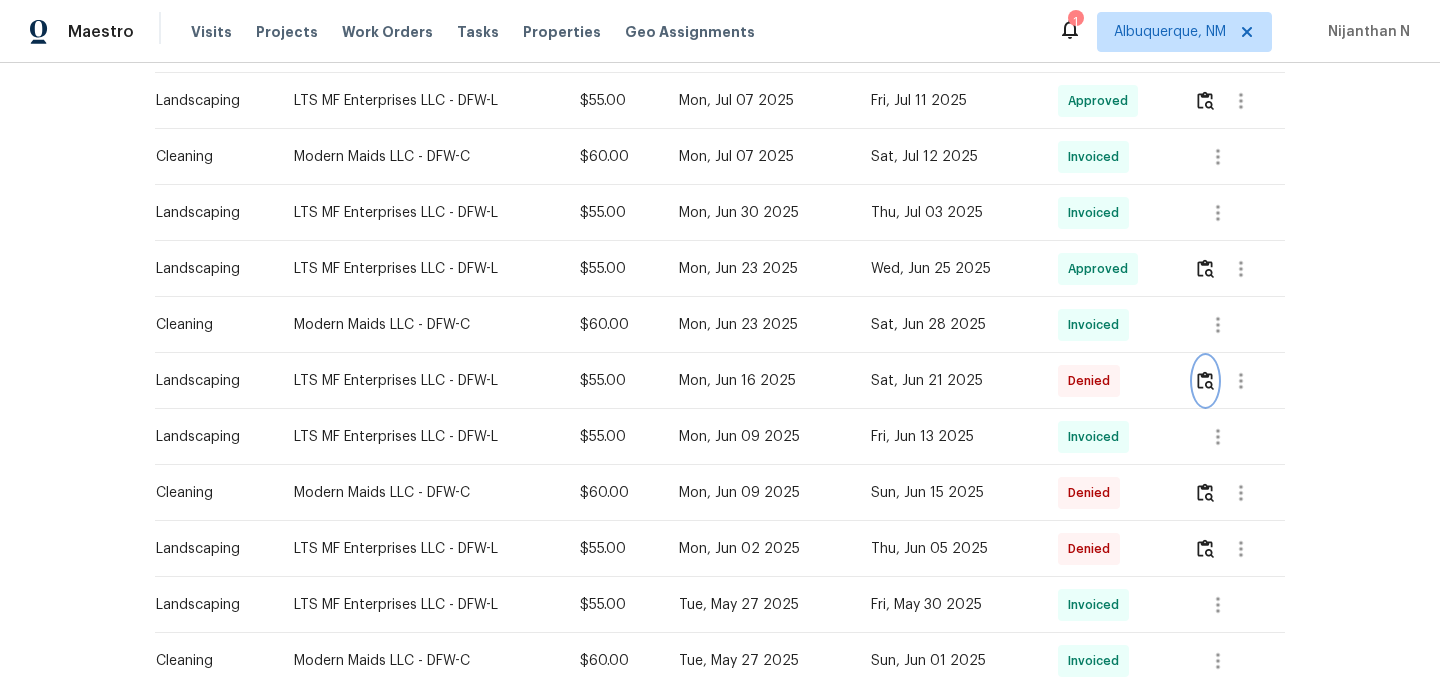 click at bounding box center (1205, 380) 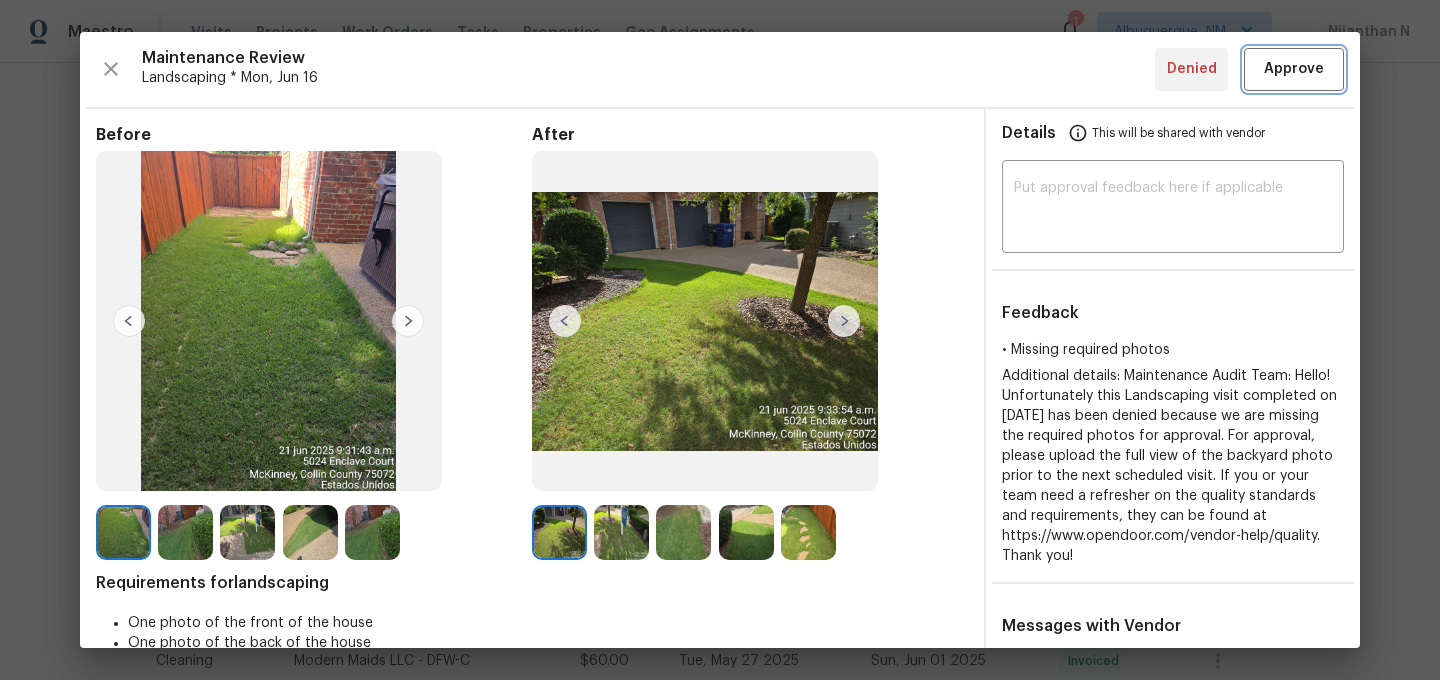 click on "Approve" at bounding box center [1294, 69] 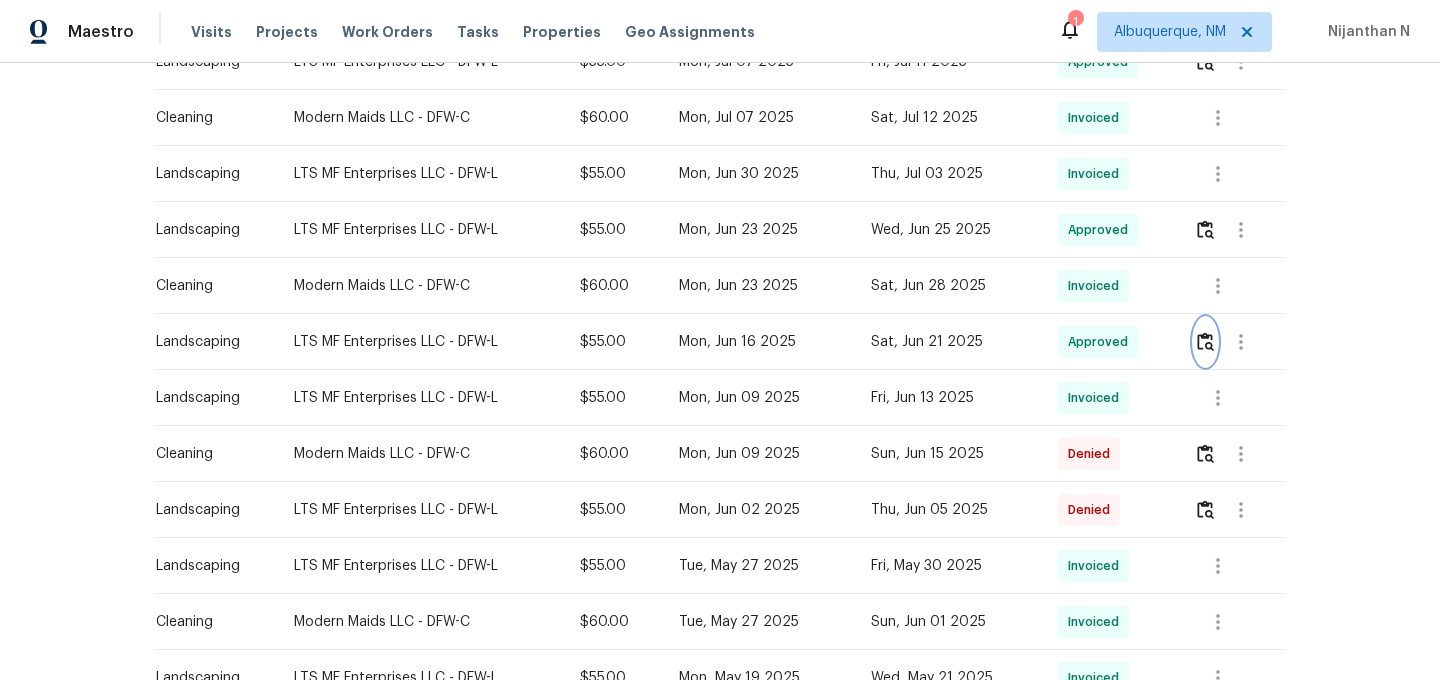 scroll, scrollTop: 905, scrollLeft: 0, axis: vertical 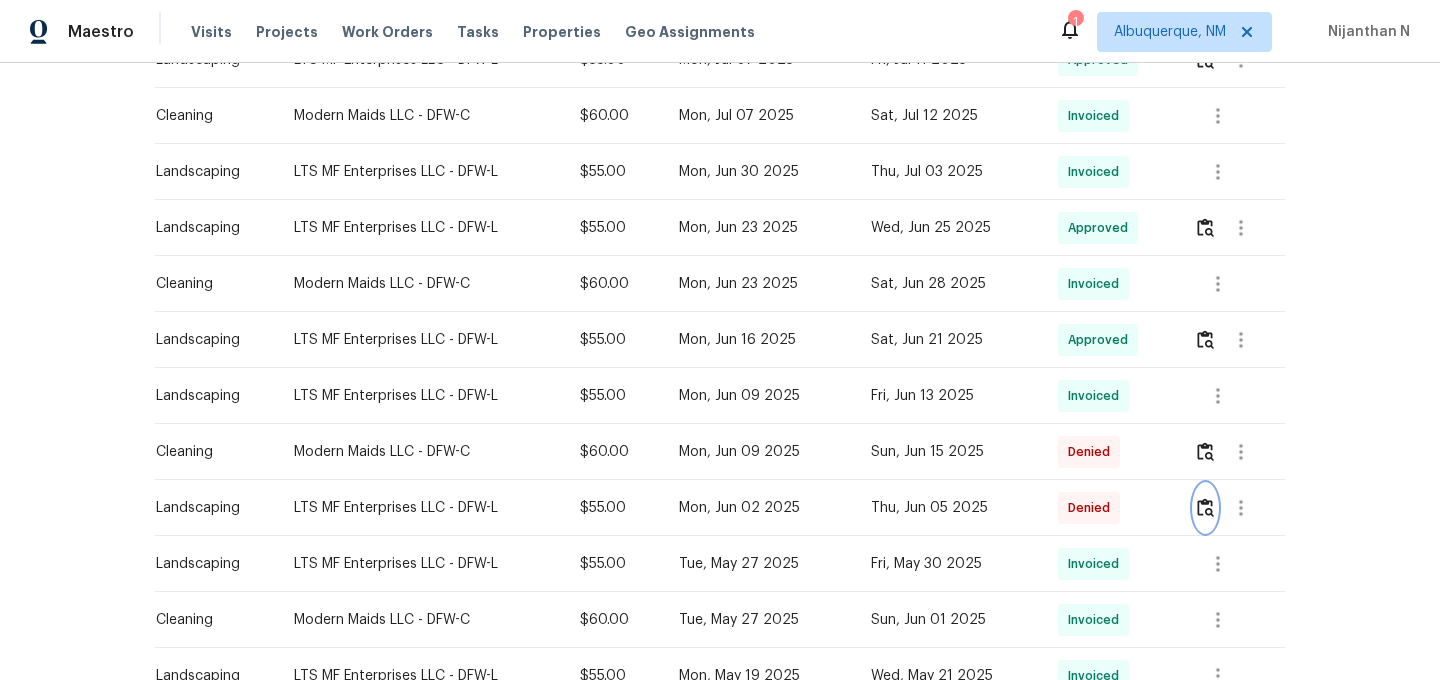 click at bounding box center [1205, 507] 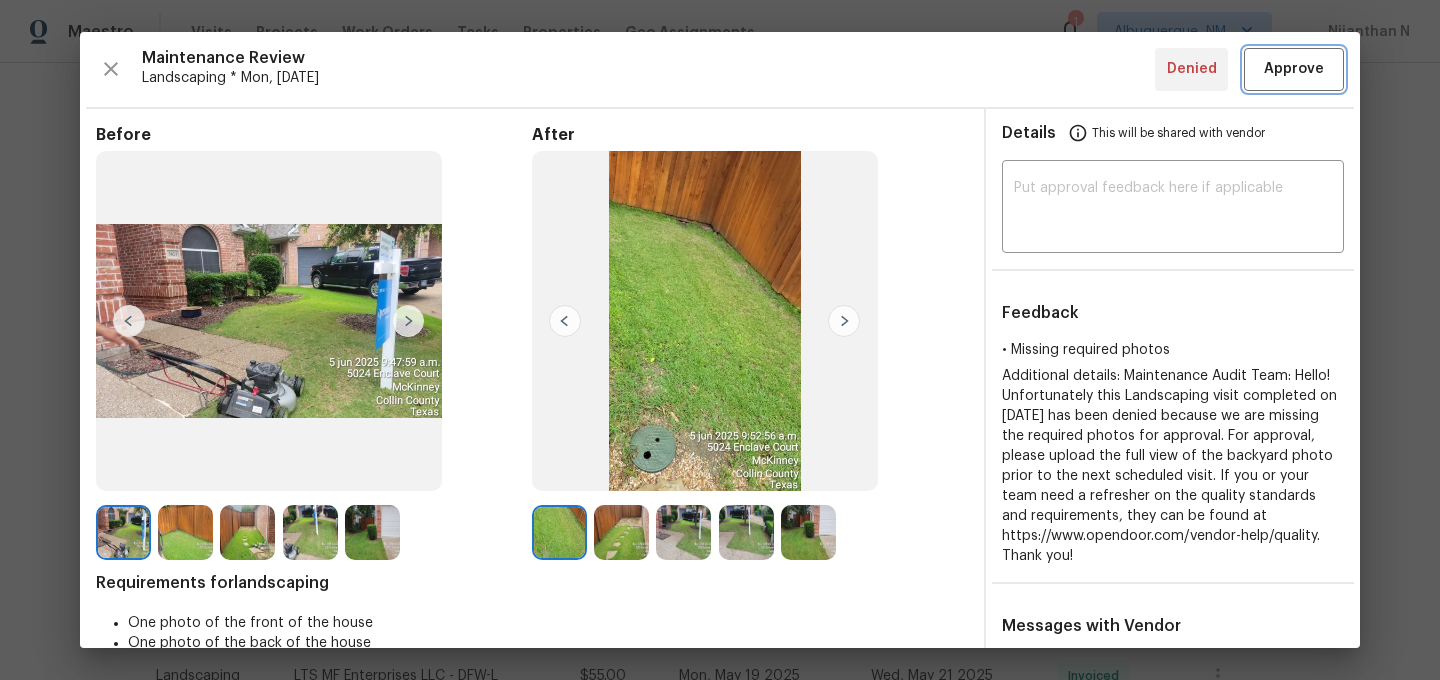 click on "Approve" at bounding box center (1294, 69) 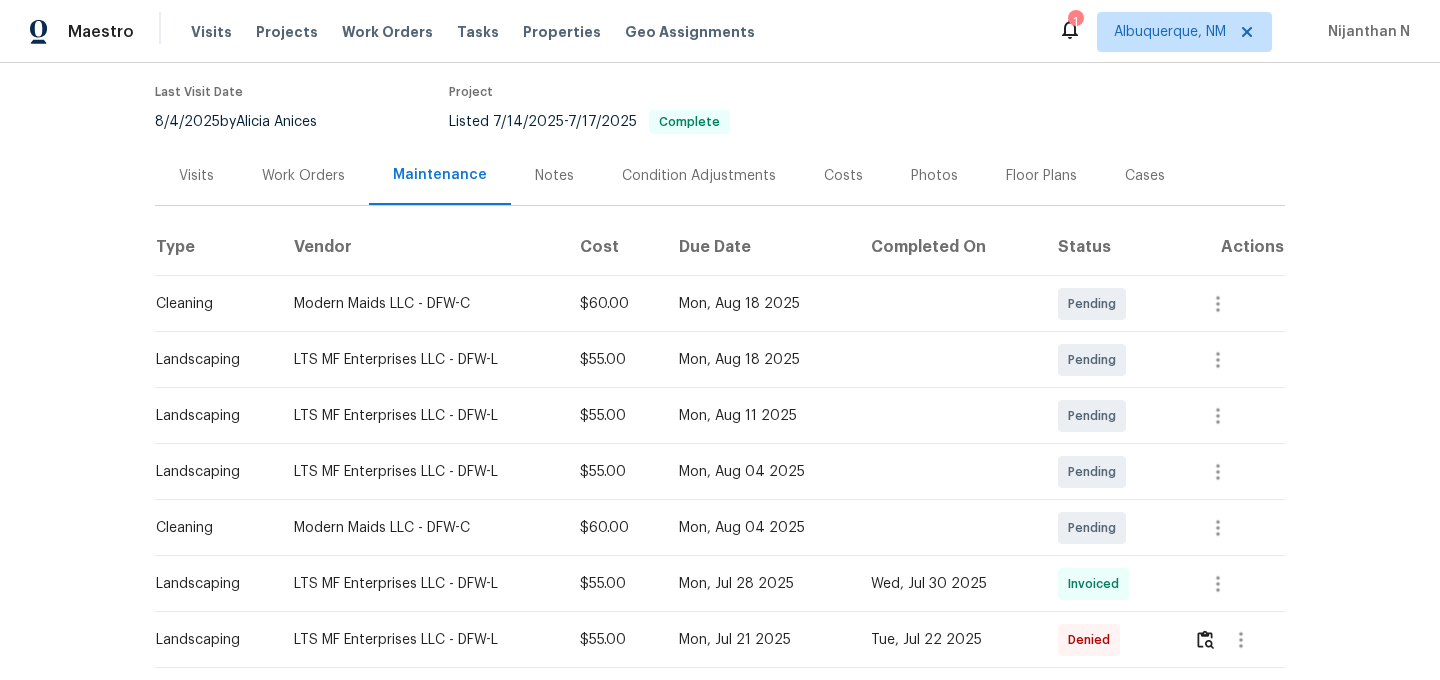 scroll, scrollTop: 35, scrollLeft: 0, axis: vertical 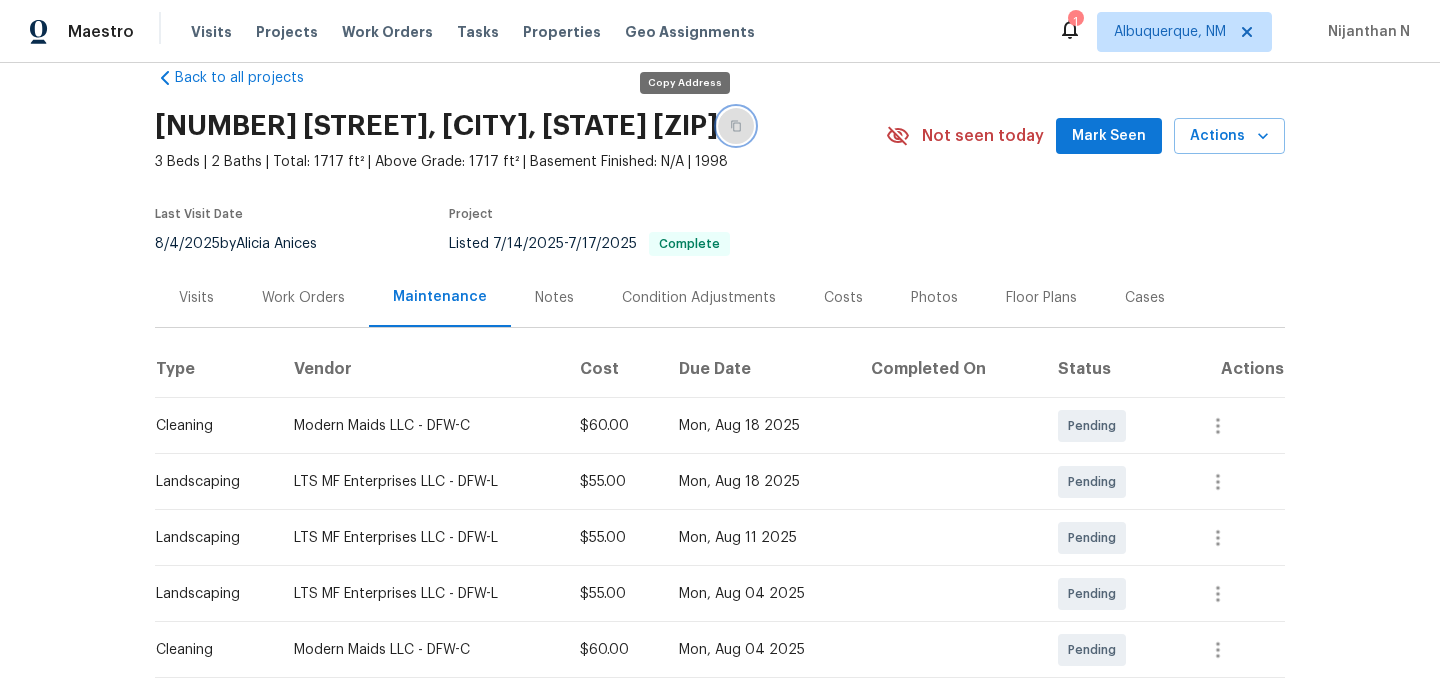 click at bounding box center [736, 126] 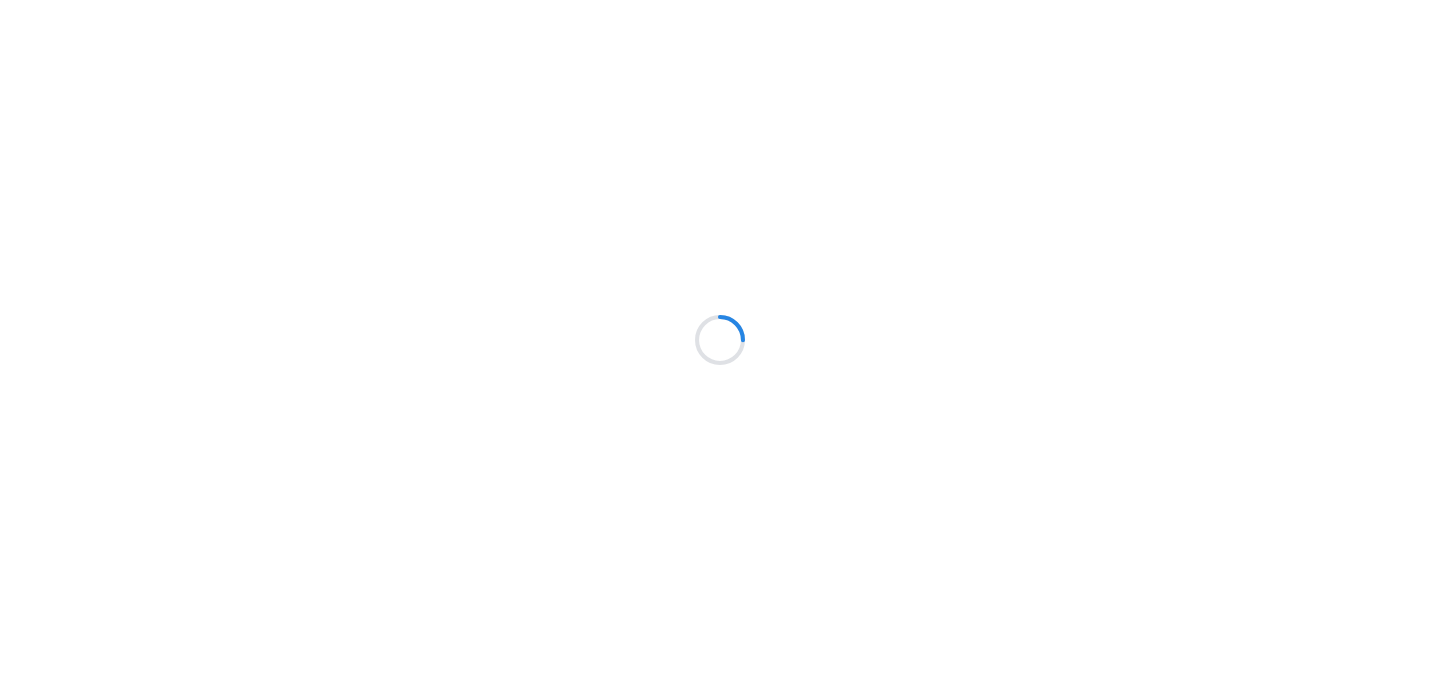 scroll, scrollTop: 0, scrollLeft: 0, axis: both 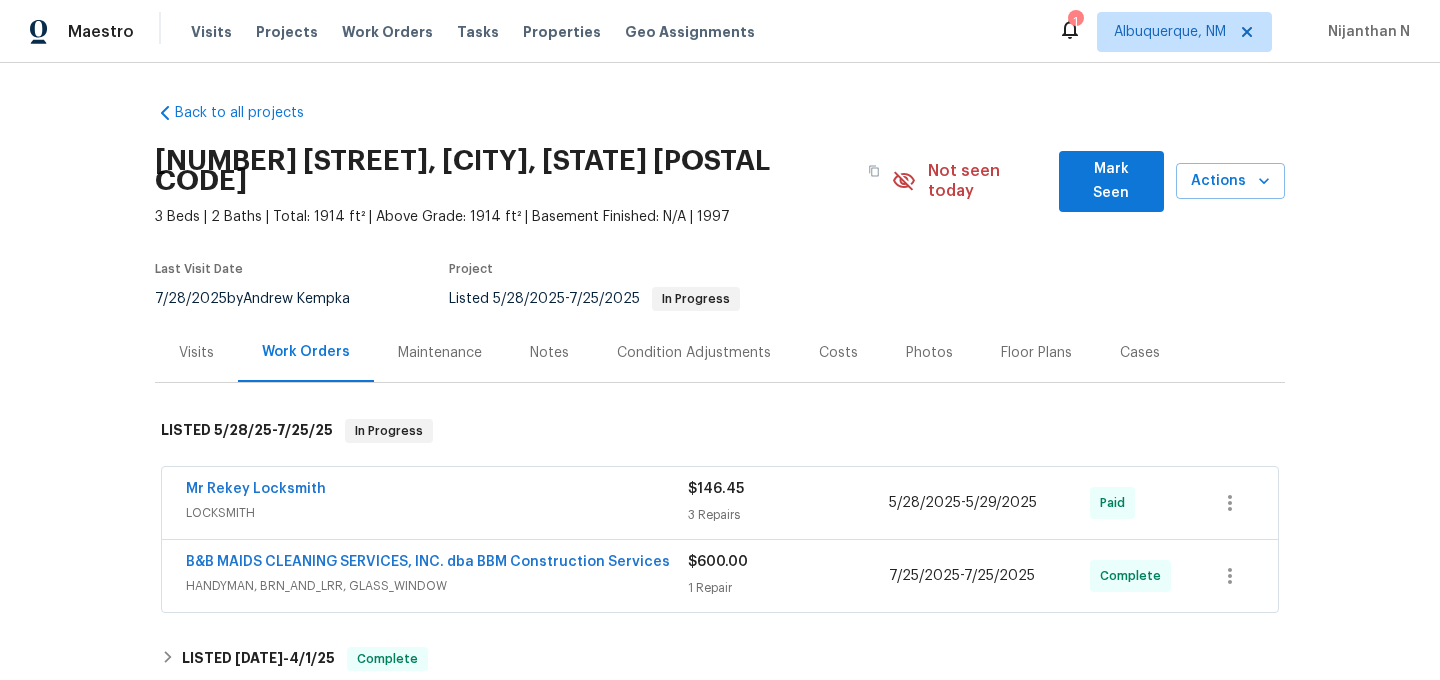 click on "Maintenance" at bounding box center (440, 353) 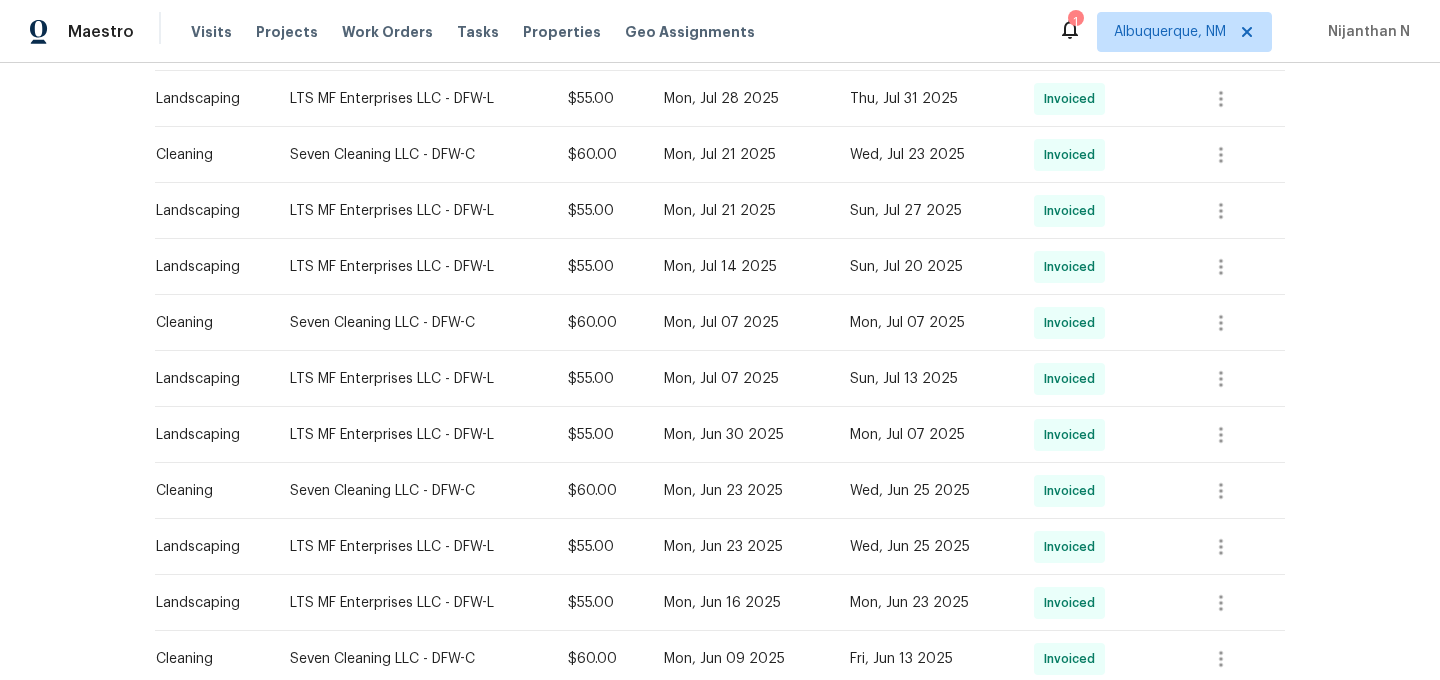 scroll, scrollTop: 752, scrollLeft: 0, axis: vertical 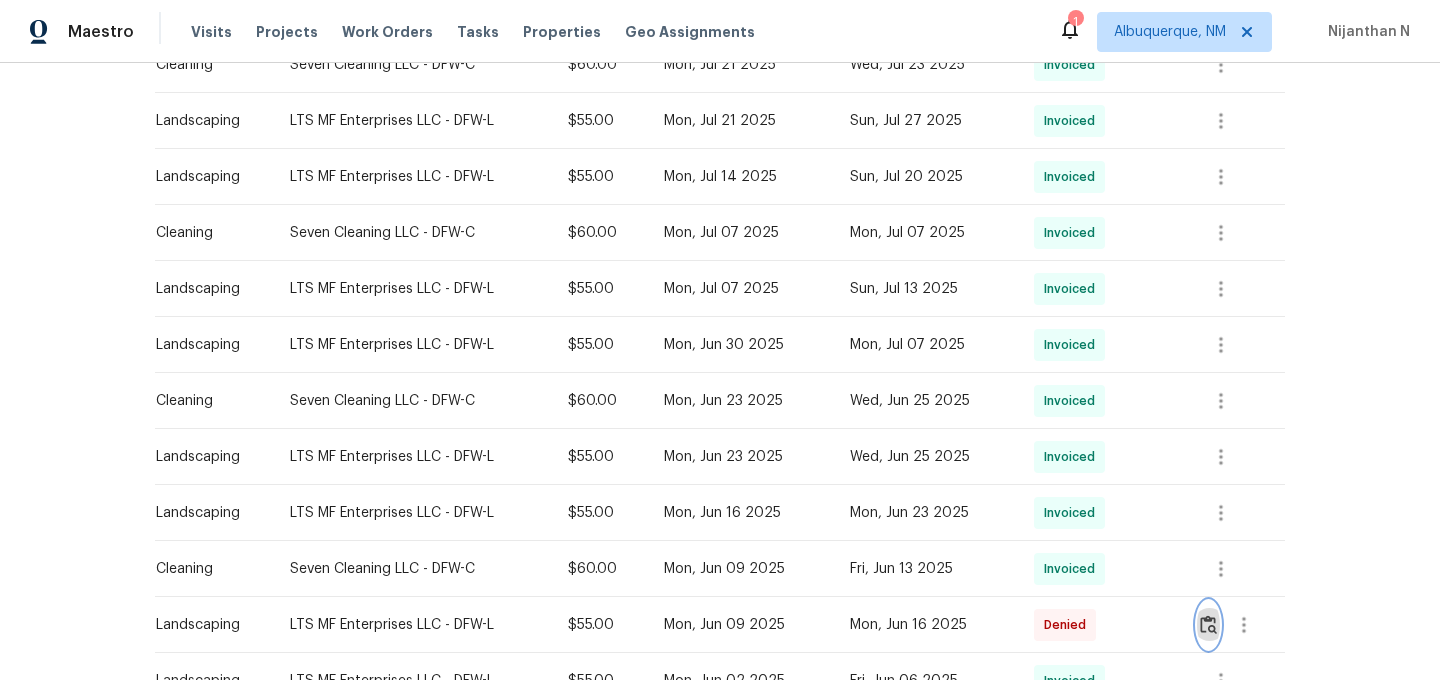 click at bounding box center (1208, 625) 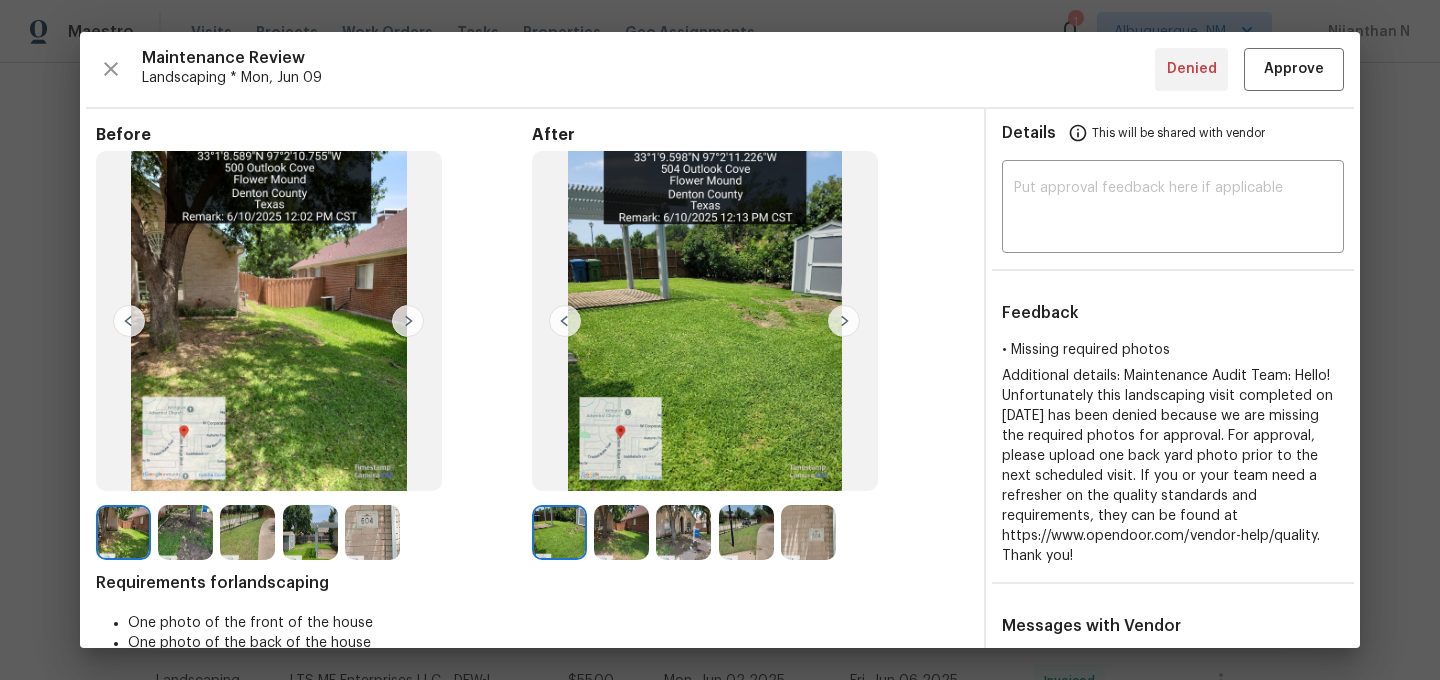 scroll, scrollTop: 340, scrollLeft: 0, axis: vertical 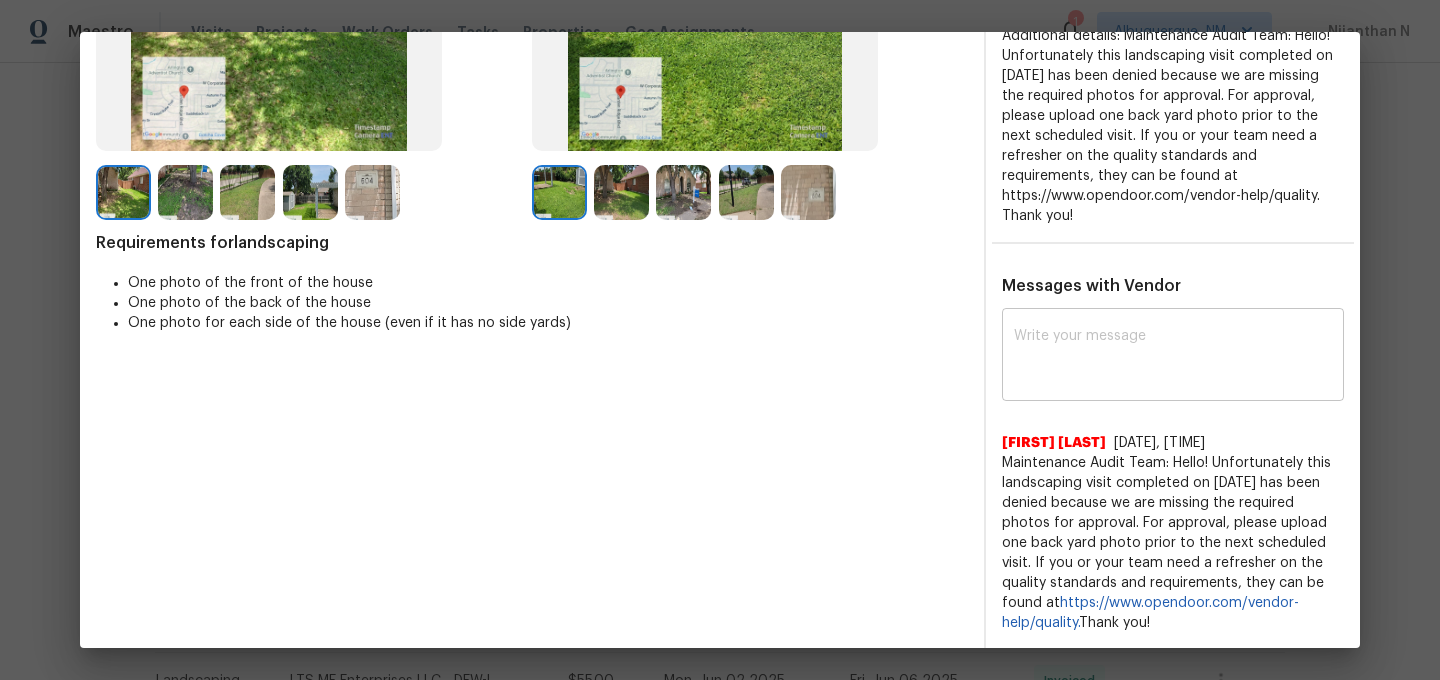 click on "x ​" at bounding box center (1173, 357) 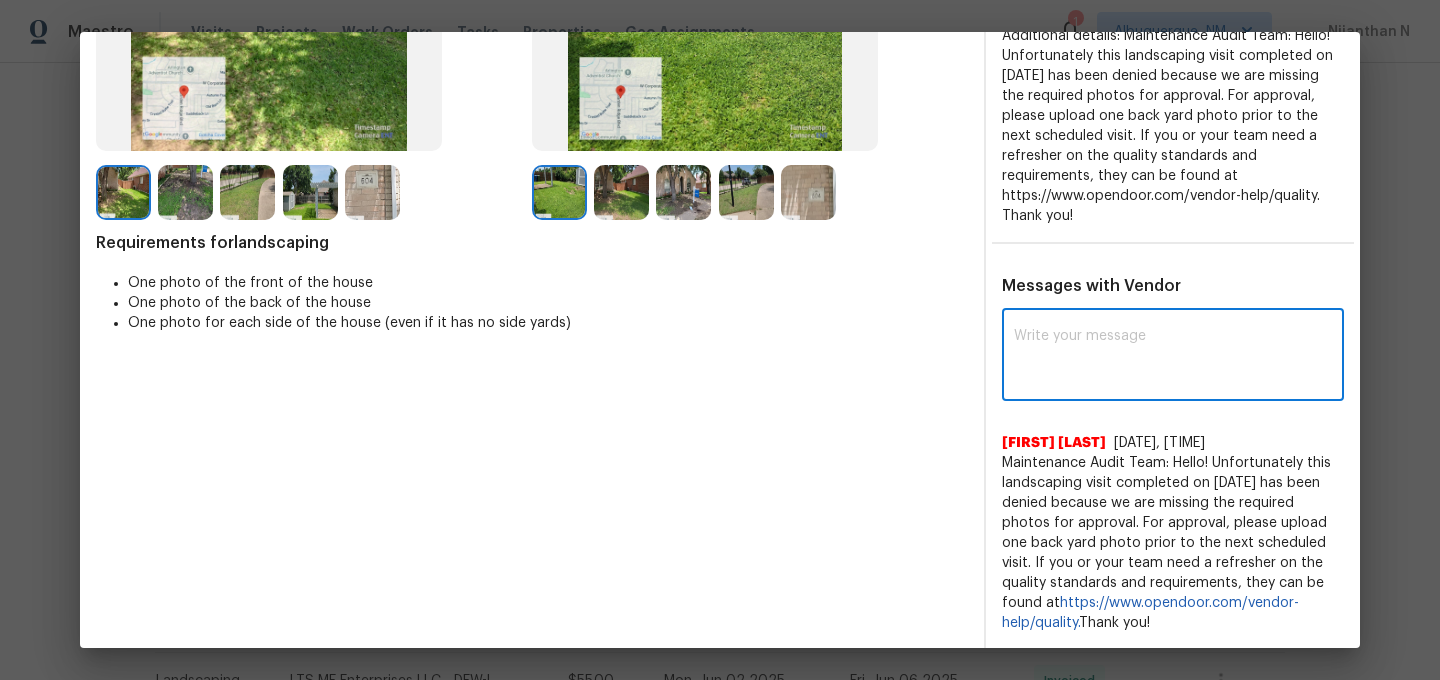 paste on "Maintenance Audit Team: Hello! Thank you for the feedback after further review this visit was approved." 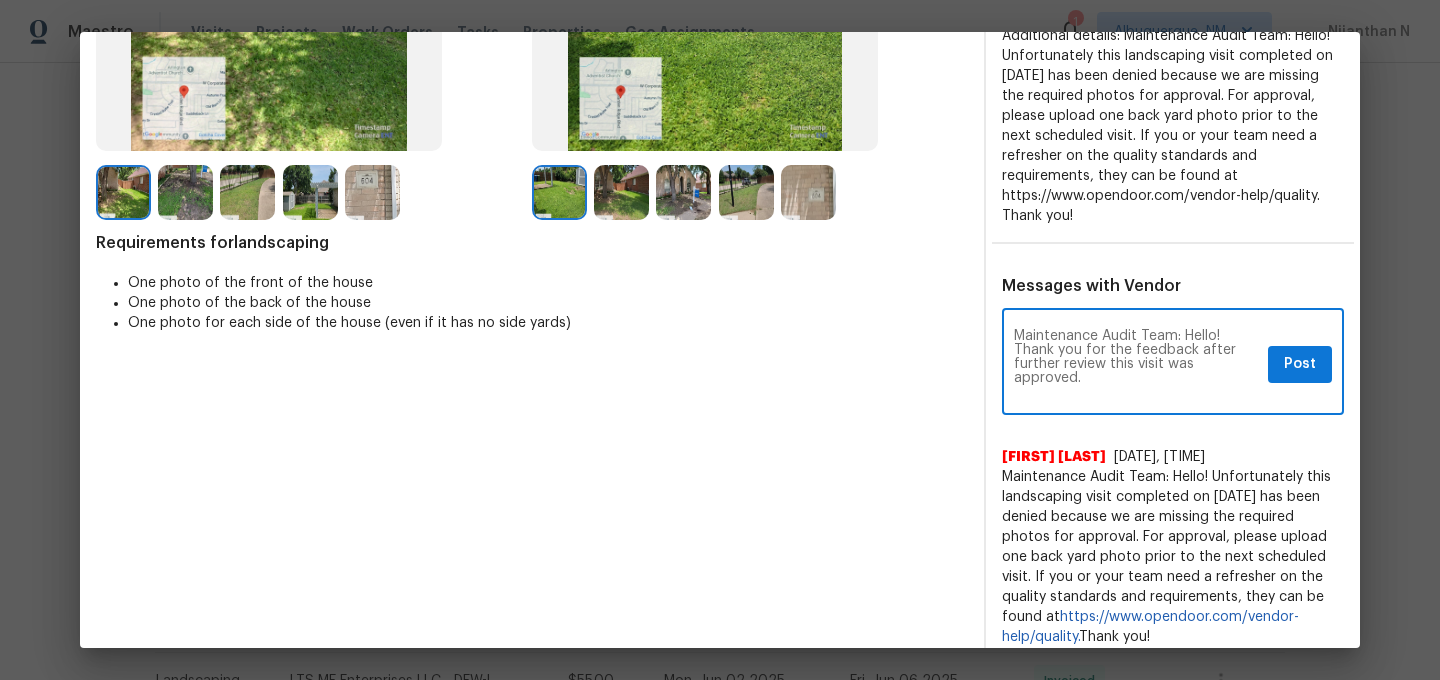 scroll, scrollTop: 0, scrollLeft: 0, axis: both 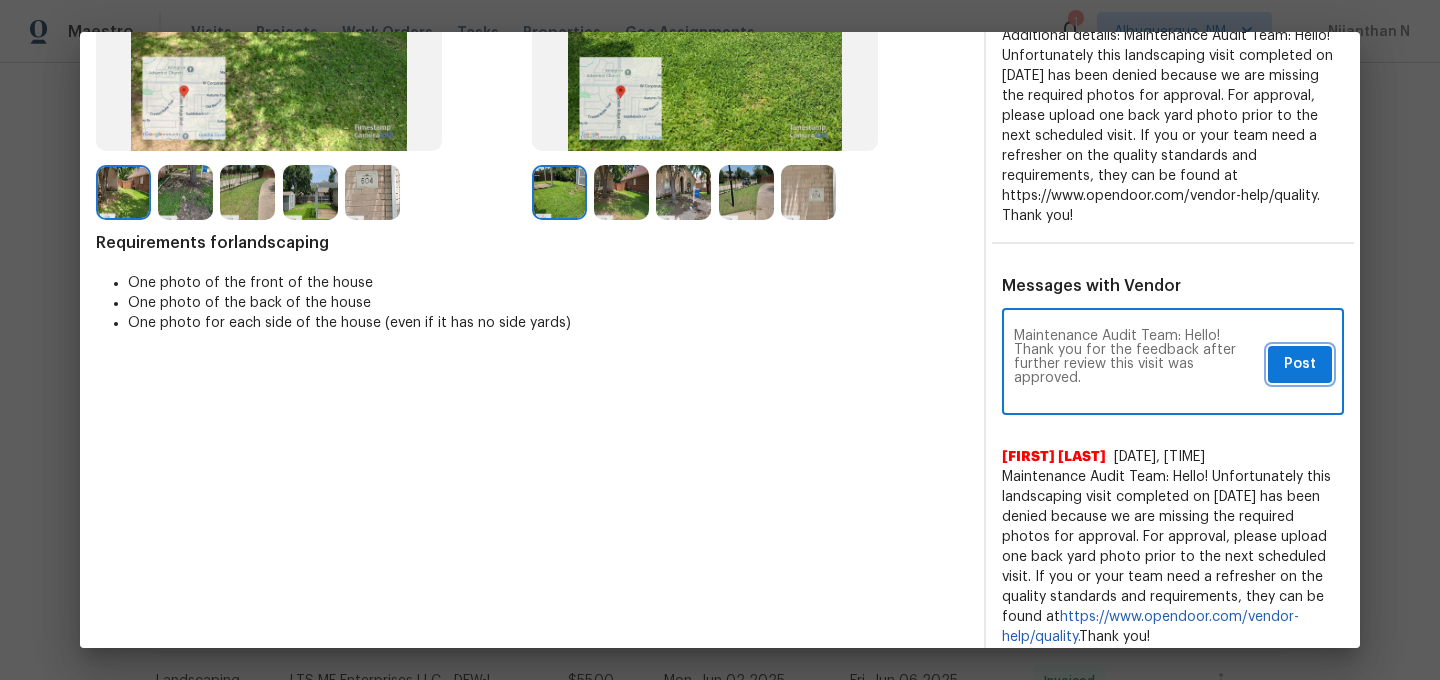 click on "Post" at bounding box center (1300, 364) 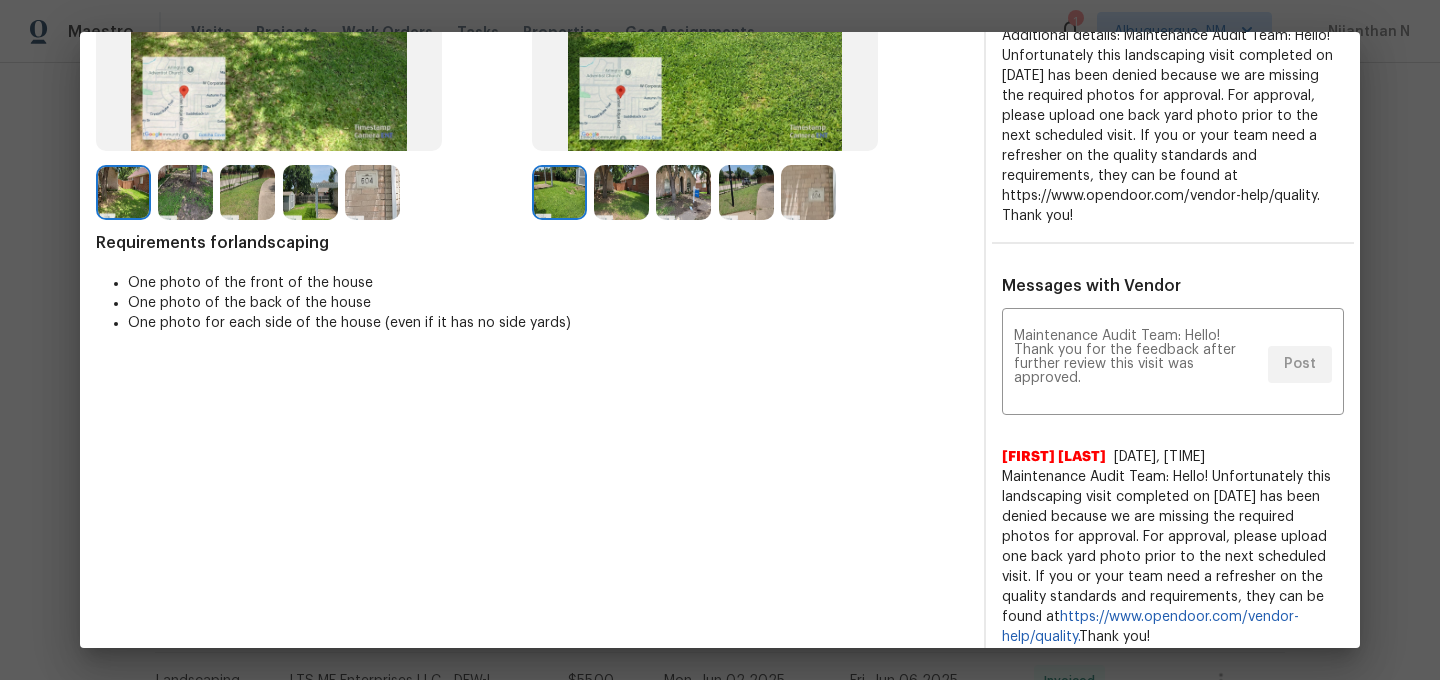 scroll, scrollTop: 0, scrollLeft: 0, axis: both 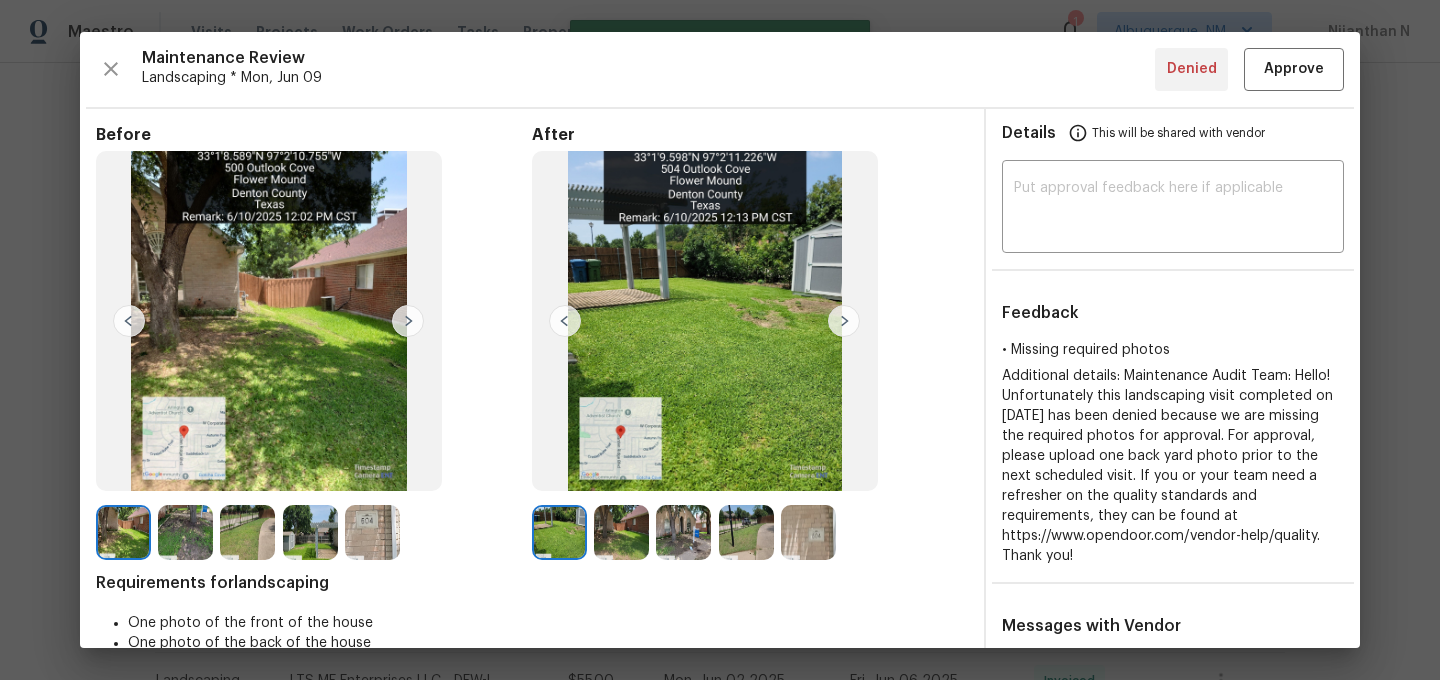 type 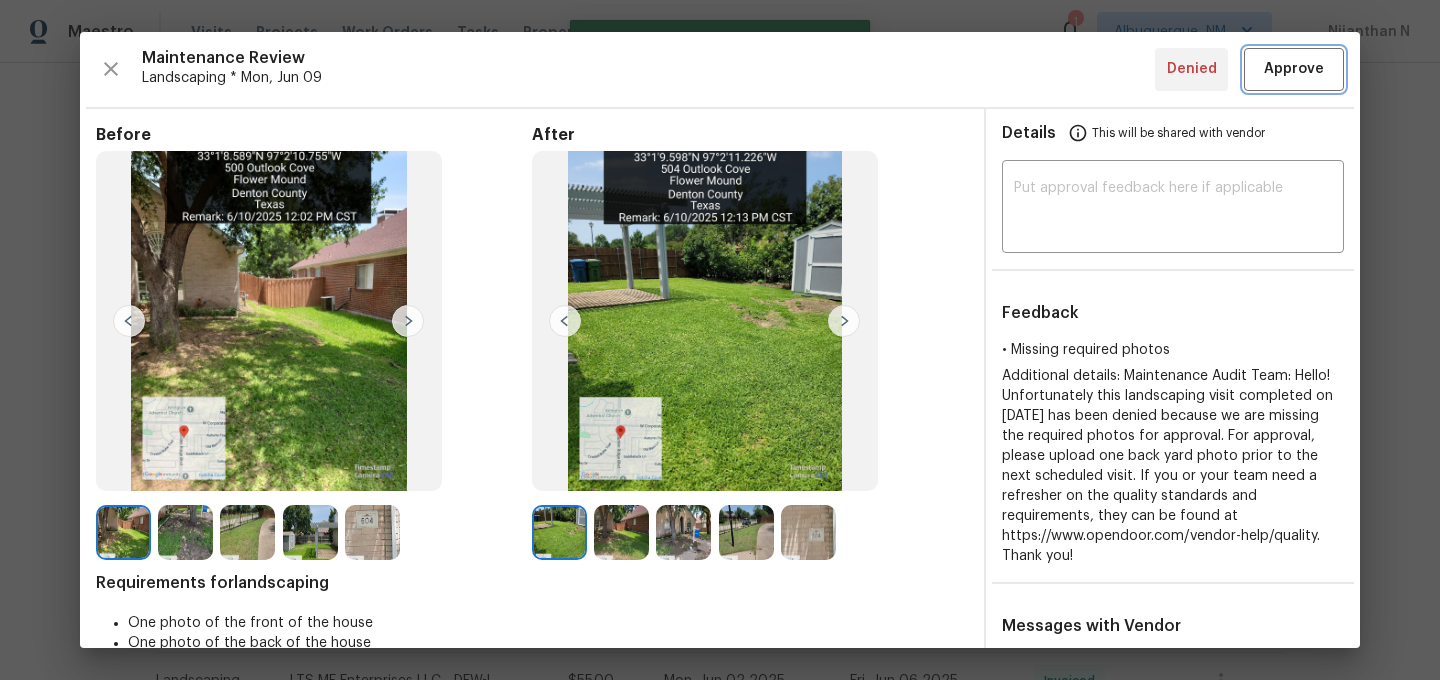 click on "Approve" at bounding box center [1294, 69] 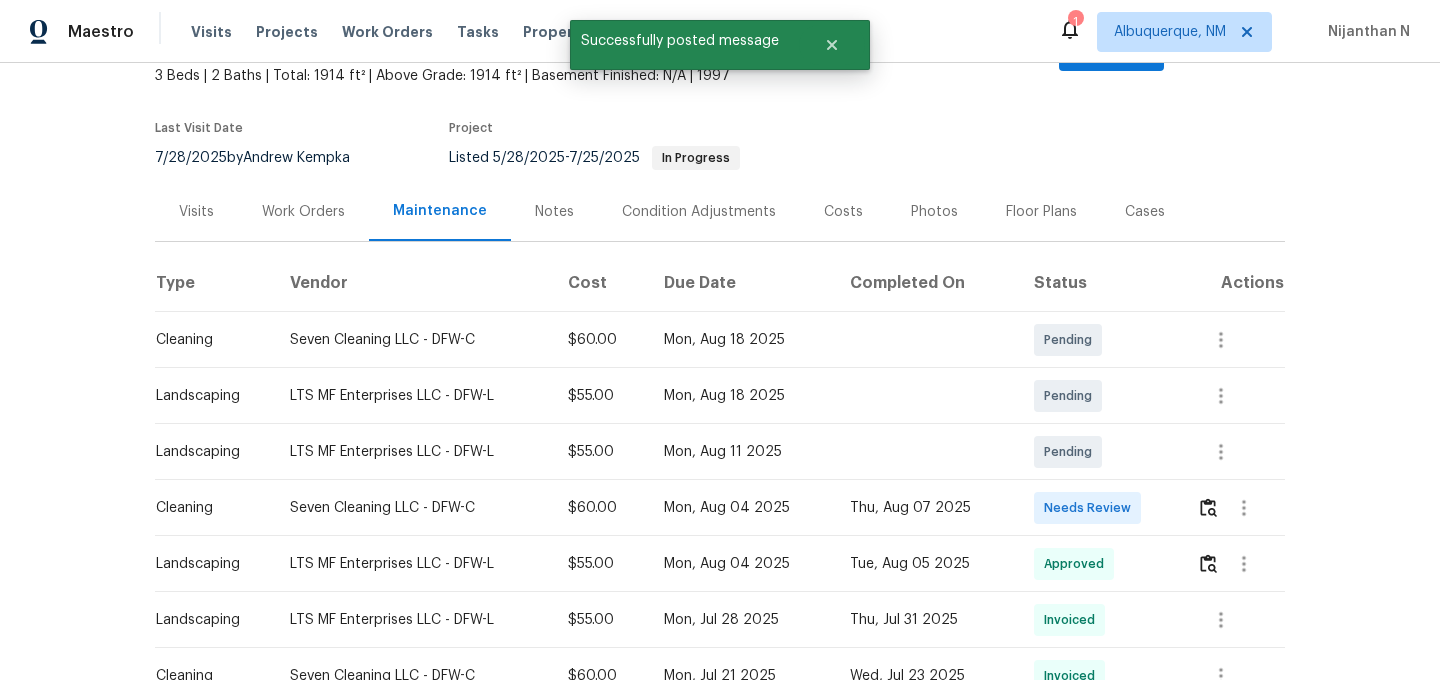 scroll, scrollTop: 0, scrollLeft: 0, axis: both 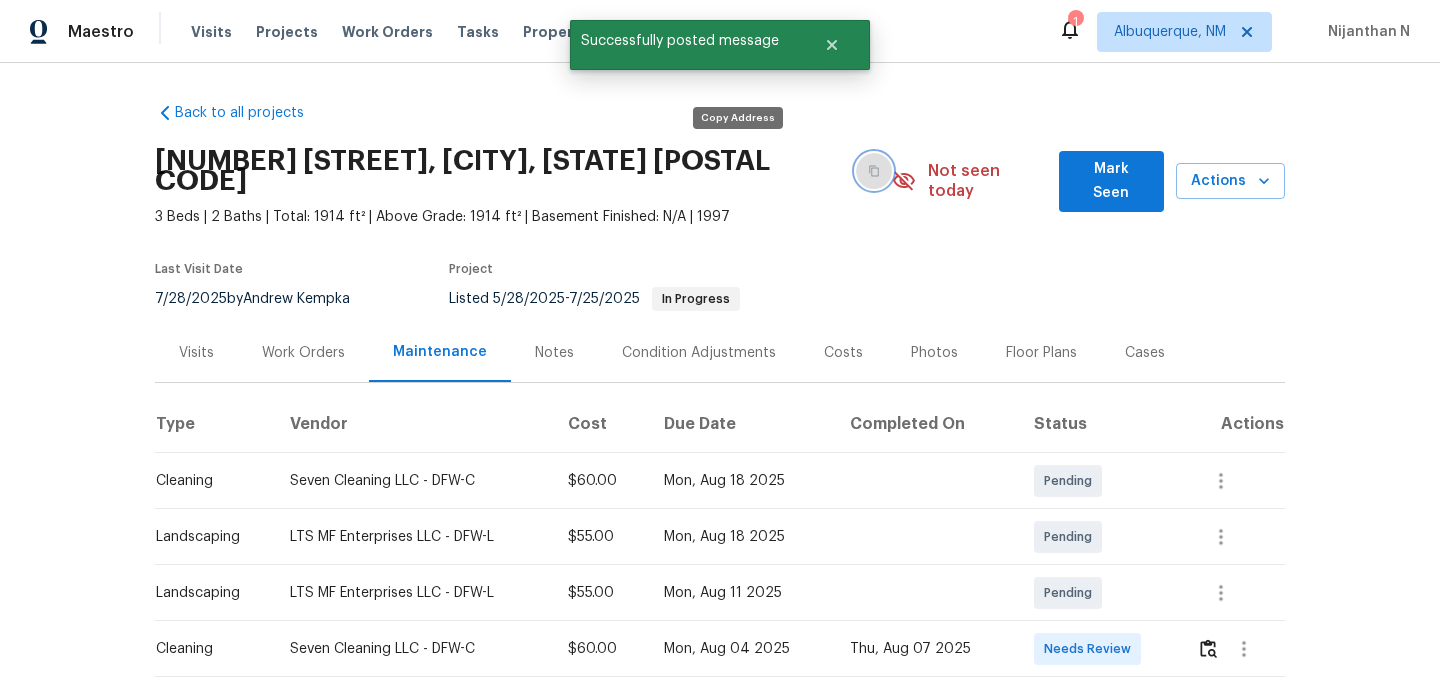 click at bounding box center (874, 171) 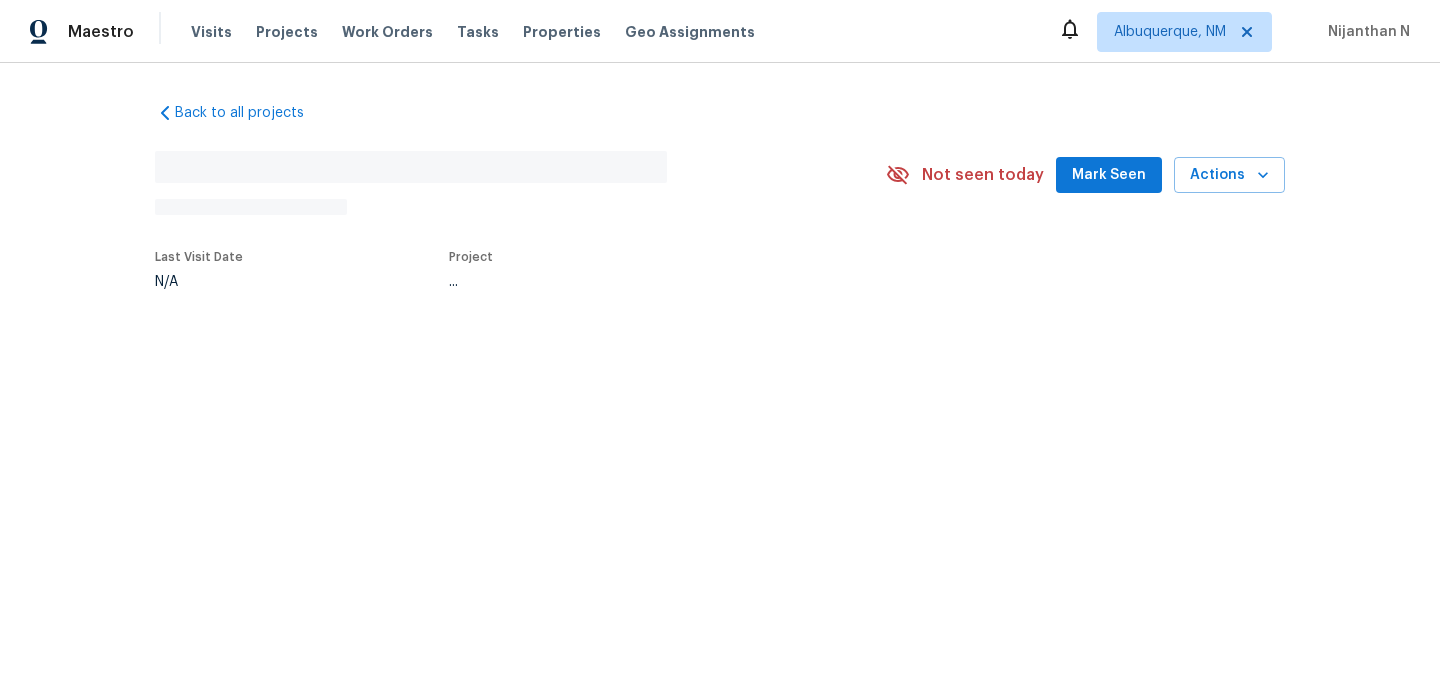 scroll, scrollTop: 0, scrollLeft: 0, axis: both 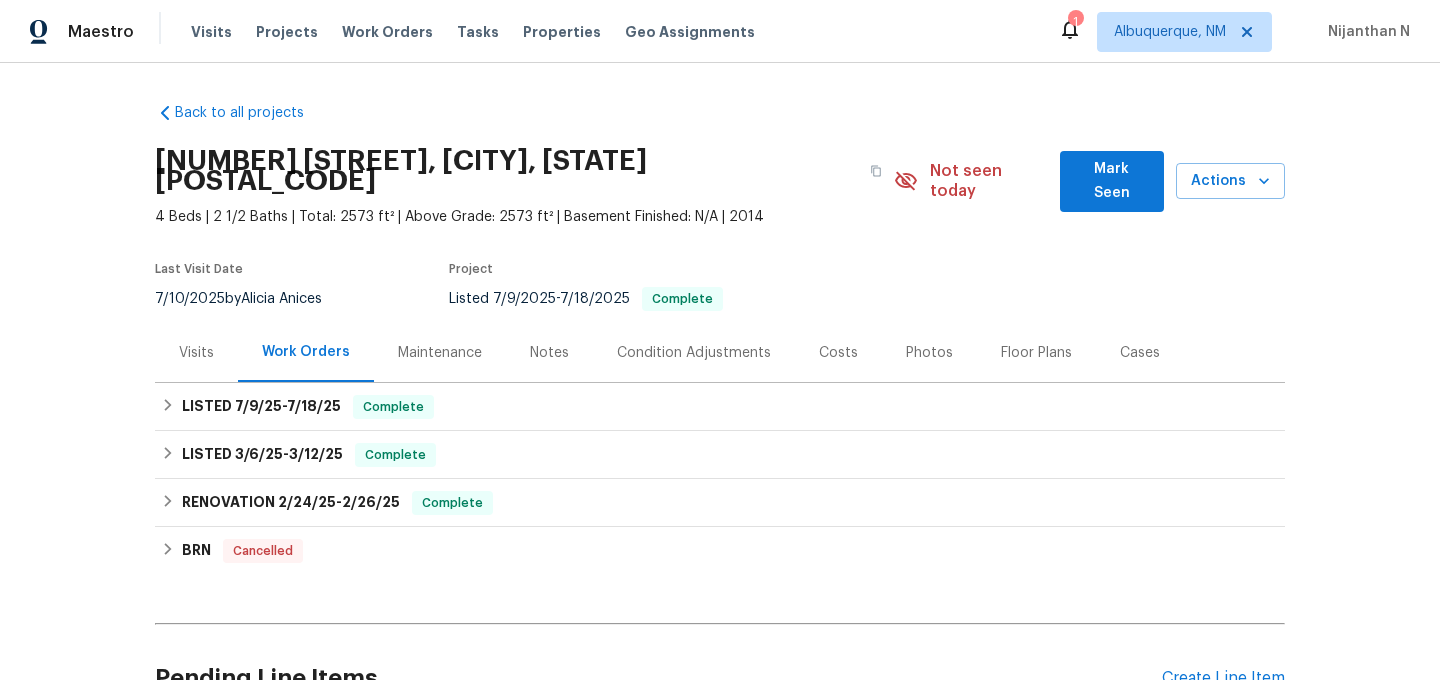 click on "Maintenance" at bounding box center [440, 353] 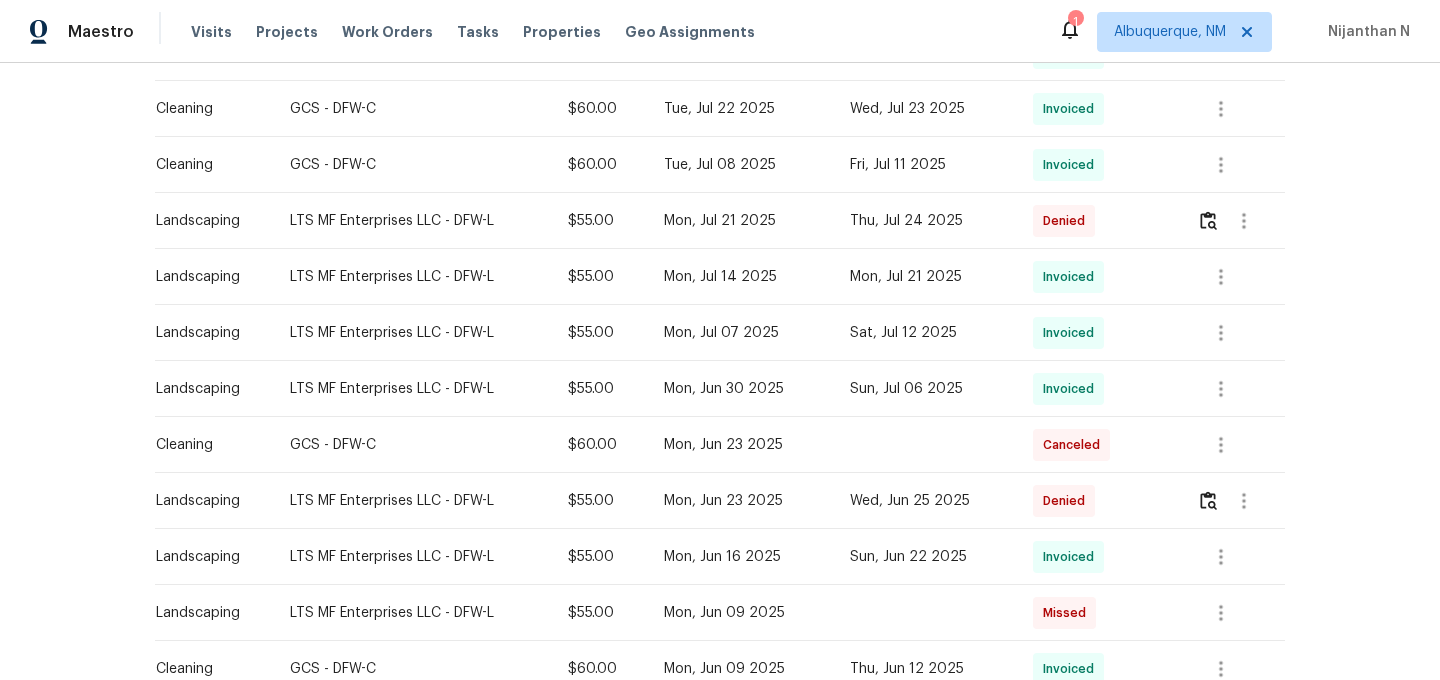scroll, scrollTop: 777, scrollLeft: 0, axis: vertical 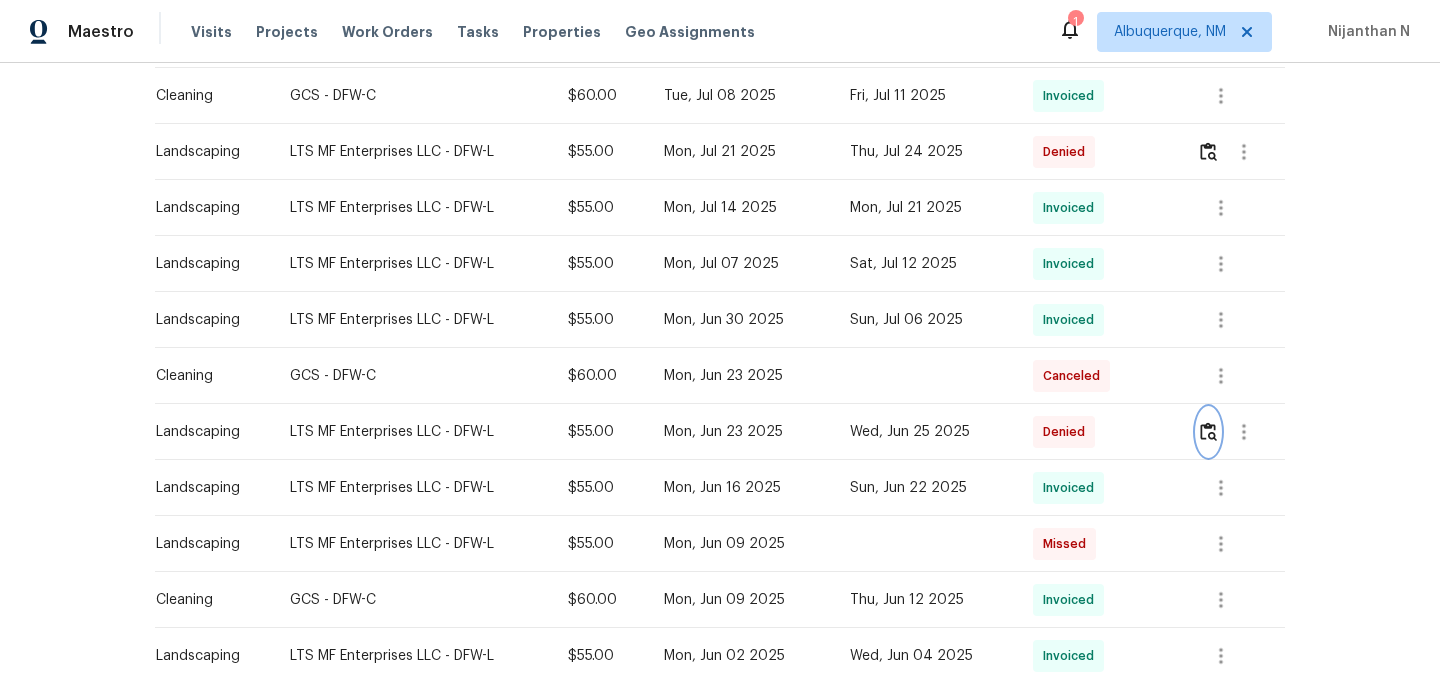 click at bounding box center (1208, 431) 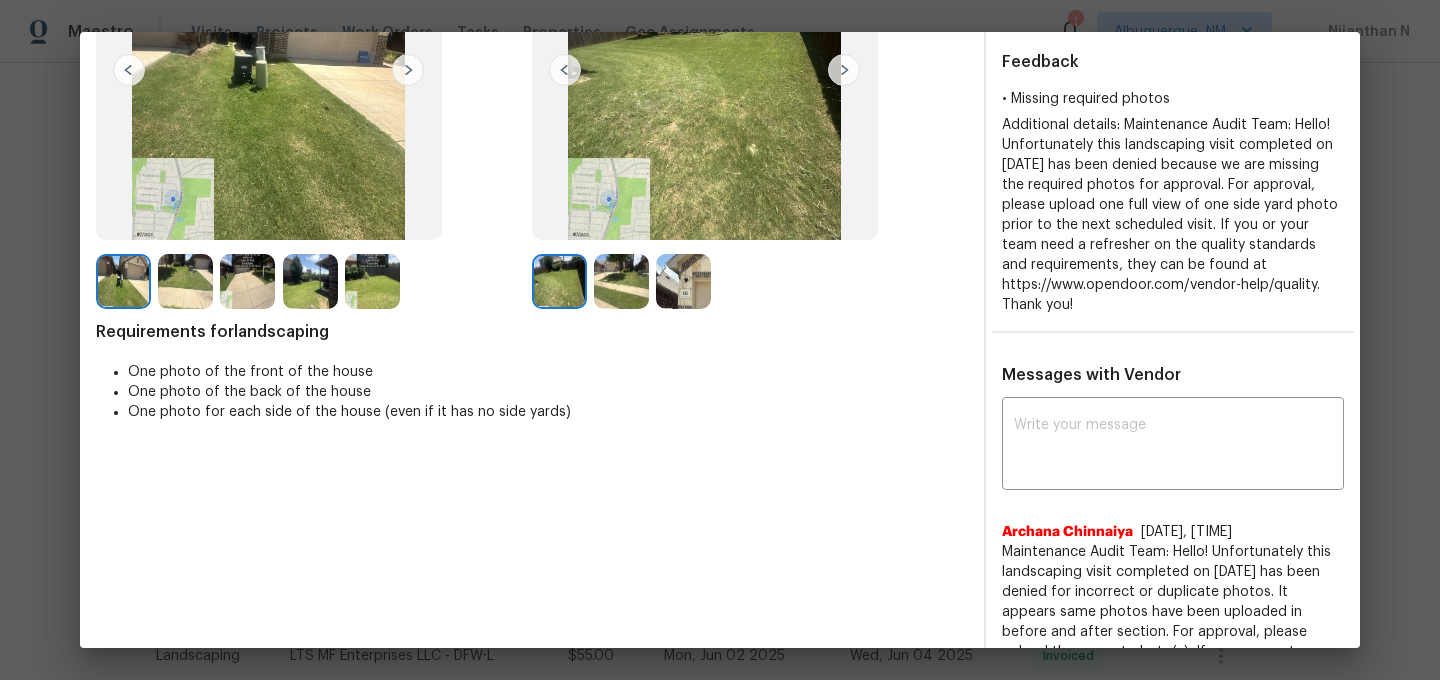 scroll, scrollTop: 331, scrollLeft: 0, axis: vertical 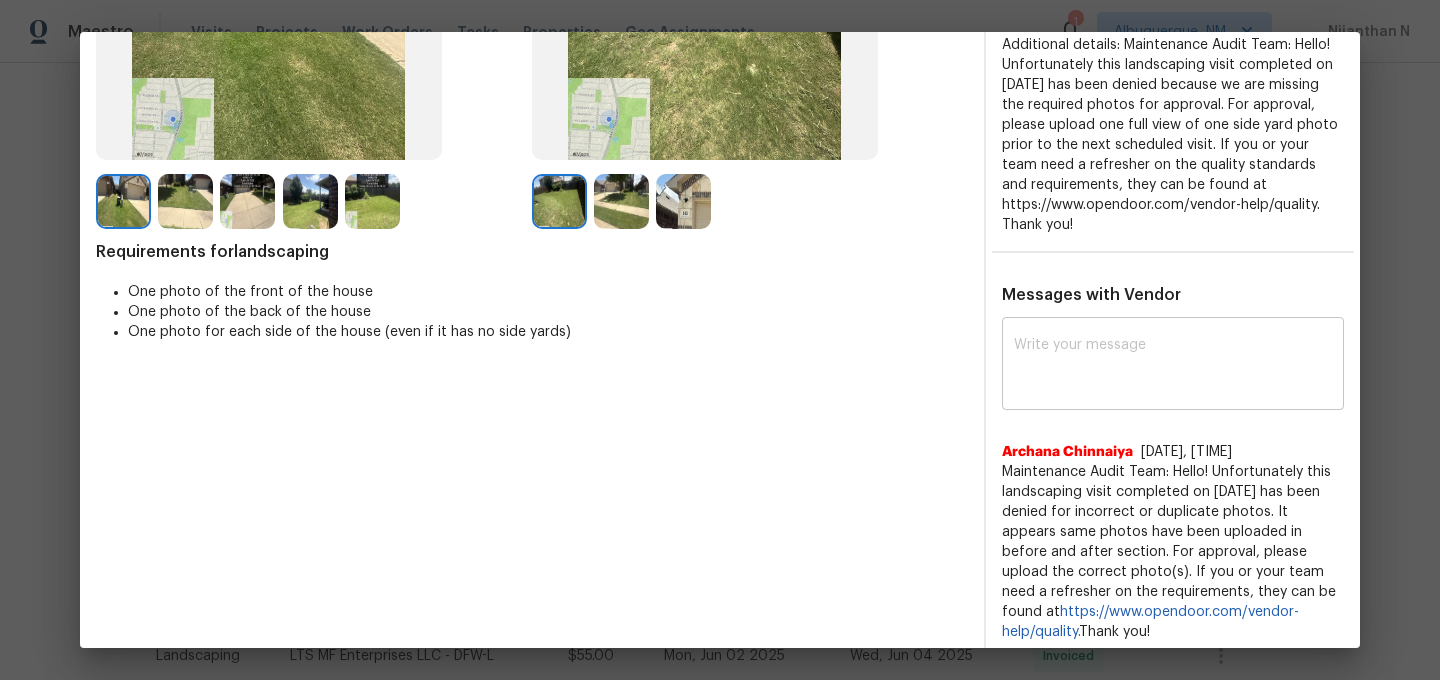 click at bounding box center (1173, 366) 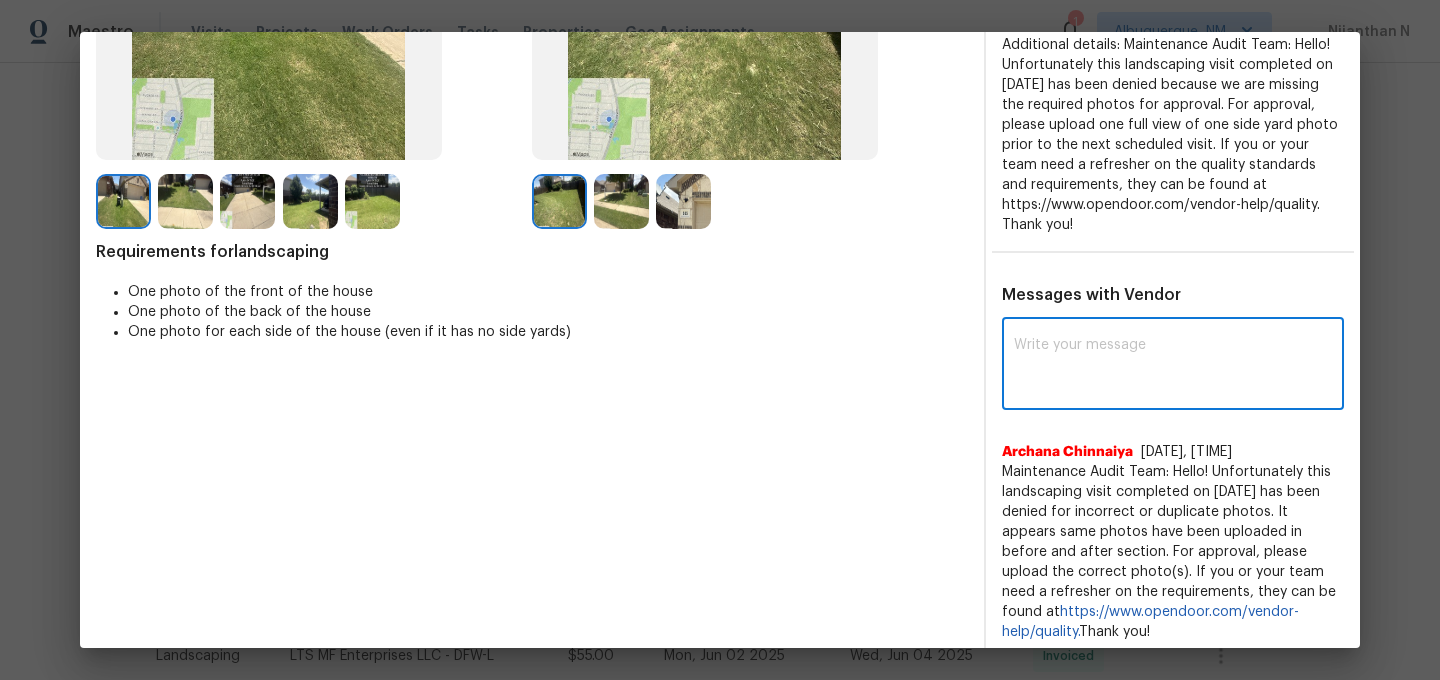 paste on "Maintenance Audit Team: Hello! Thank you for the feedback after further review this visit was approved." 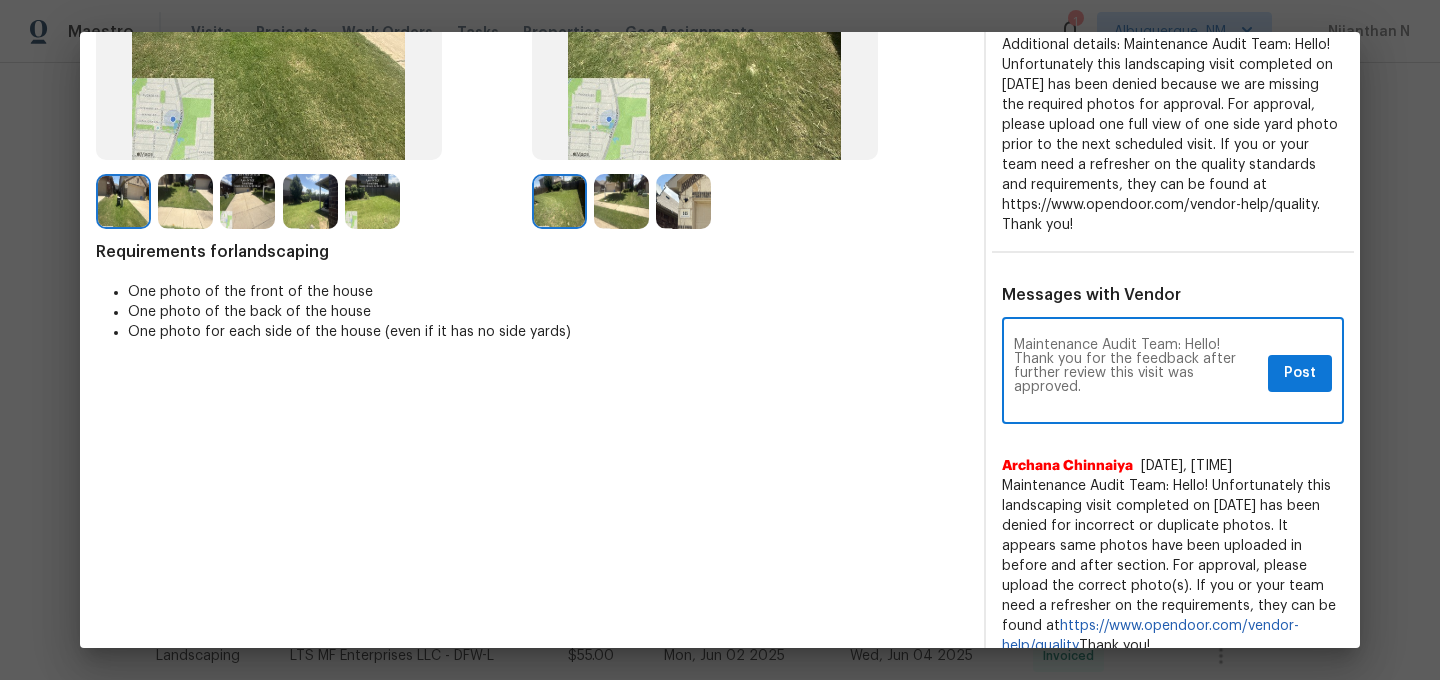 scroll, scrollTop: 0, scrollLeft: 0, axis: both 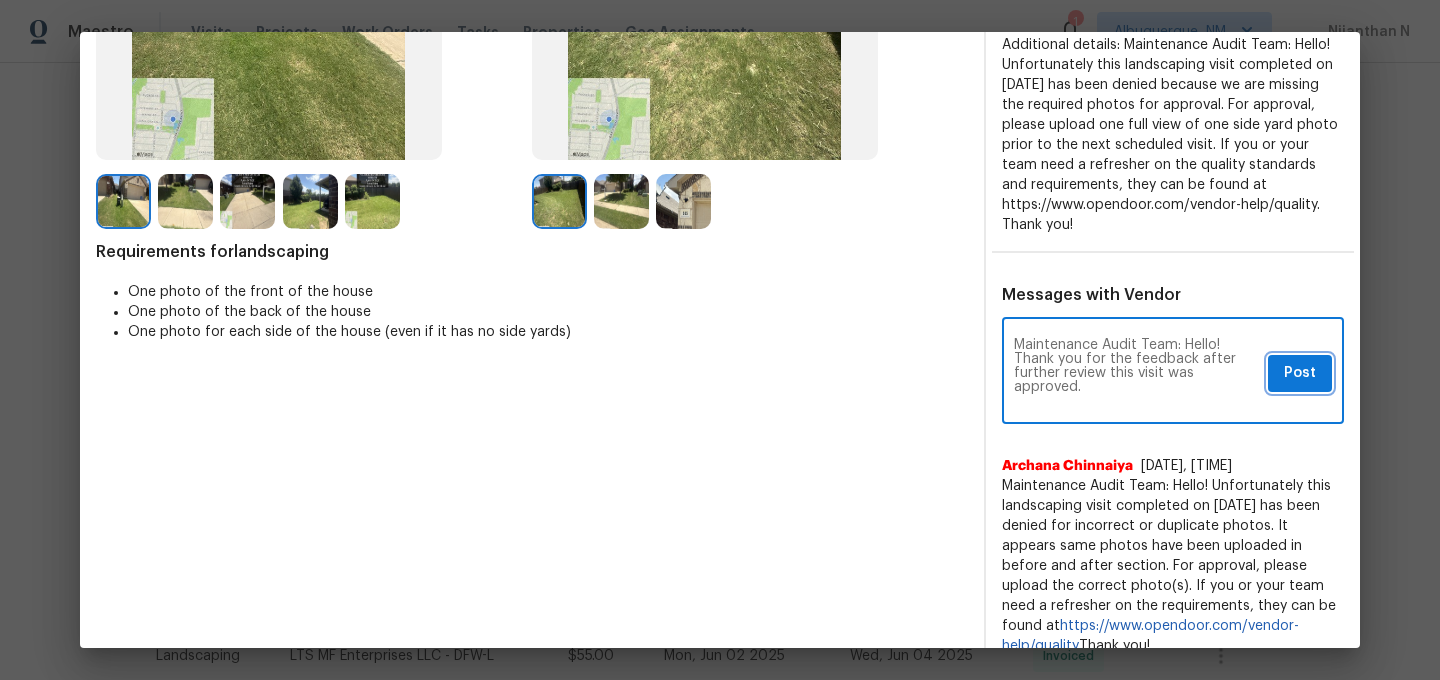 click on "Post" at bounding box center [1300, 373] 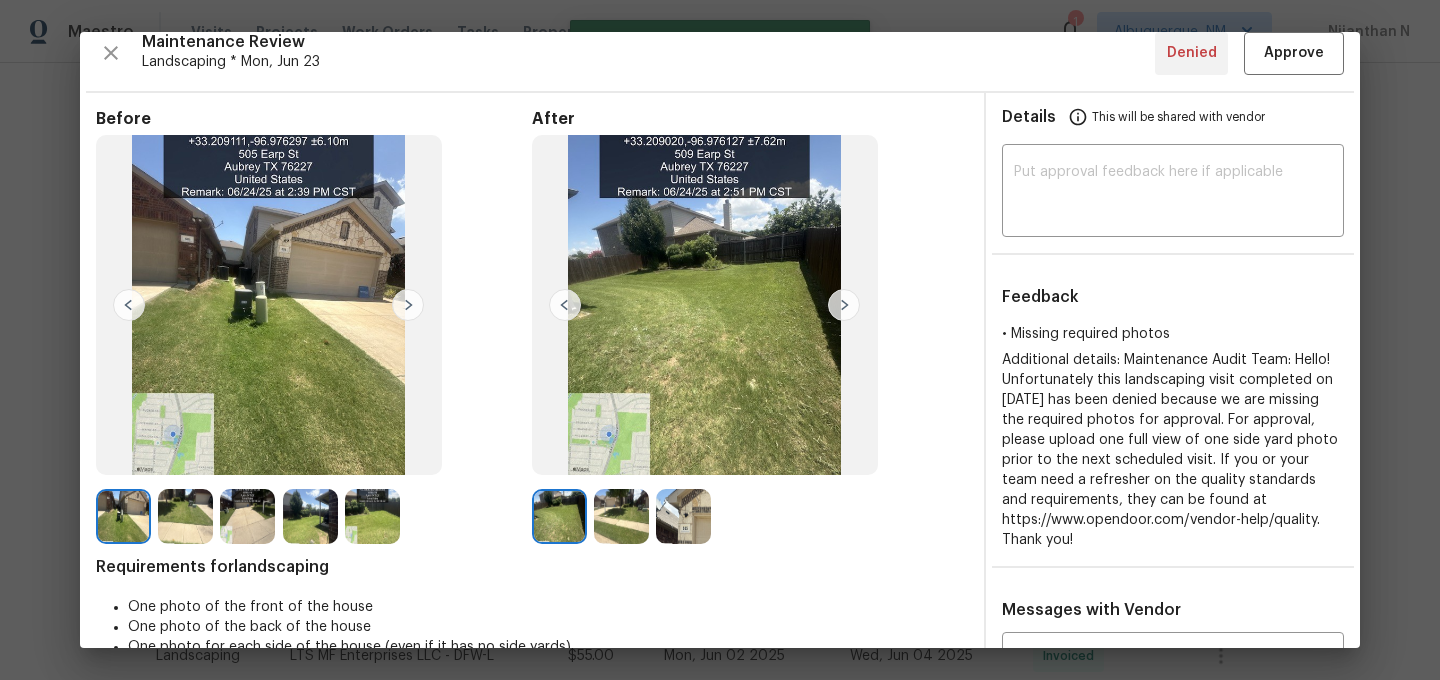 scroll, scrollTop: 0, scrollLeft: 0, axis: both 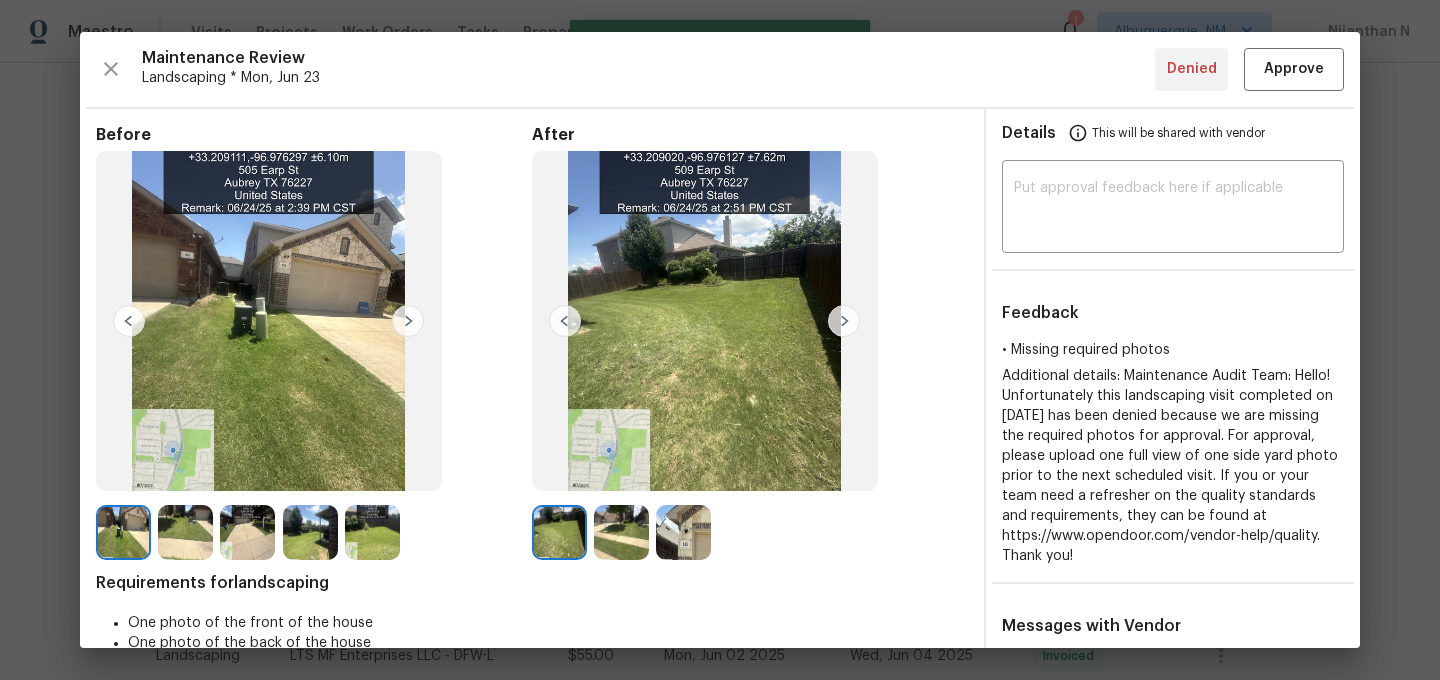 type 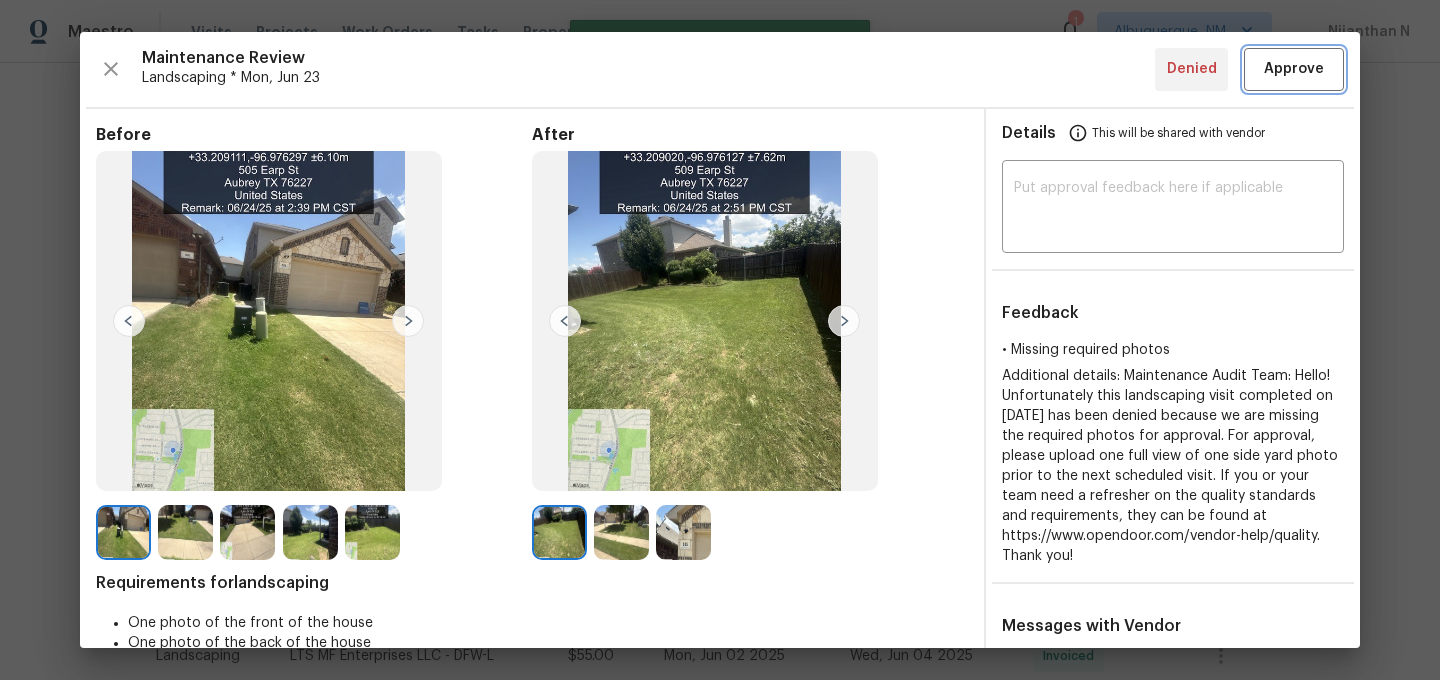 click on "Approve" at bounding box center (1294, 69) 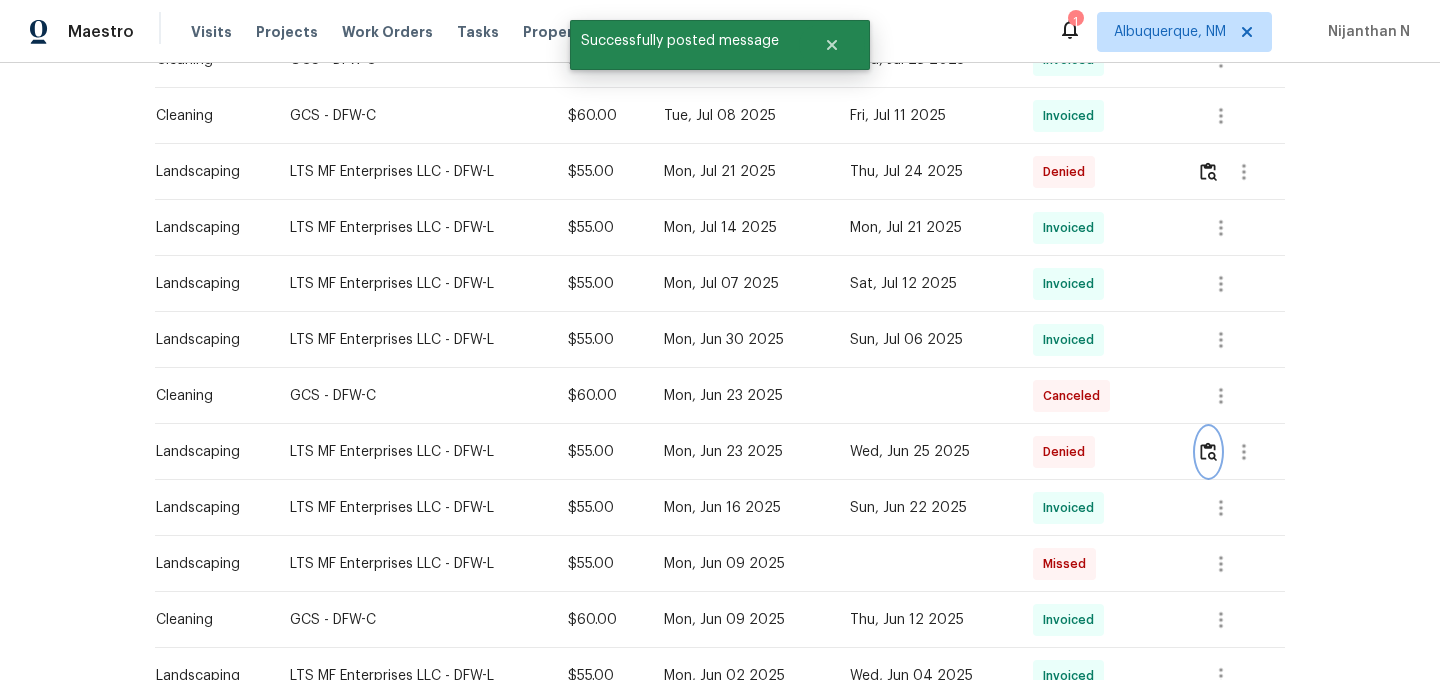 scroll, scrollTop: 872, scrollLeft: 0, axis: vertical 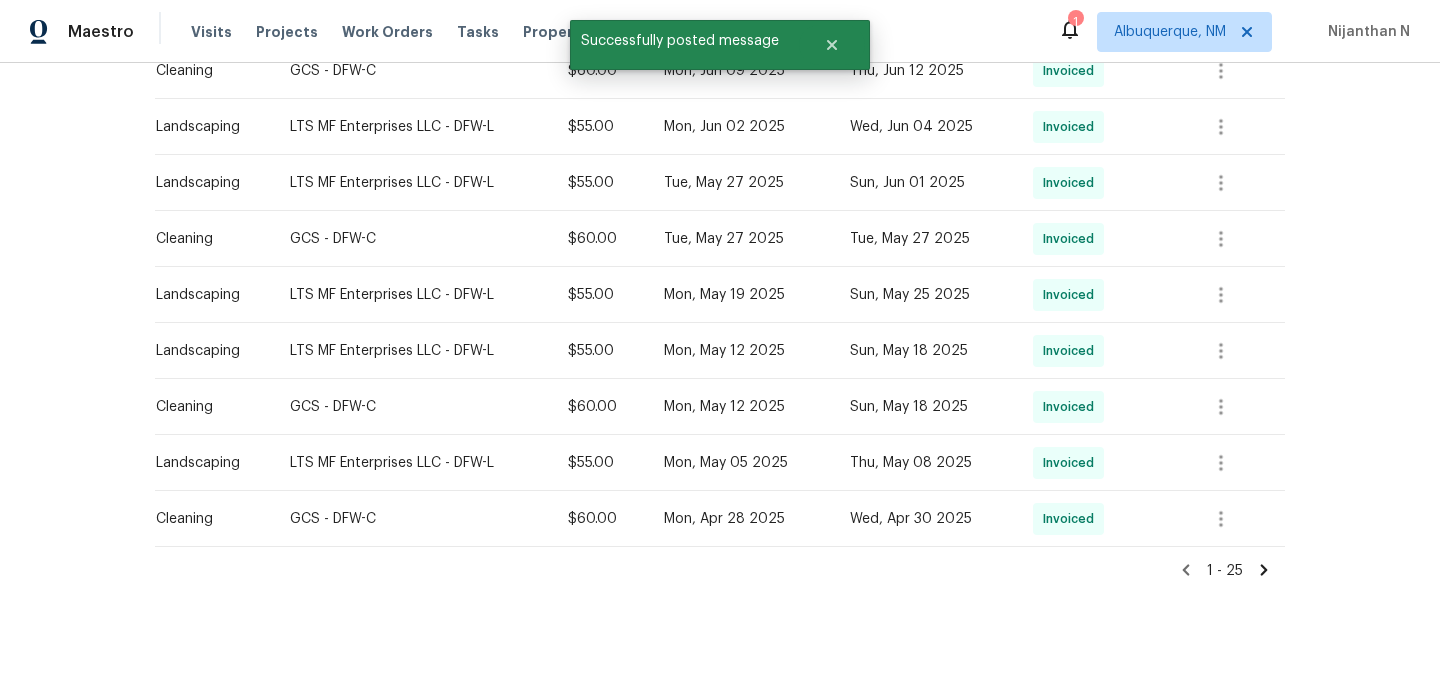 click 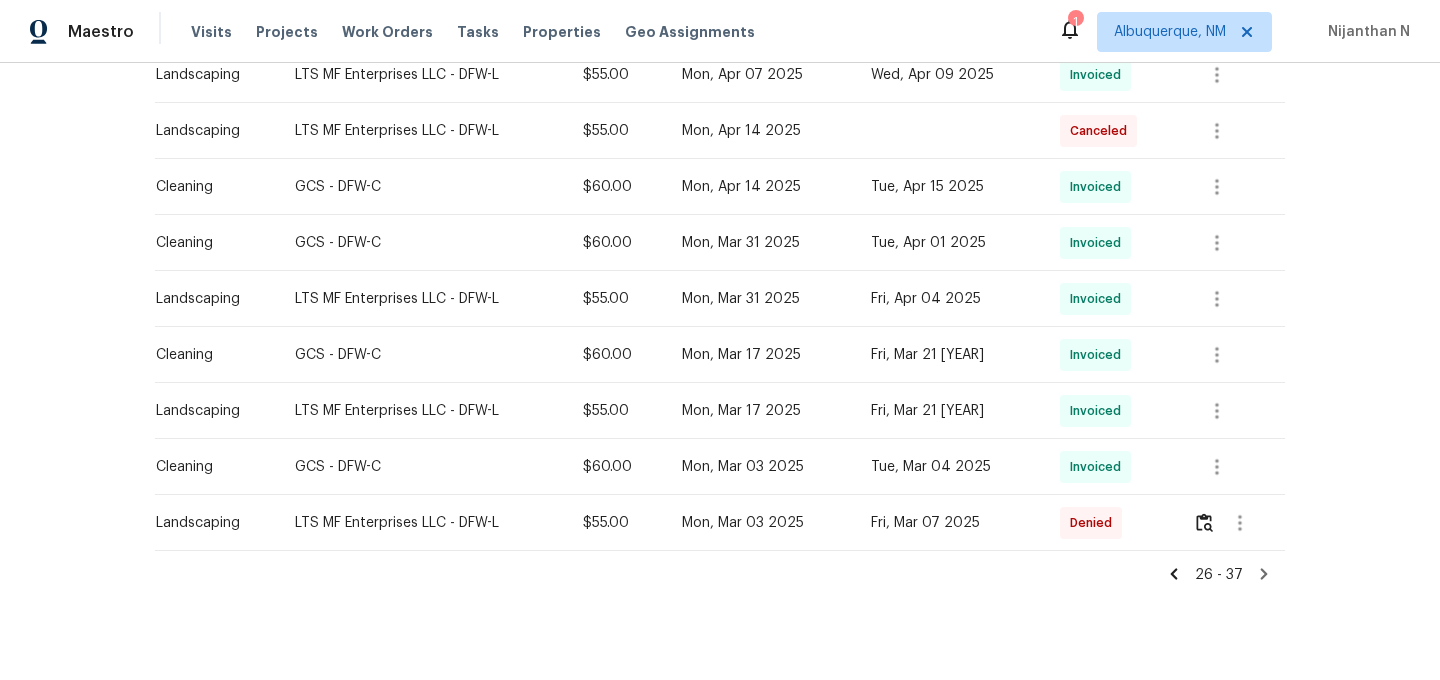 scroll, scrollTop: 578, scrollLeft: 0, axis: vertical 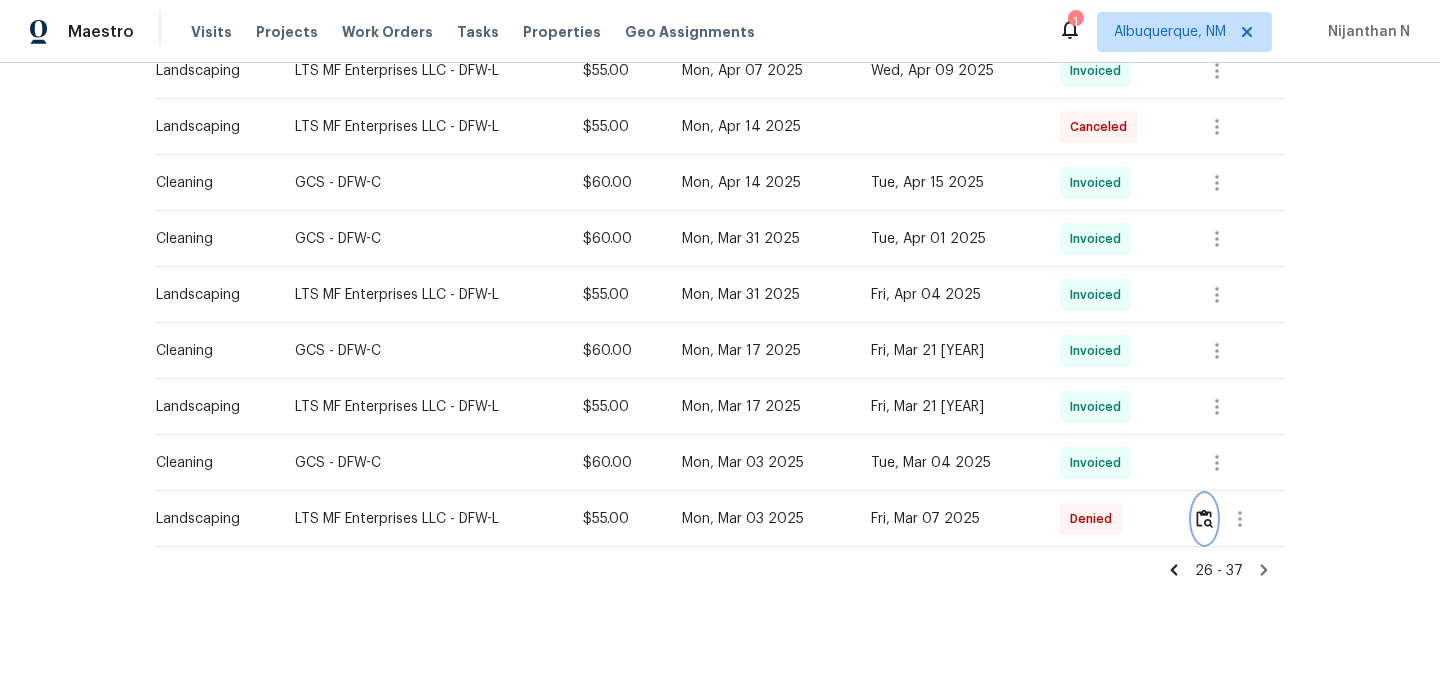 click at bounding box center (1204, 518) 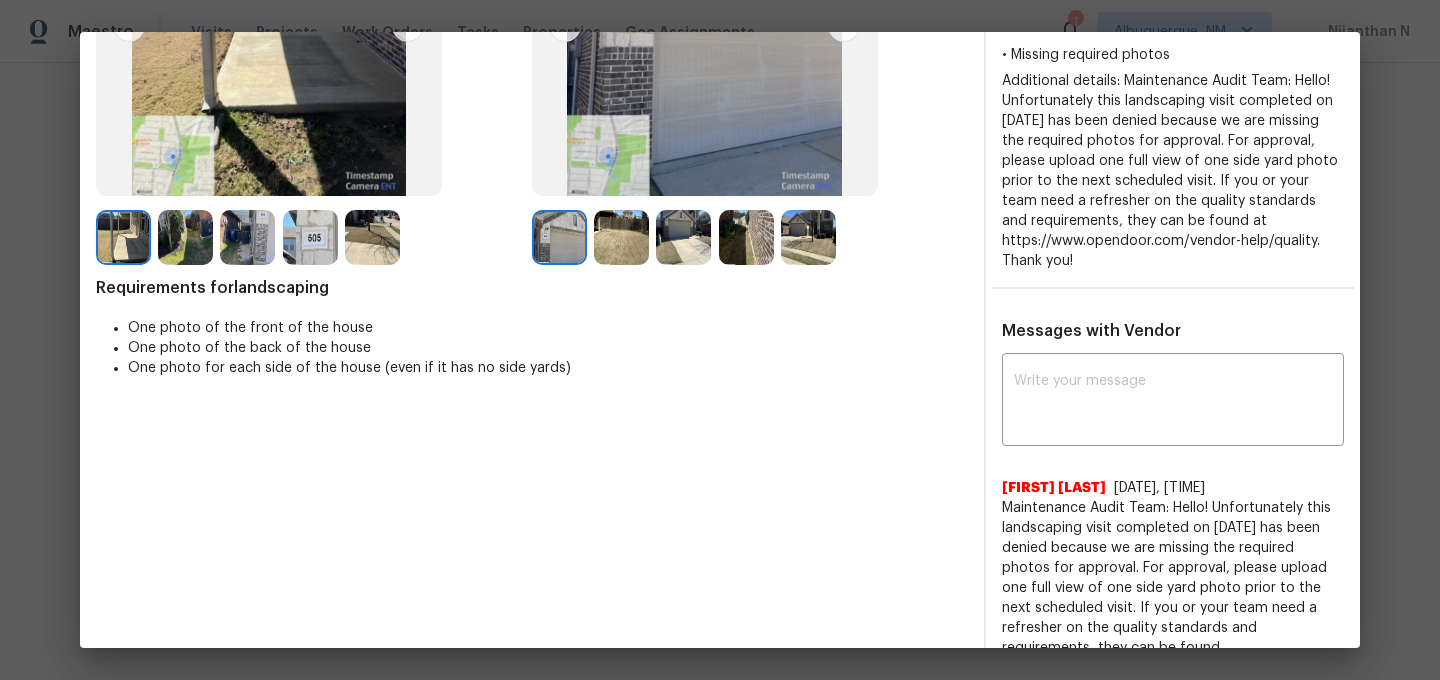 scroll, scrollTop: 360, scrollLeft: 0, axis: vertical 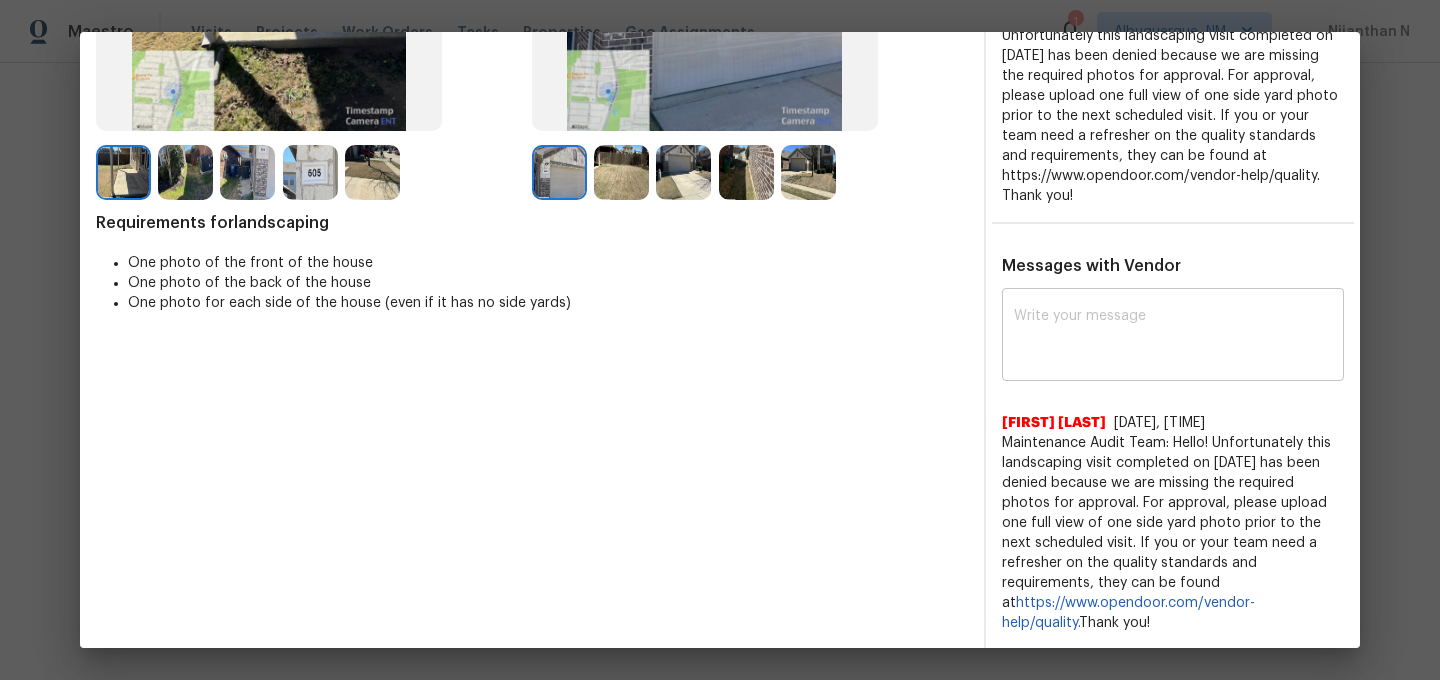 click at bounding box center [1173, 337] 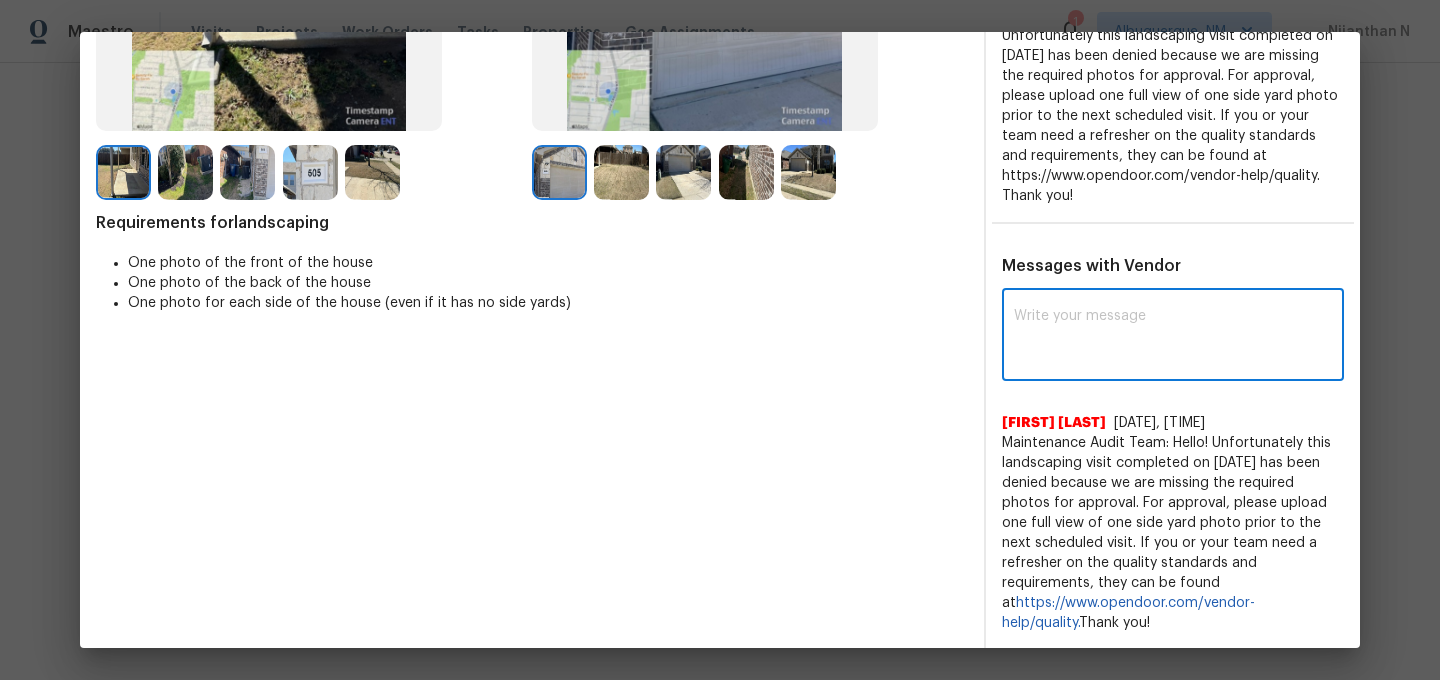 paste on "Maintenance Audit Team: Hello! Thank you for the feedback after further review this visit was approved." 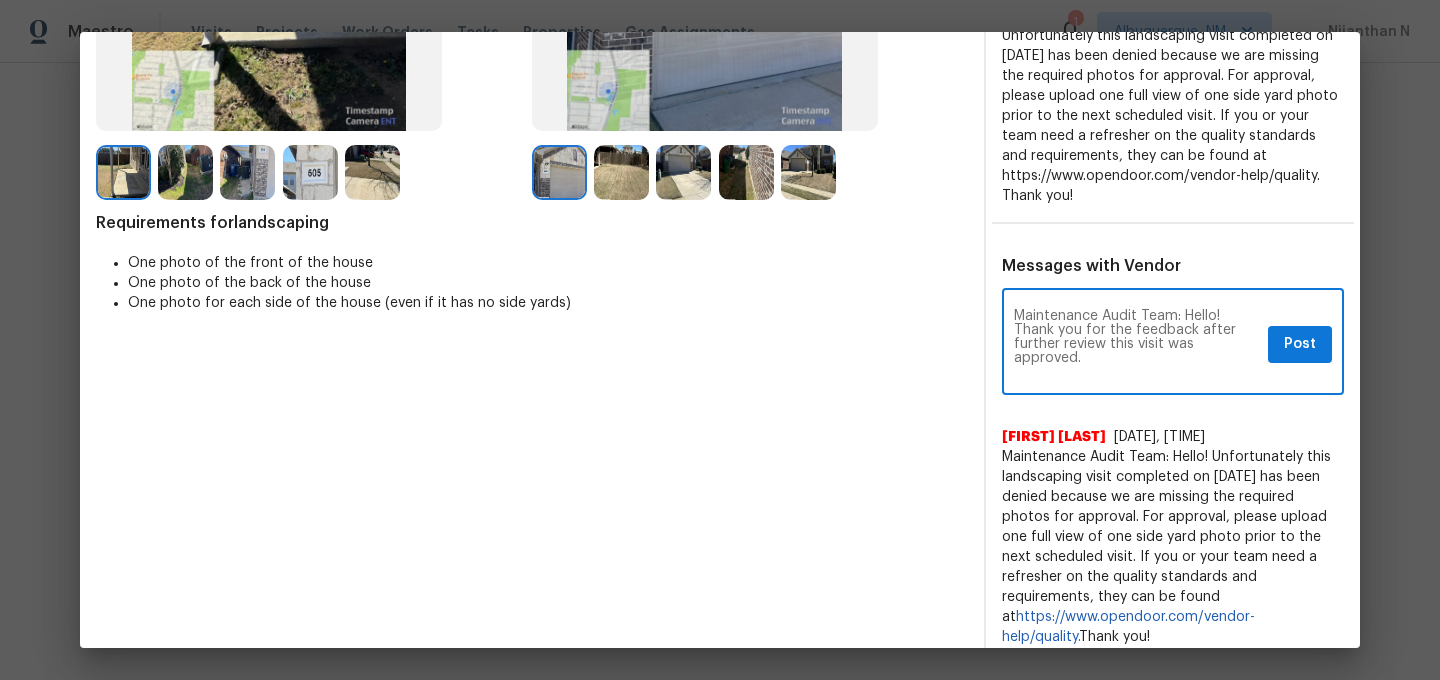 scroll, scrollTop: 0, scrollLeft: 0, axis: both 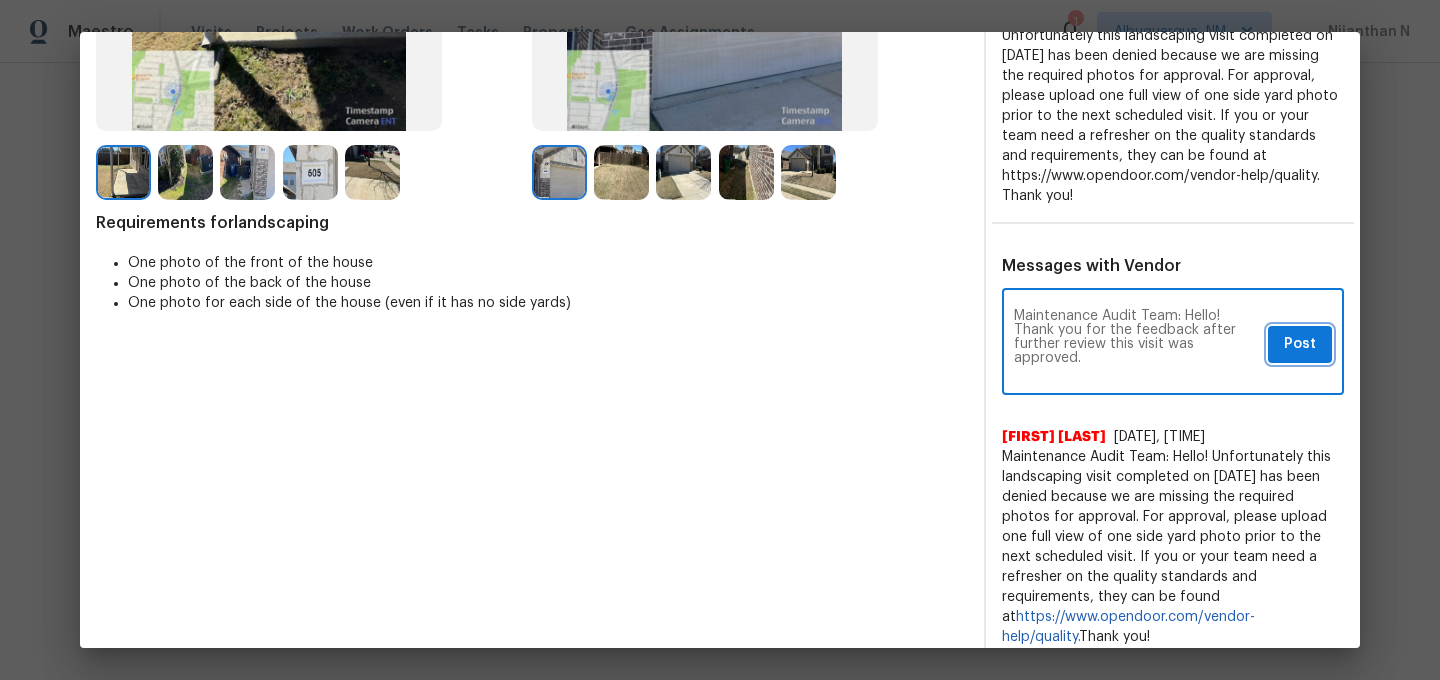 click on "Post" at bounding box center (1300, 344) 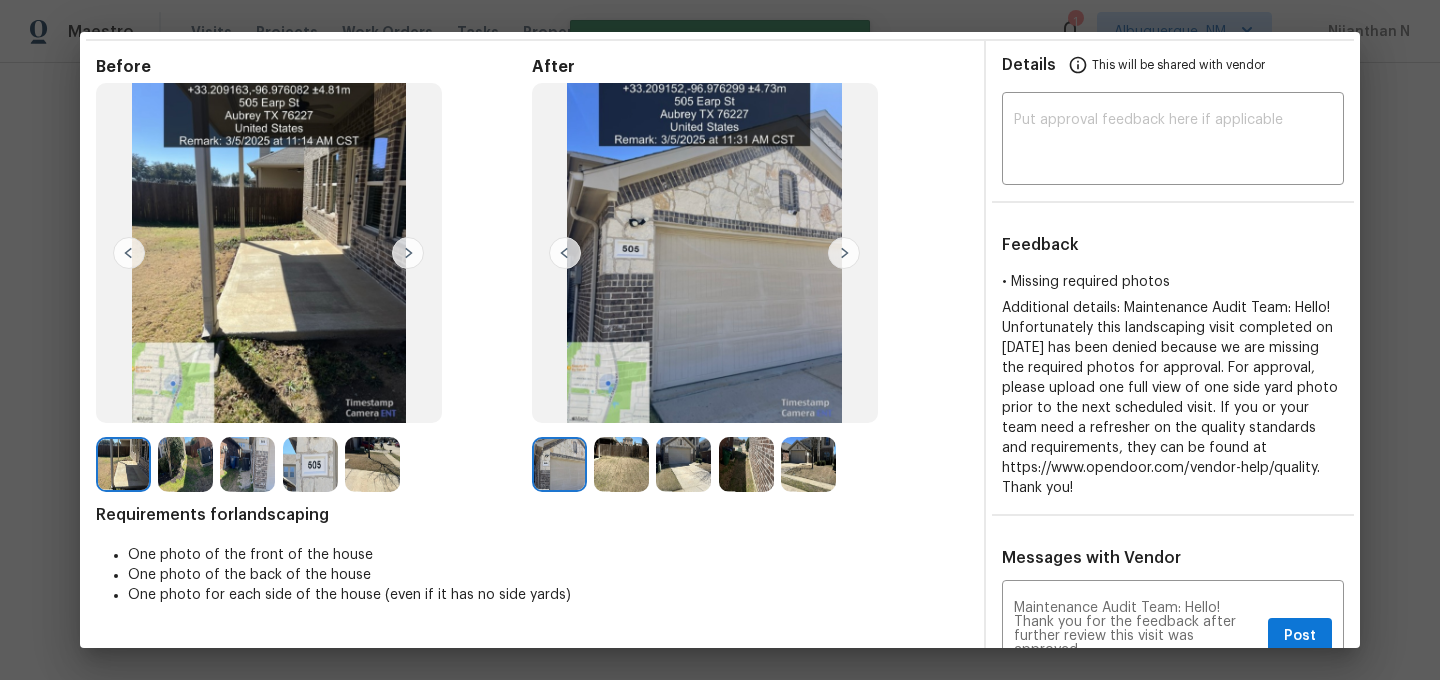scroll, scrollTop: 0, scrollLeft: 0, axis: both 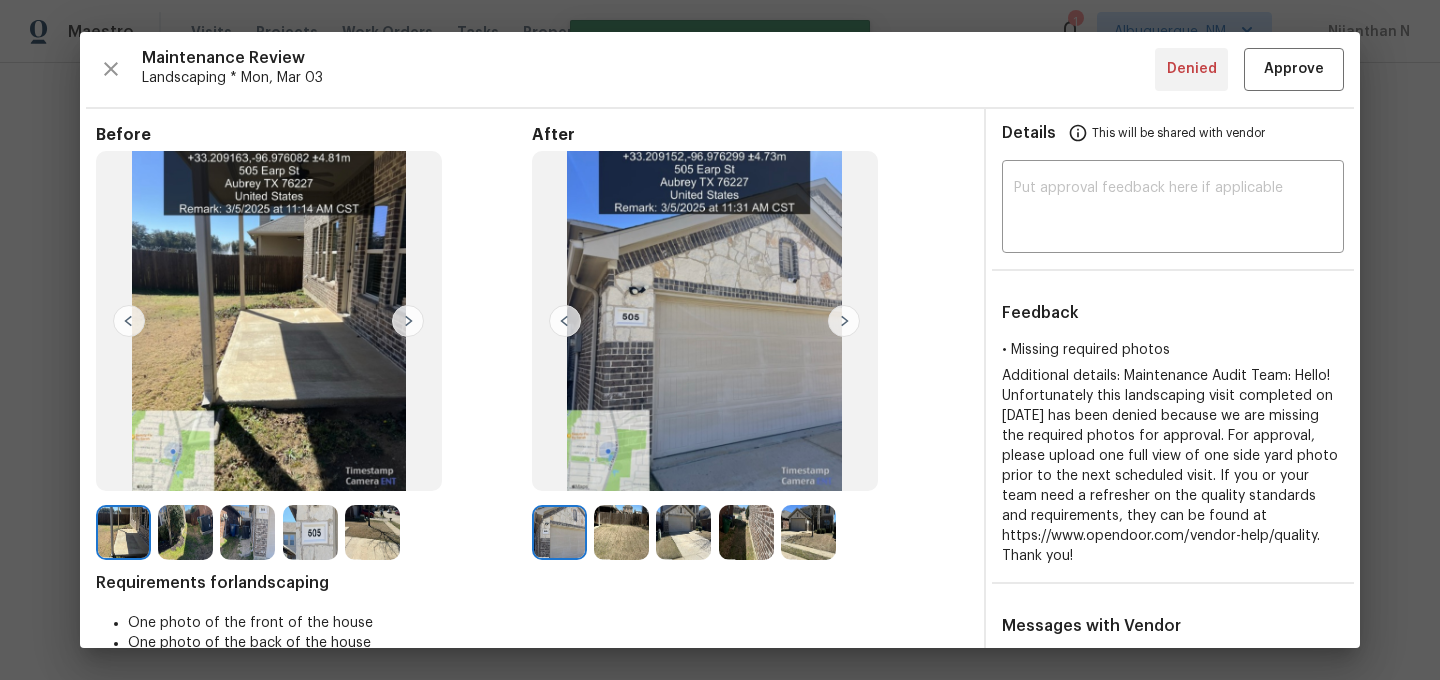 type 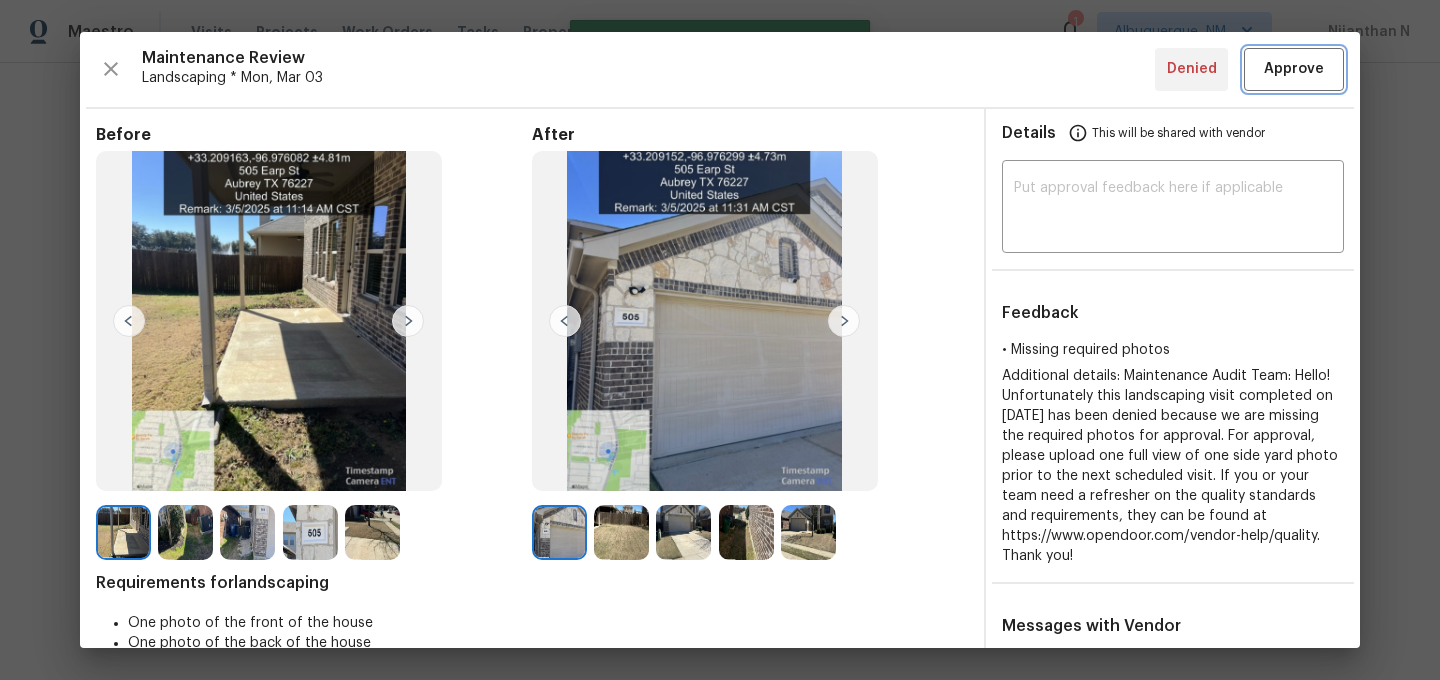 click on "Approve" at bounding box center [1294, 69] 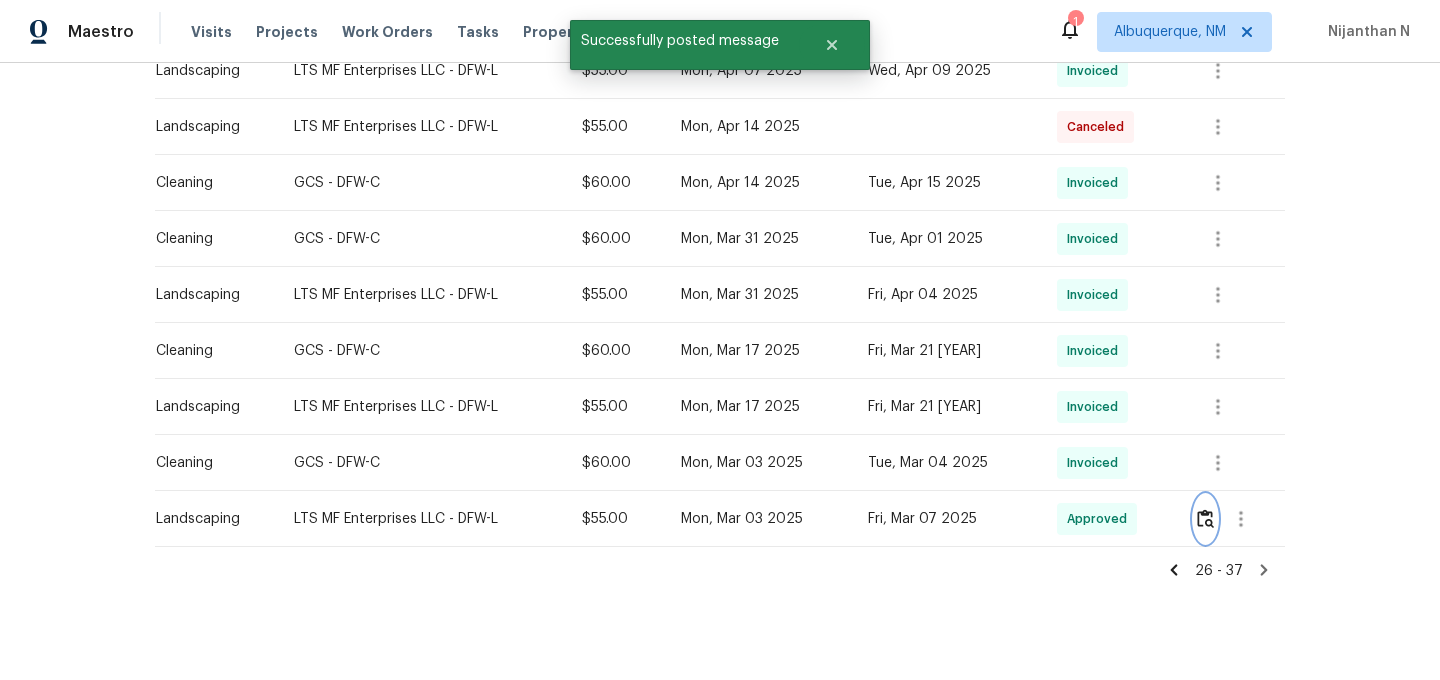 scroll, scrollTop: 0, scrollLeft: 0, axis: both 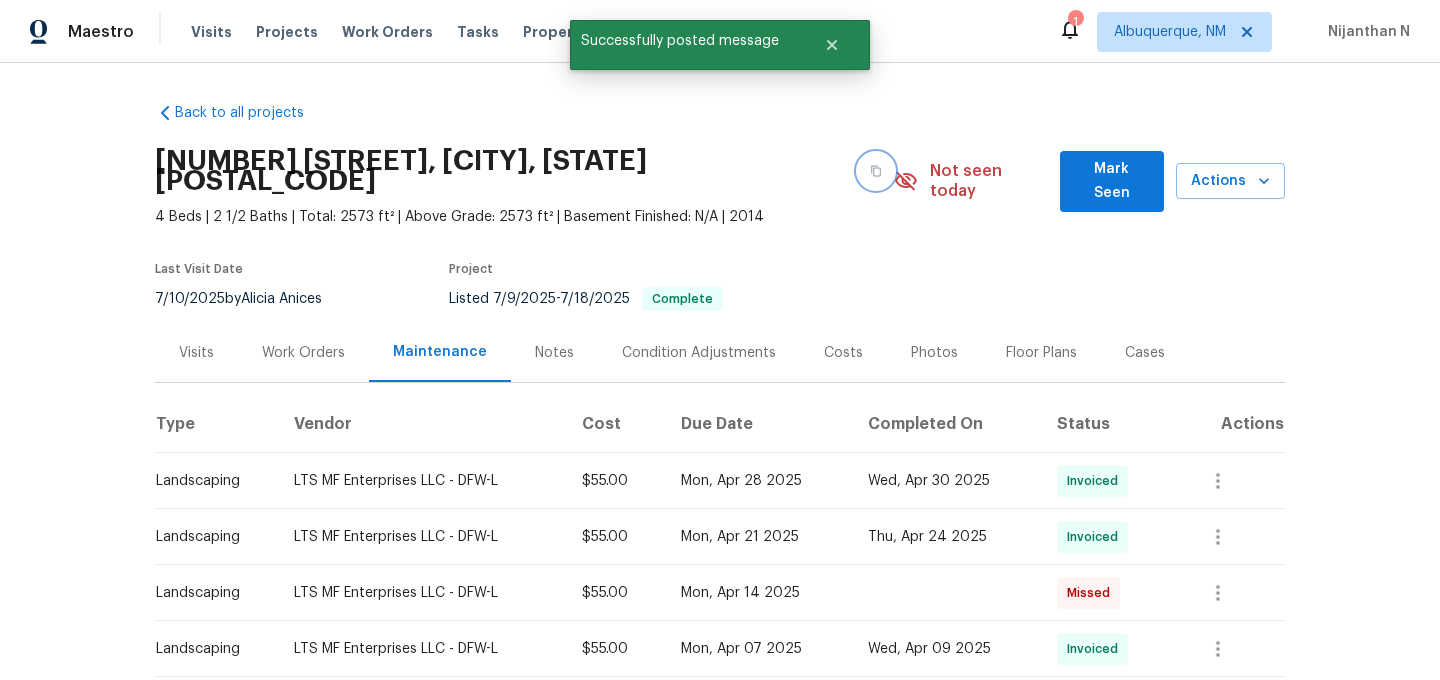 click at bounding box center [876, 171] 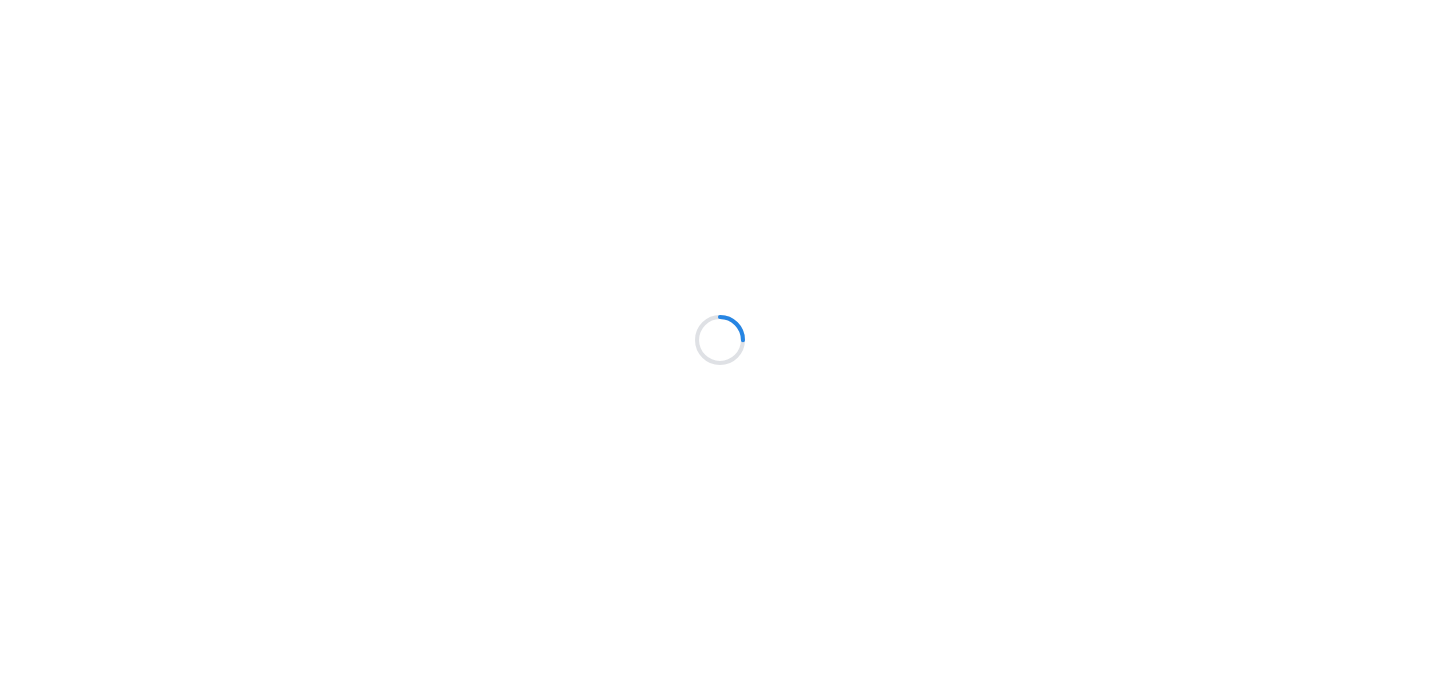 scroll, scrollTop: 0, scrollLeft: 0, axis: both 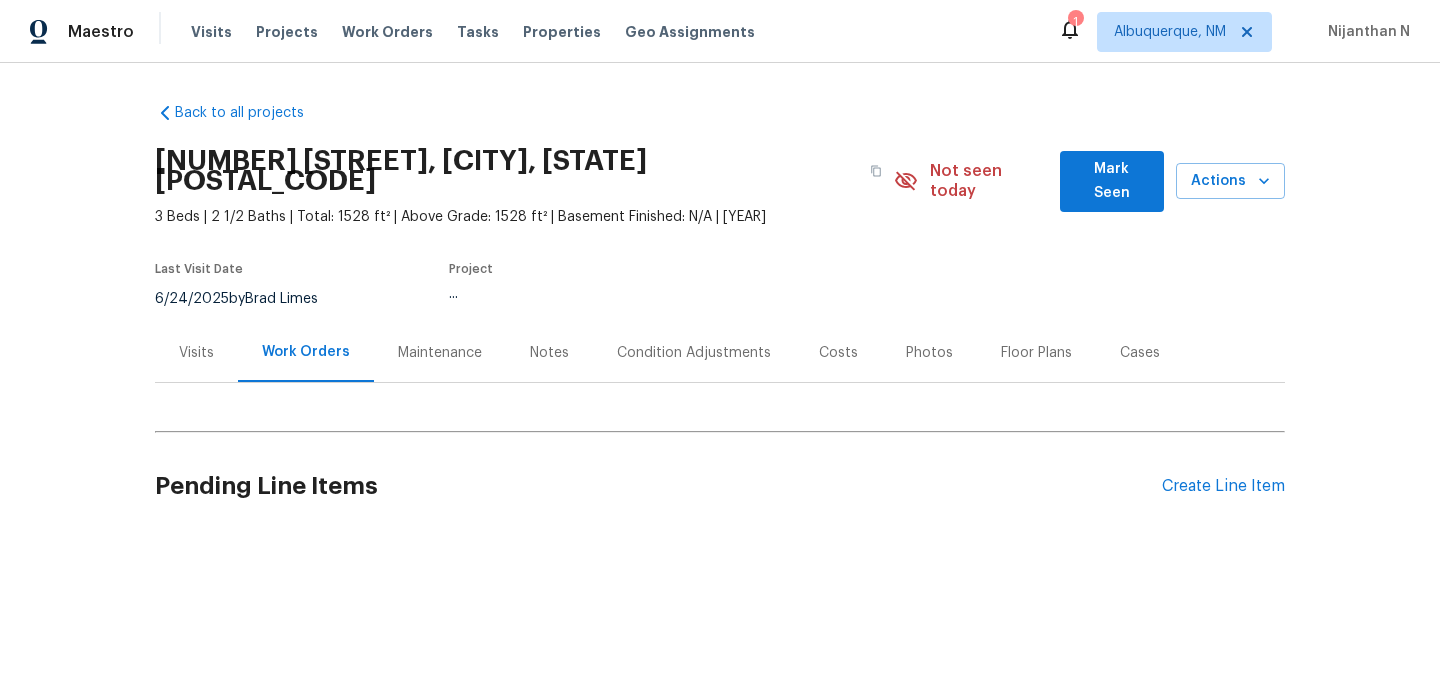 click on "Maintenance" at bounding box center (440, 353) 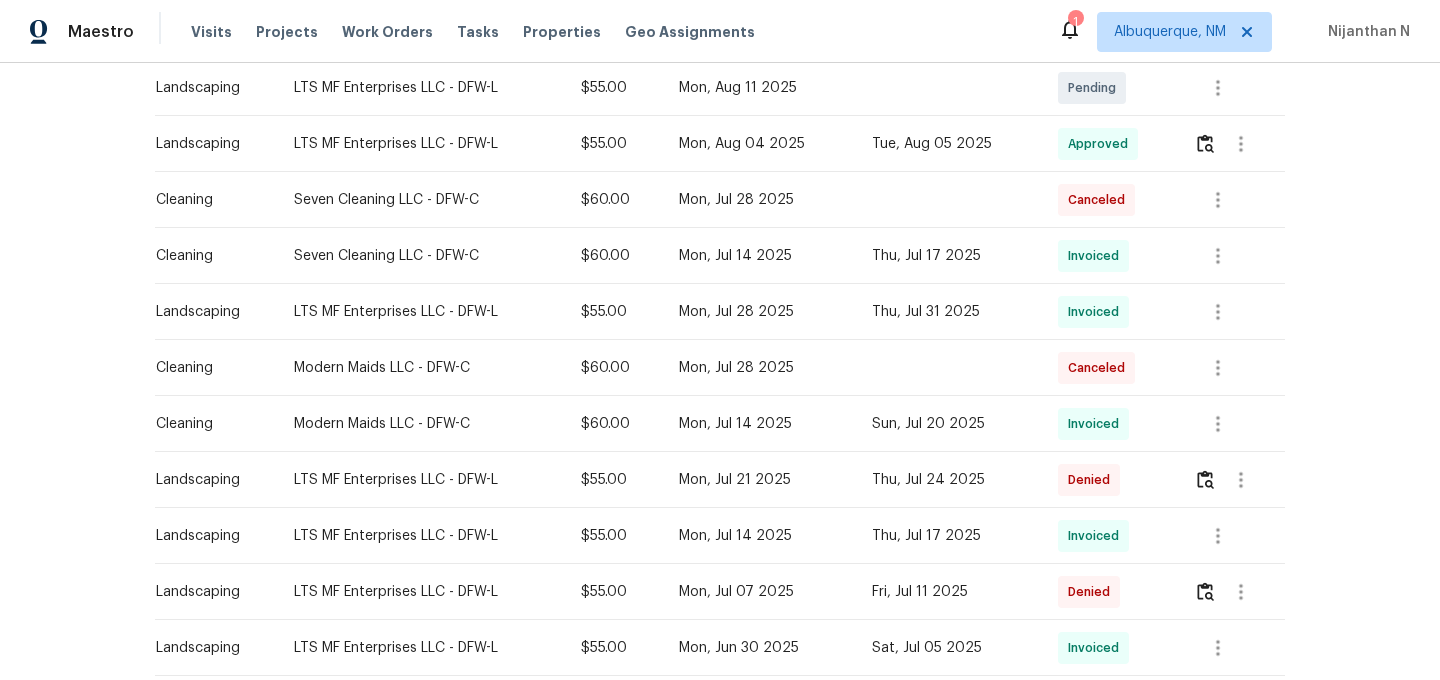 scroll, scrollTop: 567, scrollLeft: 0, axis: vertical 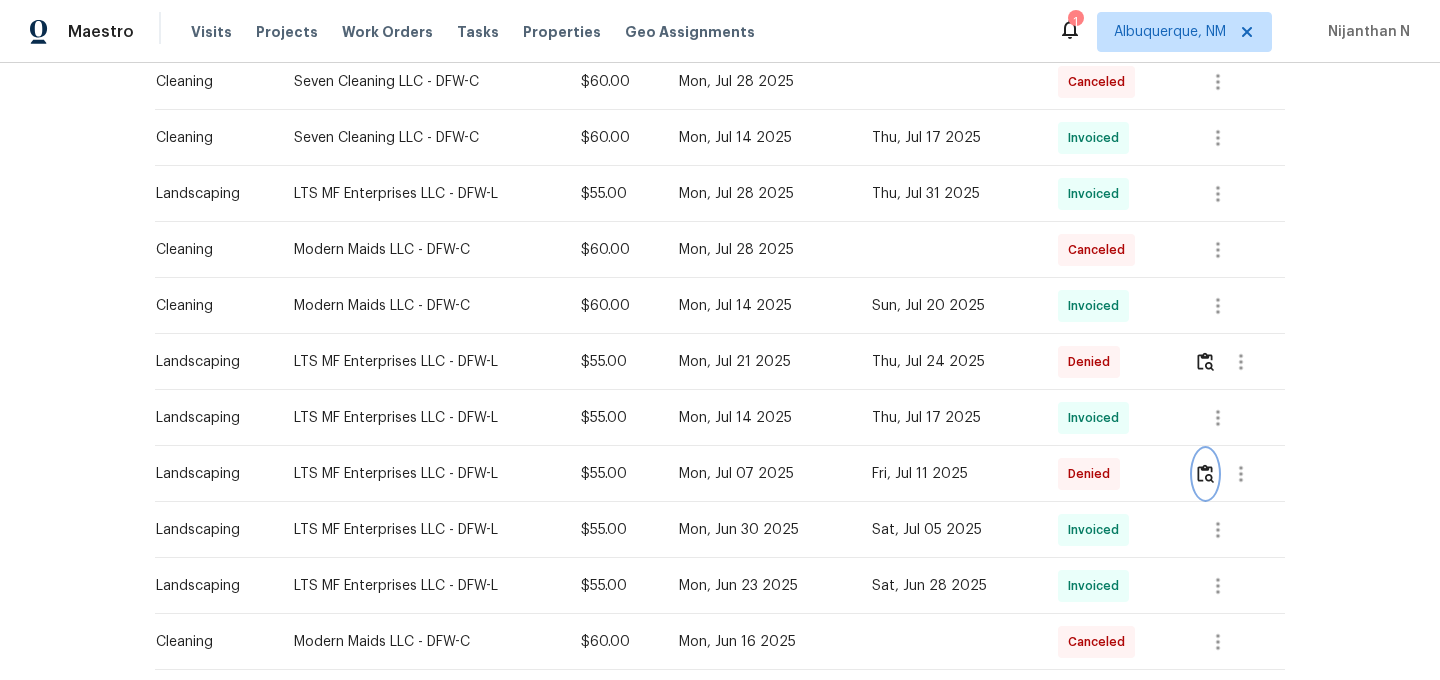 click at bounding box center [1205, 474] 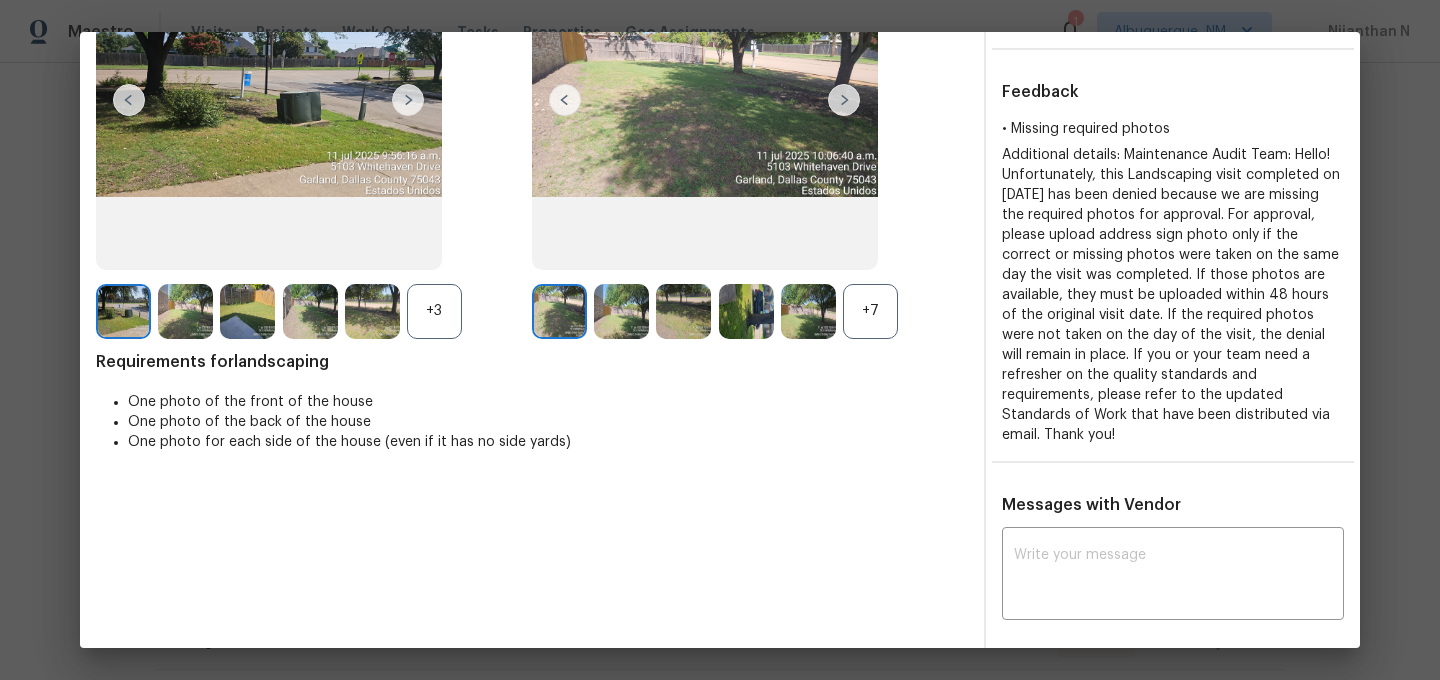 scroll, scrollTop: 293, scrollLeft: 0, axis: vertical 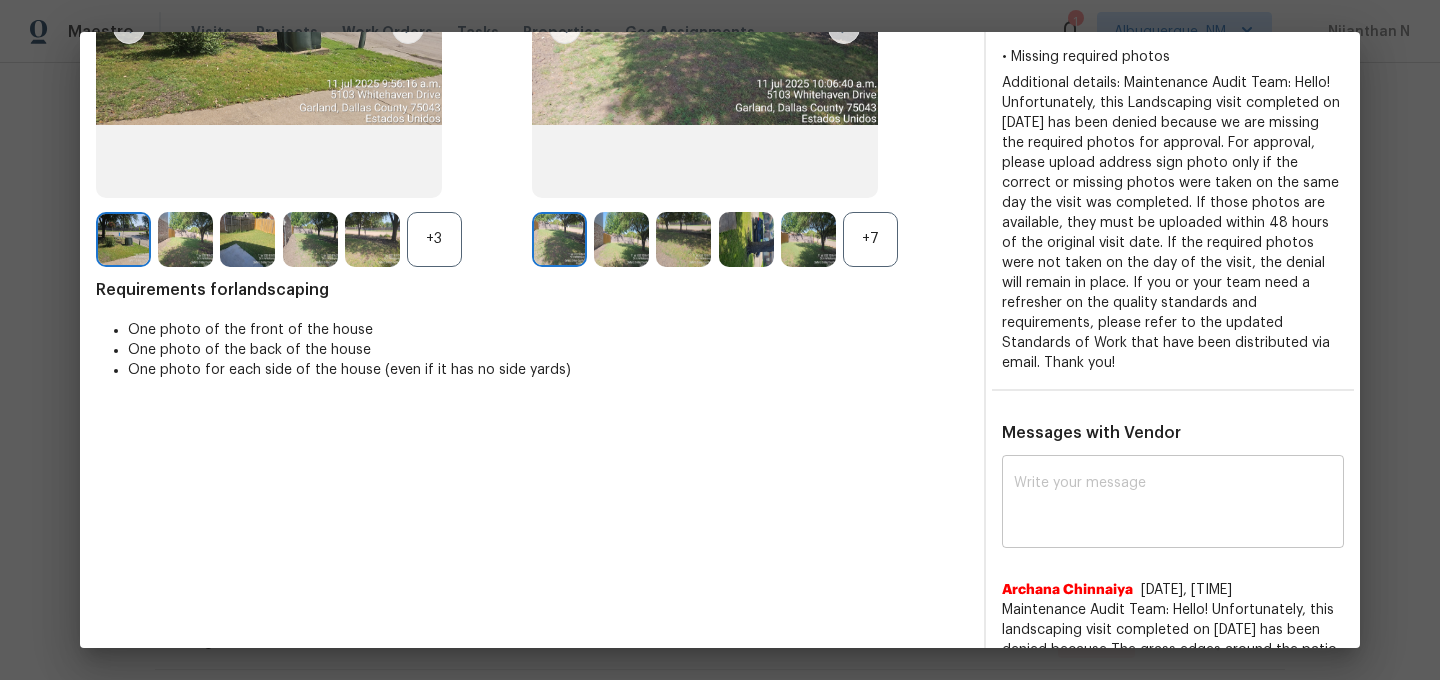 click on "x ​" at bounding box center (1173, 504) 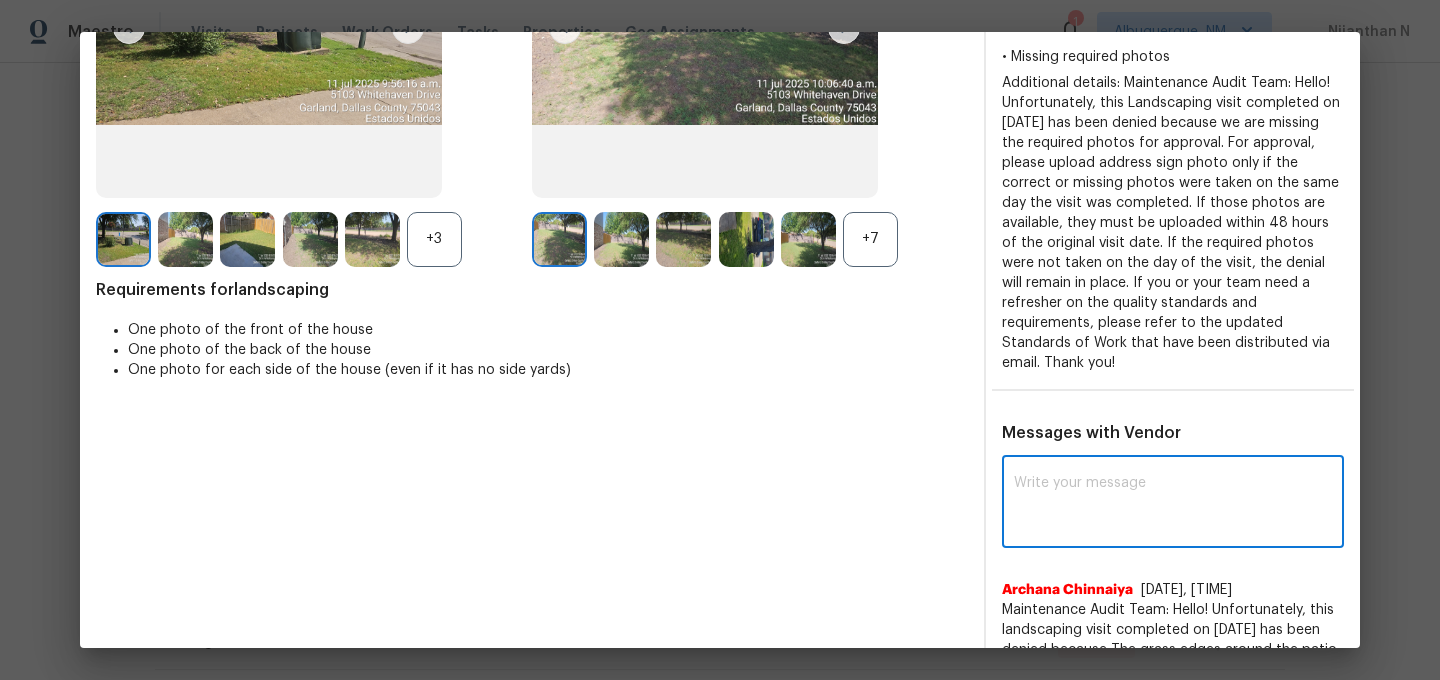 paste on "Maintenance Audit Team: Hello! Thank you for the feedback after further review this visit was approved." 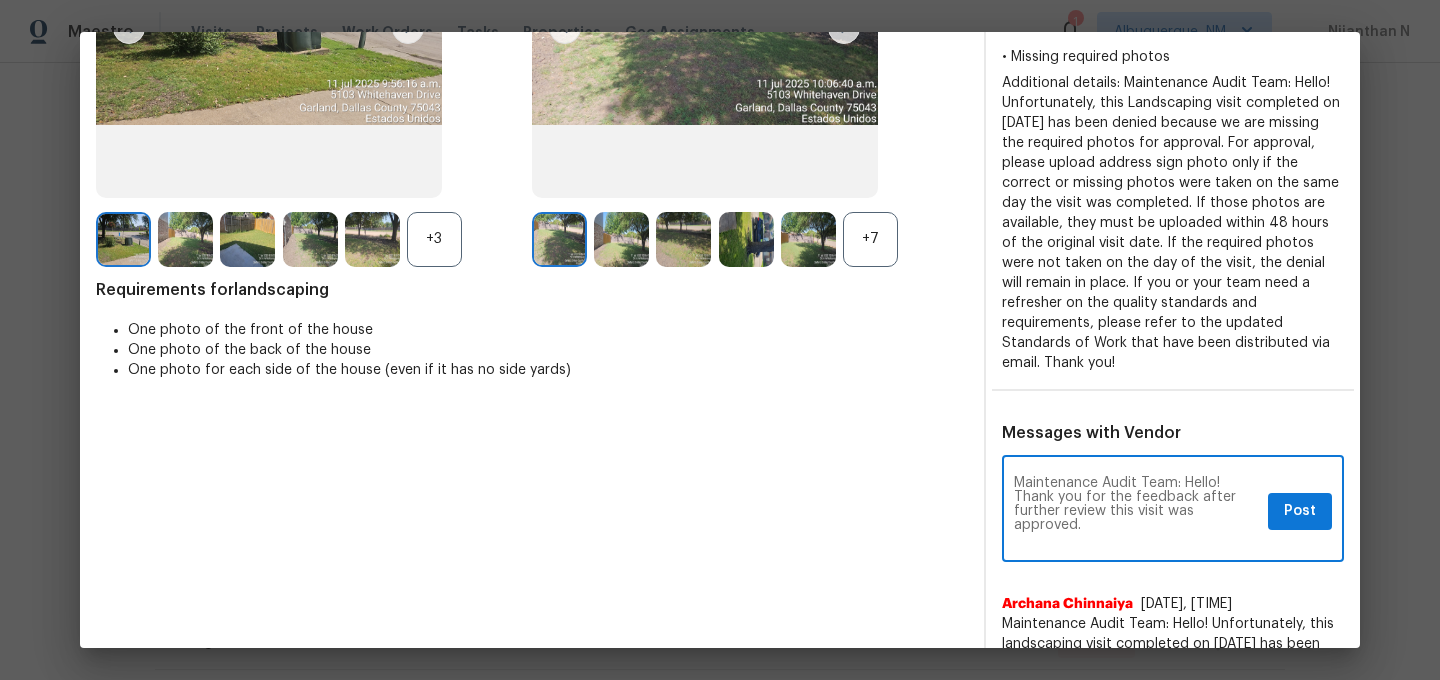 scroll, scrollTop: 84, scrollLeft: 0, axis: vertical 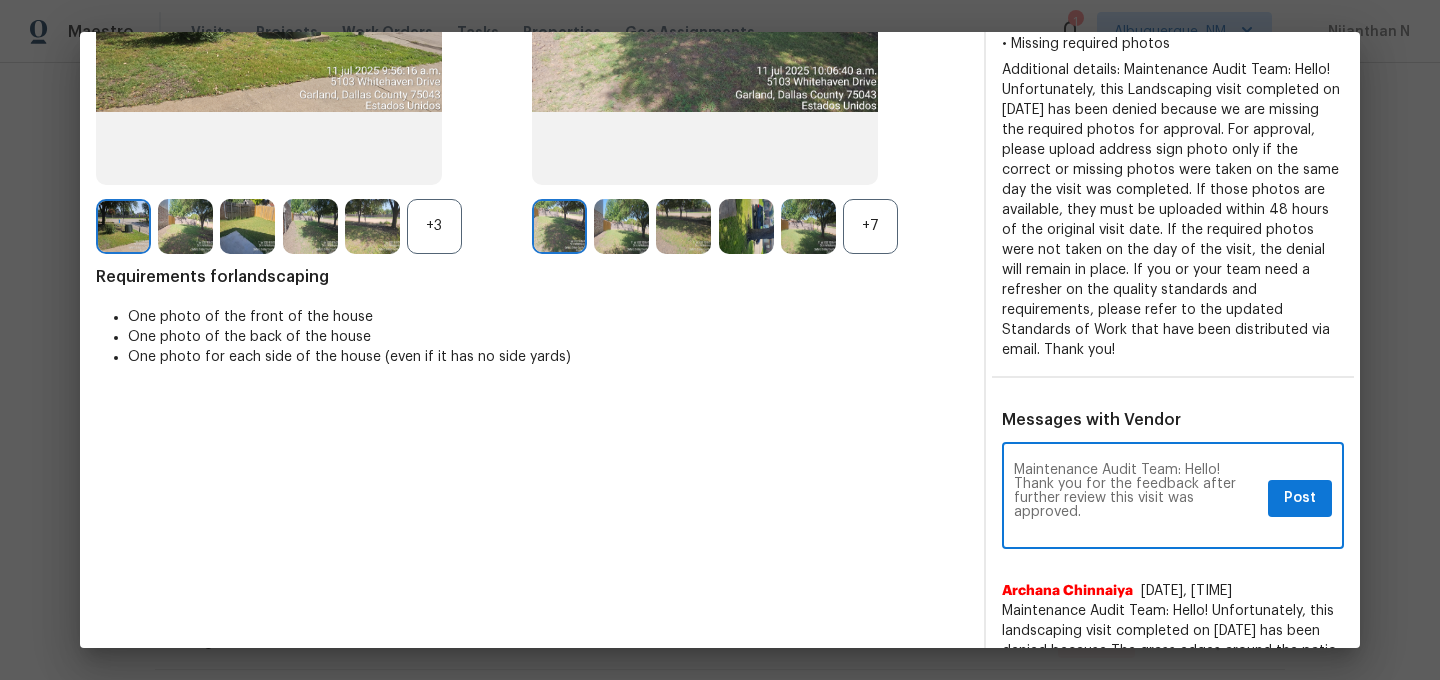 type on "Maintenance Audit Team: Hello! Thank you for the feedback after further review this visit was approved." 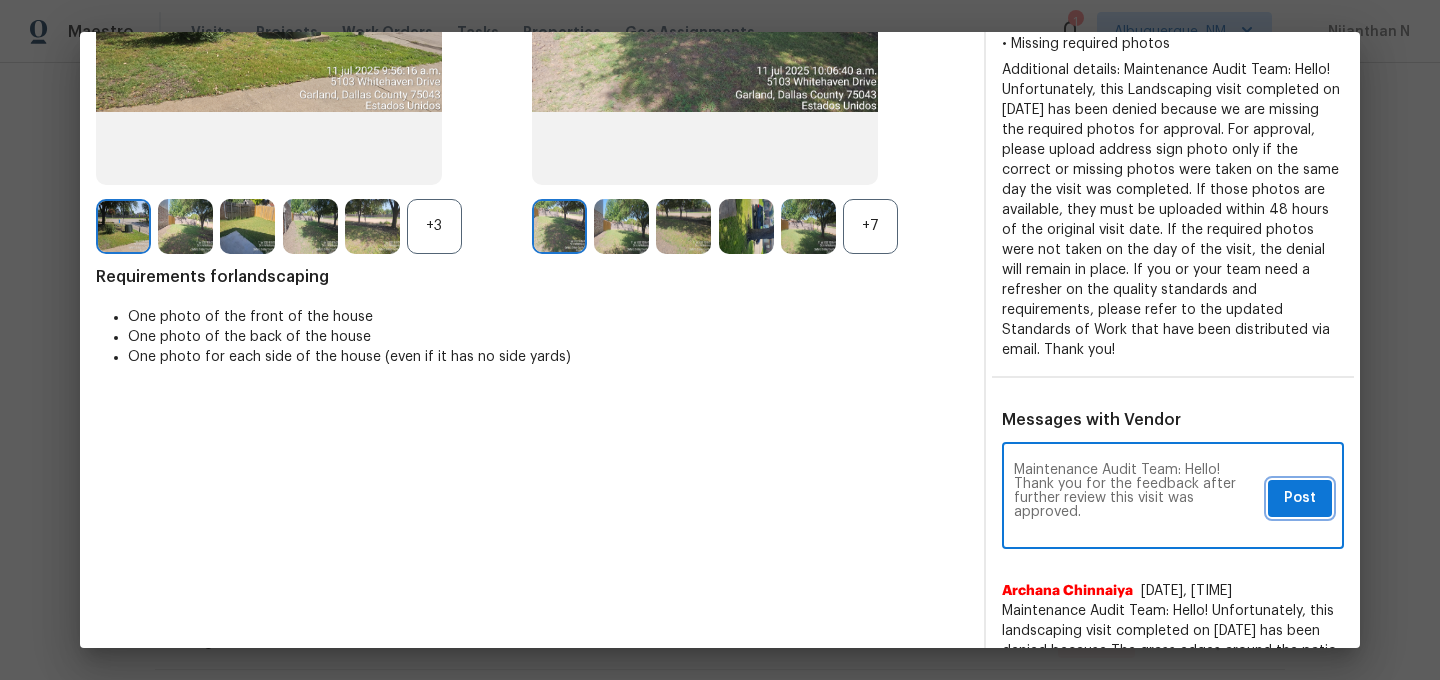 click on "Post" at bounding box center [1300, 498] 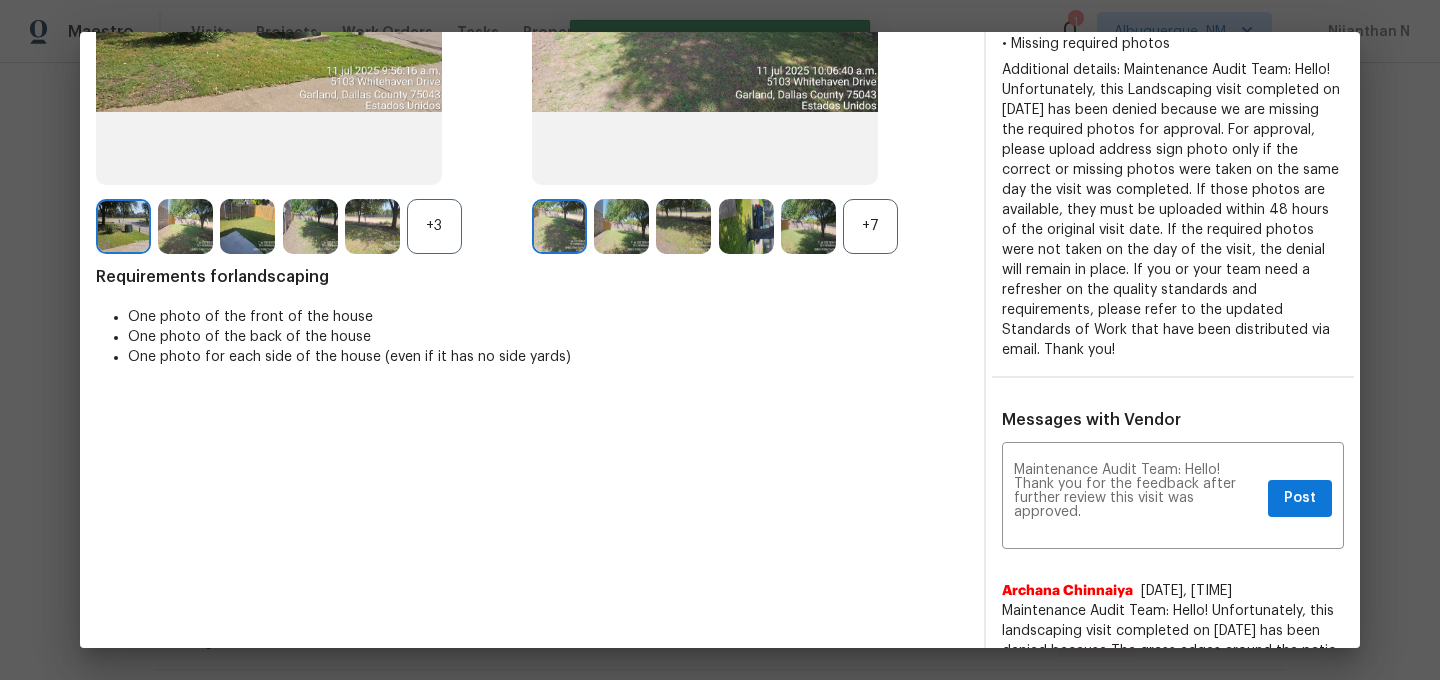 scroll, scrollTop: 0, scrollLeft: 0, axis: both 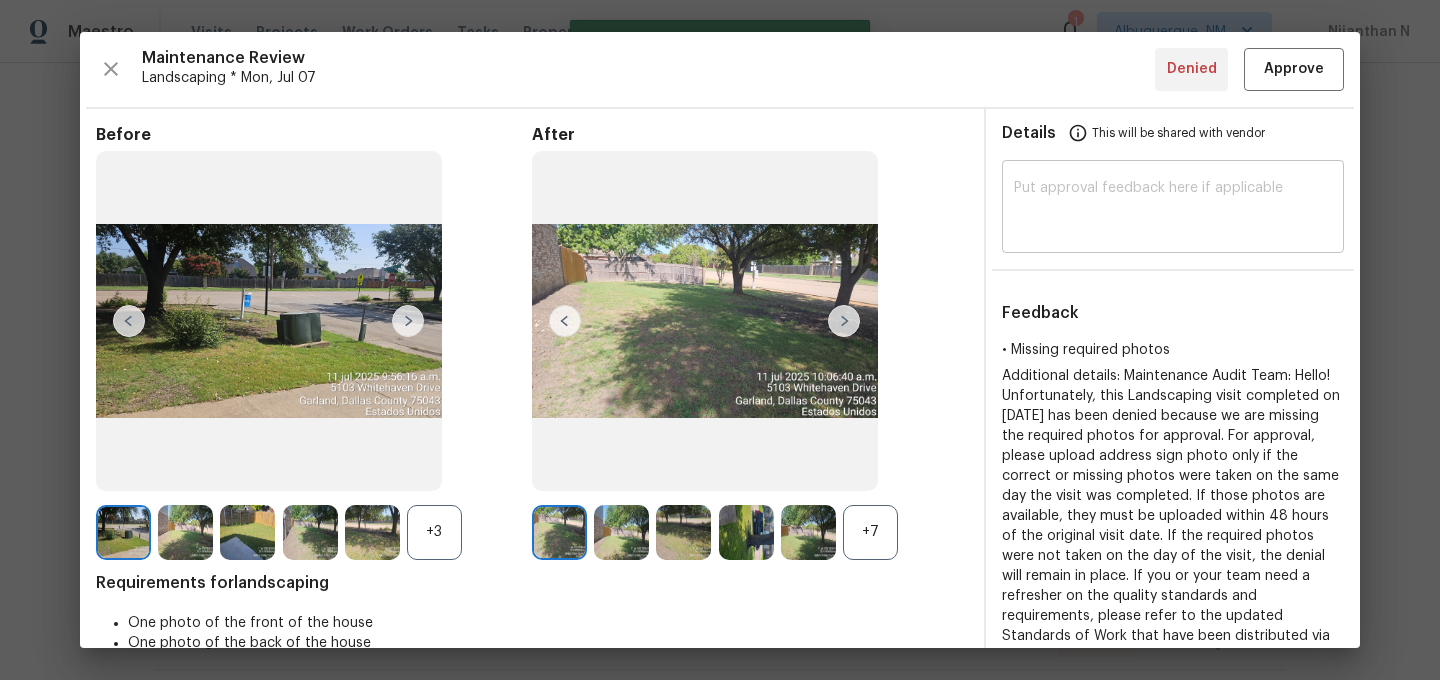 type 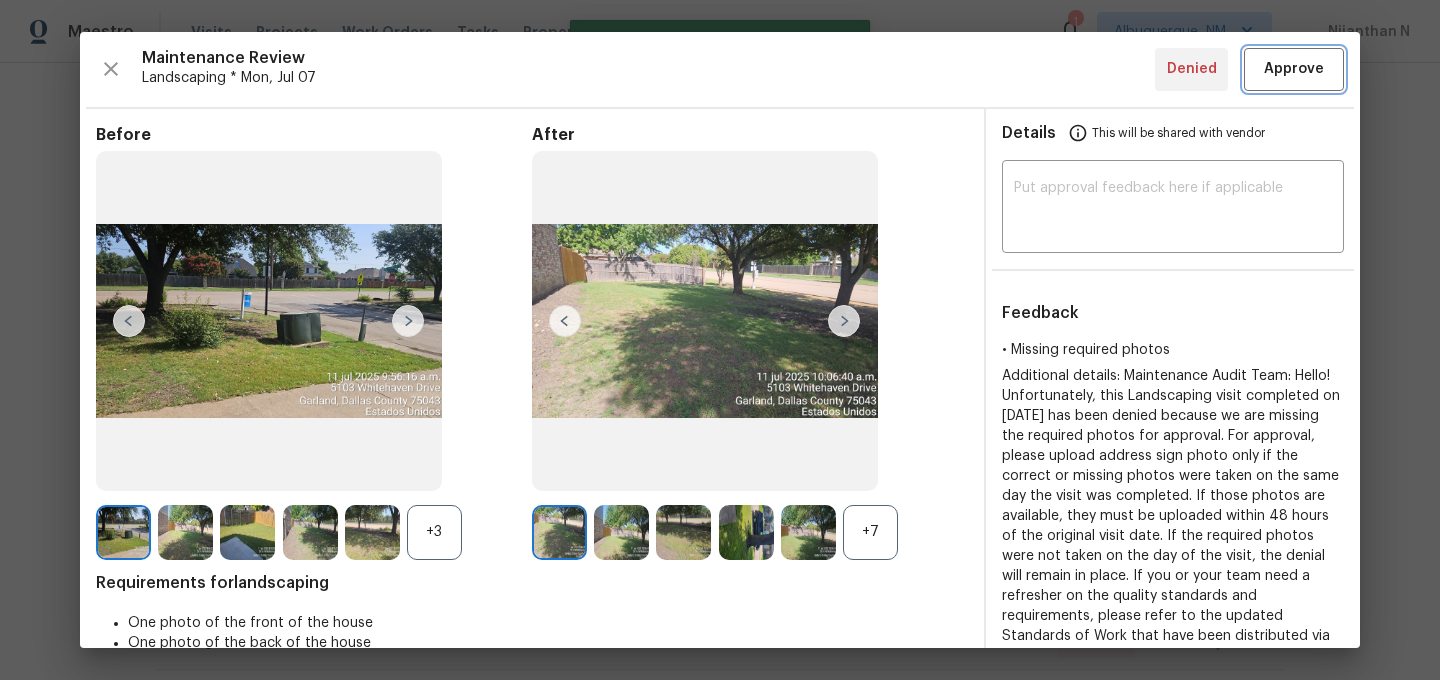 click on "Approve" at bounding box center [1294, 69] 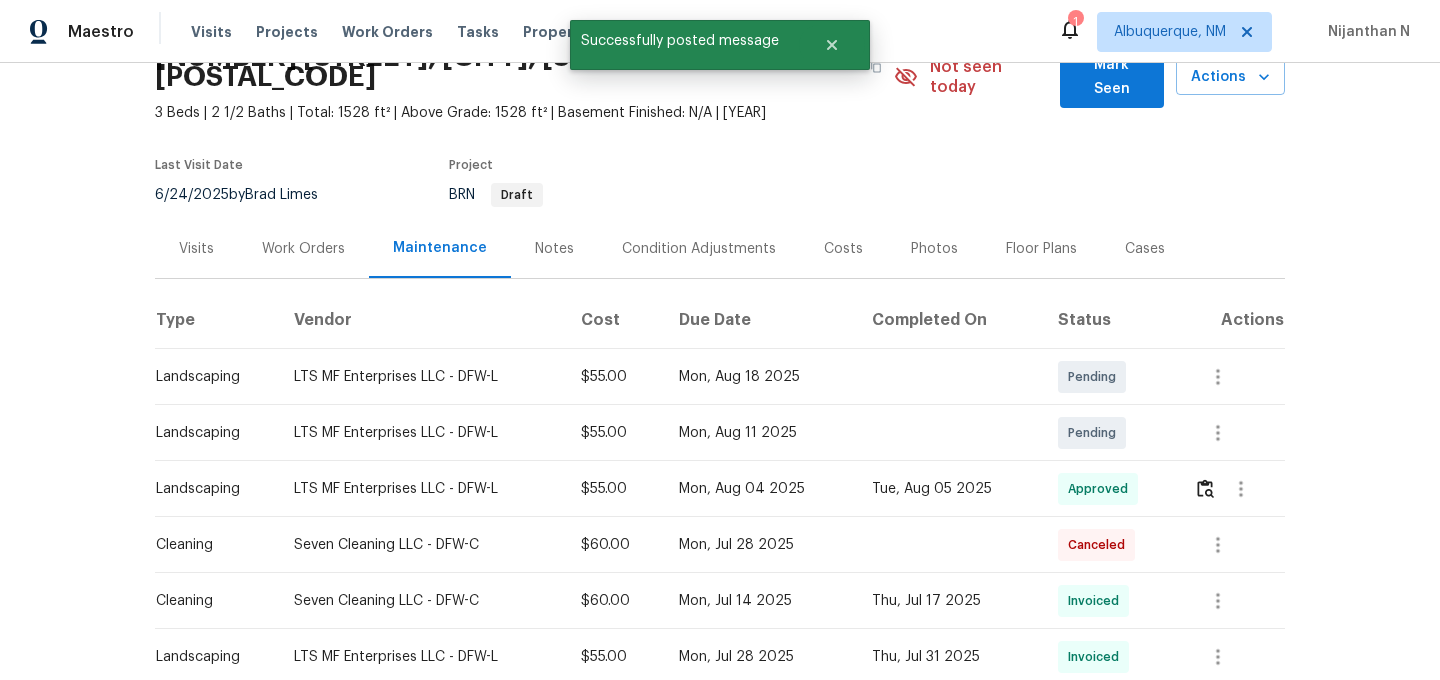 scroll, scrollTop: 0, scrollLeft: 0, axis: both 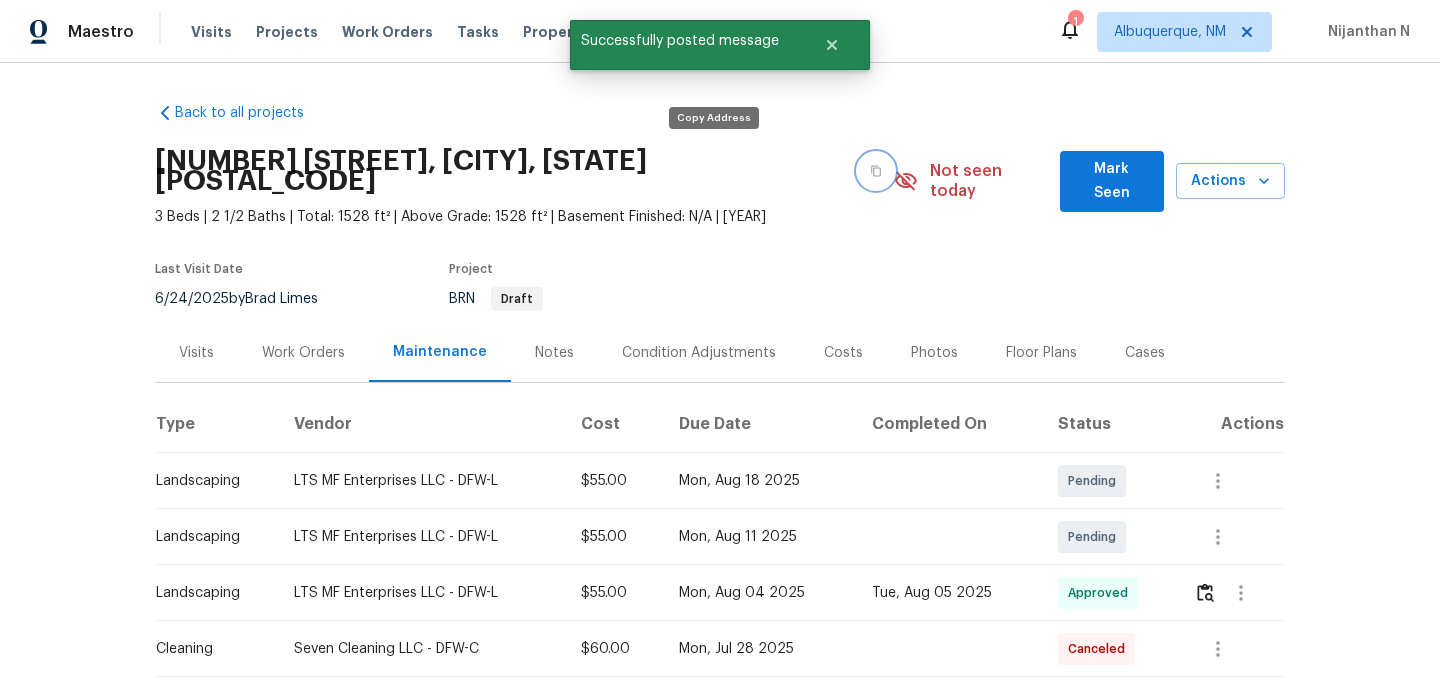click 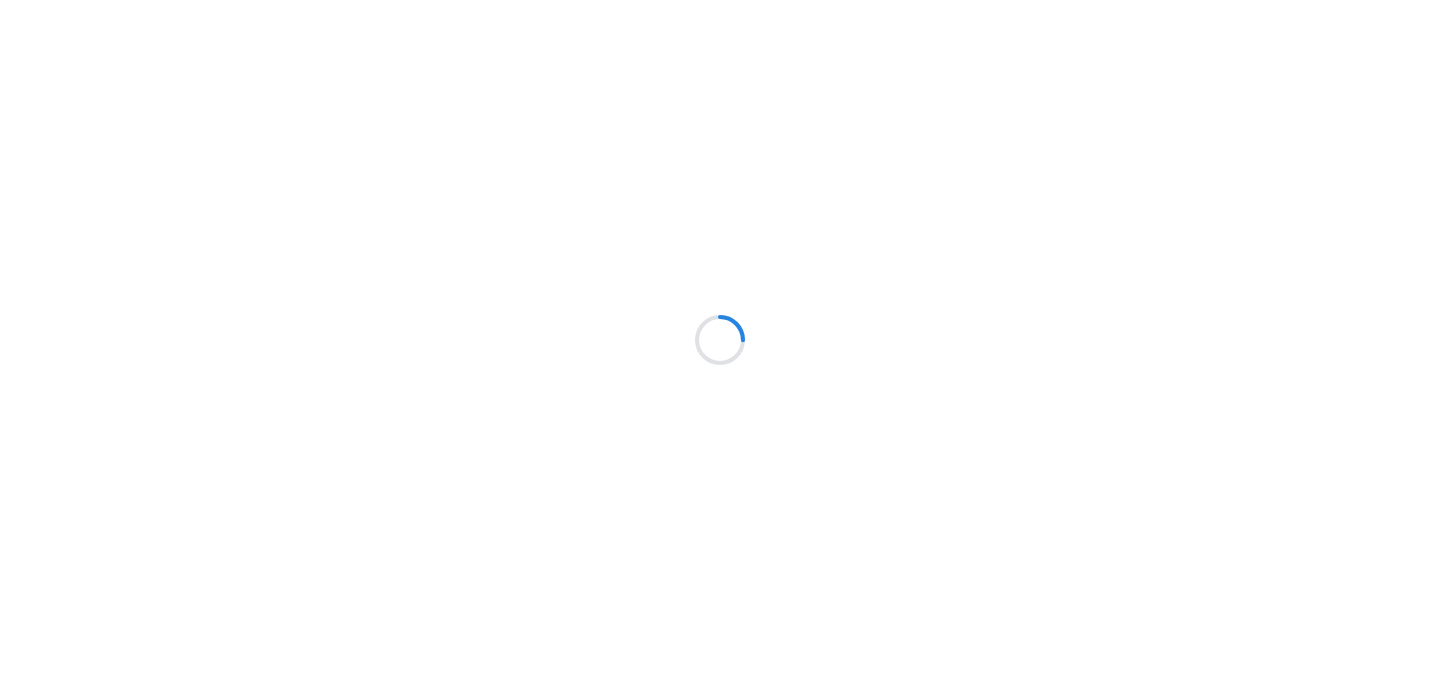 scroll, scrollTop: 0, scrollLeft: 0, axis: both 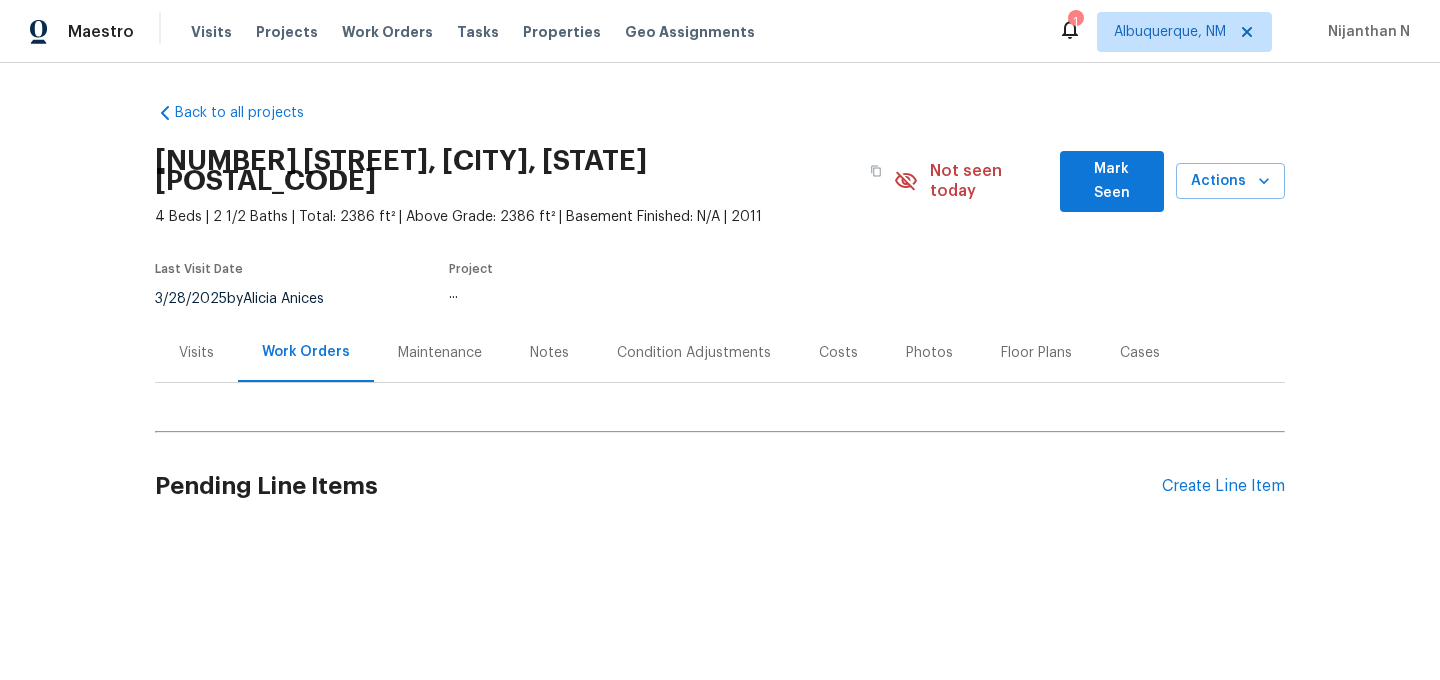 click on "Maintenance" at bounding box center [440, 353] 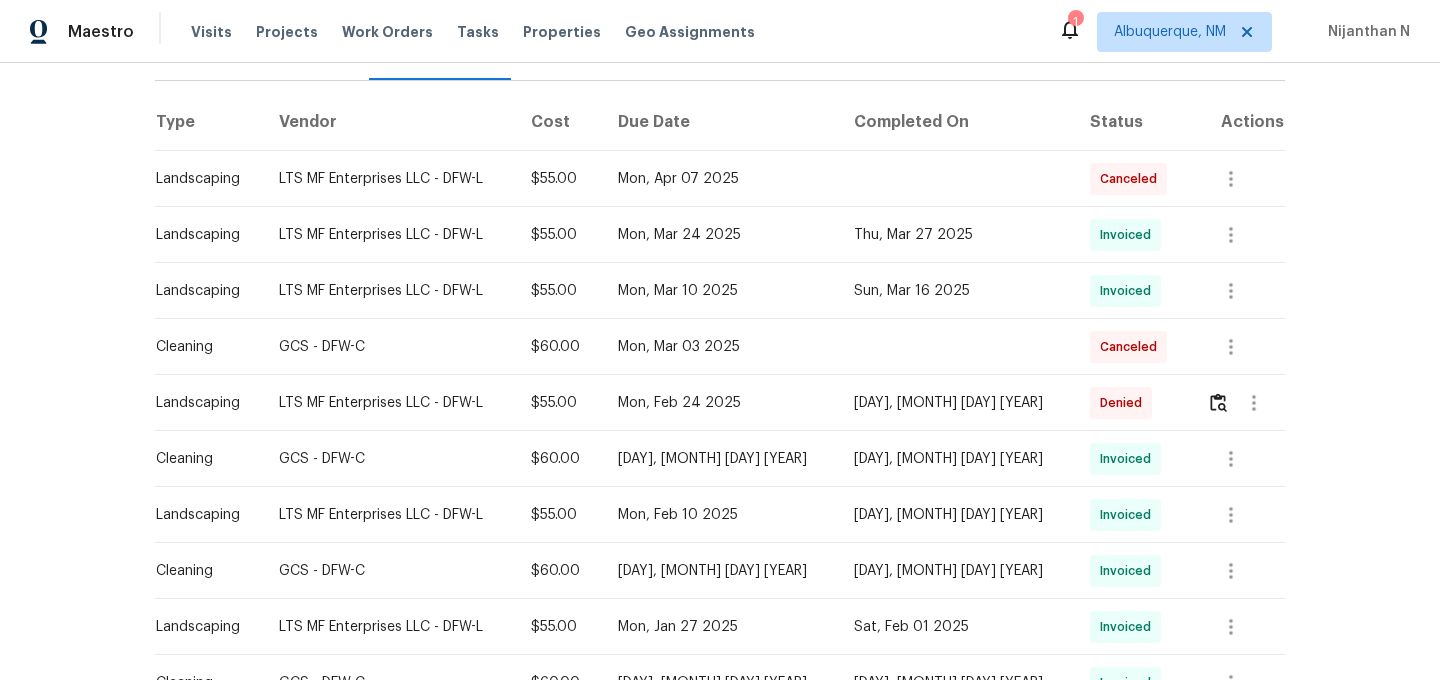 scroll, scrollTop: 405, scrollLeft: 0, axis: vertical 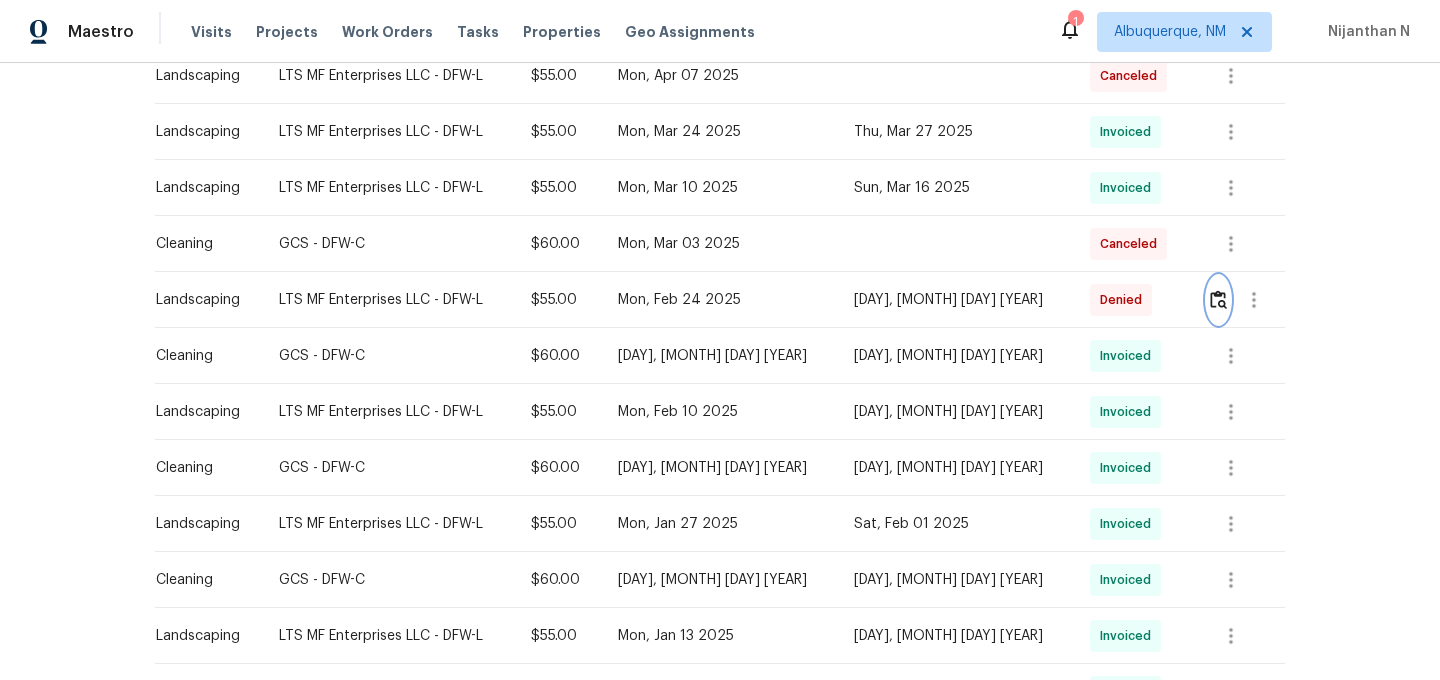 click at bounding box center (1218, 300) 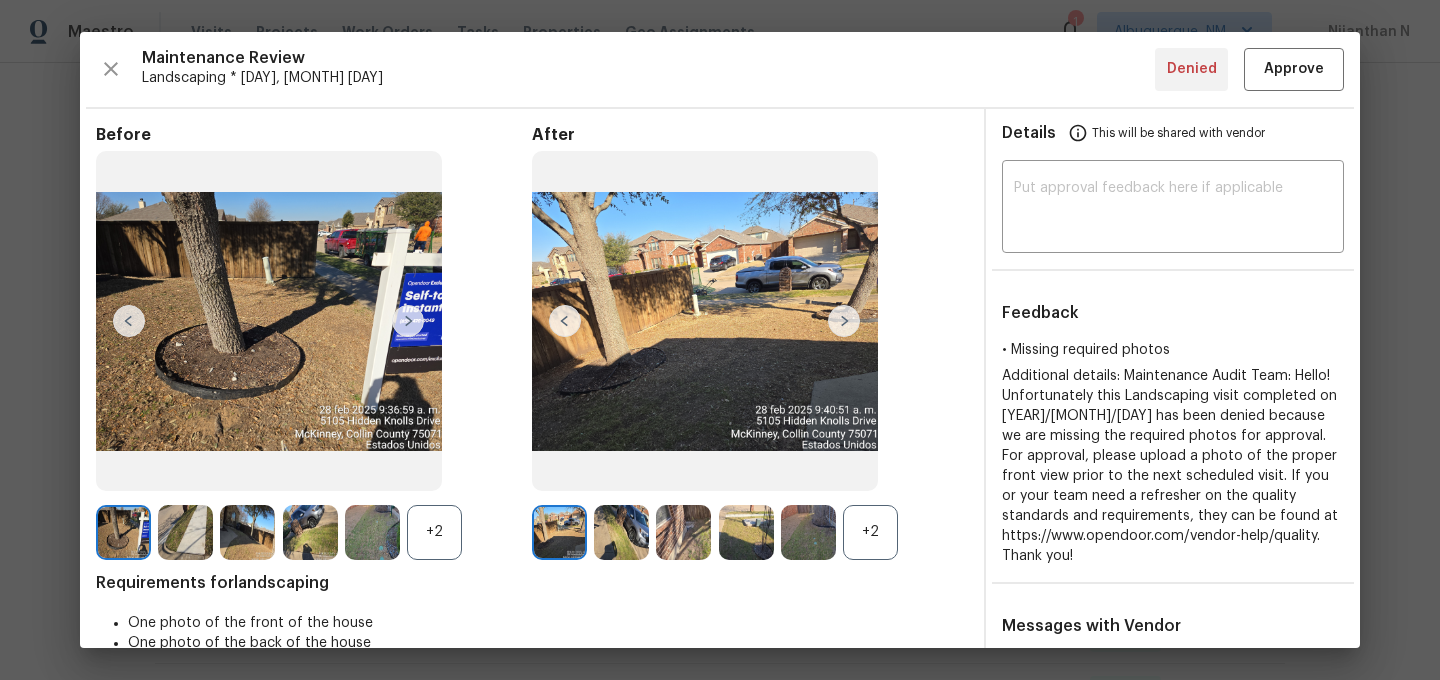 click on "+2" at bounding box center (870, 532) 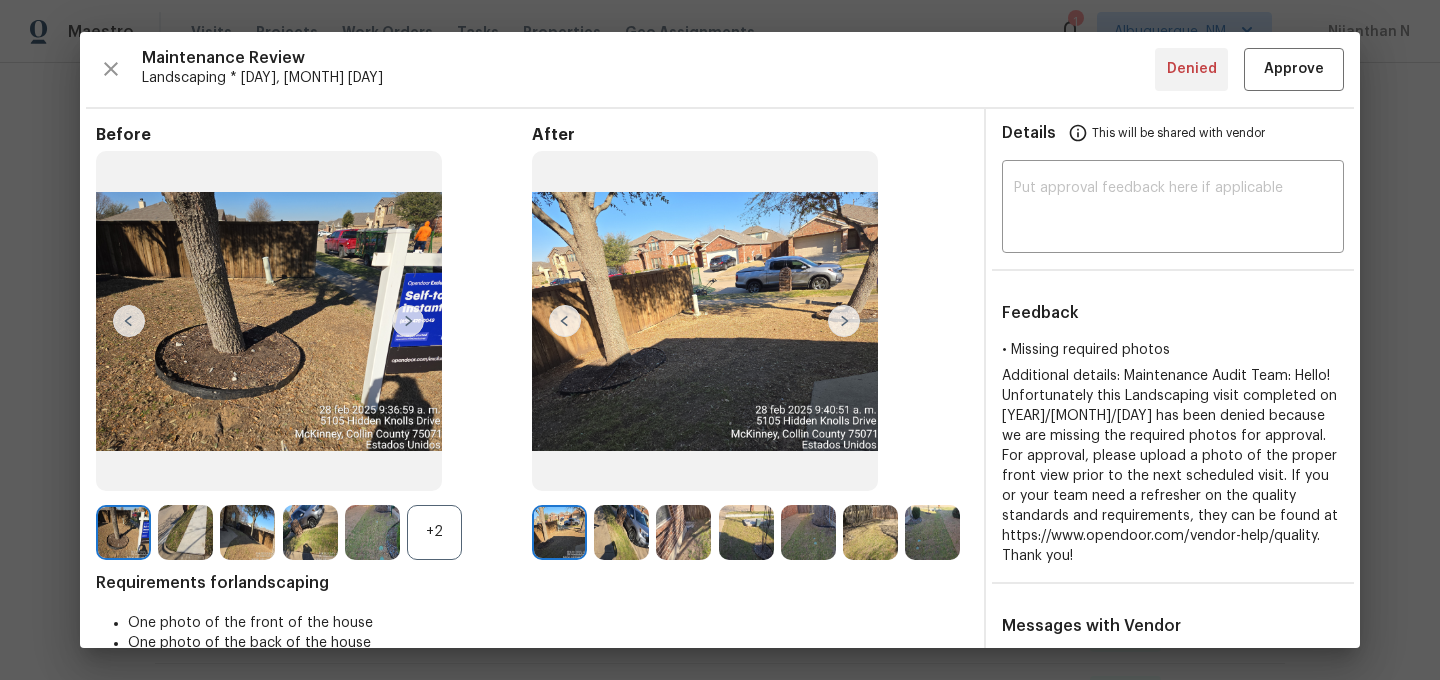 click on "+2" at bounding box center (434, 532) 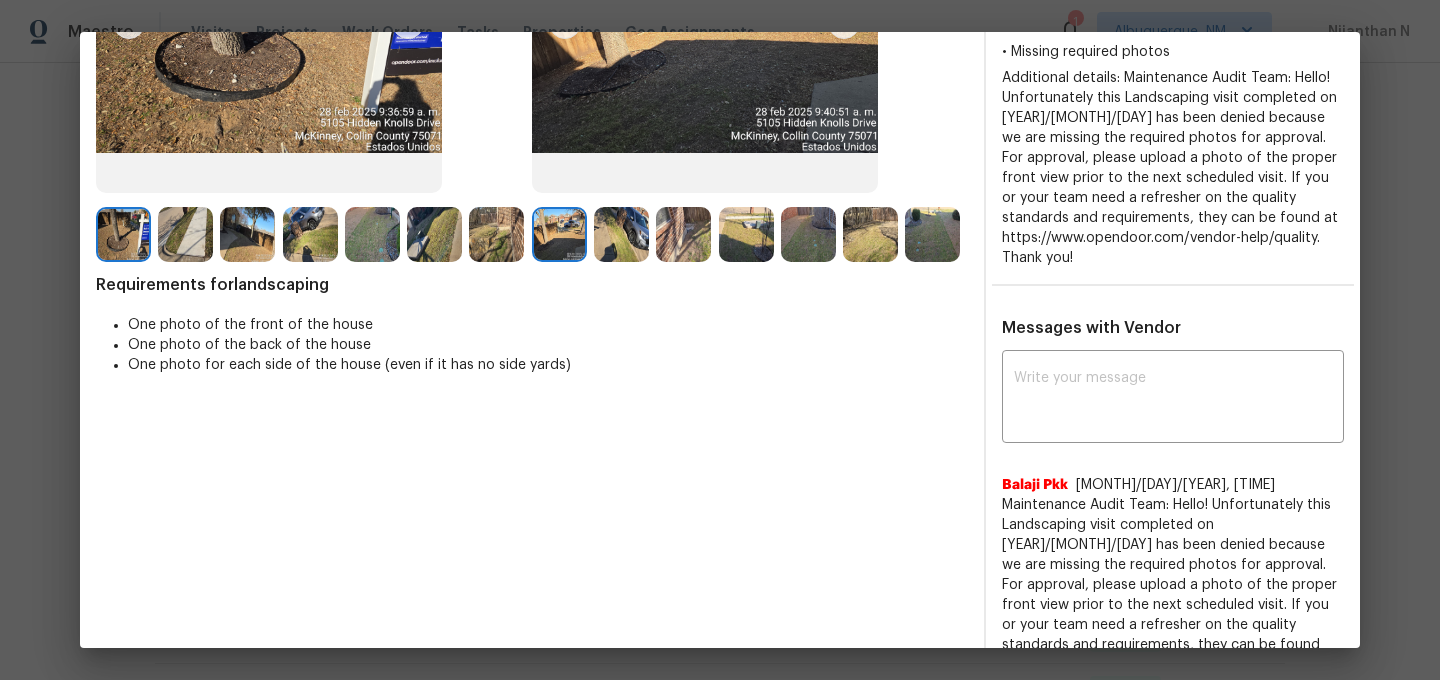 scroll, scrollTop: 340, scrollLeft: 0, axis: vertical 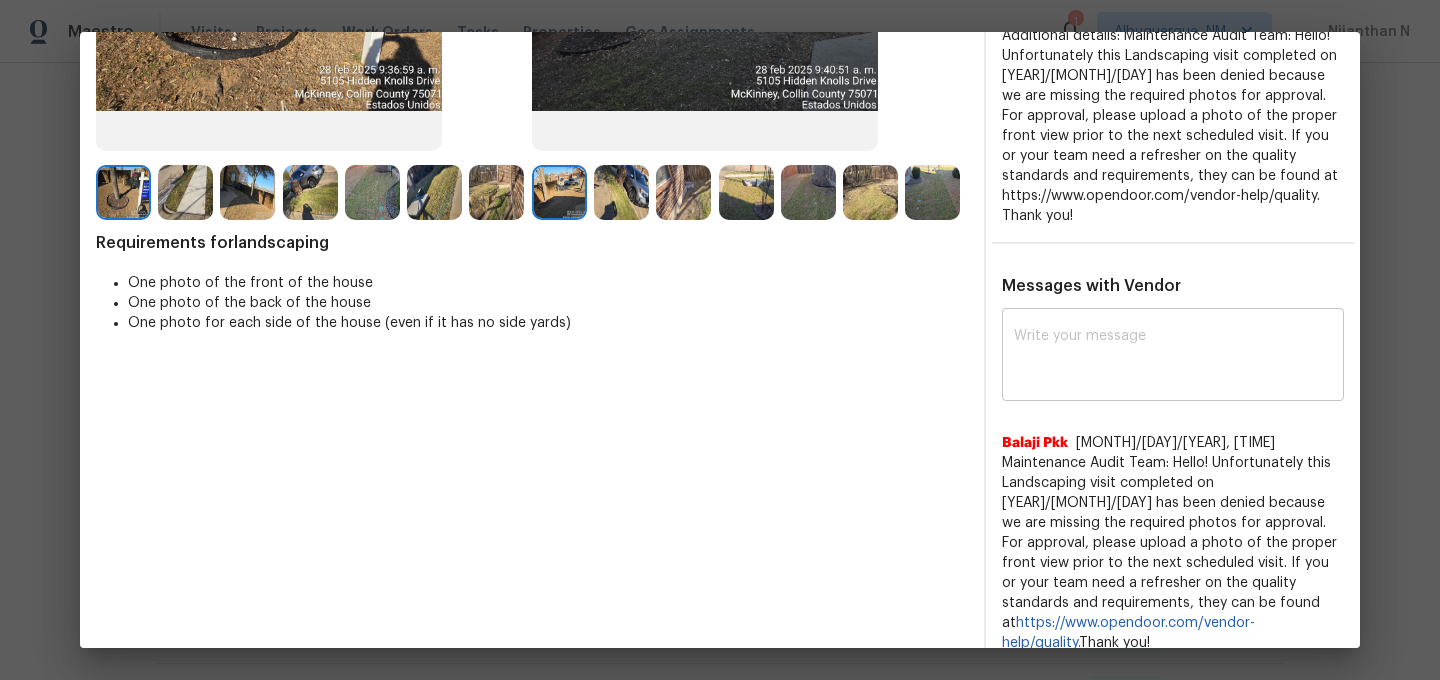 click at bounding box center (1173, 357) 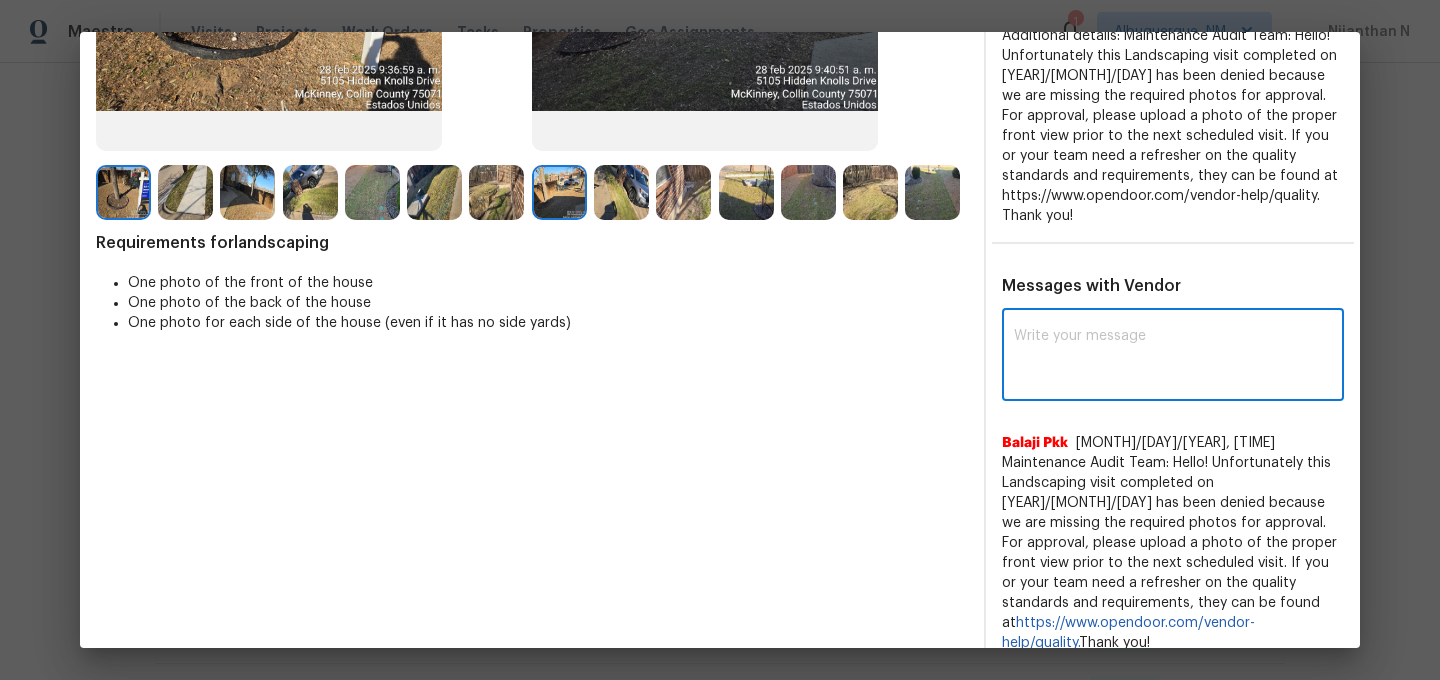 paste on "Maintenance Audit Team: Hello! Thank you for the feedback after further review this visit was approved." 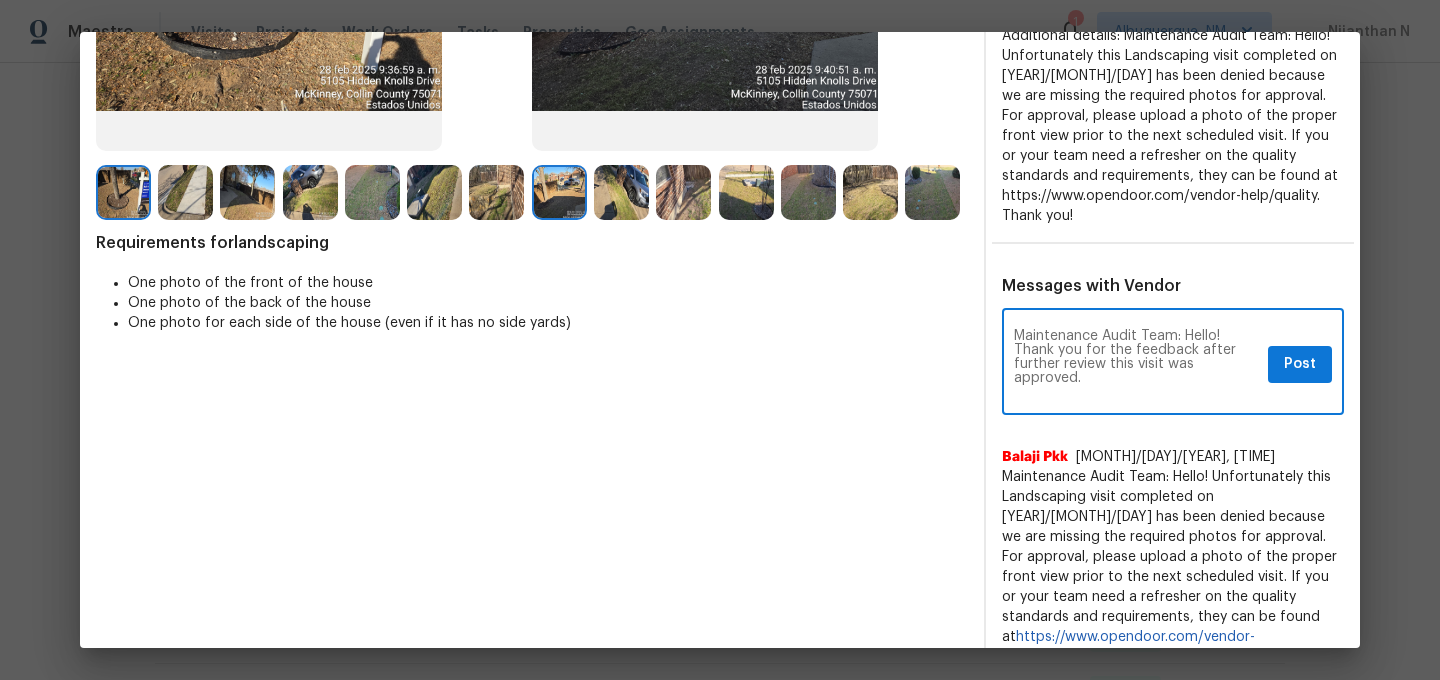 scroll, scrollTop: 0, scrollLeft: 0, axis: both 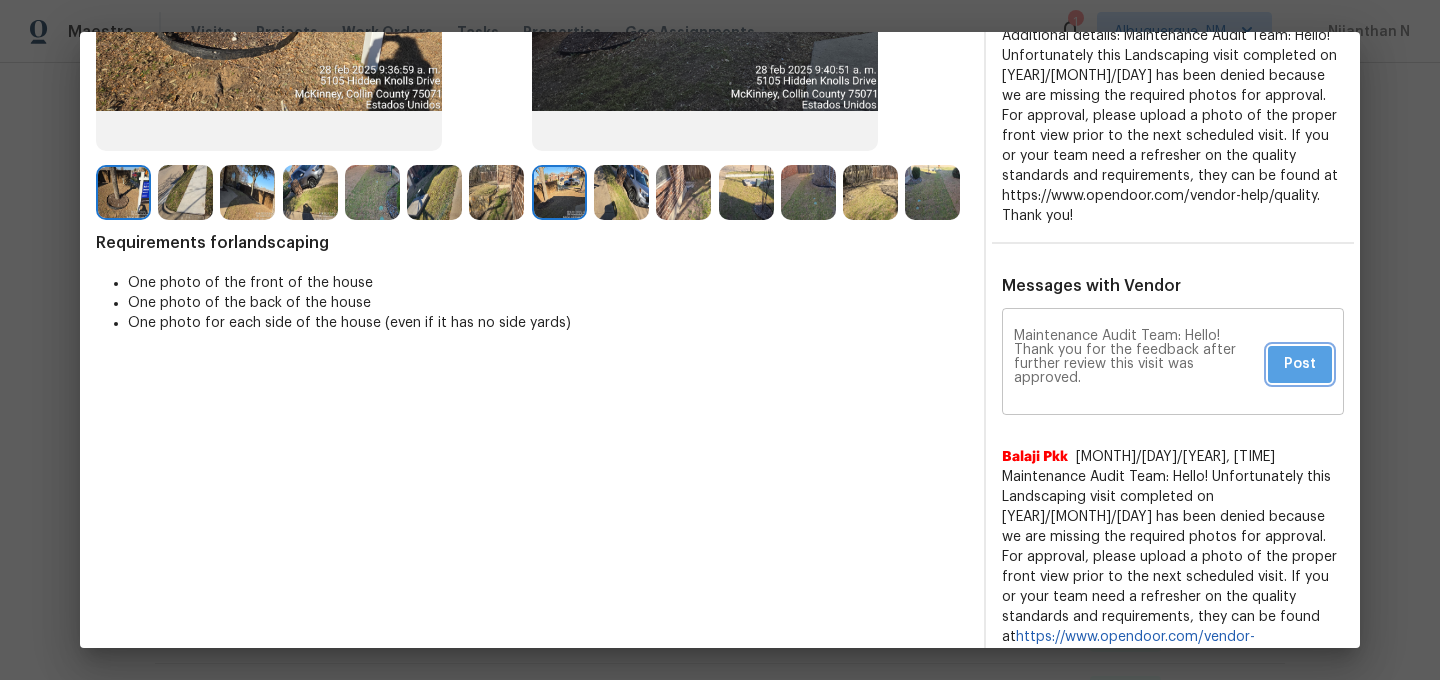 click on "Post" at bounding box center [1300, 364] 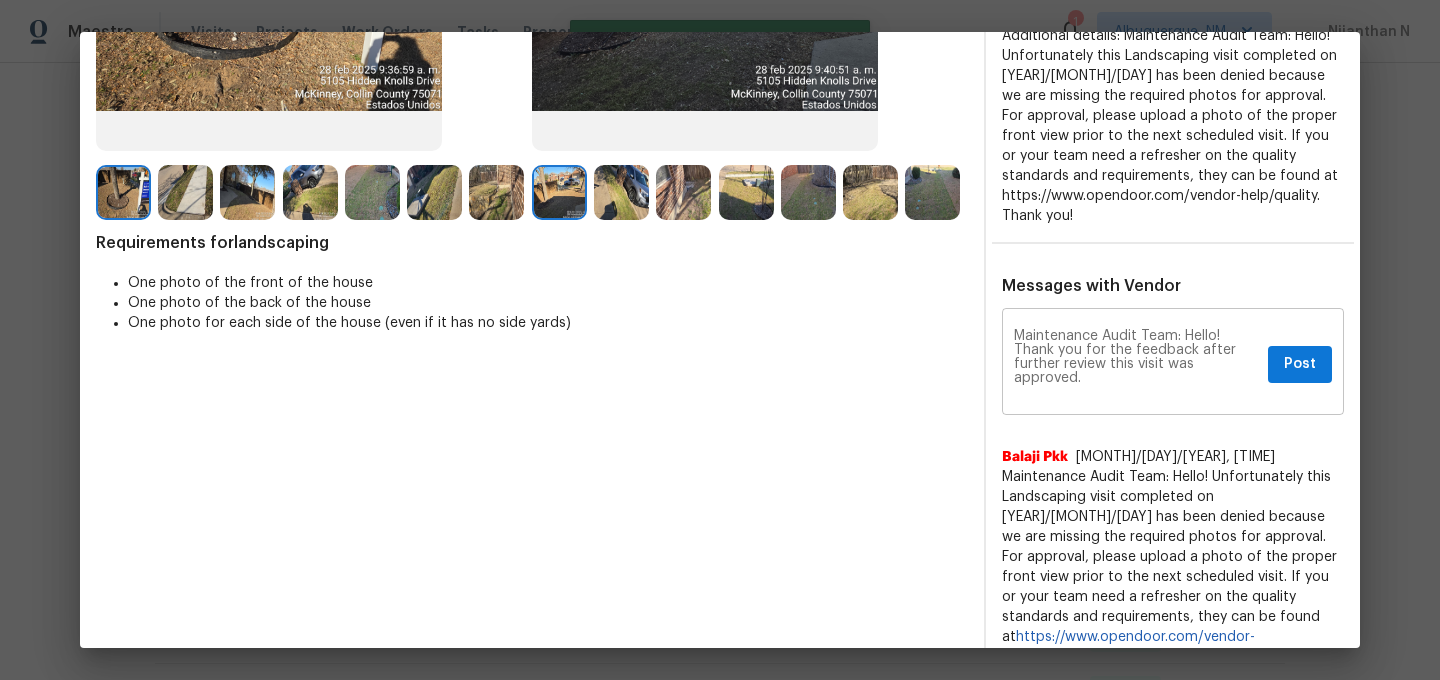 type 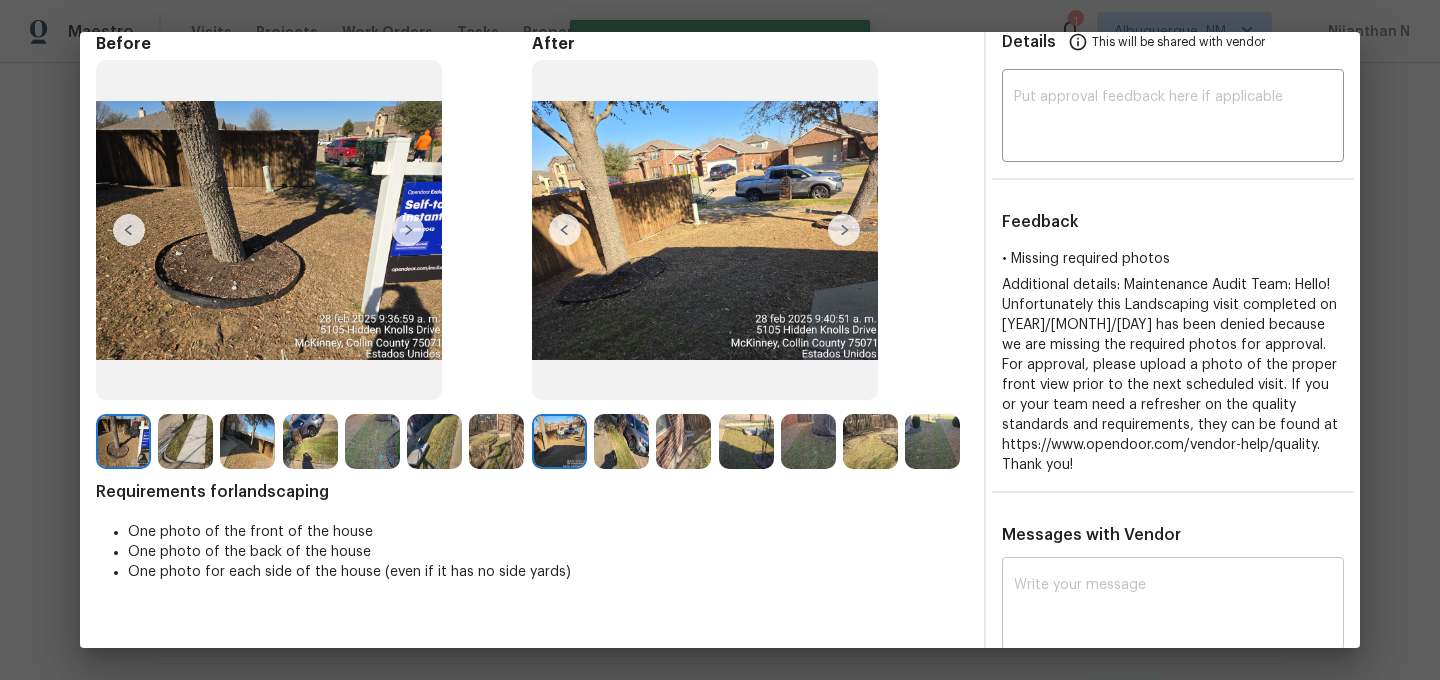 scroll, scrollTop: 0, scrollLeft: 0, axis: both 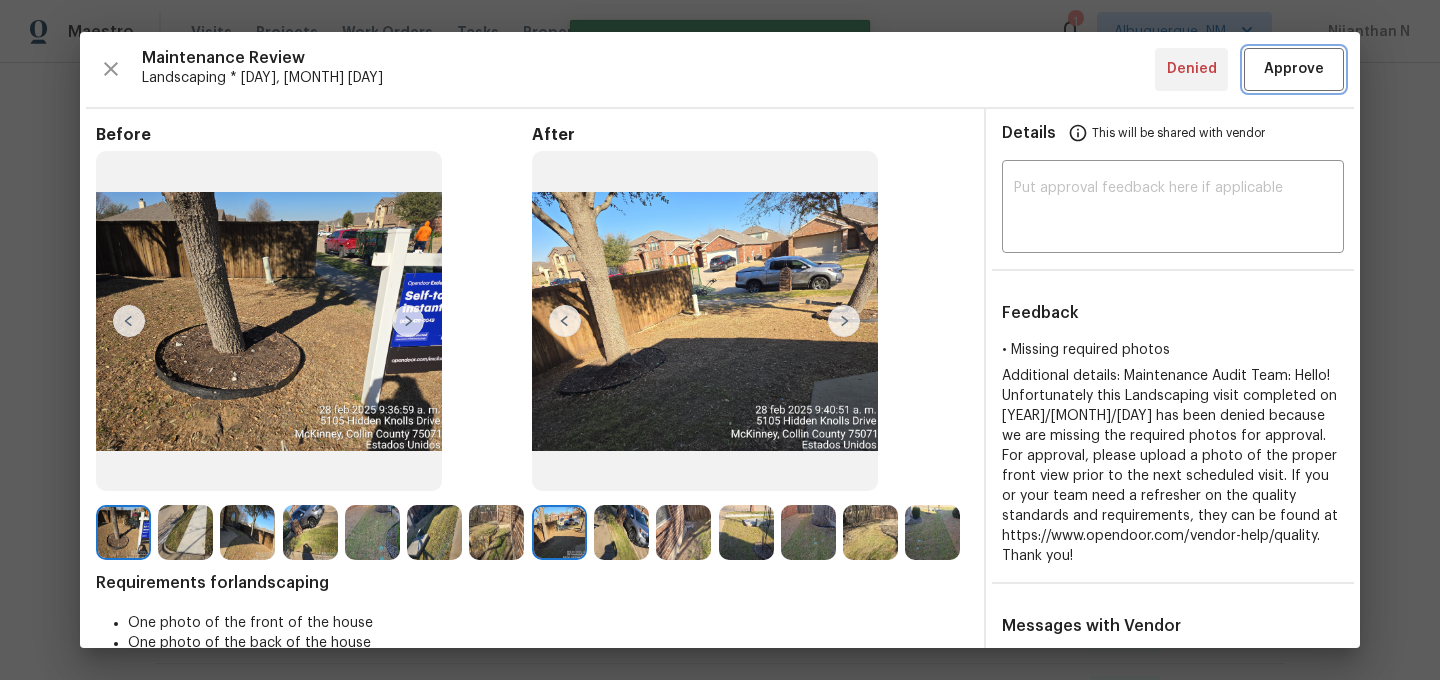 click on "Approve" at bounding box center (1294, 69) 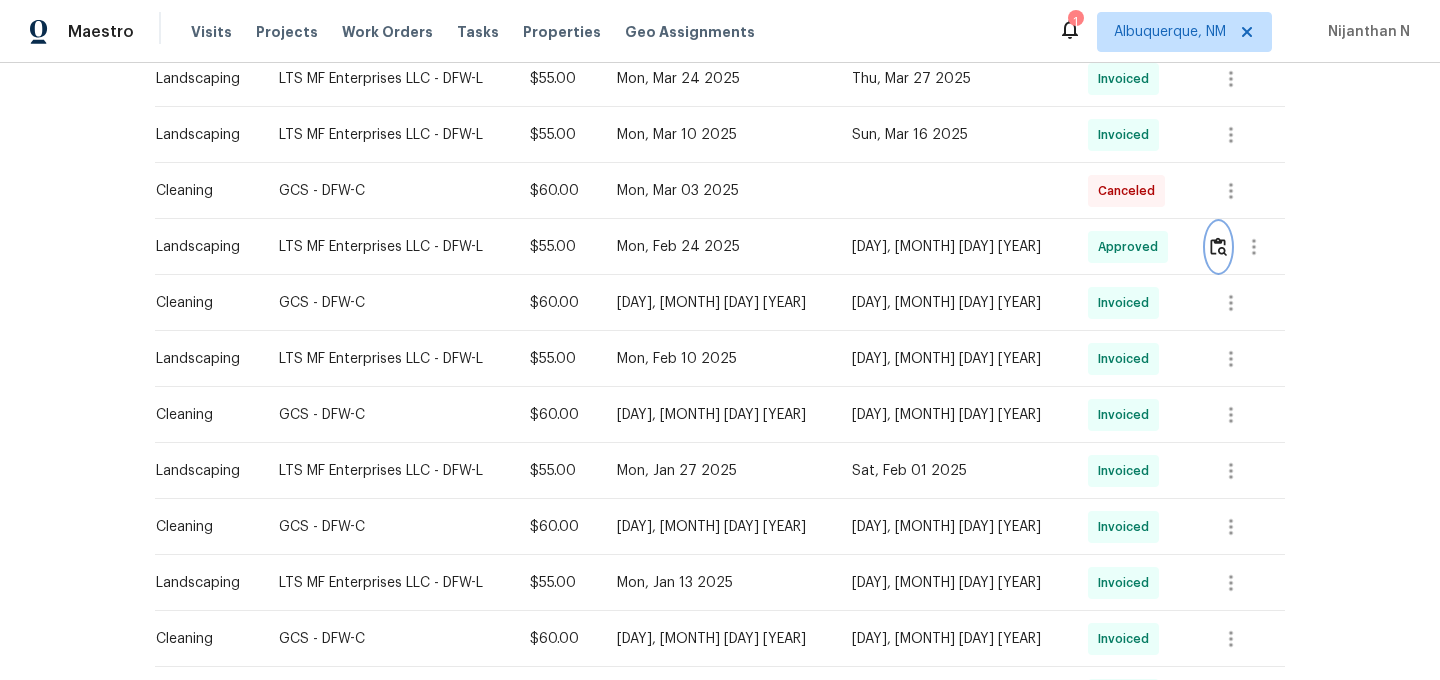 scroll, scrollTop: 0, scrollLeft: 0, axis: both 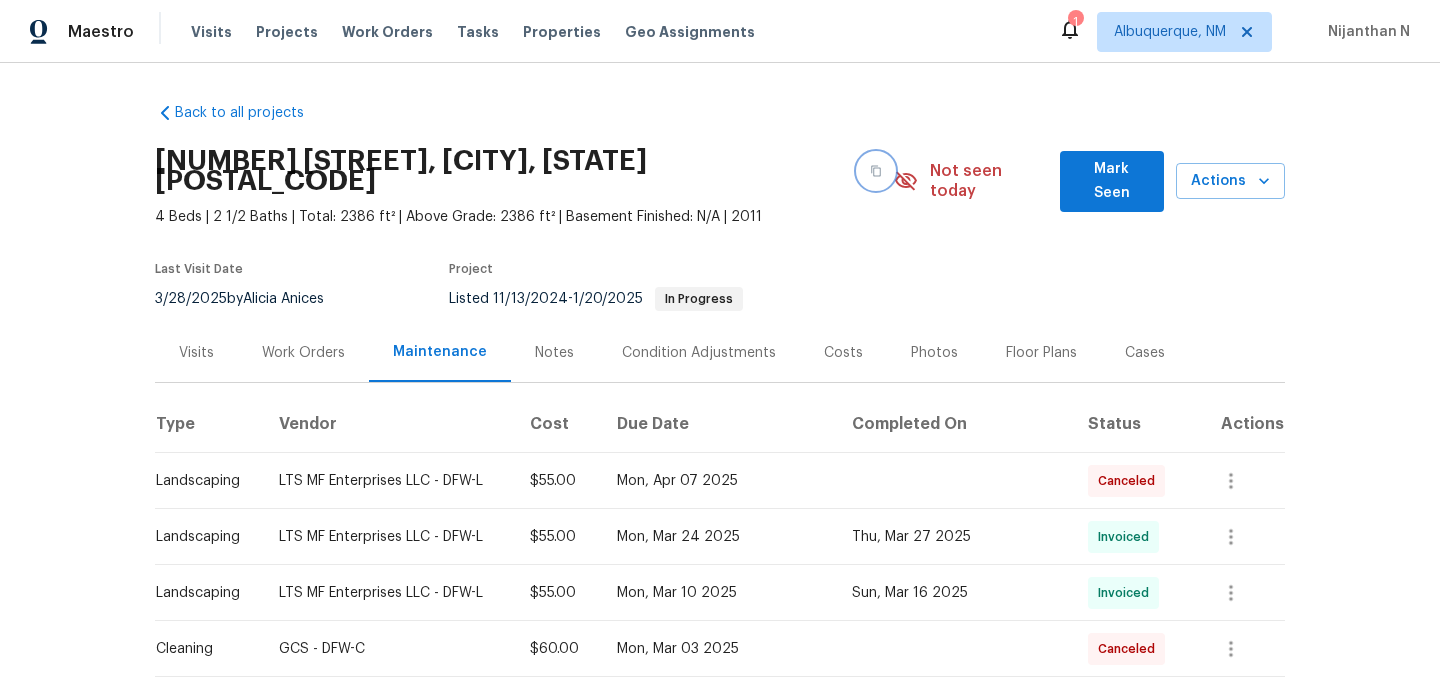 click at bounding box center (876, 171) 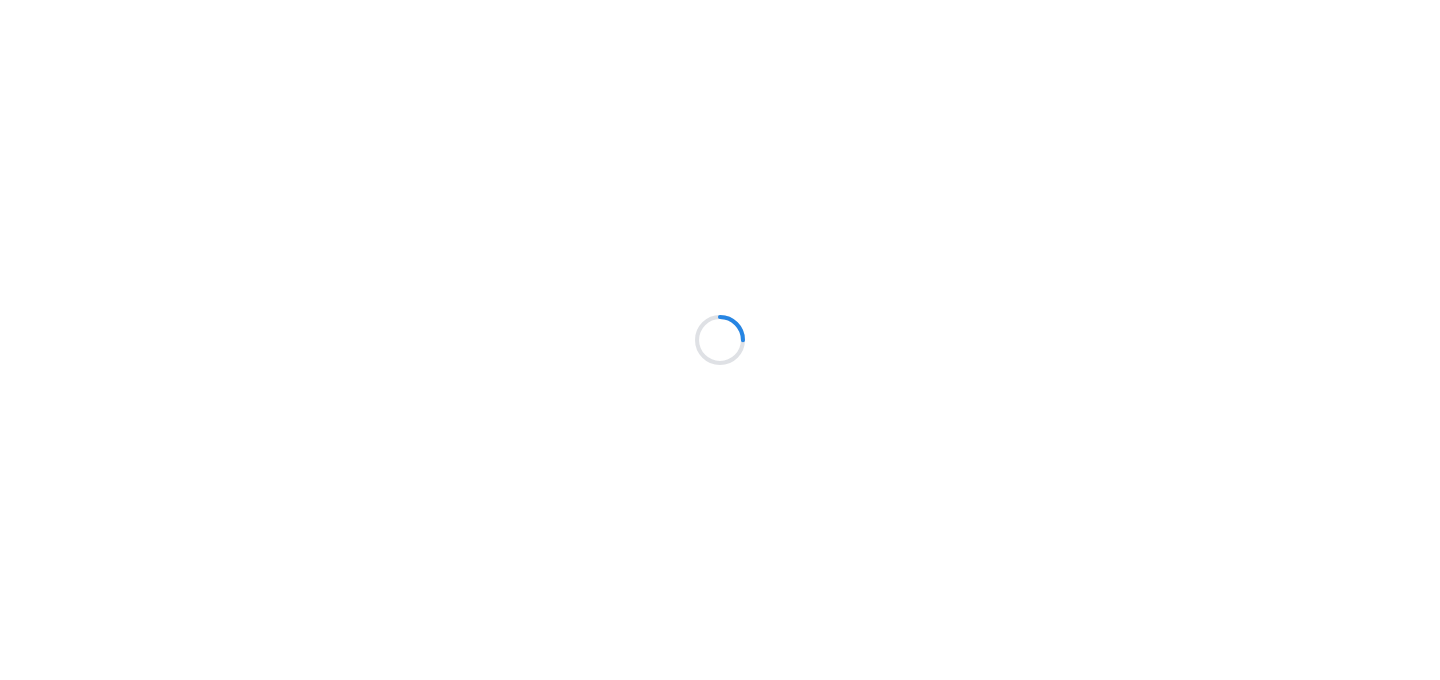 scroll, scrollTop: 0, scrollLeft: 0, axis: both 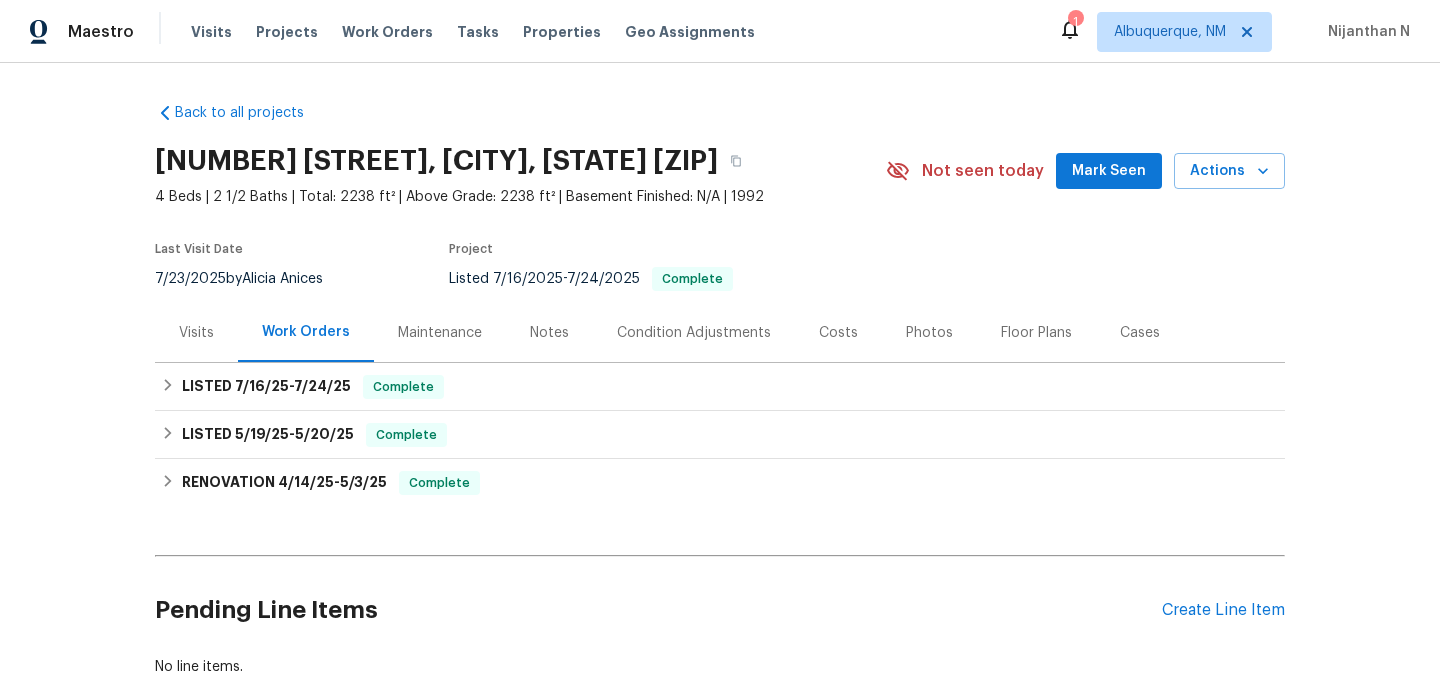 click on "Maintenance" at bounding box center (440, 333) 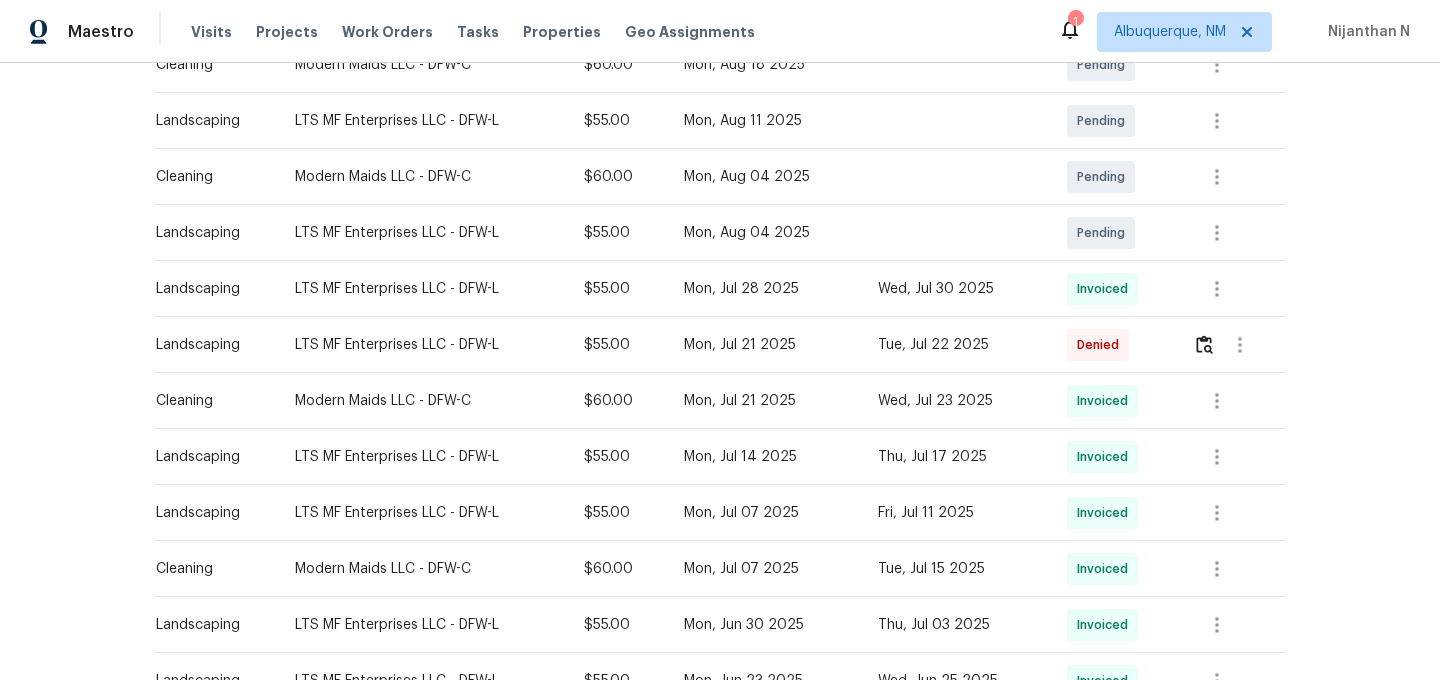 scroll, scrollTop: 458, scrollLeft: 0, axis: vertical 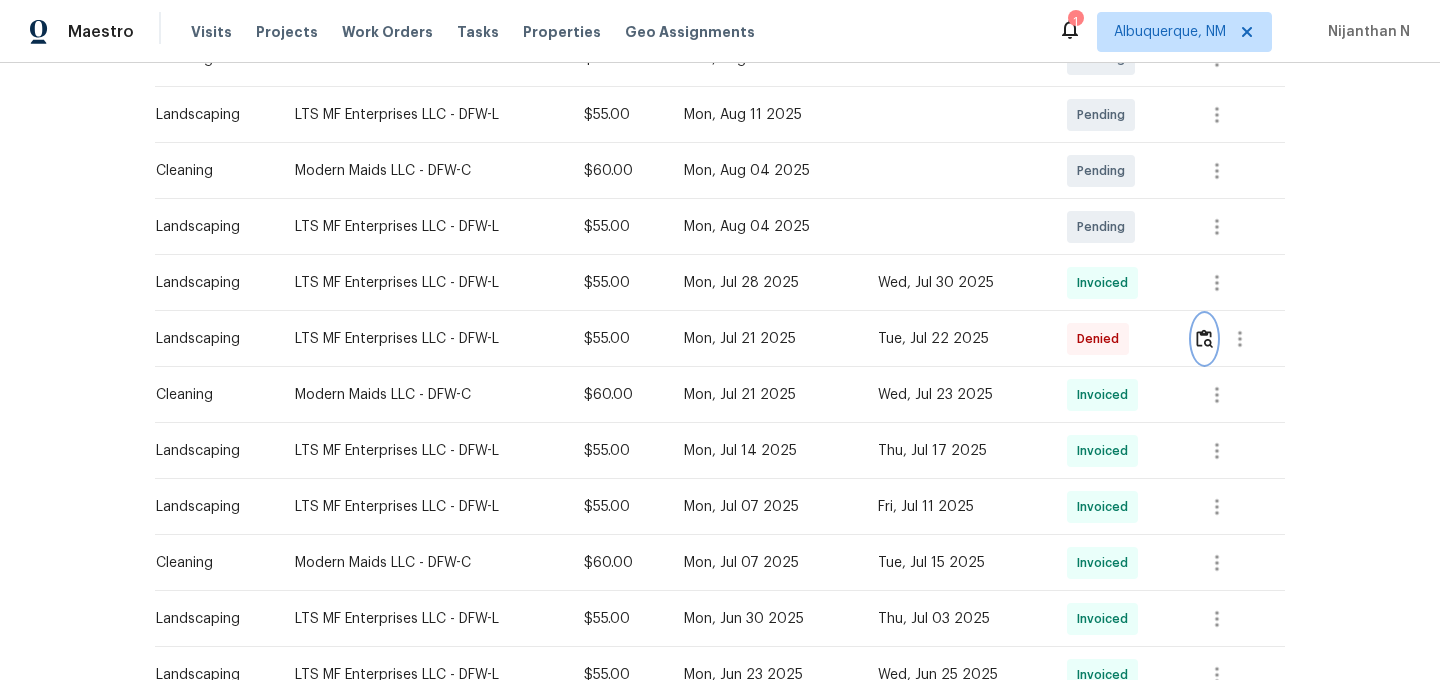 click at bounding box center [1204, 339] 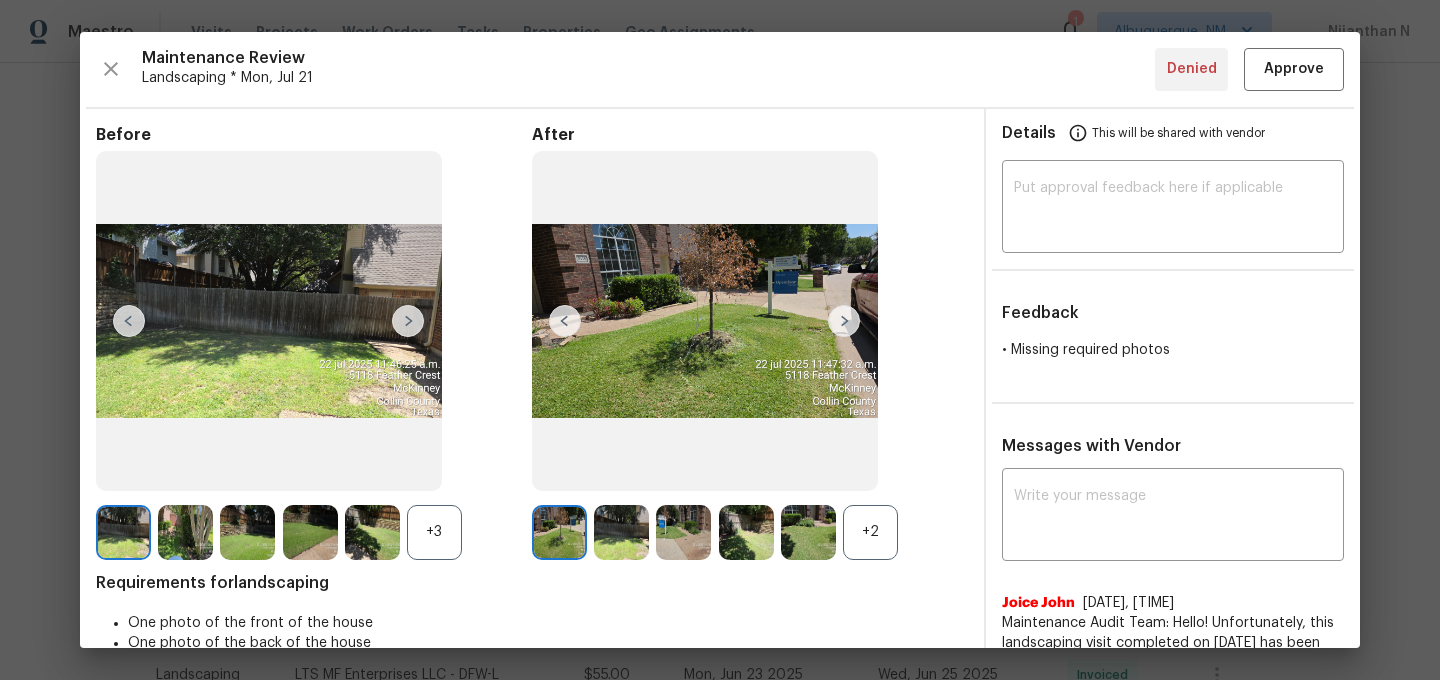 click on "+2" at bounding box center (870, 532) 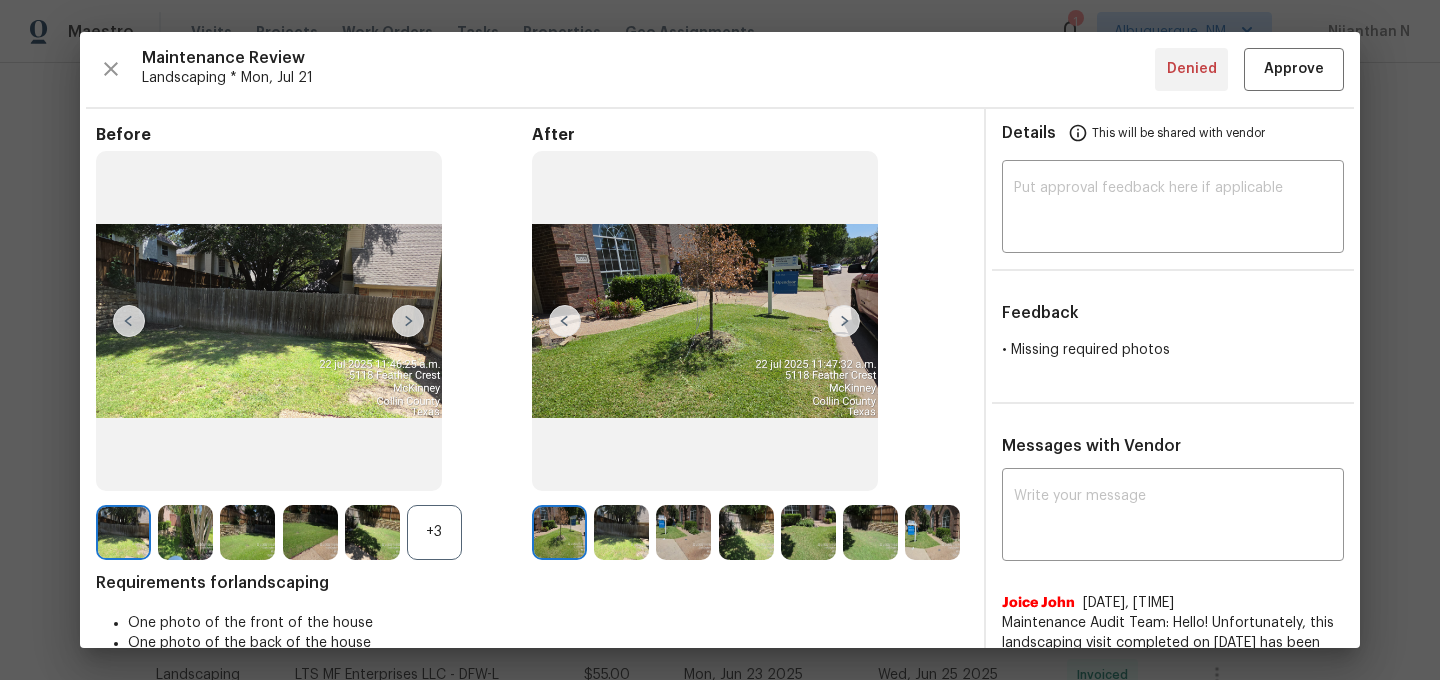 click on "+3" at bounding box center [434, 532] 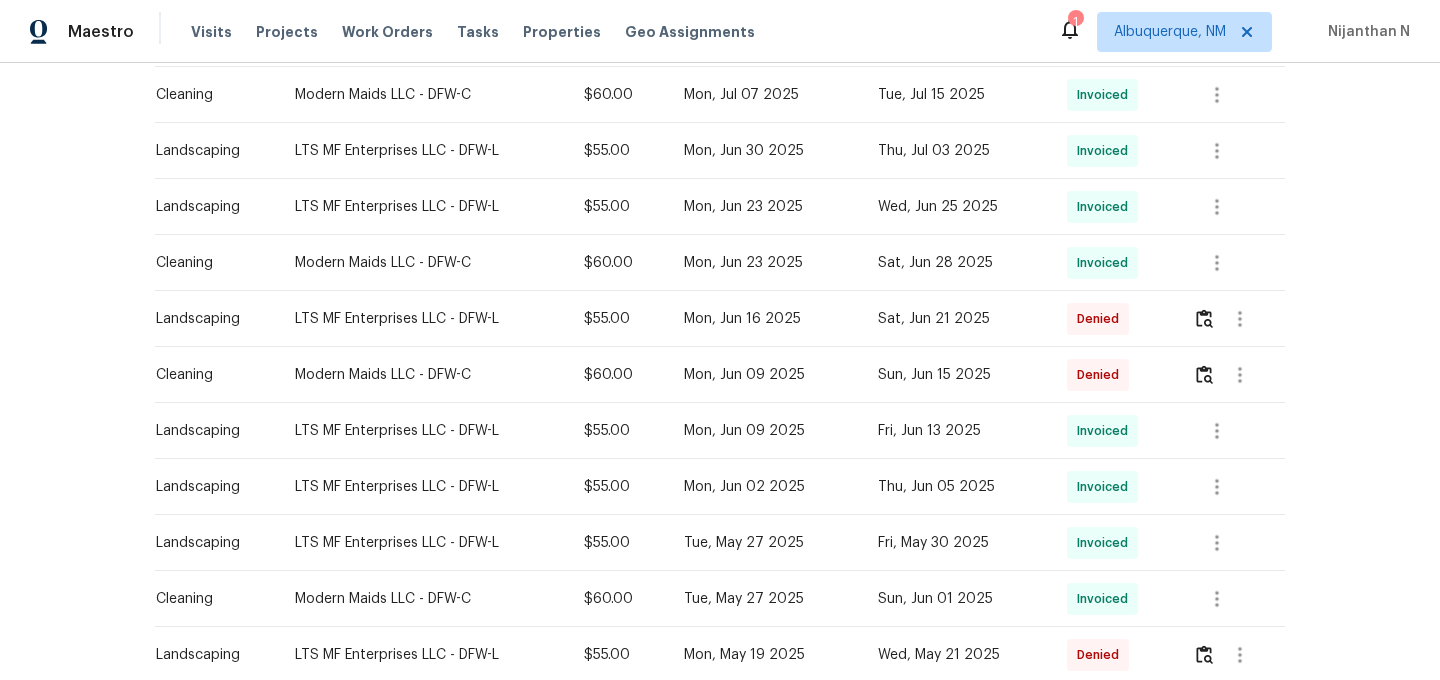 scroll, scrollTop: 962, scrollLeft: 0, axis: vertical 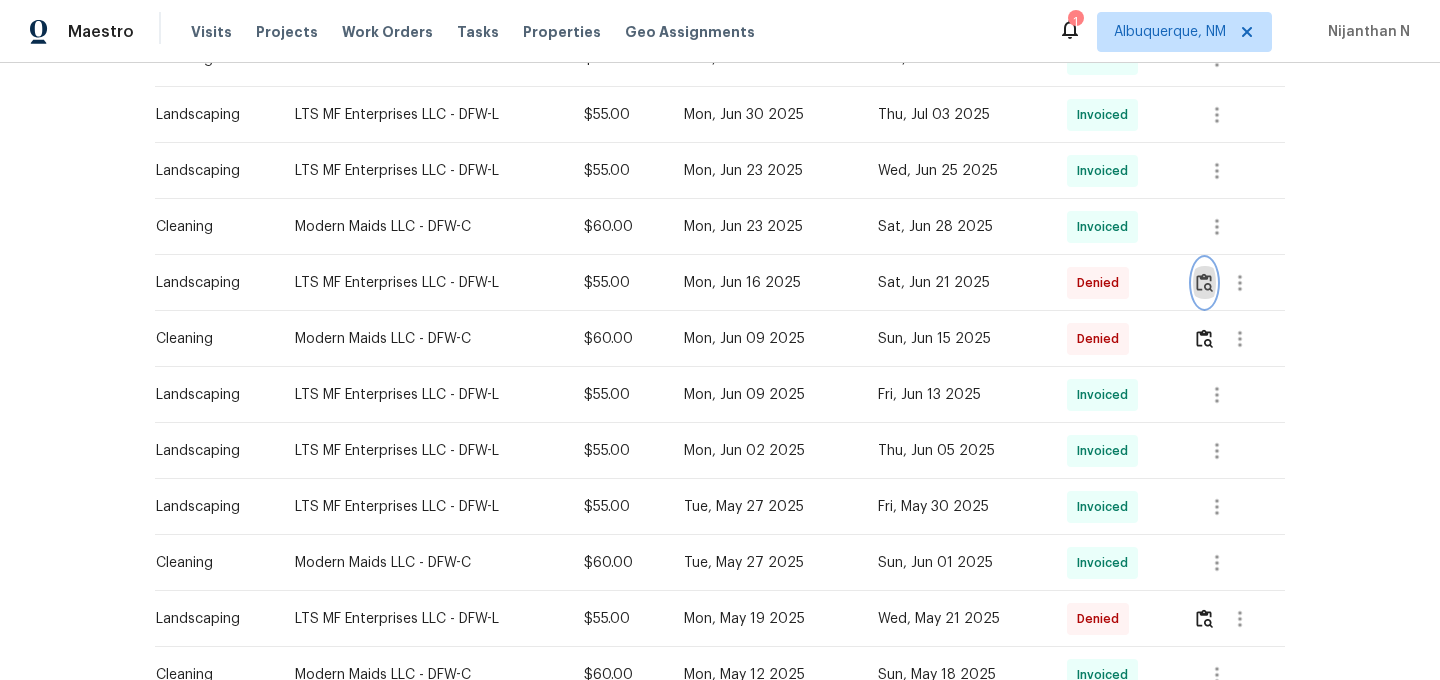 click at bounding box center [1204, 283] 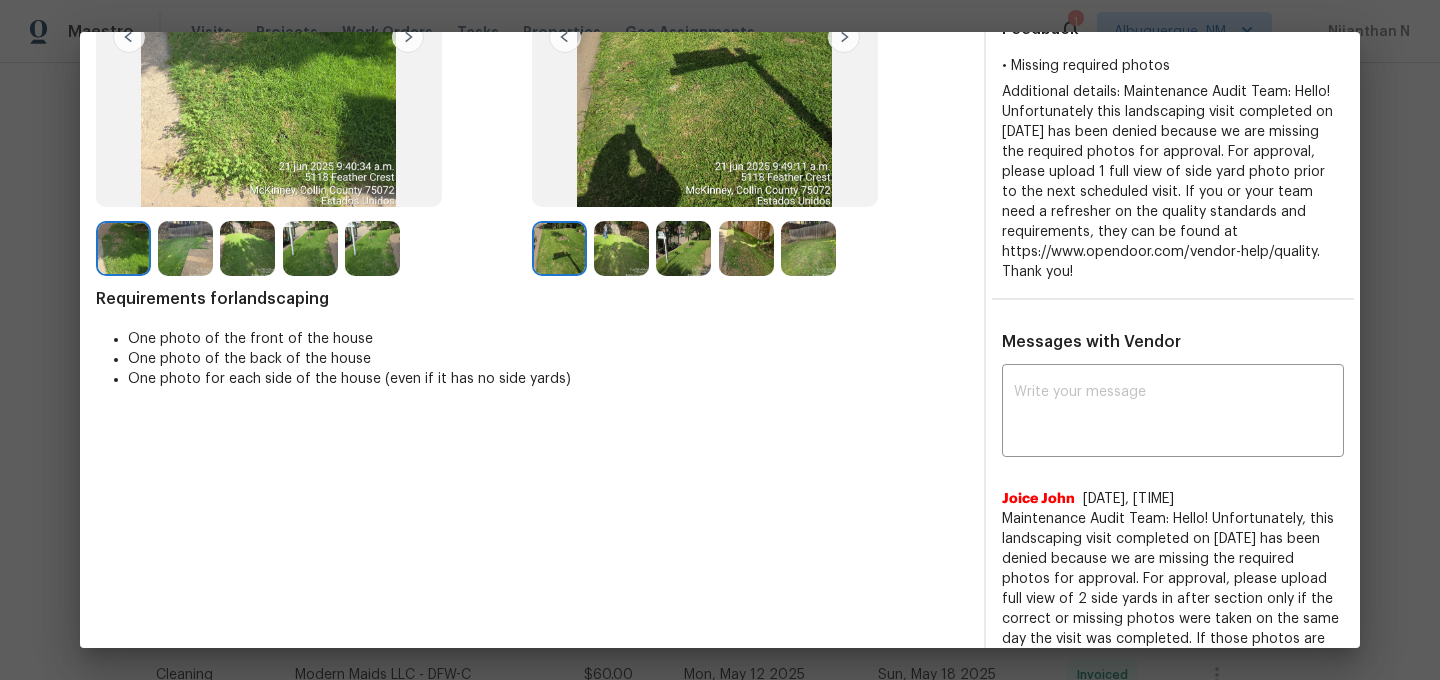 scroll, scrollTop: 345, scrollLeft: 0, axis: vertical 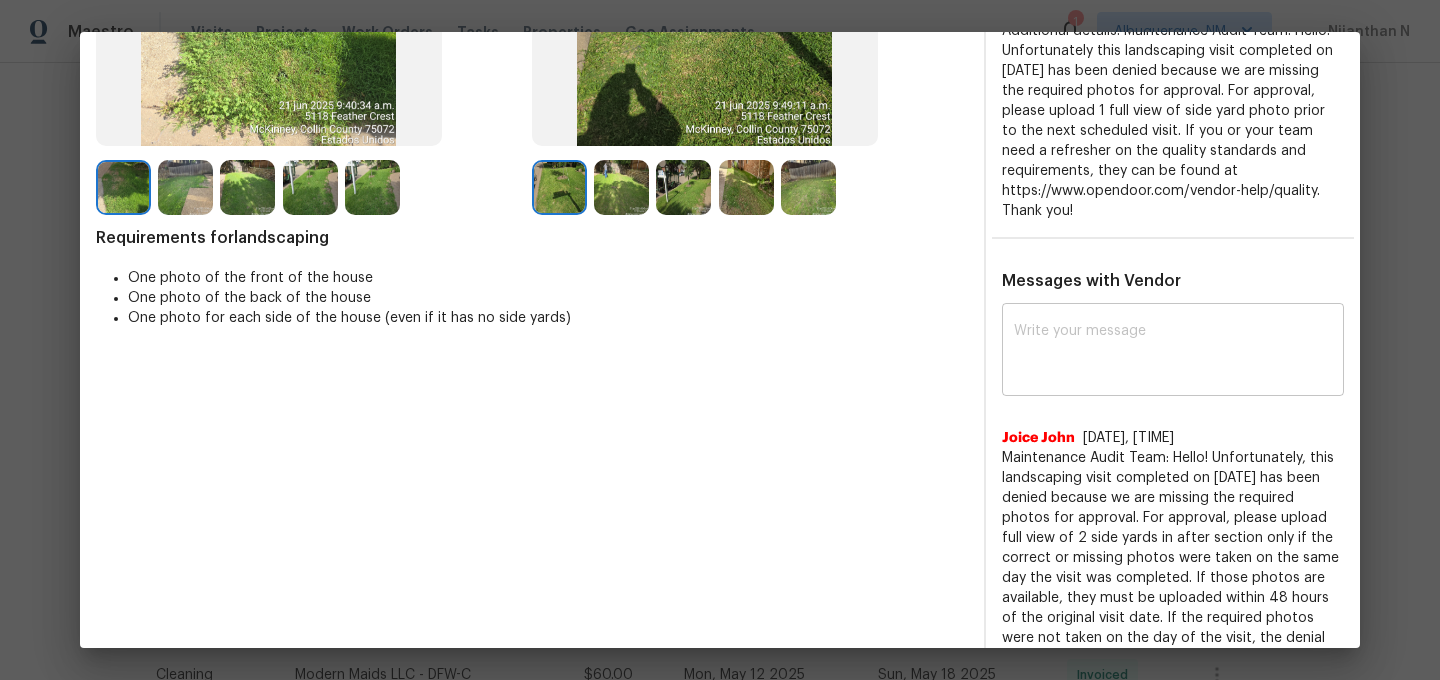 click at bounding box center (1173, 352) 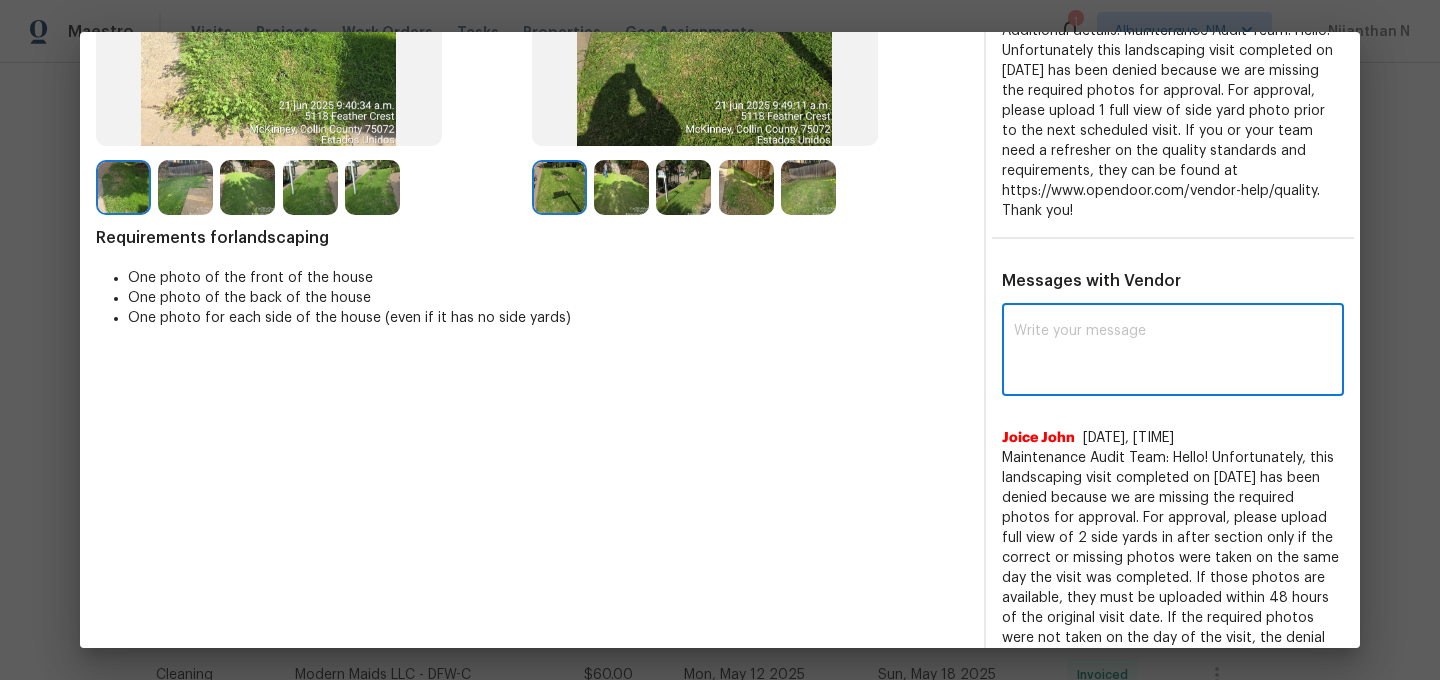 paste on "Maintenance Audit Team: Hello! Thank you for the feedback after further review this visit was approved." 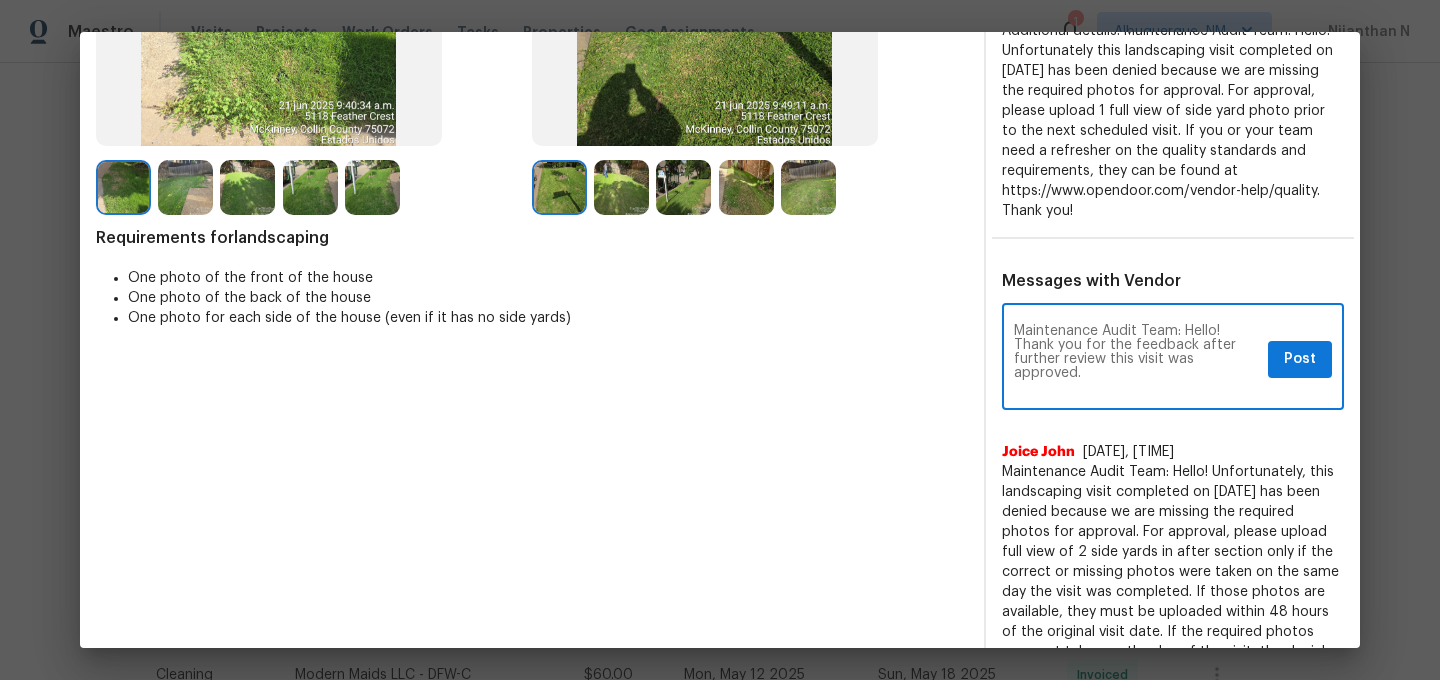 scroll, scrollTop: 0, scrollLeft: 0, axis: both 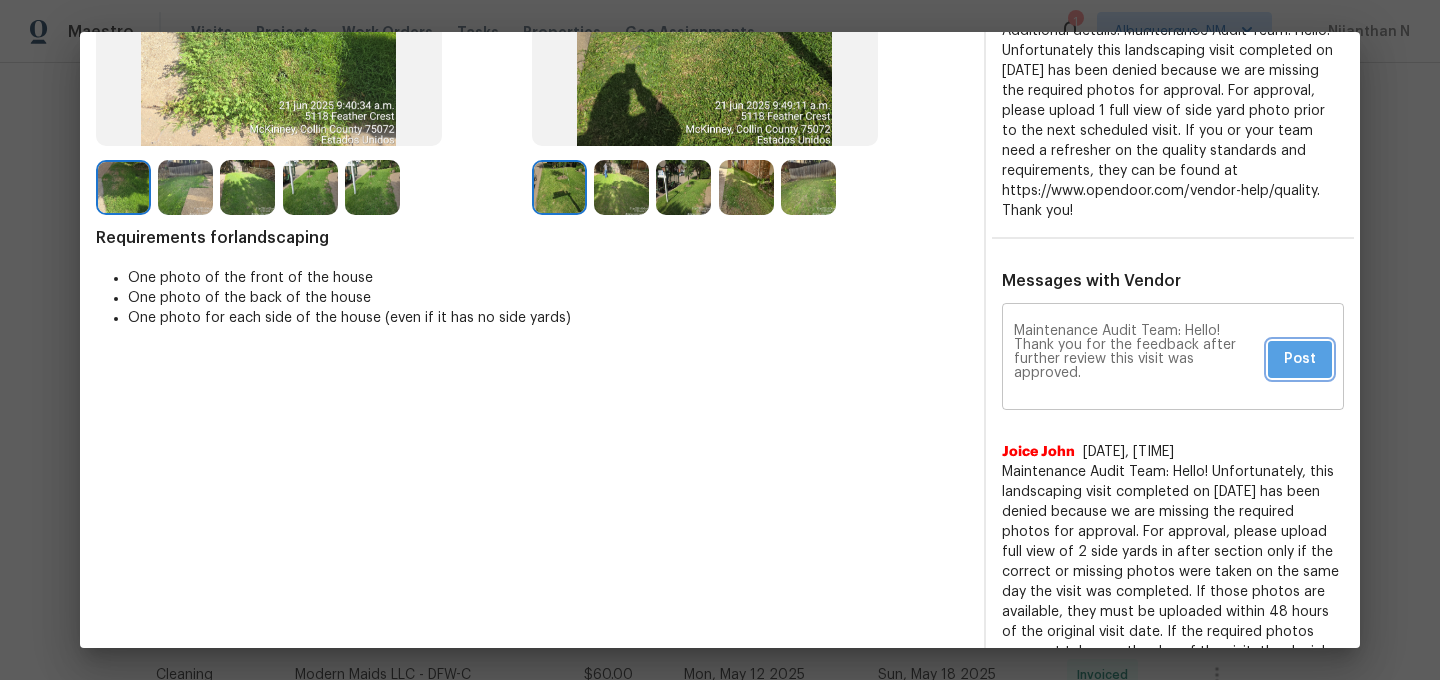click on "Post" at bounding box center [1300, 359] 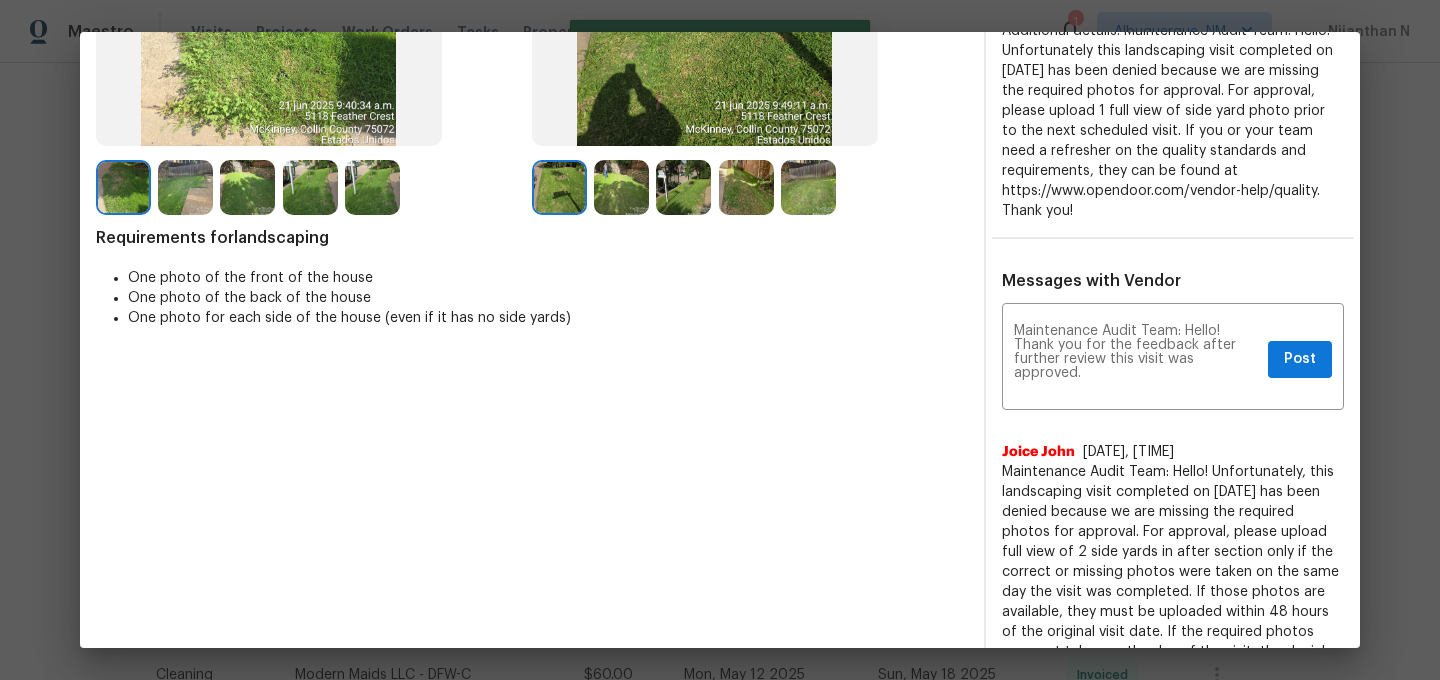 scroll, scrollTop: 0, scrollLeft: 0, axis: both 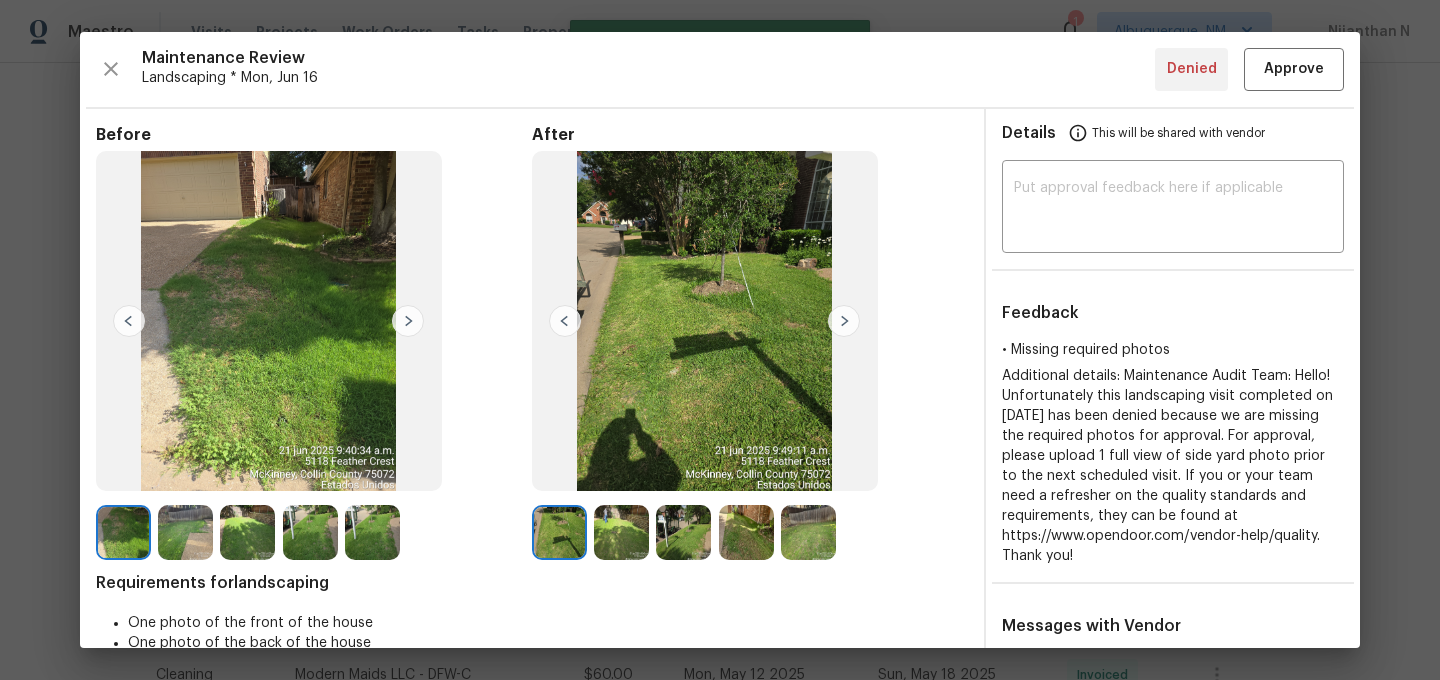 type 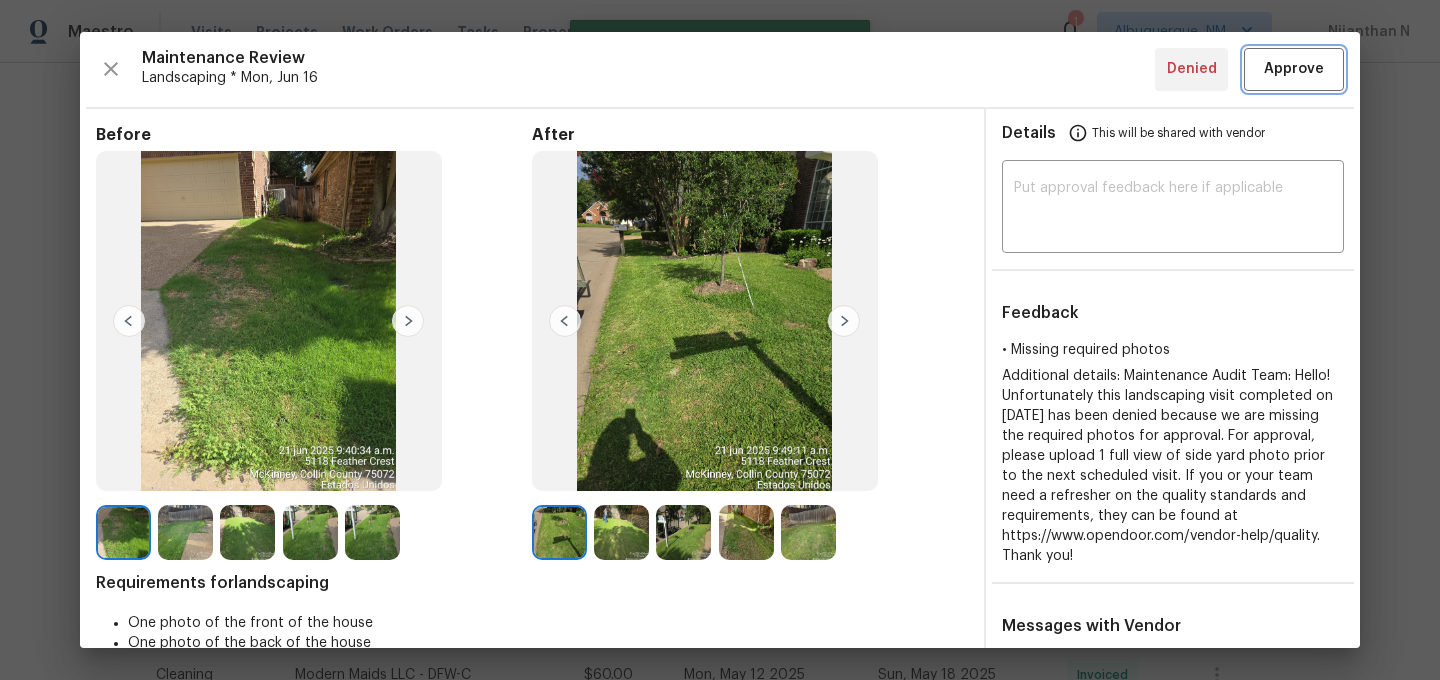 click on "Approve" at bounding box center [1294, 69] 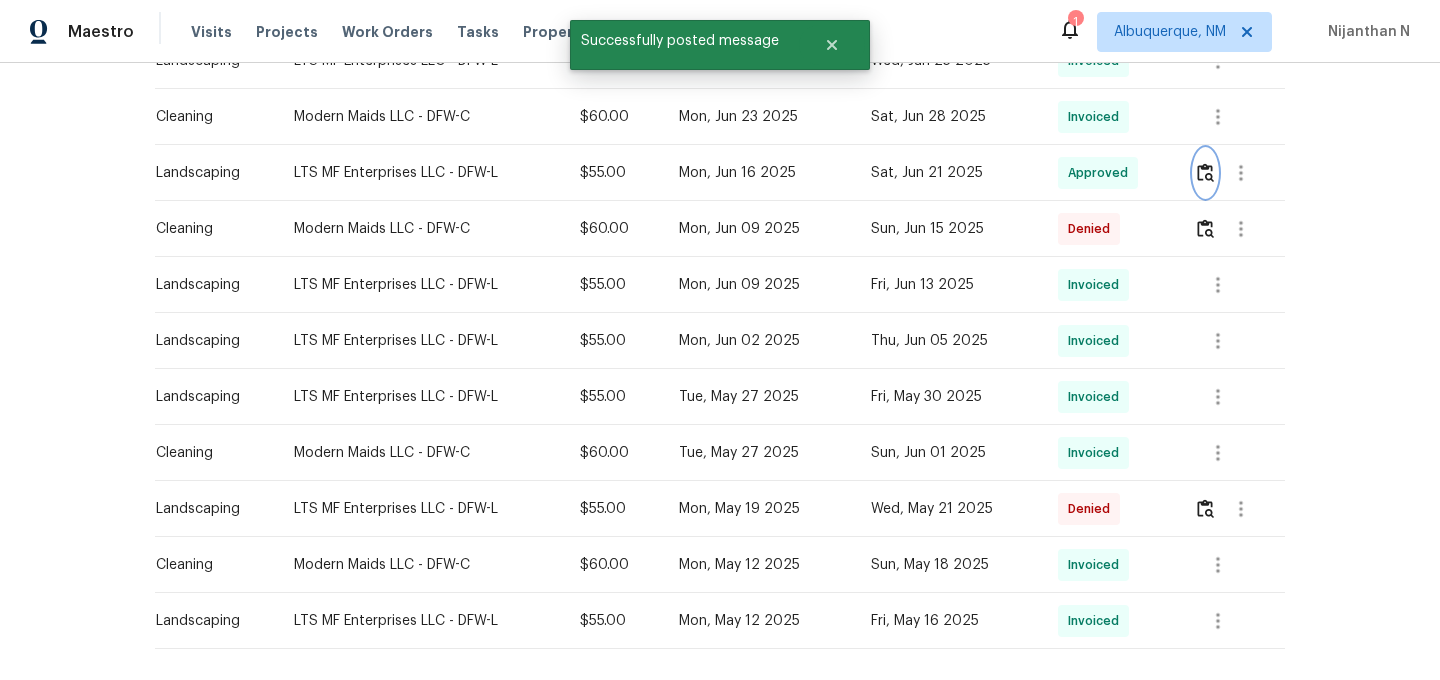 scroll, scrollTop: 1161, scrollLeft: 0, axis: vertical 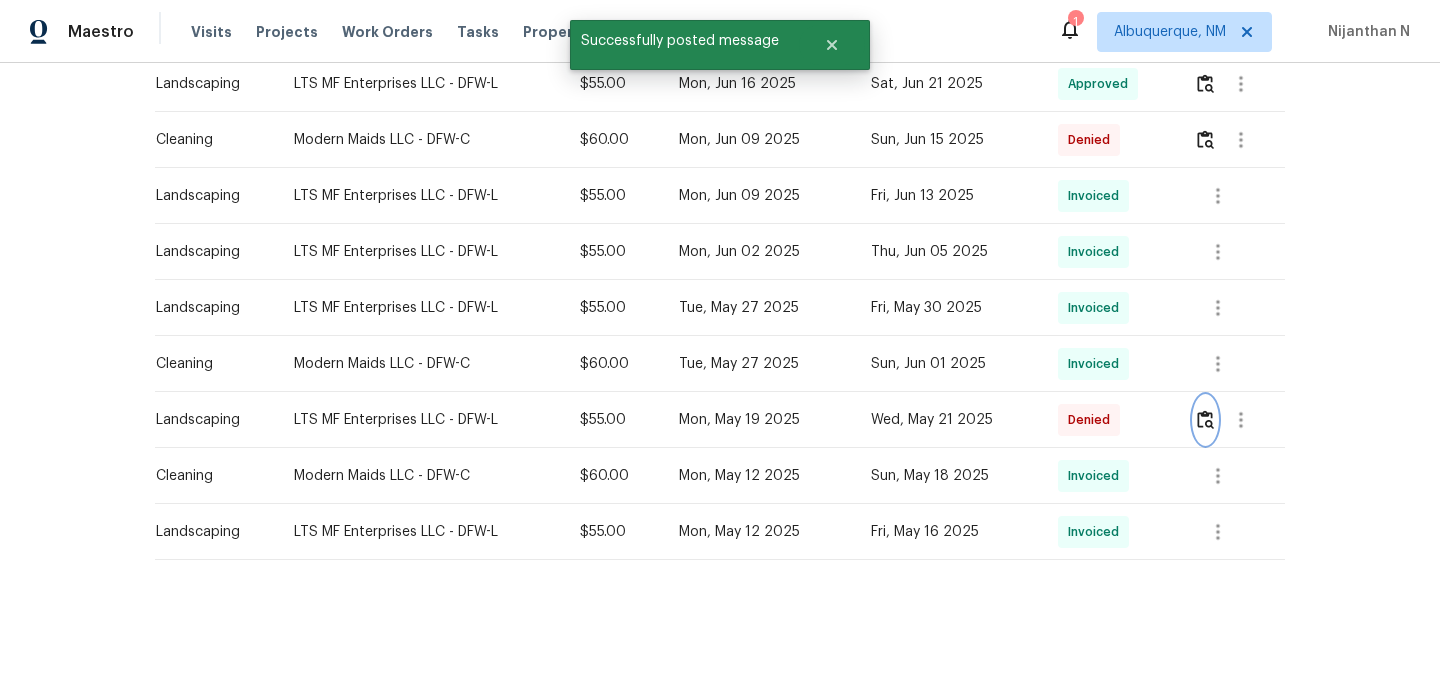 click at bounding box center (1205, 420) 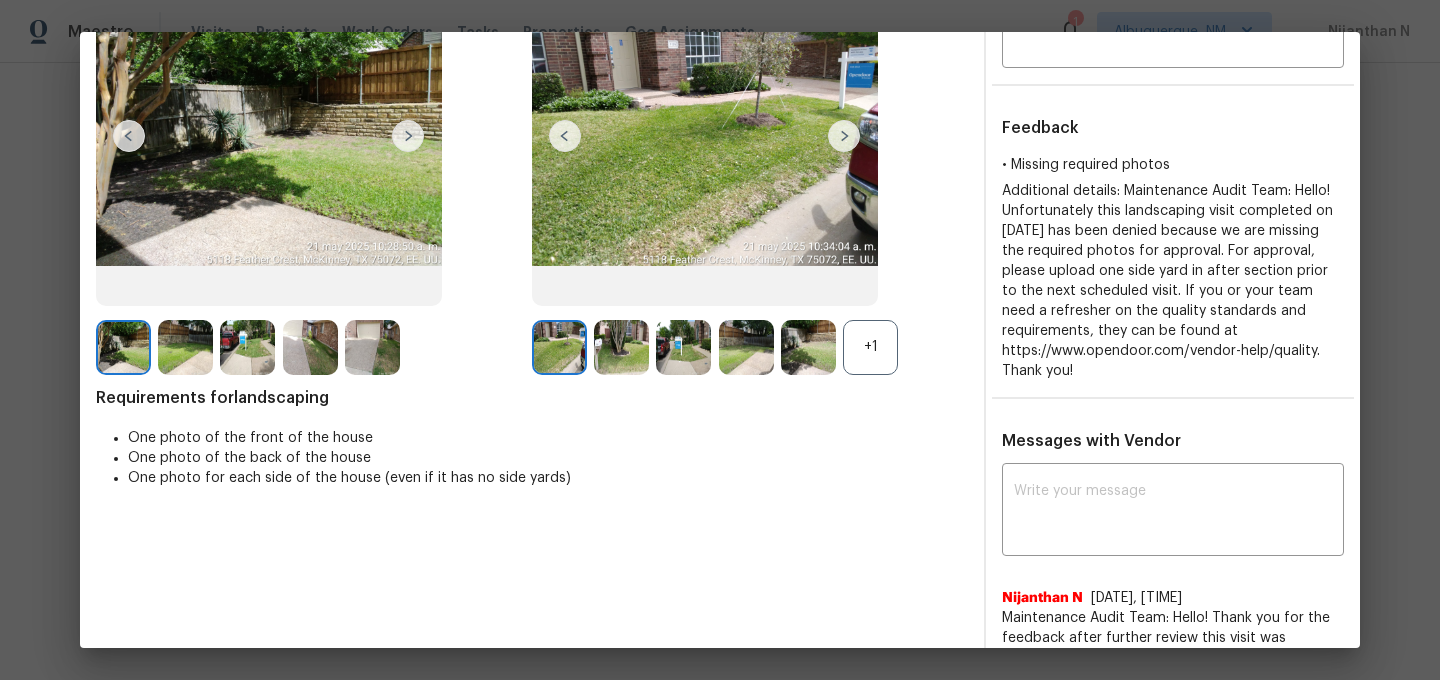 scroll, scrollTop: 12, scrollLeft: 0, axis: vertical 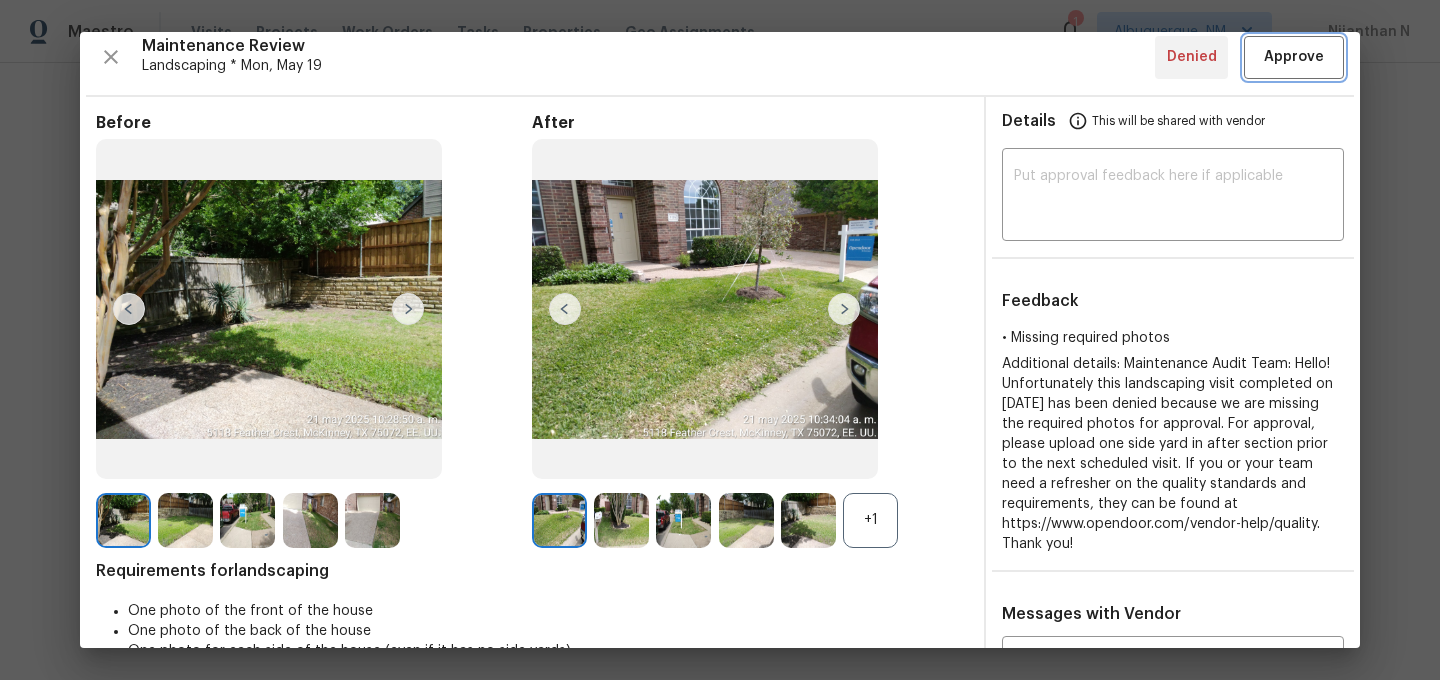 click on "Approve" at bounding box center (1294, 57) 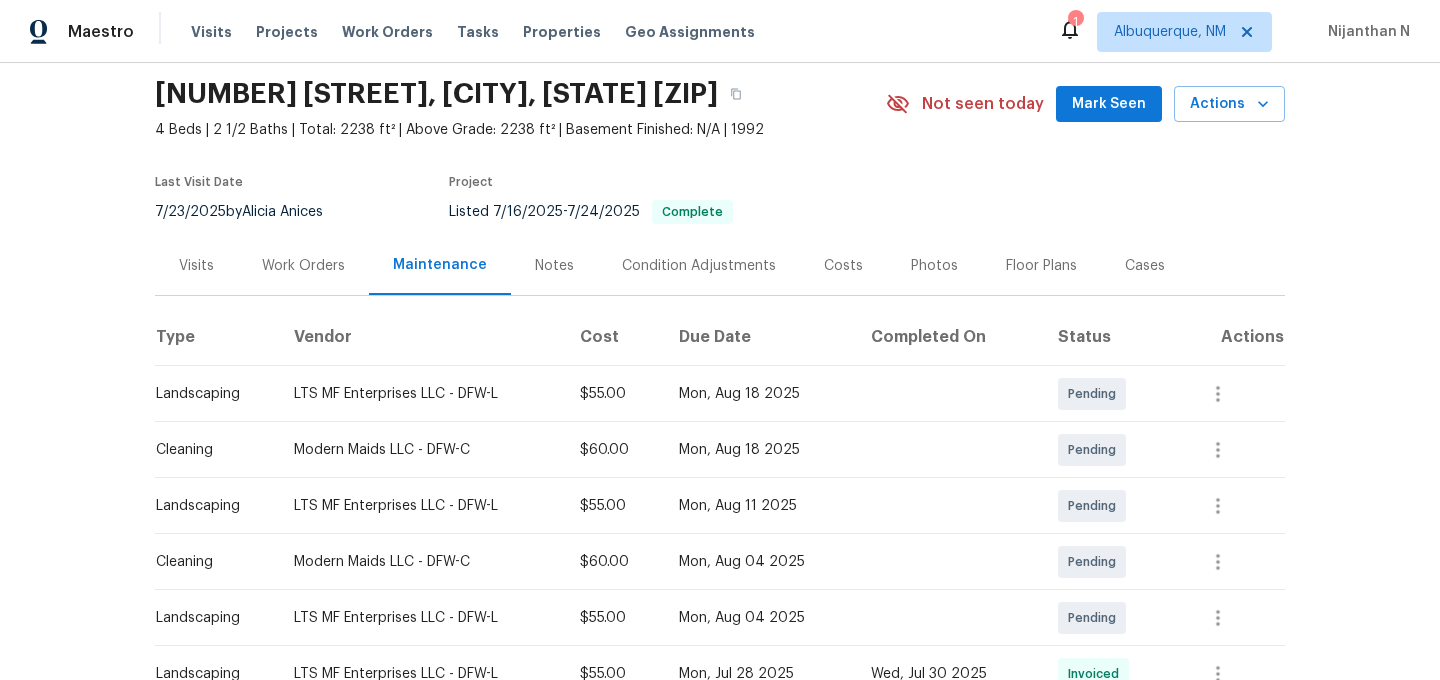 scroll, scrollTop: 0, scrollLeft: 0, axis: both 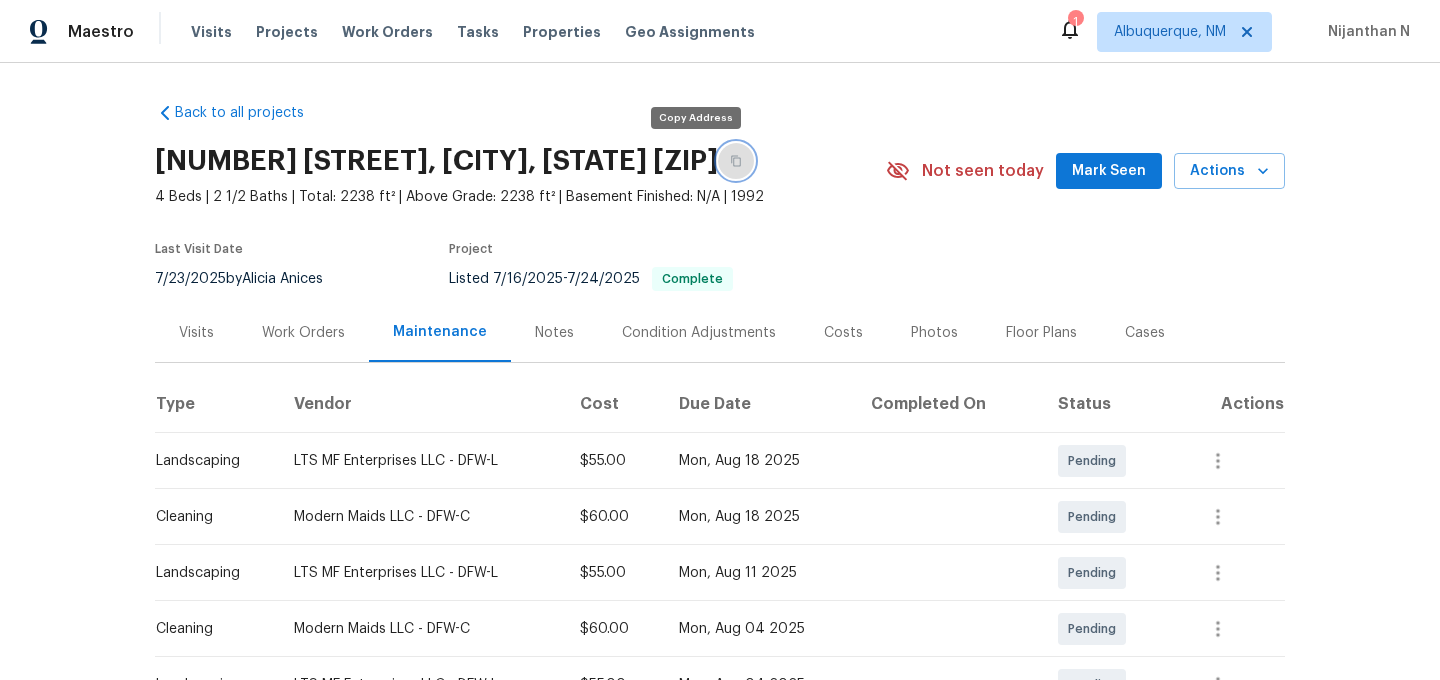click 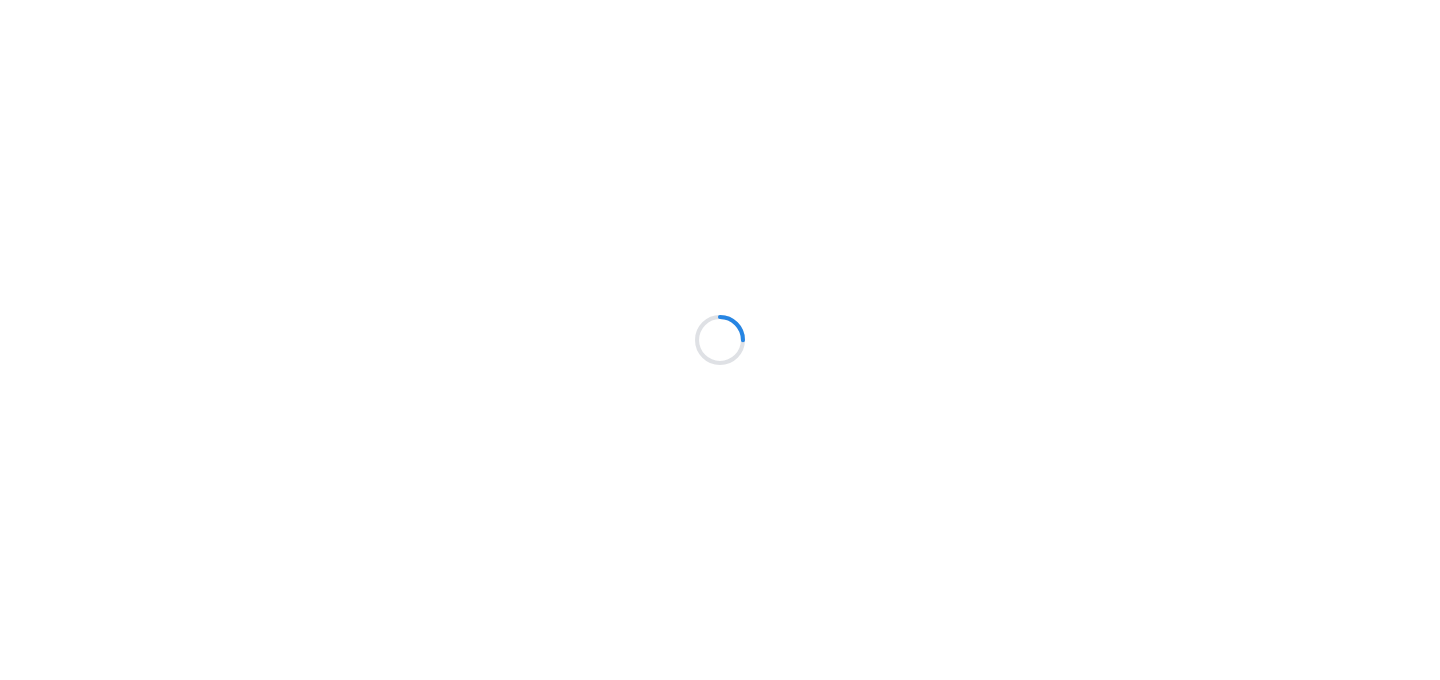 scroll, scrollTop: 0, scrollLeft: 0, axis: both 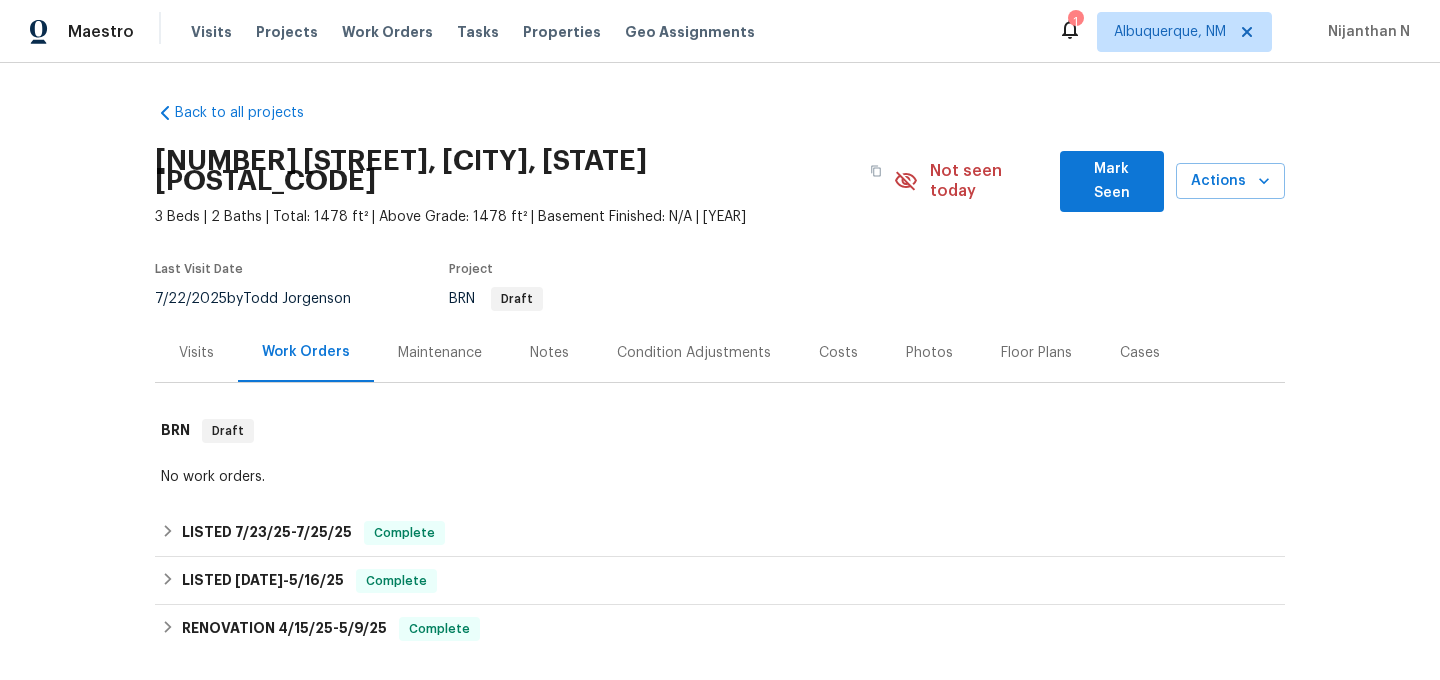 click on "Maintenance" at bounding box center (440, 352) 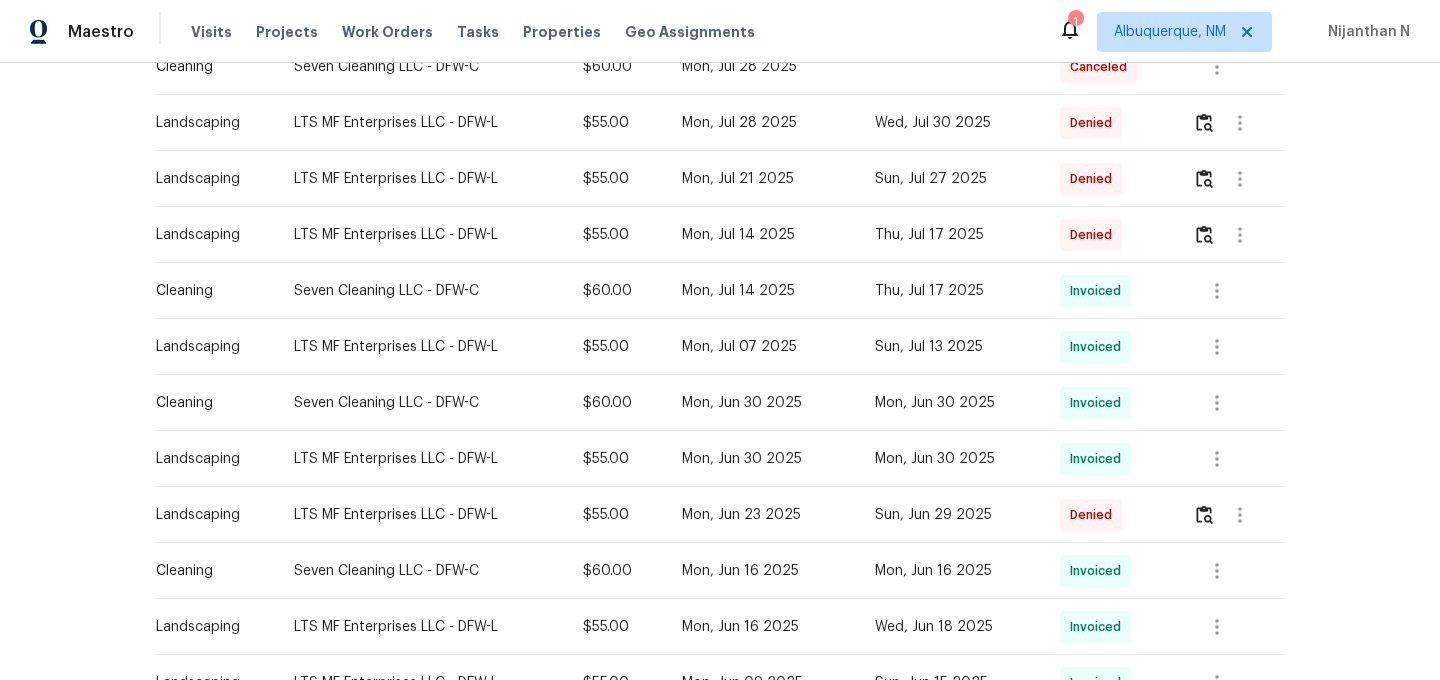 scroll, scrollTop: 588, scrollLeft: 0, axis: vertical 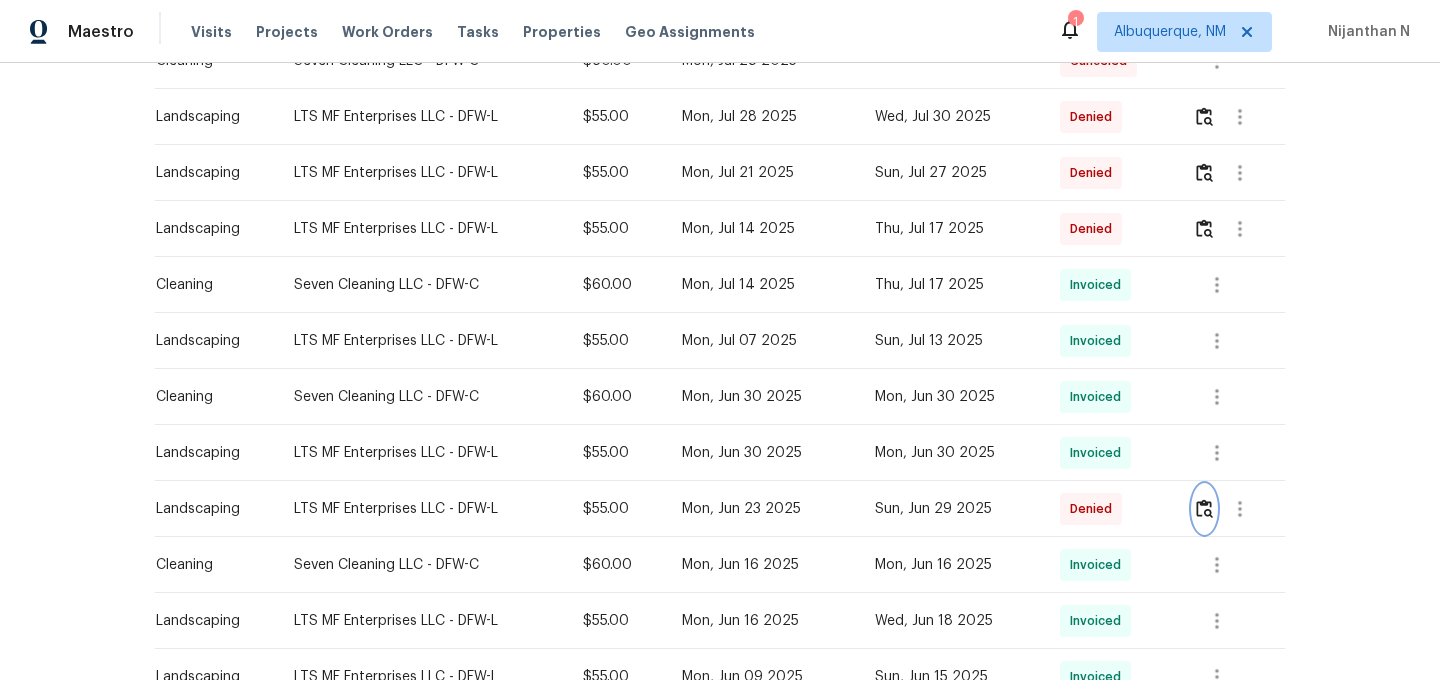 click at bounding box center (1204, 508) 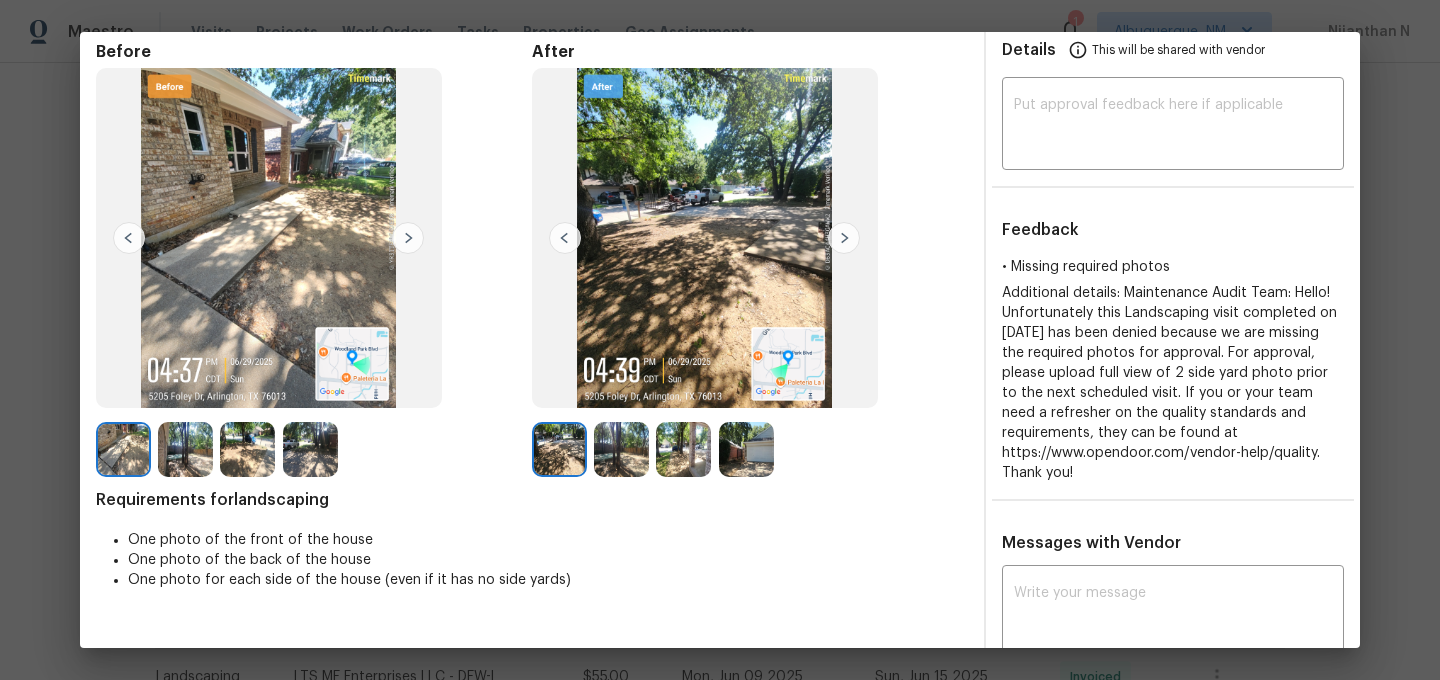 scroll, scrollTop: 27, scrollLeft: 0, axis: vertical 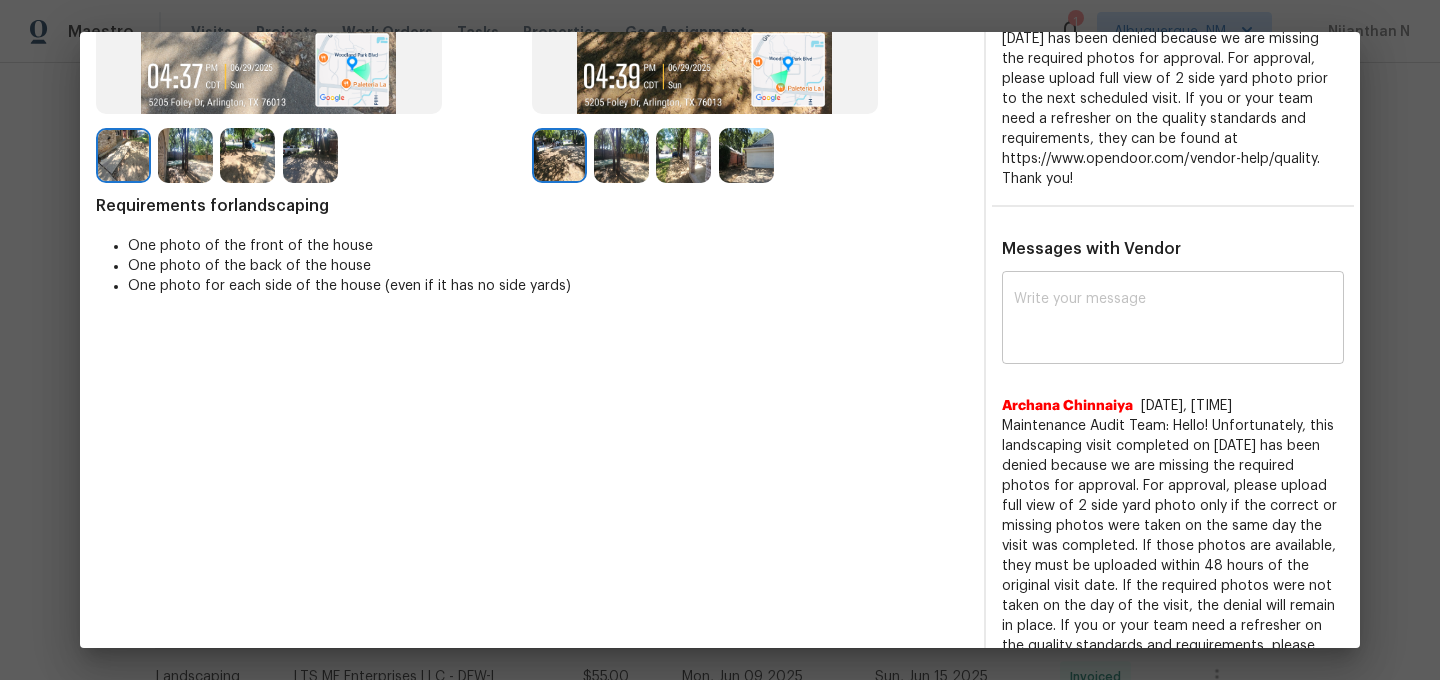click at bounding box center [1173, 320] 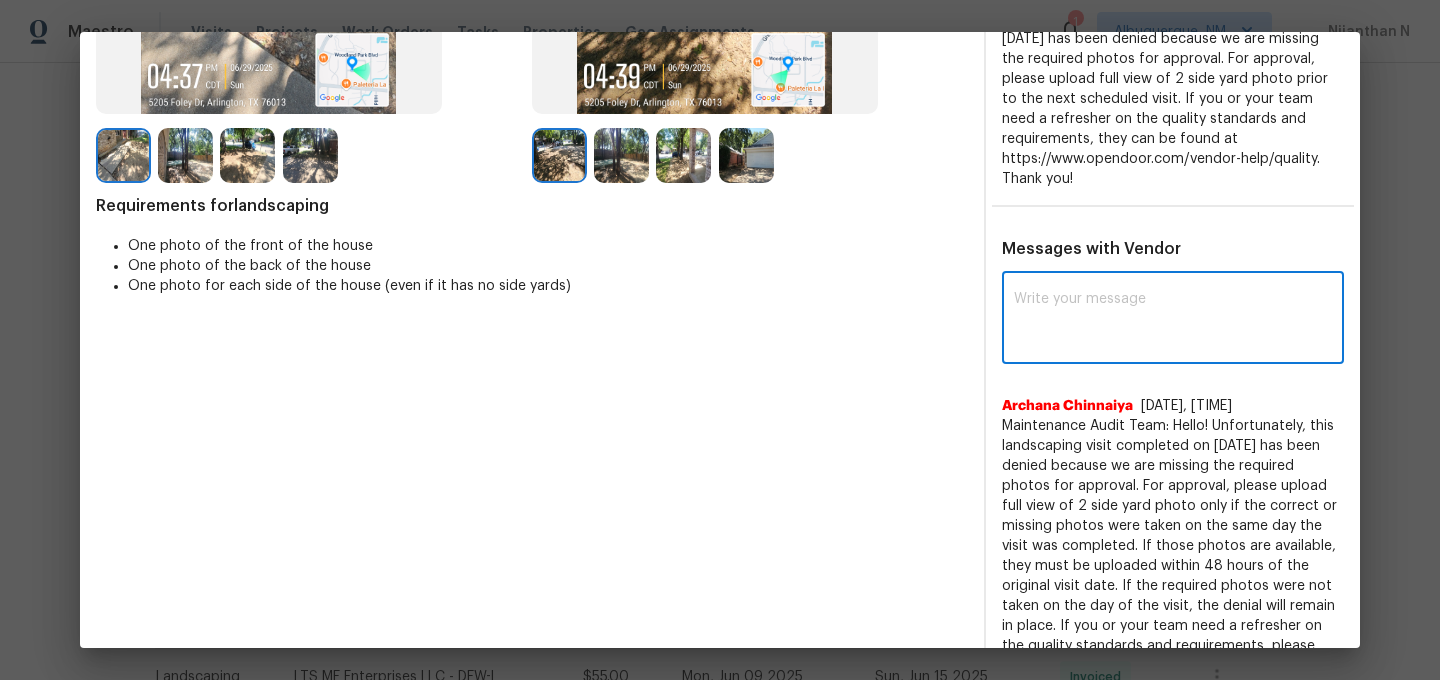 paste on "Maintenance Audit Team: Hello! Thank you for the feedback after further review this visit was approved." 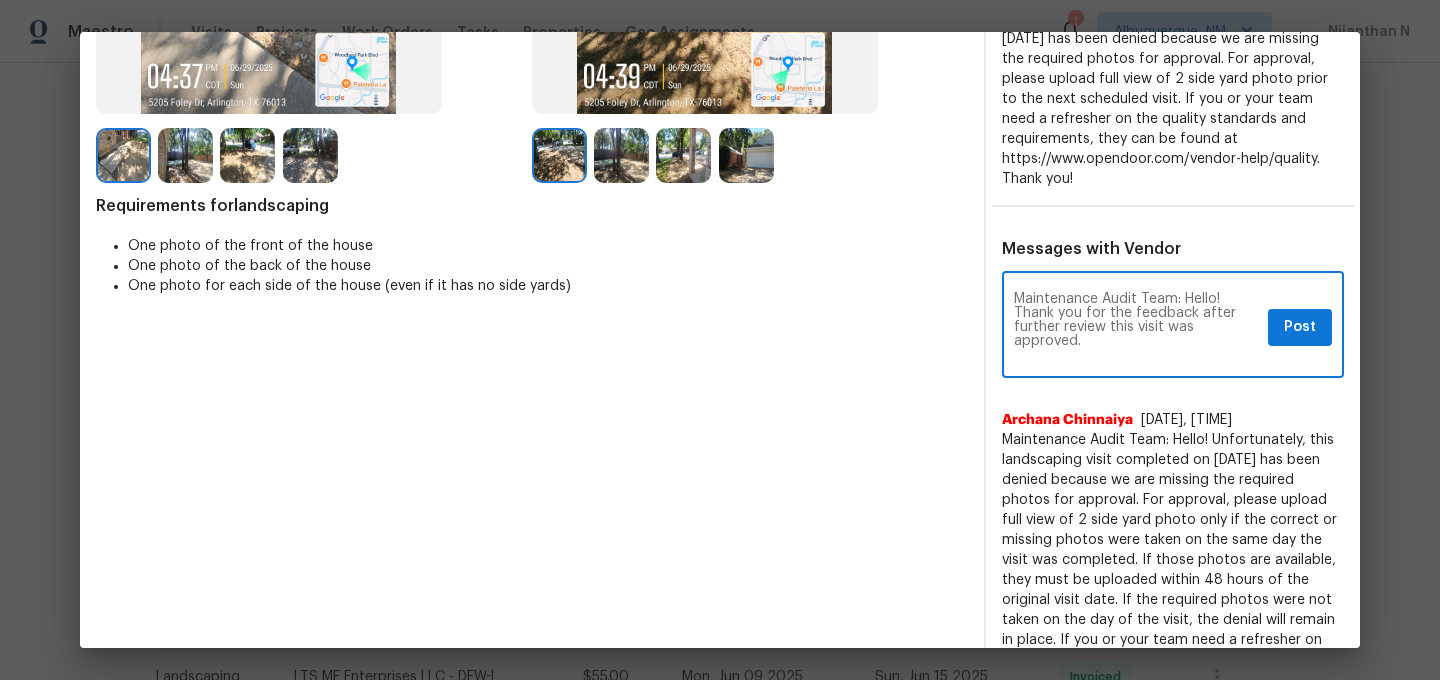 scroll, scrollTop: 0, scrollLeft: 0, axis: both 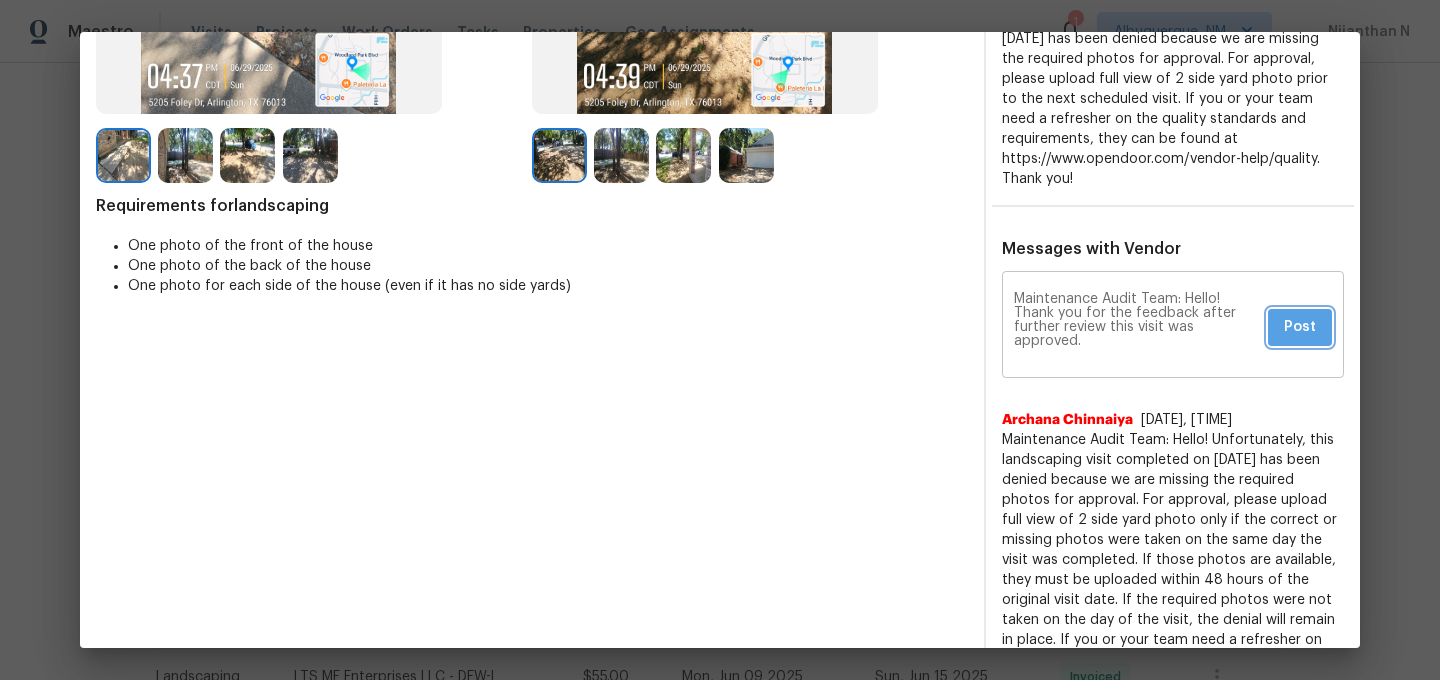 click on "Post" at bounding box center (1300, 327) 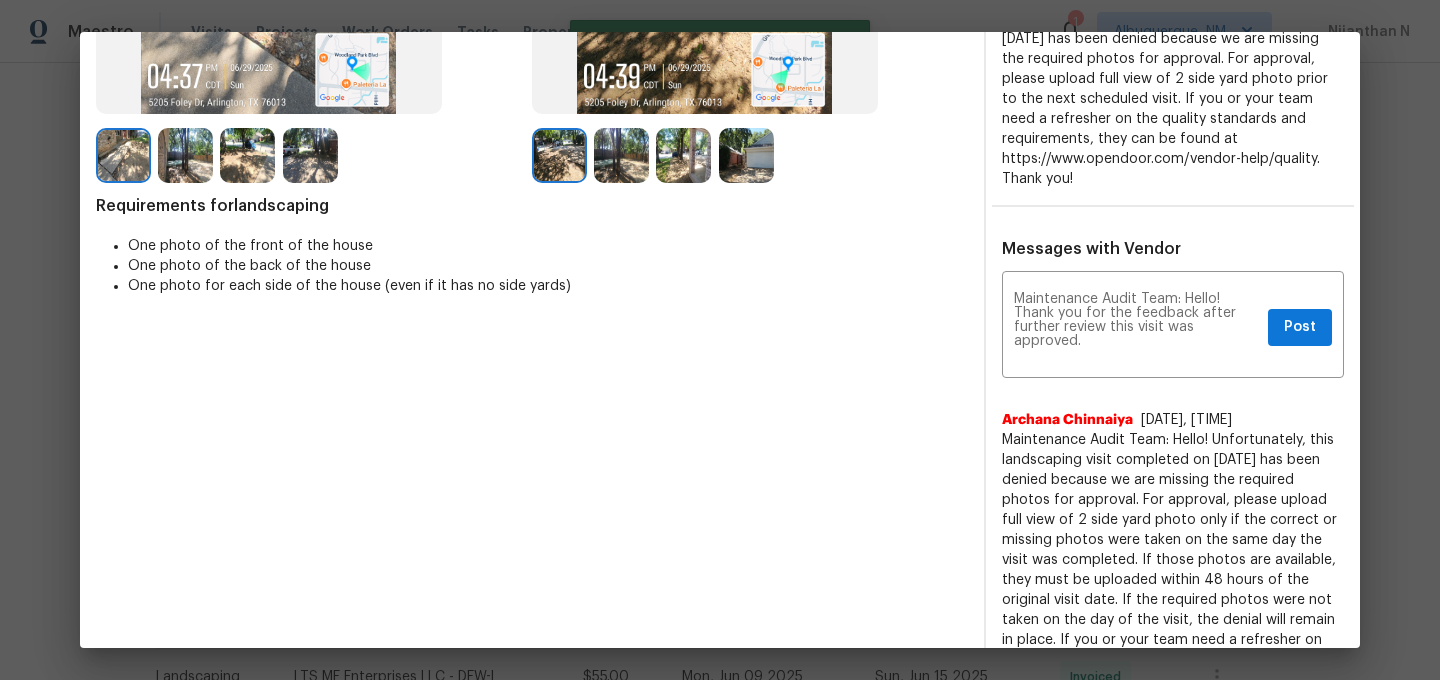 scroll, scrollTop: 0, scrollLeft: 0, axis: both 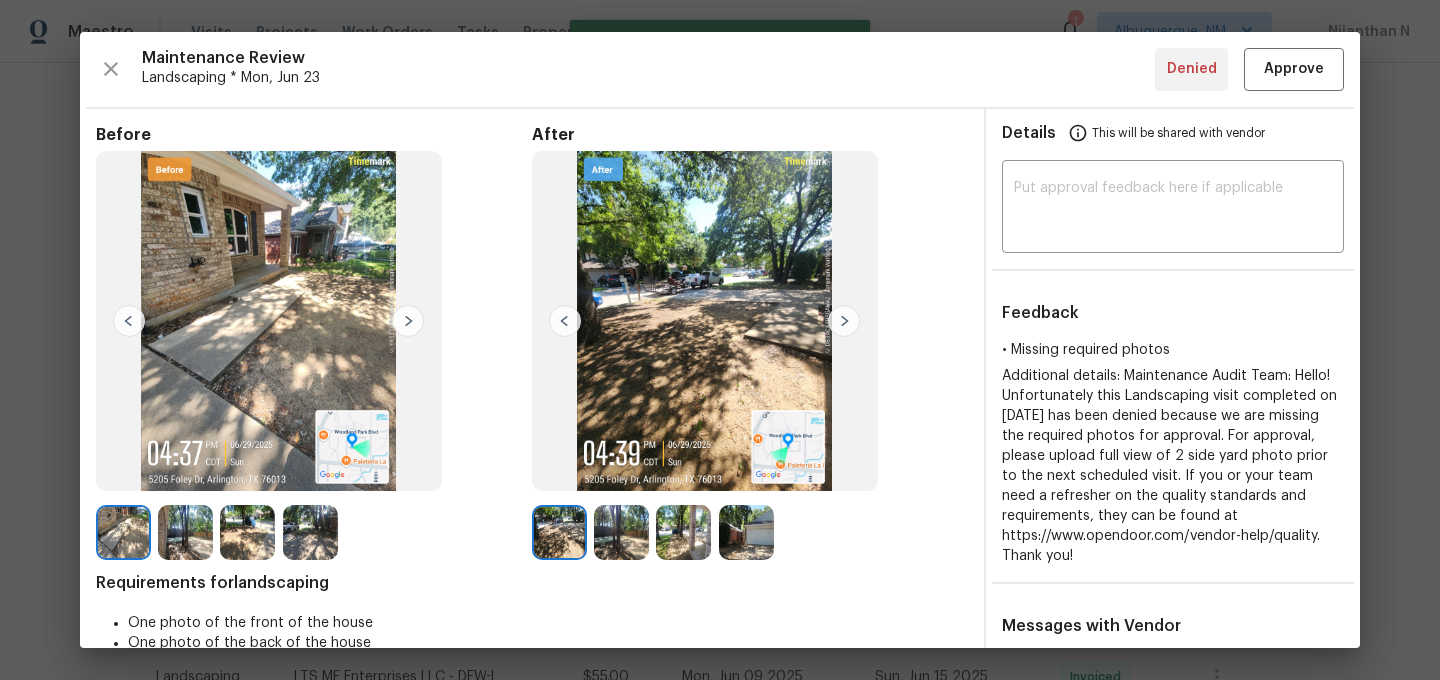 type 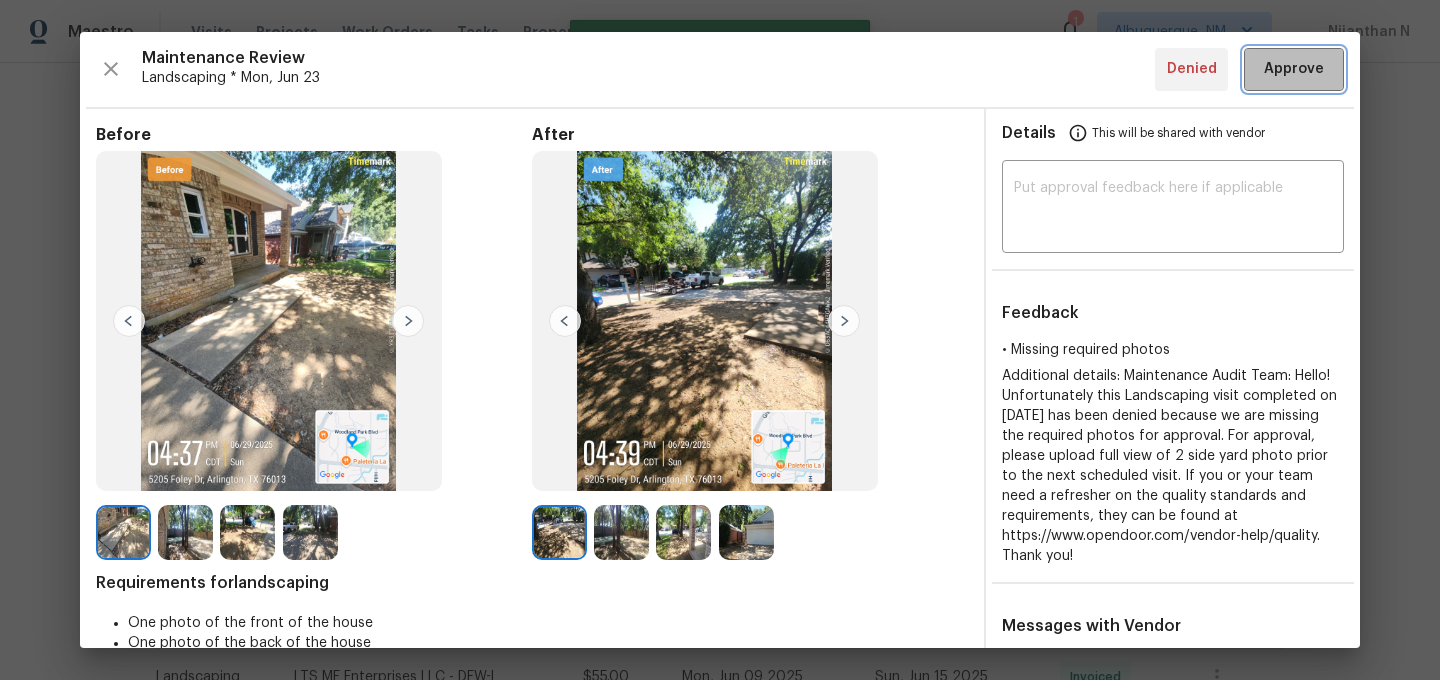 click on "Approve" at bounding box center (1294, 69) 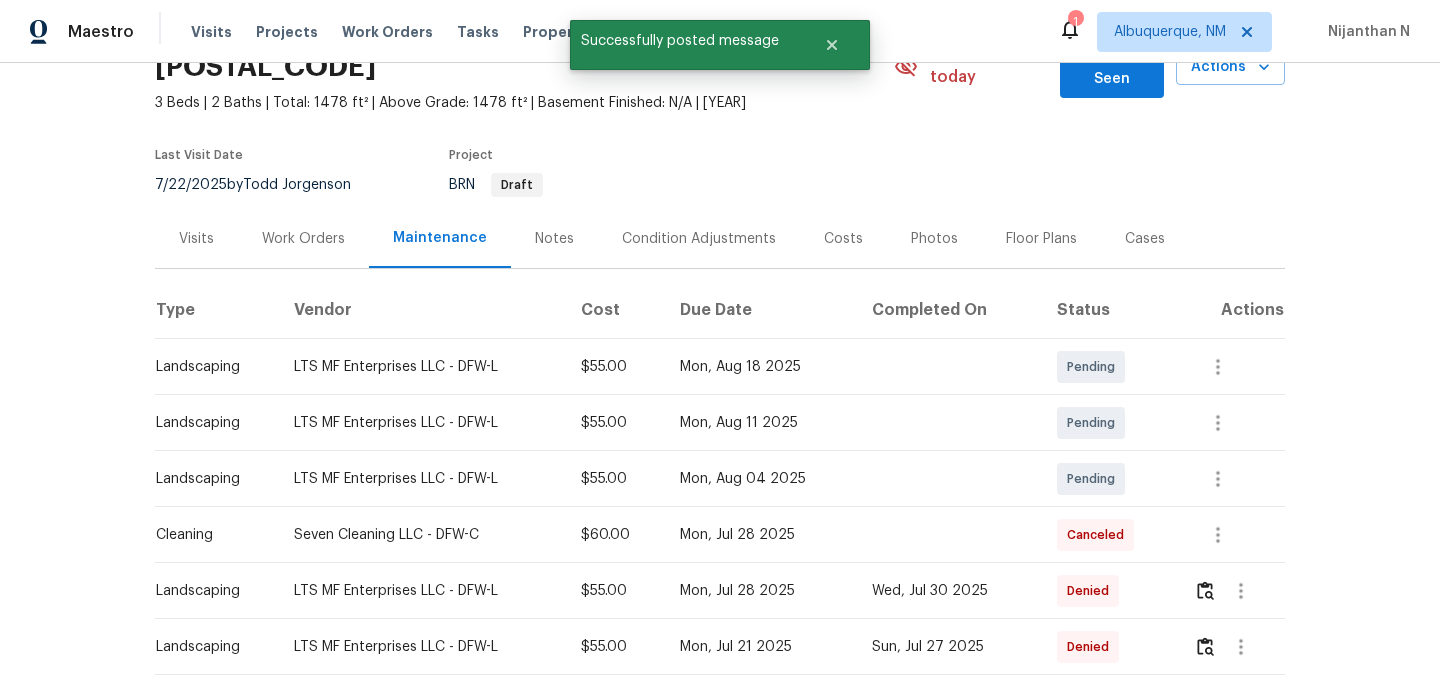 scroll, scrollTop: 0, scrollLeft: 0, axis: both 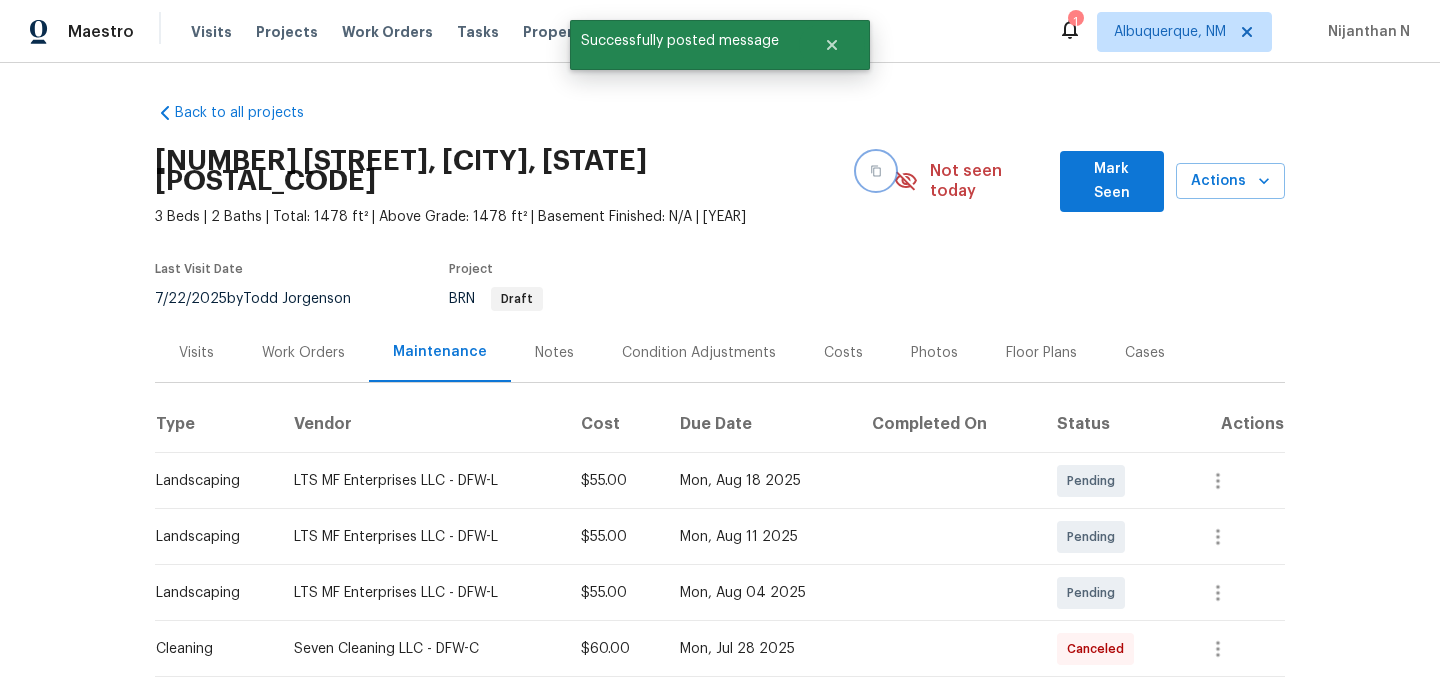 click 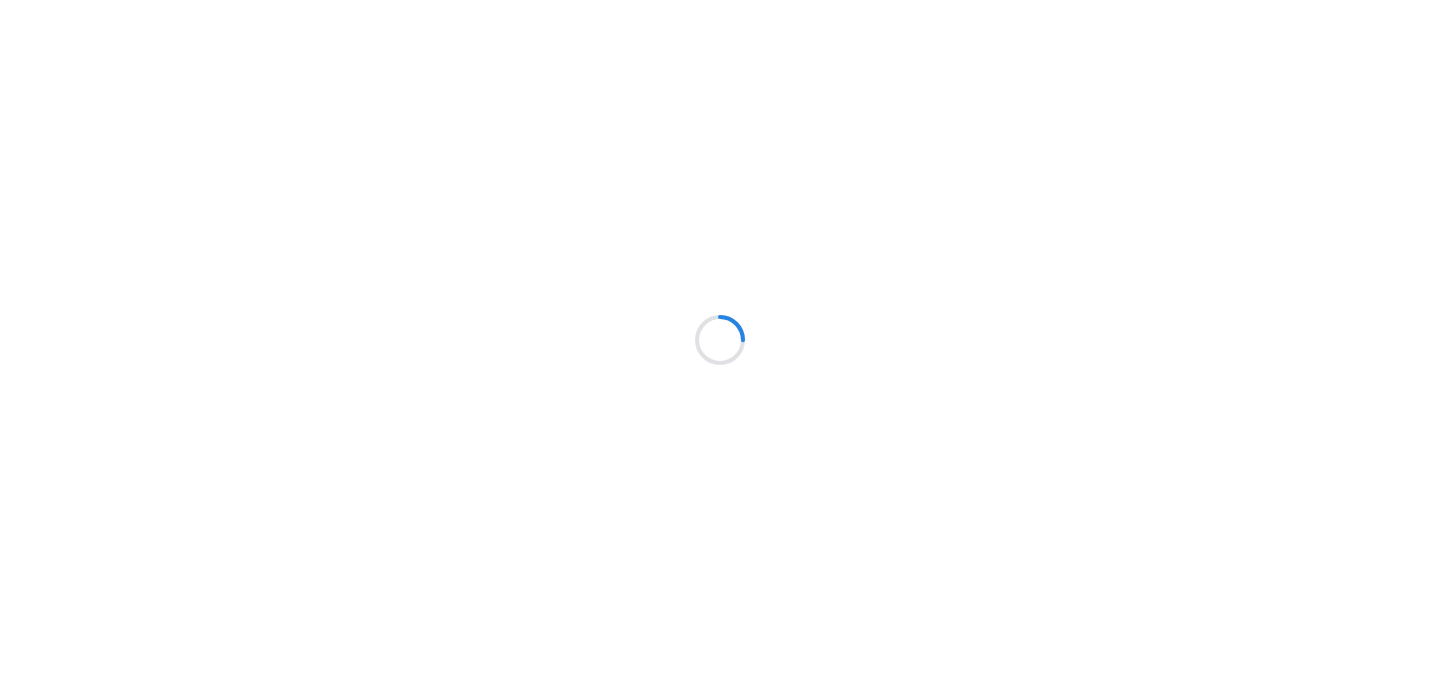 scroll, scrollTop: 0, scrollLeft: 0, axis: both 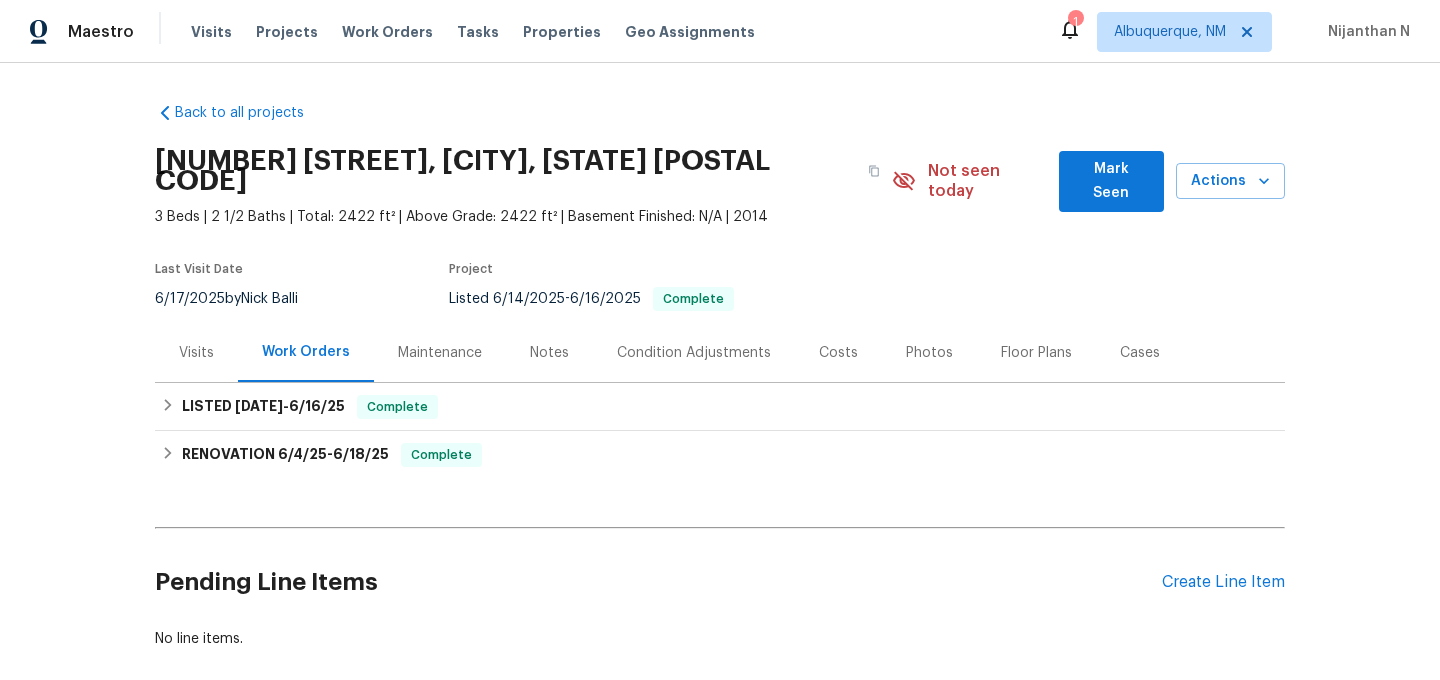 click on "Maintenance" at bounding box center (440, 353) 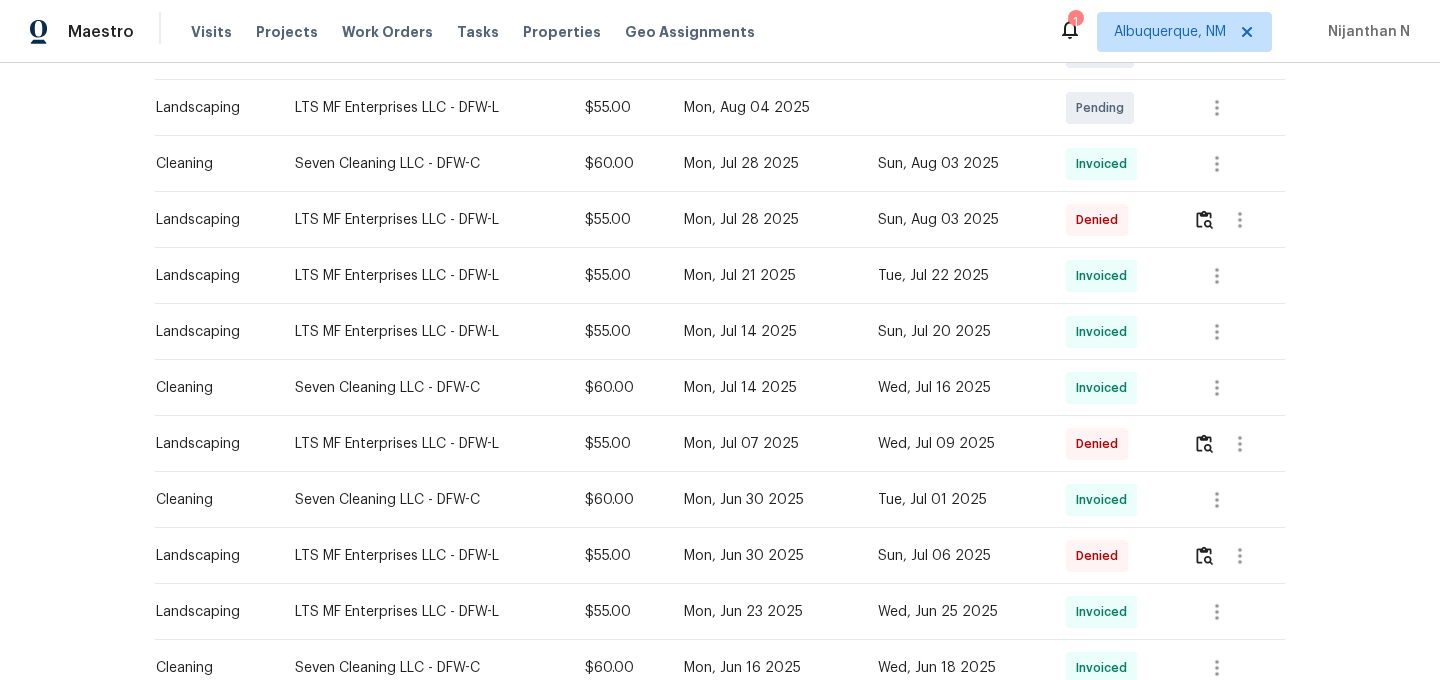 scroll, scrollTop: 552, scrollLeft: 0, axis: vertical 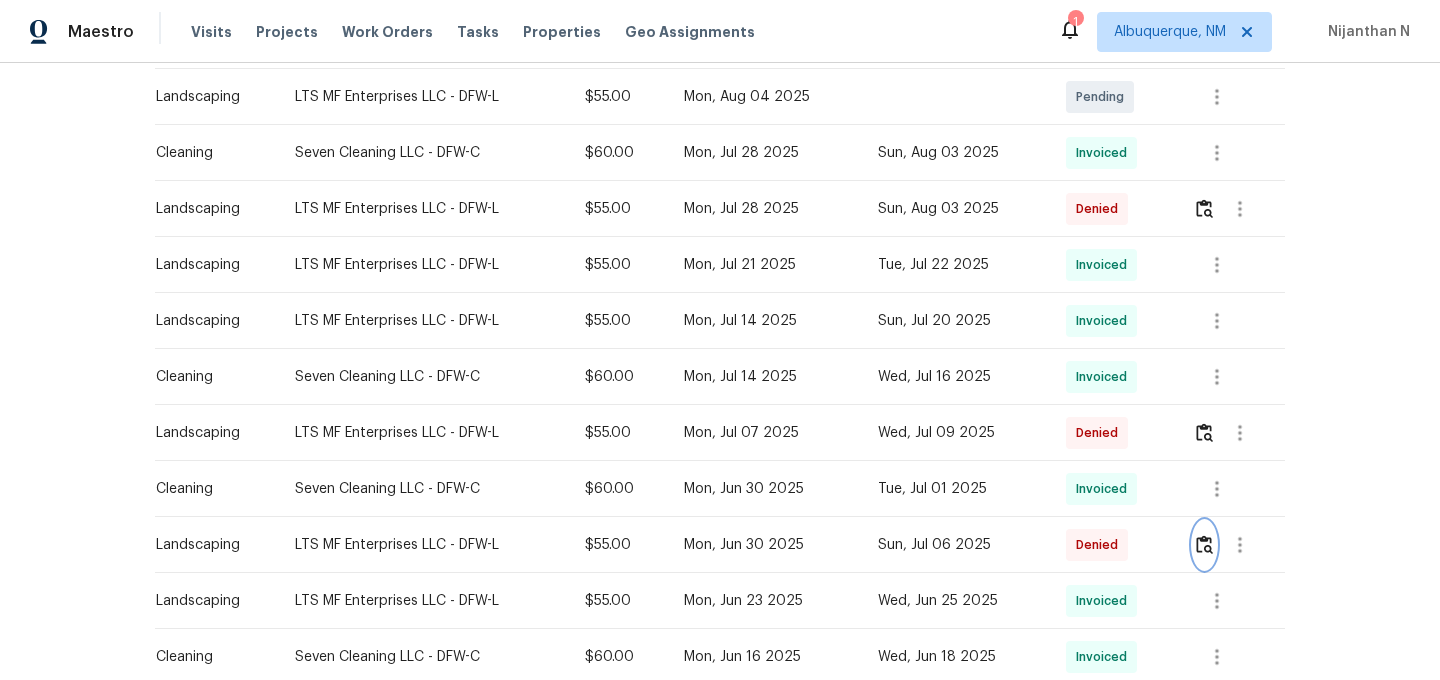 click at bounding box center [1204, 544] 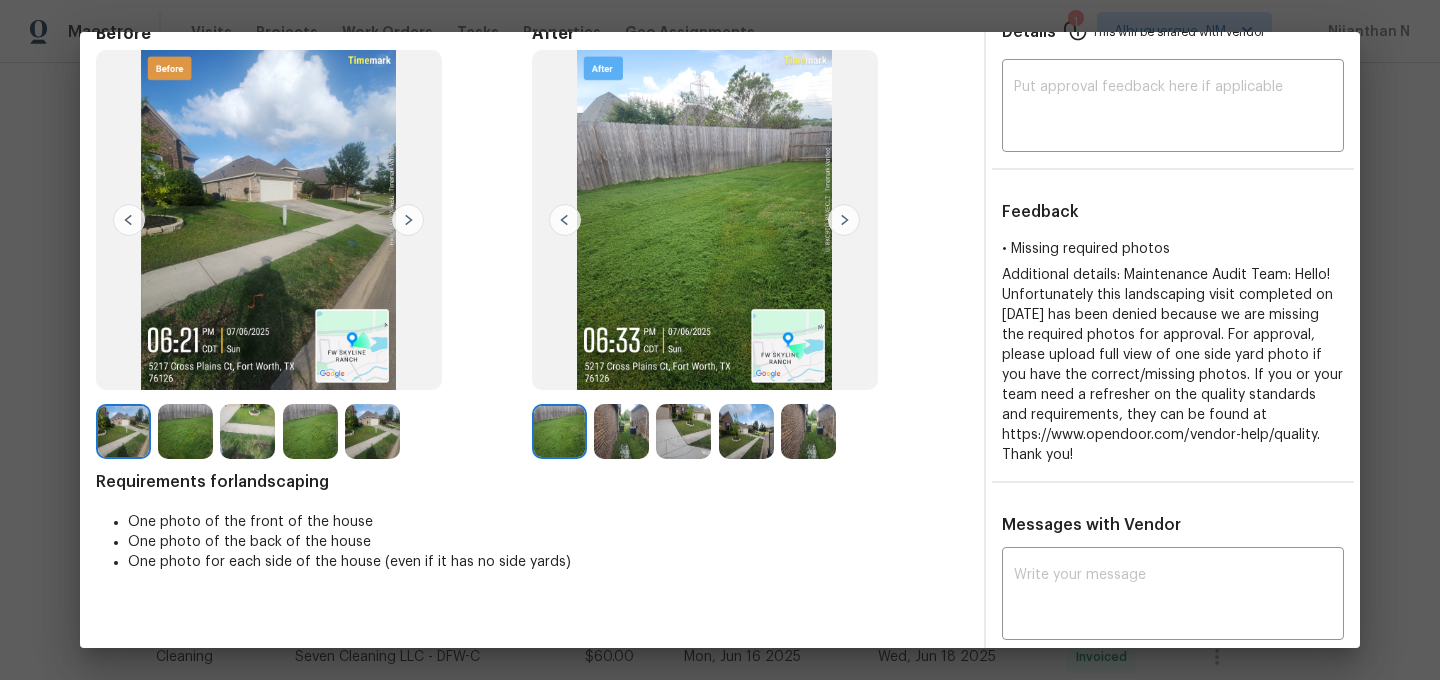 scroll, scrollTop: 322, scrollLeft: 0, axis: vertical 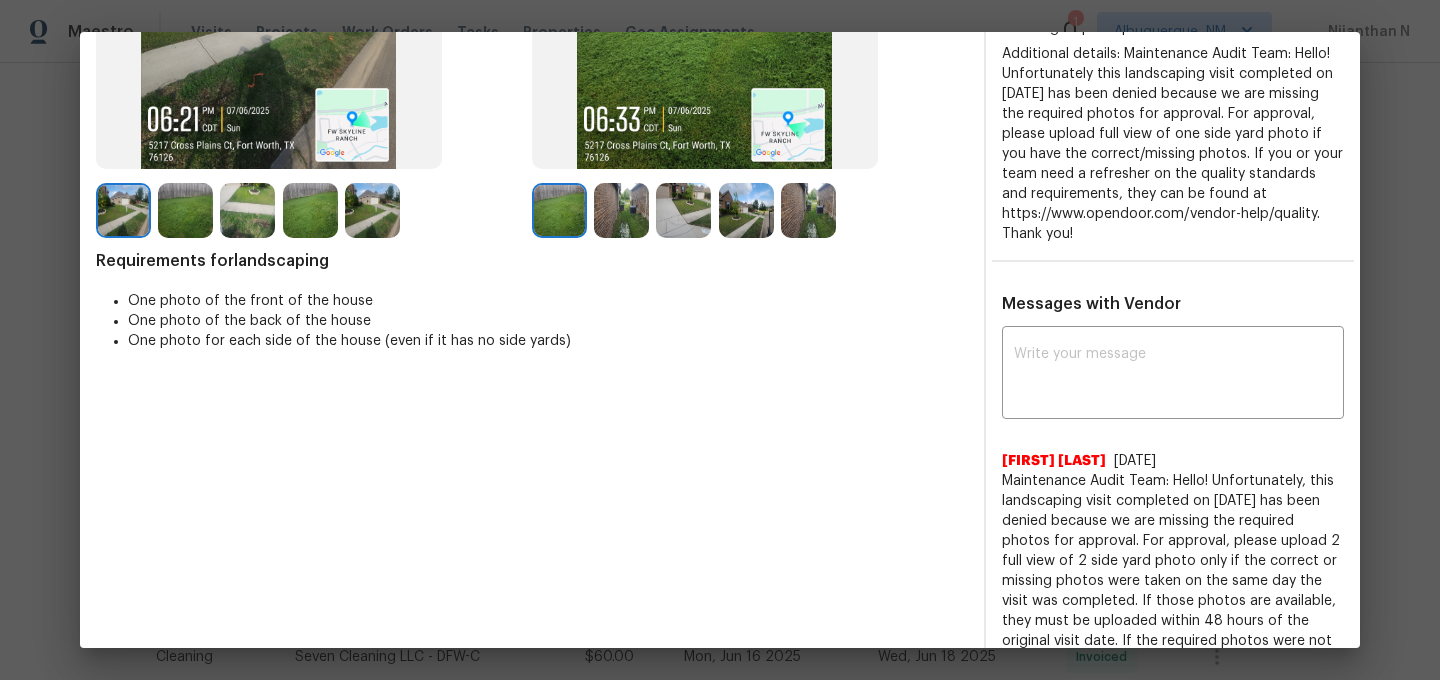click on "Maintenance Audit Team: Hello! Unfortunately, this landscaping visit completed on 08/03/2025 has been denied because we are missing the required photos for approval. For approval, please upload 2 full view of 2 side yard photo only if the correct or missing photos were taken on the same day the visit was completed. If those photos are available, they must be uploaded within 48 hours of the original visit date. If the required photos were not taken on the day of the visit, the denial will remain in place. If you or your team need a refresher on the quality standards and requirements, please refer to the updated Standards of Work that have been distributed via email. Thank you!" at bounding box center [1173, 611] 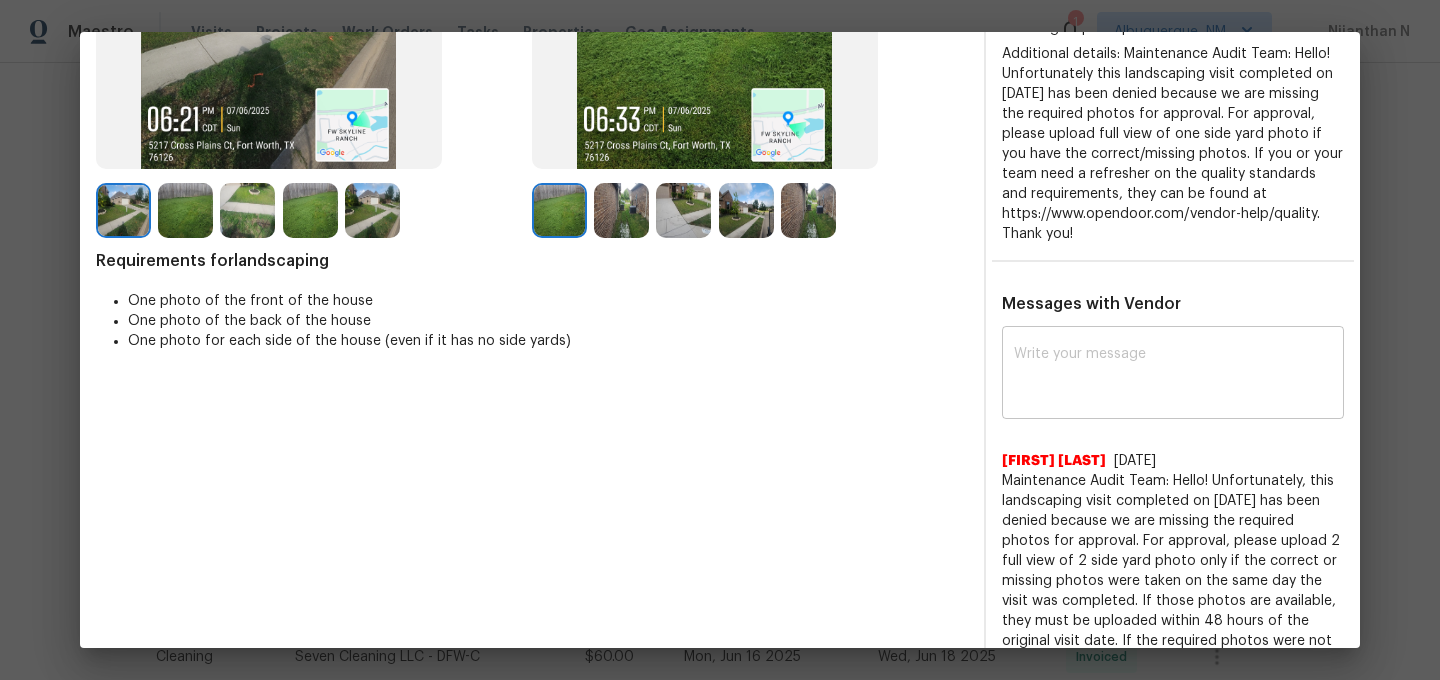 click at bounding box center [1173, 375] 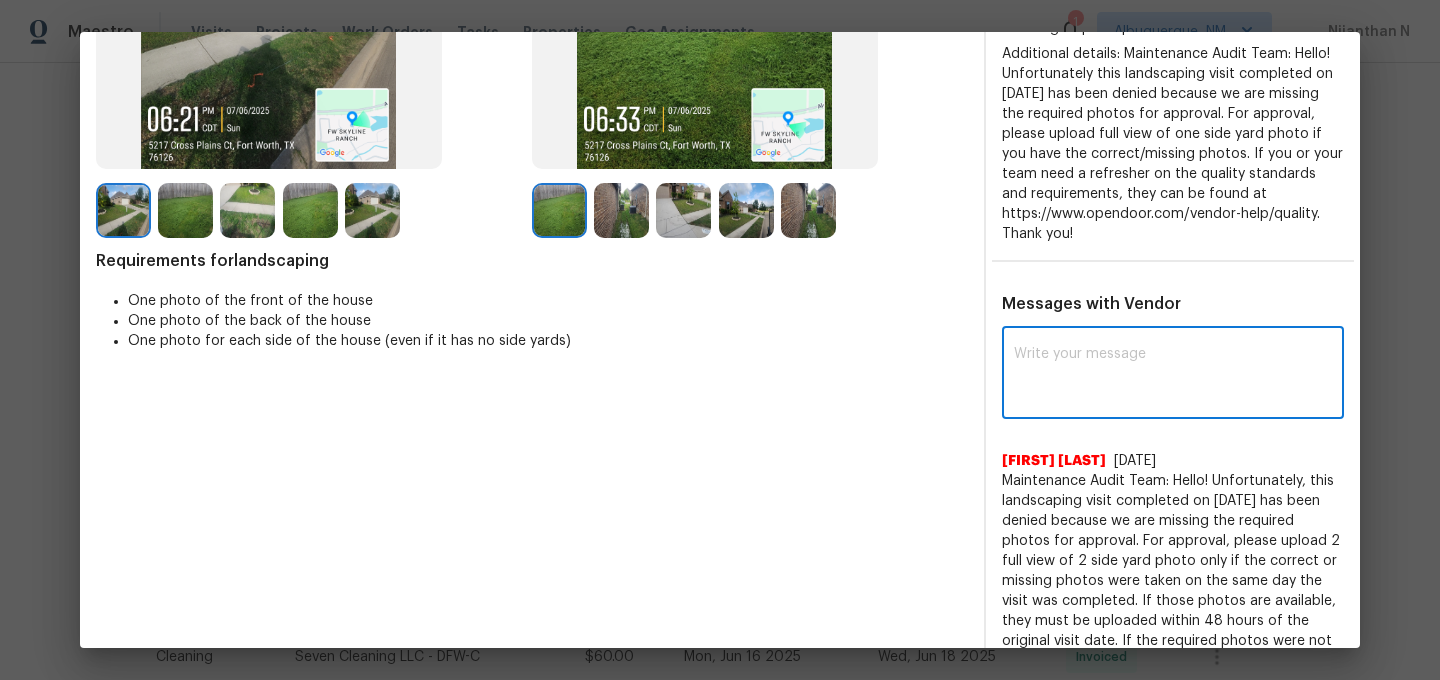 paste on "Maintenance Audit Team: Hello! Thank you for the feedback after further review this visit was approved." 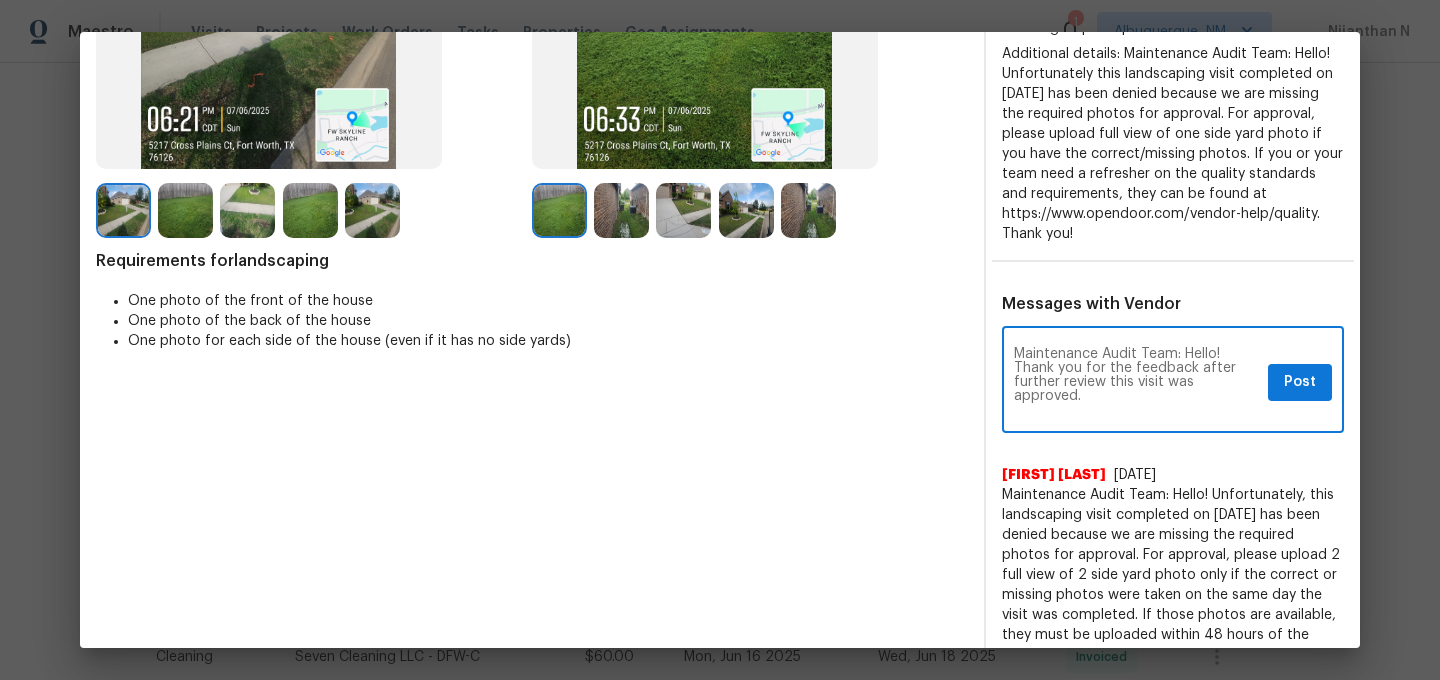 scroll, scrollTop: 0, scrollLeft: 0, axis: both 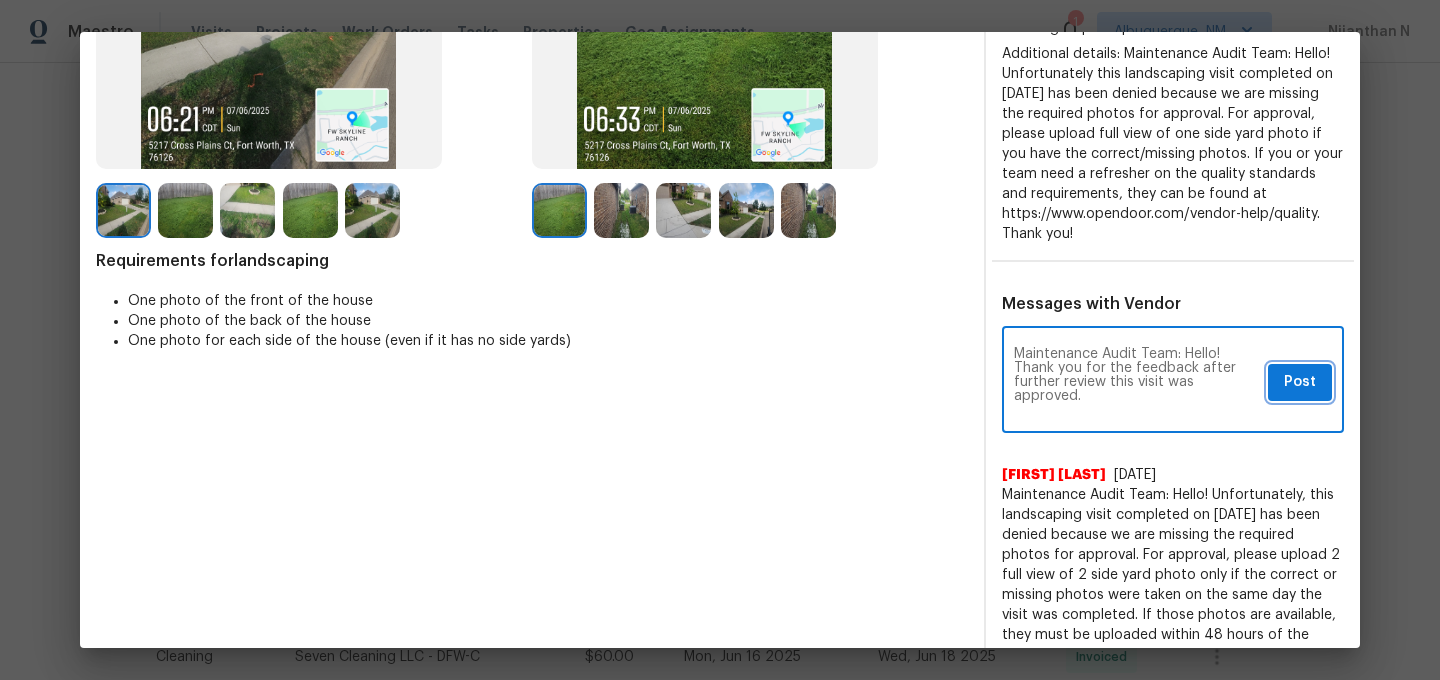 click on "Post" at bounding box center [1300, 382] 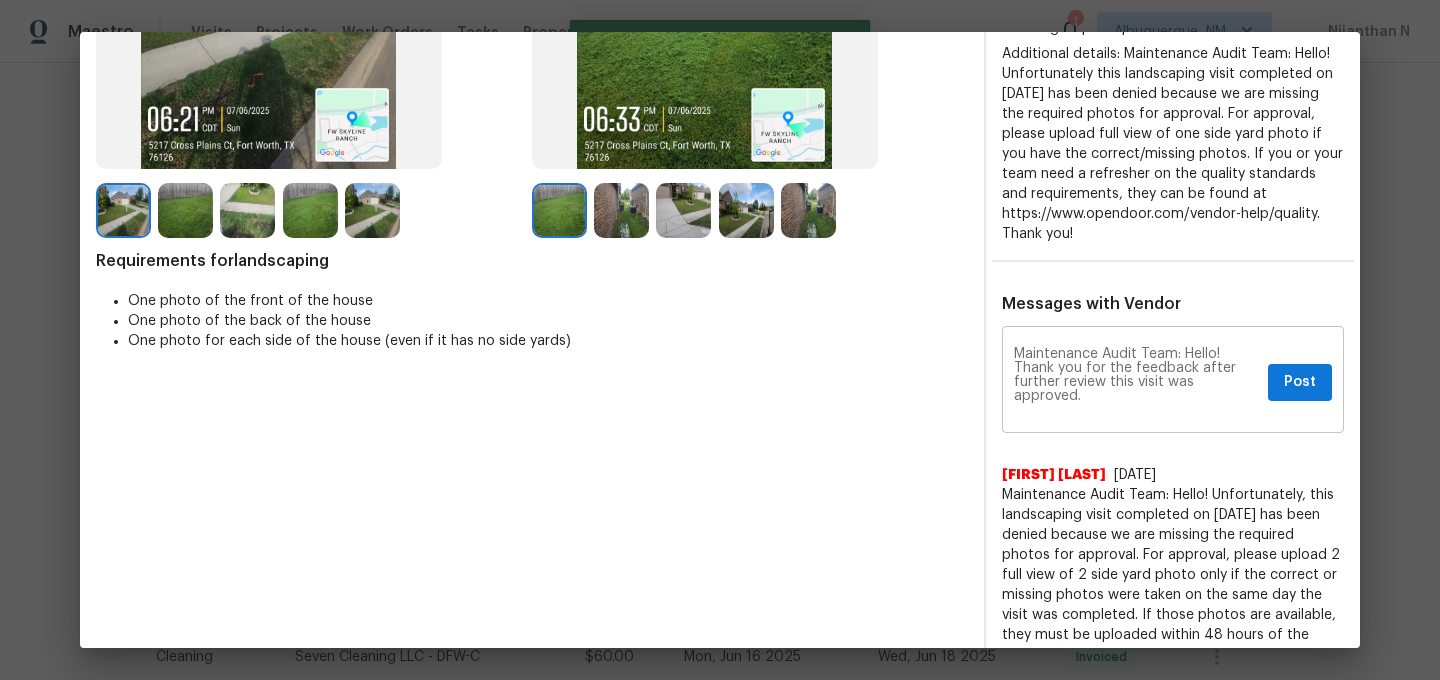 type 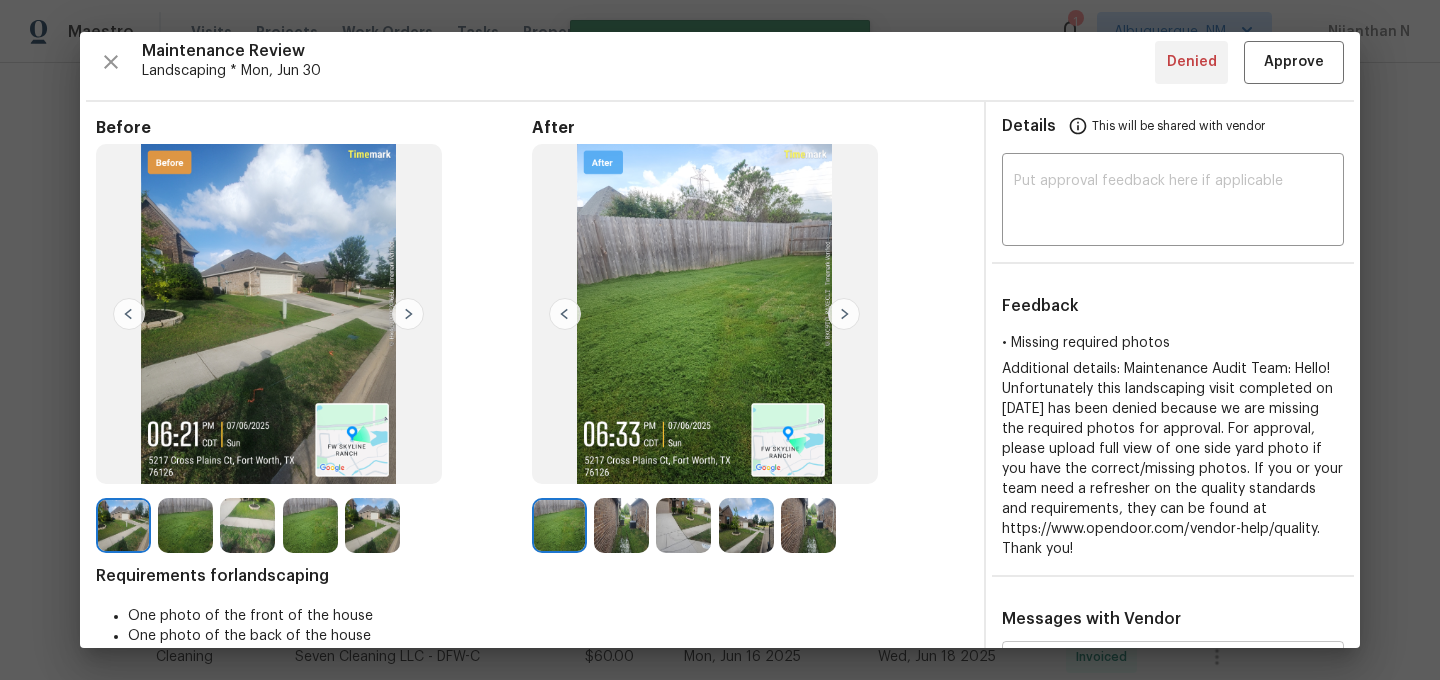 scroll, scrollTop: 0, scrollLeft: 0, axis: both 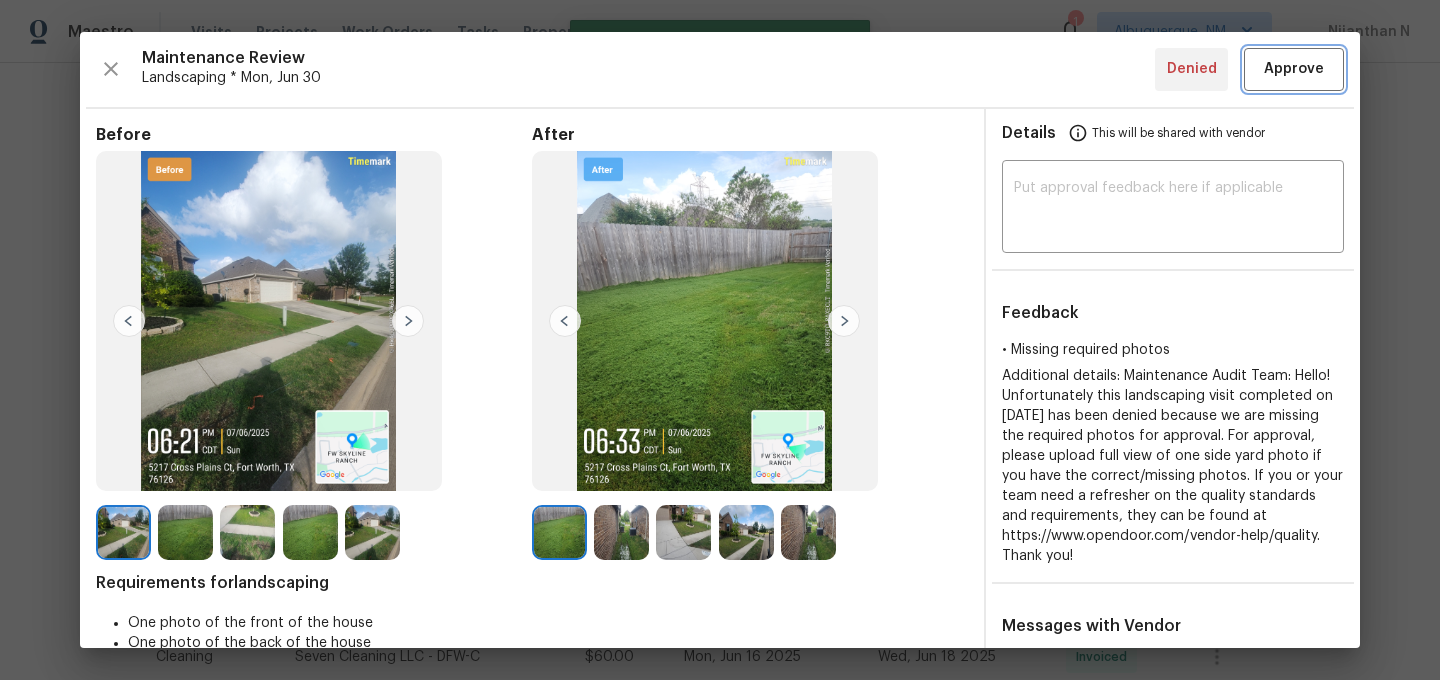 click on "Approve" at bounding box center (1294, 69) 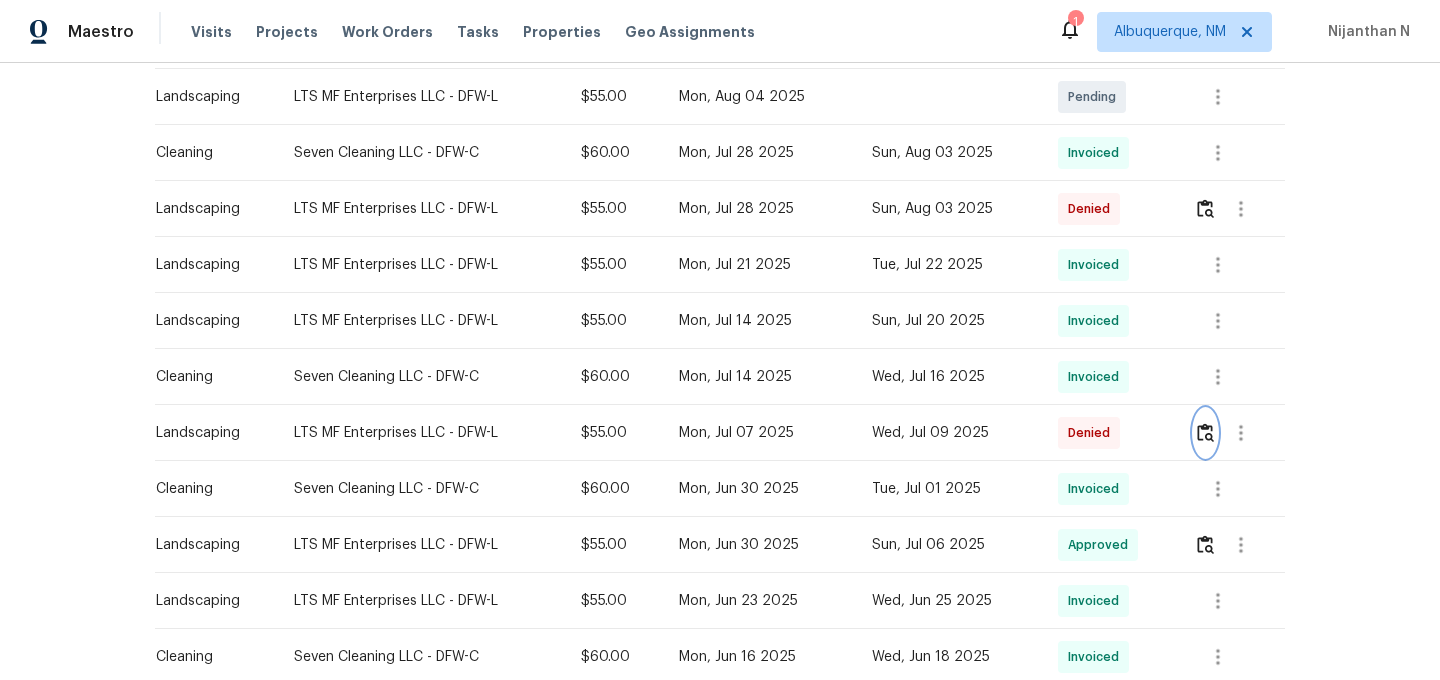 click at bounding box center [1205, 432] 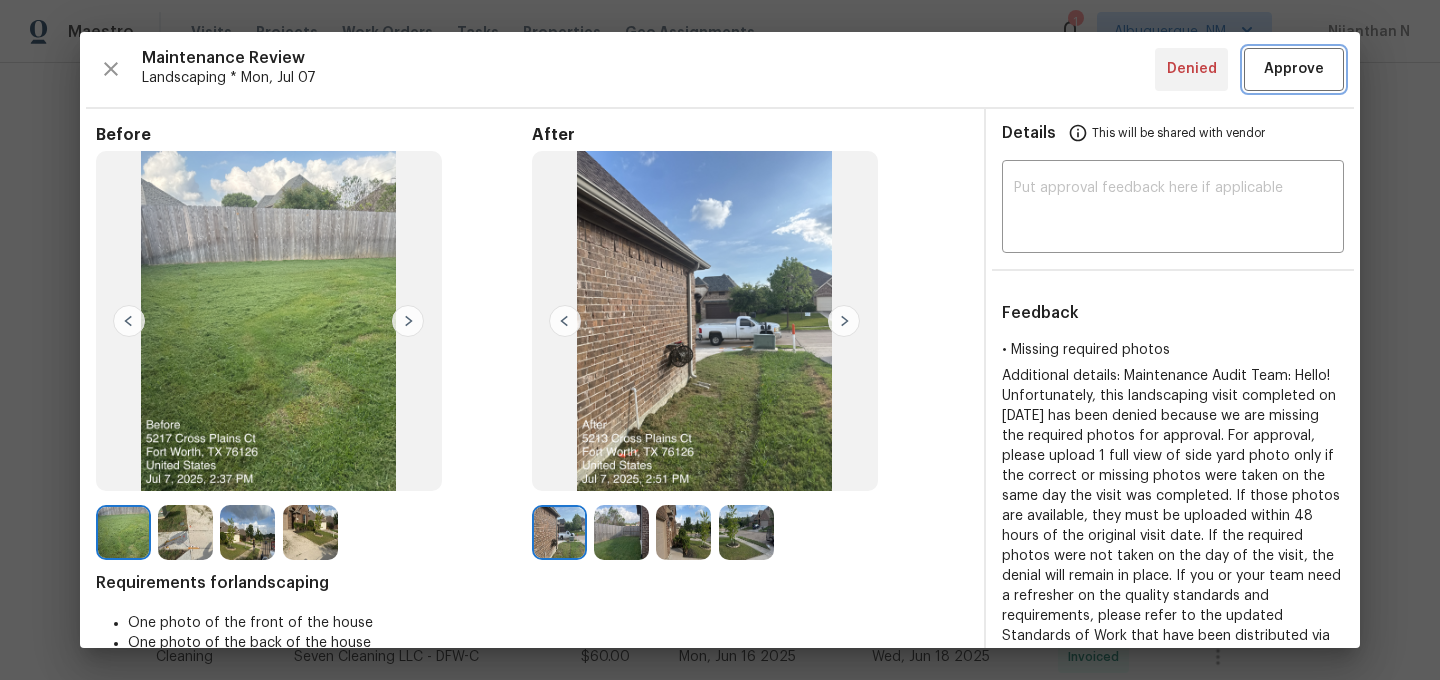 click on "Approve" at bounding box center [1294, 69] 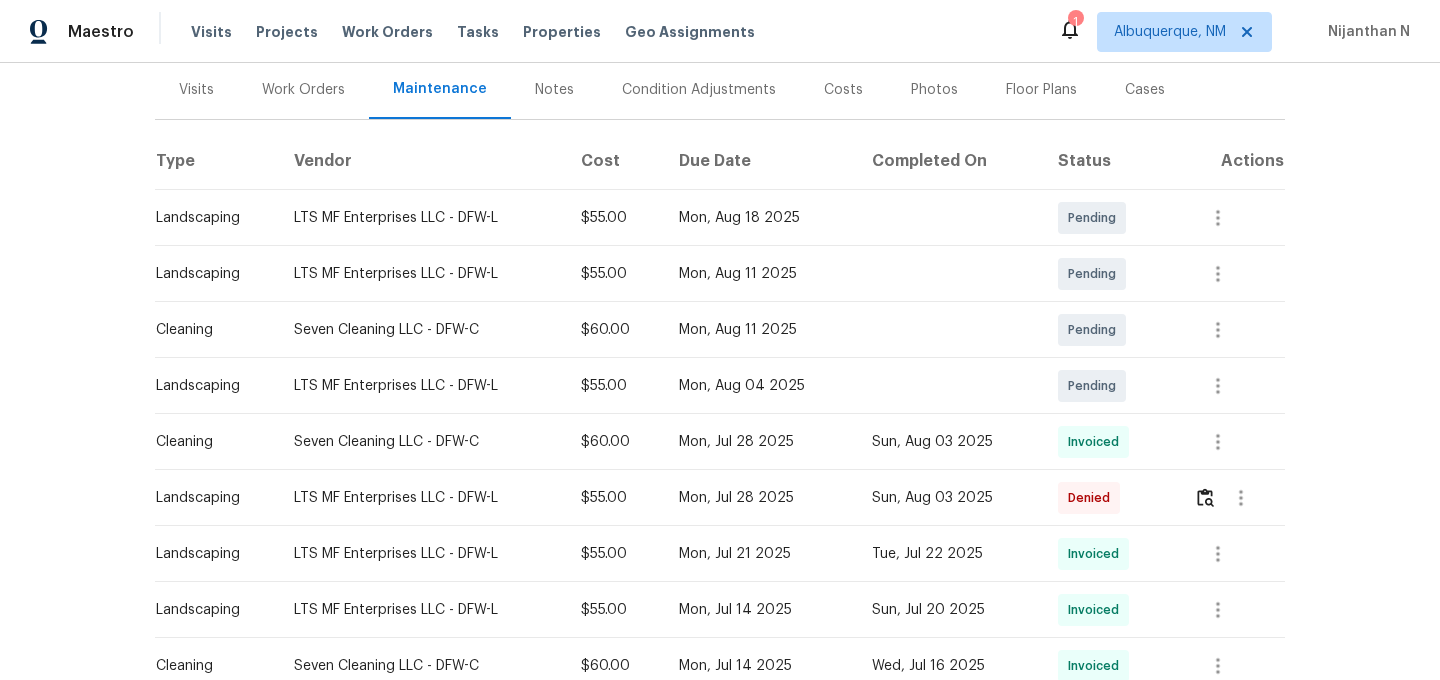scroll, scrollTop: 0, scrollLeft: 0, axis: both 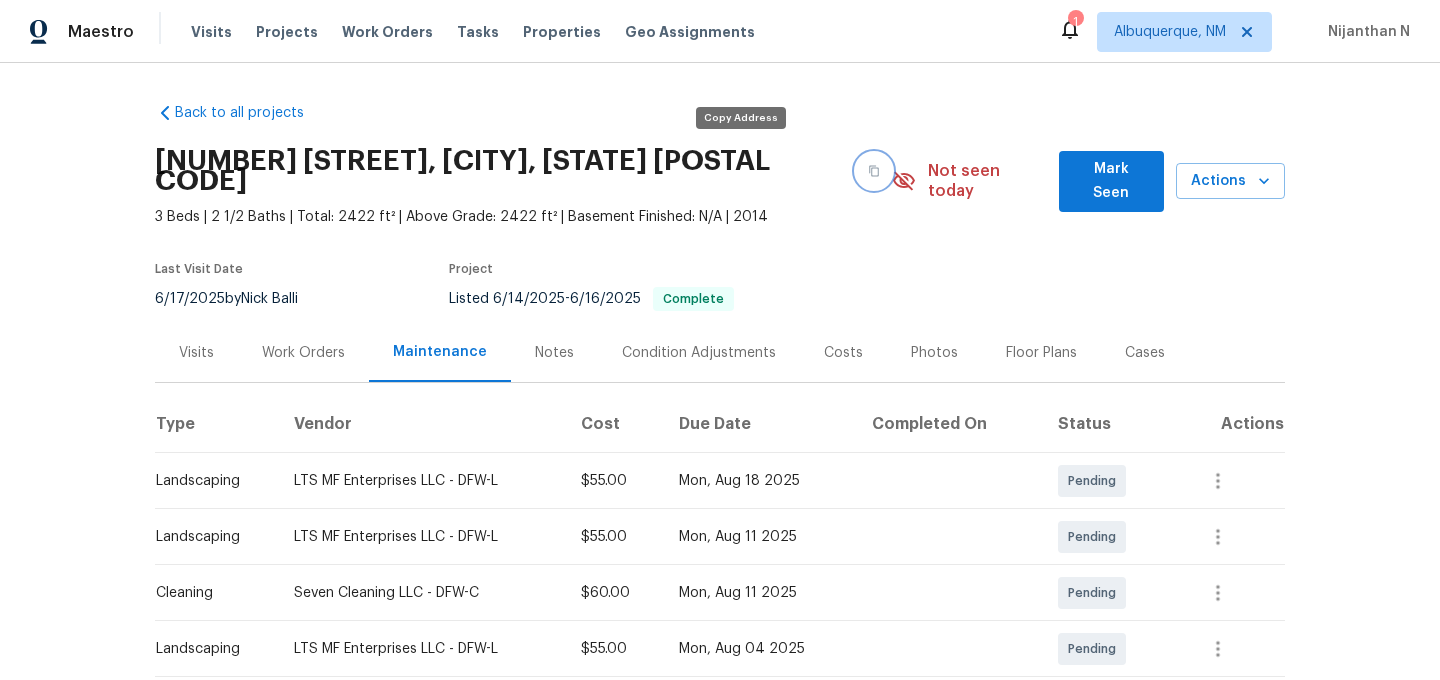 click 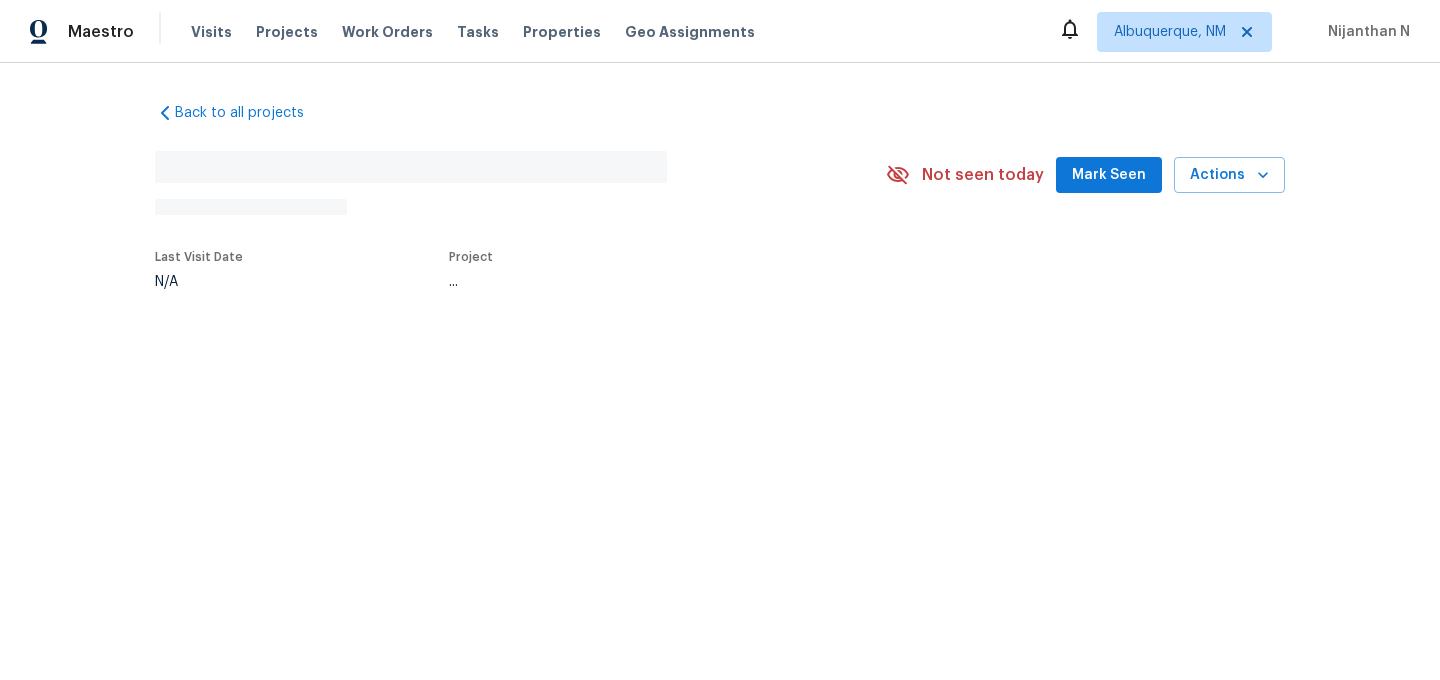 scroll, scrollTop: 0, scrollLeft: 0, axis: both 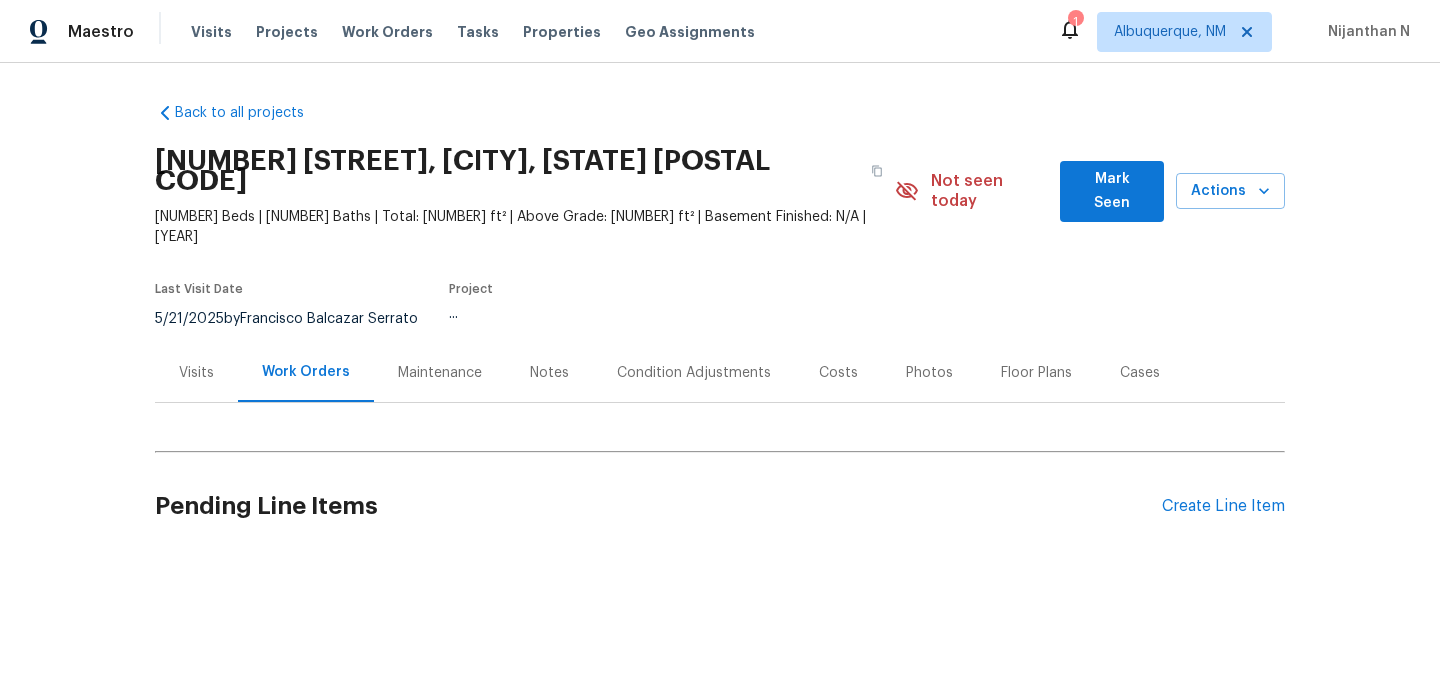 click on "Maintenance" at bounding box center (440, 373) 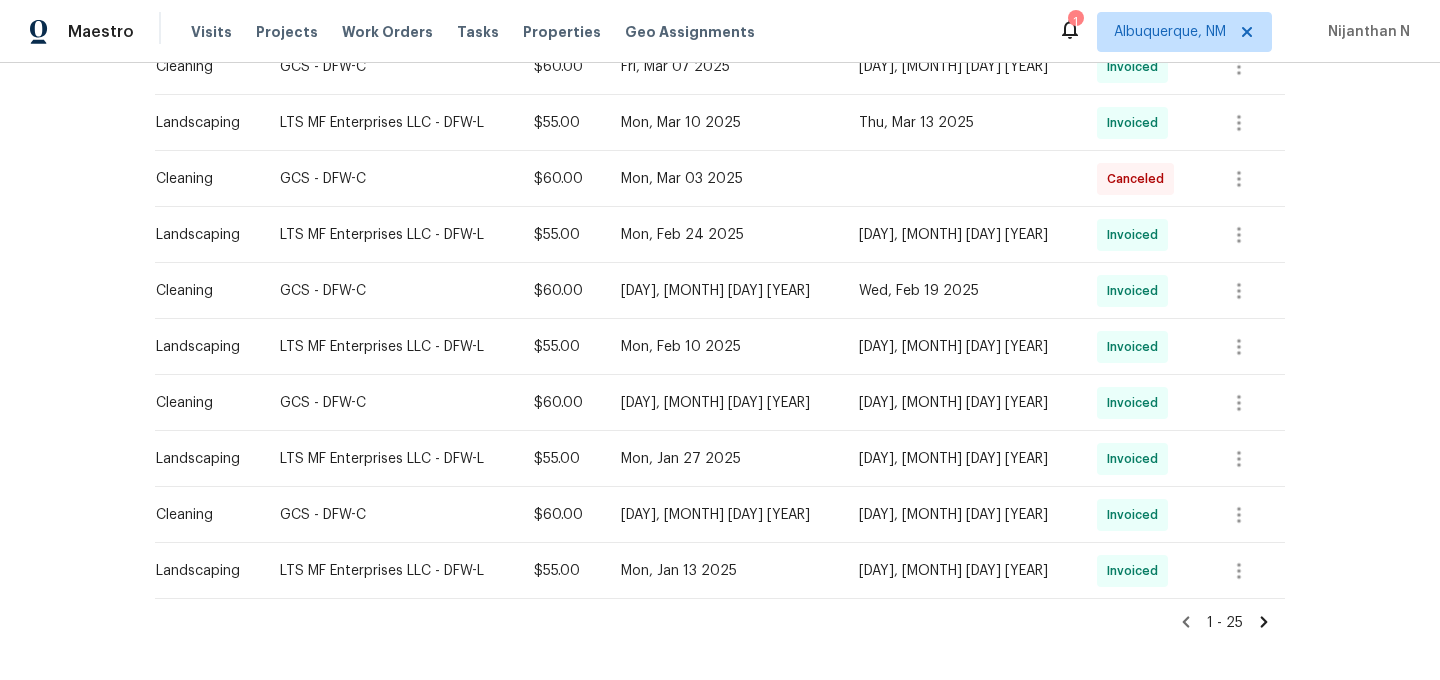 scroll, scrollTop: 1306, scrollLeft: 0, axis: vertical 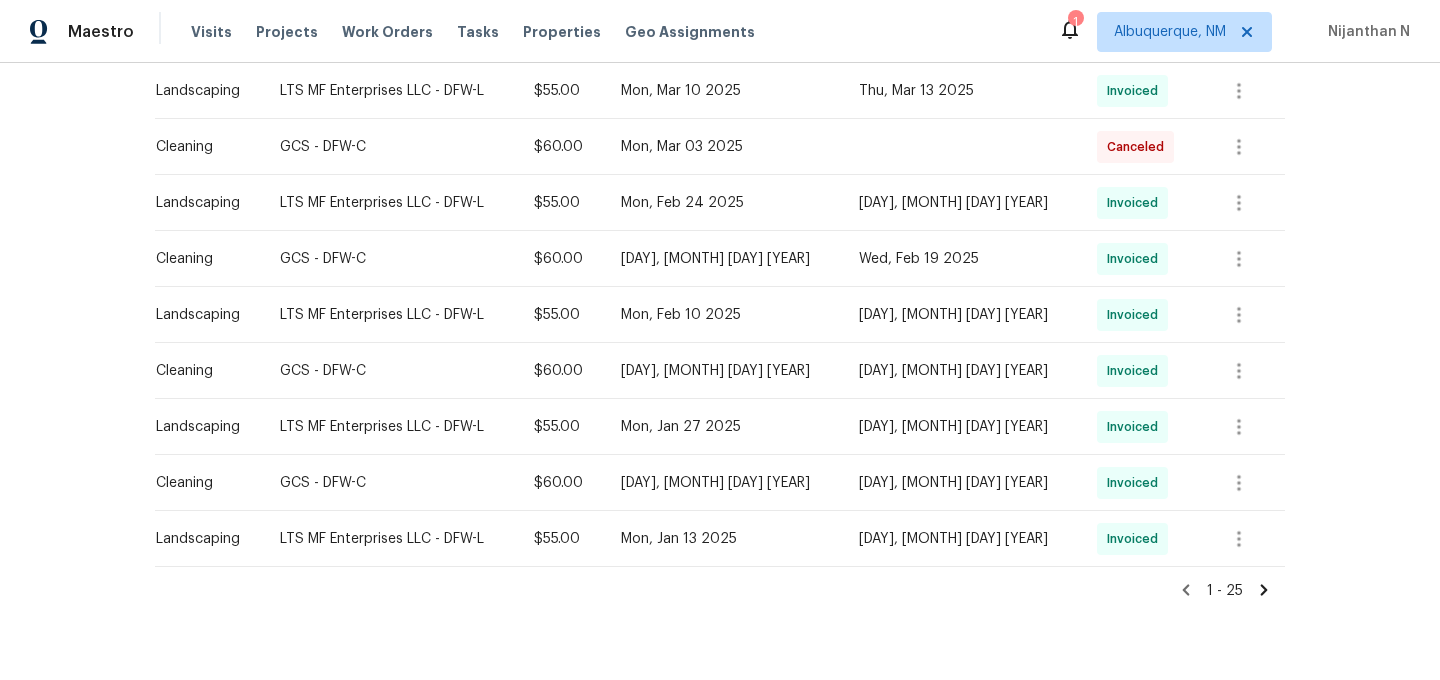click 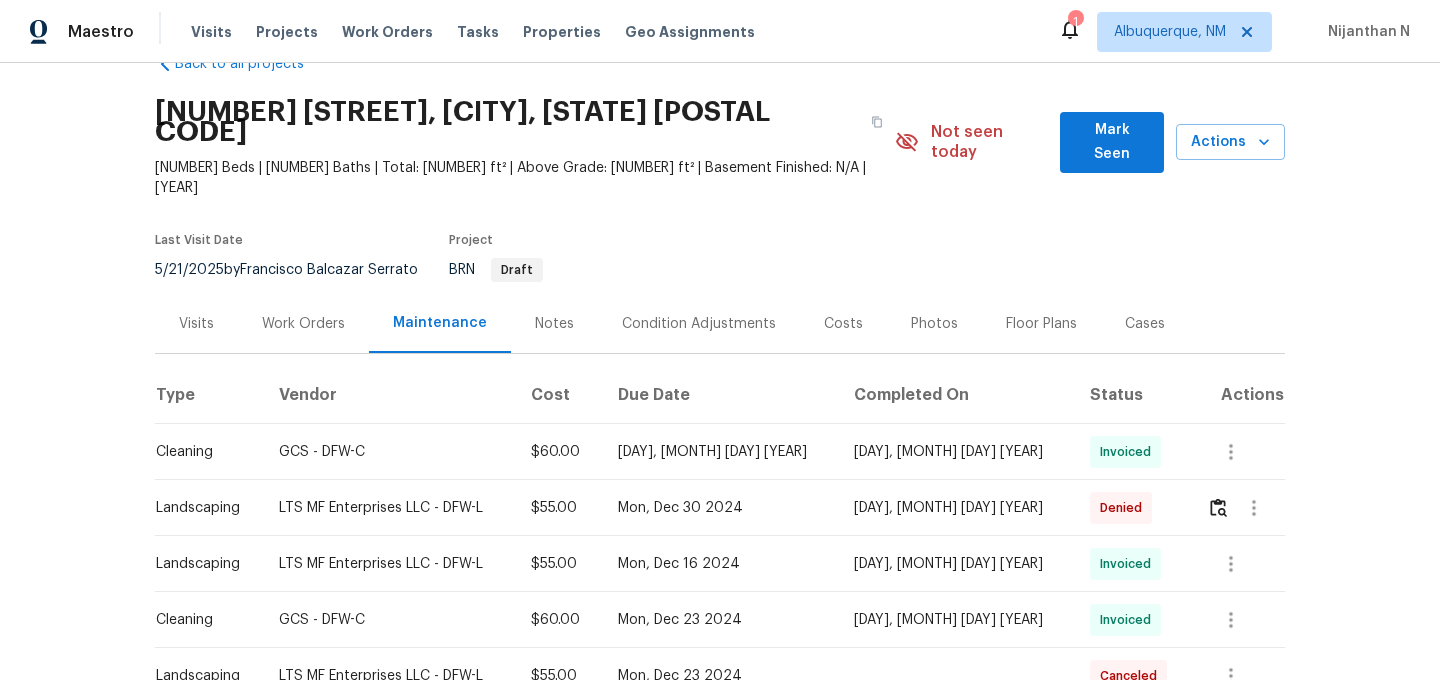 scroll, scrollTop: 127, scrollLeft: 0, axis: vertical 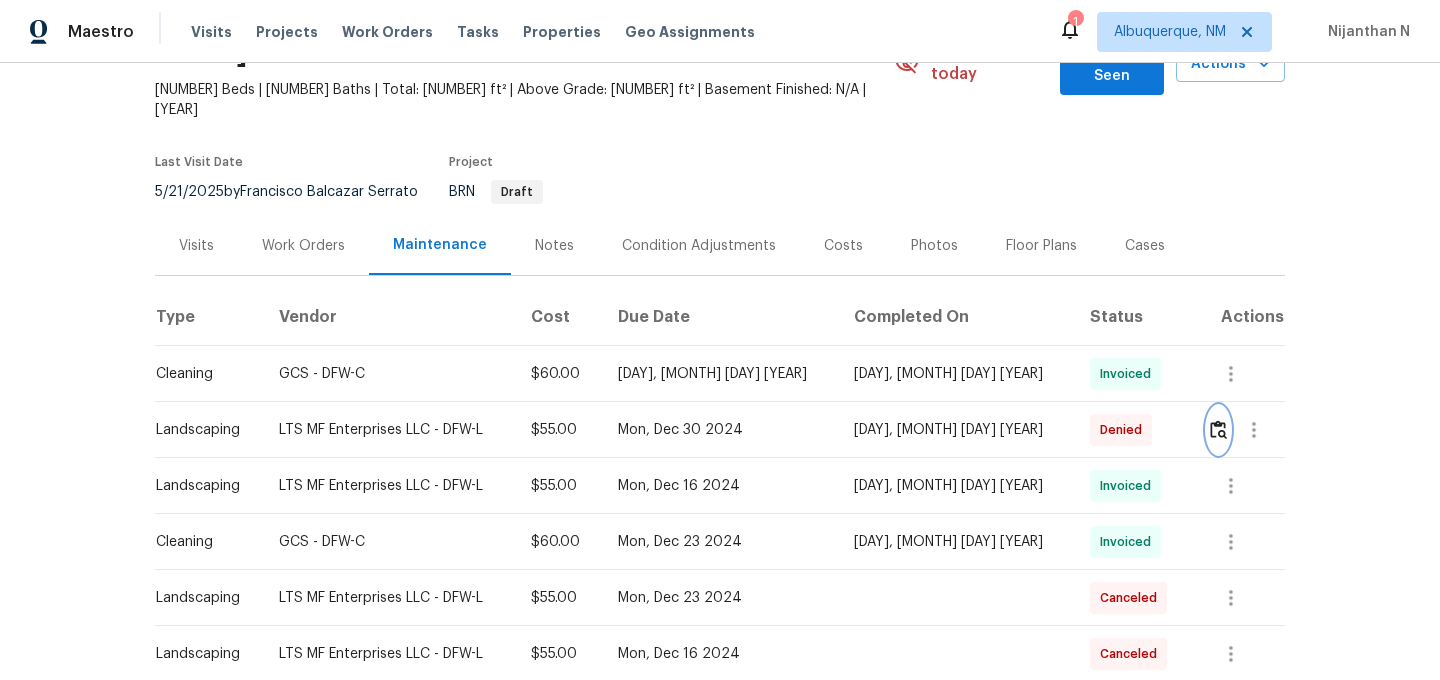 click at bounding box center [1218, 430] 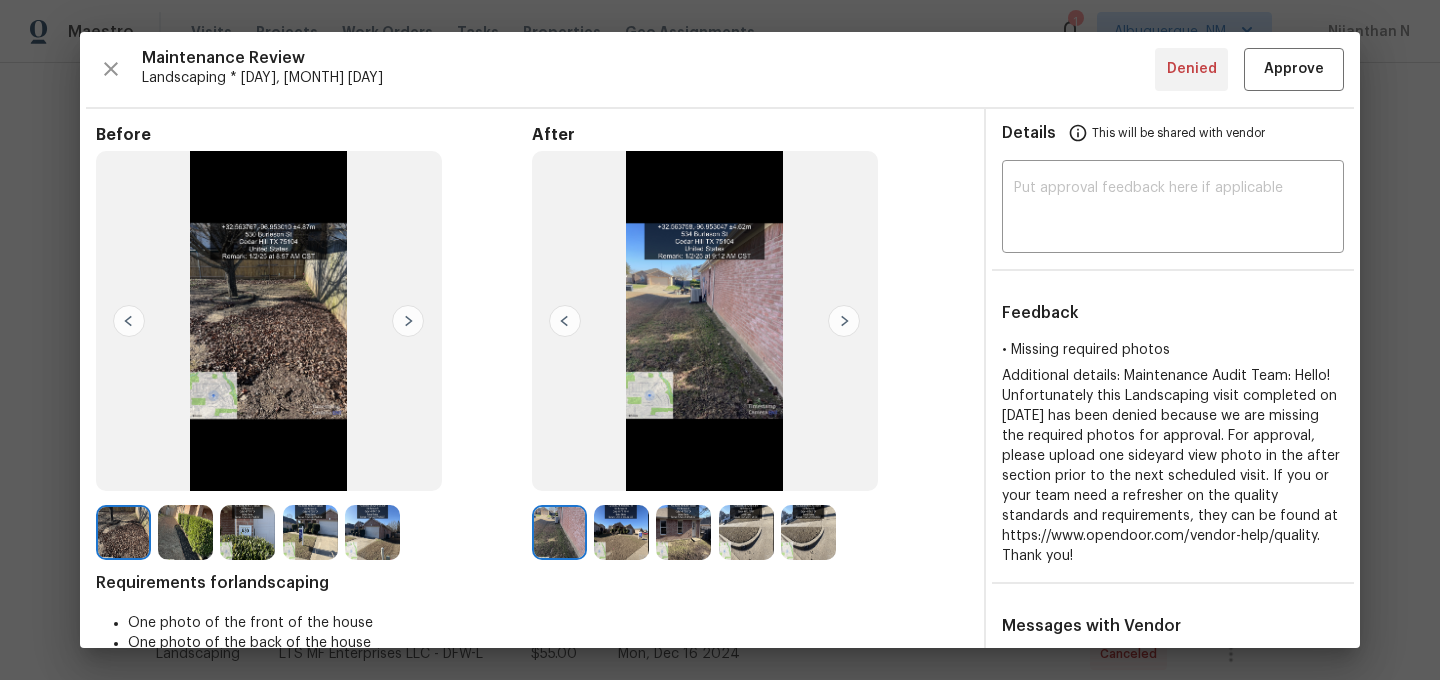 scroll, scrollTop: 214, scrollLeft: 0, axis: vertical 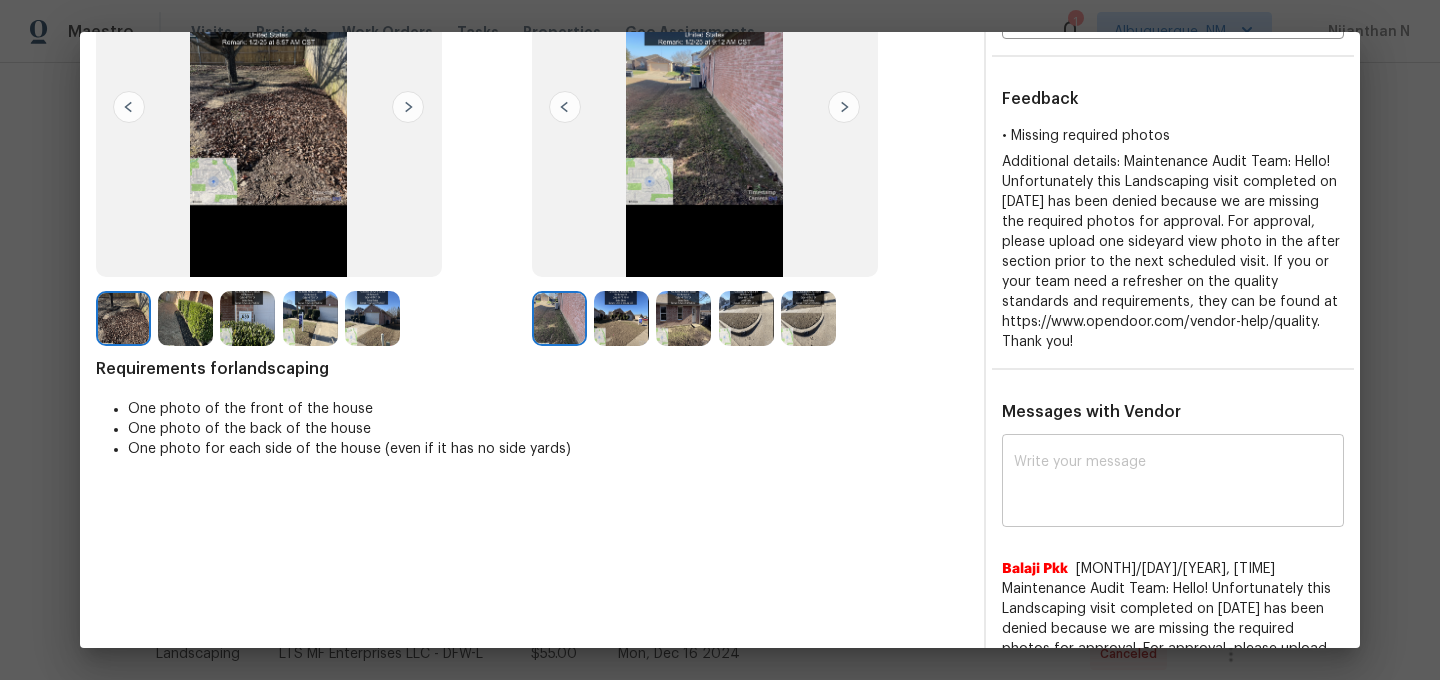 click at bounding box center (1173, 483) 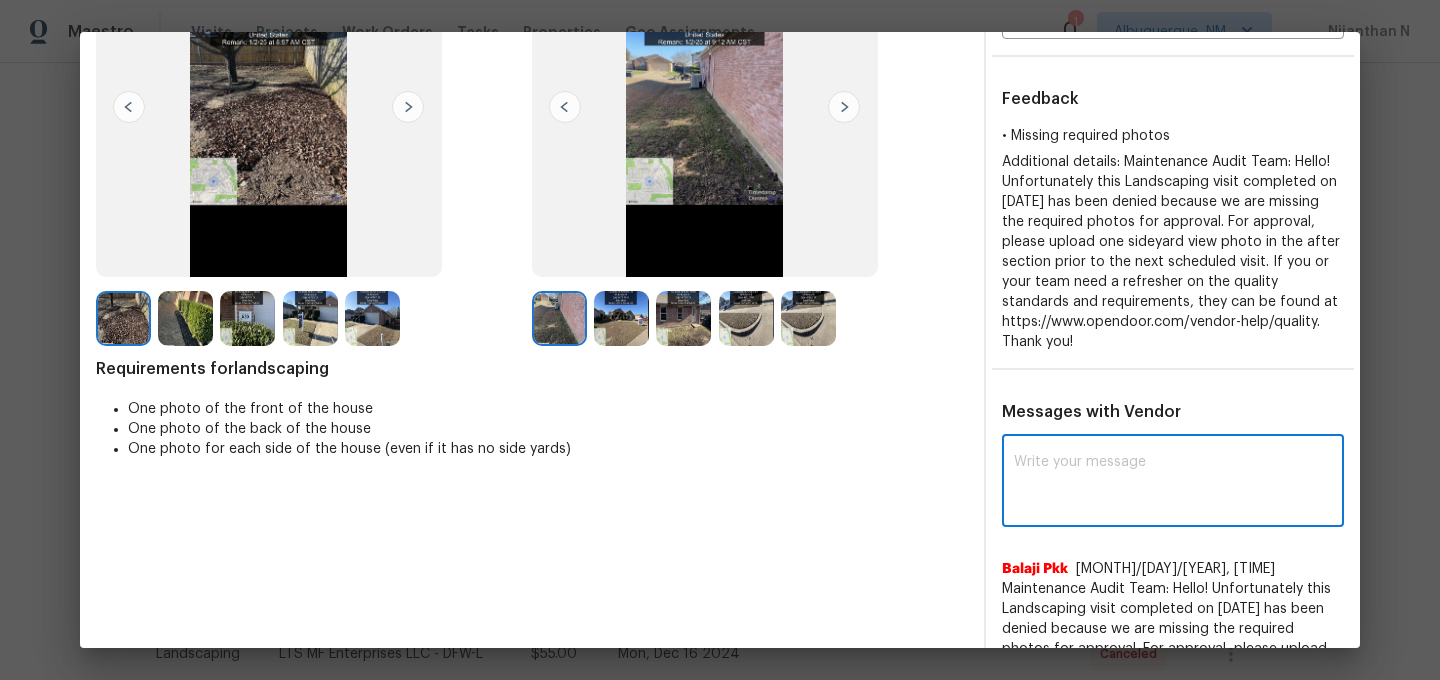 paste on "Maintenance Audit Team: Hello! Thank you for the feedback after further review this visit was approved." 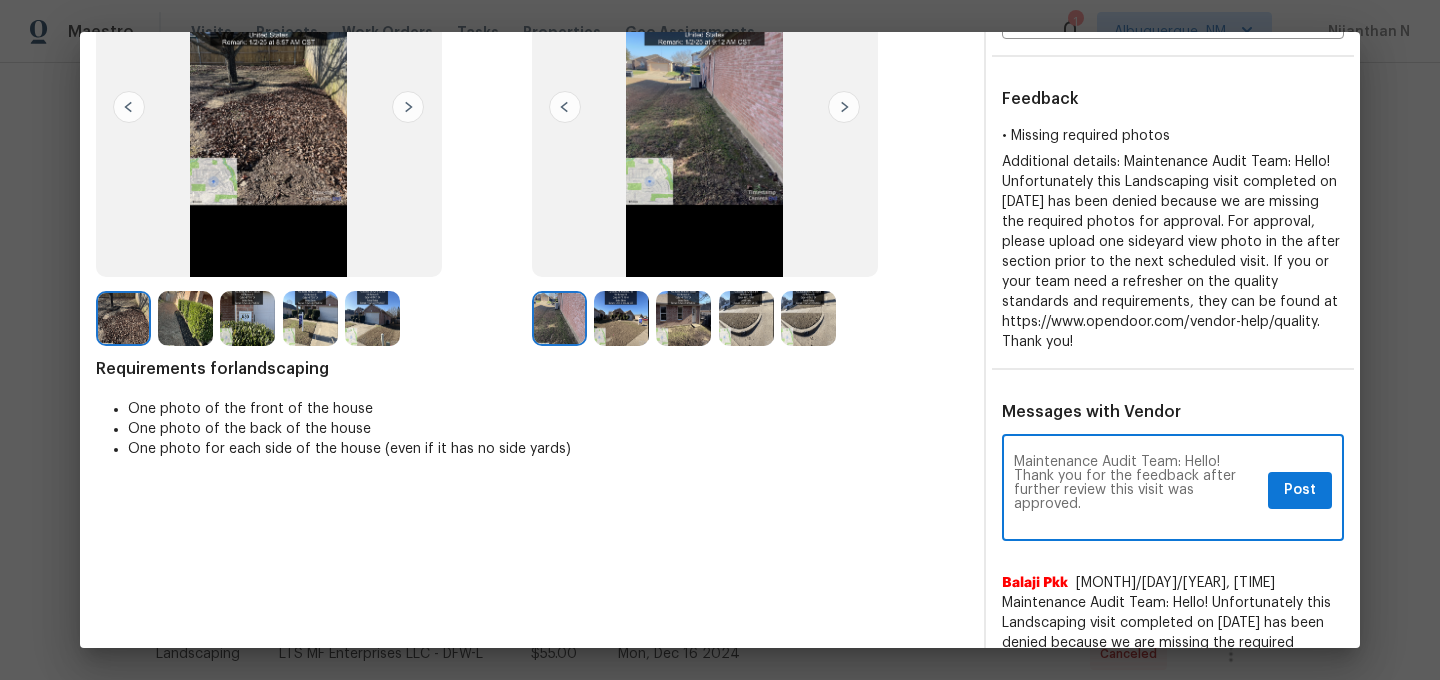 scroll, scrollTop: 0, scrollLeft: 0, axis: both 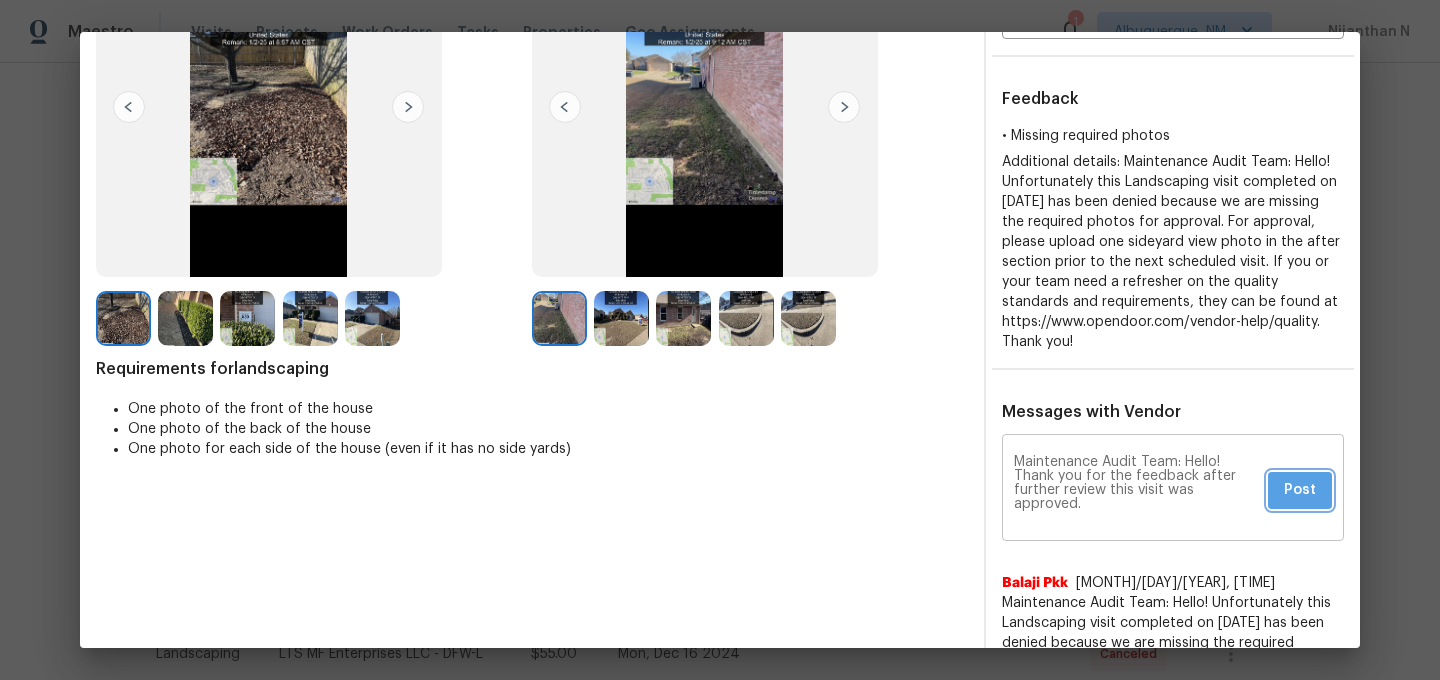 click on "Post" at bounding box center (1300, 490) 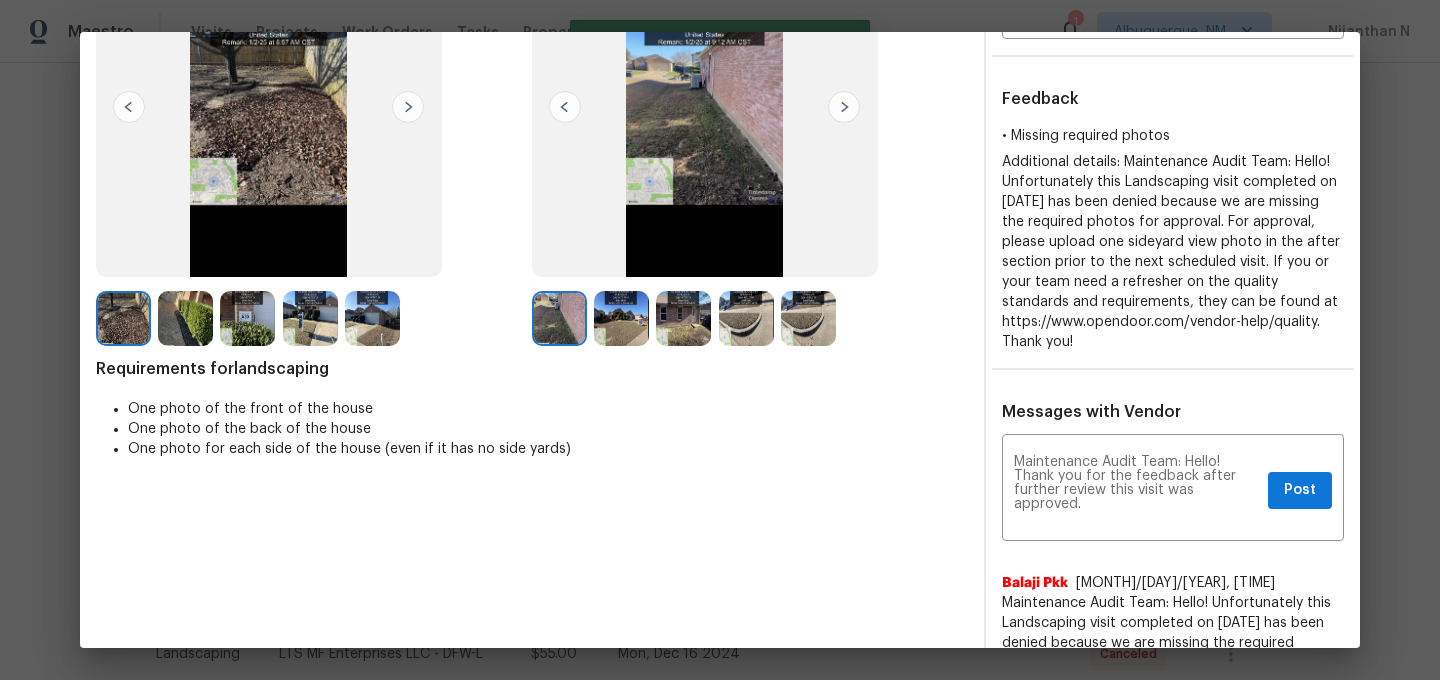 scroll, scrollTop: 0, scrollLeft: 0, axis: both 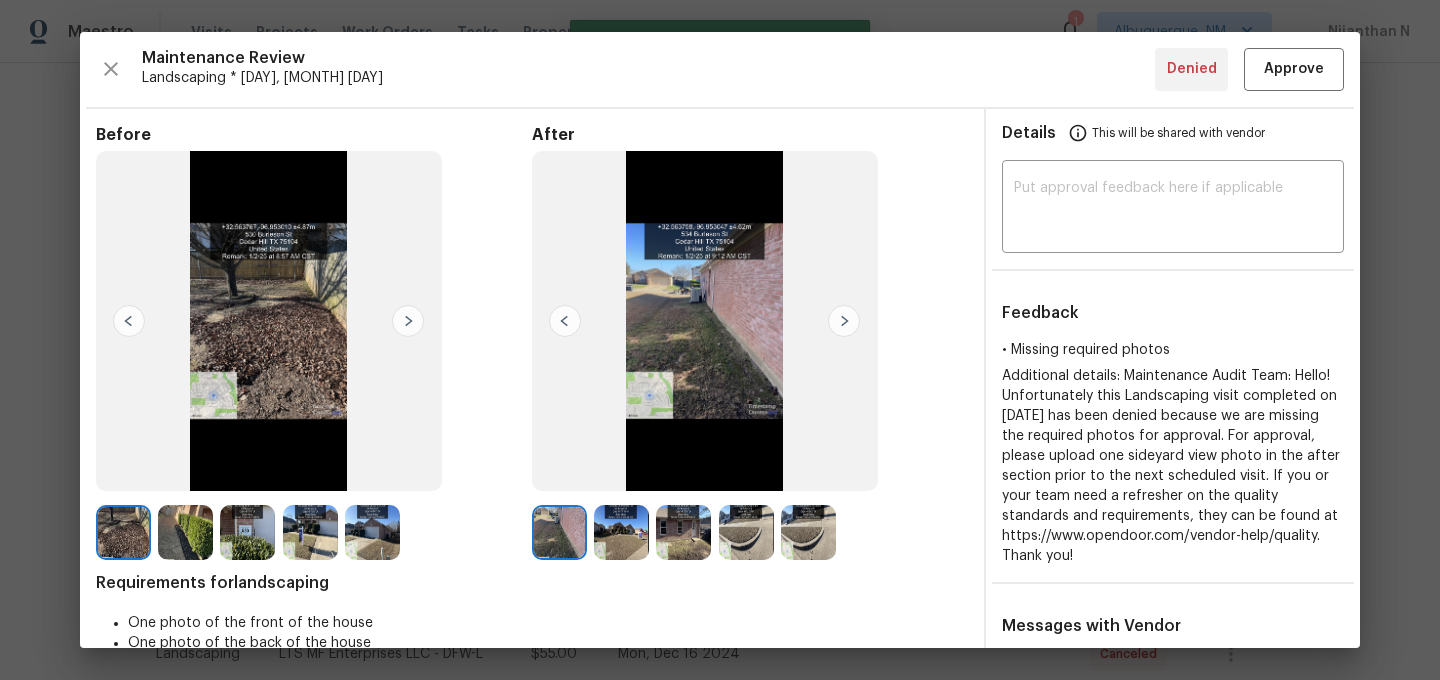 type 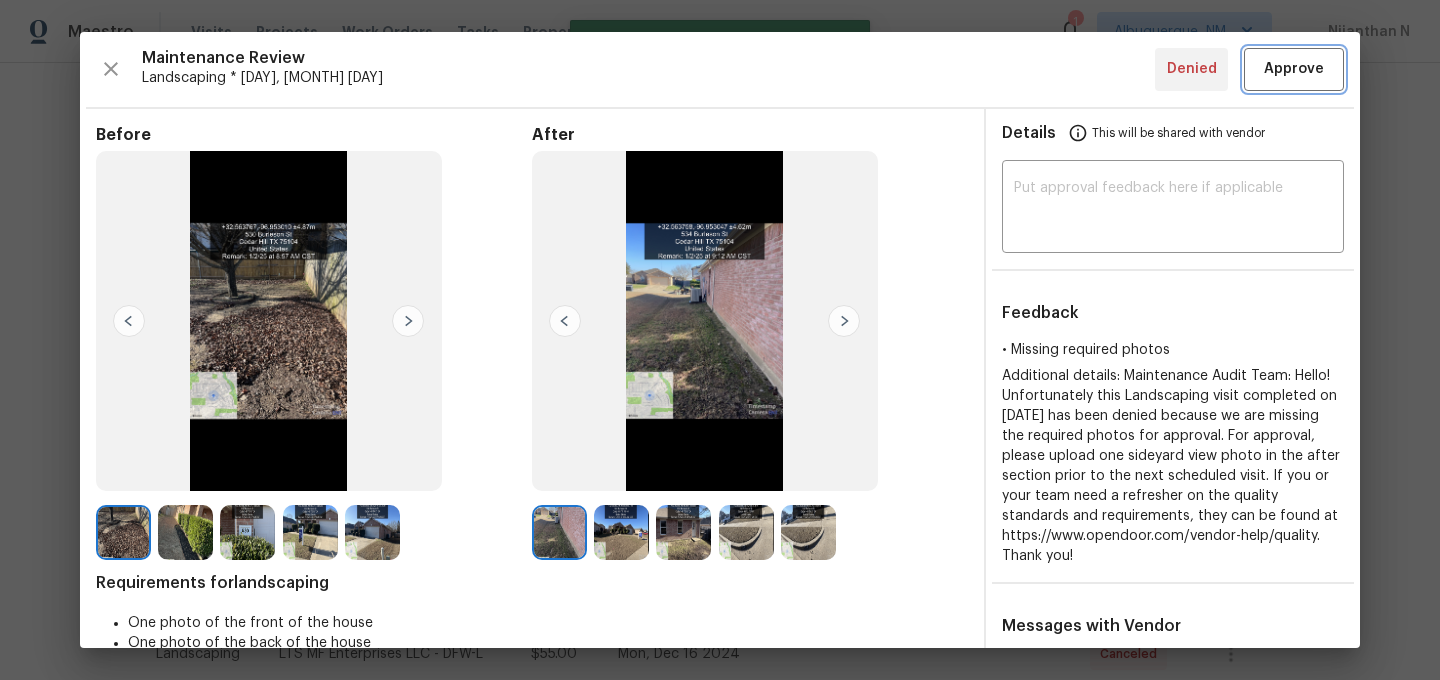 click on "Approve" at bounding box center (1294, 69) 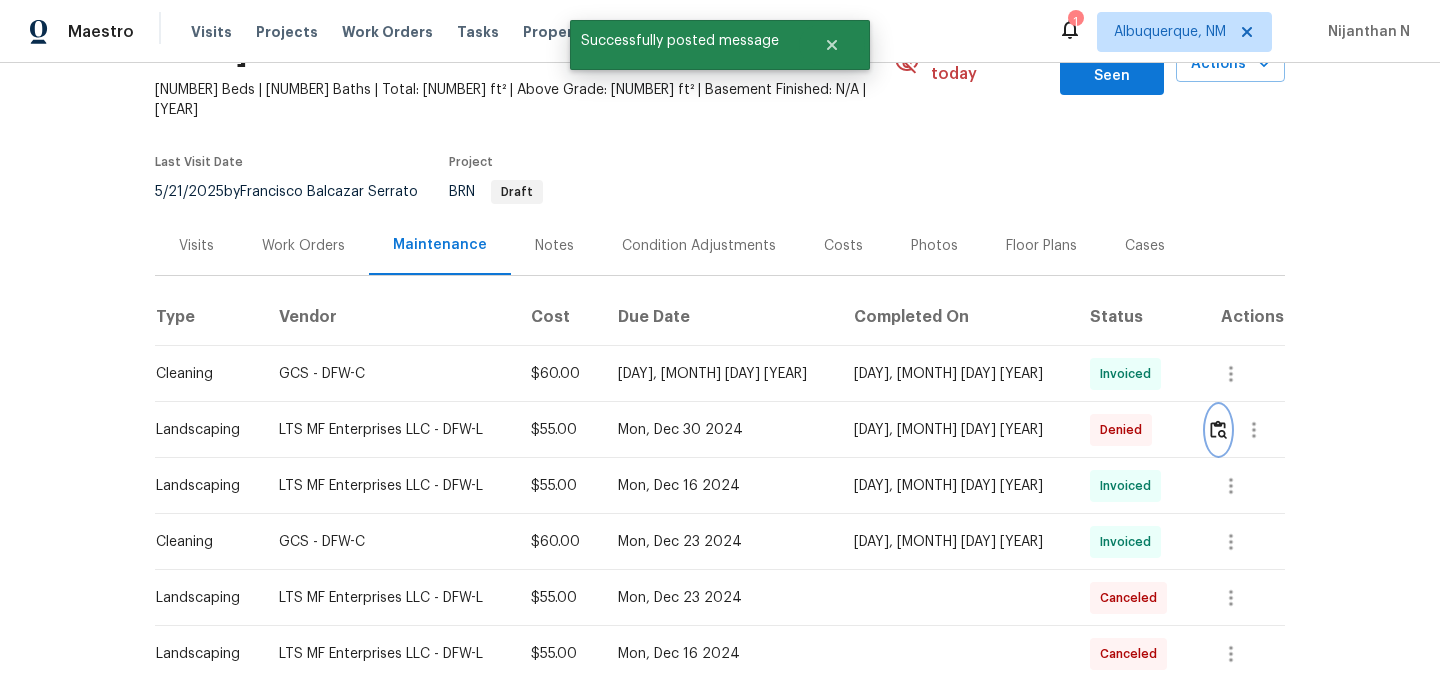 scroll, scrollTop: 0, scrollLeft: 0, axis: both 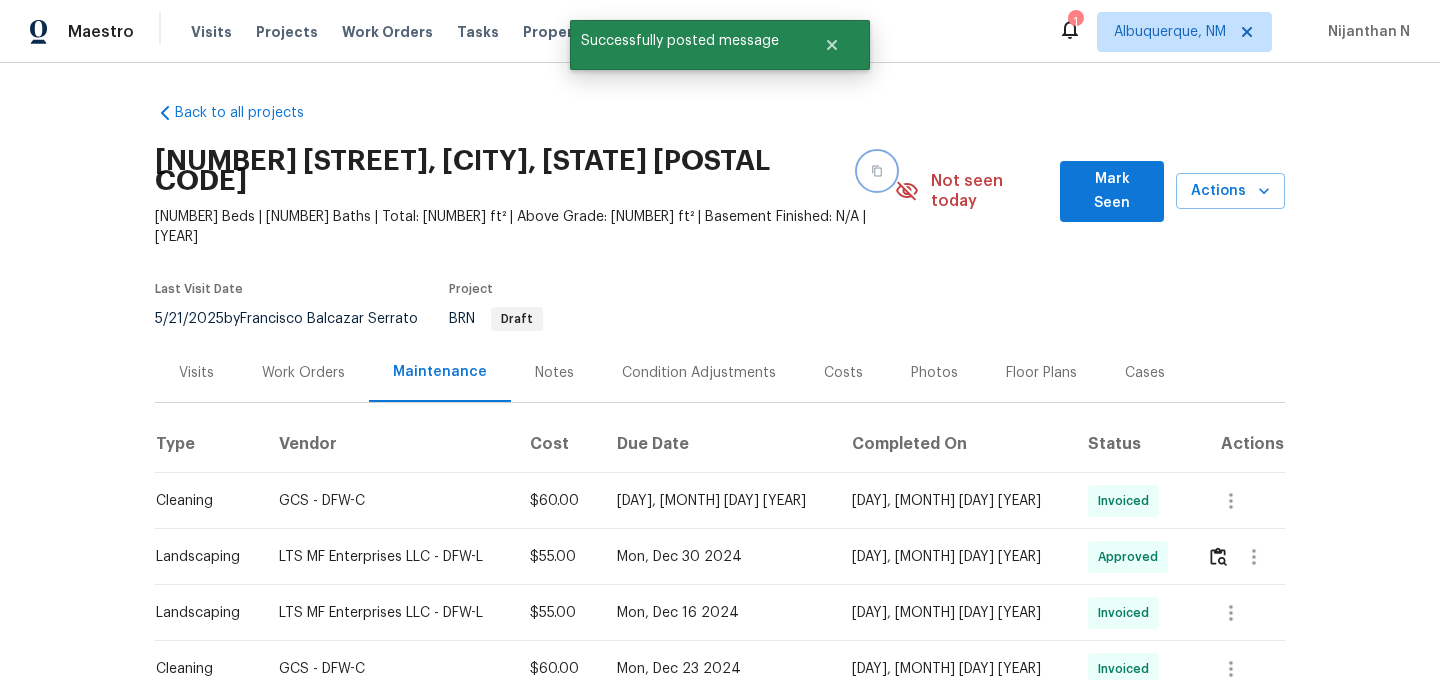 click 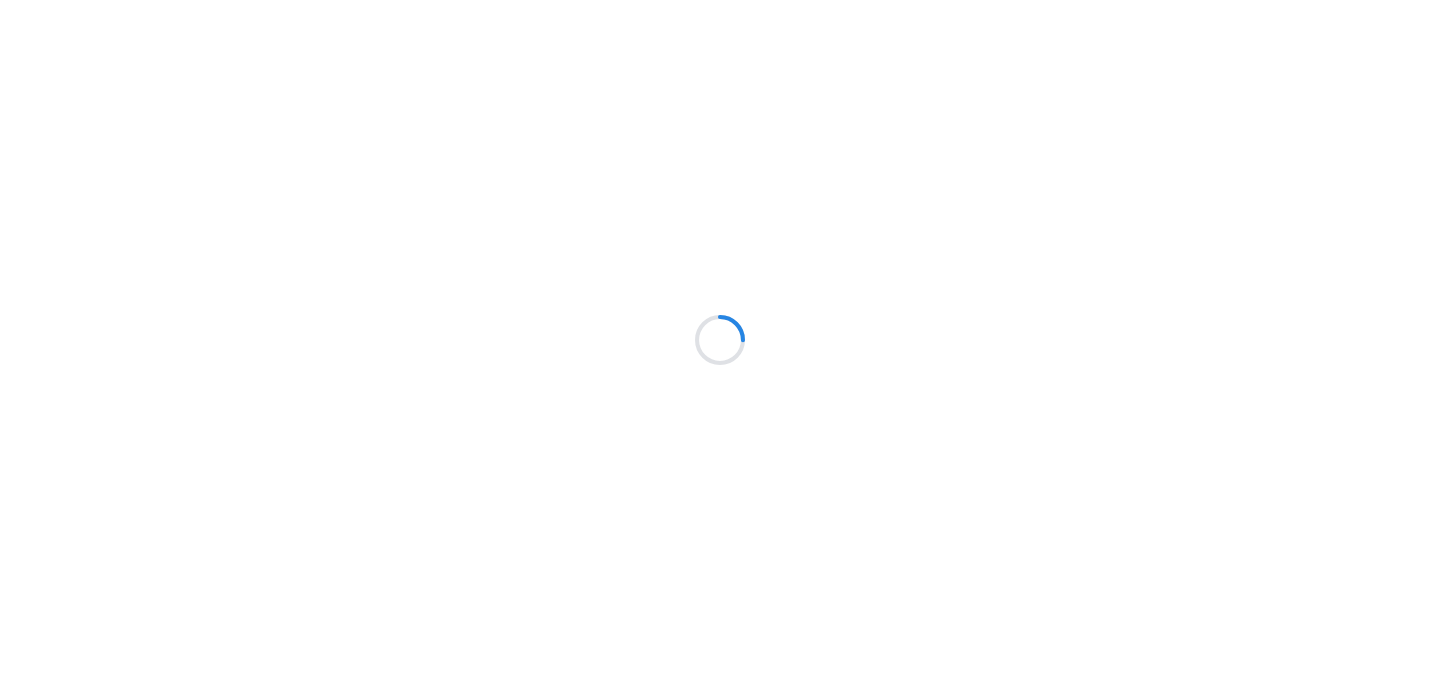 scroll, scrollTop: 0, scrollLeft: 0, axis: both 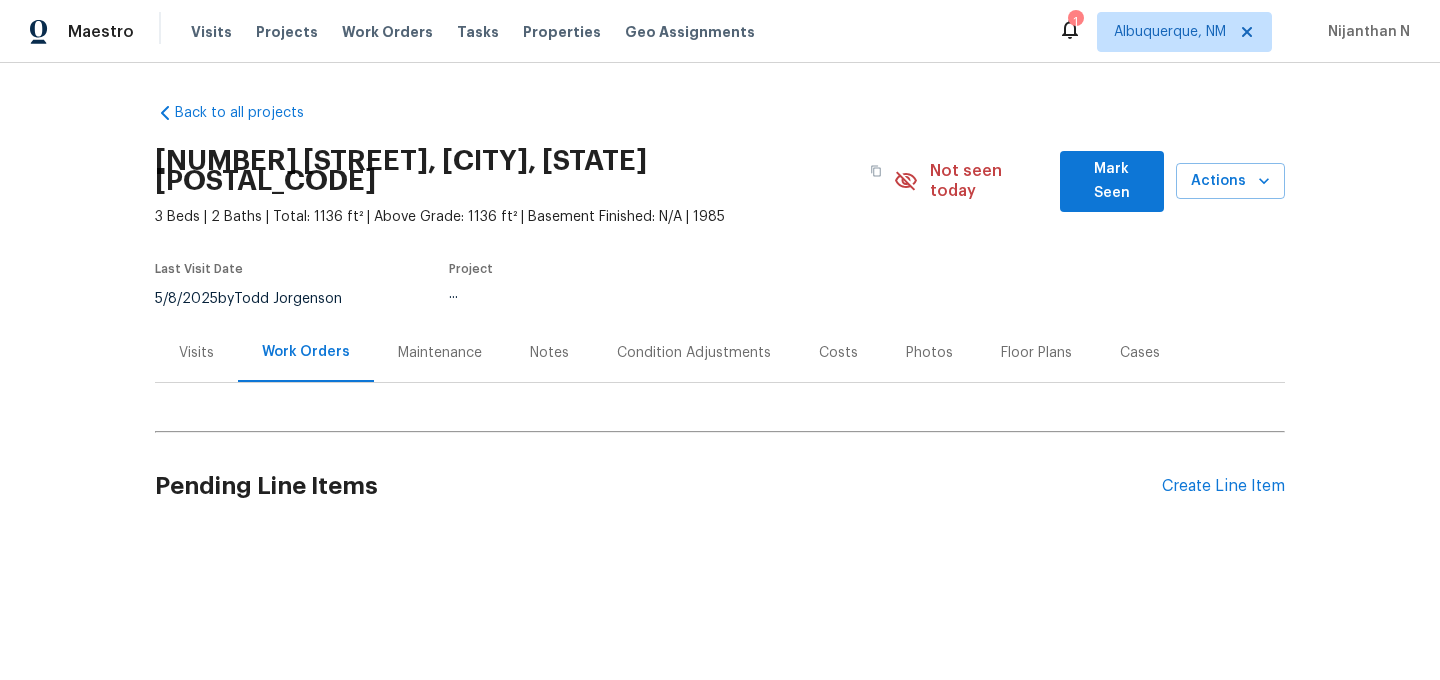 click on "Maintenance" at bounding box center [440, 353] 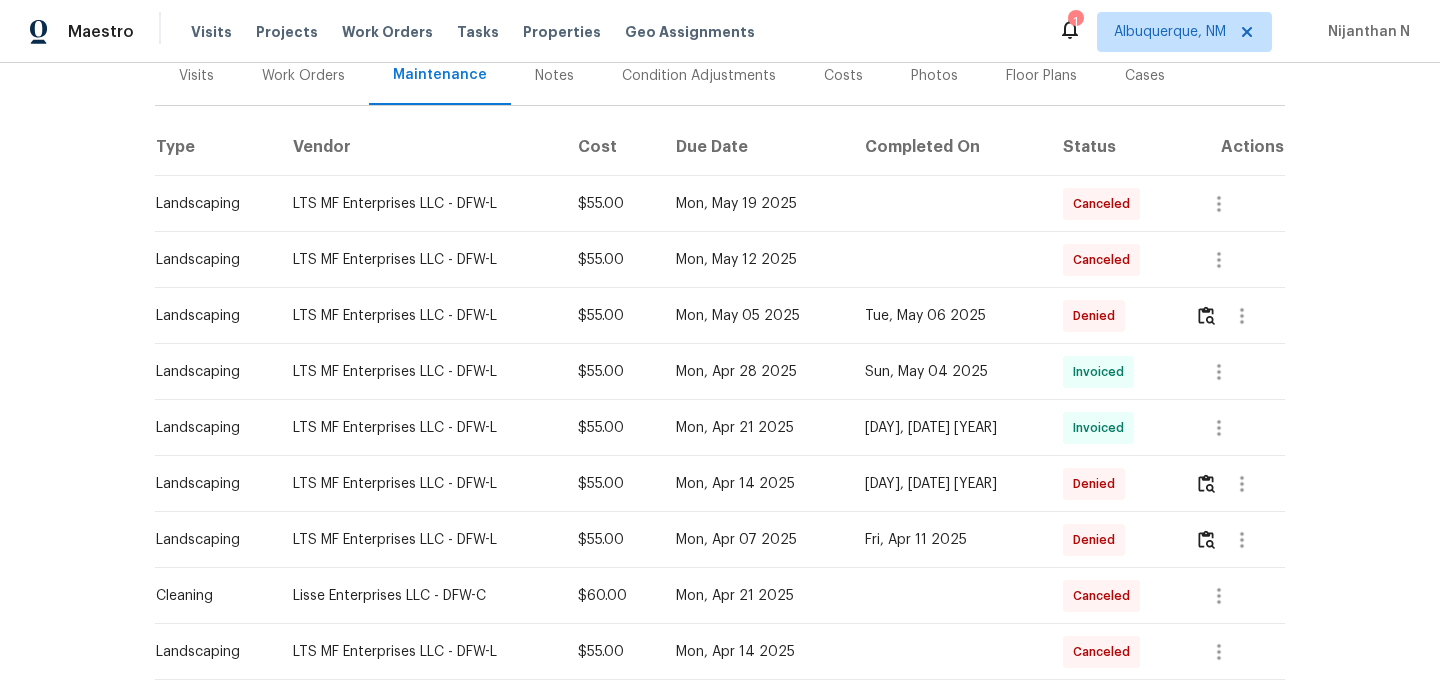 scroll, scrollTop: 283, scrollLeft: 0, axis: vertical 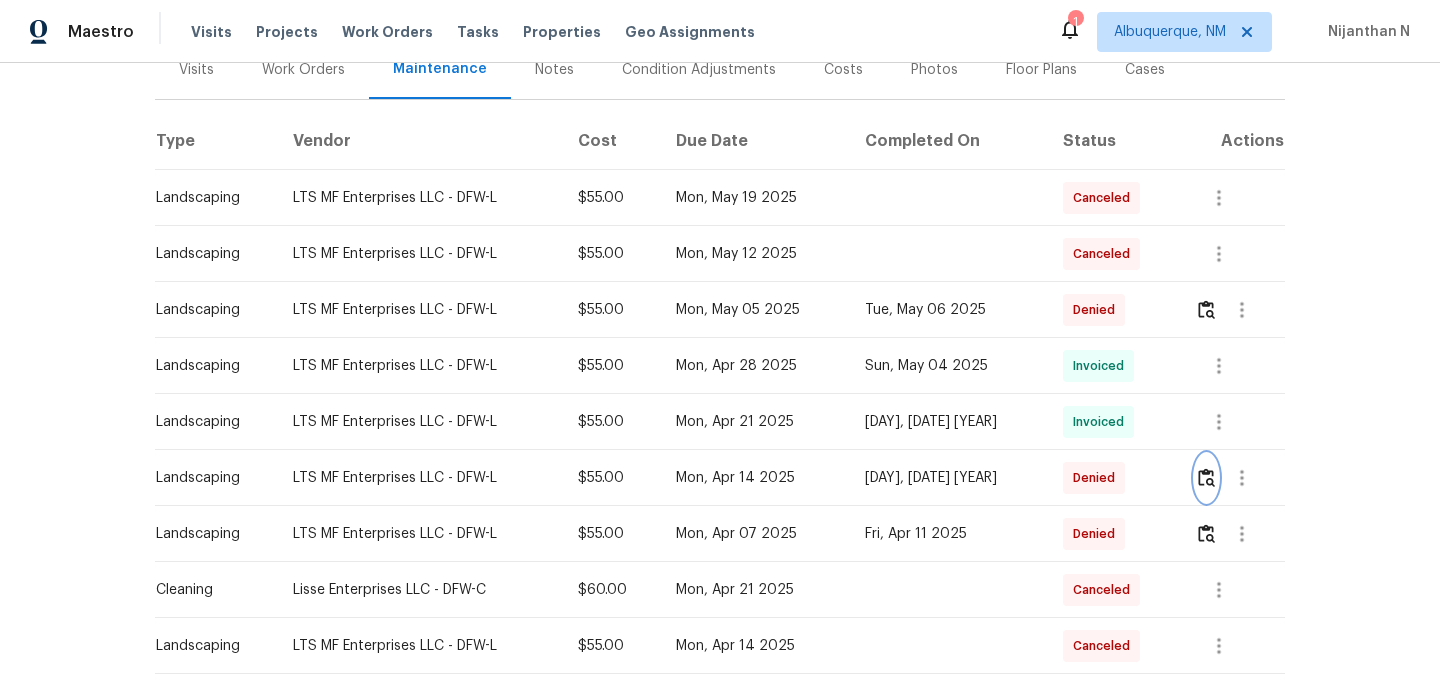 click at bounding box center (1206, 477) 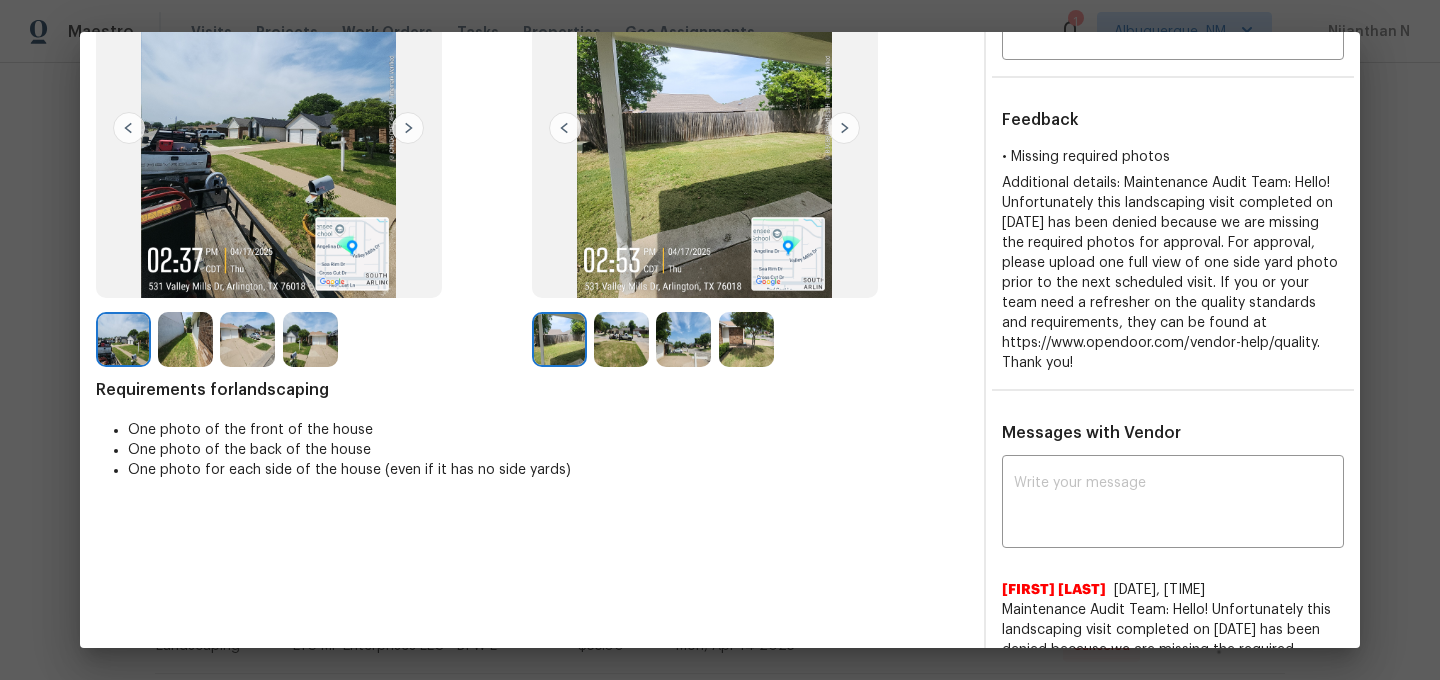 scroll, scrollTop: 242, scrollLeft: 0, axis: vertical 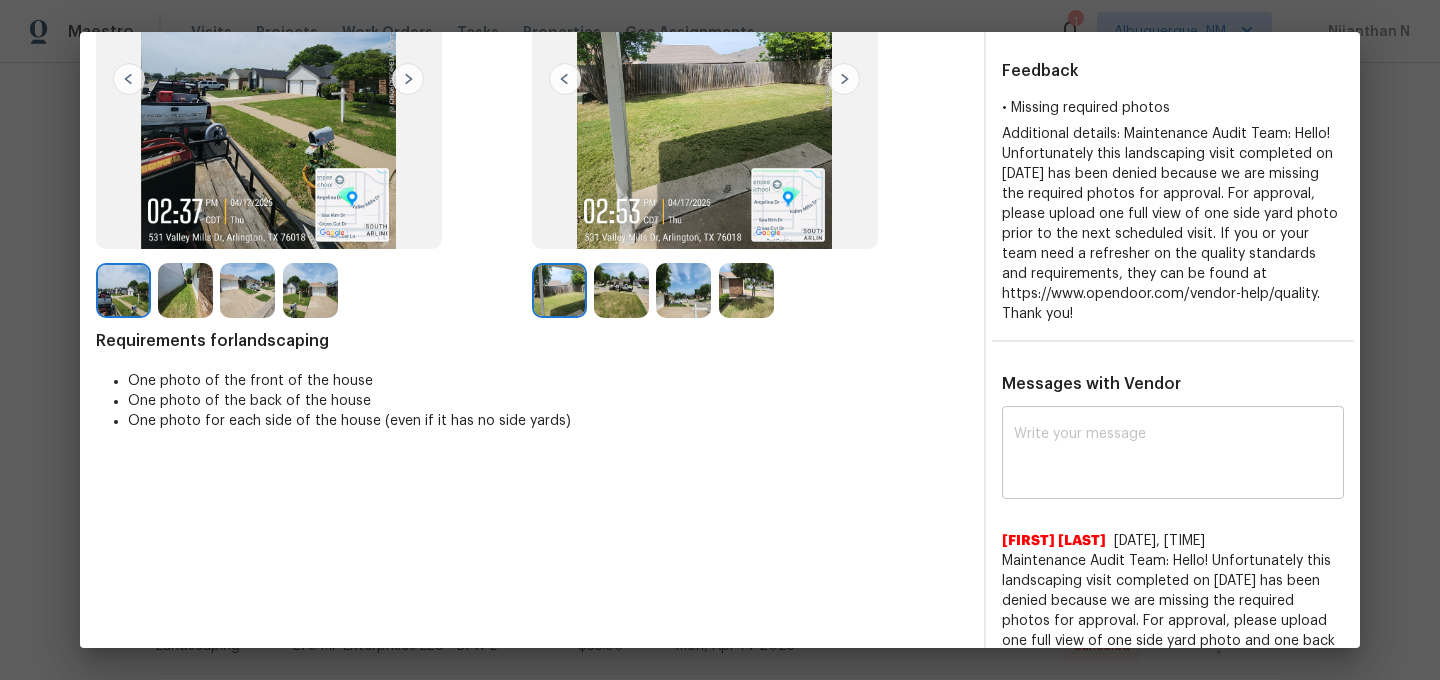 click at bounding box center [1173, 455] 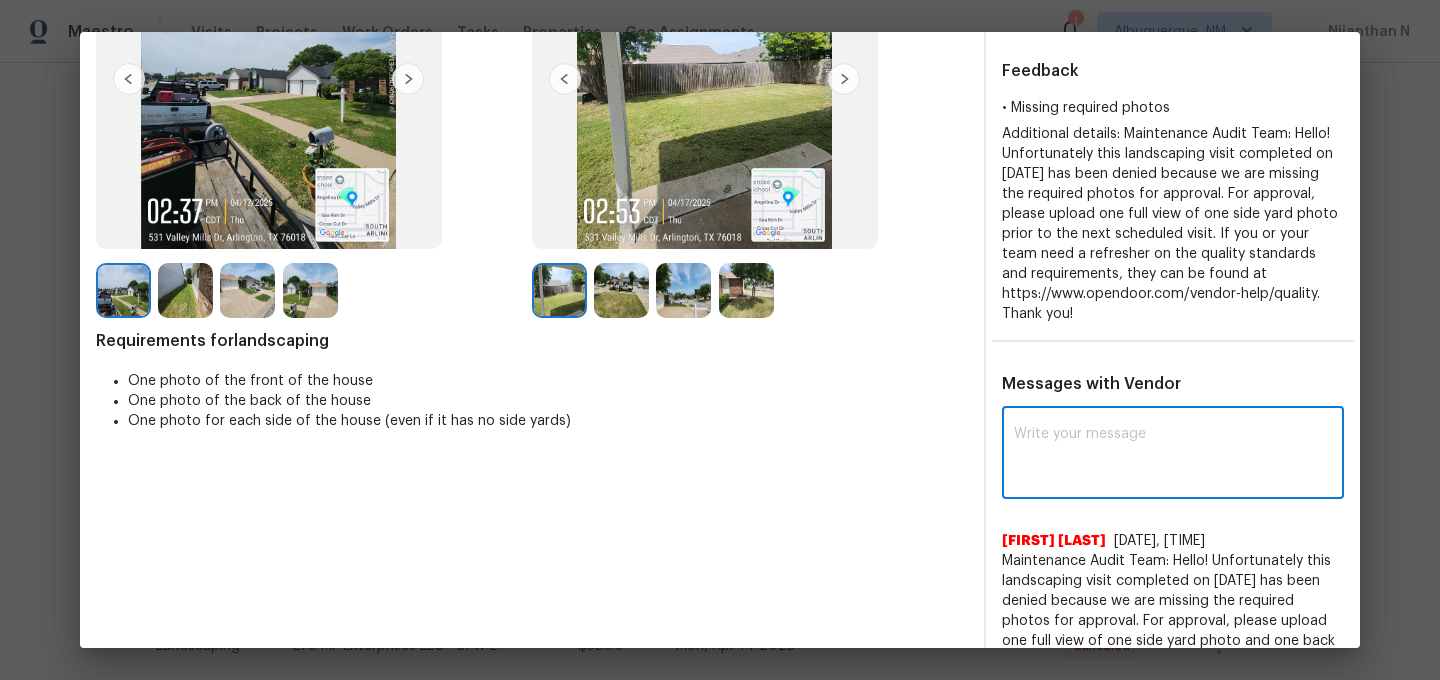 paste on "Maintenance Audit Team: Hello! Thank you for the feedback after further review this visit was approved." 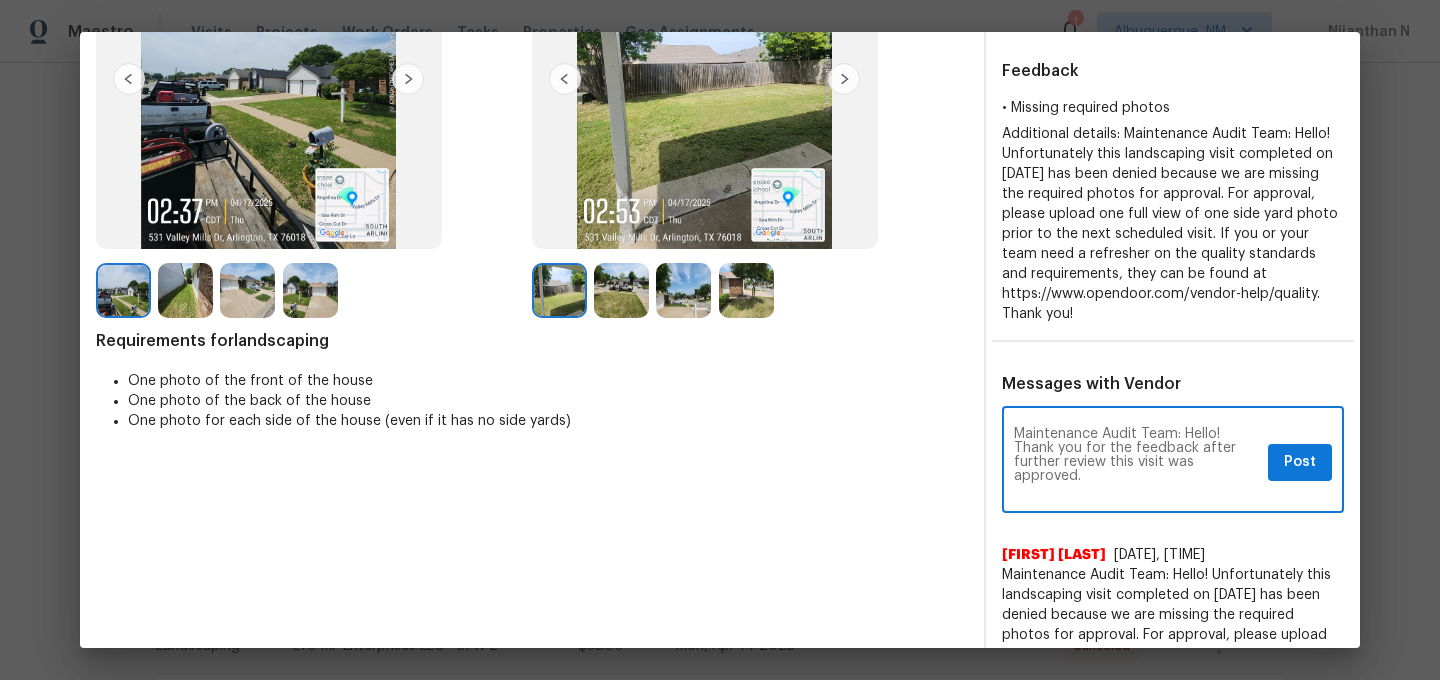 scroll, scrollTop: 0, scrollLeft: 0, axis: both 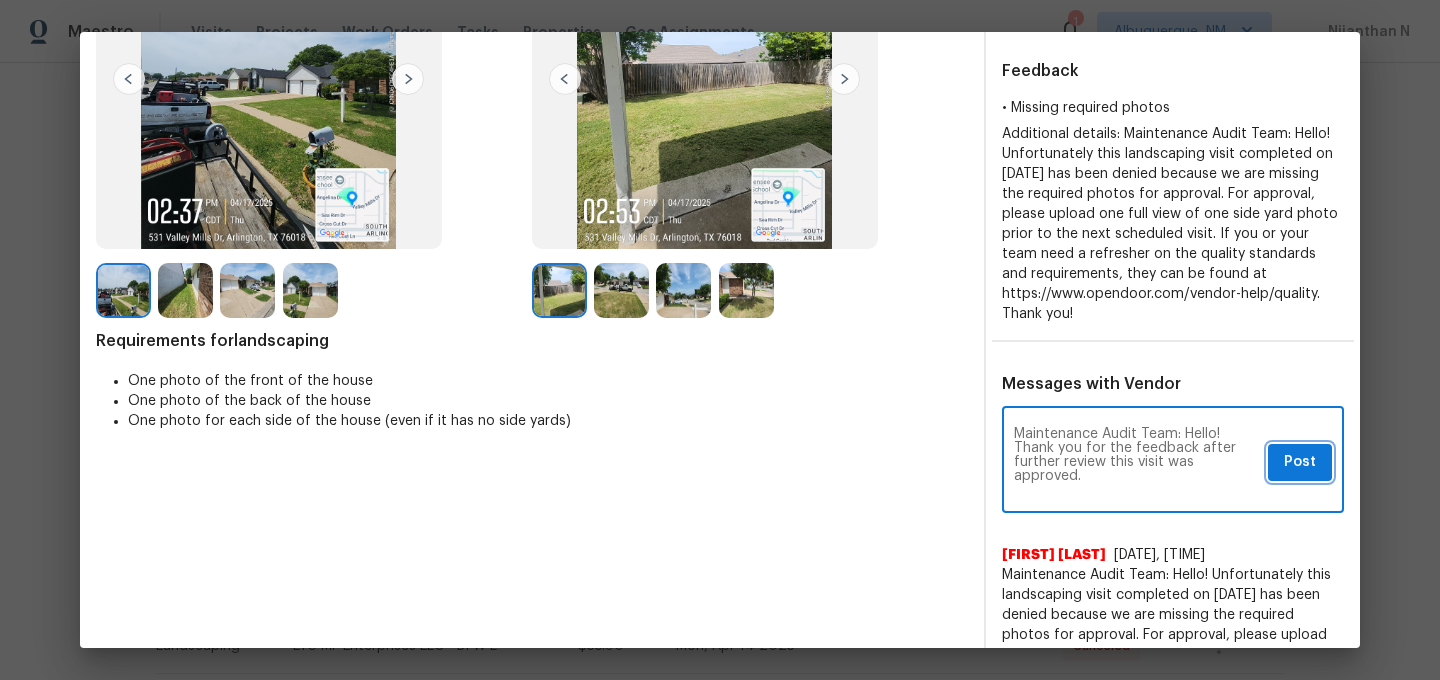 click on "Post" at bounding box center (1300, 462) 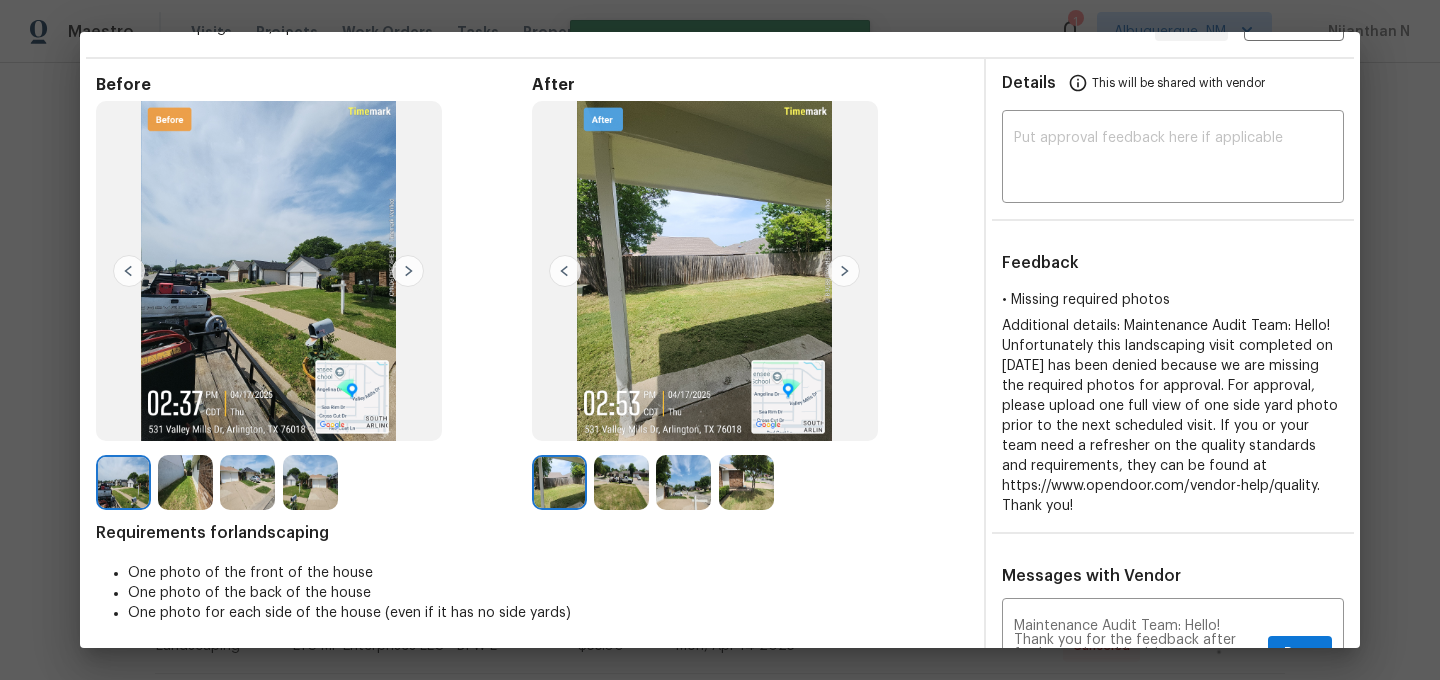 scroll, scrollTop: 0, scrollLeft: 0, axis: both 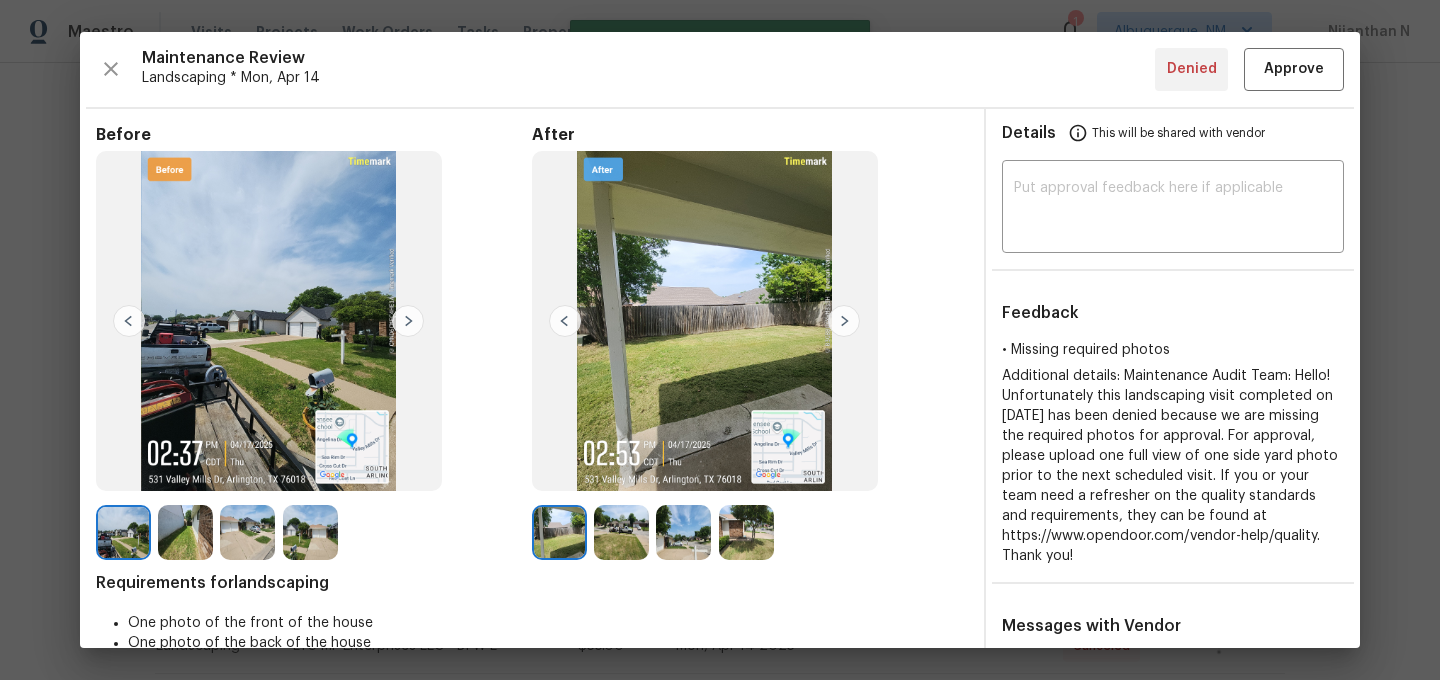type 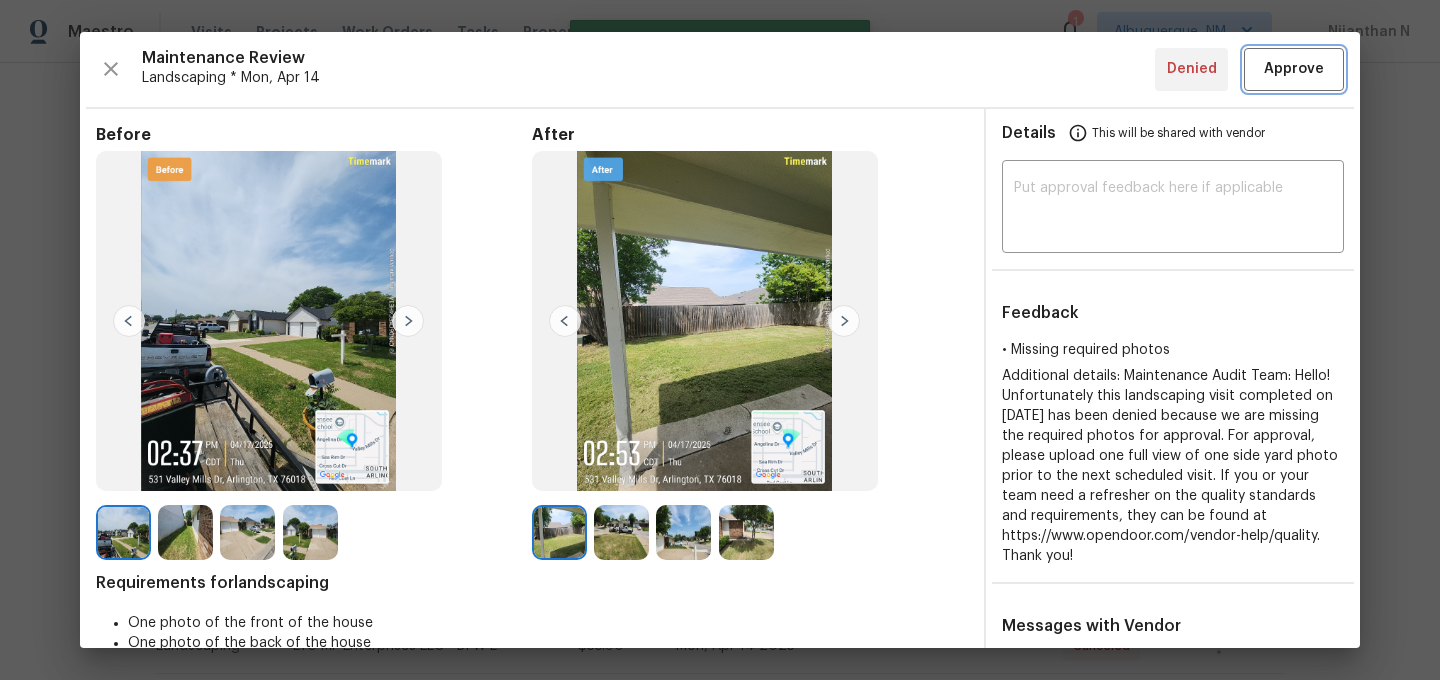 click on "Approve" at bounding box center (1294, 69) 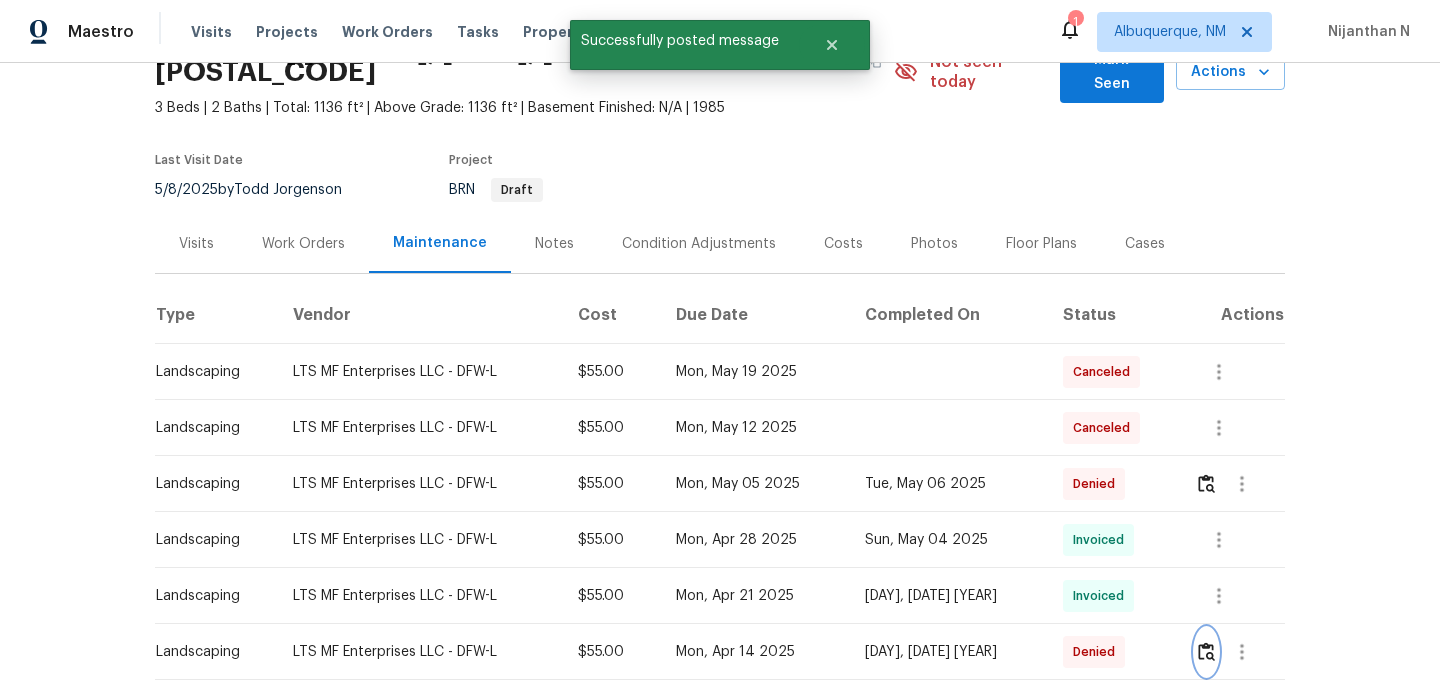 scroll, scrollTop: 0, scrollLeft: 0, axis: both 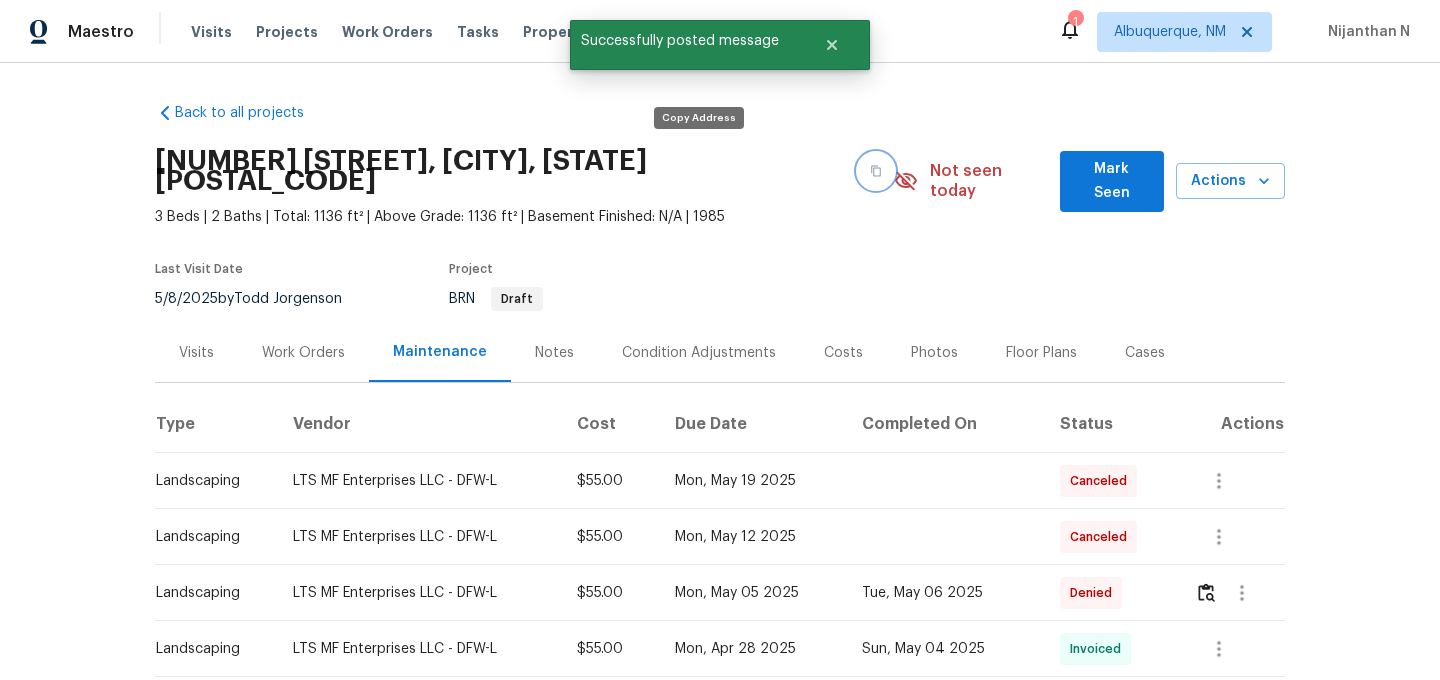 click 